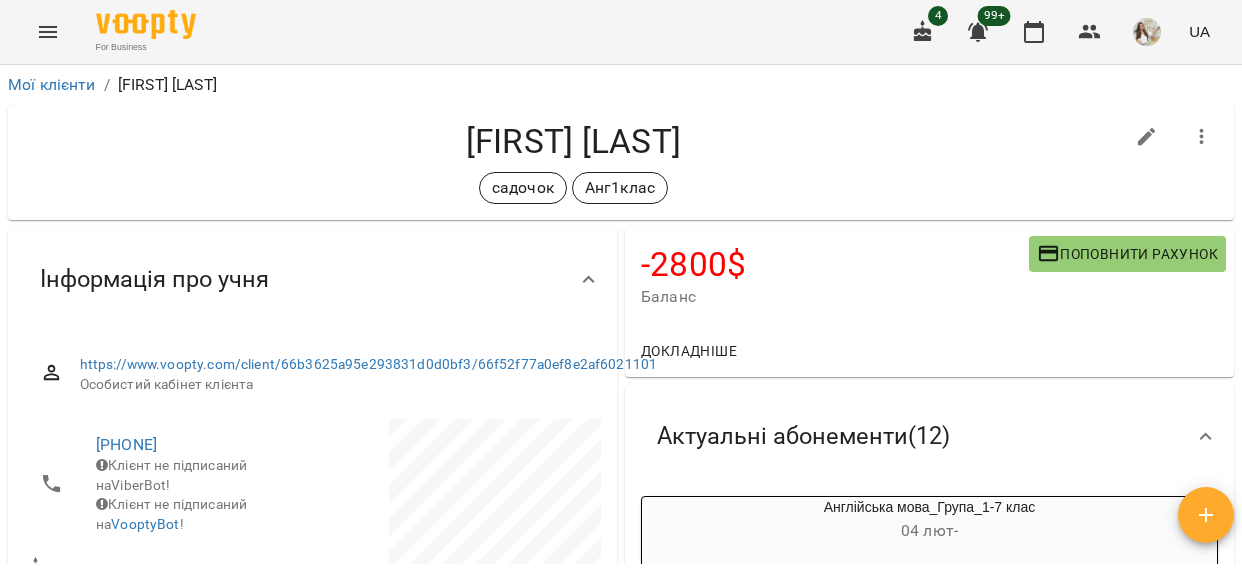 scroll, scrollTop: 0, scrollLeft: 0, axis: both 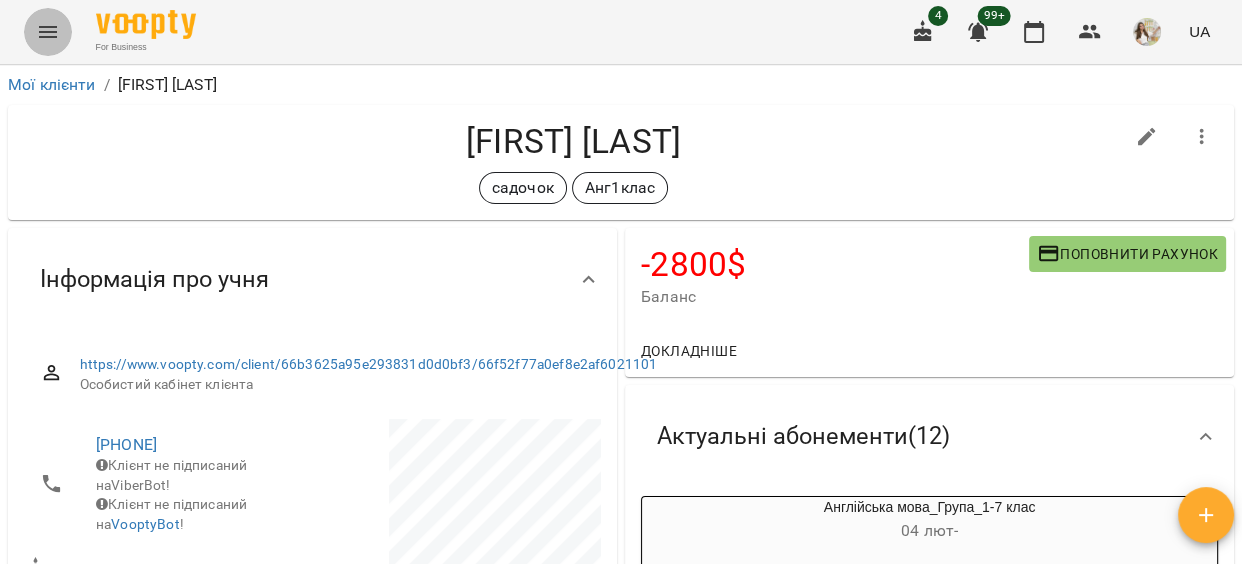 click at bounding box center [48, 32] 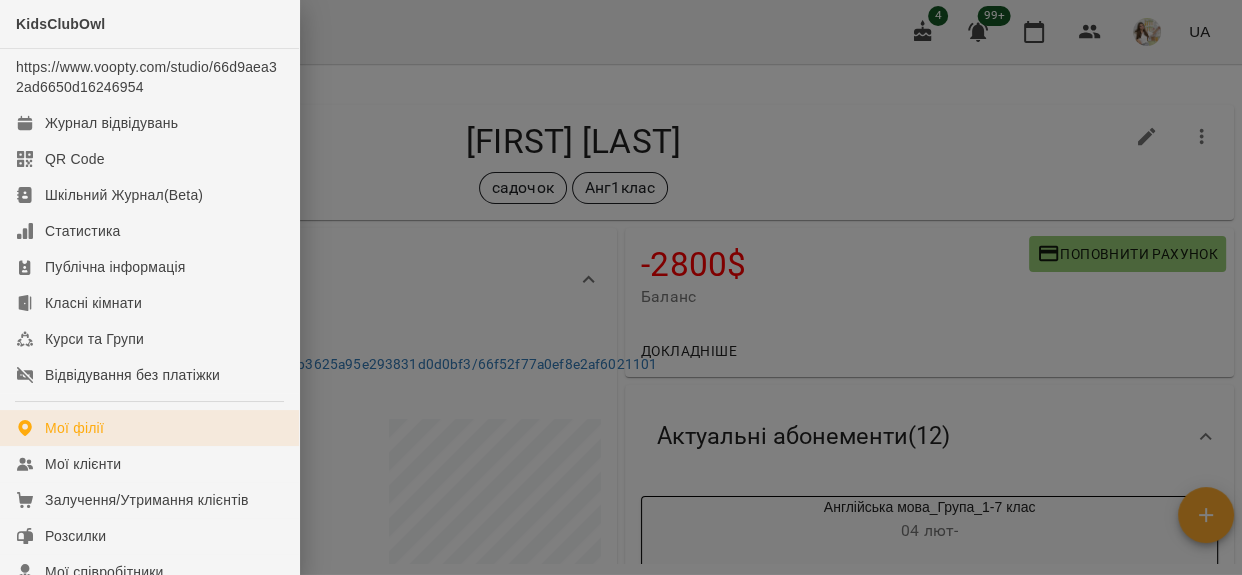click on "Мої філії" at bounding box center [149, 428] 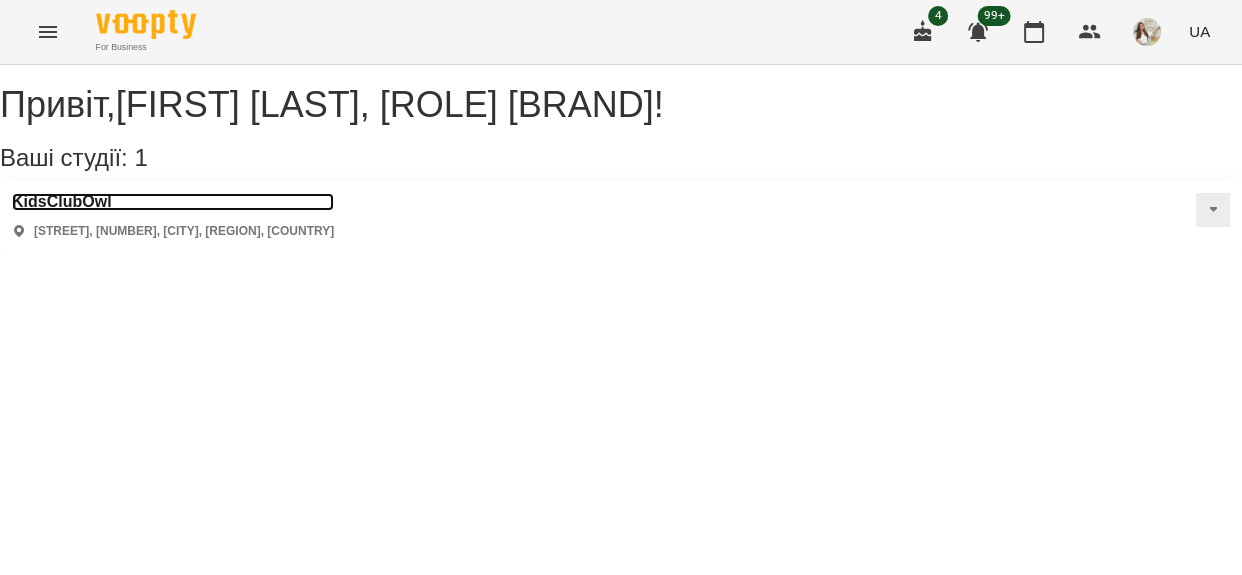 click on "KidsClubOwl" at bounding box center [173, 202] 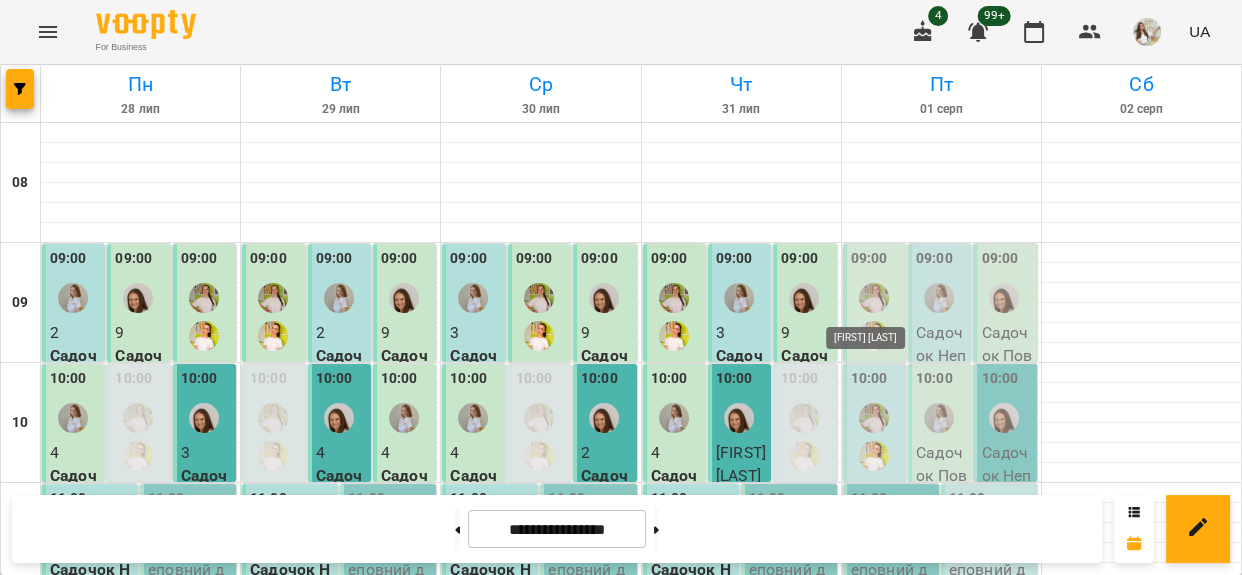click at bounding box center [874, 298] 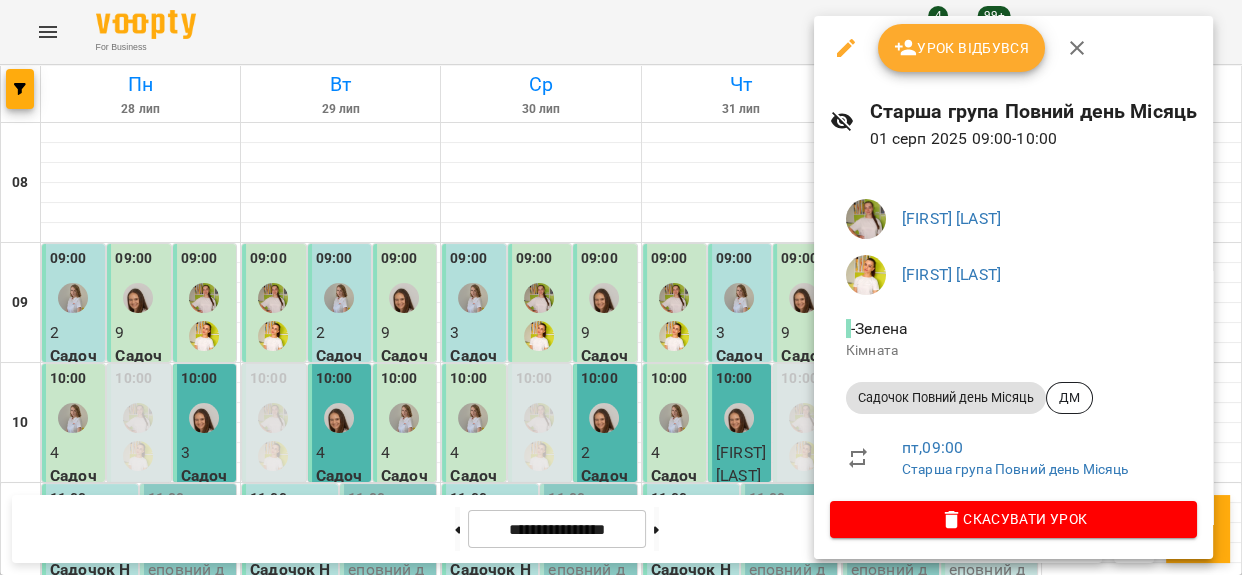 click on "Урок відбувся" at bounding box center (962, 48) 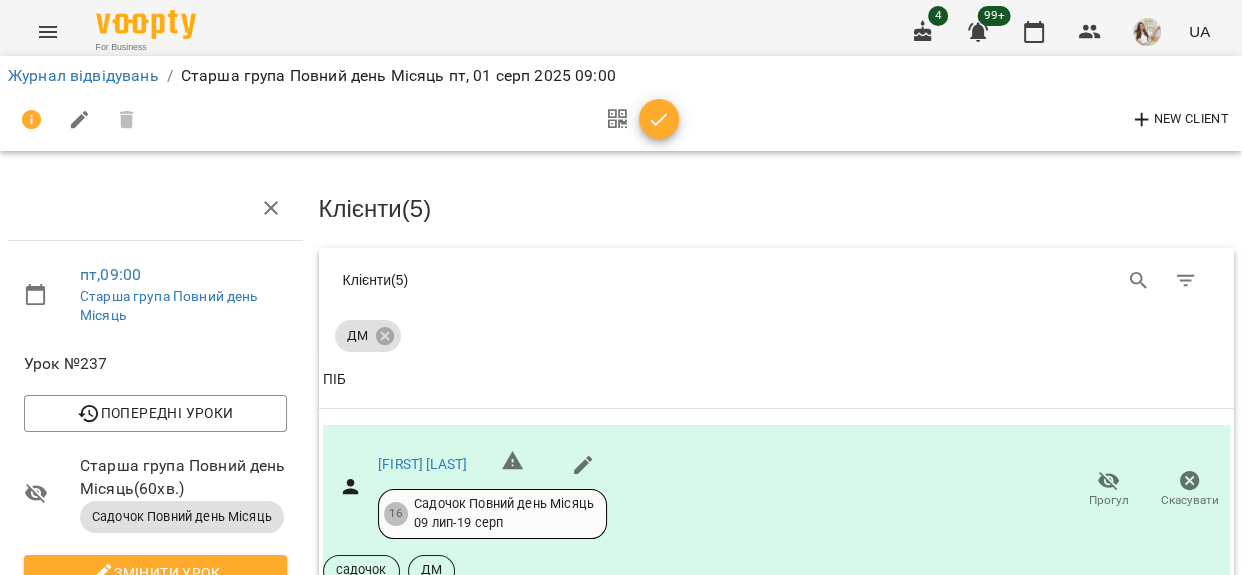 scroll, scrollTop: 0, scrollLeft: 0, axis: both 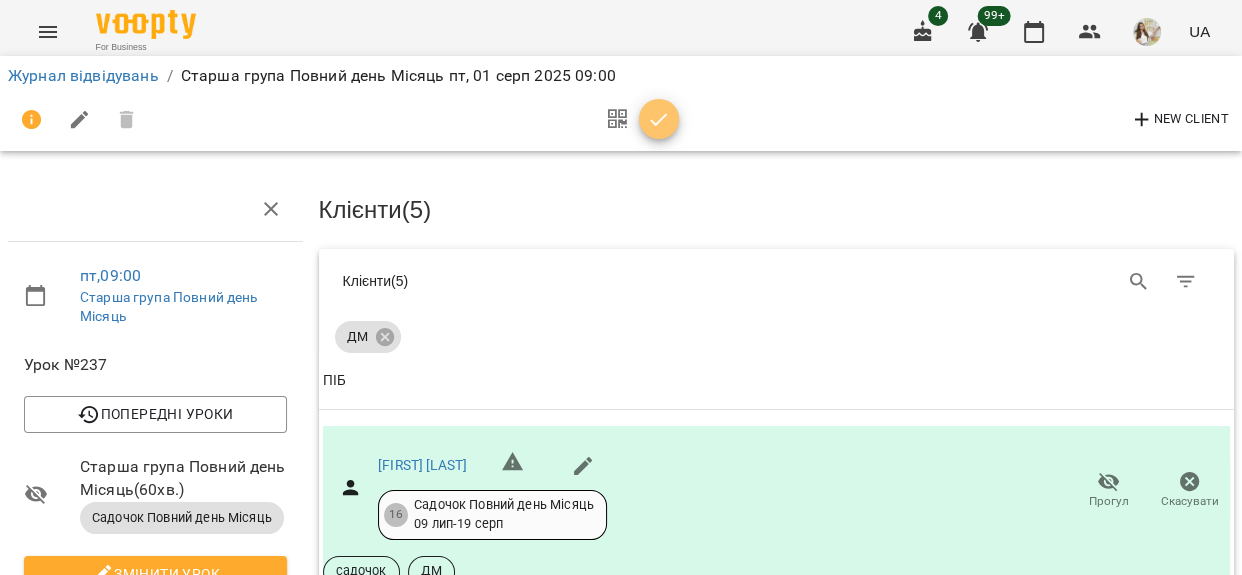 click at bounding box center (659, 120) 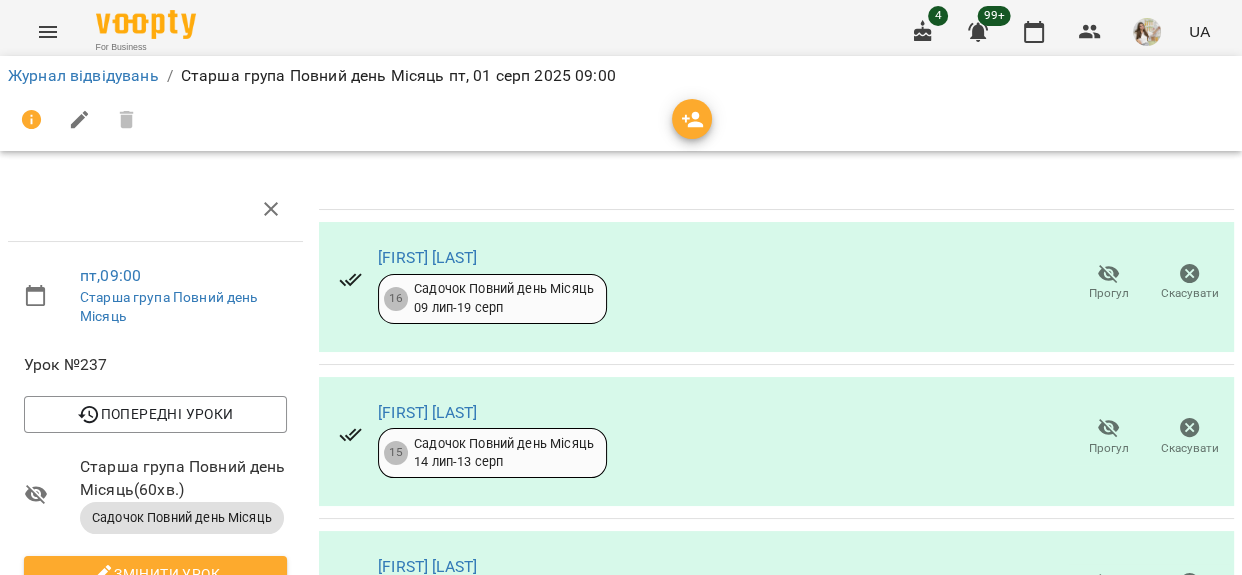 click 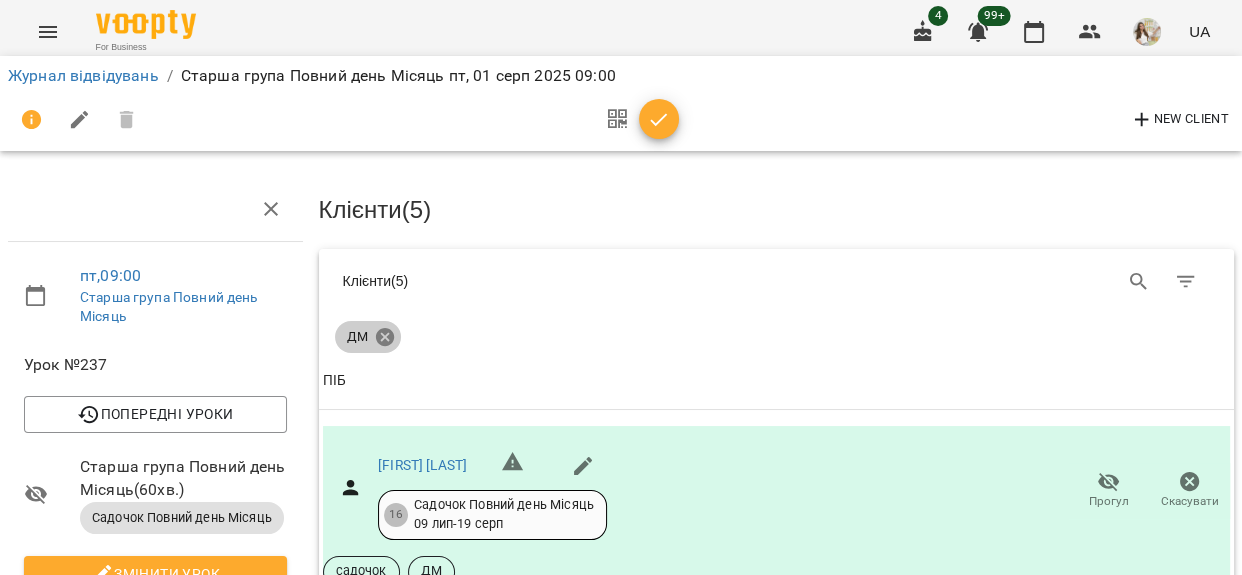 click 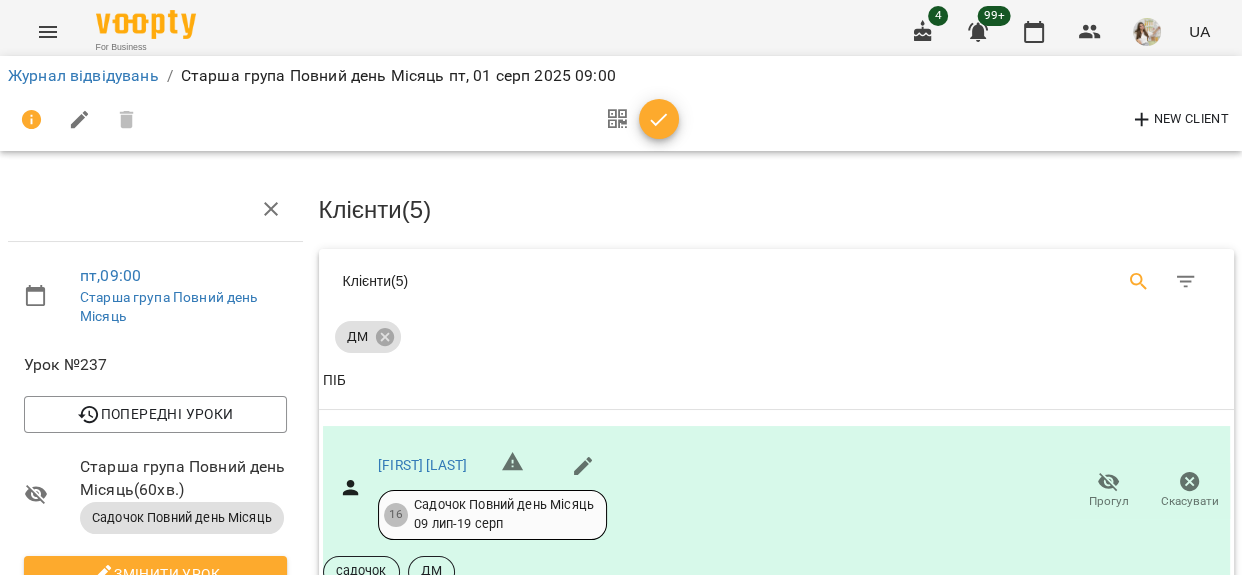 click at bounding box center [1139, 282] 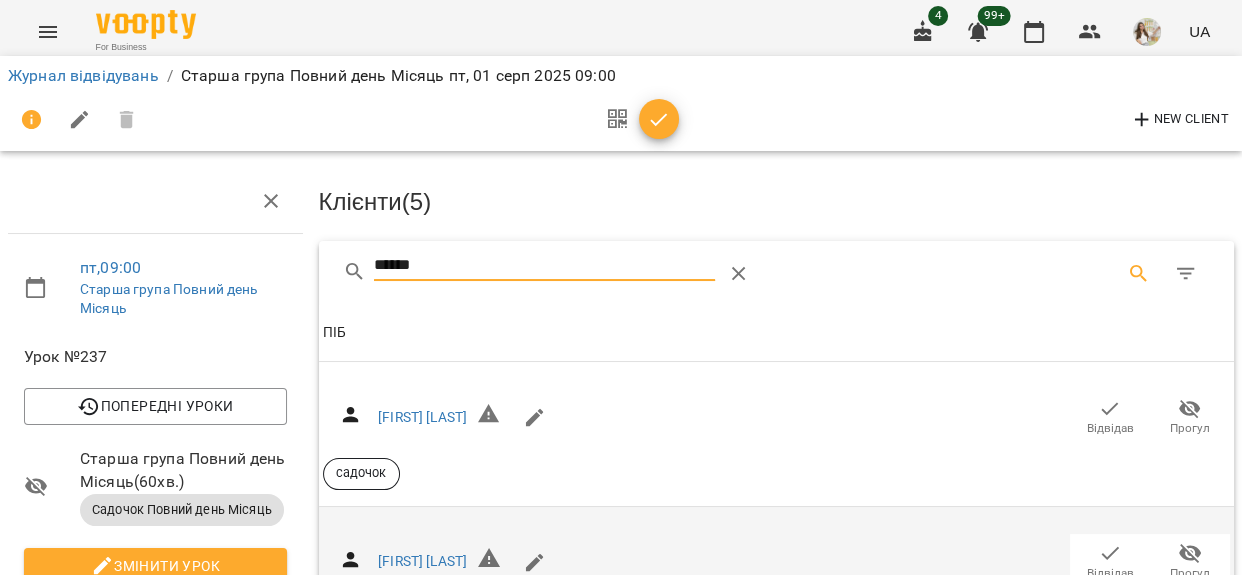 scroll, scrollTop: 181, scrollLeft: 0, axis: vertical 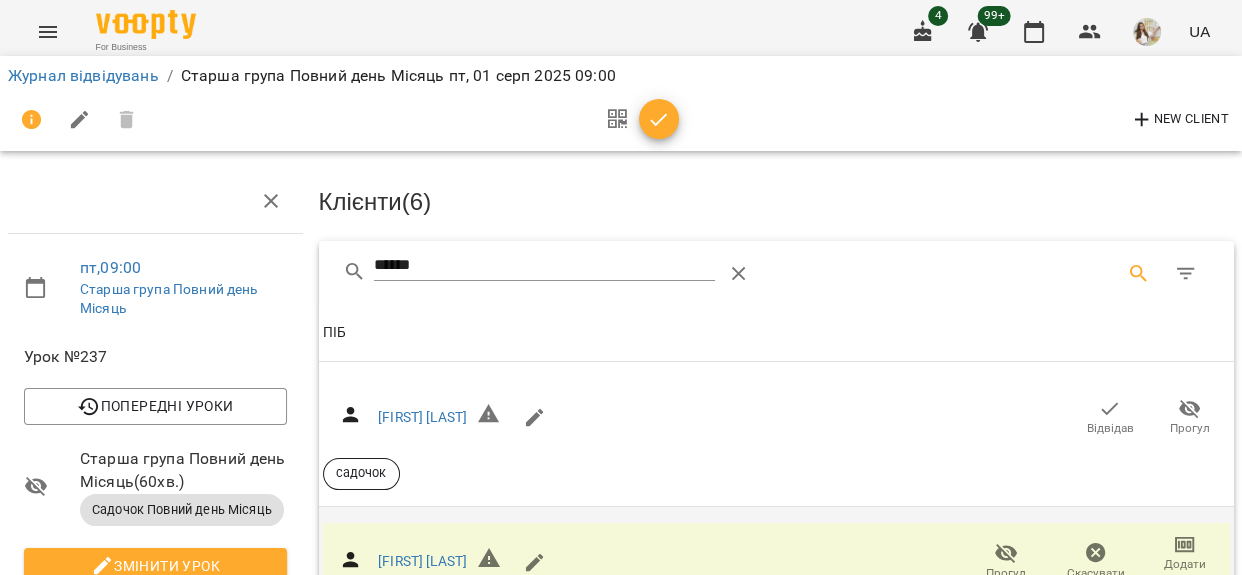 click 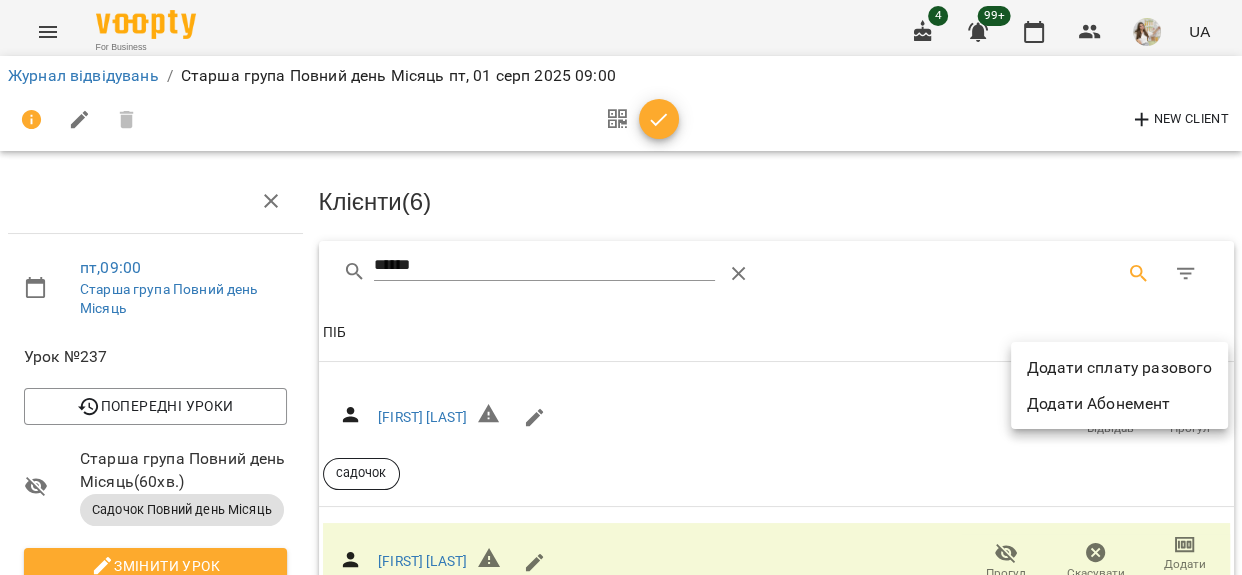 click on "Додати сплату разового" at bounding box center [1119, 368] 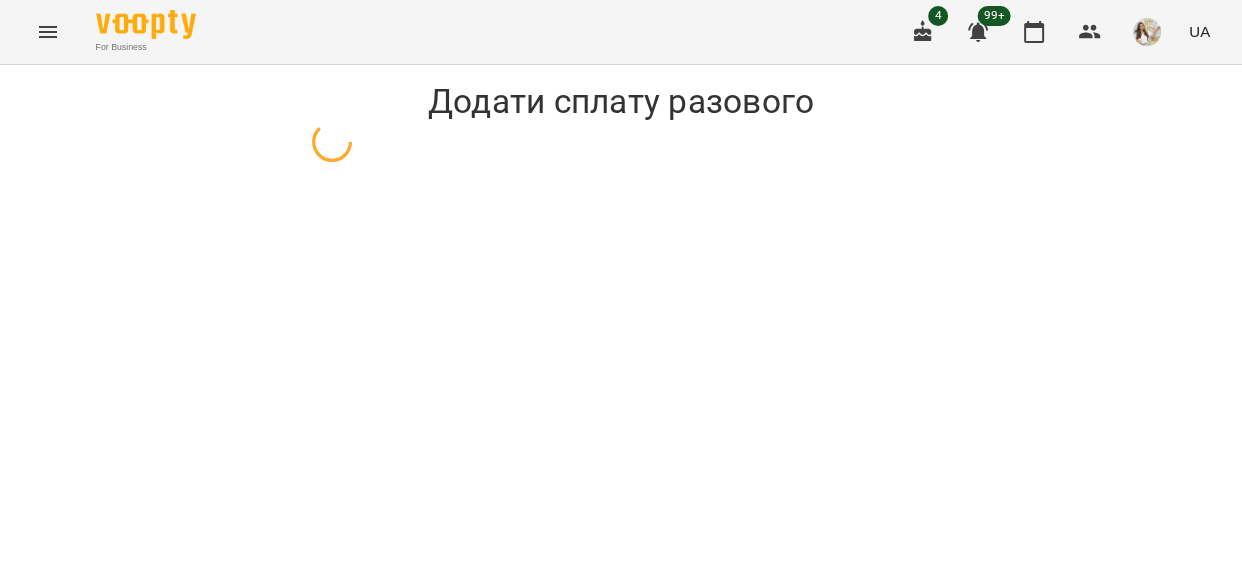 scroll, scrollTop: 0, scrollLeft: 0, axis: both 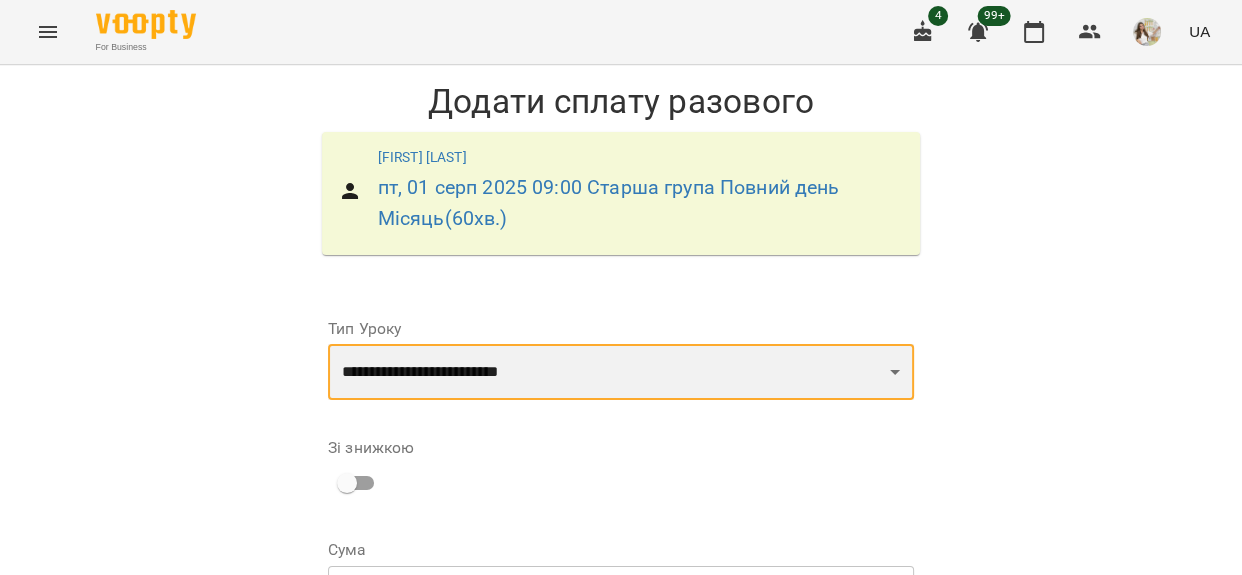 click on "**********" at bounding box center [621, 372] 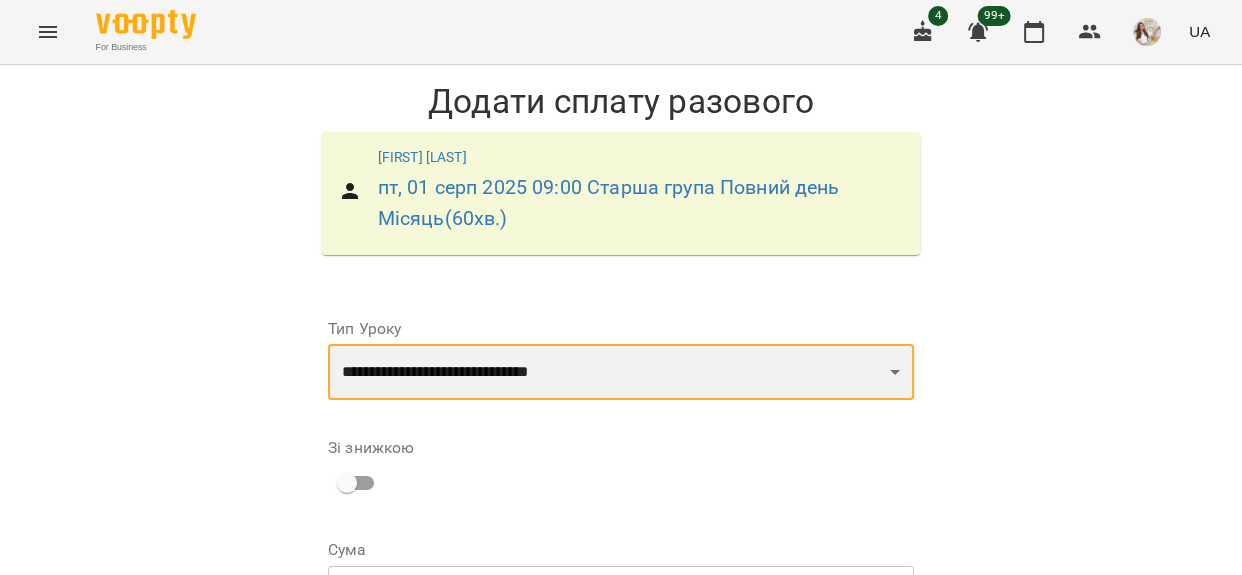 click on "**********" at bounding box center [621, 372] 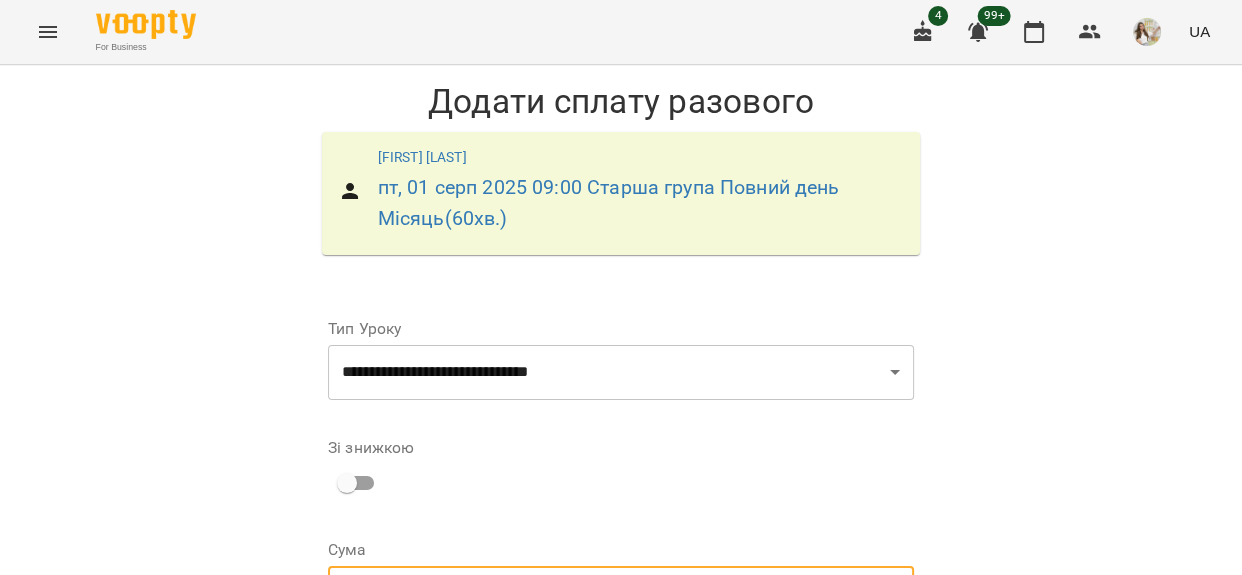 click on "***" at bounding box center [636, 594] 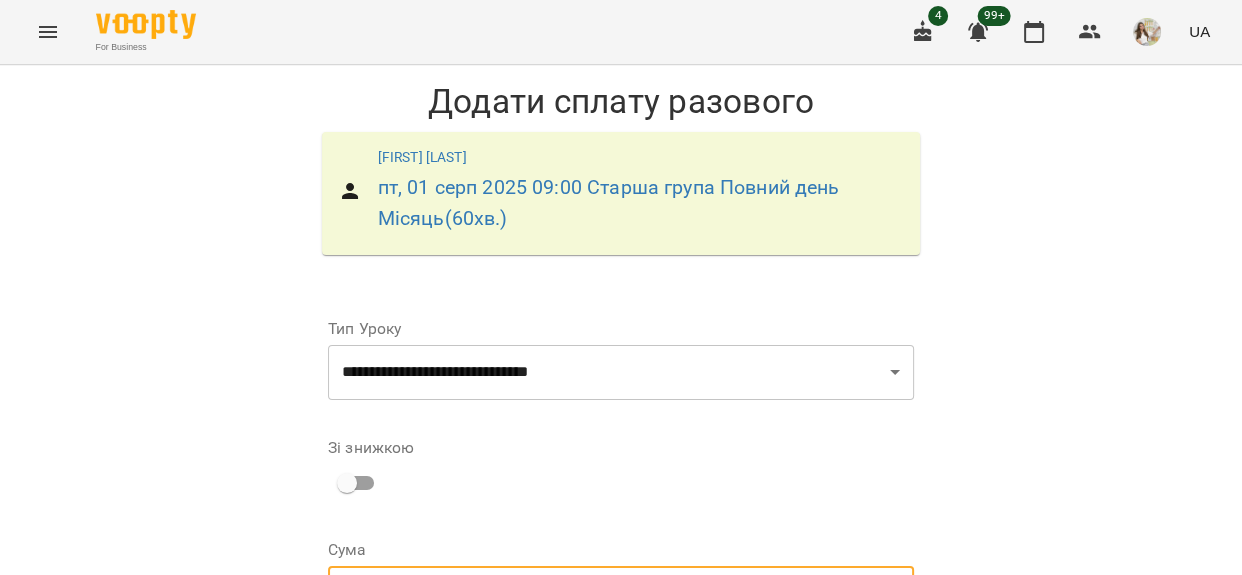type on "*" 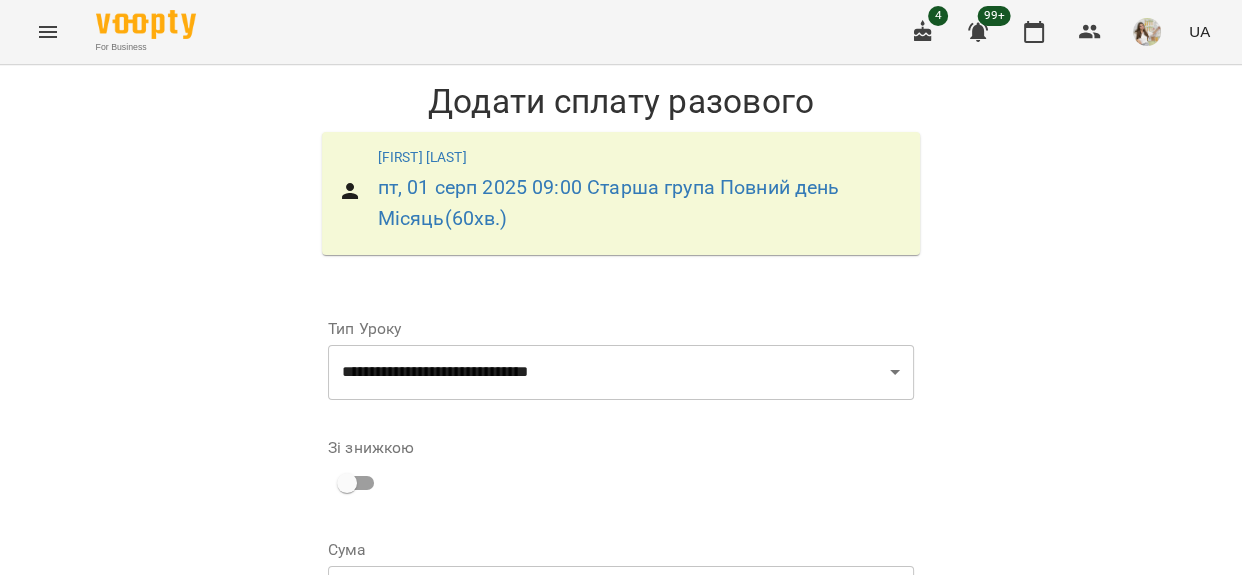 scroll, scrollTop: 238, scrollLeft: 0, axis: vertical 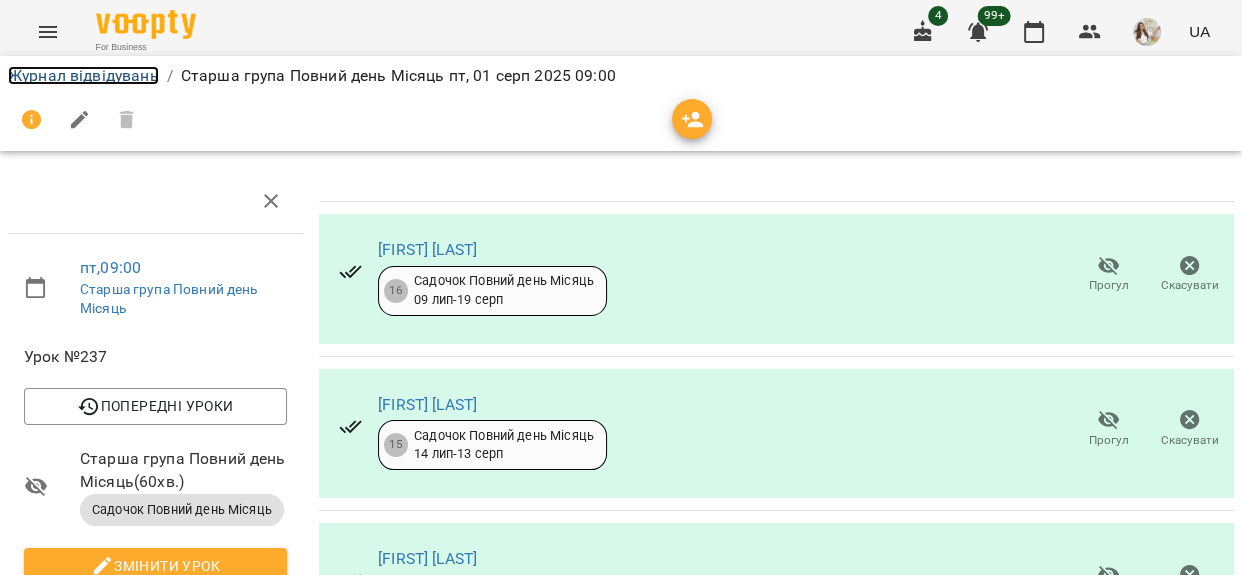 click on "Журнал відвідувань" at bounding box center (83, 75) 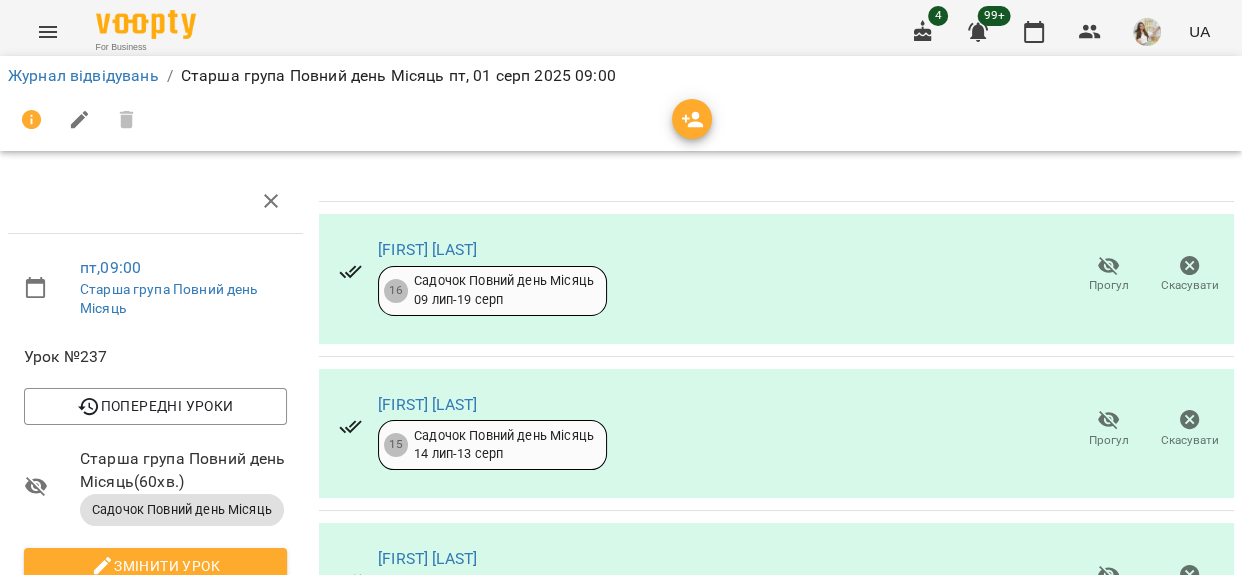 scroll, scrollTop: 0, scrollLeft: 0, axis: both 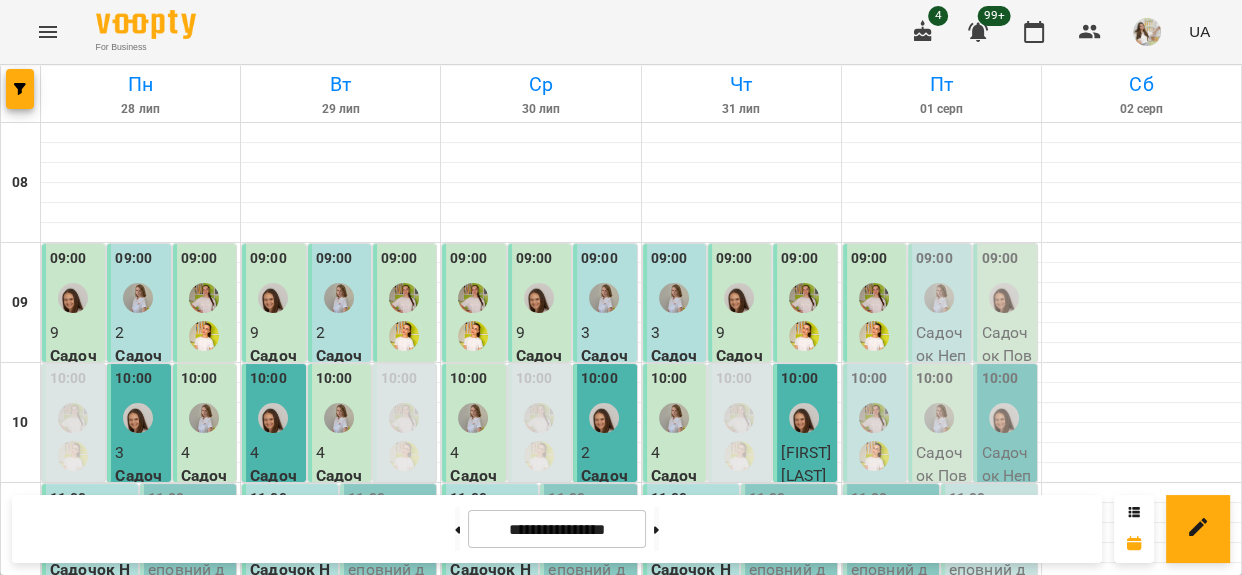click on "Садочок Неповний день Місяць - СГ_ПМ" at bounding box center (941, 403) 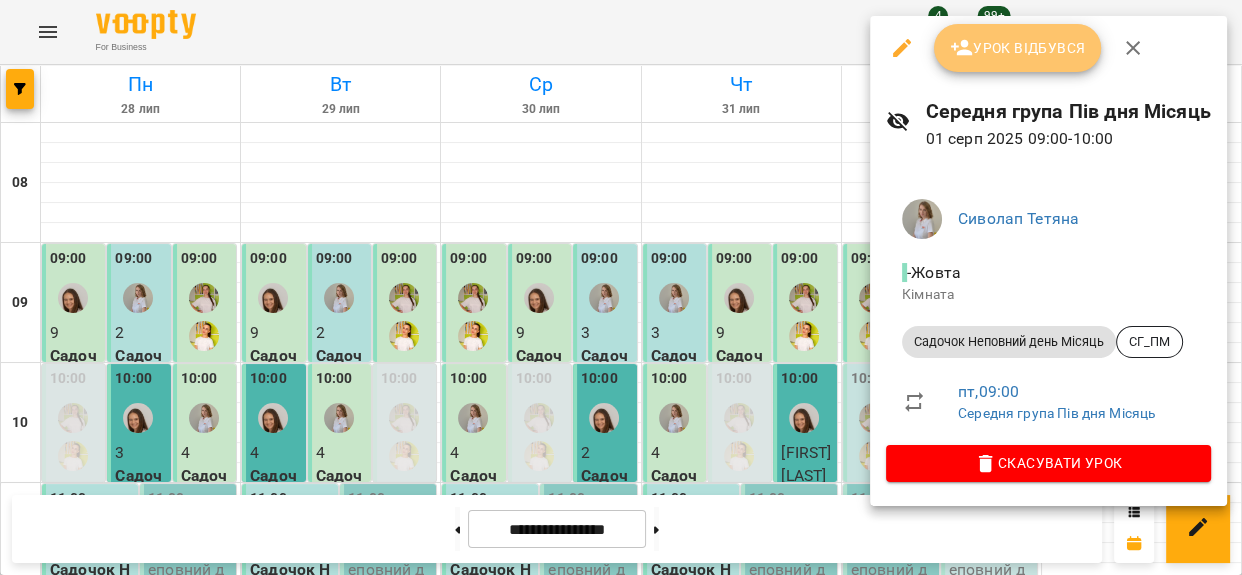 click on "Урок відбувся" at bounding box center [1018, 48] 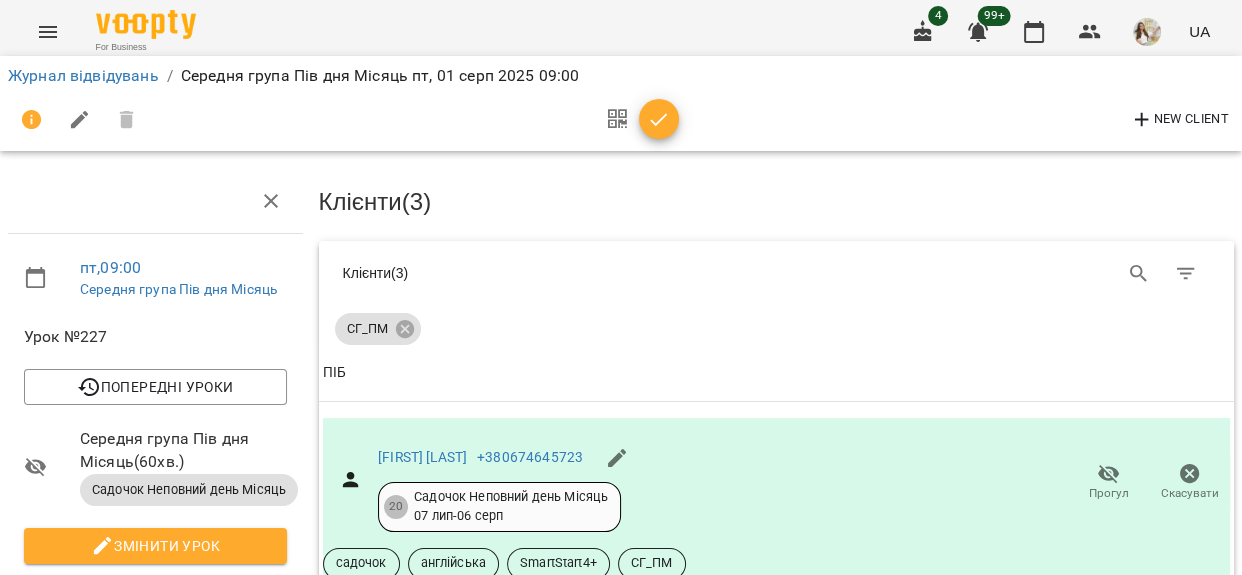 scroll, scrollTop: 0, scrollLeft: 0, axis: both 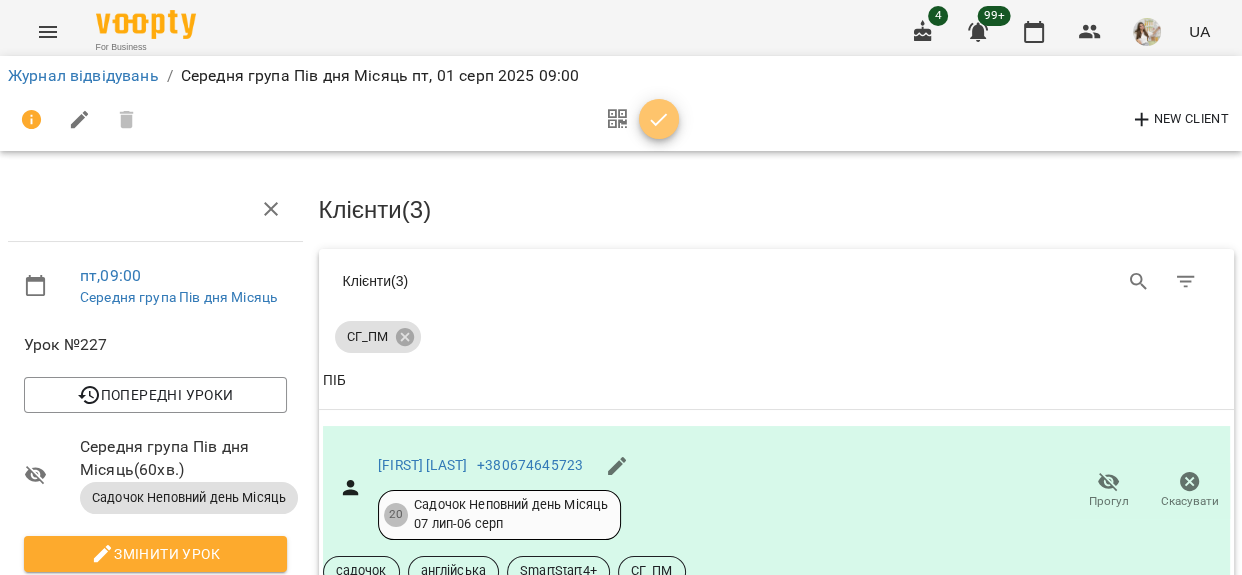 click 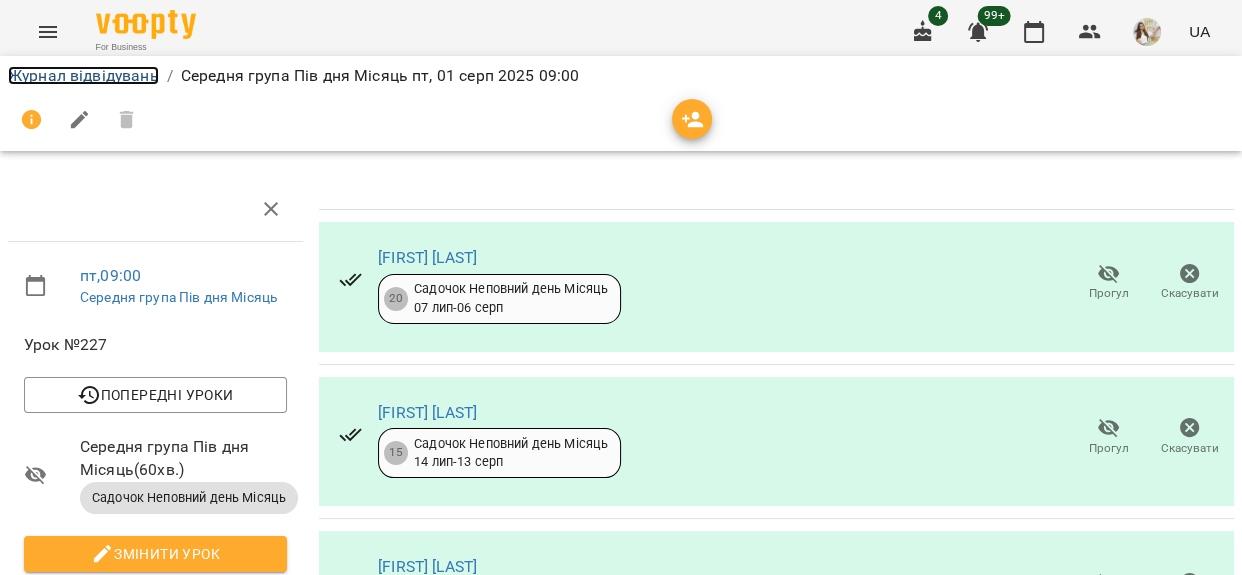 click on "Журнал відвідувань" at bounding box center (83, 75) 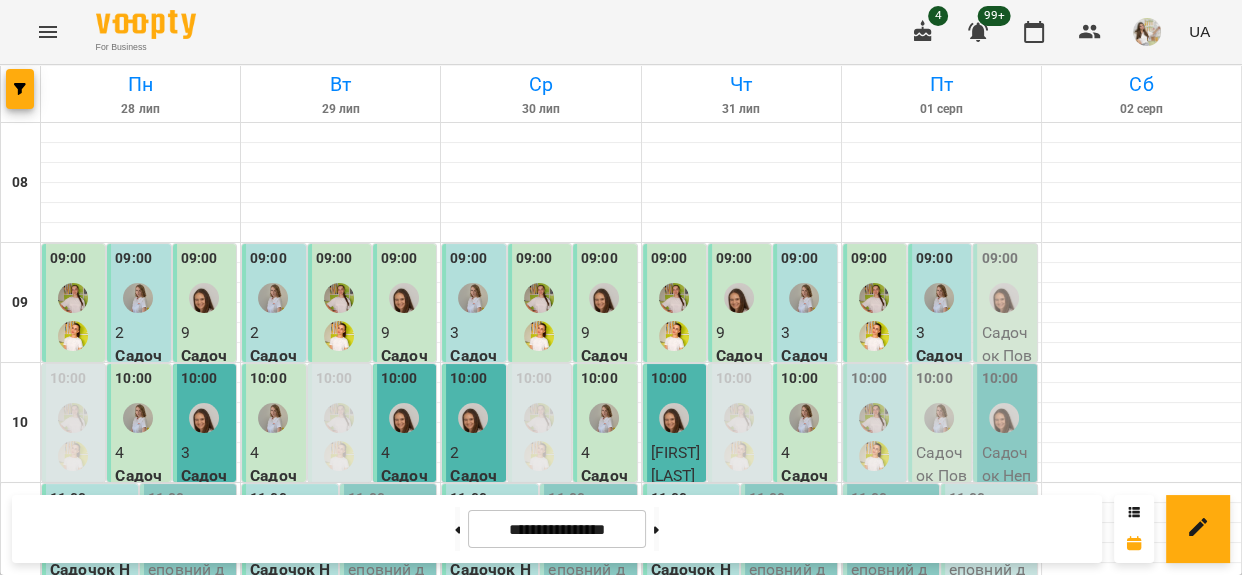 click at bounding box center [1004, 298] 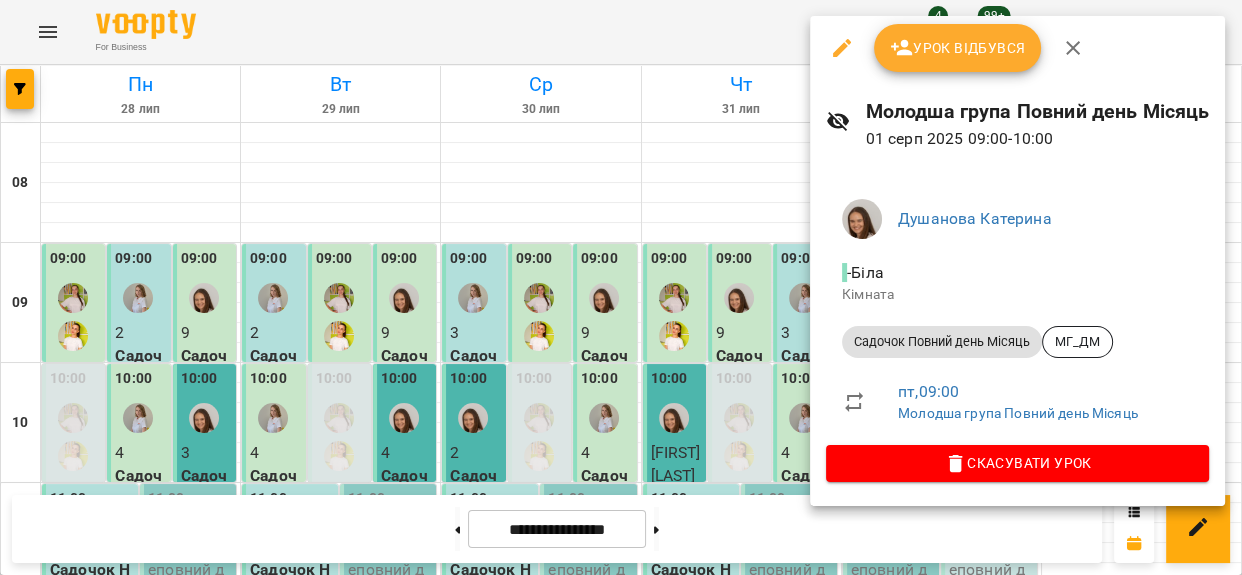 click on "Урок відбувся" at bounding box center (958, 48) 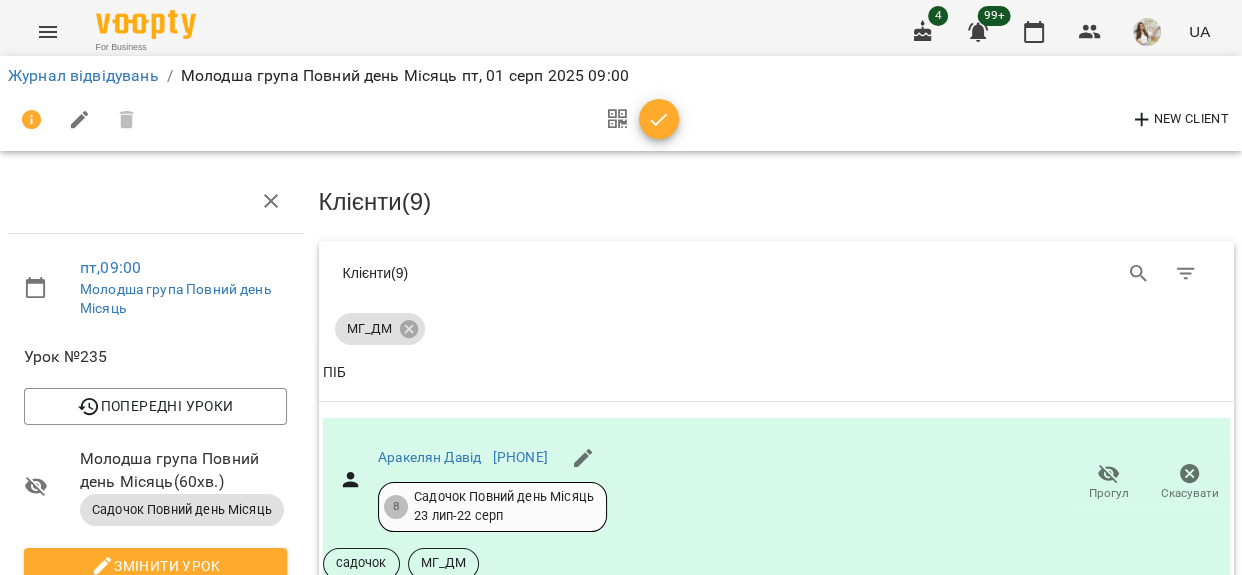 scroll, scrollTop: 272, scrollLeft: 0, axis: vertical 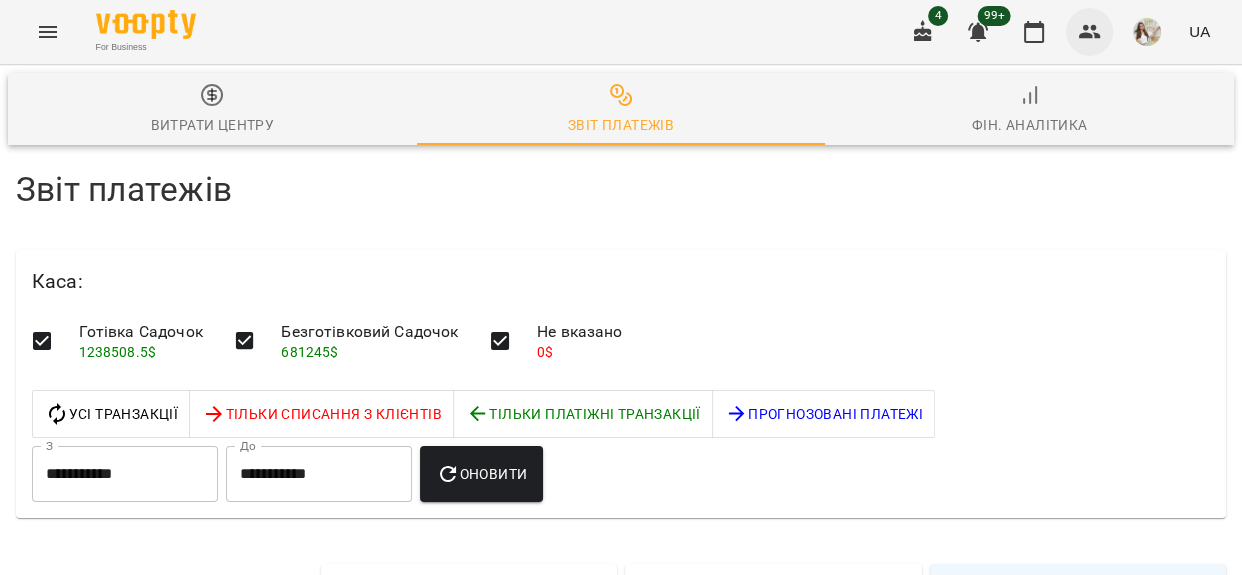 click 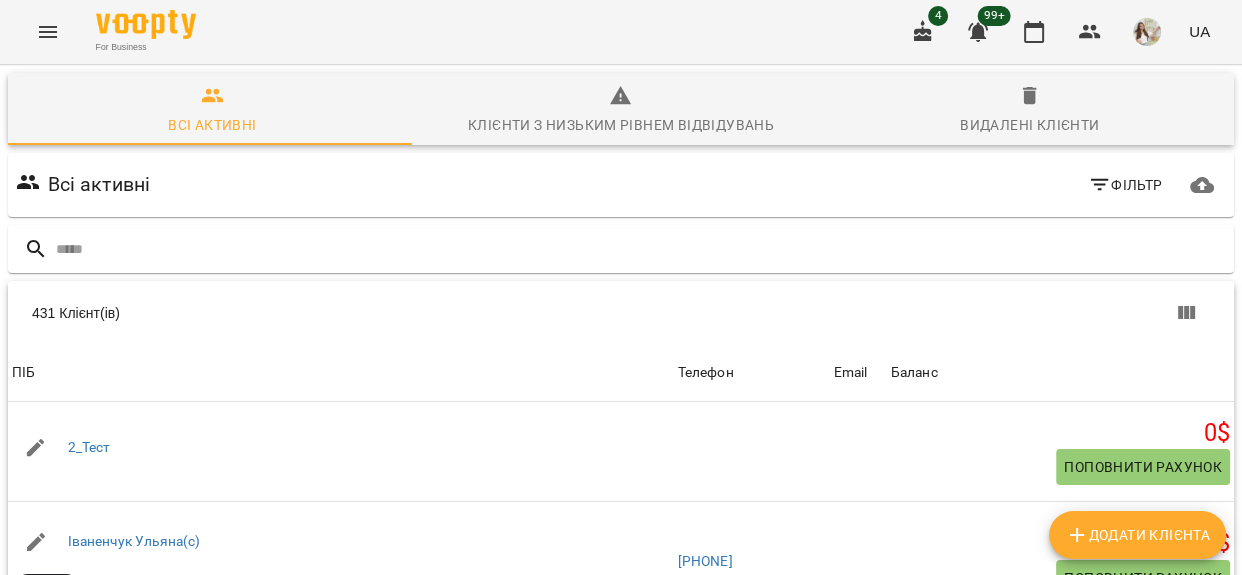click 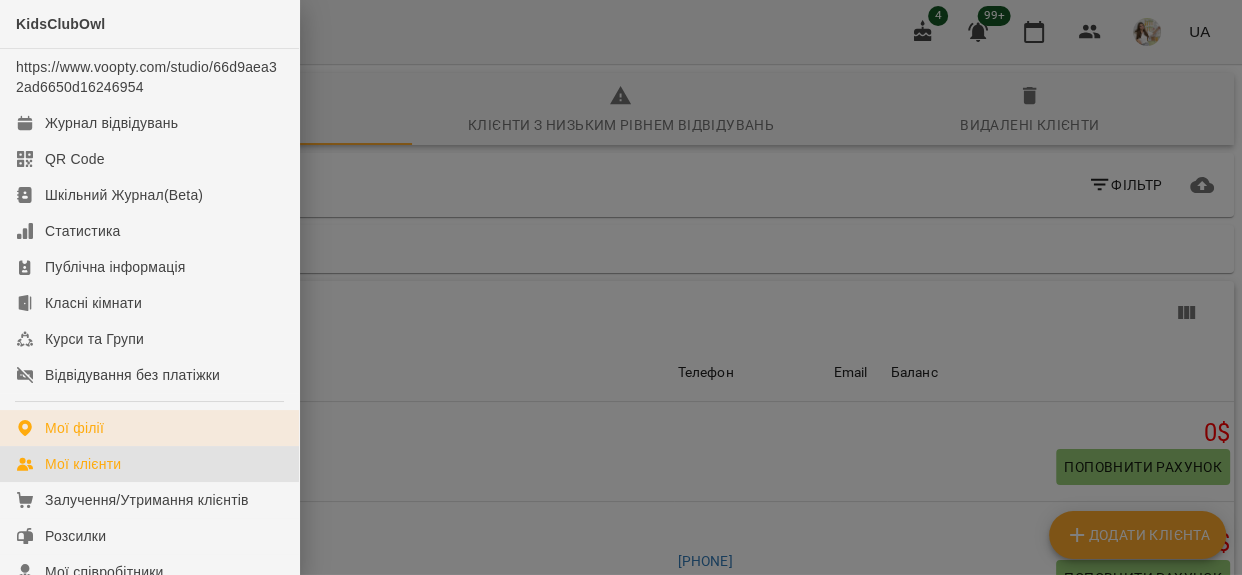 click on "Мої філії" at bounding box center (74, 428) 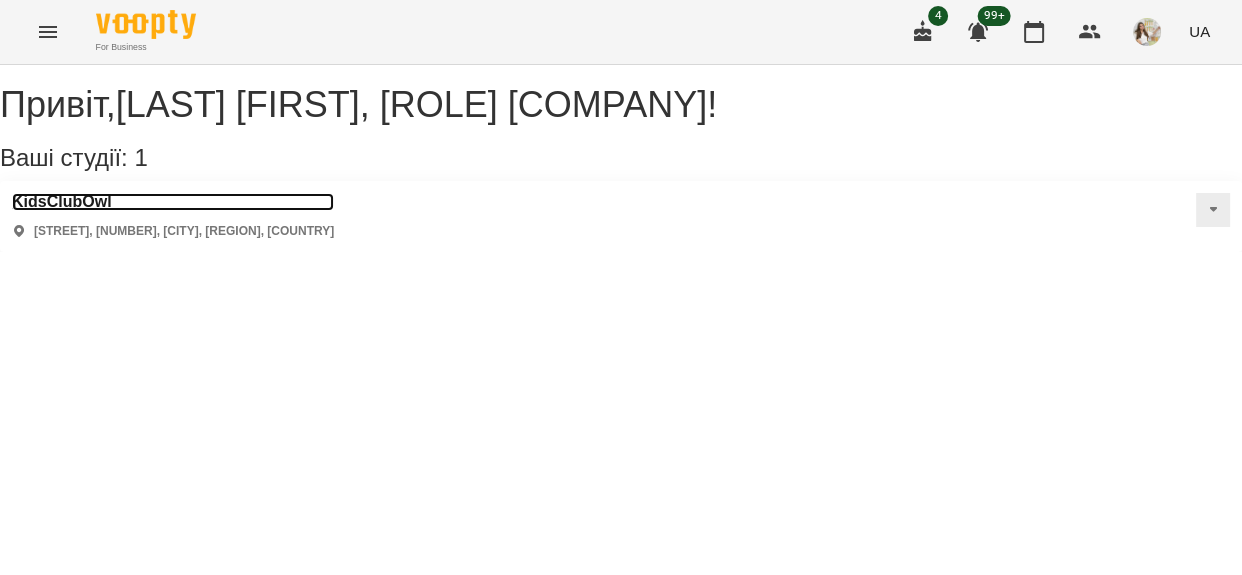 click on "KidsClubOwl" at bounding box center [173, 202] 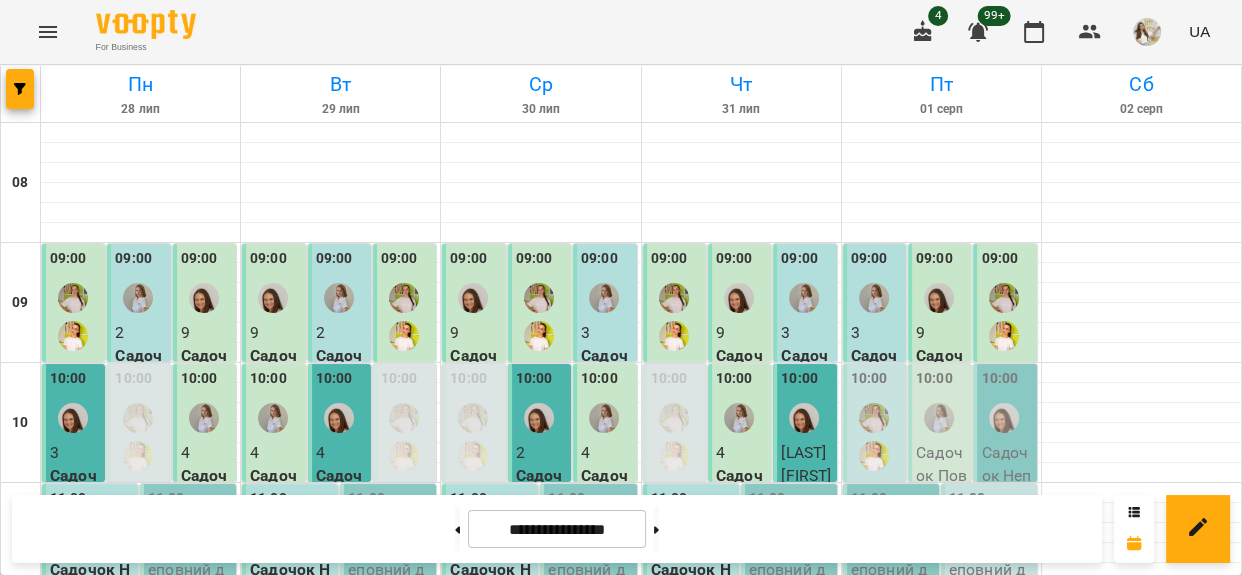 scroll, scrollTop: 454, scrollLeft: 0, axis: vertical 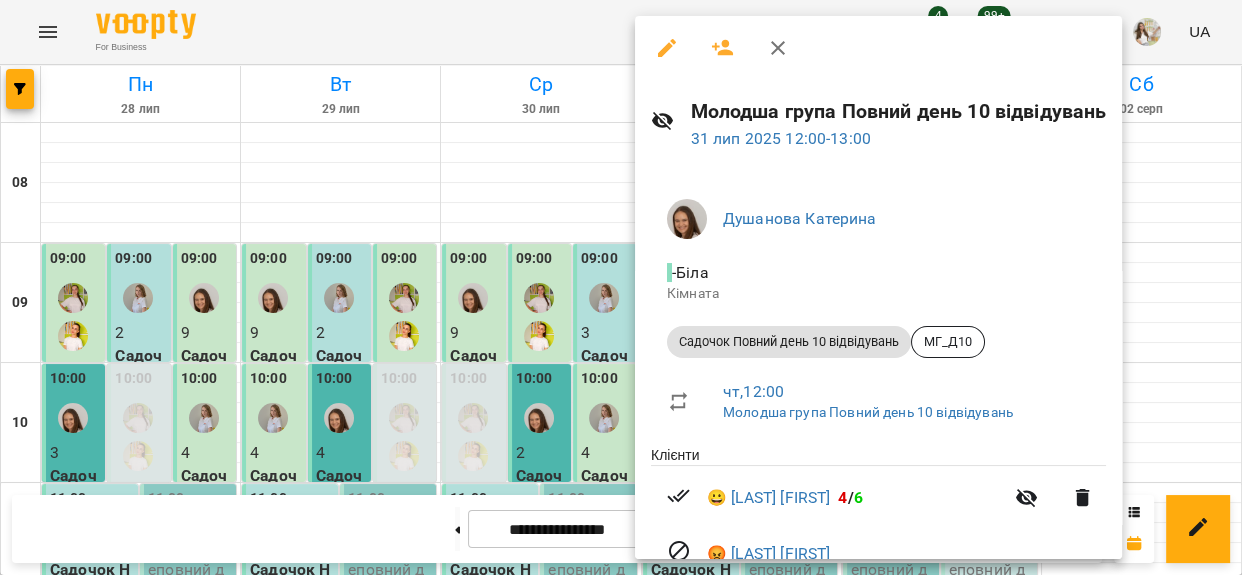 click at bounding box center (621, 287) 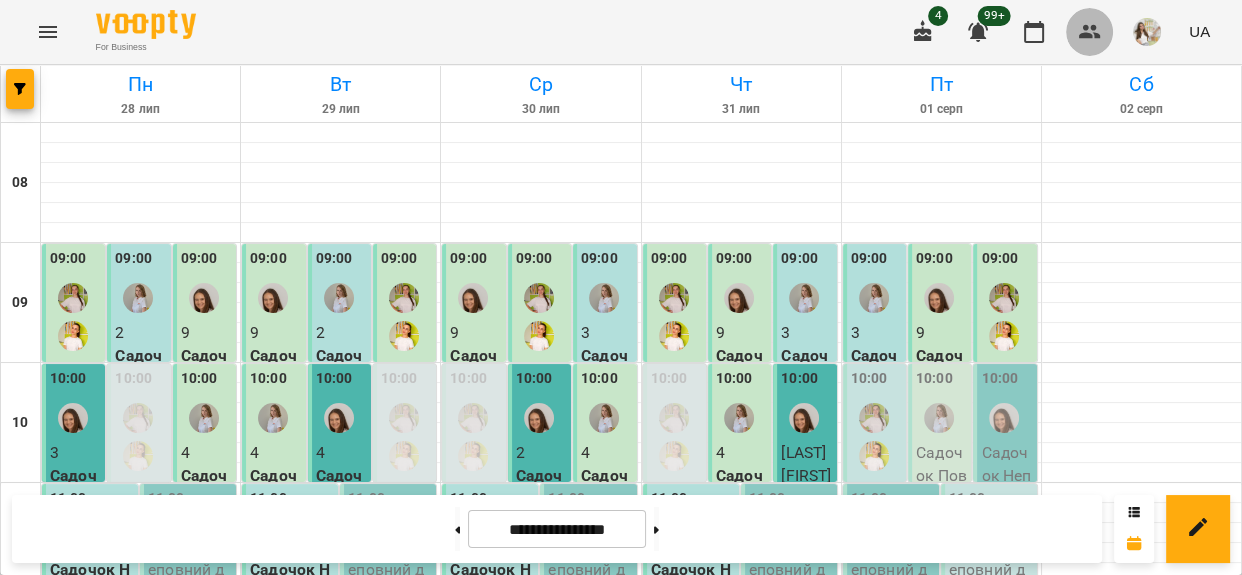 click 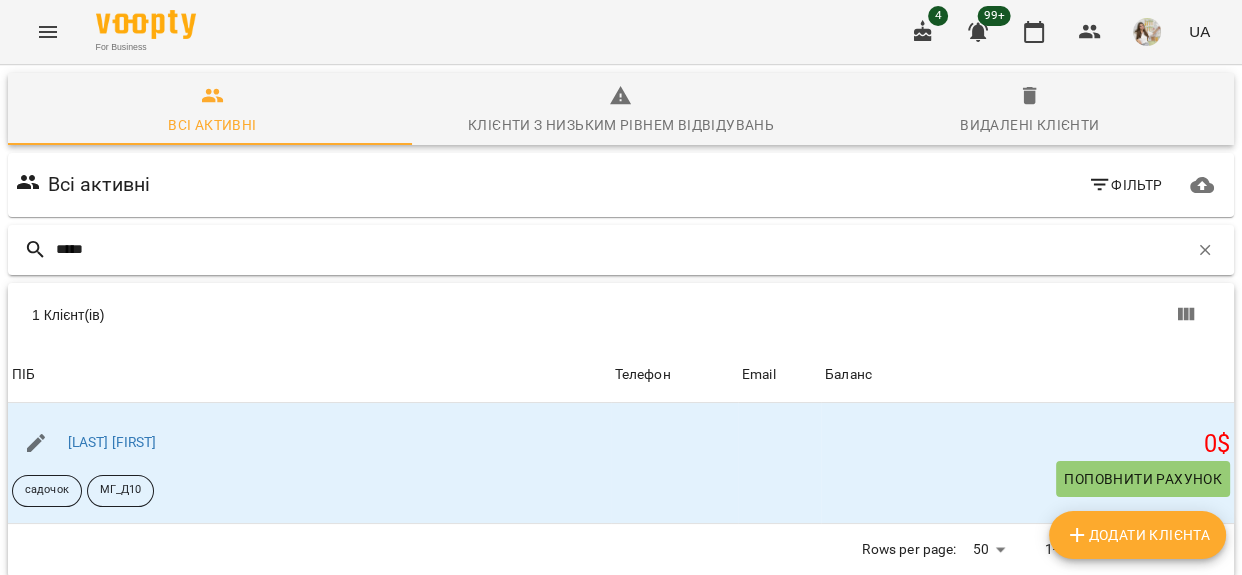 drag, startPoint x: 89, startPoint y: 244, endPoint x: 40, endPoint y: 244, distance: 49 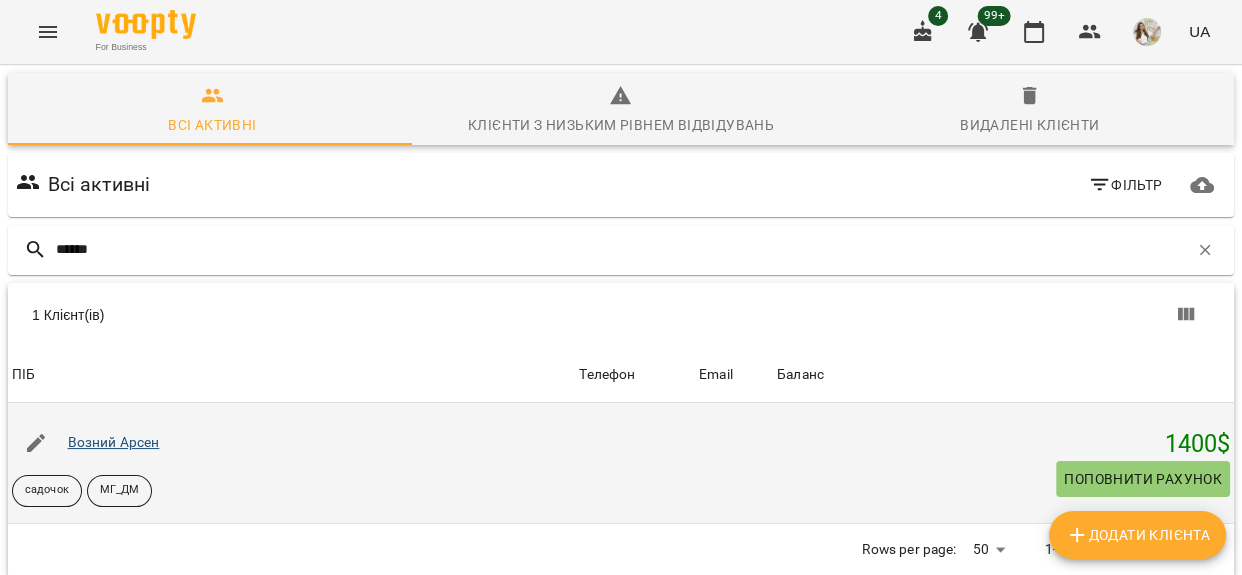 type on "******" 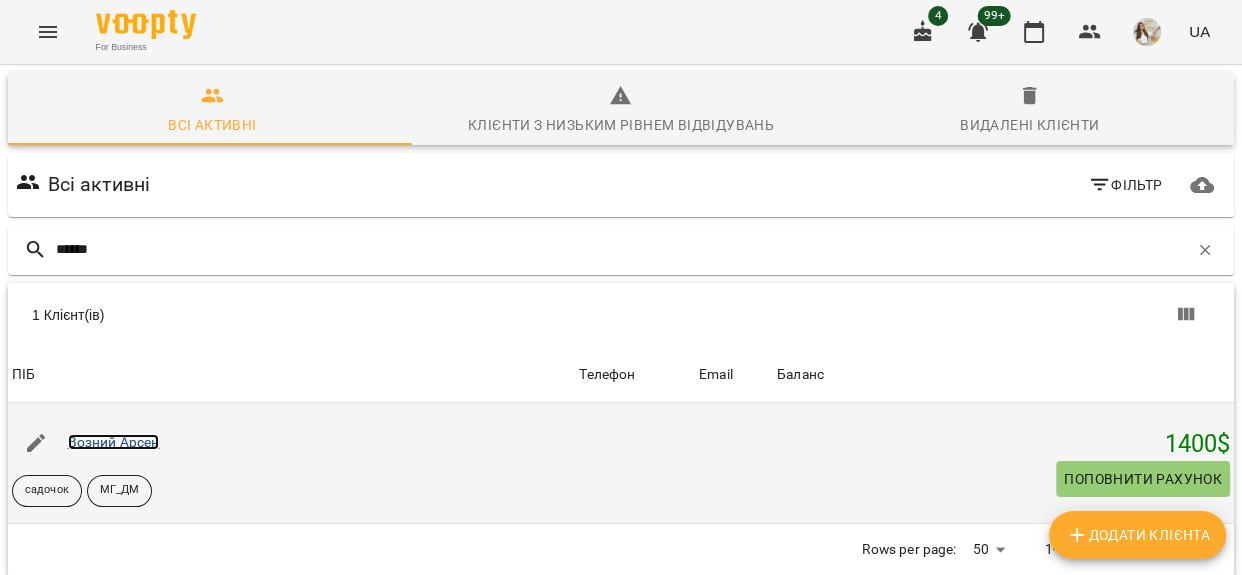 click on "Возний Арсен" at bounding box center [114, 442] 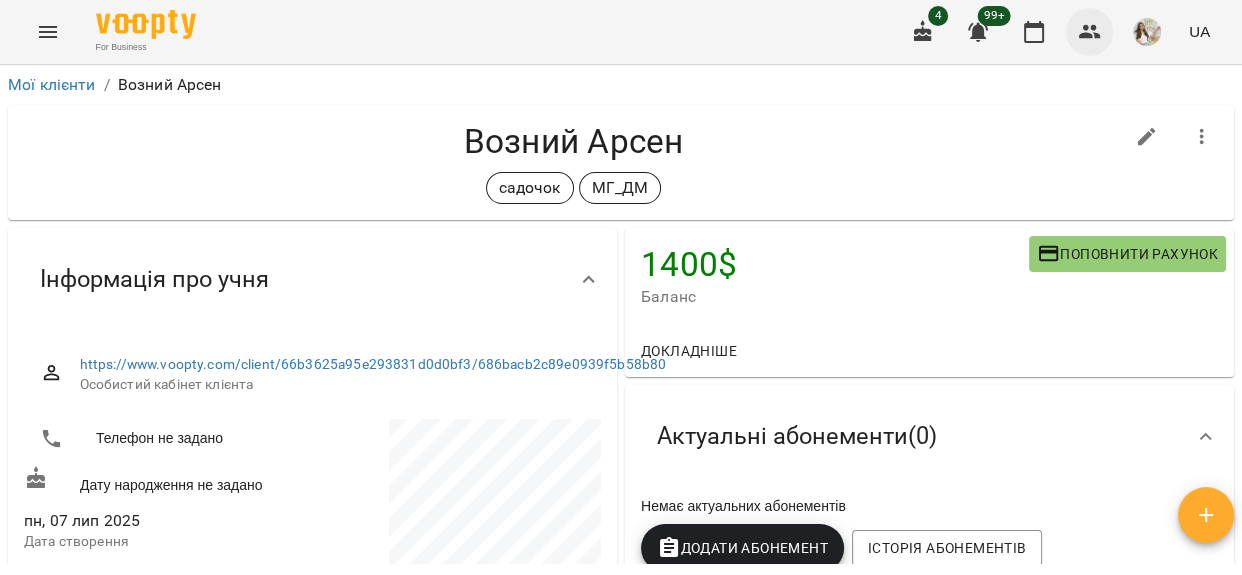 click 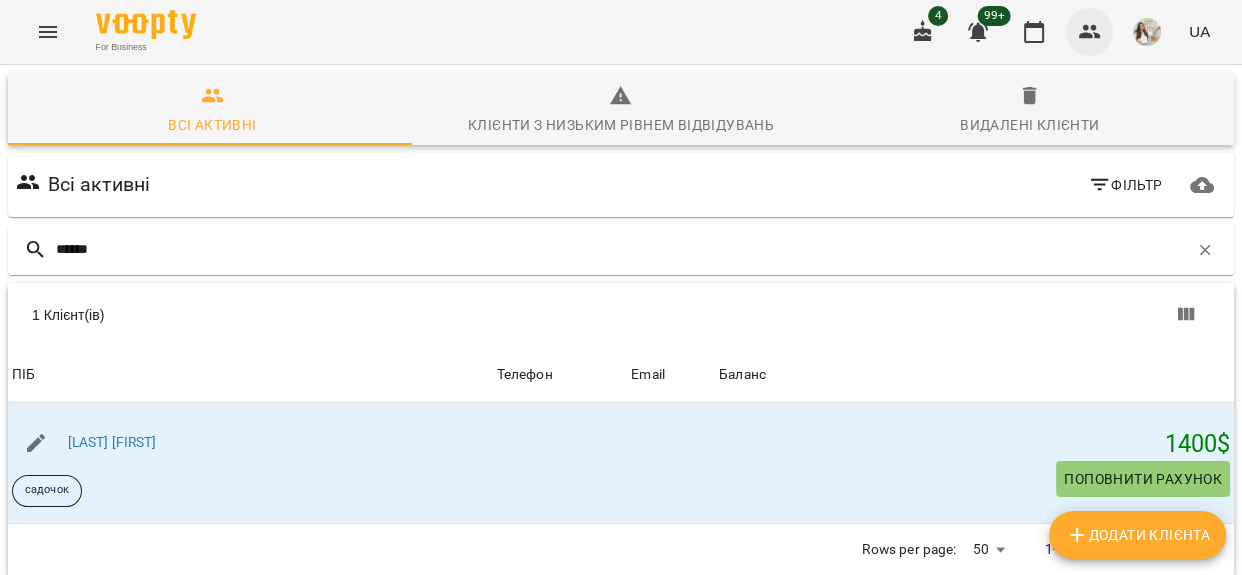 type on "*******" 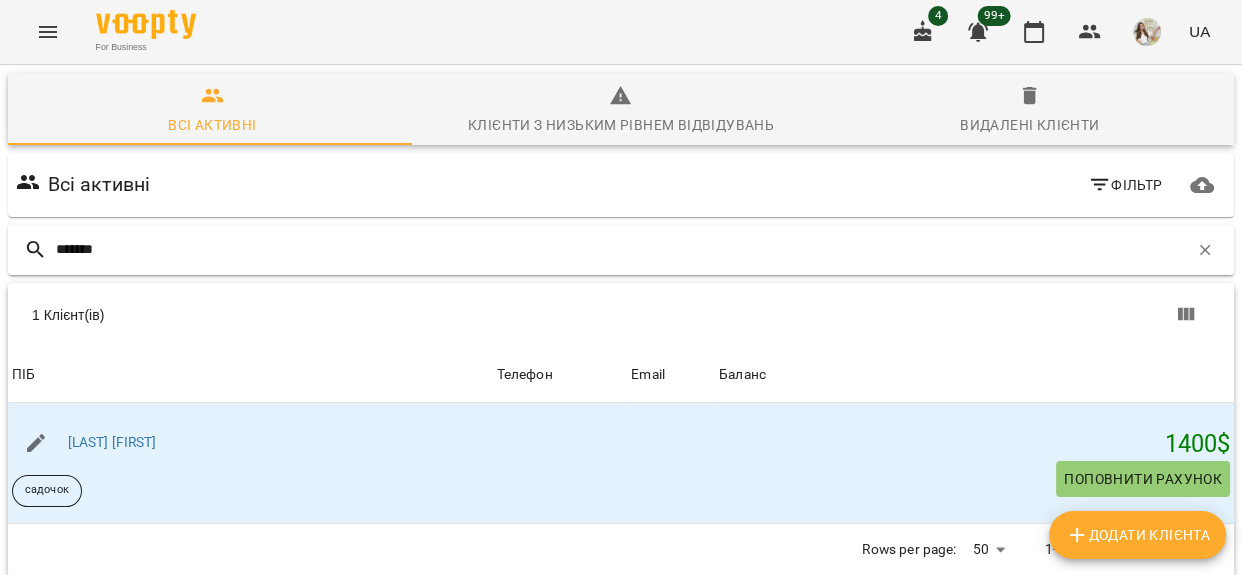 drag, startPoint x: 115, startPoint y: 249, endPoint x: 14, endPoint y: 249, distance: 101 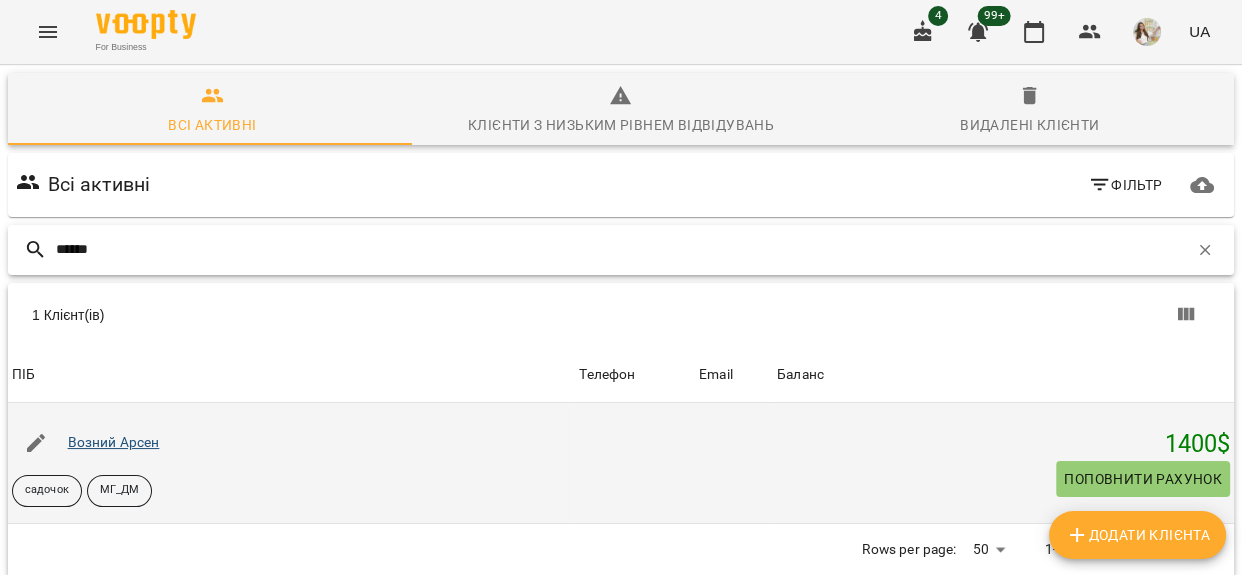 type on "******" 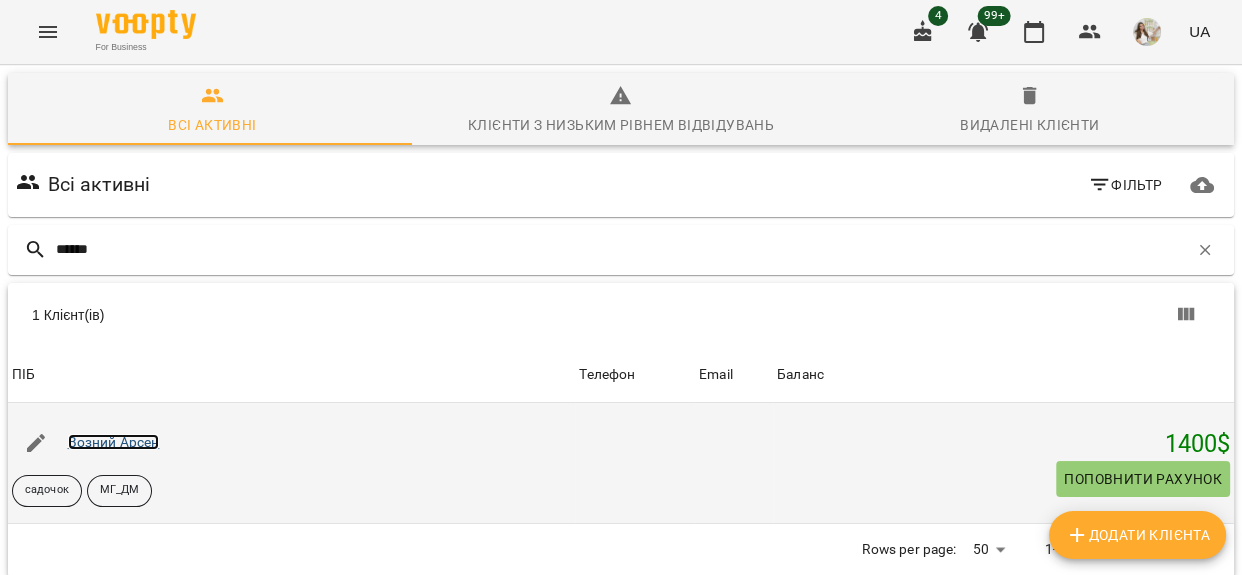 click on "Возний Арсен" at bounding box center (114, 442) 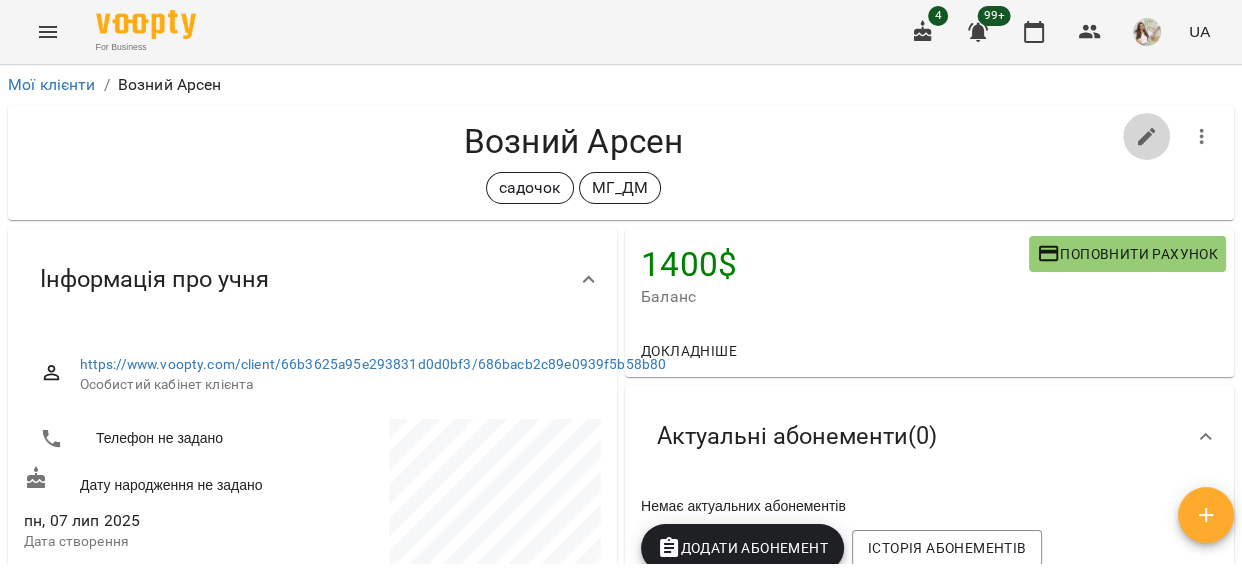 click 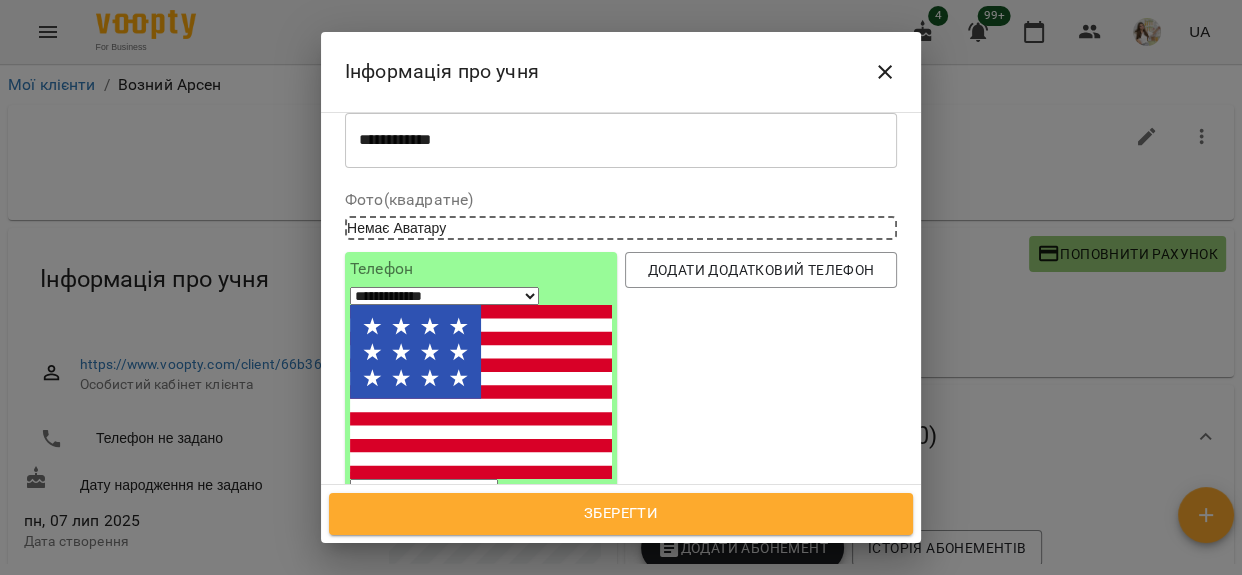 scroll, scrollTop: 181, scrollLeft: 0, axis: vertical 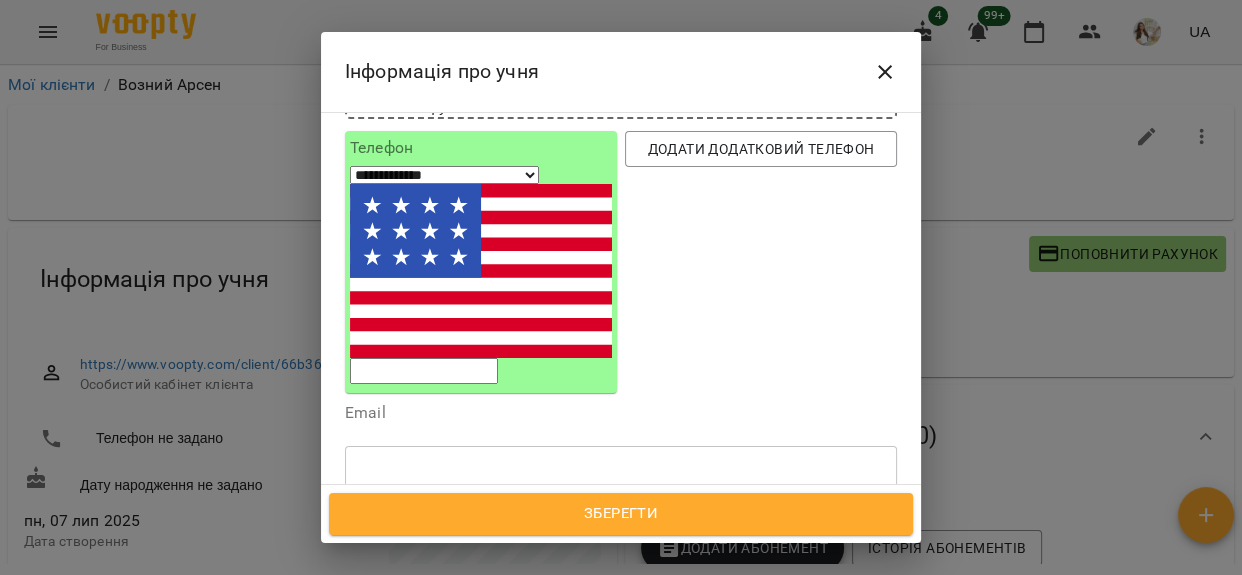 click 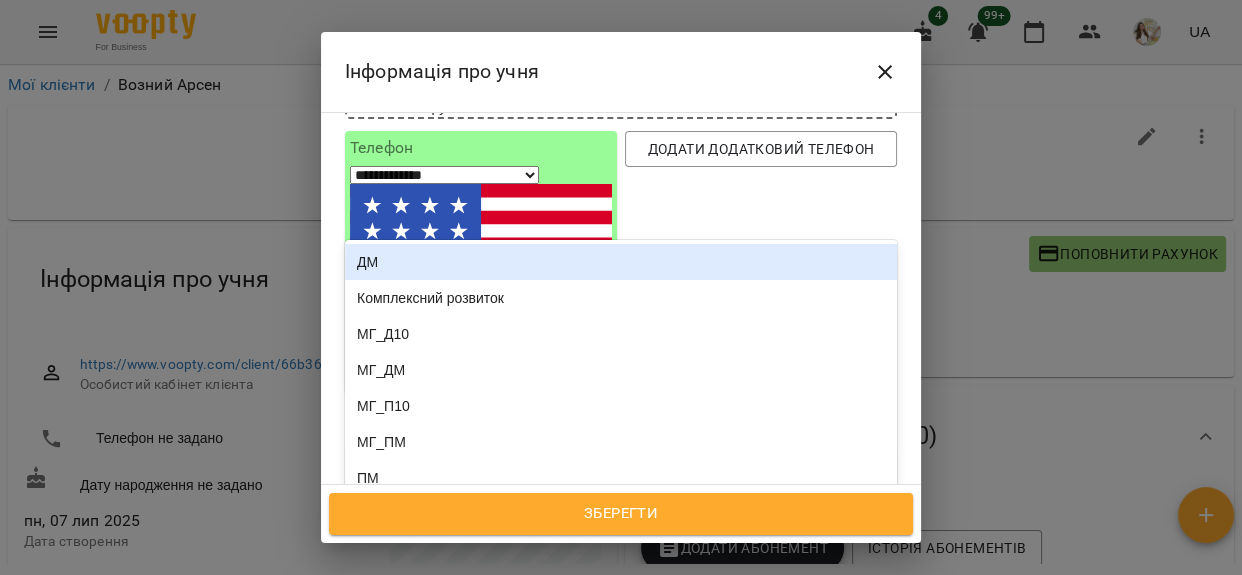 type on "**" 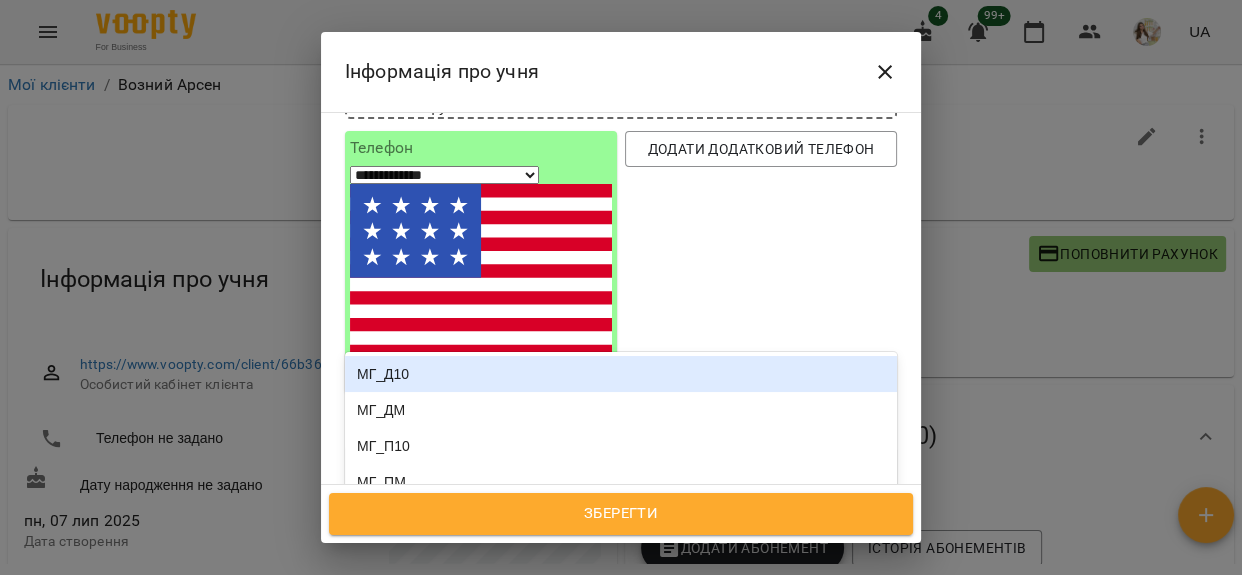 click on "МГ_Д10" at bounding box center [621, 374] 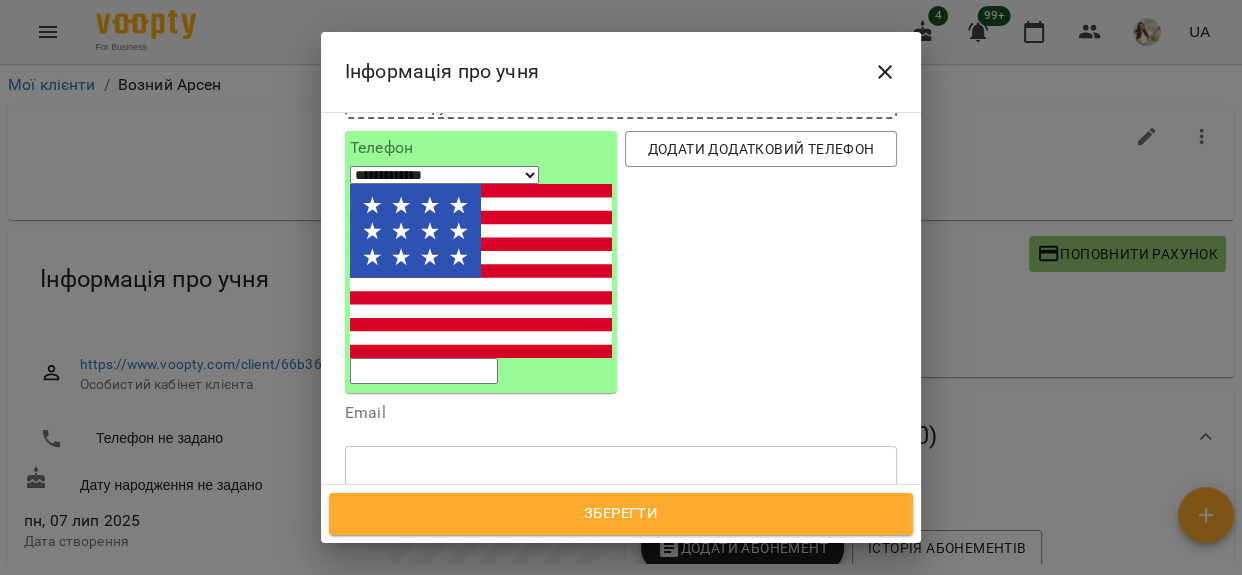 click on "Зберегти" at bounding box center [621, 514] 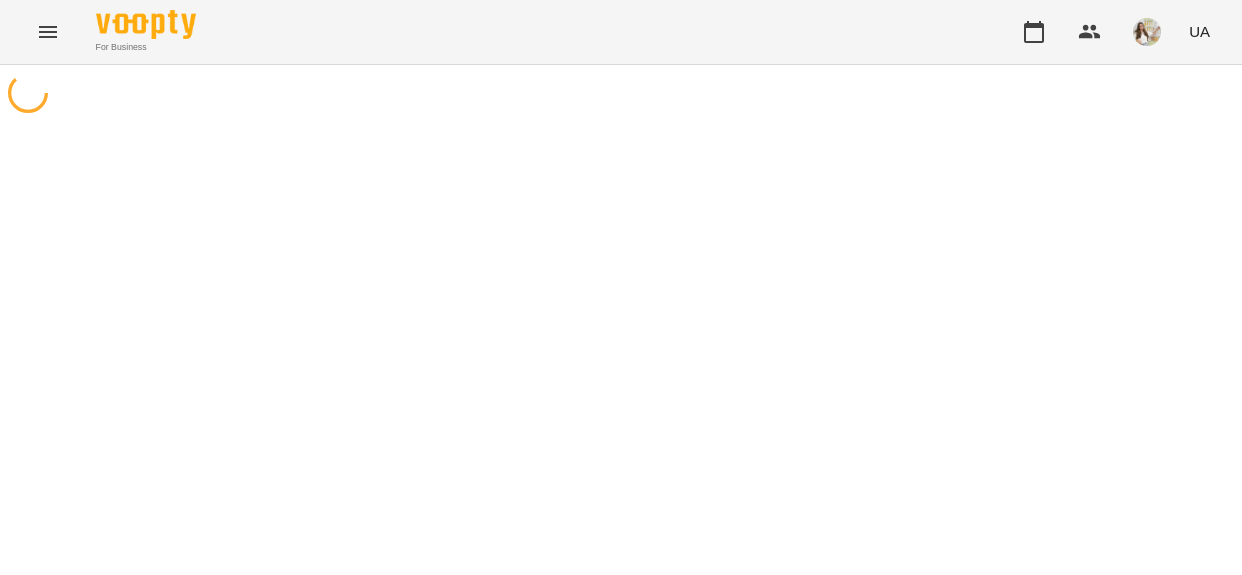 scroll, scrollTop: 0, scrollLeft: 0, axis: both 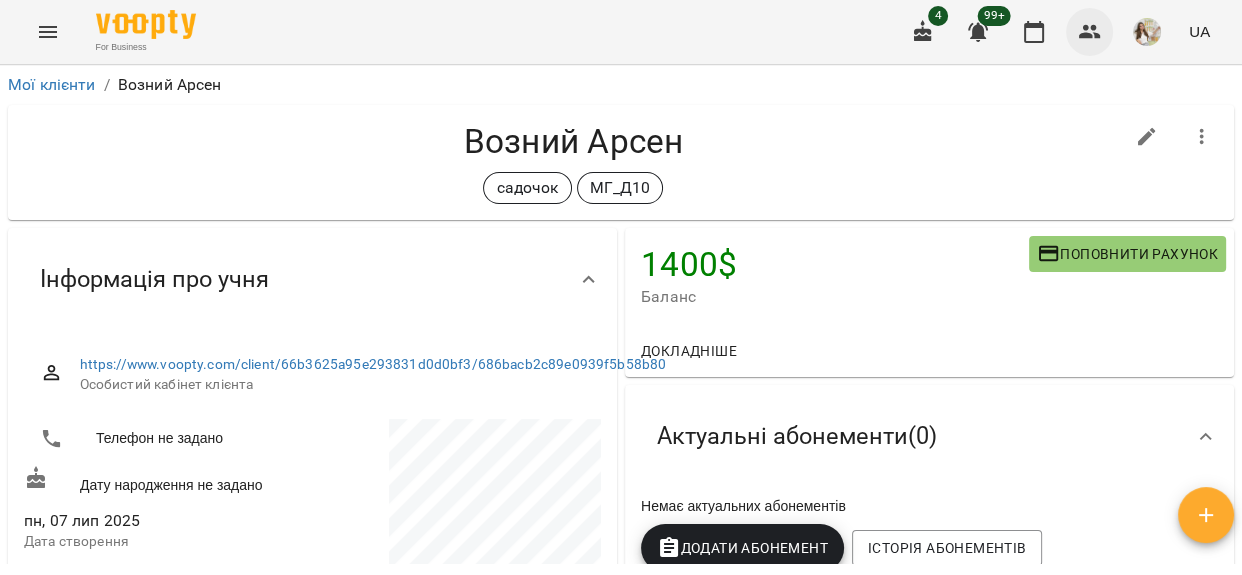 click 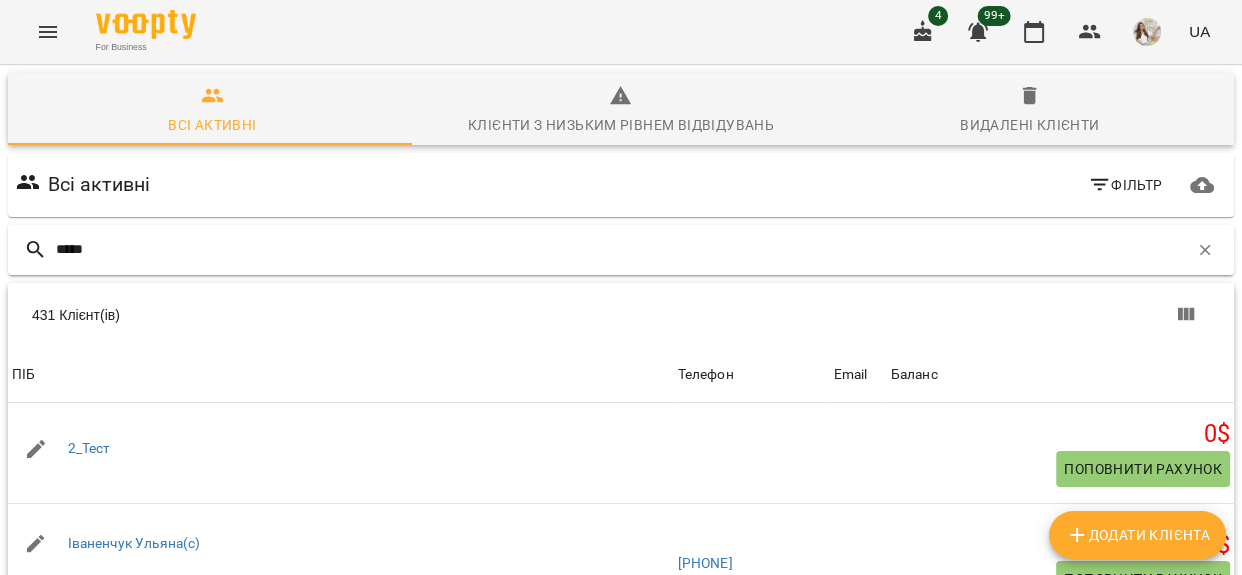 type on "******" 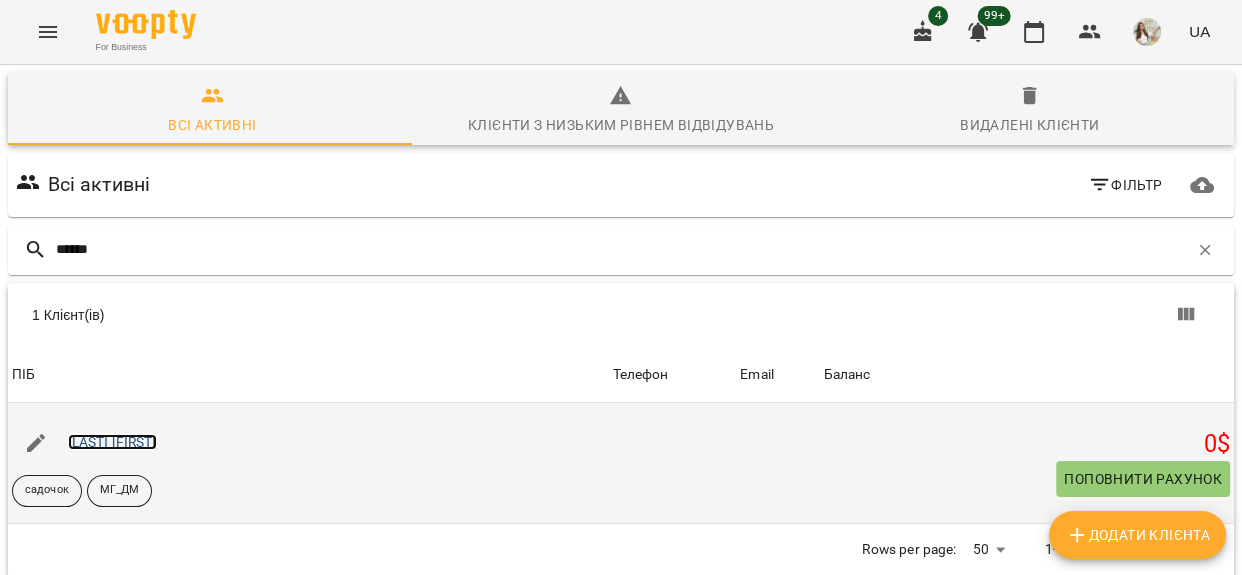 click on "[LAST] [FIRST]" at bounding box center (112, 442) 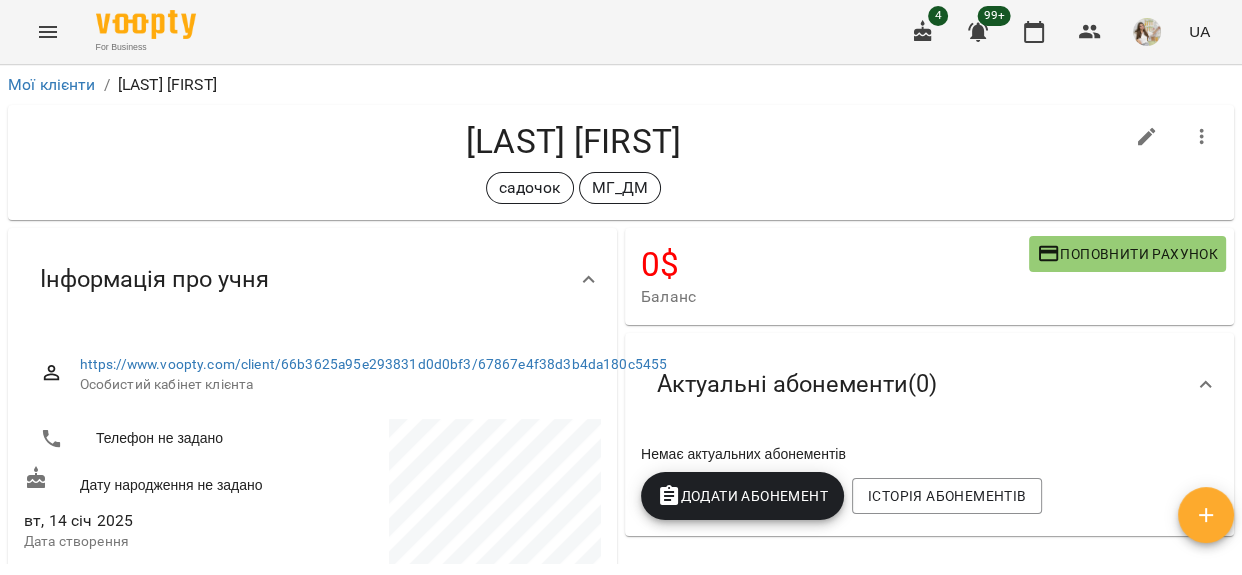 click at bounding box center [1147, 137] 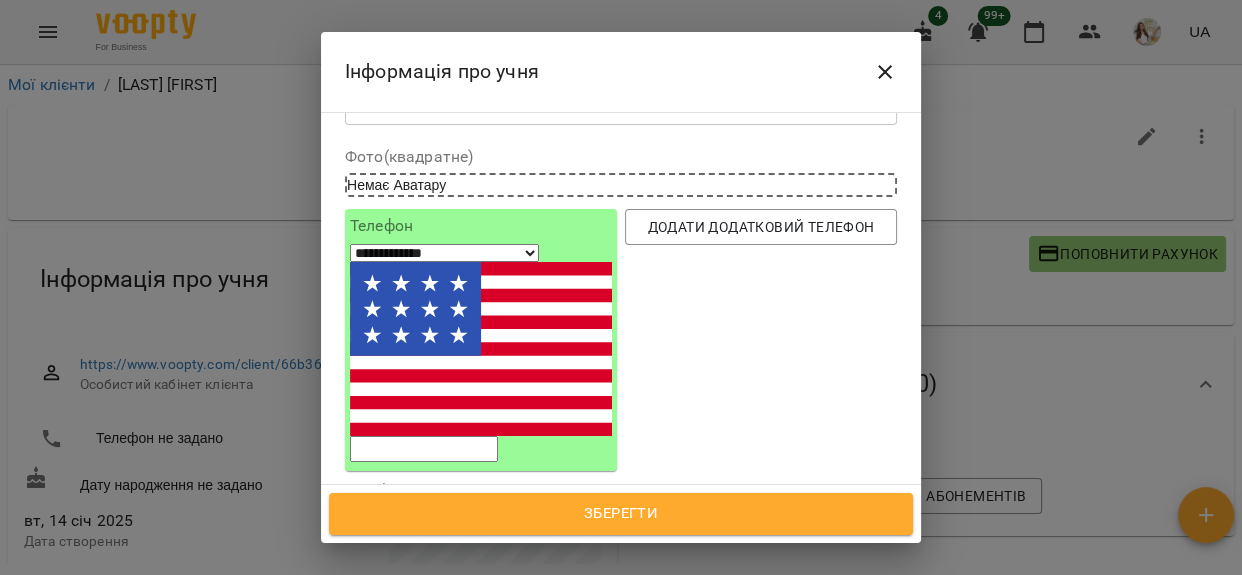 scroll, scrollTop: 181, scrollLeft: 0, axis: vertical 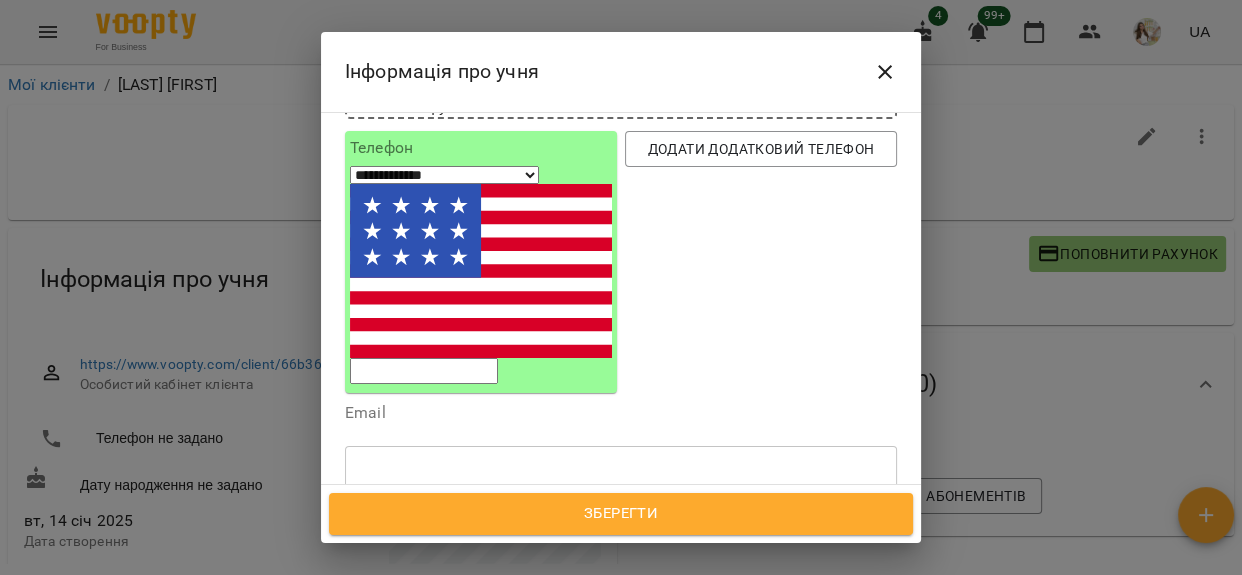 click 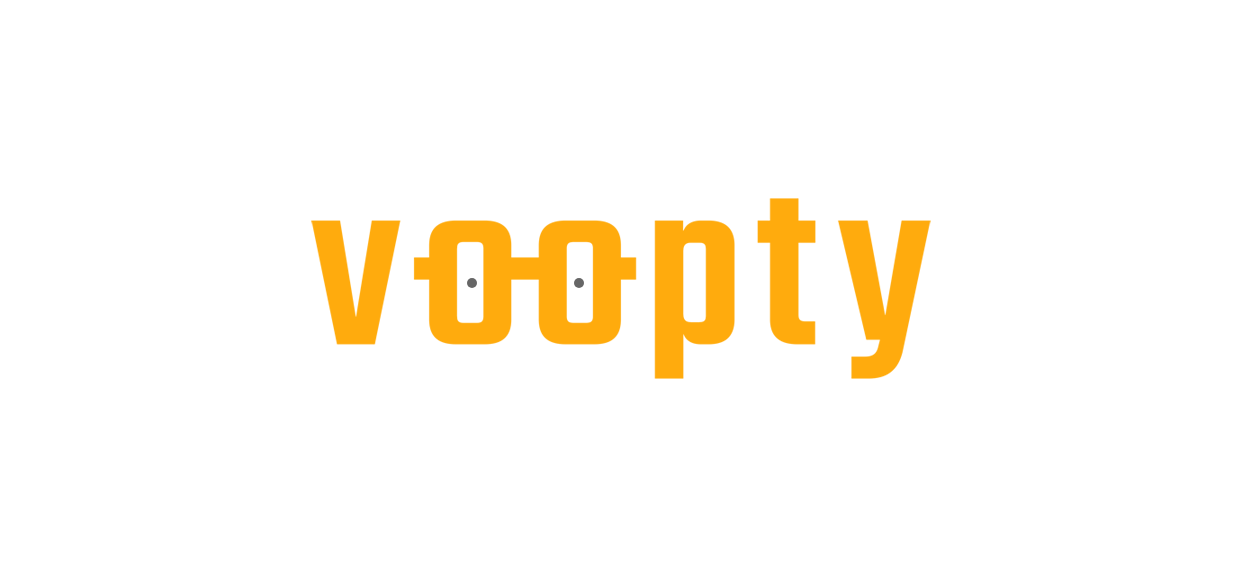 scroll, scrollTop: 0, scrollLeft: 0, axis: both 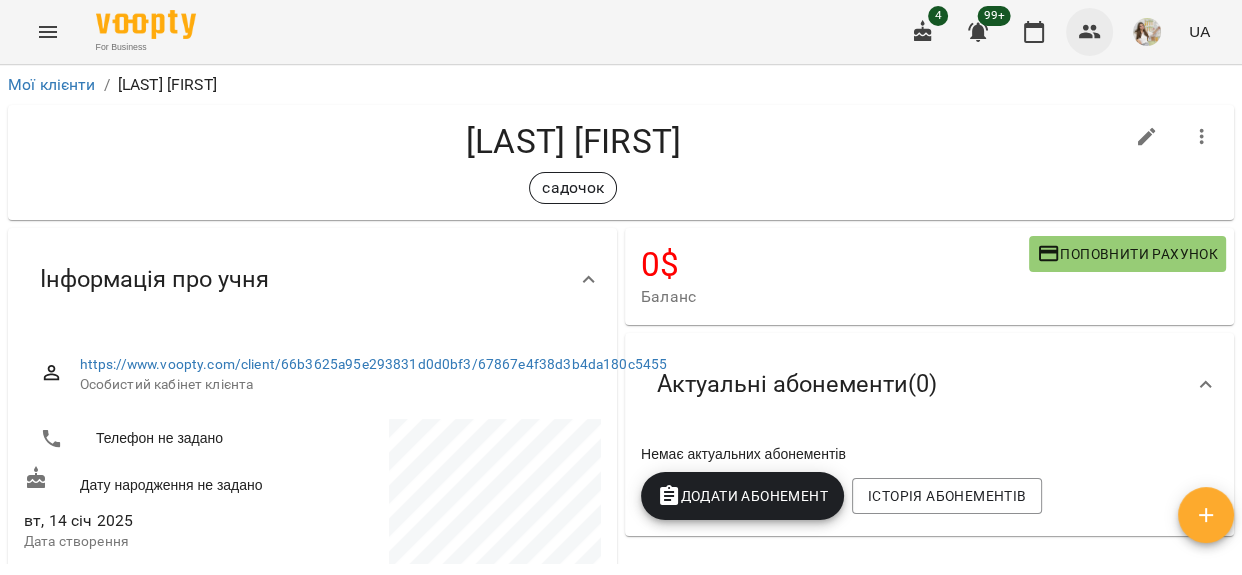 click 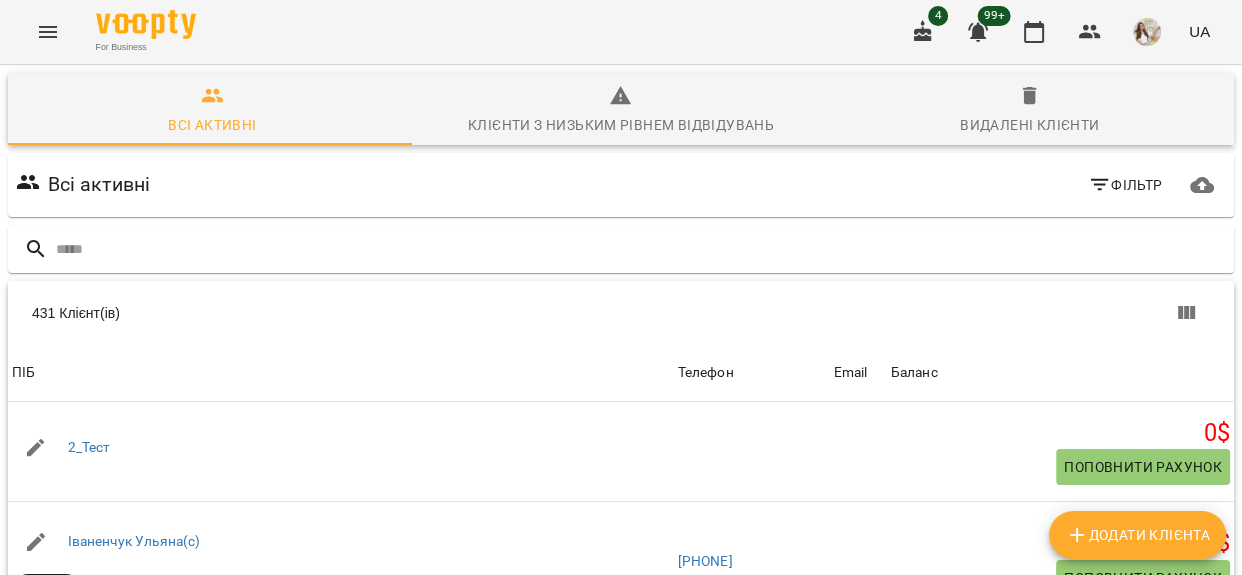 click on "Додати клієнта" at bounding box center [1137, 535] 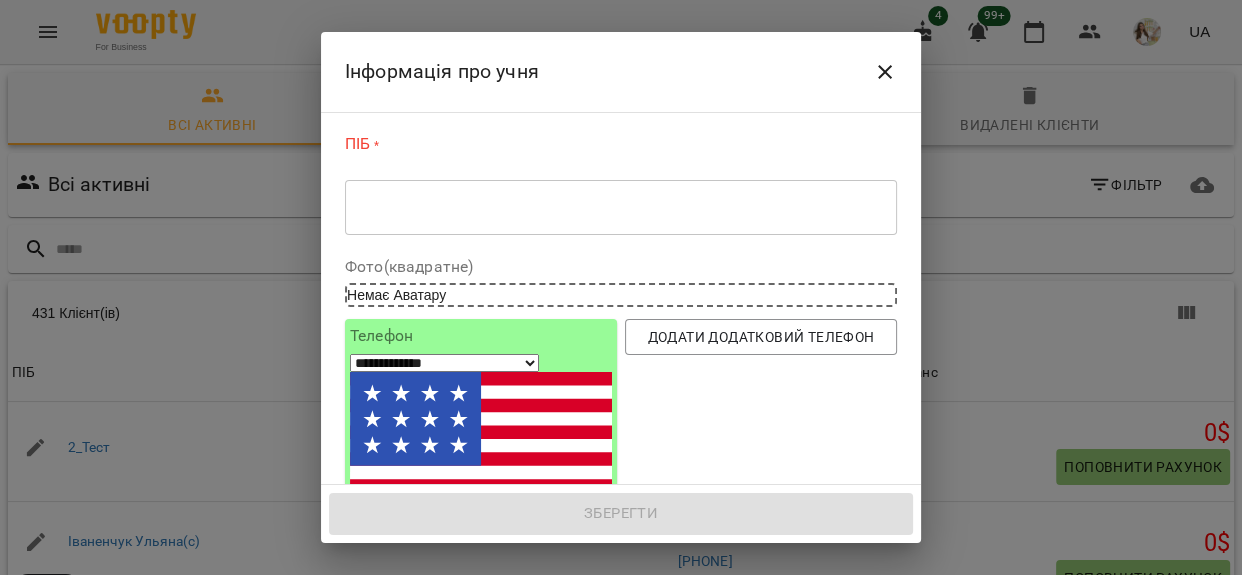 click on "* ​" at bounding box center (621, 207) 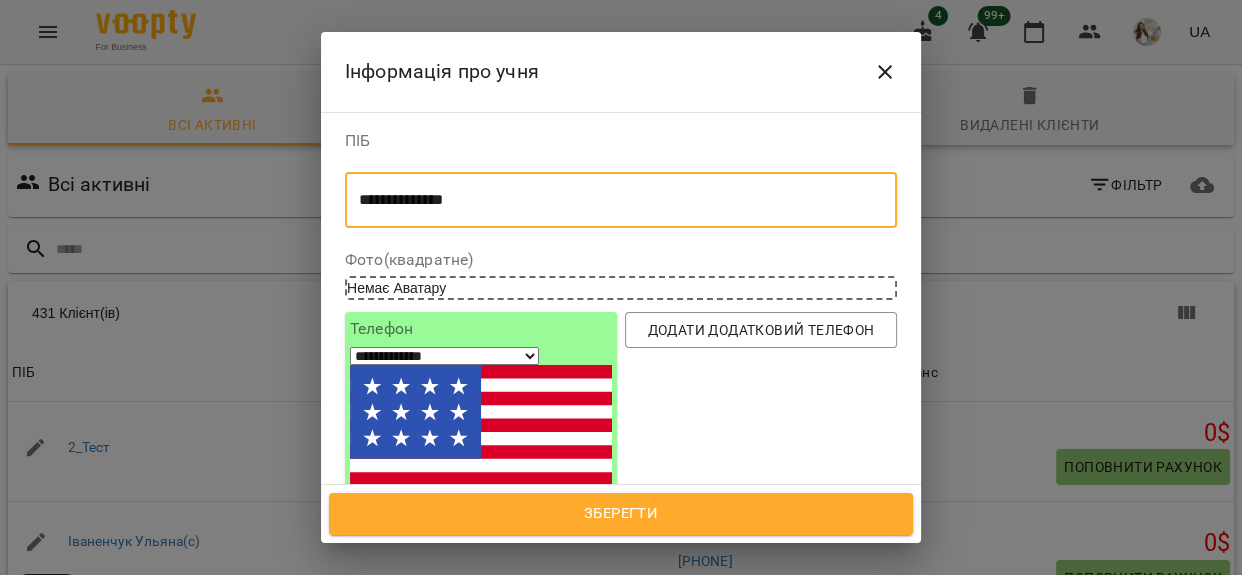 scroll, scrollTop: 181, scrollLeft: 0, axis: vertical 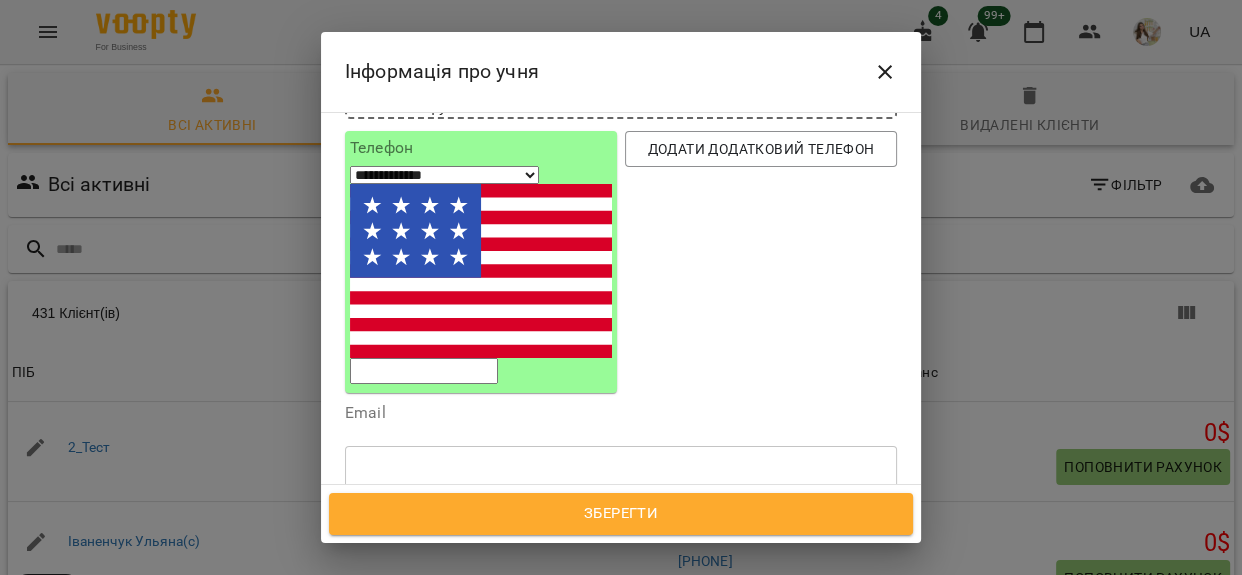 type on "**********" 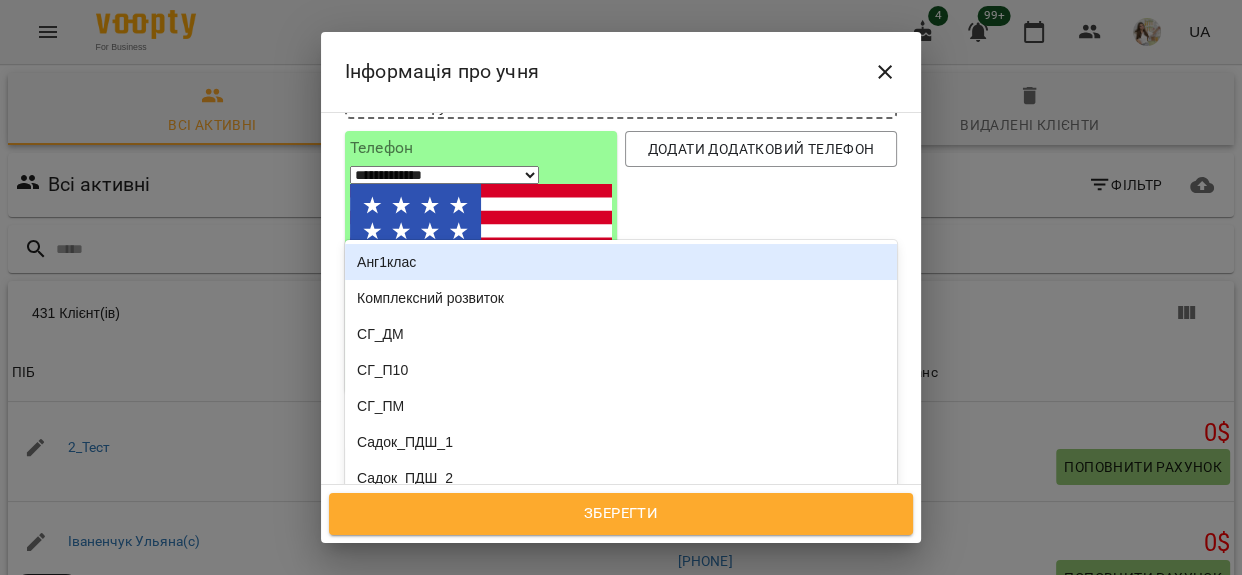 type on "**" 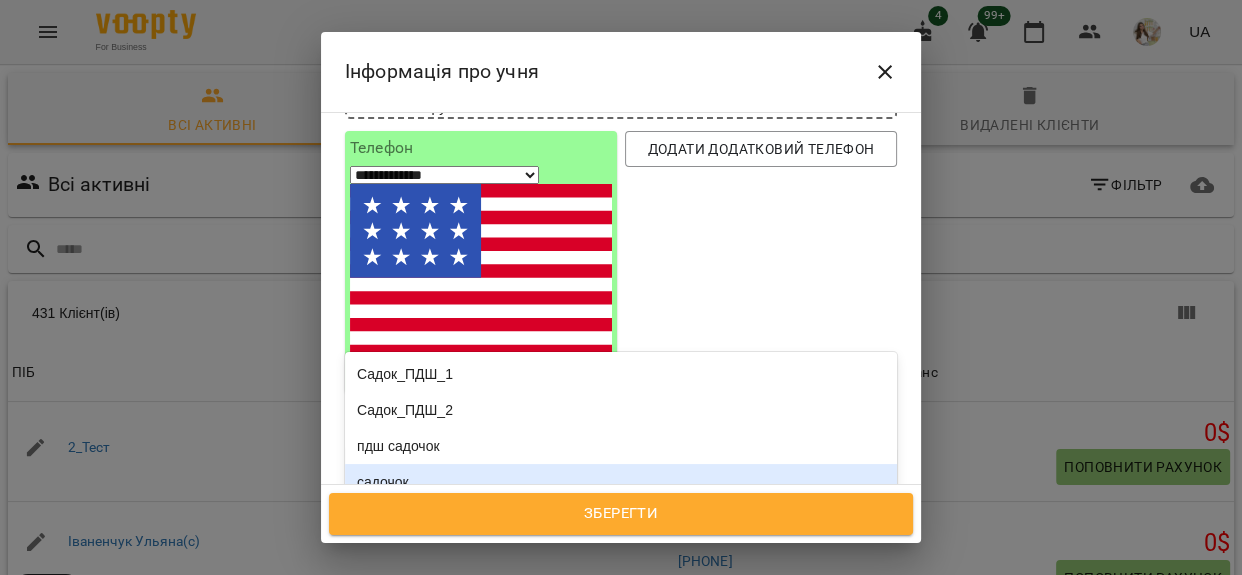 click on "садочок" at bounding box center [621, 482] 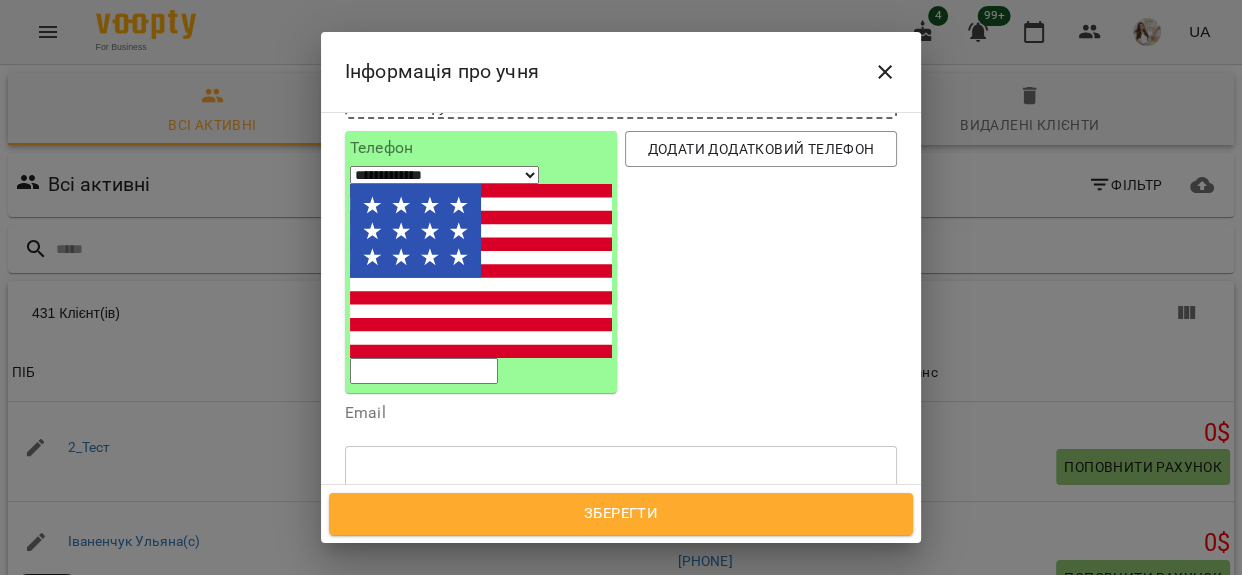 click on "Зберегти" at bounding box center (621, 514) 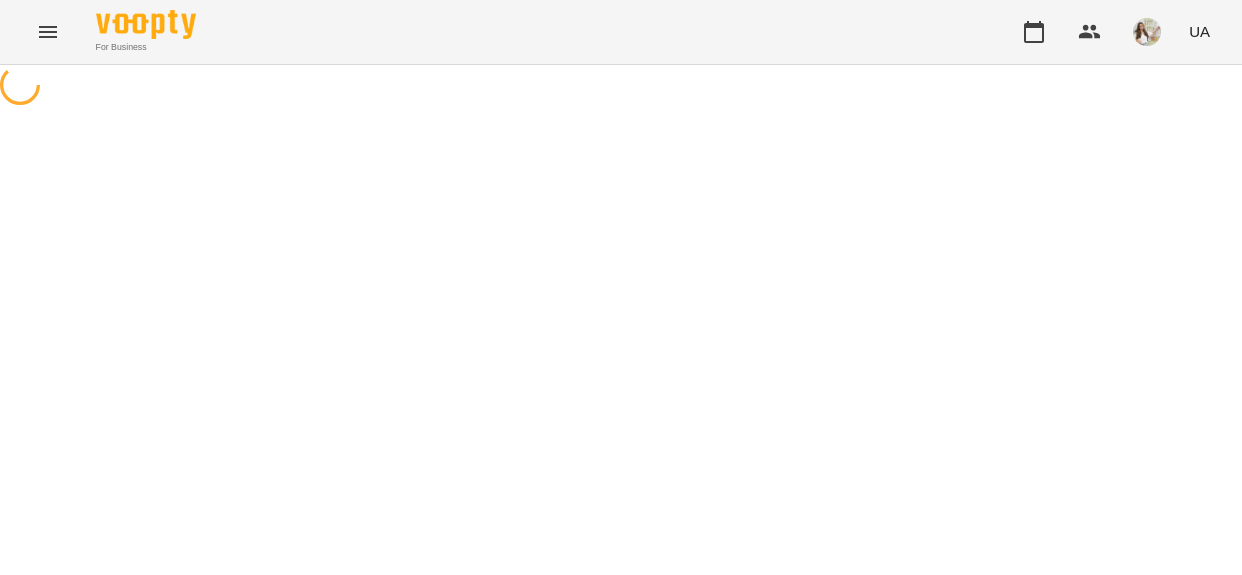 scroll, scrollTop: 0, scrollLeft: 0, axis: both 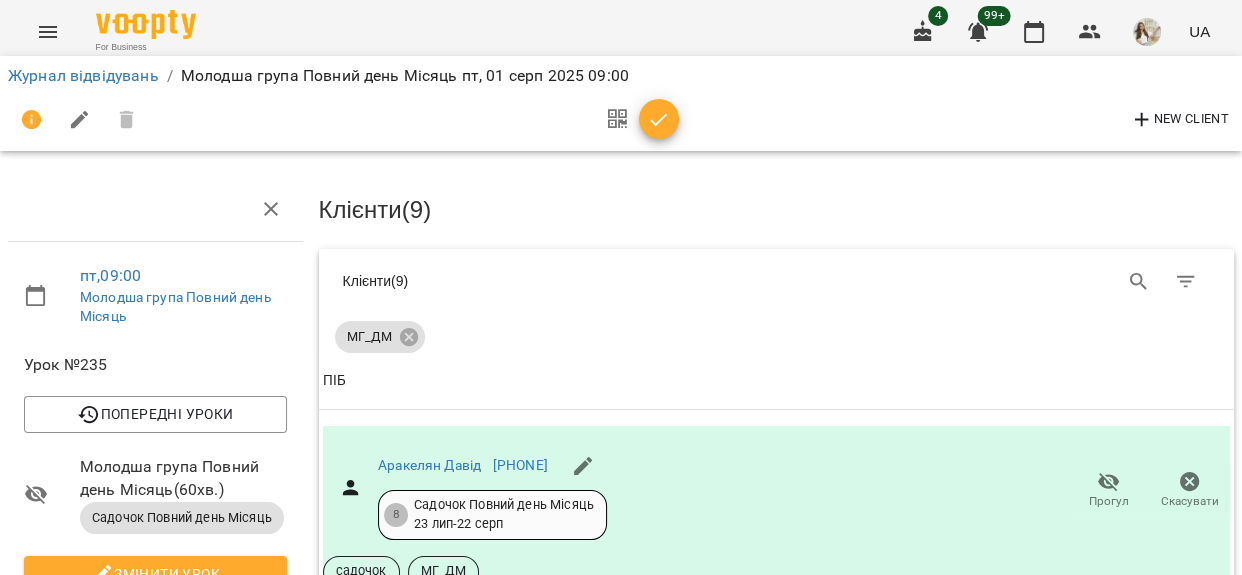 click 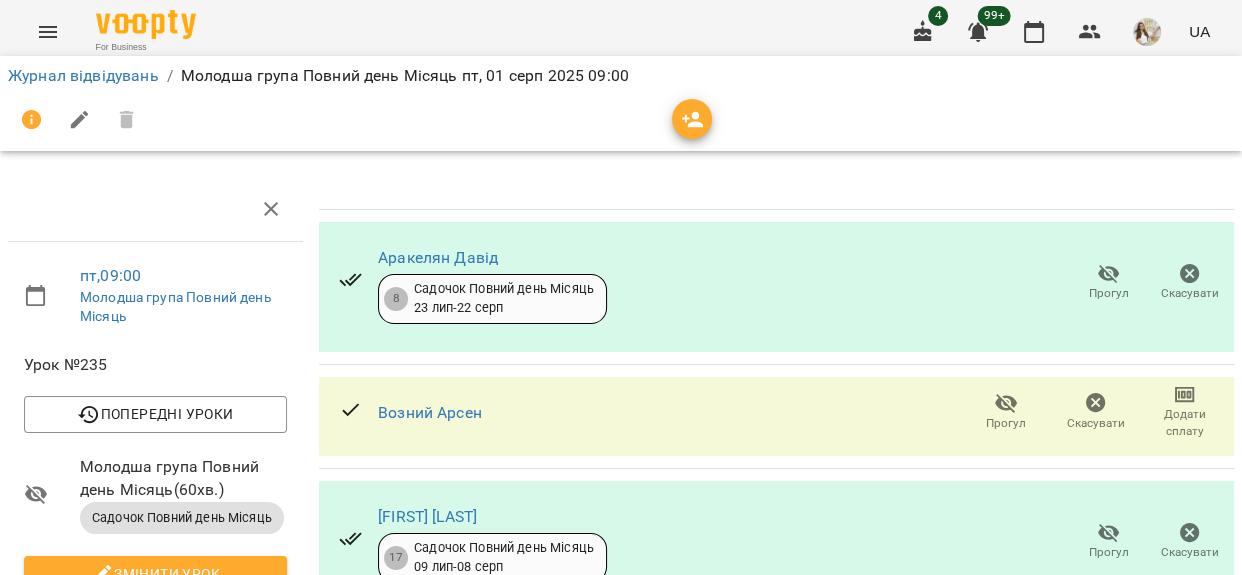 click 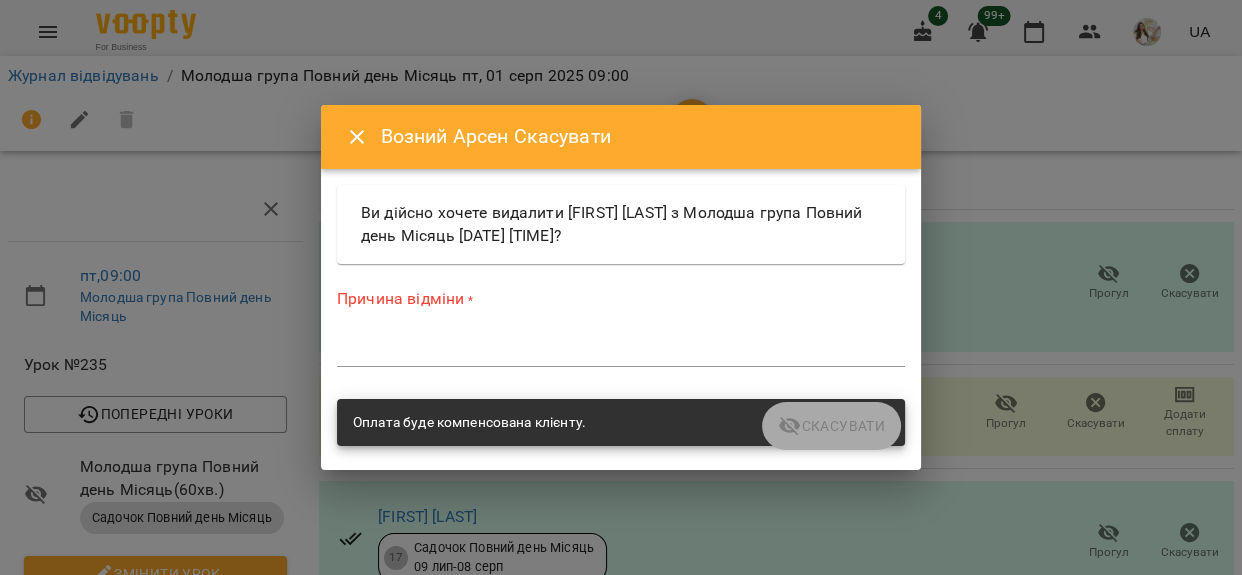 click at bounding box center (621, 350) 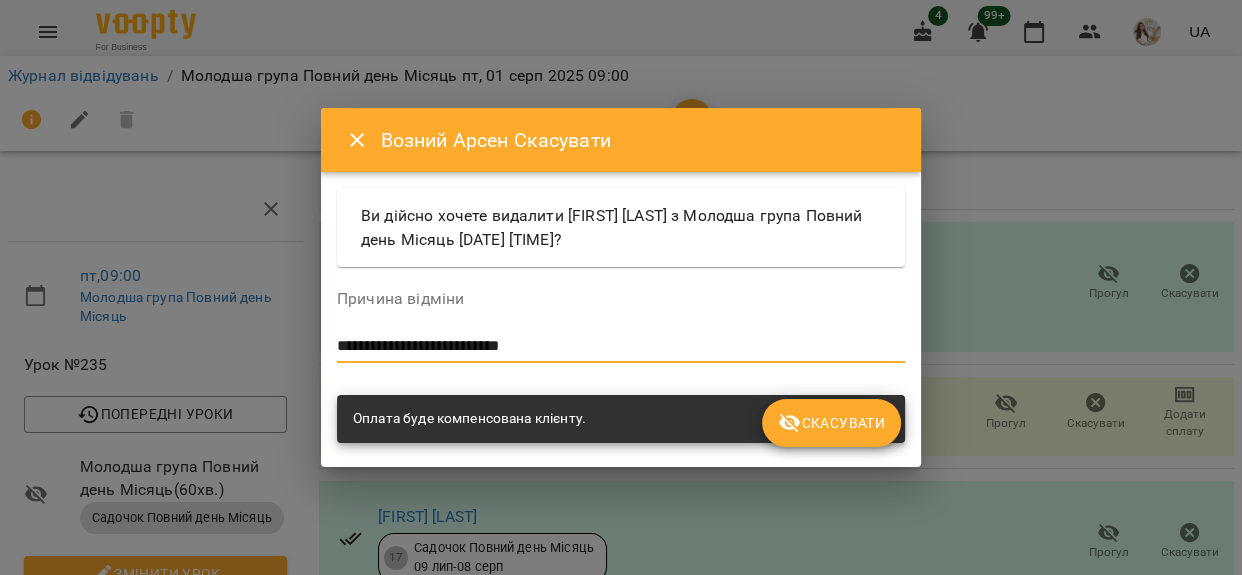 type on "**********" 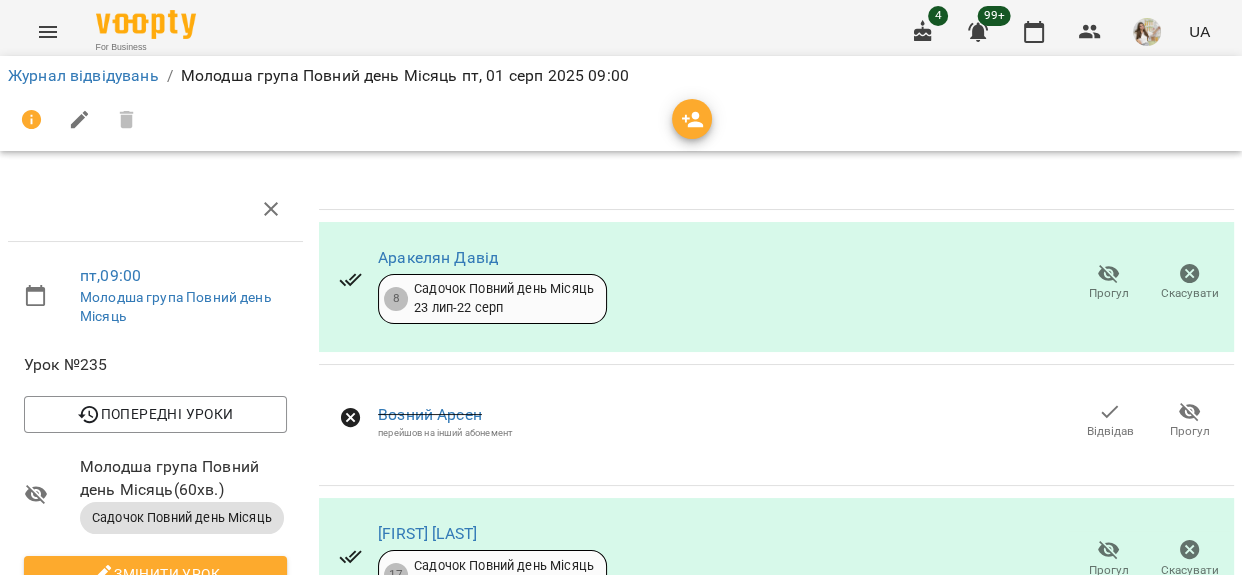 click 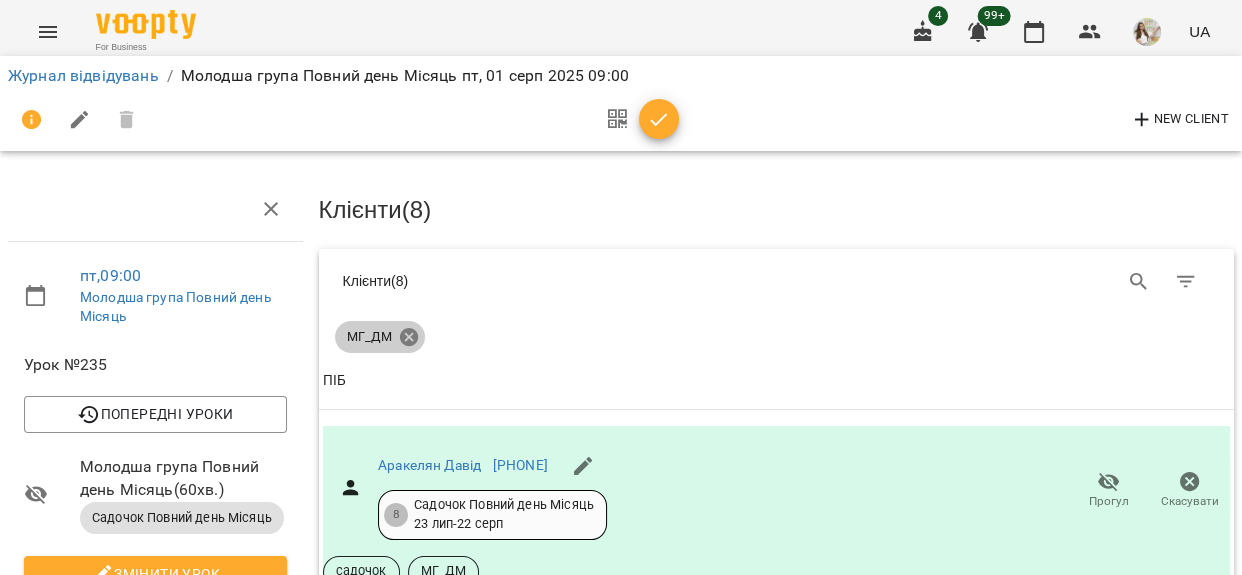 click 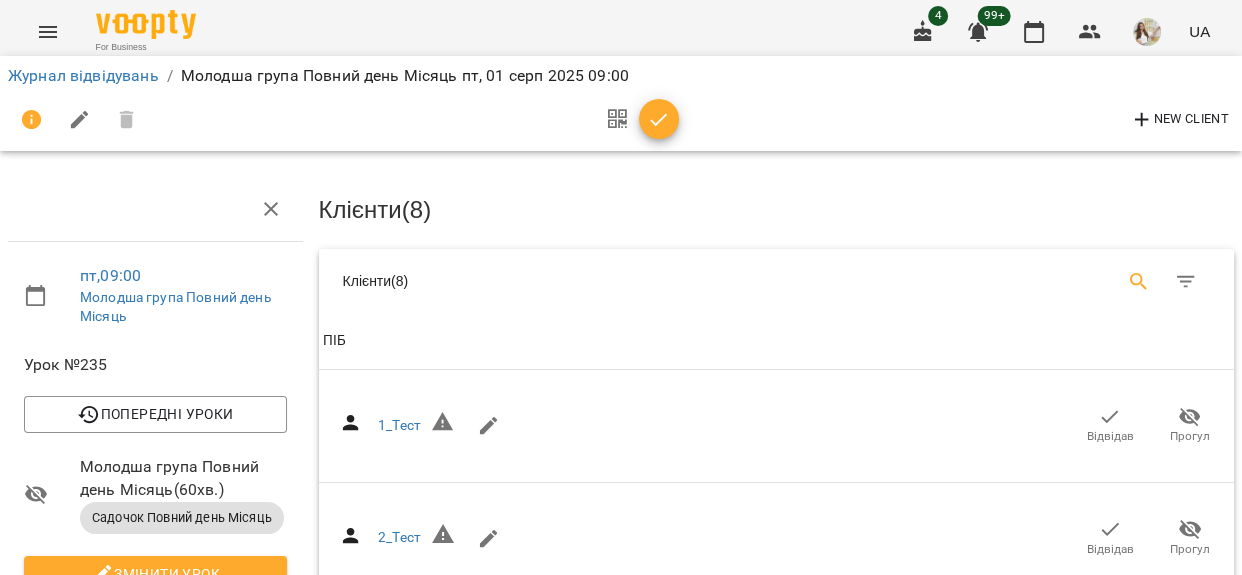 click 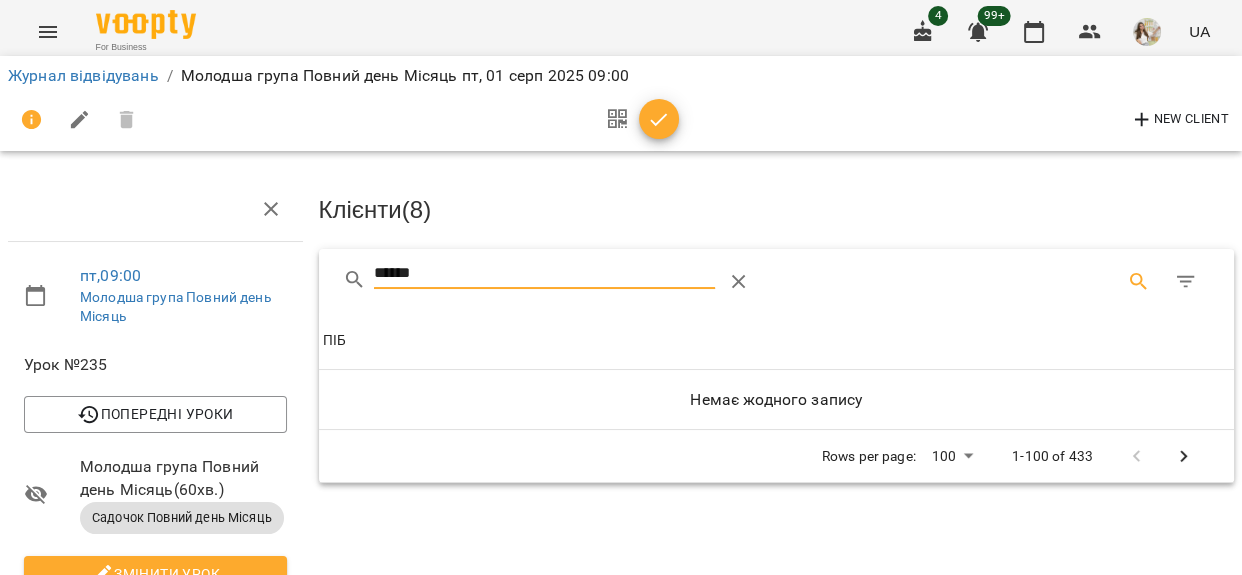 type on "*******" 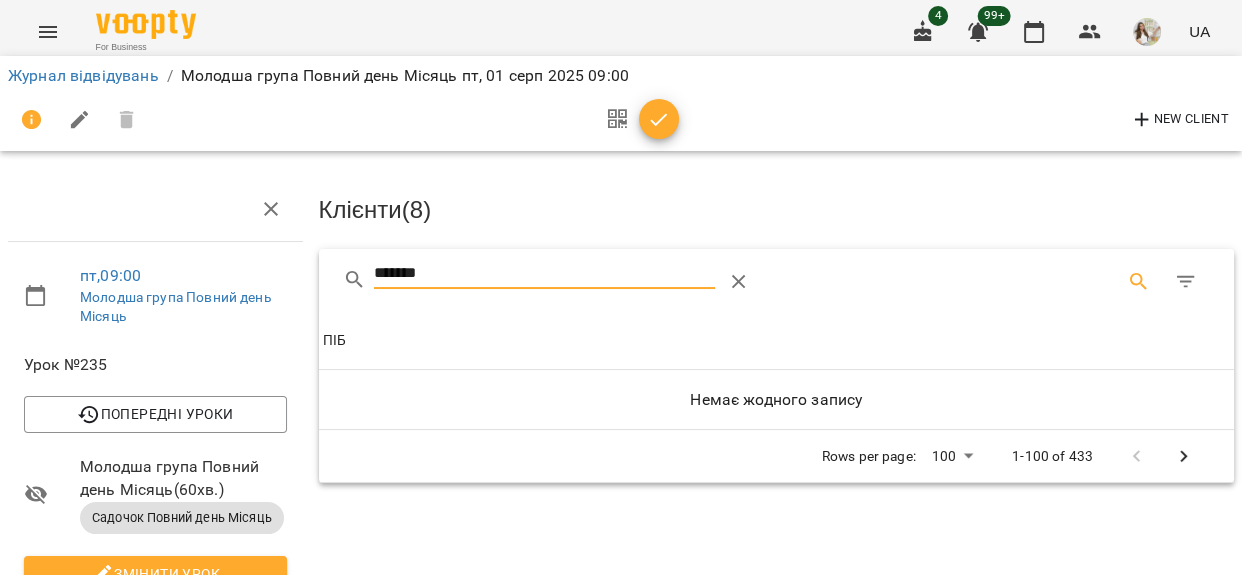 drag, startPoint x: 434, startPoint y: 273, endPoint x: 318, endPoint y: 276, distance: 116.03879 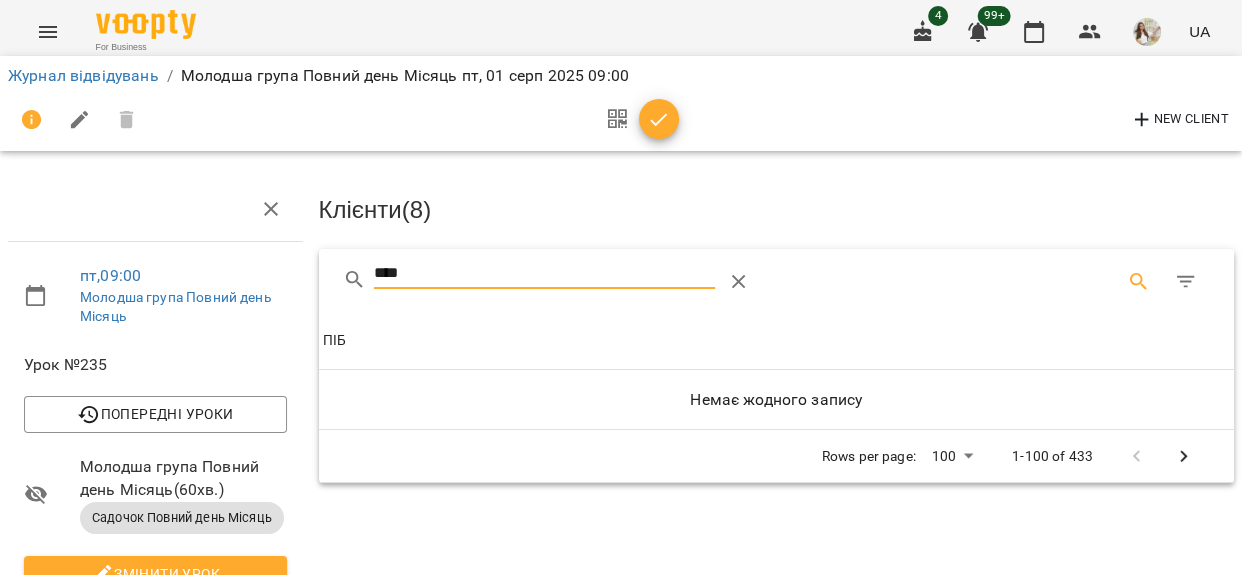 type on "*****" 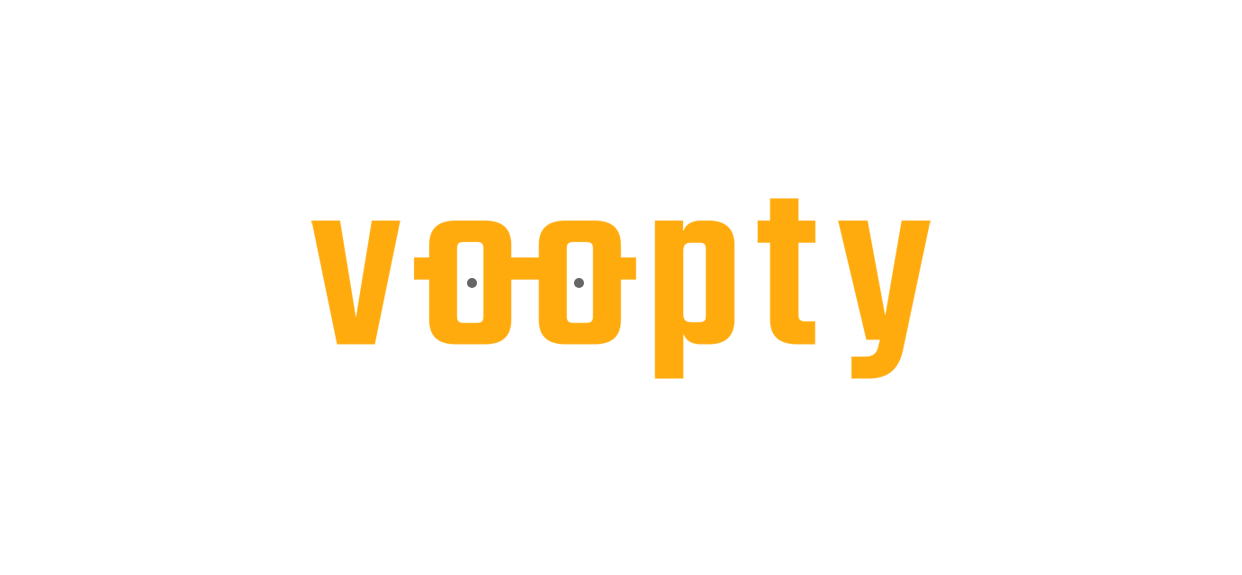 scroll, scrollTop: 0, scrollLeft: 0, axis: both 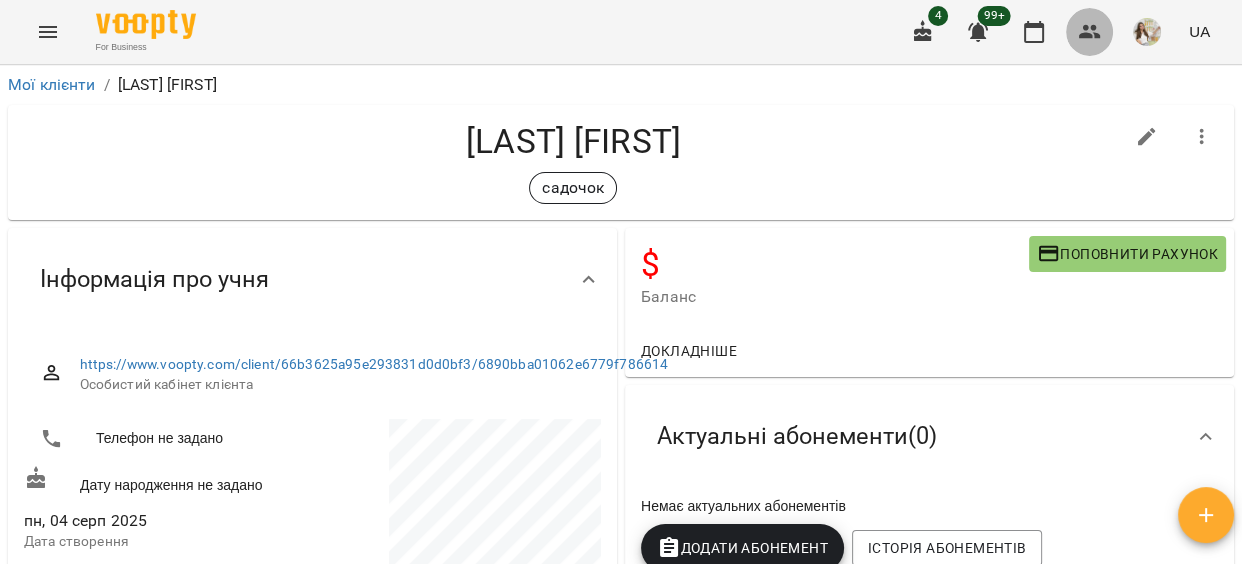 click 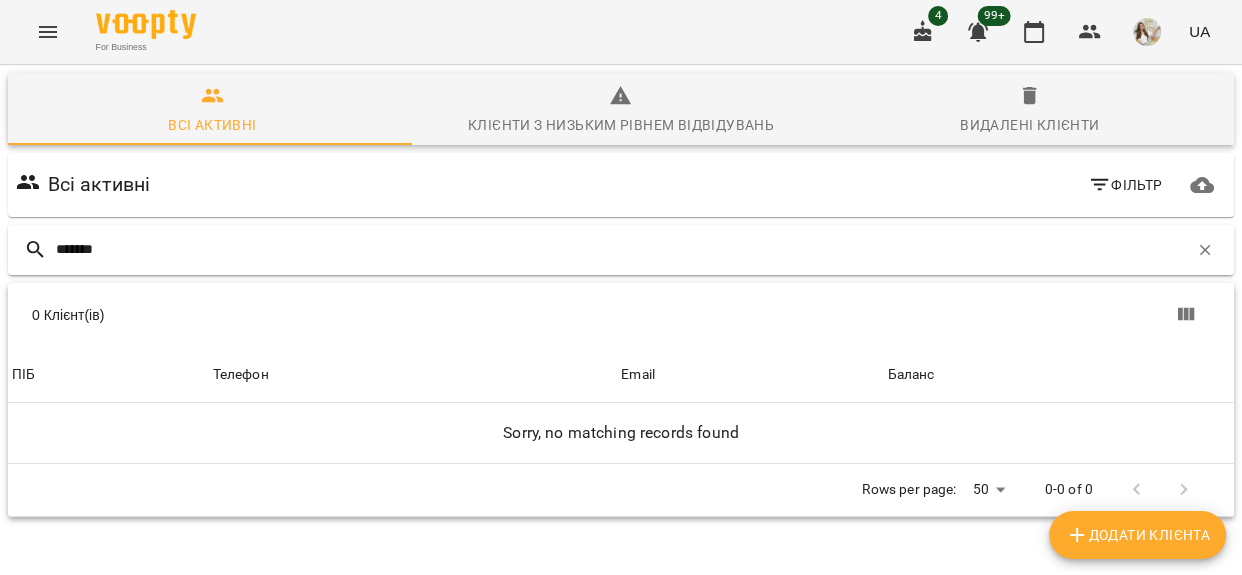 click on "*******" at bounding box center (622, 249) 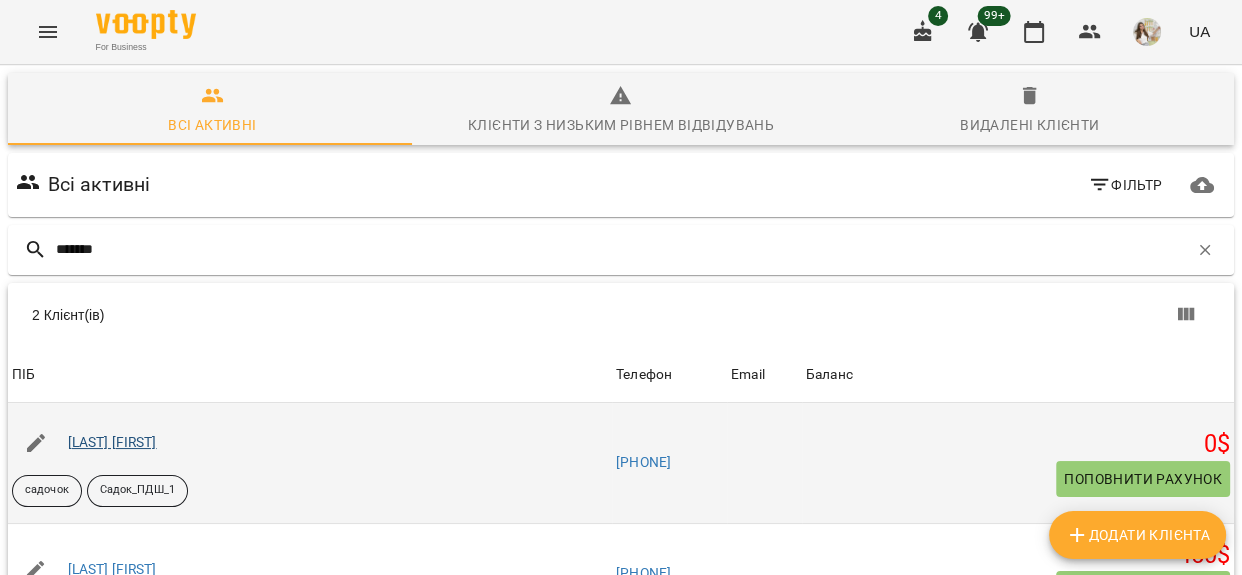 type on "*******" 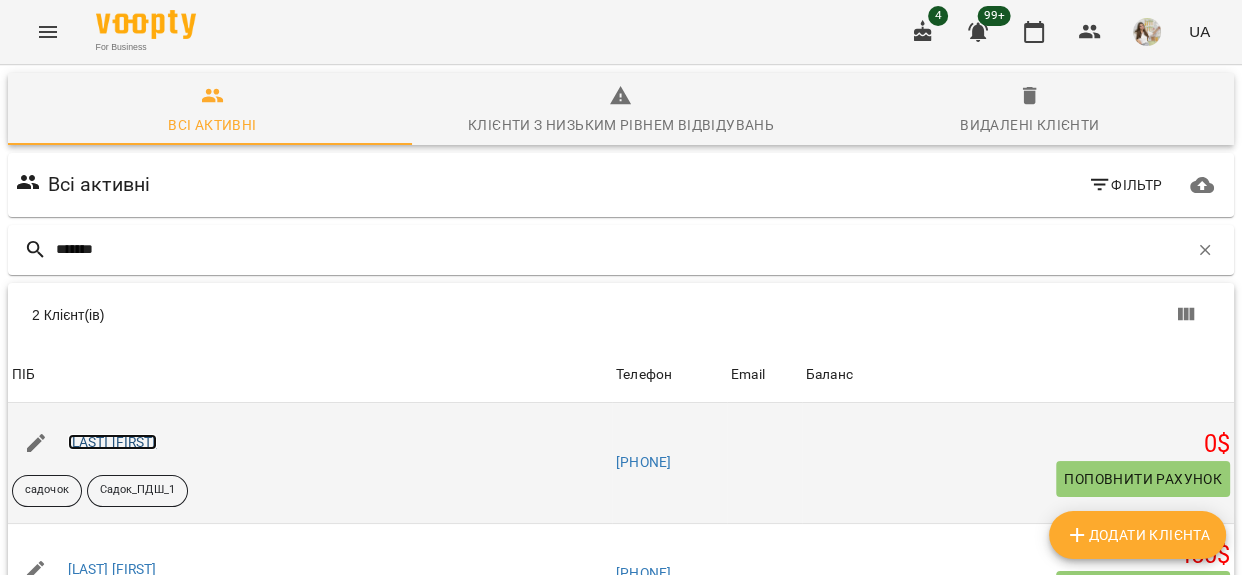 click on "[LAST] [FIRST]" at bounding box center [112, 442] 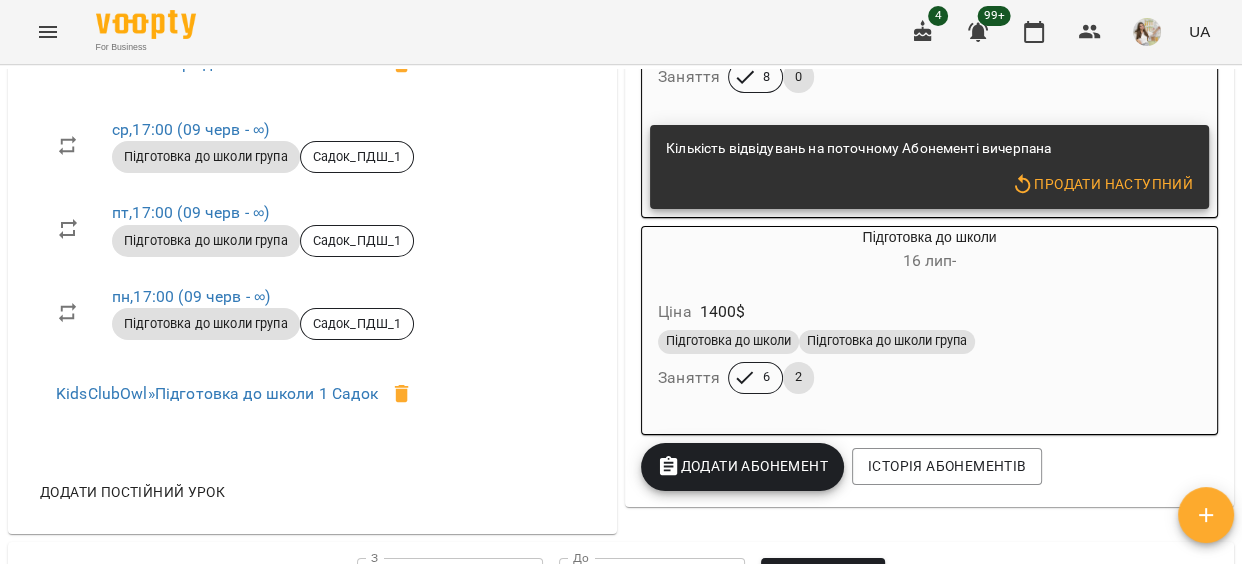 scroll, scrollTop: 818, scrollLeft: 0, axis: vertical 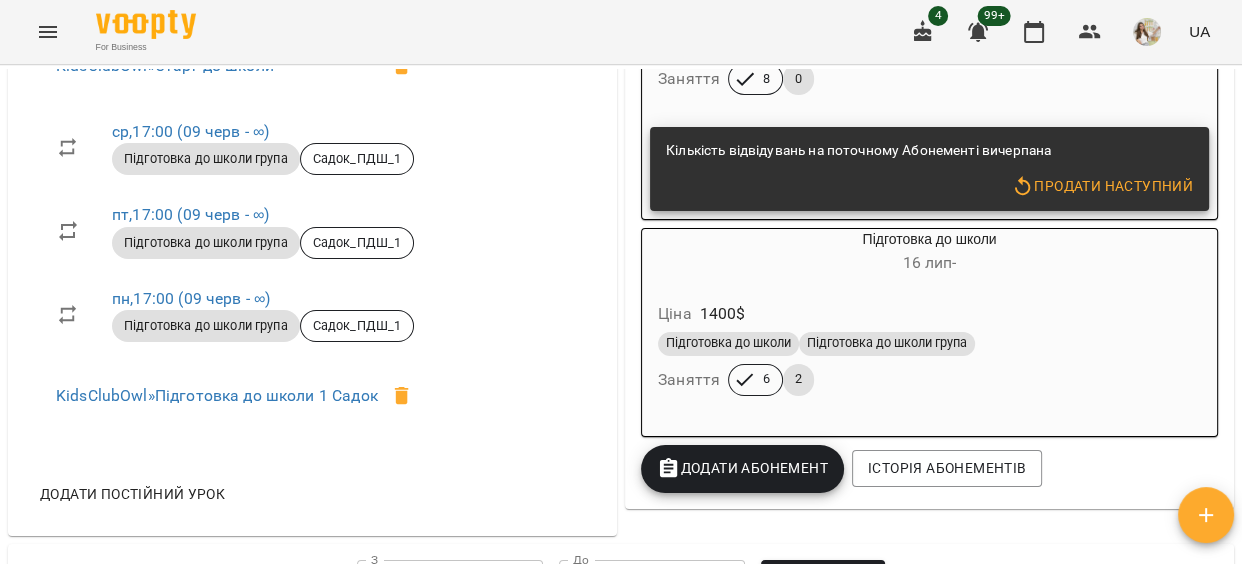 click on "Ціна 1400 $" at bounding box center [929, 314] 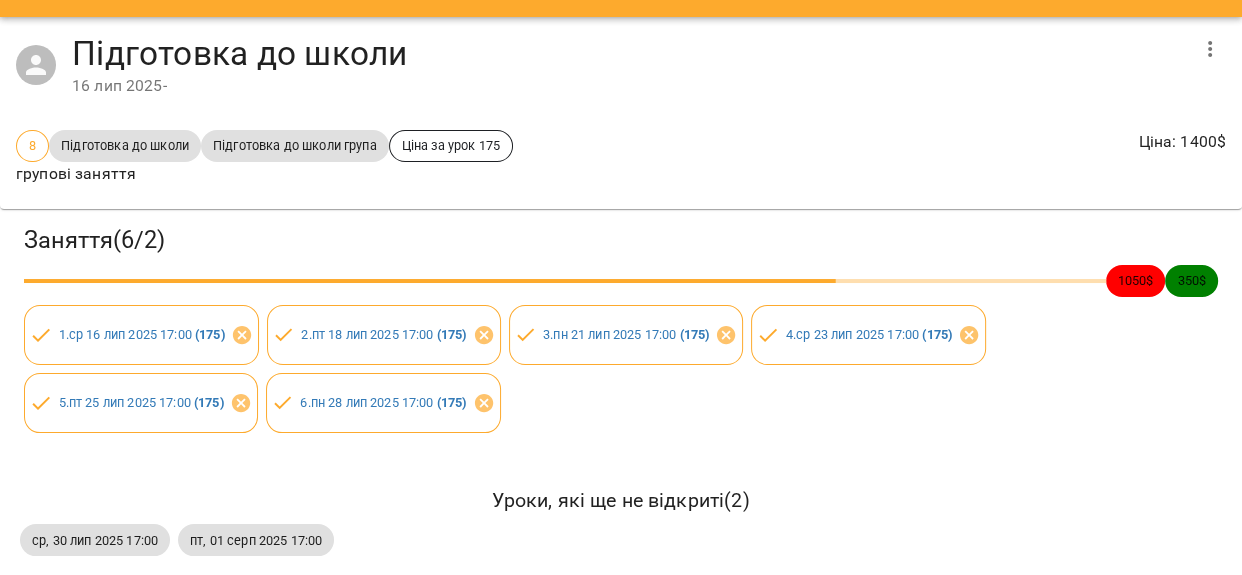 scroll, scrollTop: 69, scrollLeft: 0, axis: vertical 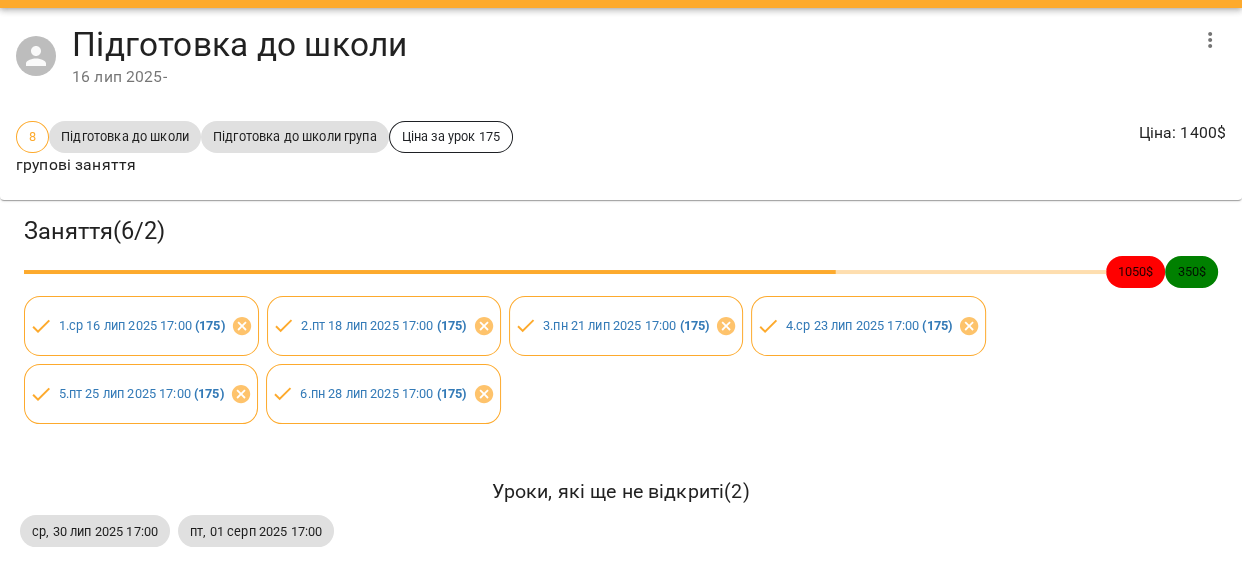 click on "Заняття ( 6 / 2 ) 1050 $ 350 $ 1 . ср 16 лип 2025 17:00   ( 175 ) 2 . пт 18 лип 2025 17:00   ( 175 ) 3 . пн 21 лип 2025 17:00   ( 175 ) 4 . ср 23 лип 2025 17:00   ( 175 ) 5 . пт 25 лип 2025 17:00   ( 175 ) 6 . пн 28 лип 2025 17:00   ( 175 )" at bounding box center (621, 319) 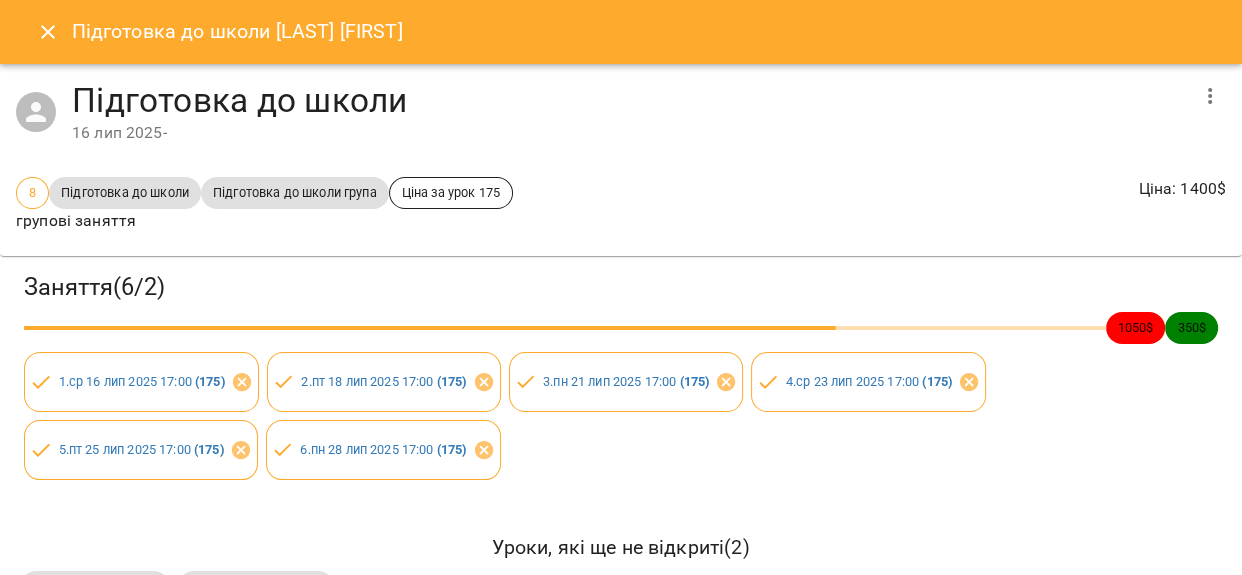 click 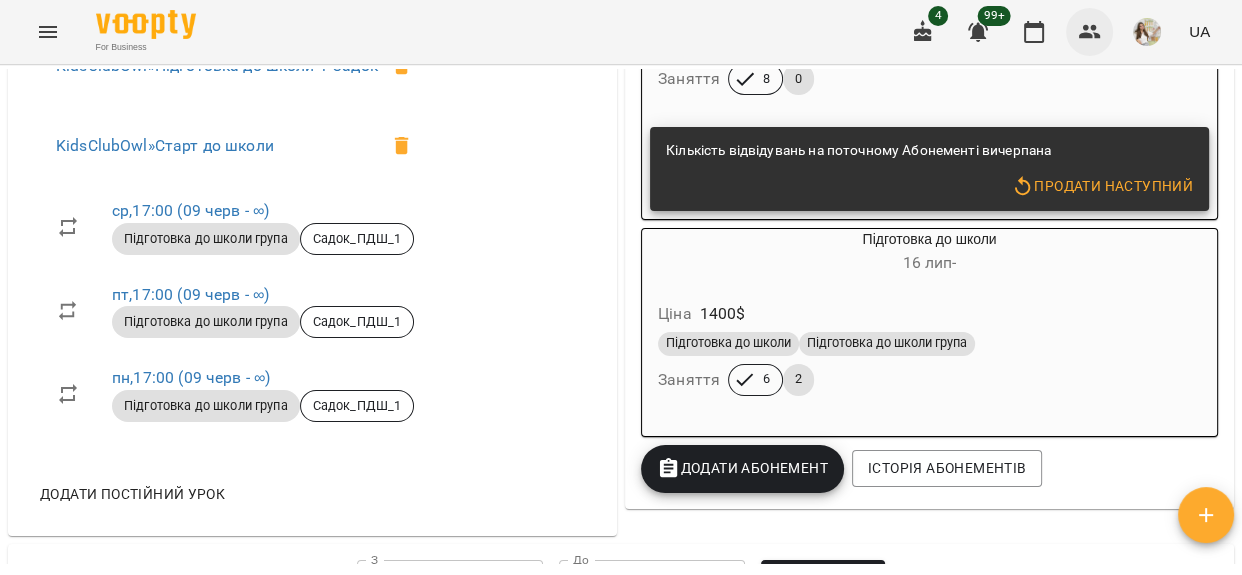 click 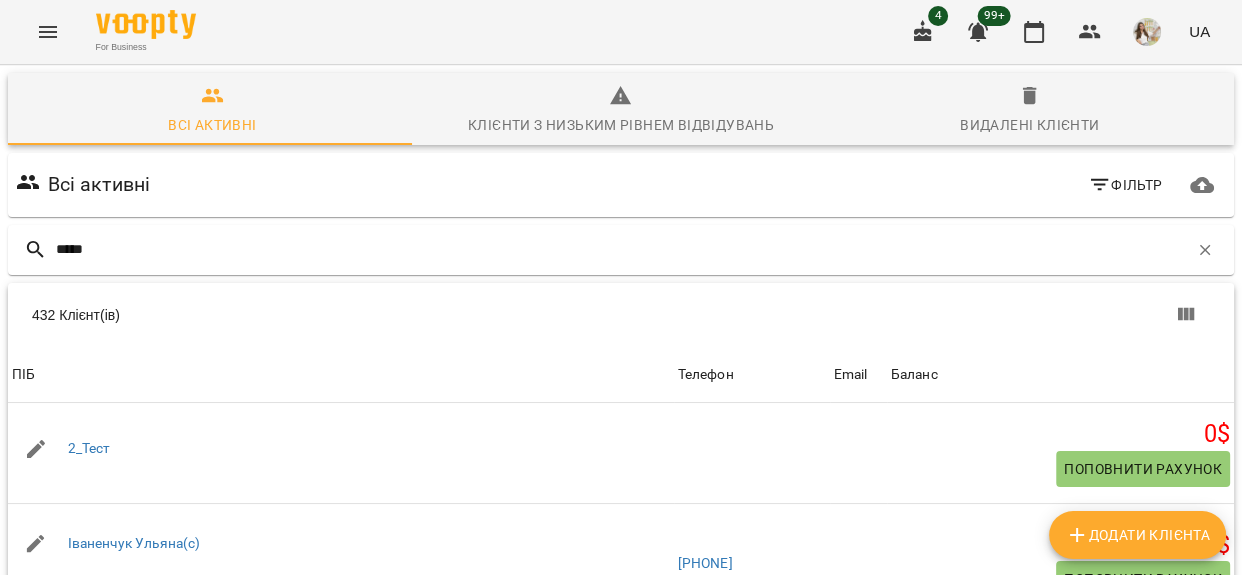 type on "******" 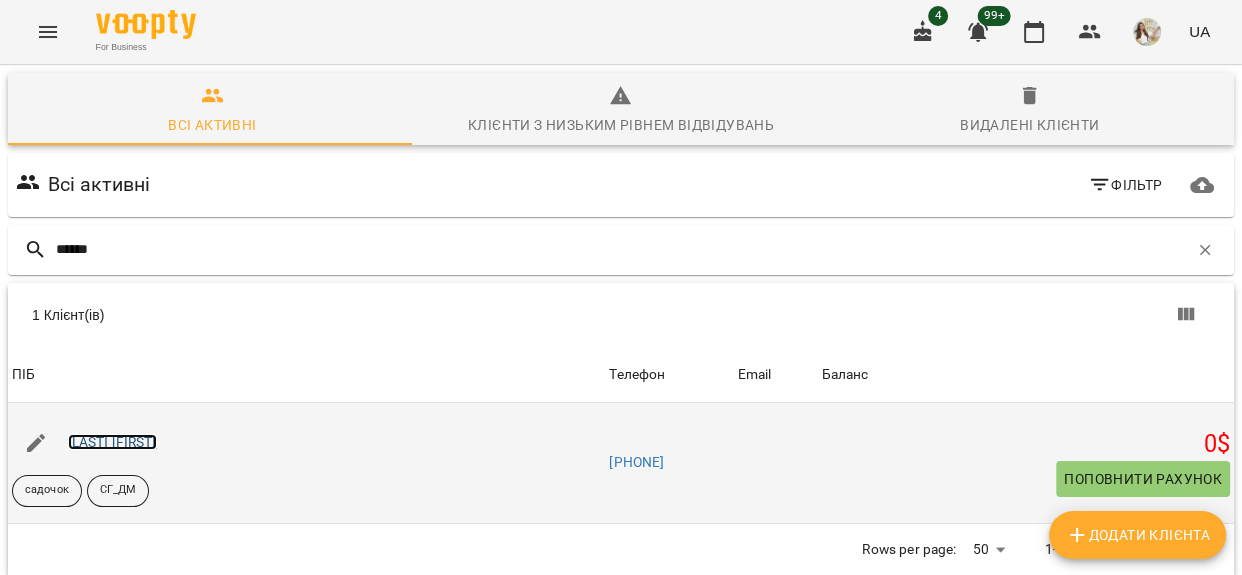 click on "[LAST] [FIRST]" at bounding box center [112, 442] 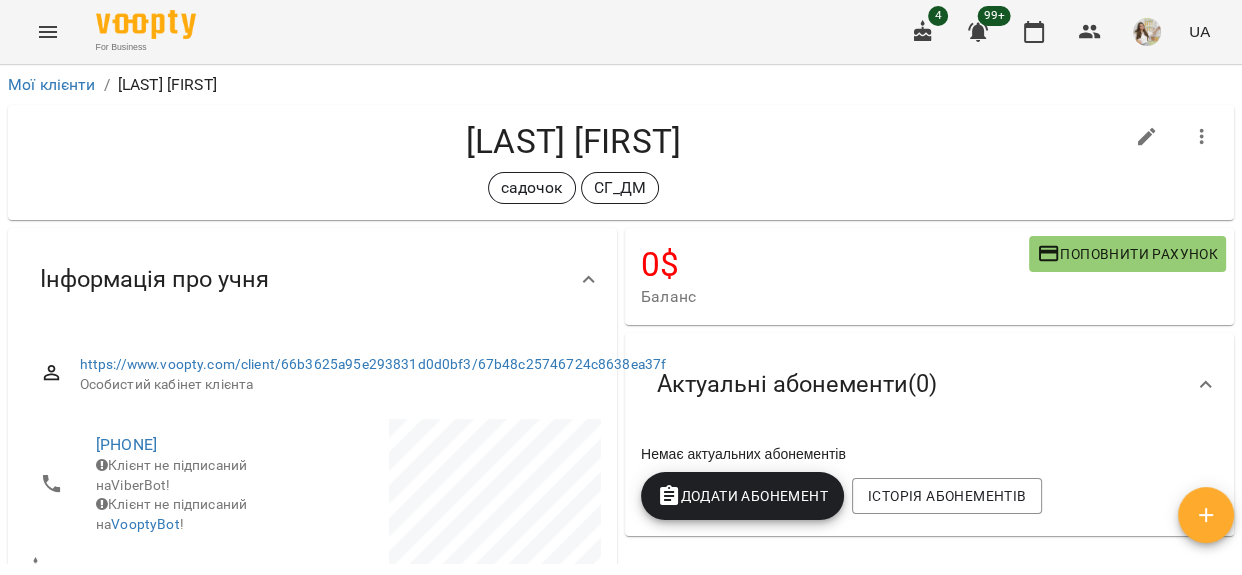 click at bounding box center (1147, 137) 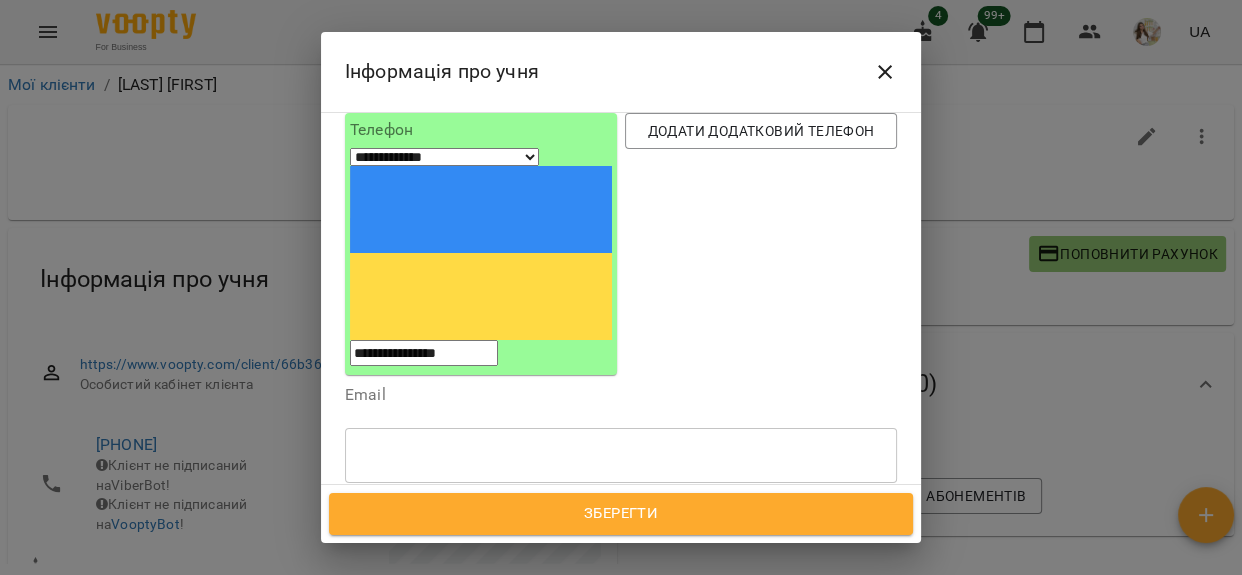 scroll, scrollTop: 363, scrollLeft: 0, axis: vertical 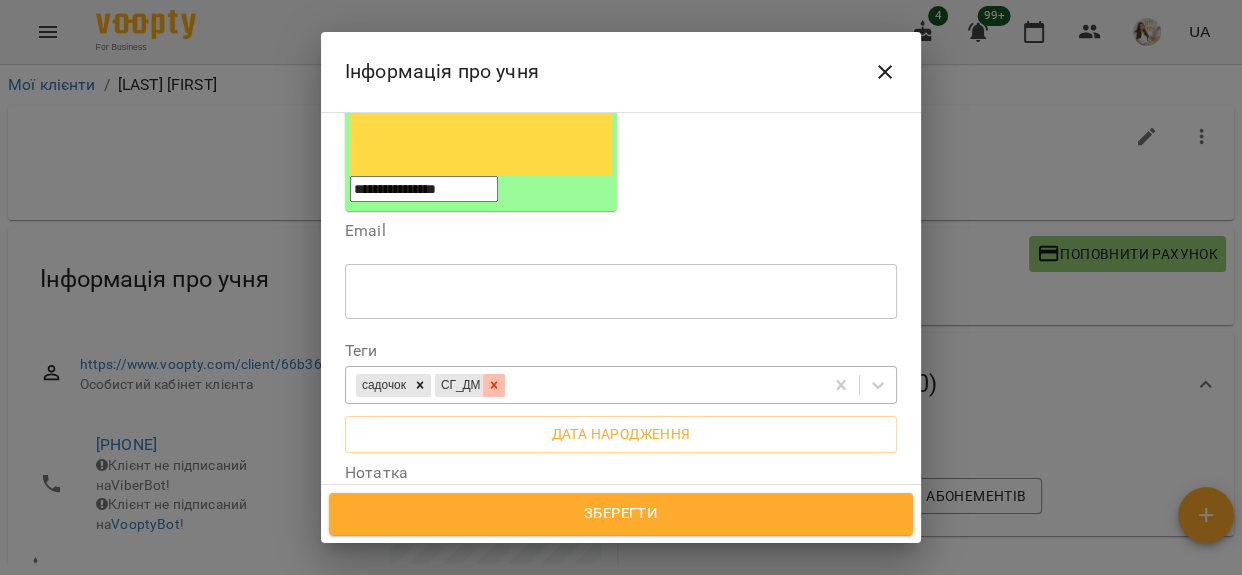 click 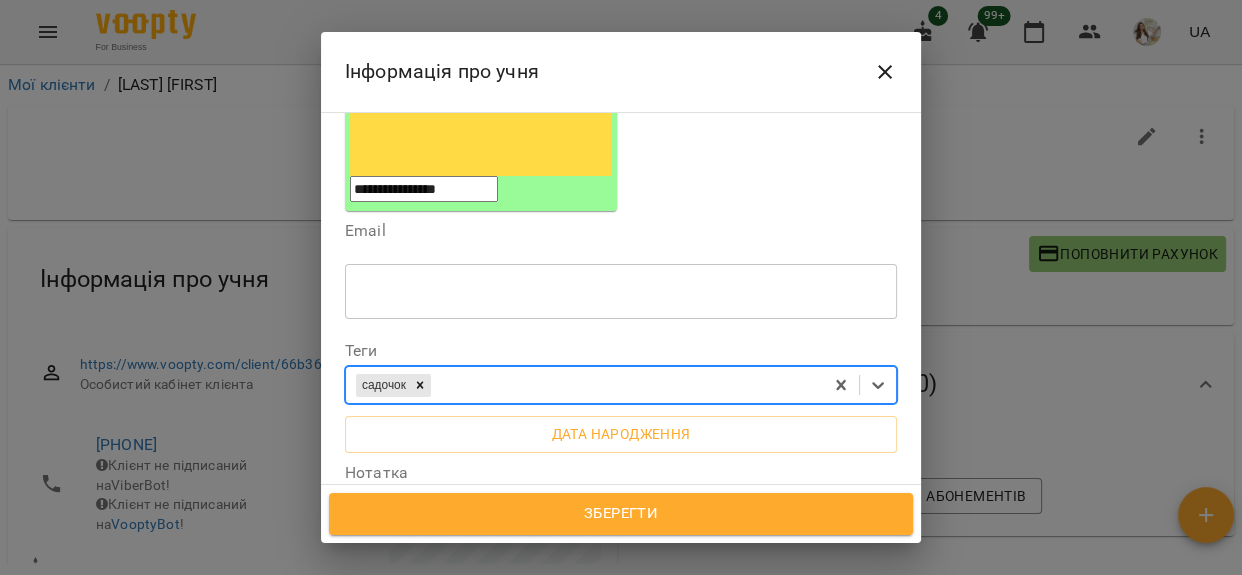 click on "Зберегти" at bounding box center (621, 514) 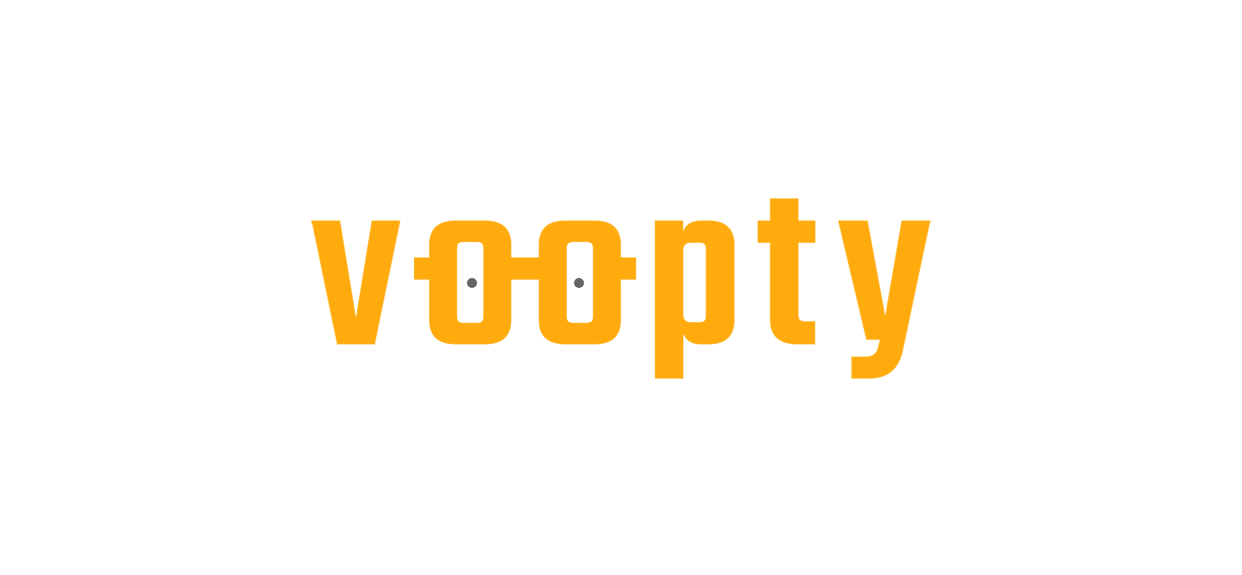 scroll, scrollTop: 0, scrollLeft: 0, axis: both 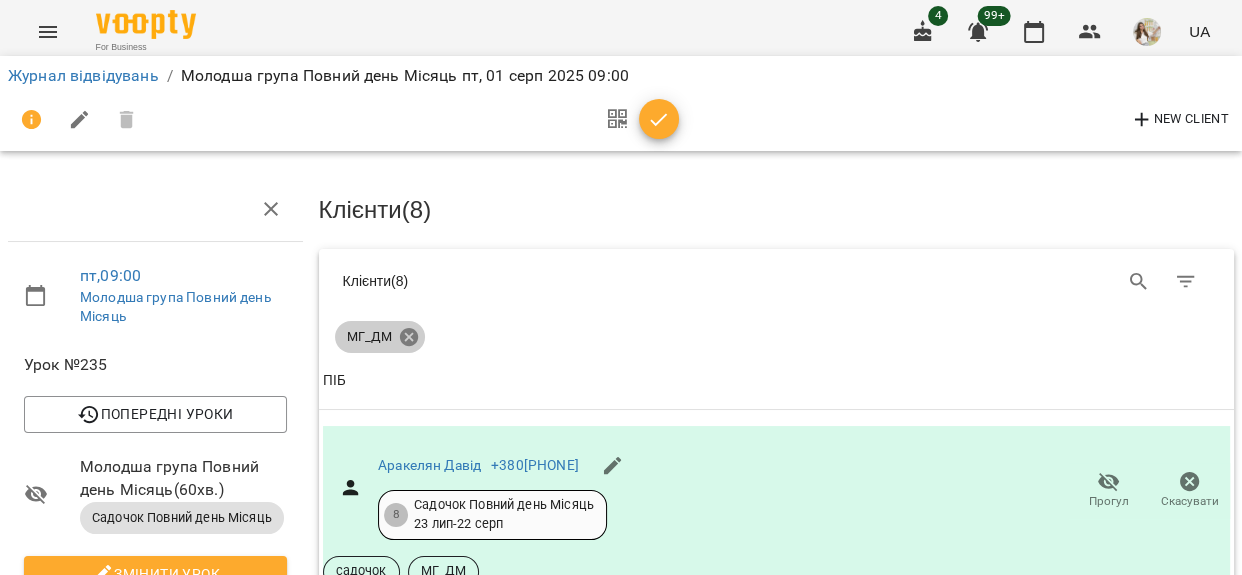 click 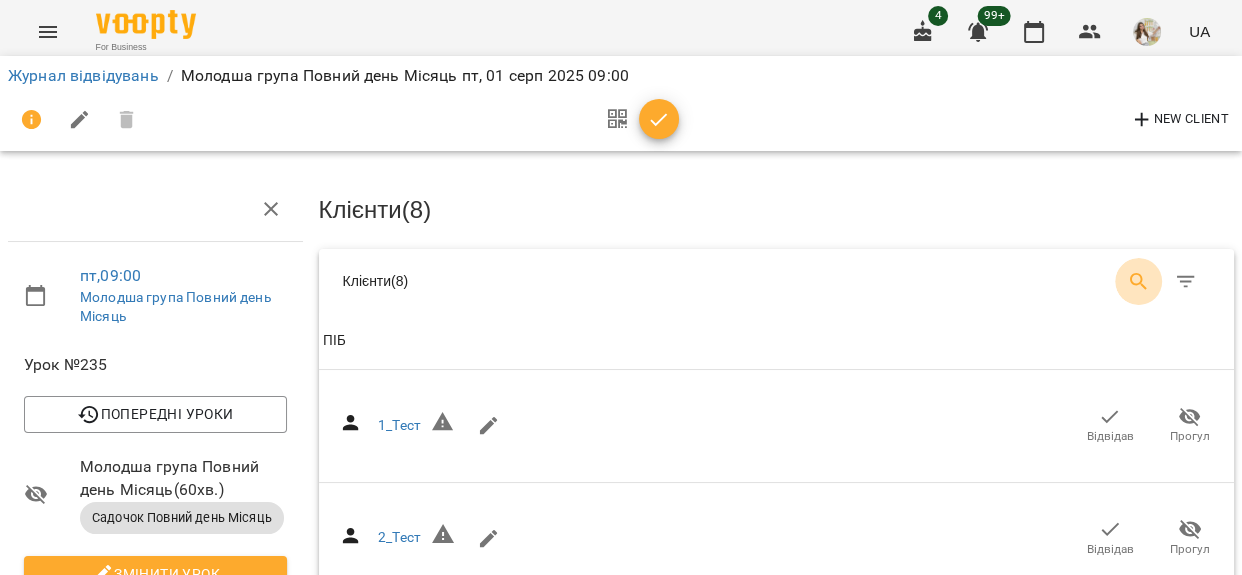click at bounding box center (1139, 282) 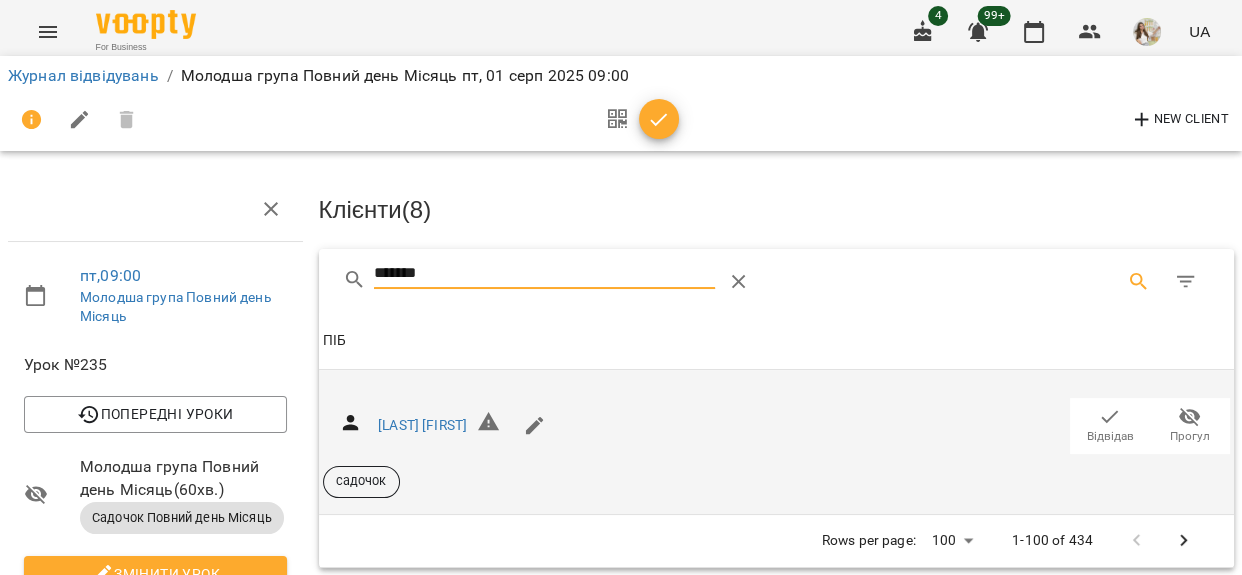 type on "*******" 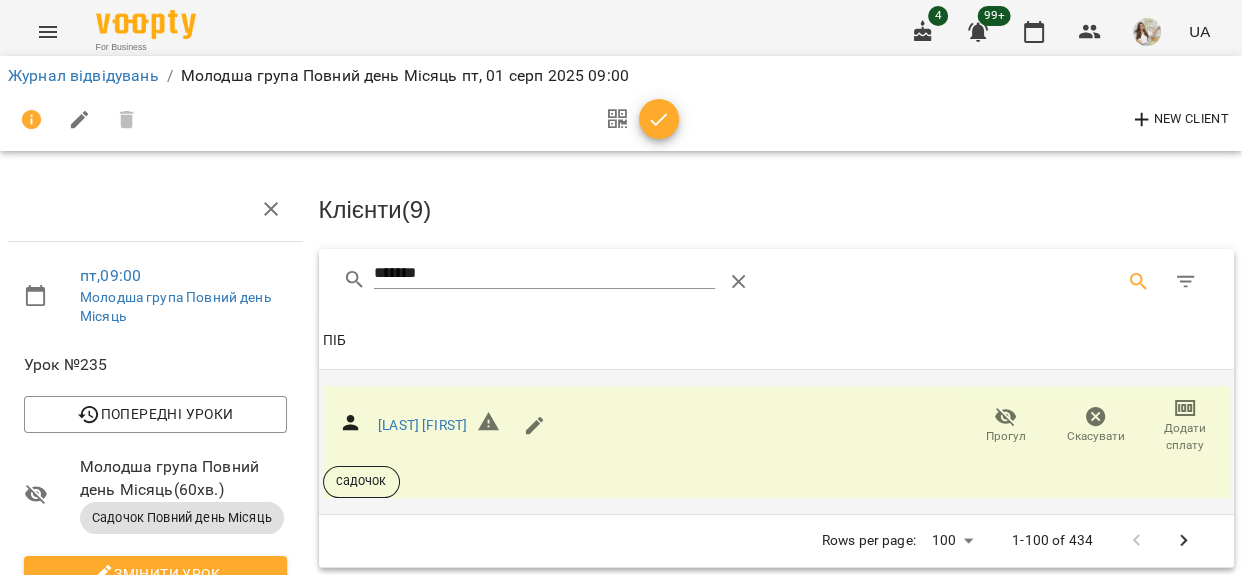 click on "Додати сплату" at bounding box center [1185, 437] 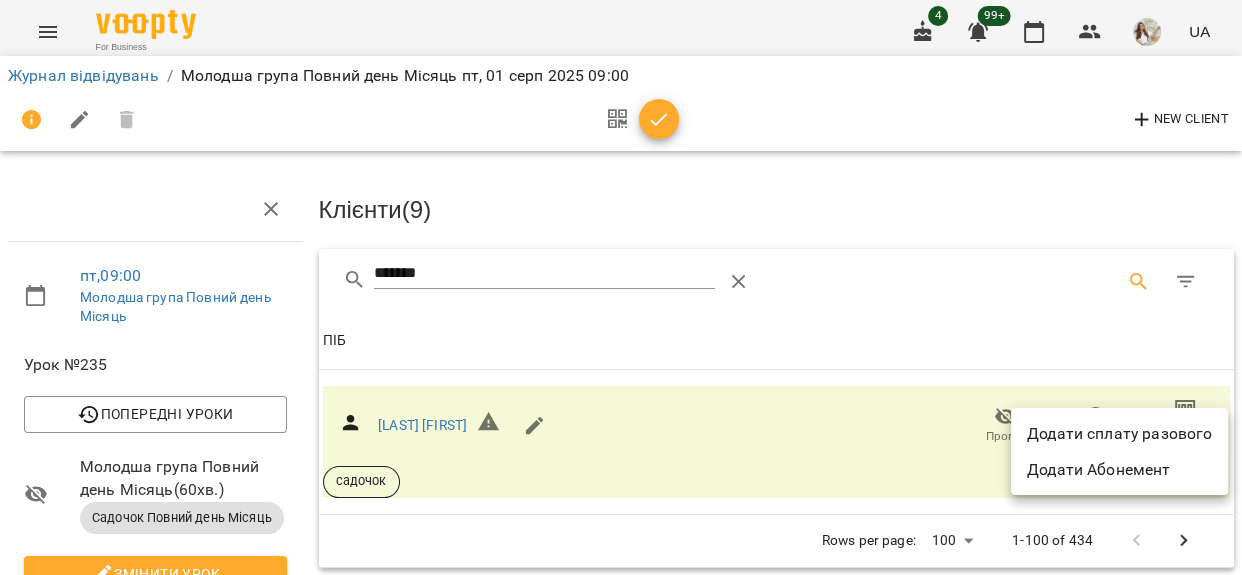 click on "Додати сплату разового" at bounding box center [1119, 434] 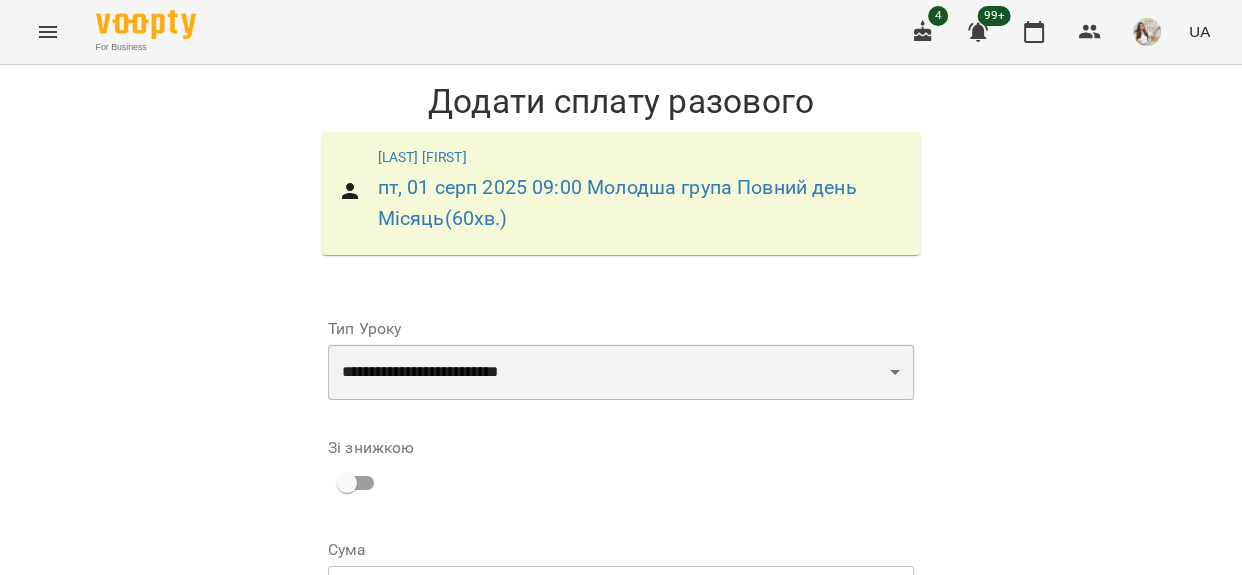 click on "**********" at bounding box center (621, 372) 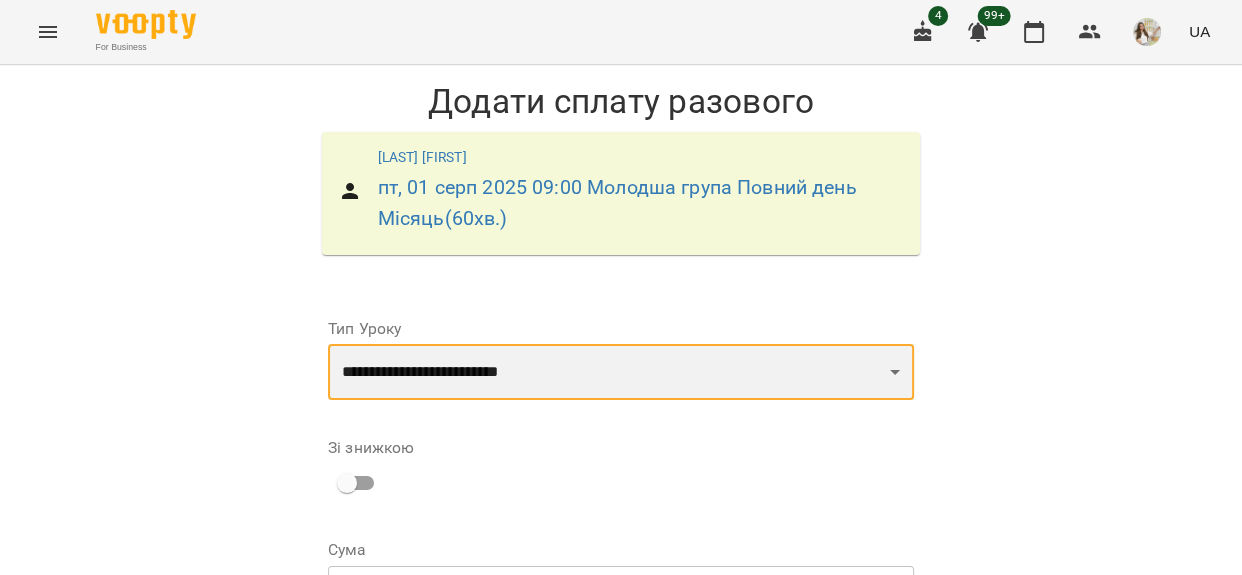 select on "**********" 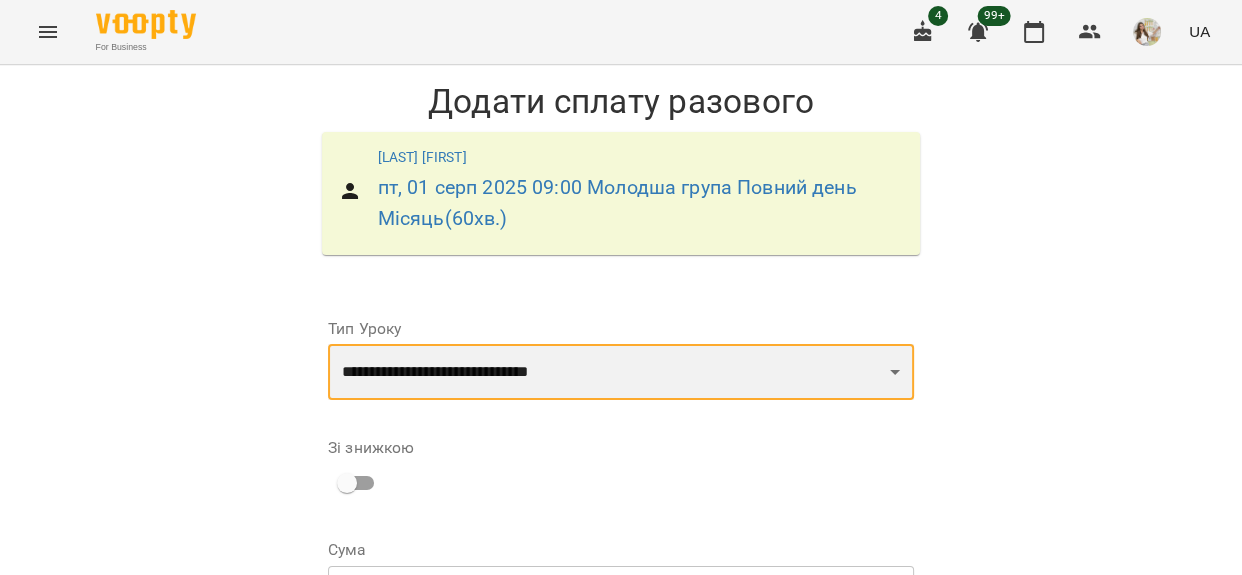 click on "**********" at bounding box center [621, 372] 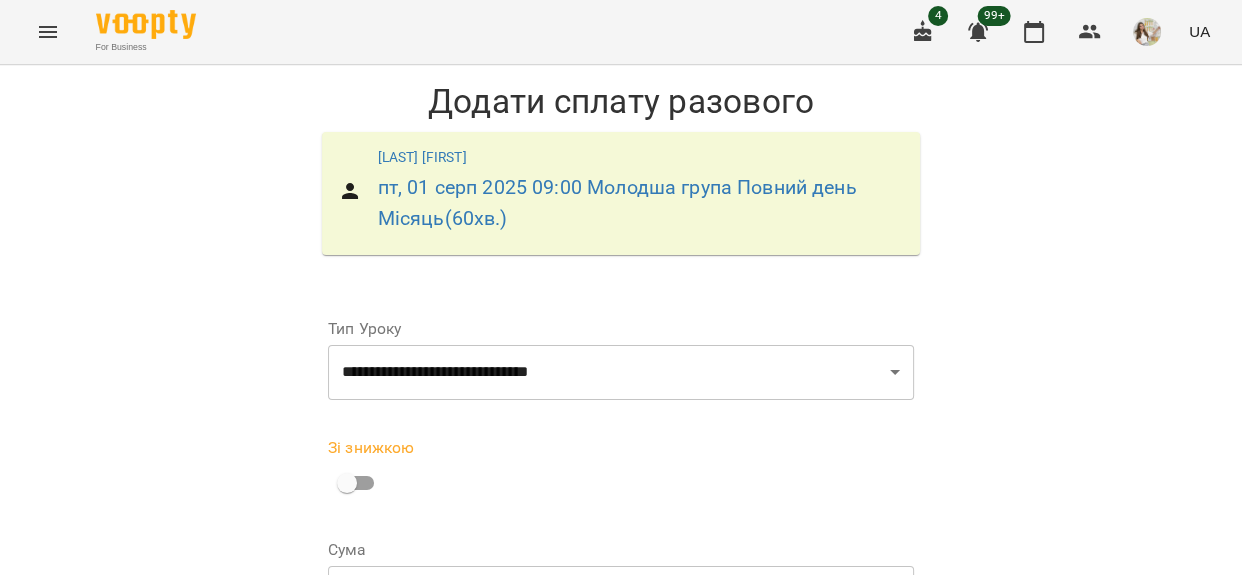 click on "***" at bounding box center [636, 594] 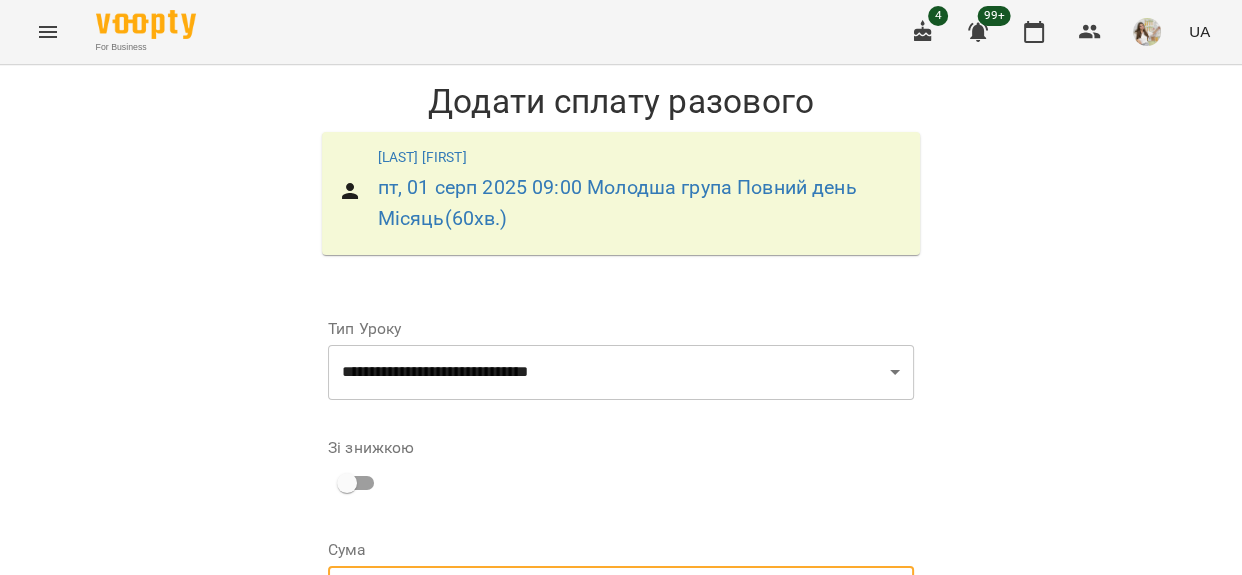 type on "*" 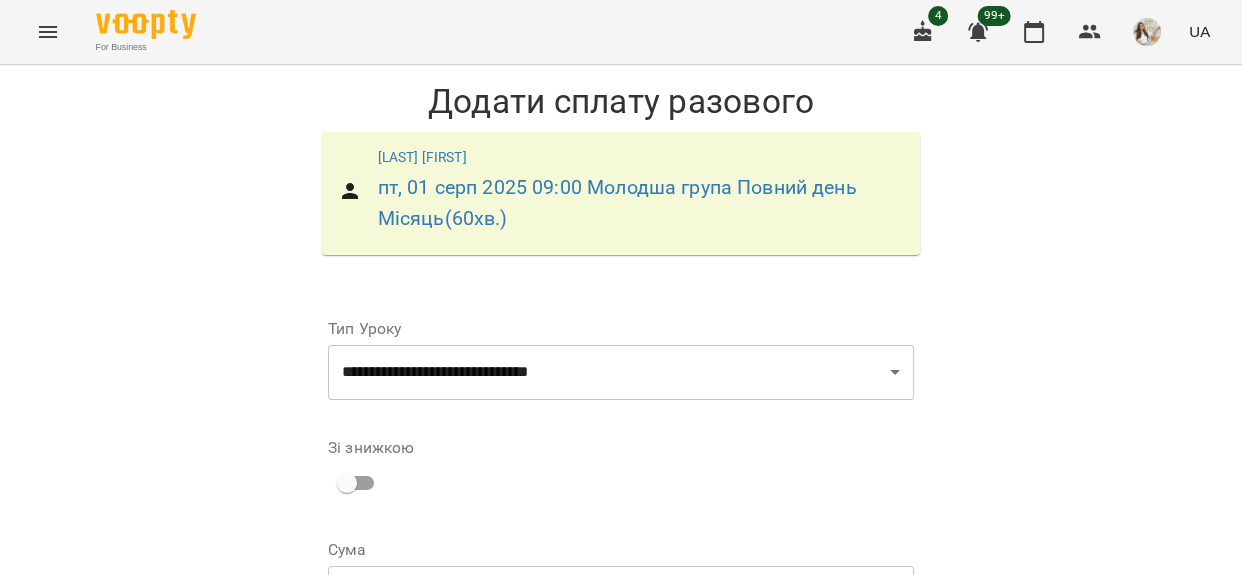 scroll, scrollTop: 238, scrollLeft: 0, axis: vertical 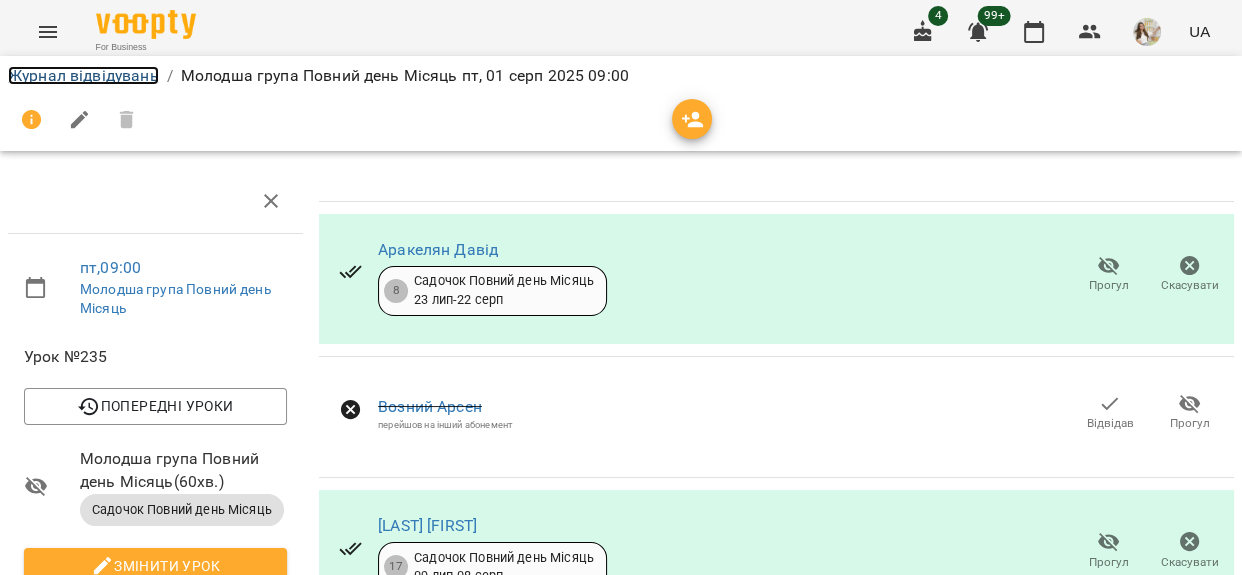 click on "Журнал відвідувань" at bounding box center [83, 75] 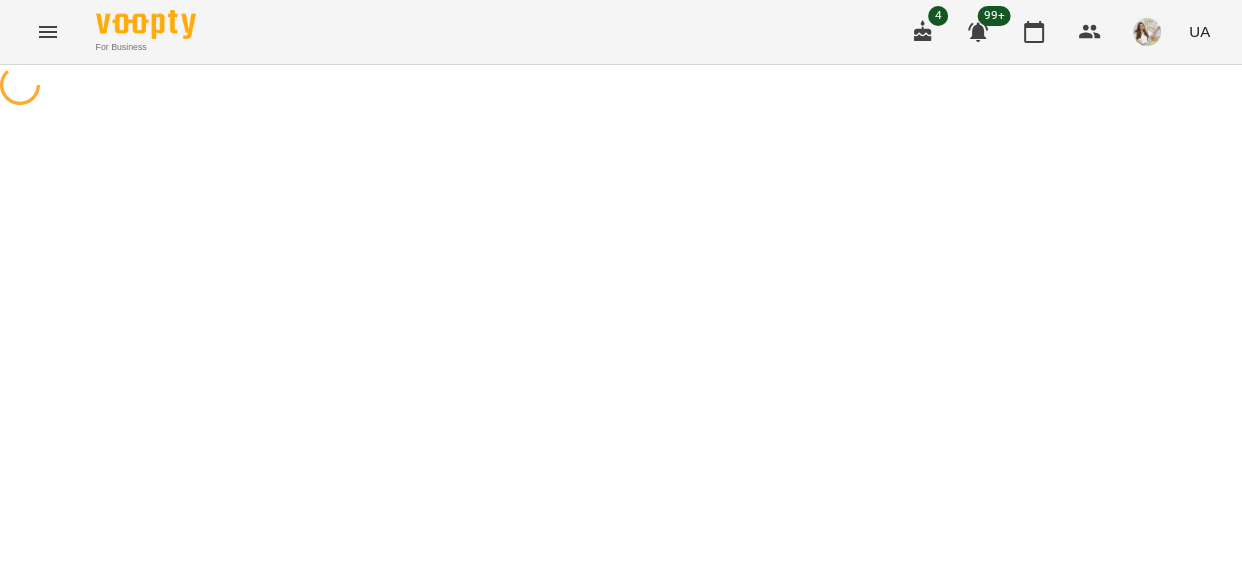 scroll, scrollTop: 0, scrollLeft: 0, axis: both 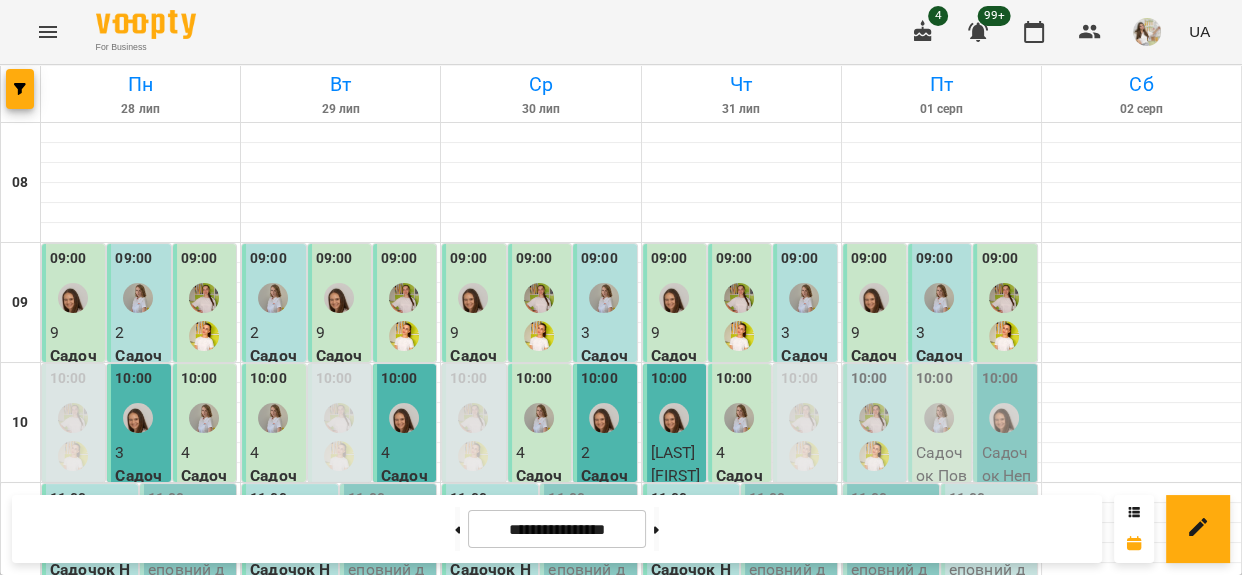click at bounding box center [804, 437] 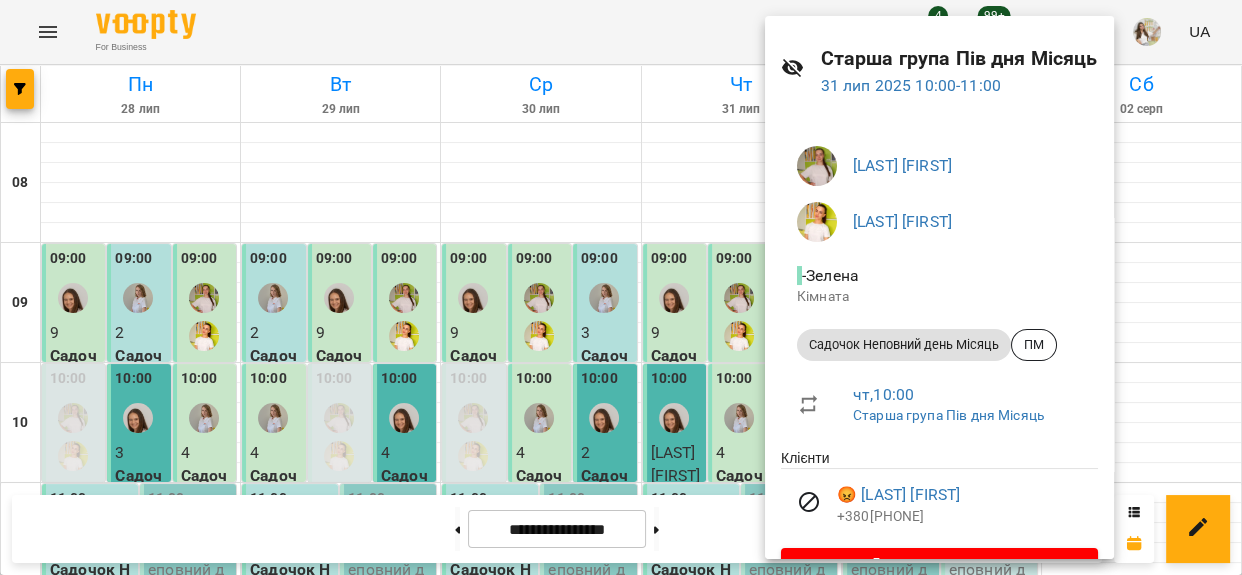 scroll, scrollTop: 104, scrollLeft: 0, axis: vertical 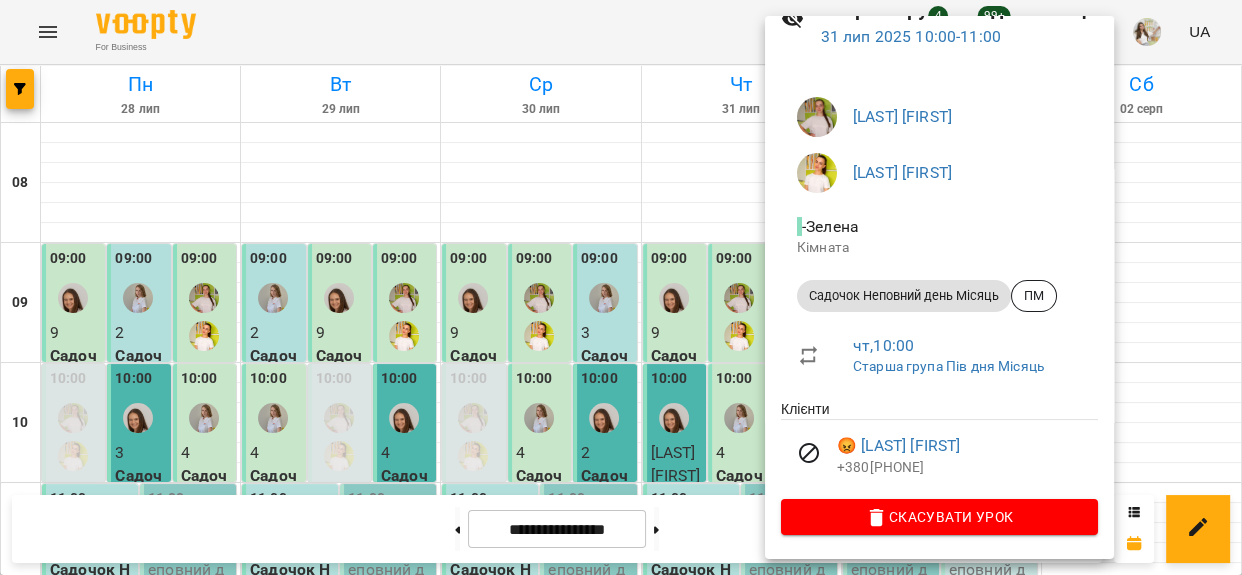 click at bounding box center [621, 287] 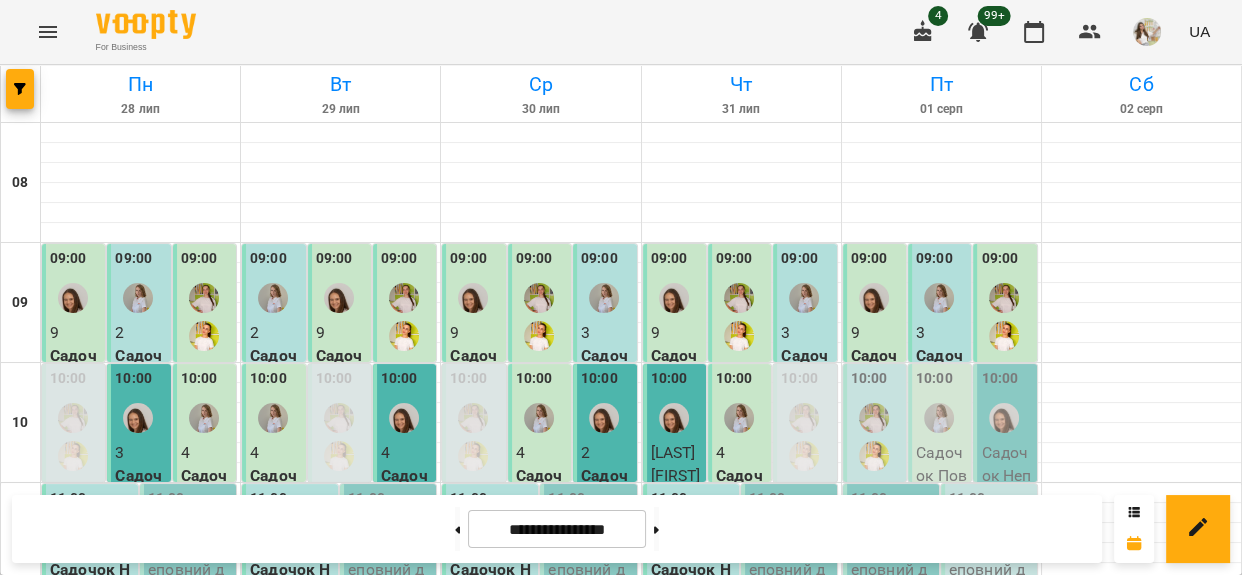 click at bounding box center [874, 437] 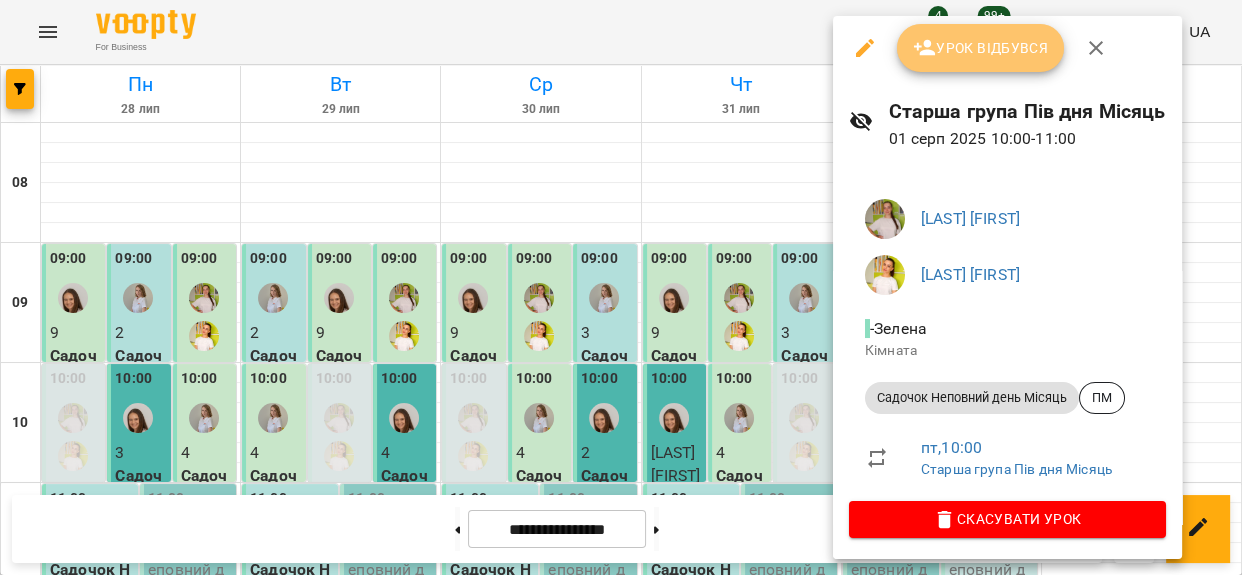 click 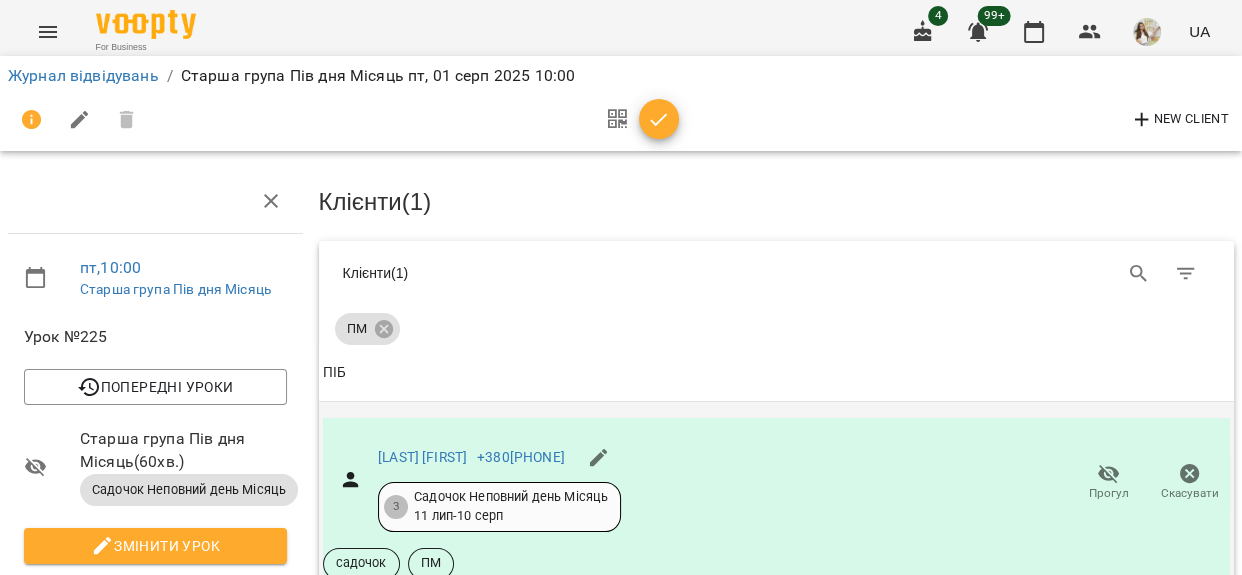 scroll, scrollTop: 181, scrollLeft: 0, axis: vertical 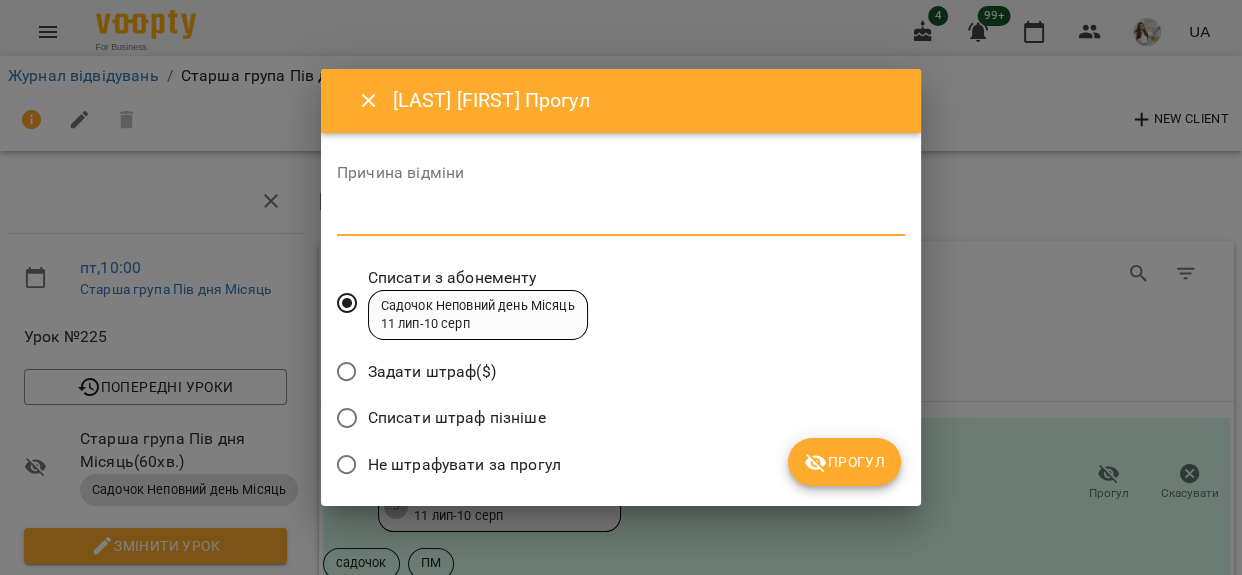 click at bounding box center (621, 219) 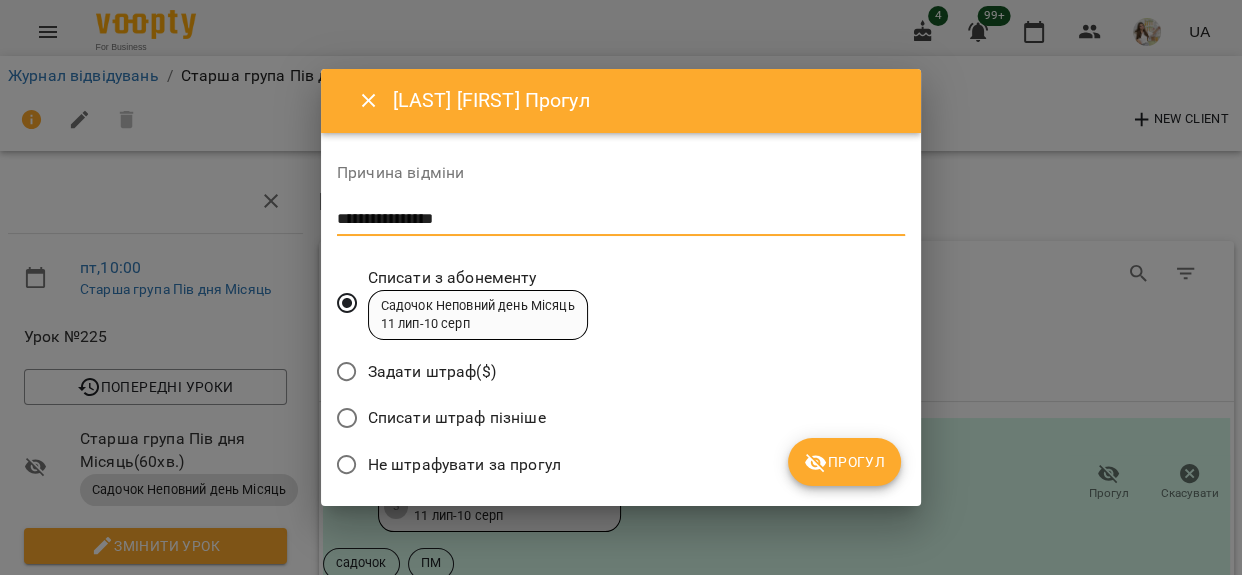 type on "**********" 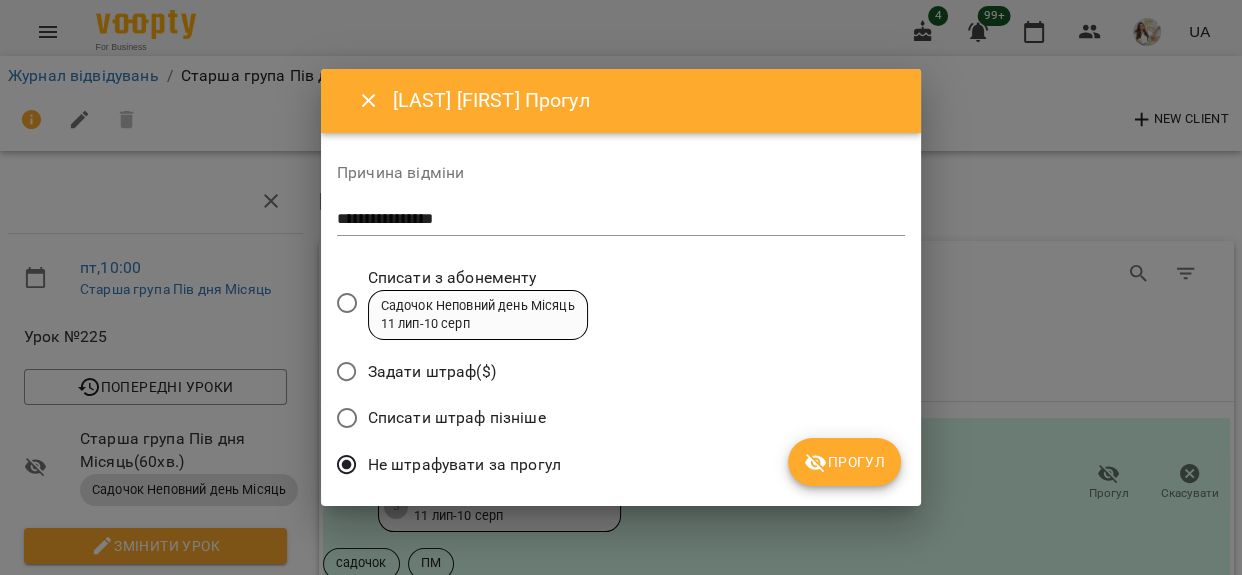click 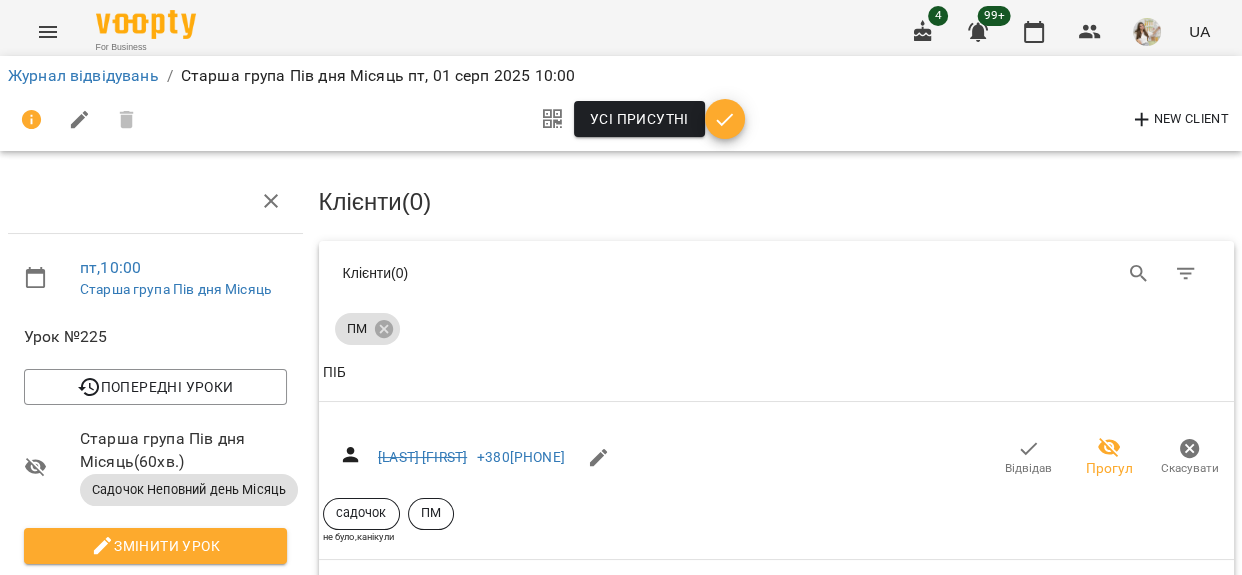 click 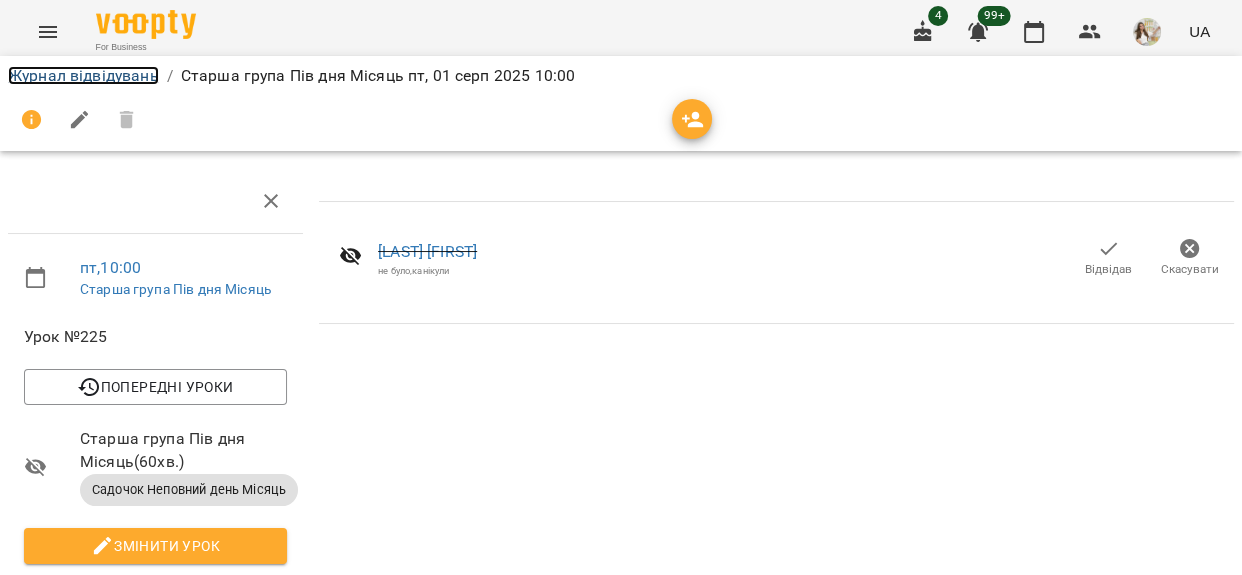 click on "Журнал відвідувань" at bounding box center [83, 75] 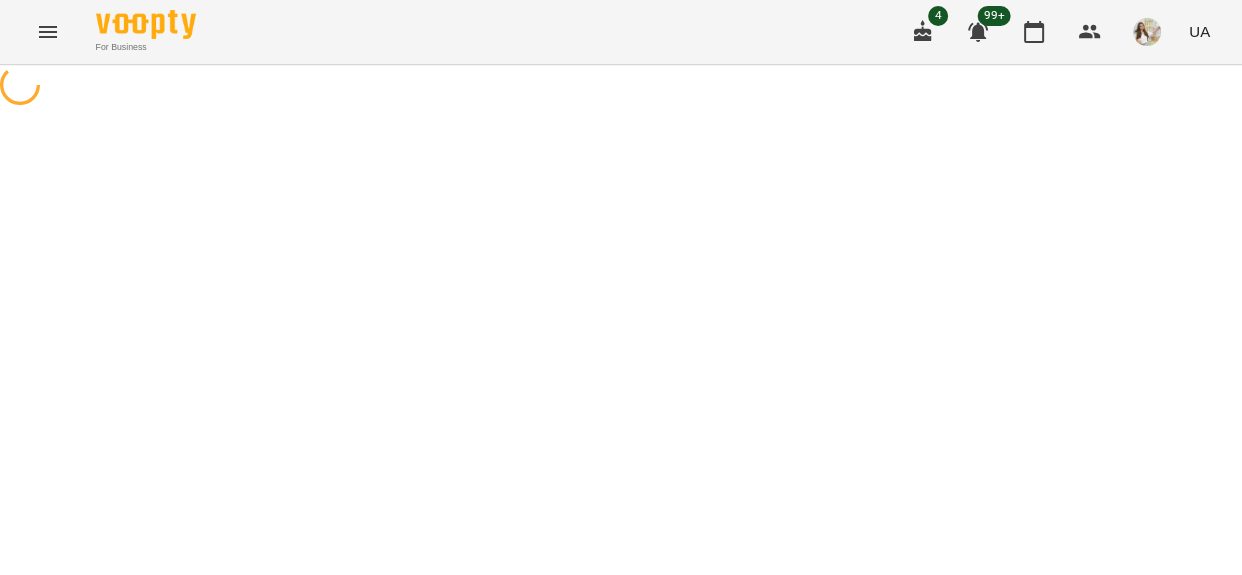 scroll, scrollTop: 0, scrollLeft: 0, axis: both 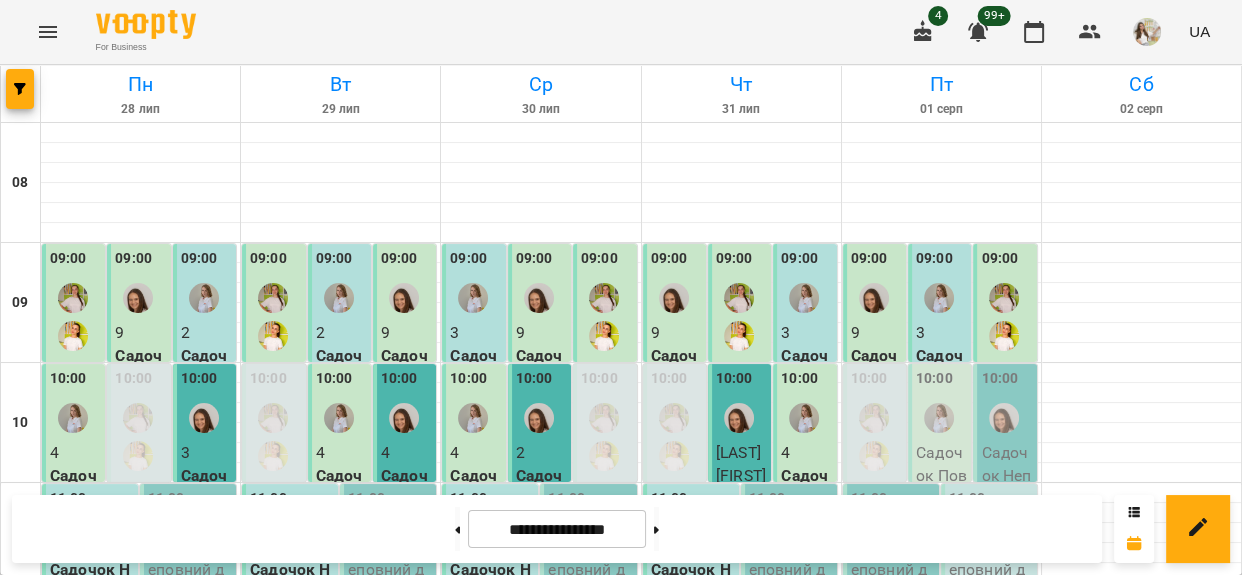click on "10:00" at bounding box center [934, 379] 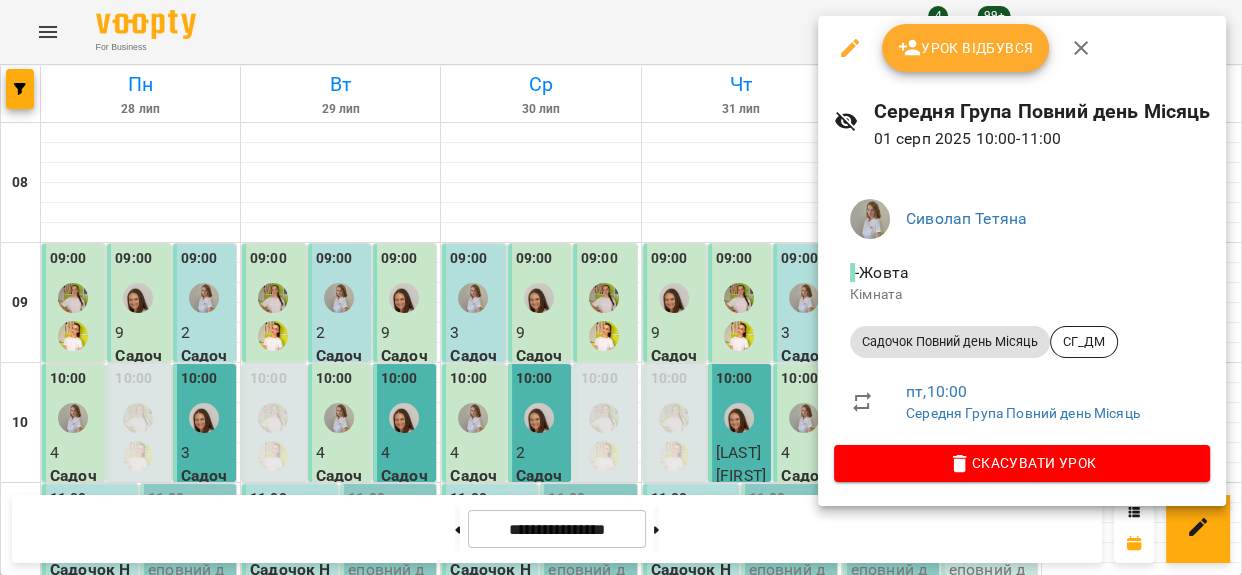 click 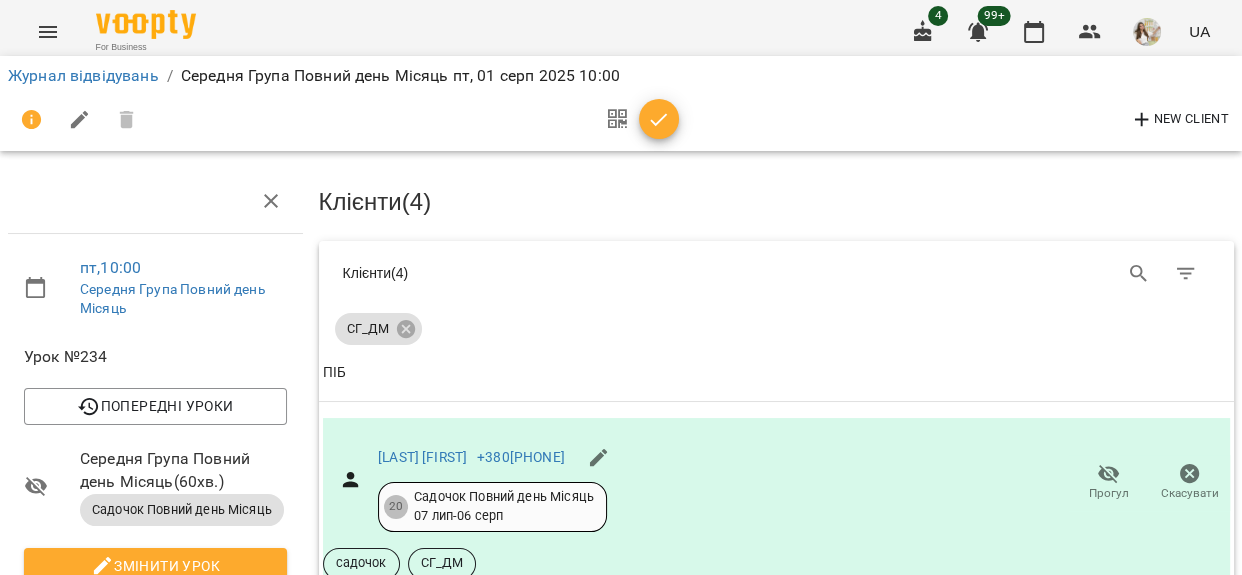 scroll, scrollTop: 181, scrollLeft: 0, axis: vertical 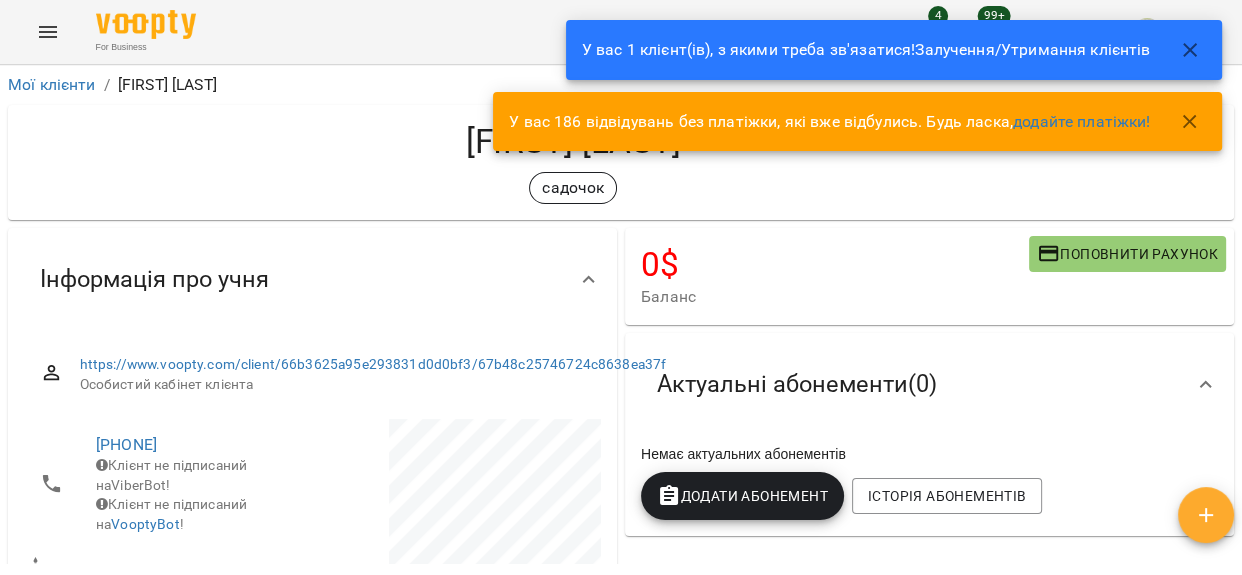 click 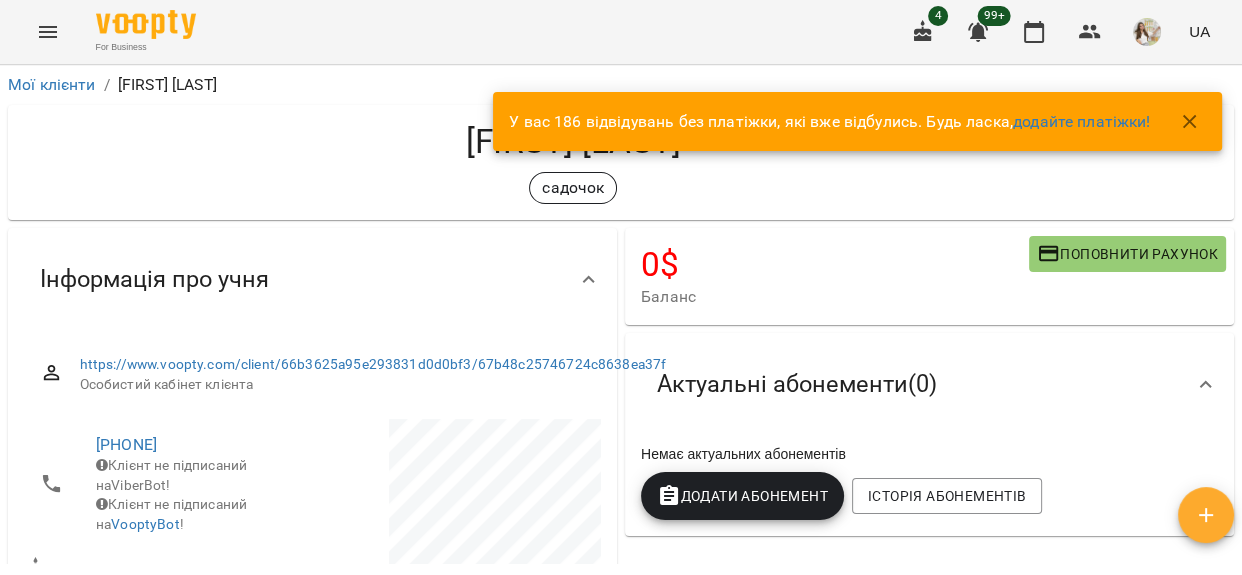 click at bounding box center (1202, 137) 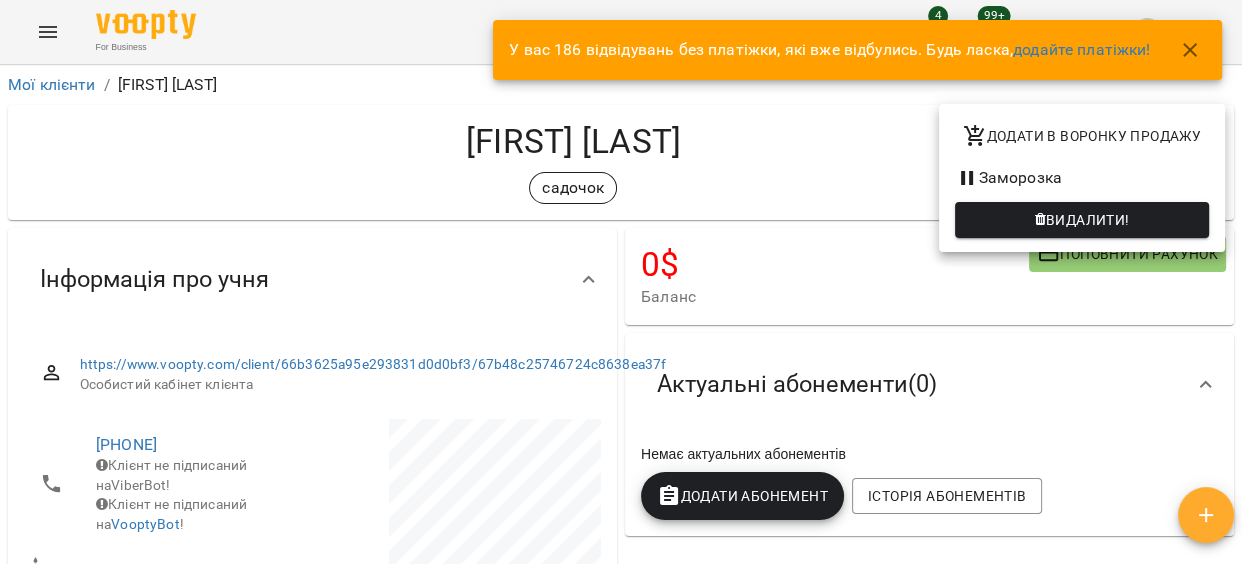 click at bounding box center (621, 287) 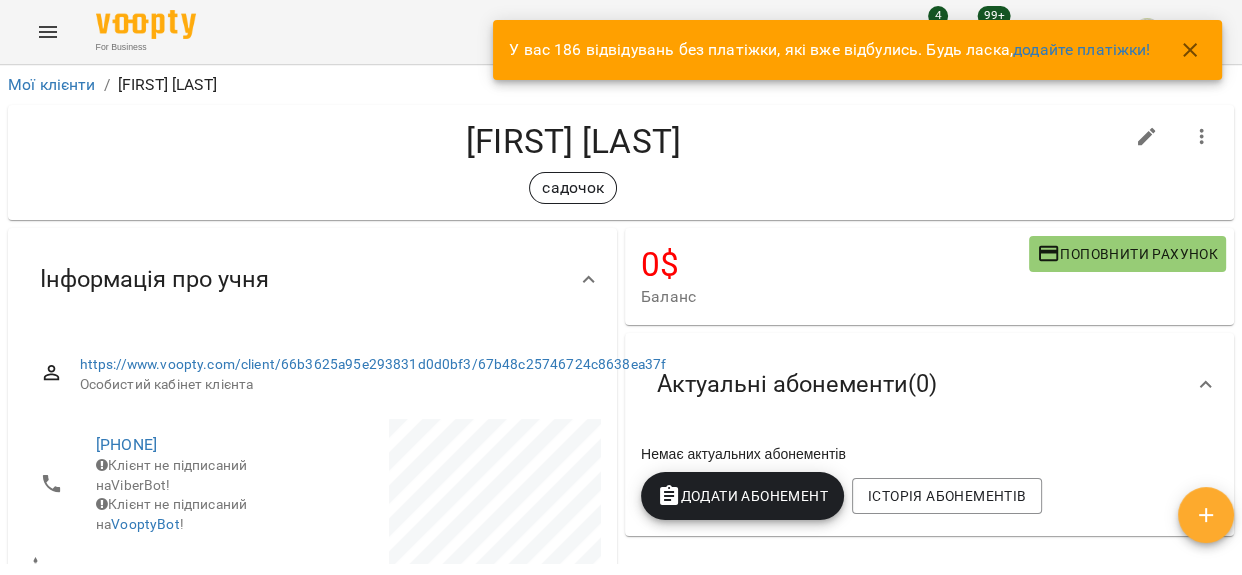 click at bounding box center [1190, 50] 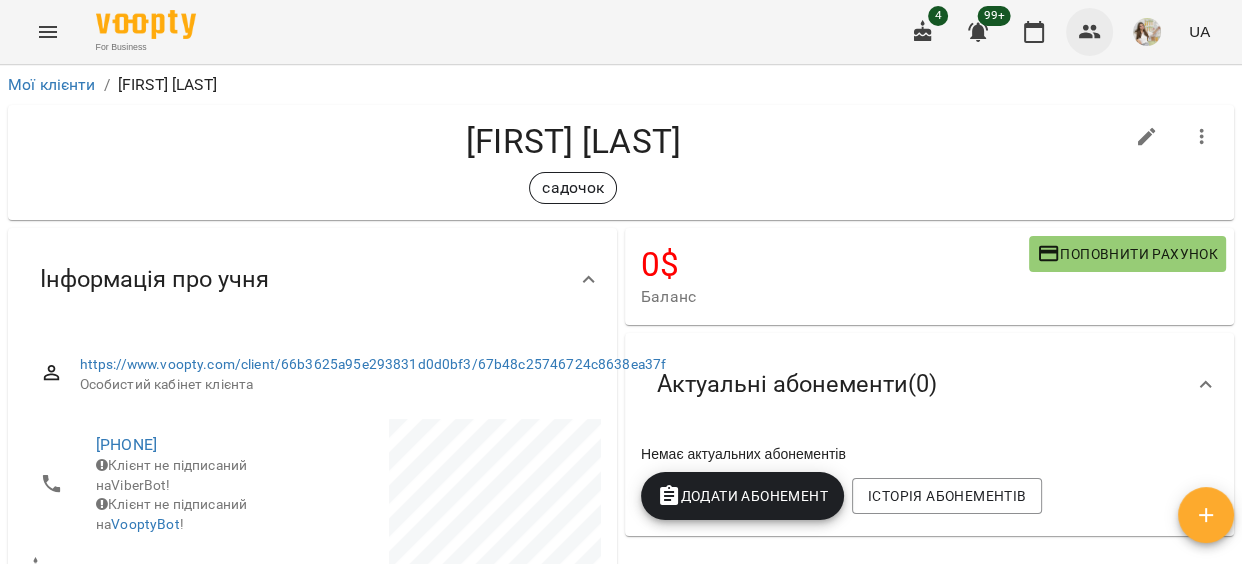 click 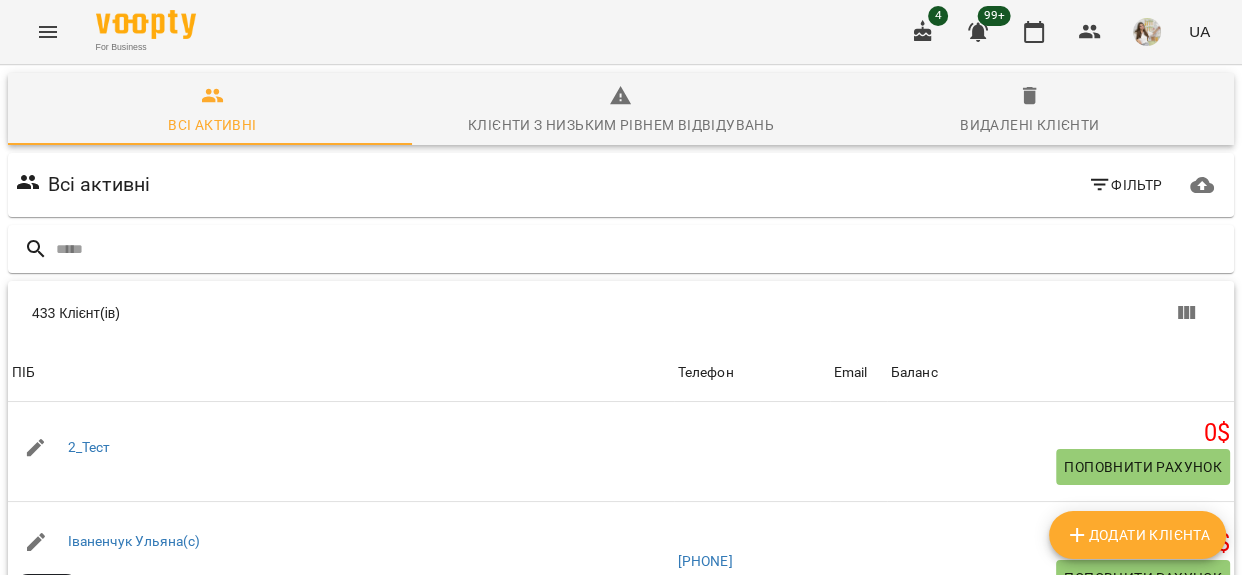 click on "Додати клієнта" at bounding box center [1137, 535] 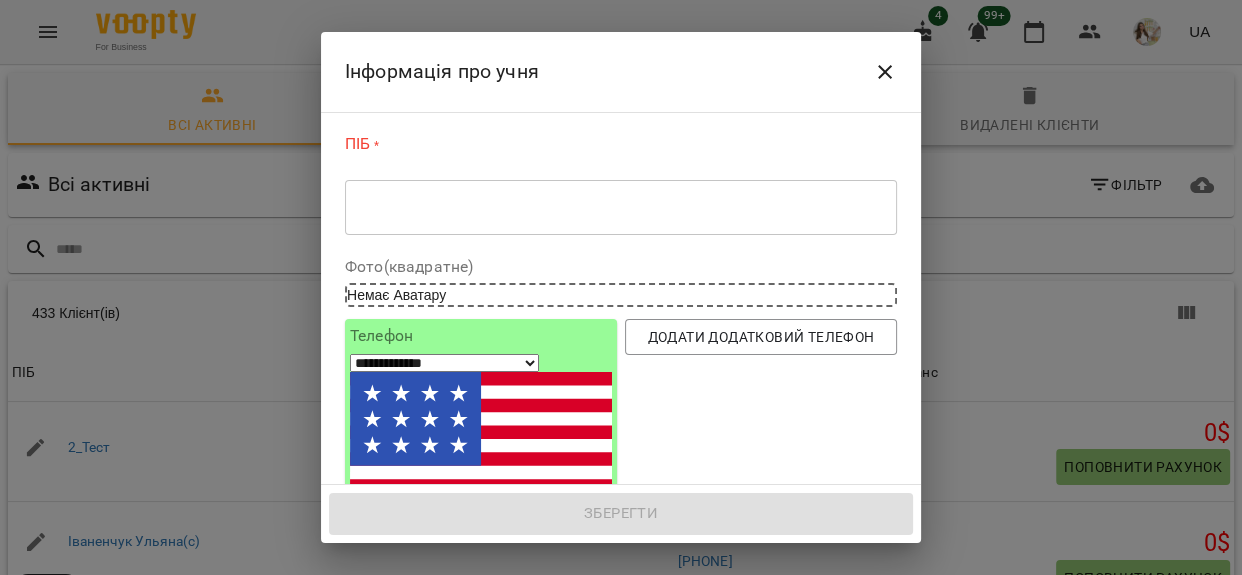click at bounding box center (621, 207) 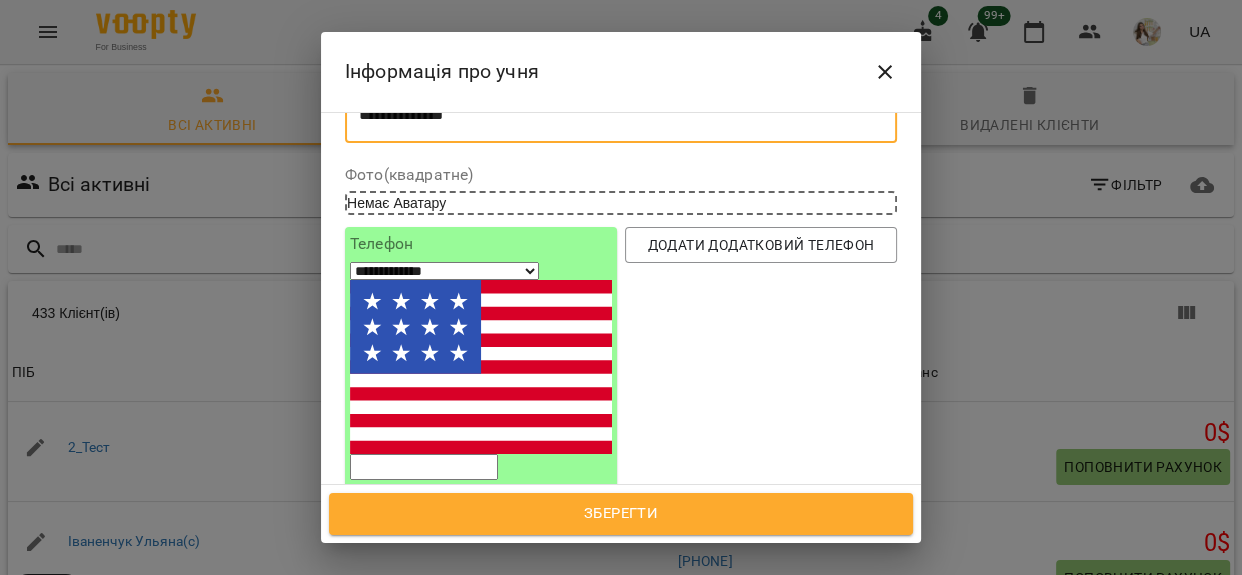 scroll, scrollTop: 181, scrollLeft: 0, axis: vertical 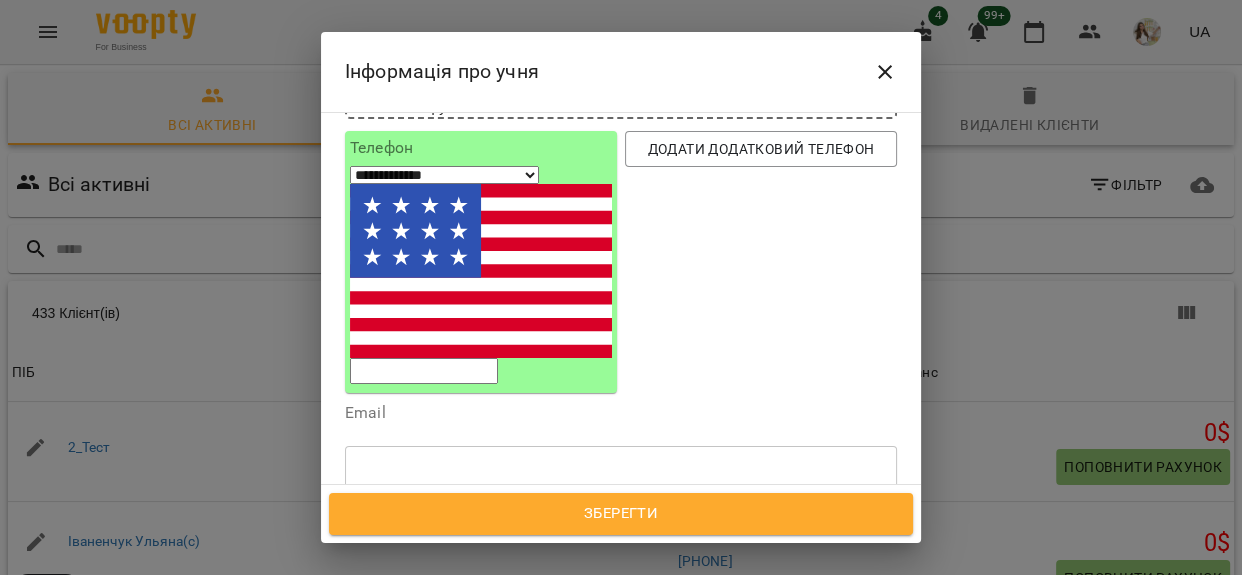 type on "**********" 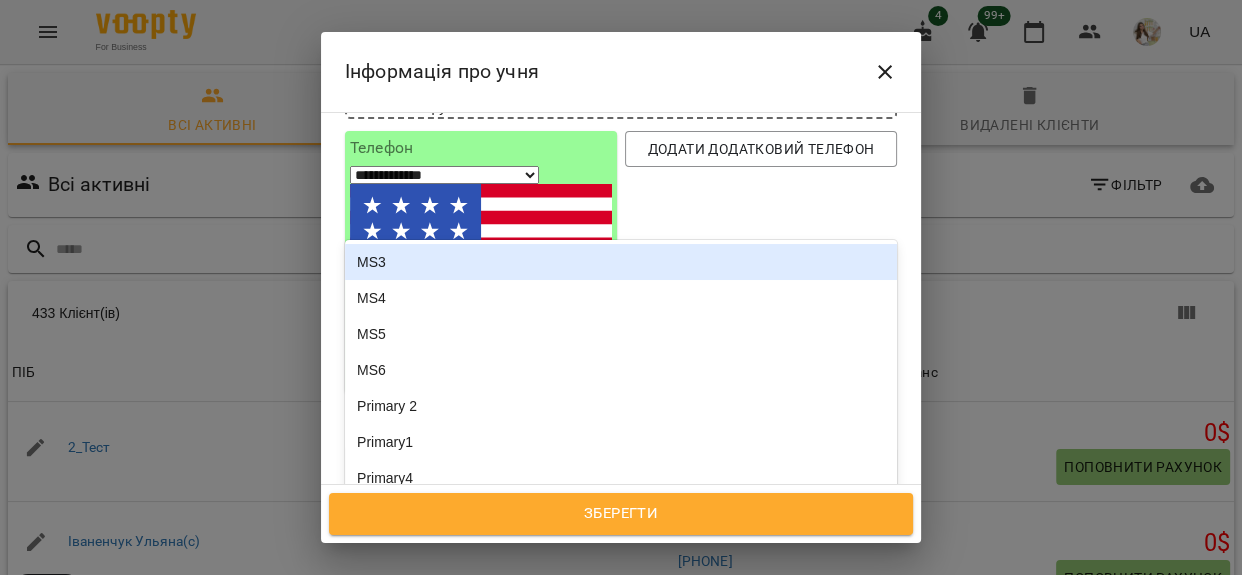 click on "Надрукуйте або оберіть..." at bounding box center (602, 567) 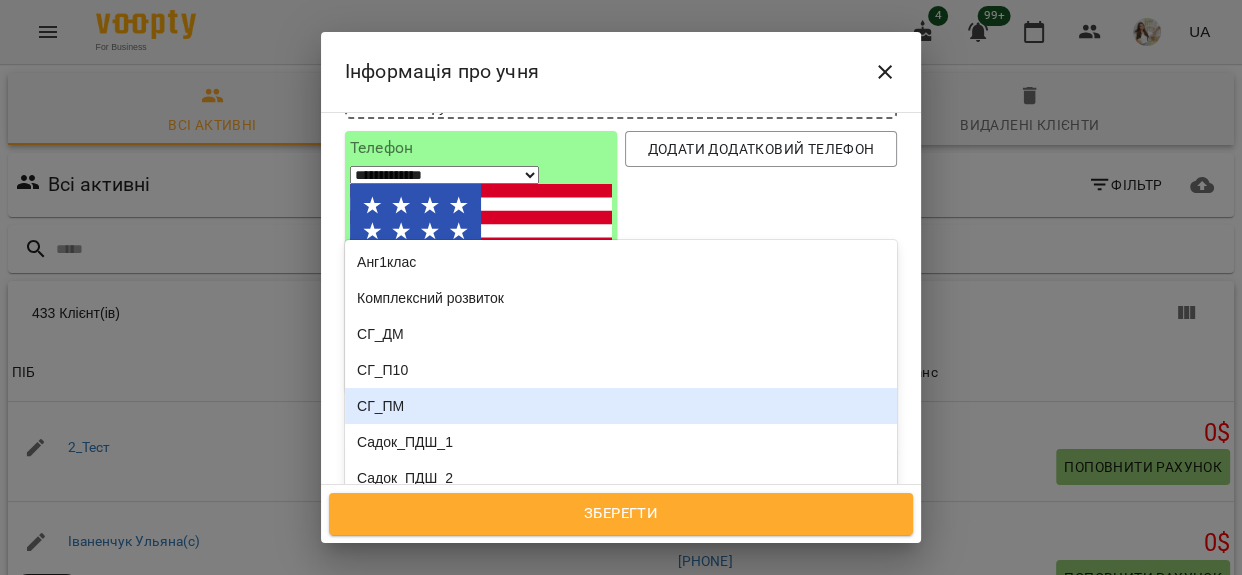 type on "**" 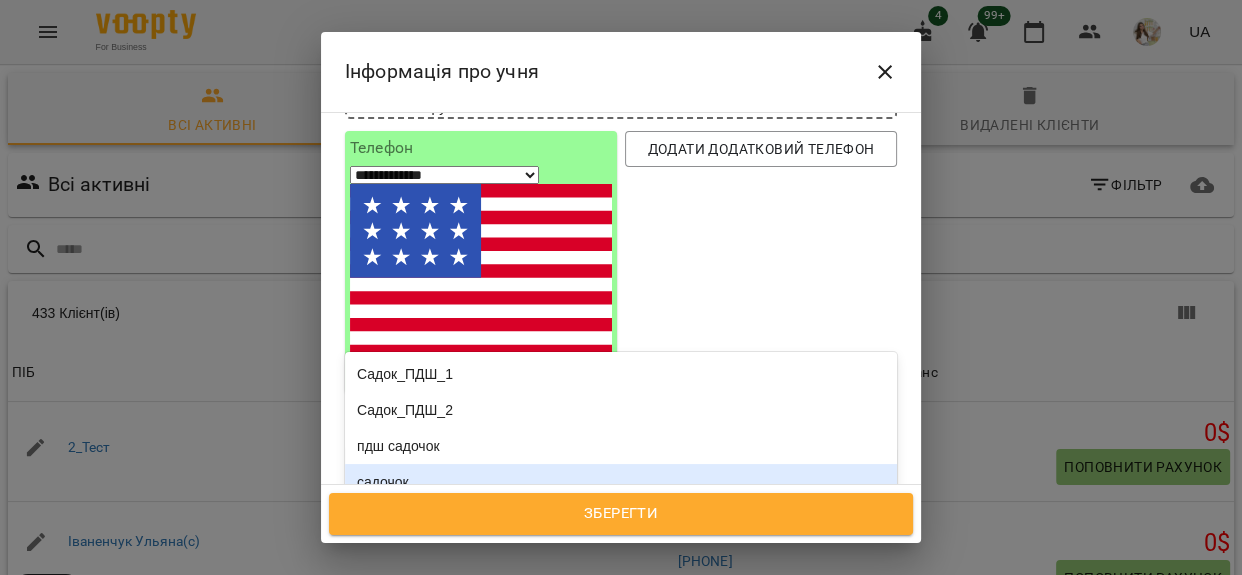 click on "садочок" at bounding box center (621, 482) 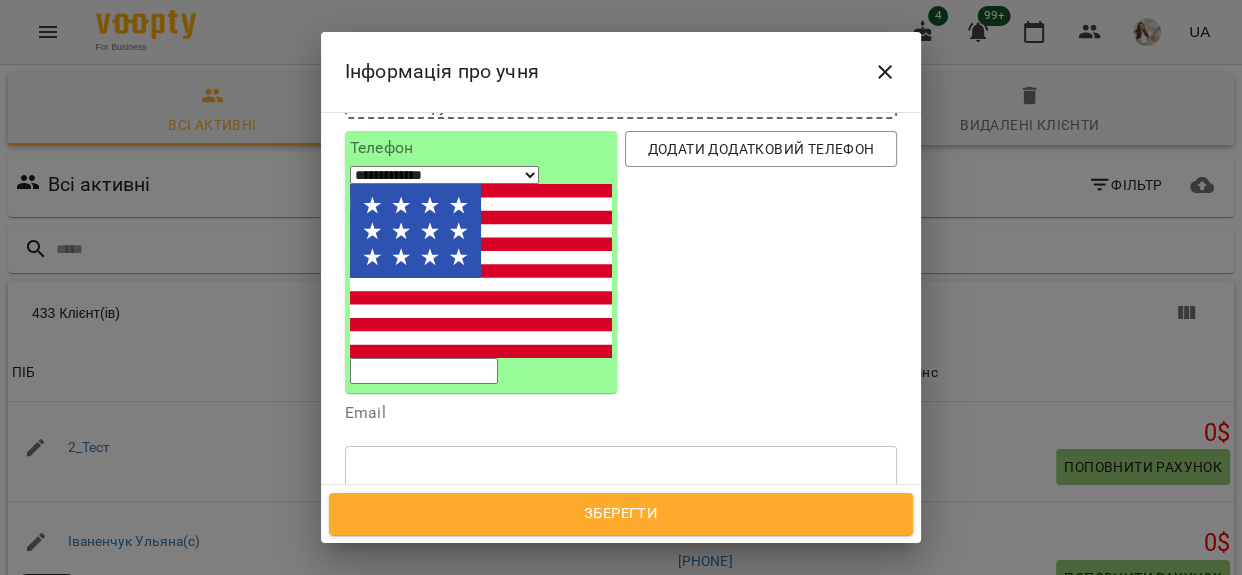 click on "Зберегти" at bounding box center (621, 514) 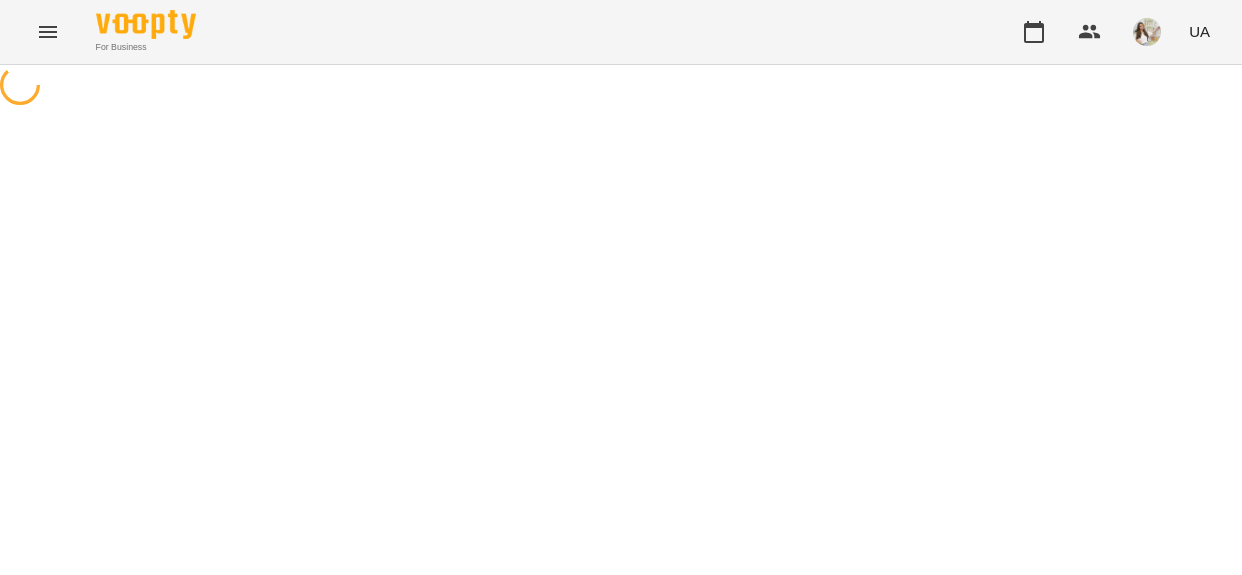 scroll, scrollTop: 0, scrollLeft: 0, axis: both 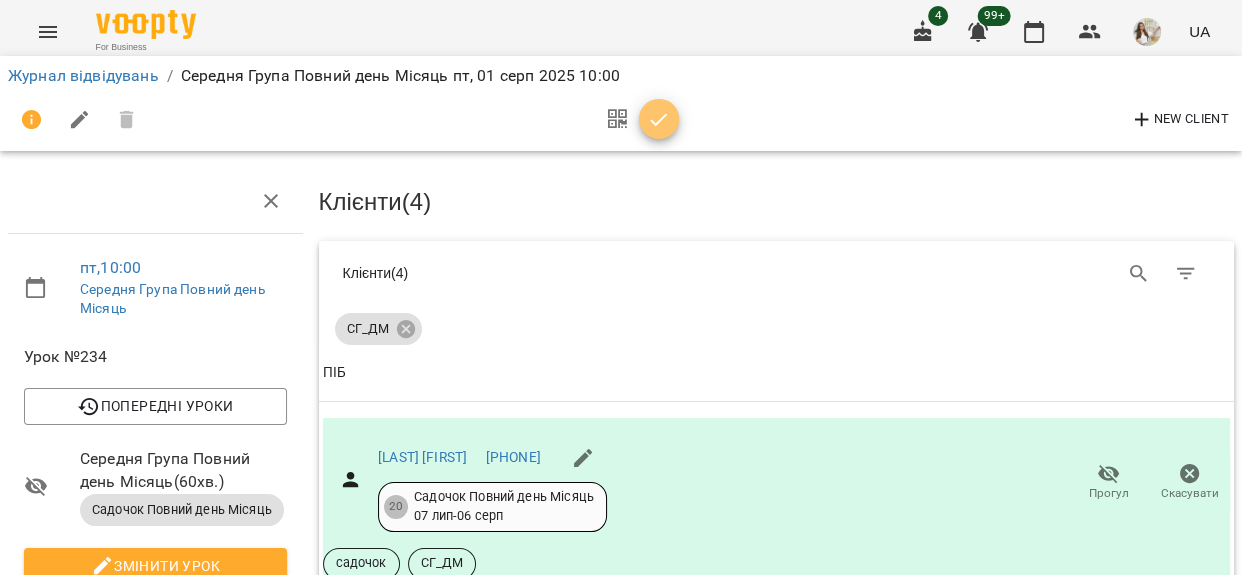 click 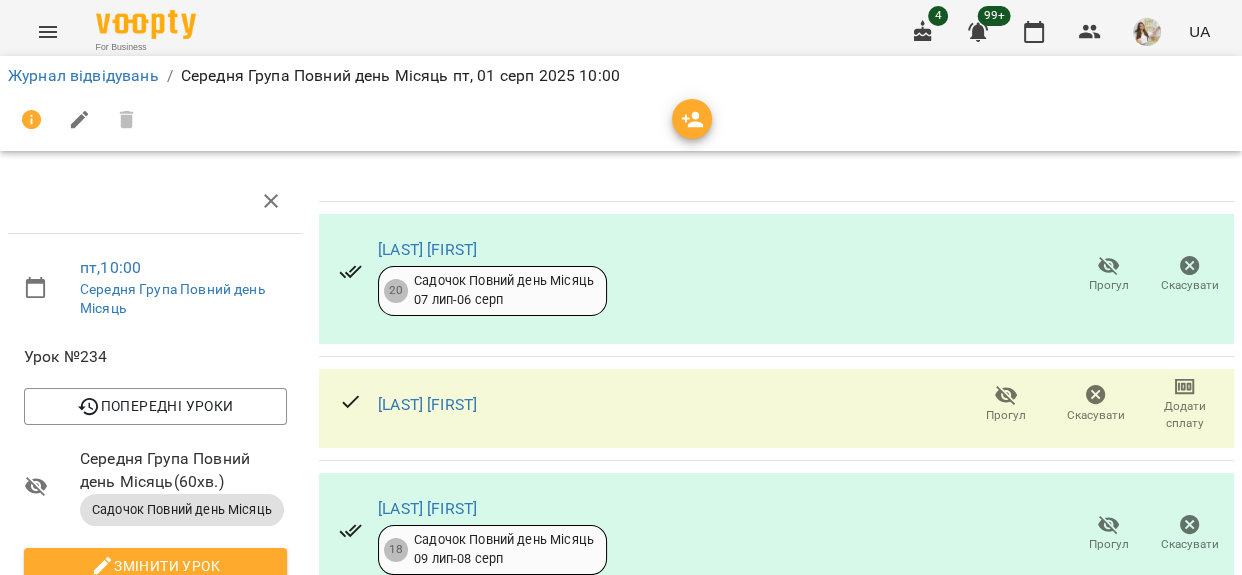 click on "Скасувати" at bounding box center (1096, 403) 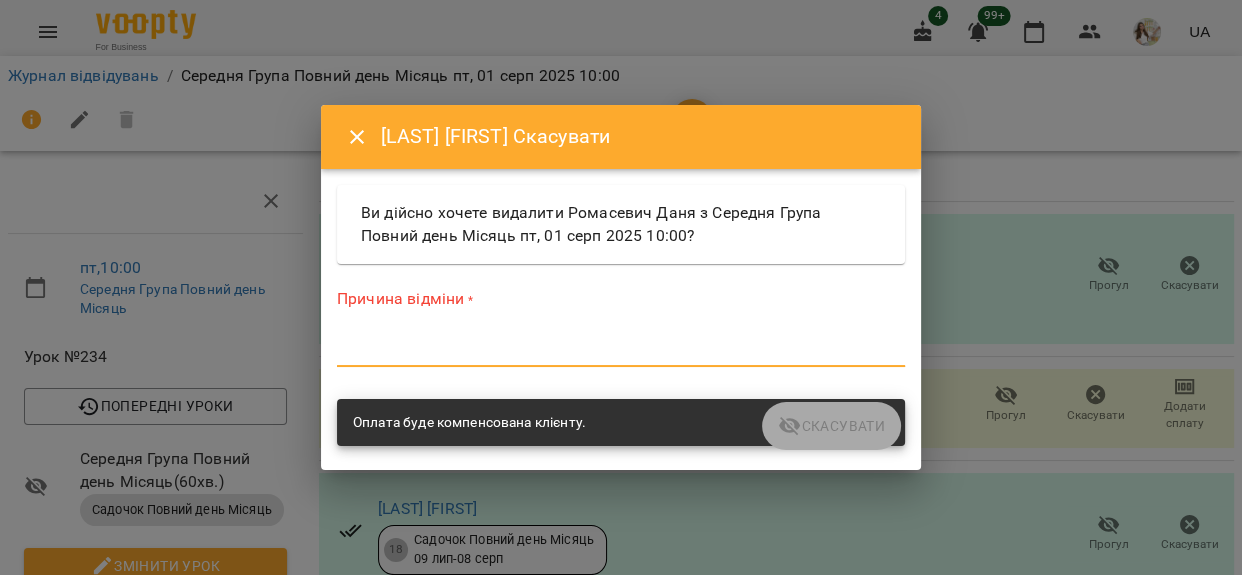 click at bounding box center (621, 350) 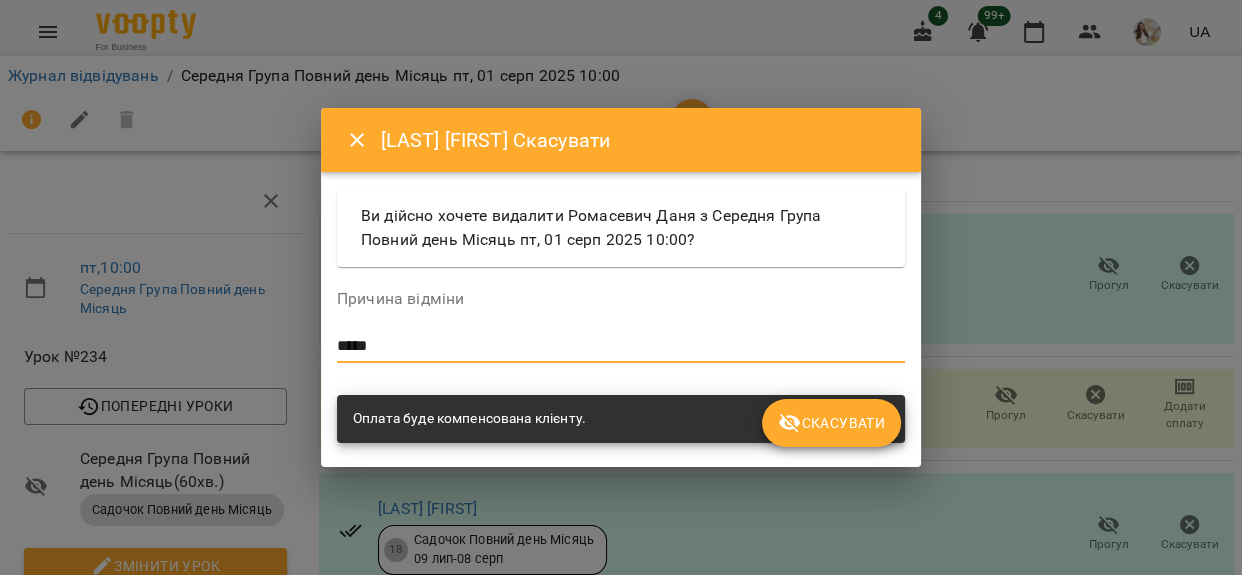 type on "*****" 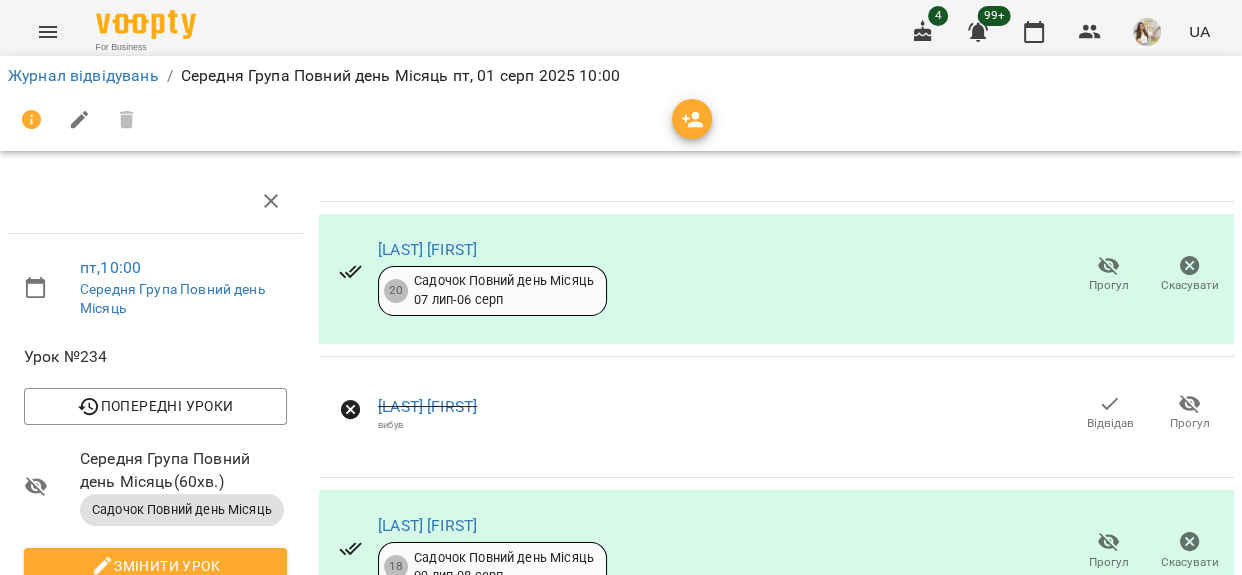 scroll, scrollTop: 310, scrollLeft: 0, axis: vertical 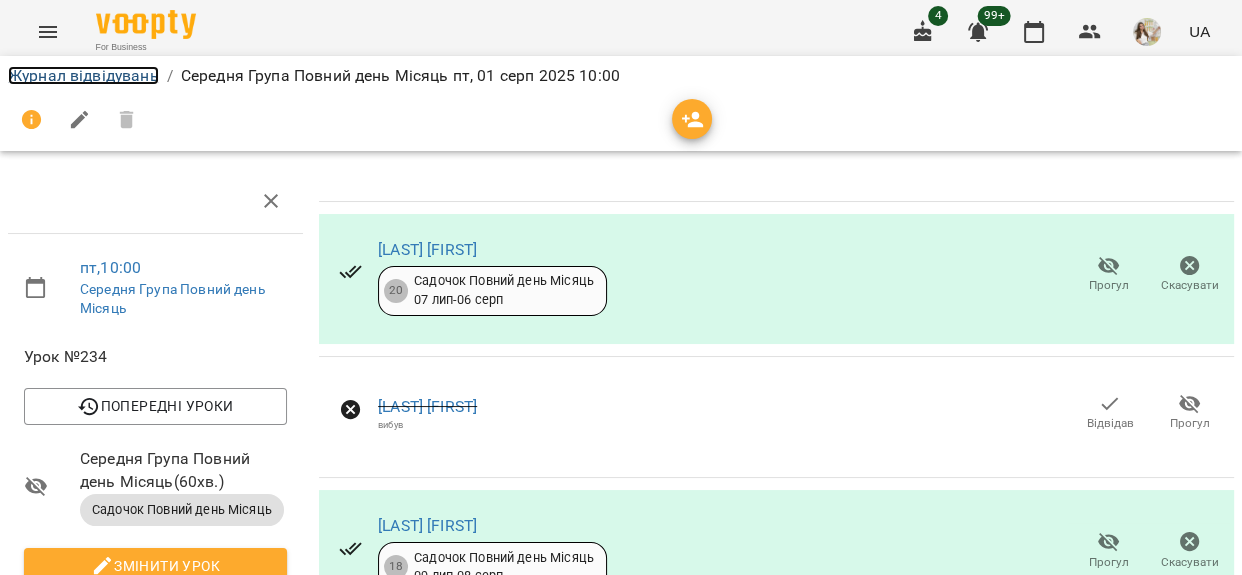 click on "Журнал відвідувань" at bounding box center (83, 75) 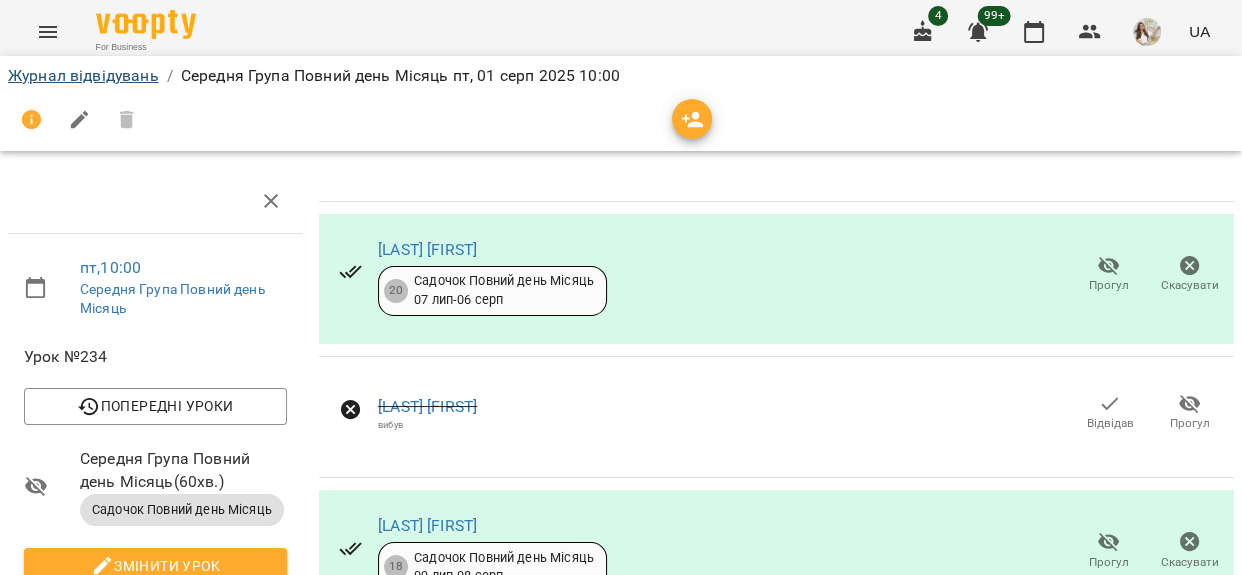 scroll, scrollTop: 0, scrollLeft: 0, axis: both 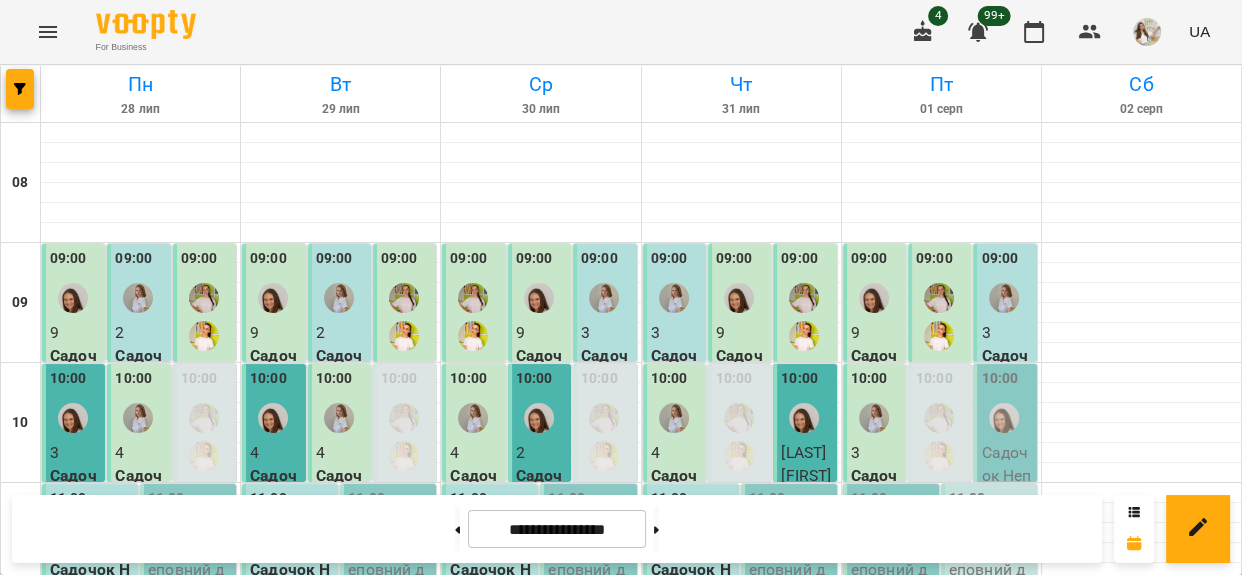 click on "10:00" at bounding box center [999, 381] 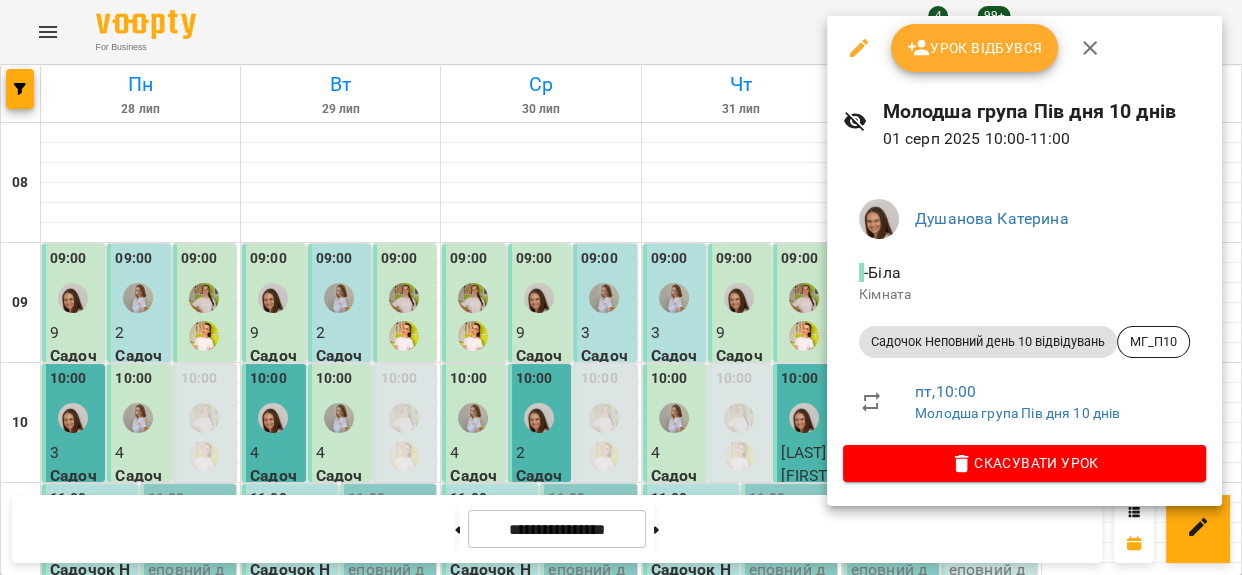 click on "Урок відбувся" at bounding box center (975, 48) 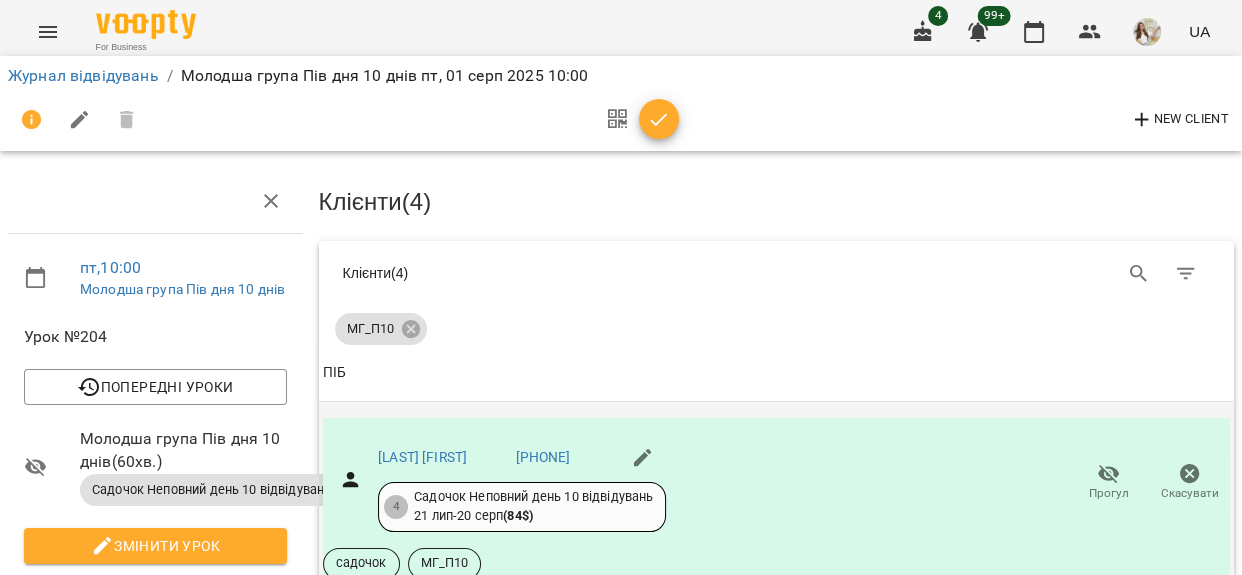 scroll, scrollTop: 272, scrollLeft: 0, axis: vertical 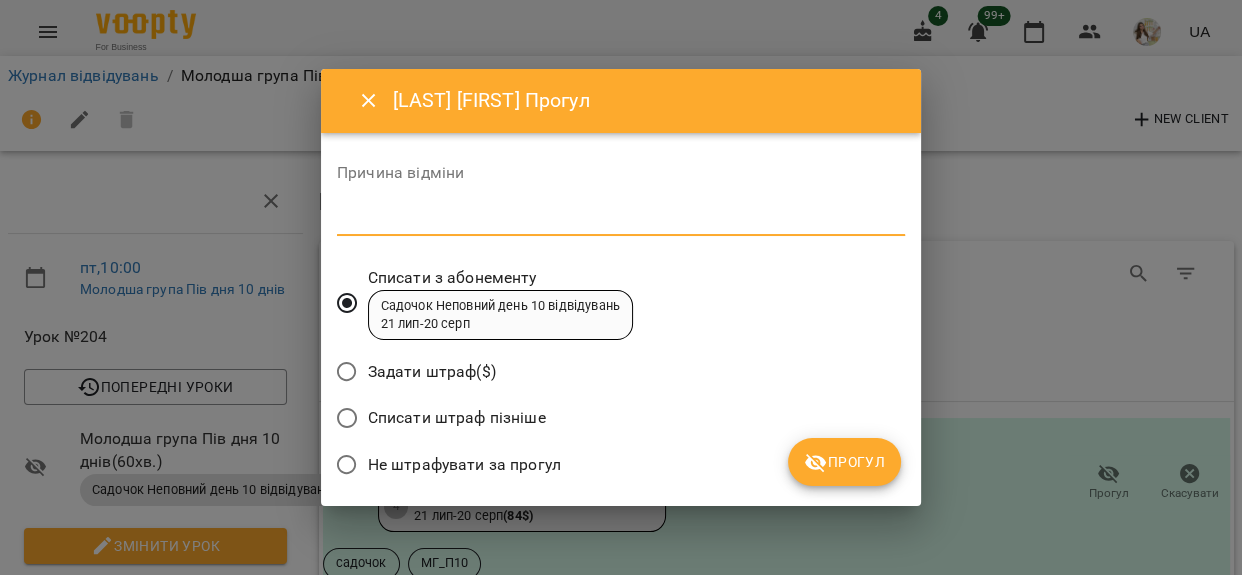 click at bounding box center [621, 219] 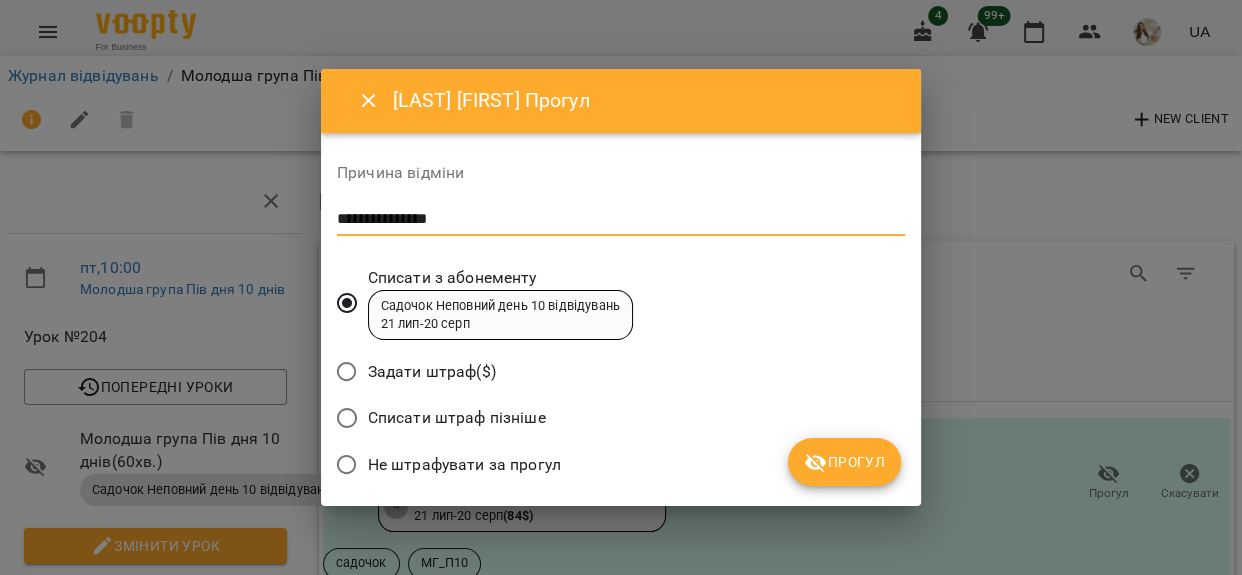 type on "**********" 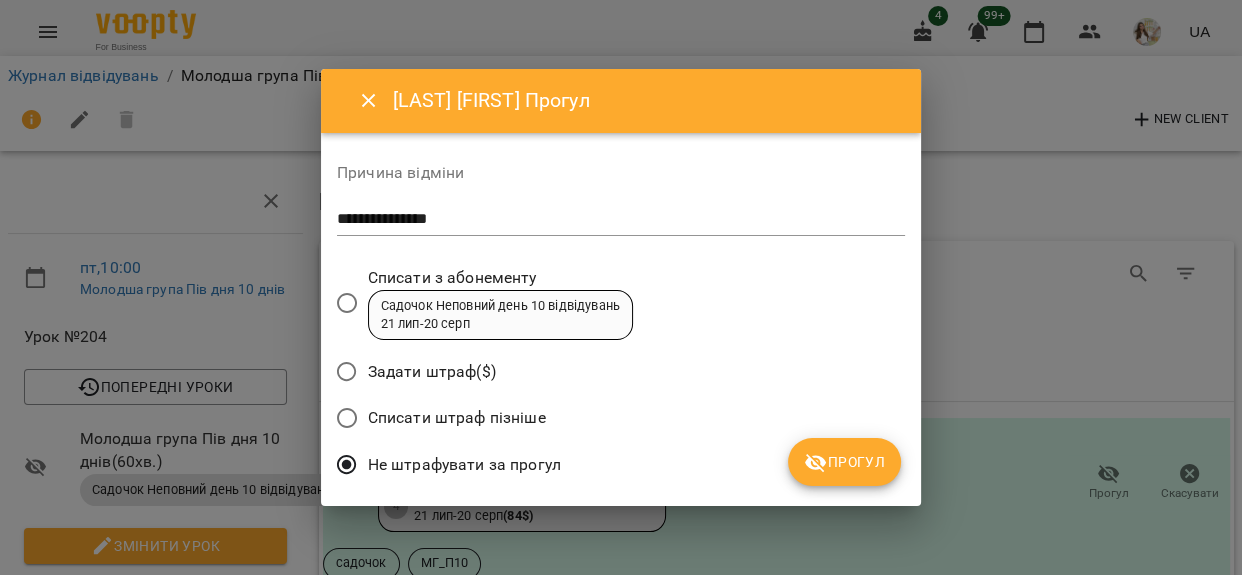 click 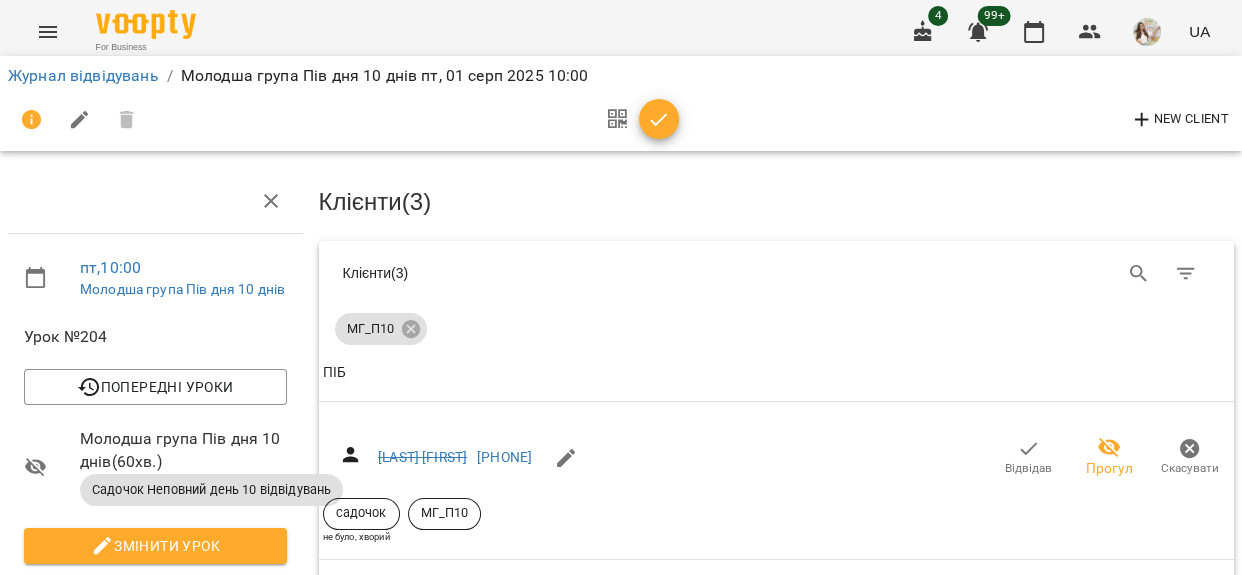 scroll, scrollTop: 654, scrollLeft: 0, axis: vertical 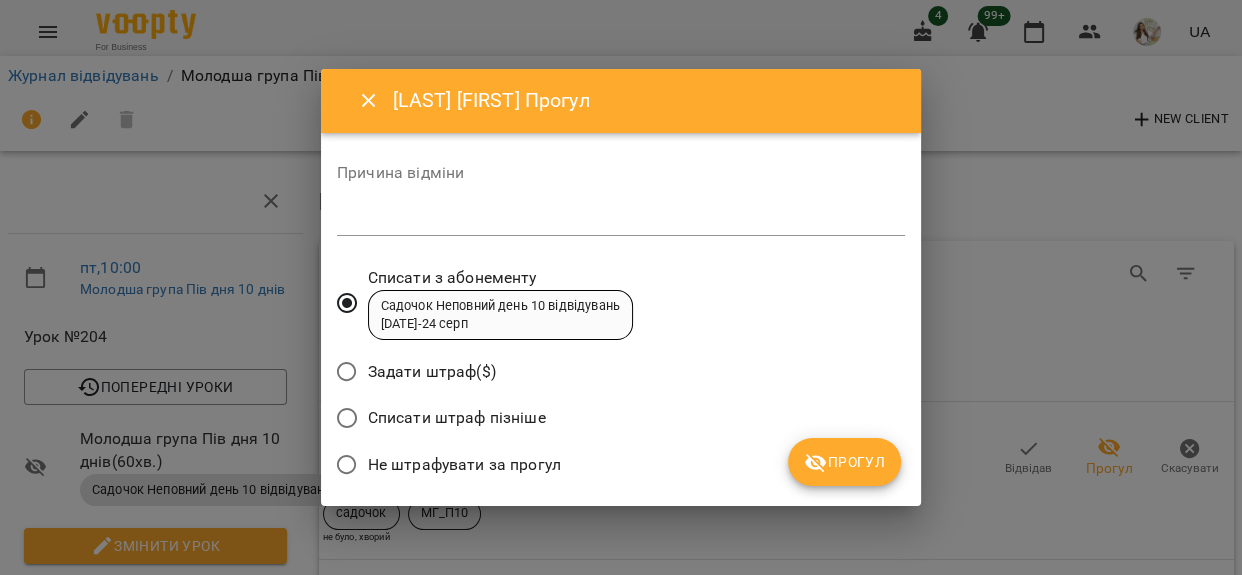 click at bounding box center (621, 219) 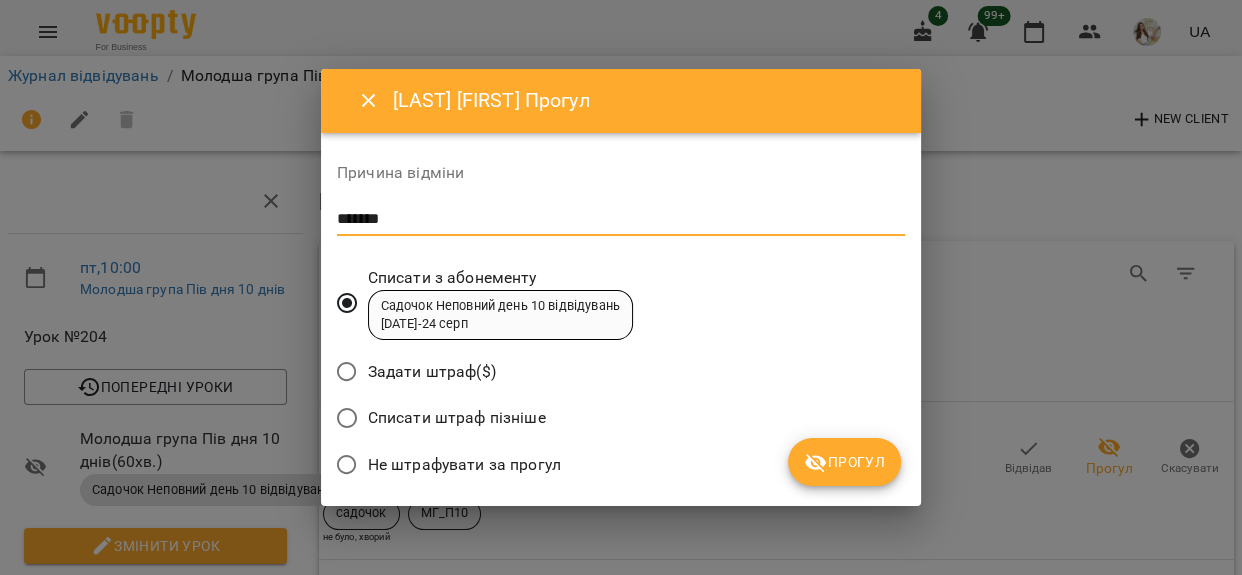 type on "*******" 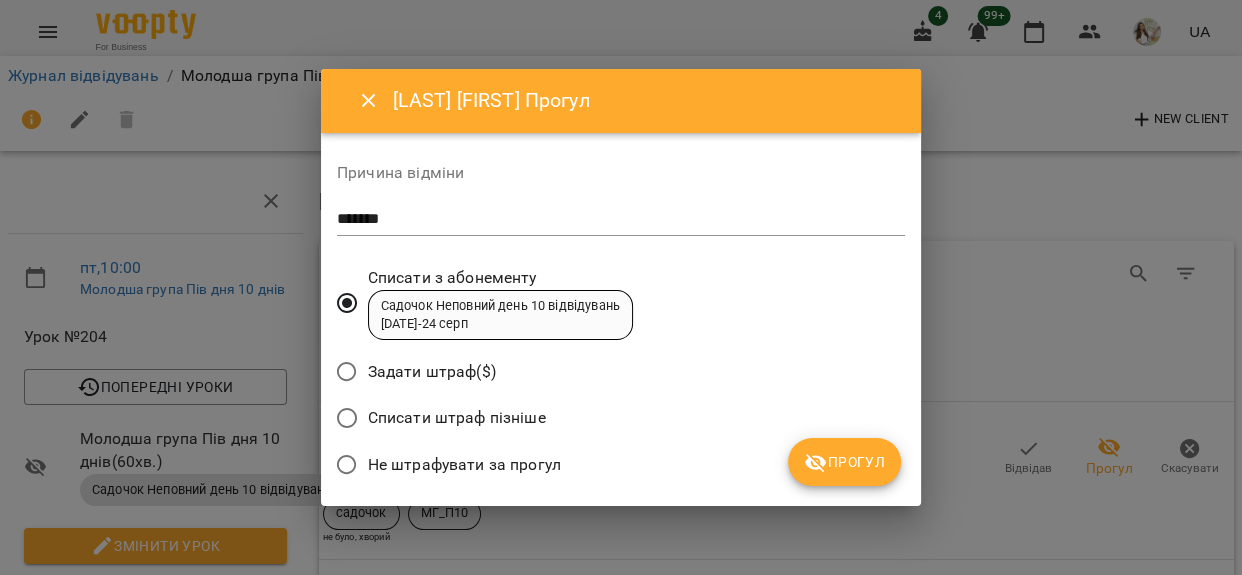 click on "Не штрафувати за прогул" at bounding box center (464, 465) 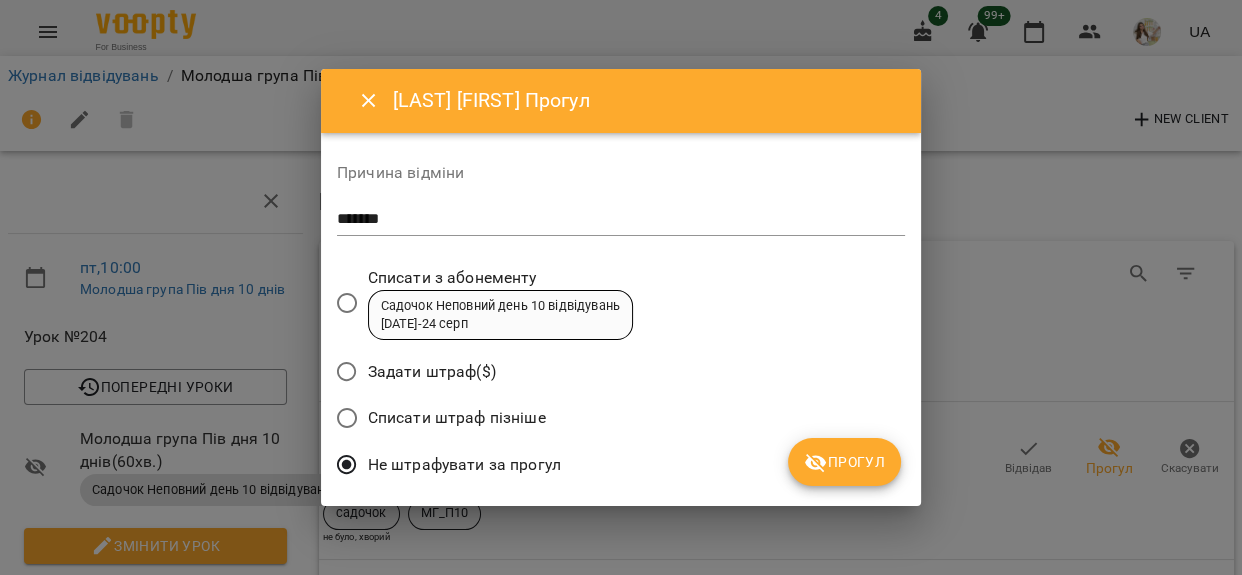 click 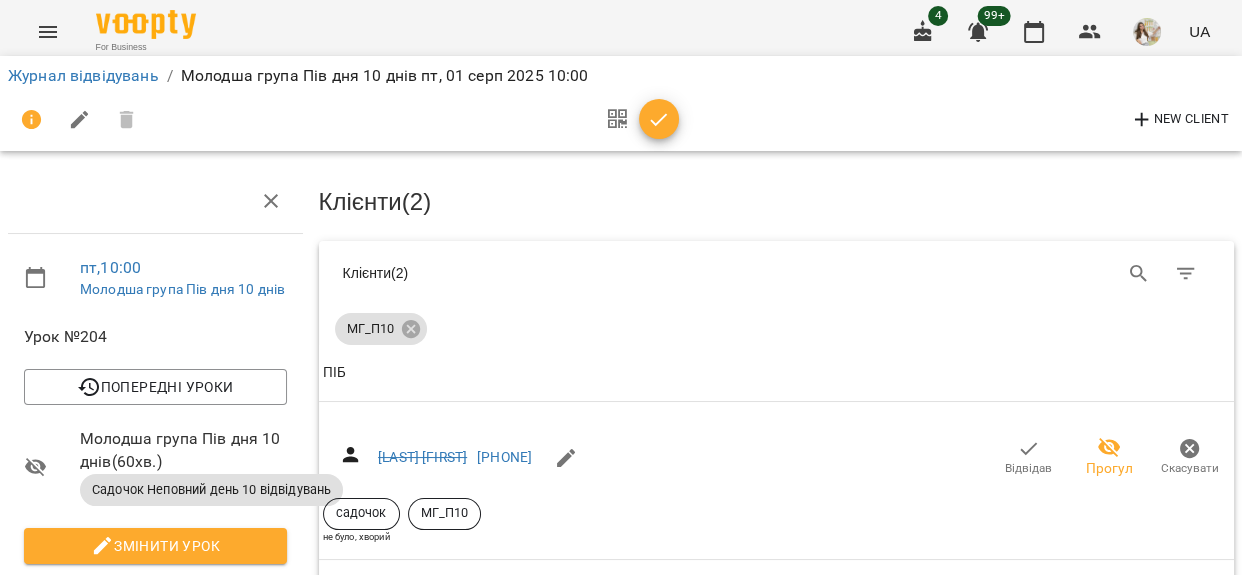 scroll, scrollTop: 163, scrollLeft: 0, axis: vertical 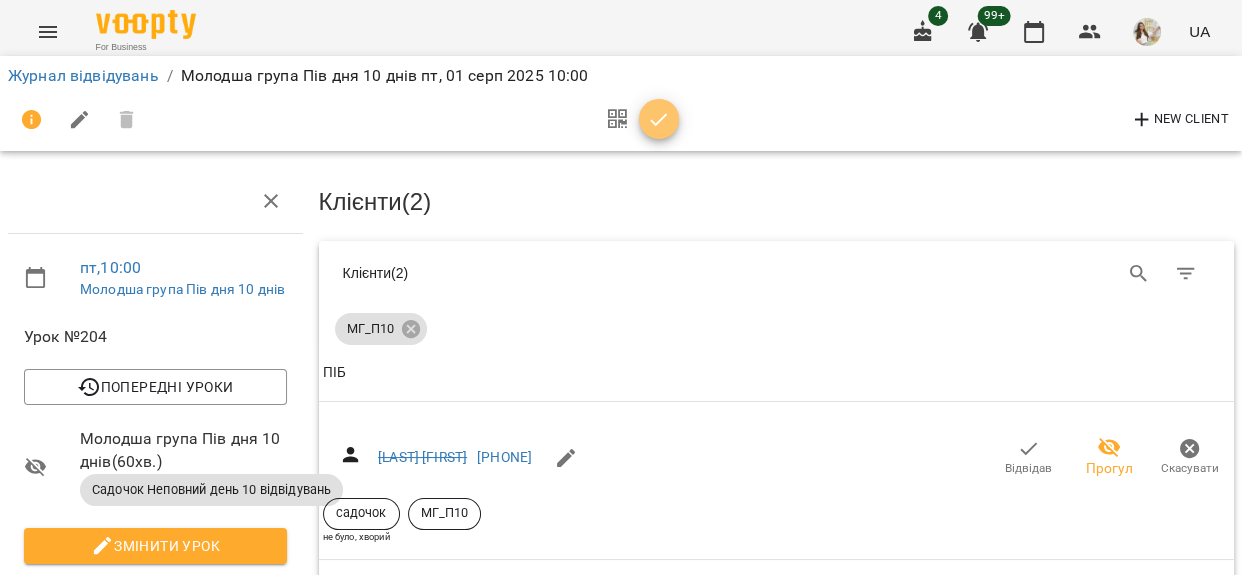 click 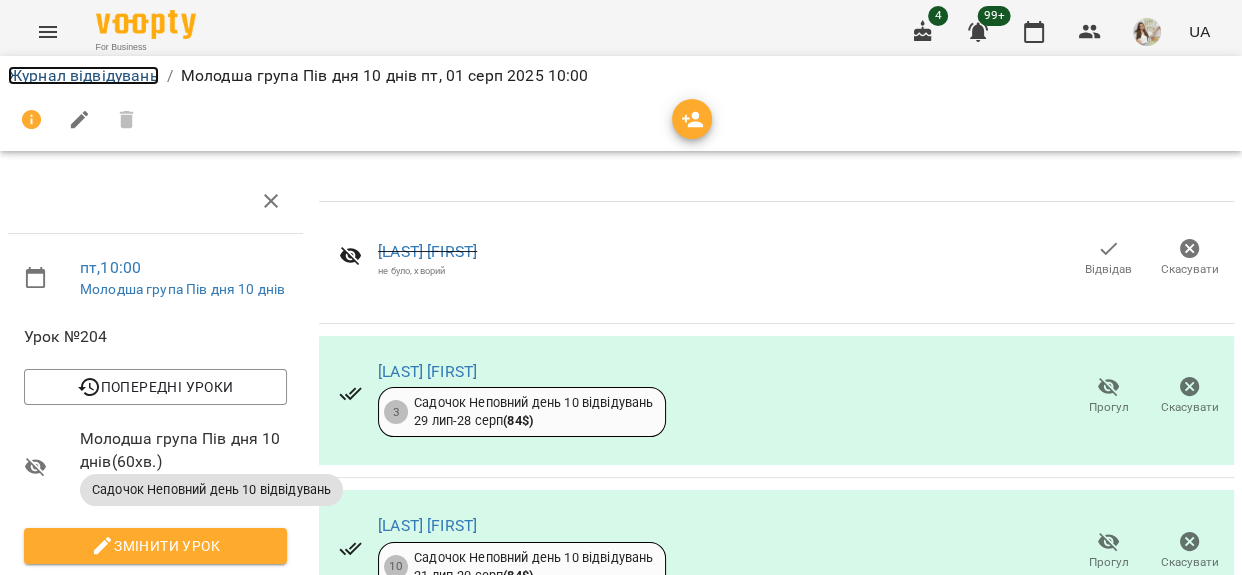 click on "Журнал відвідувань" at bounding box center (83, 75) 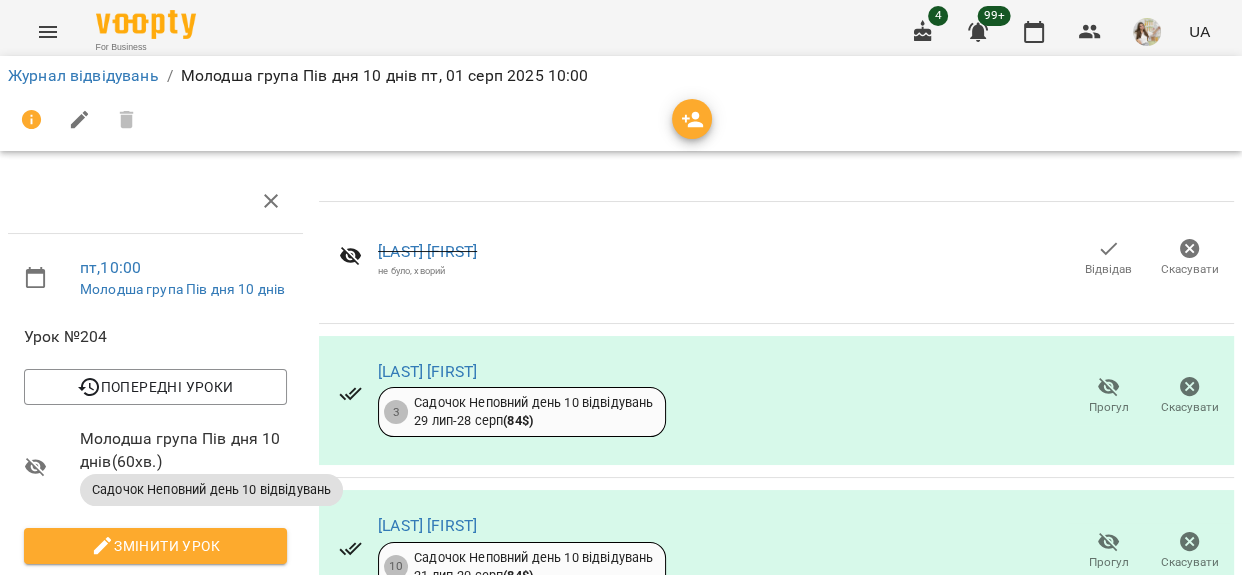scroll, scrollTop: 0, scrollLeft: 0, axis: both 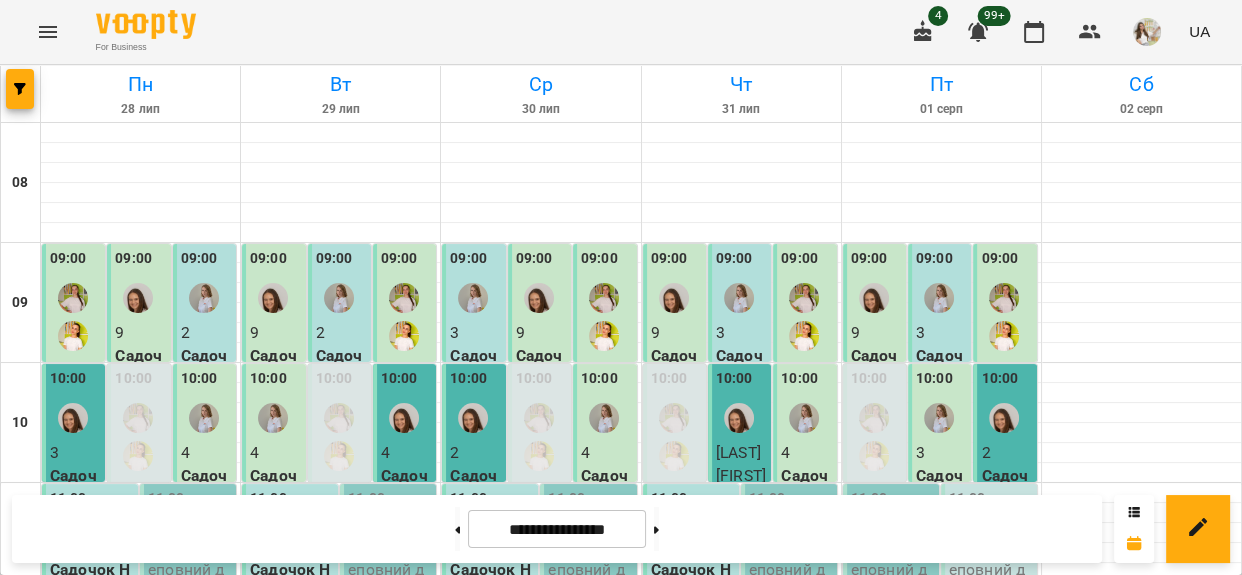 click on "11:00" at bounding box center (967, 511) 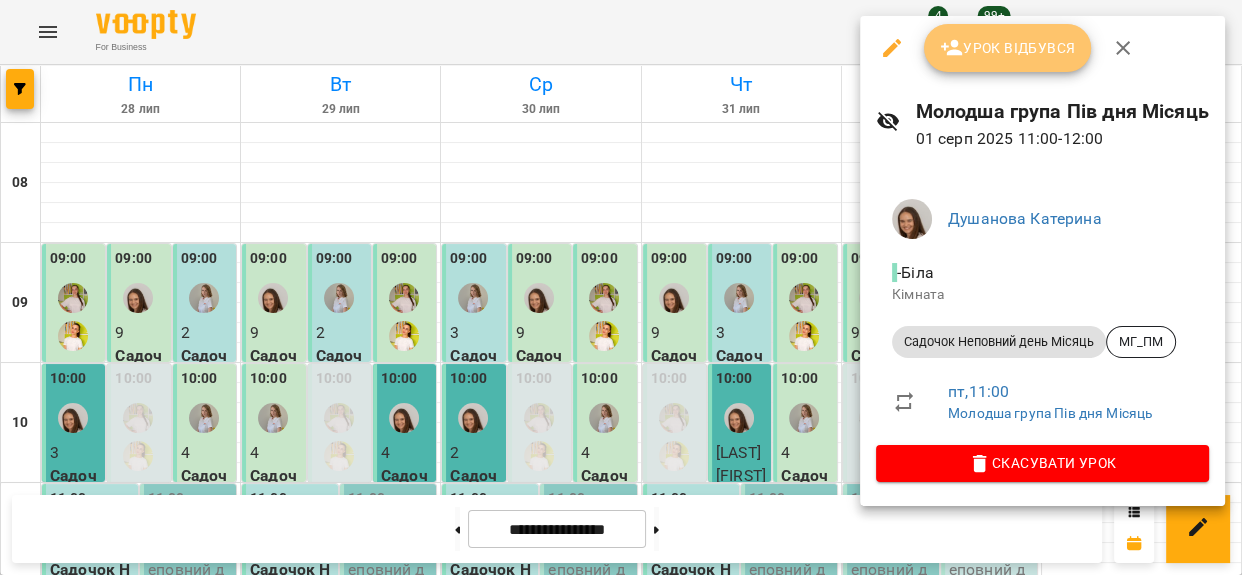 click 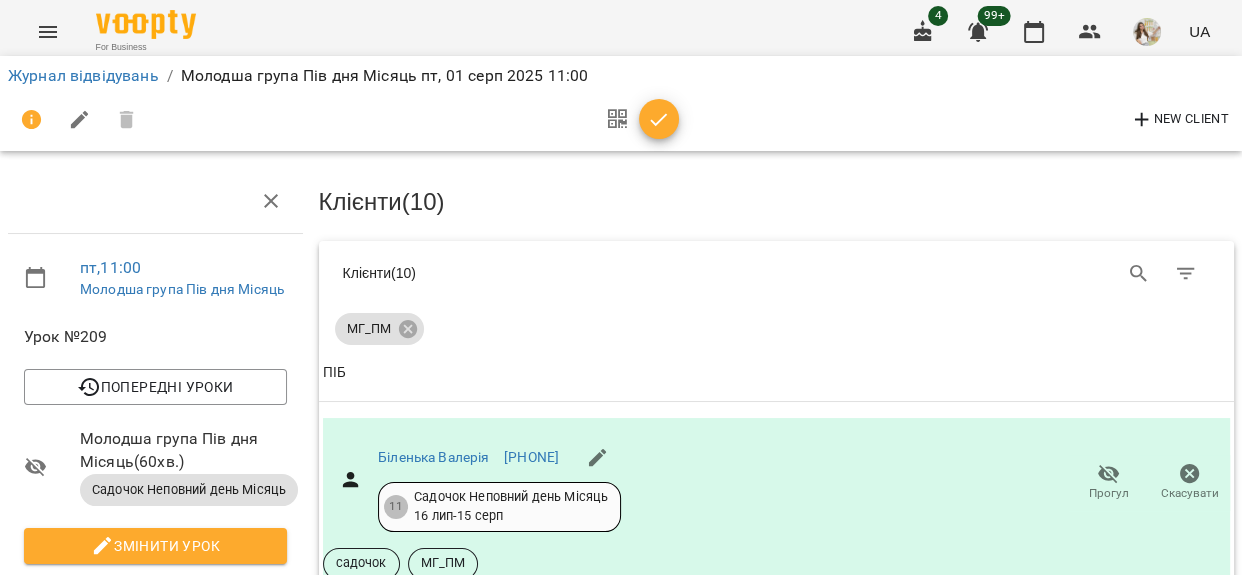 scroll, scrollTop: 1818, scrollLeft: 0, axis: vertical 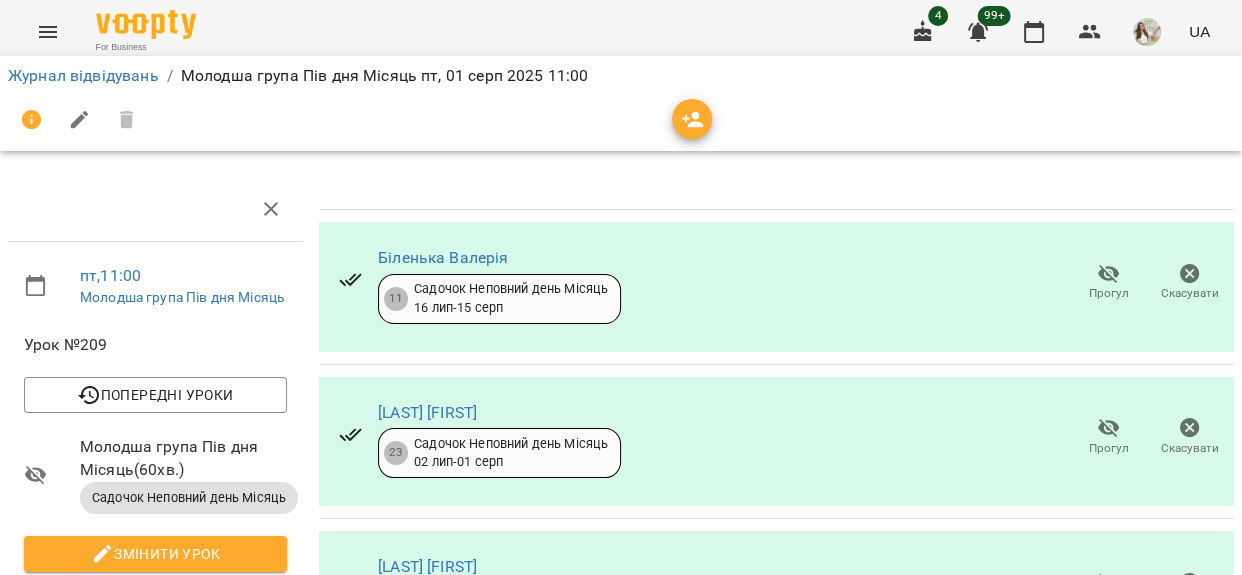 click 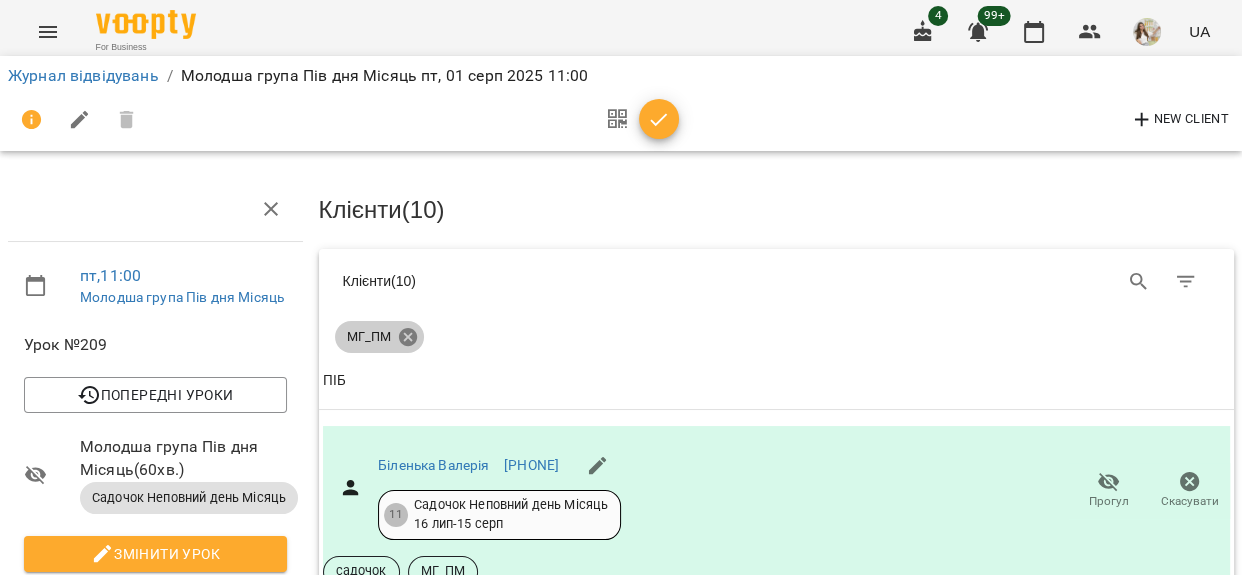 click 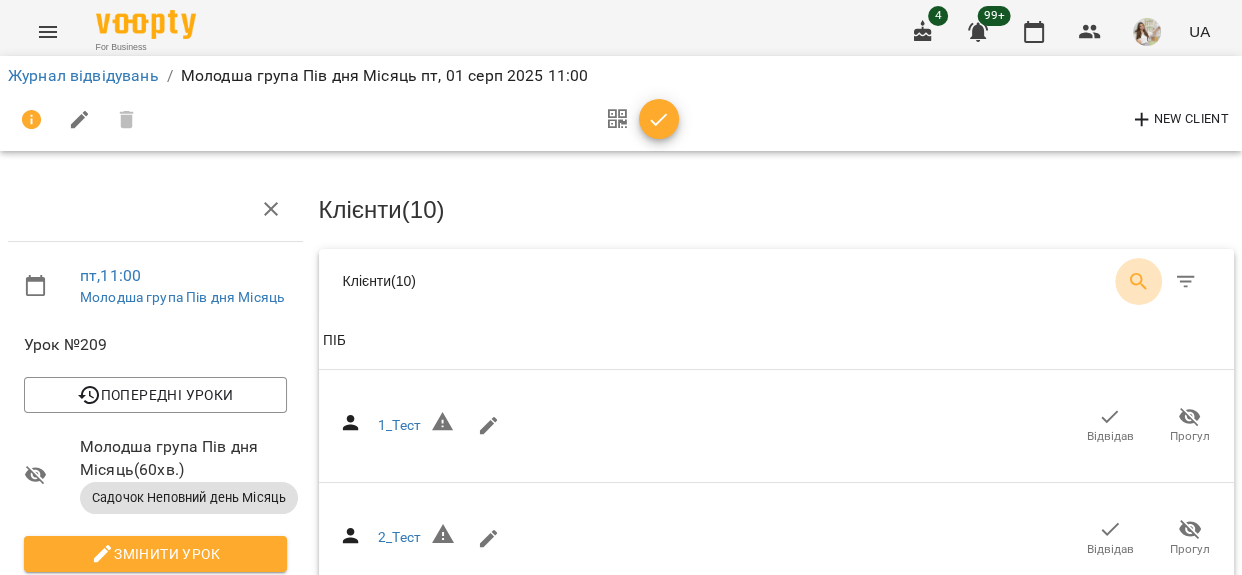 click 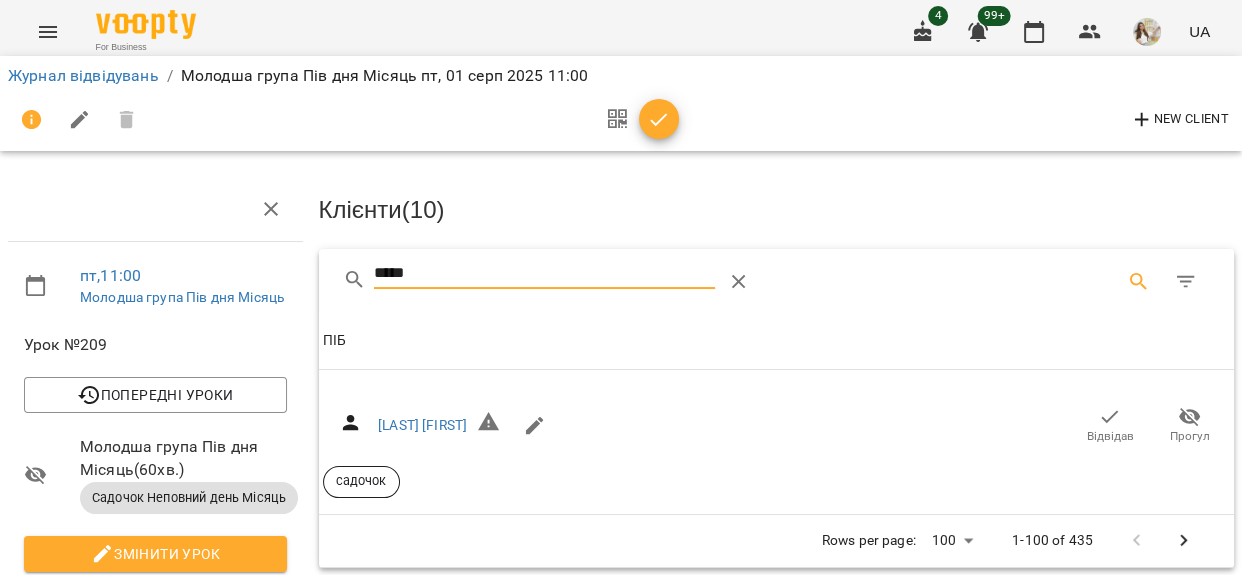 type on "******" 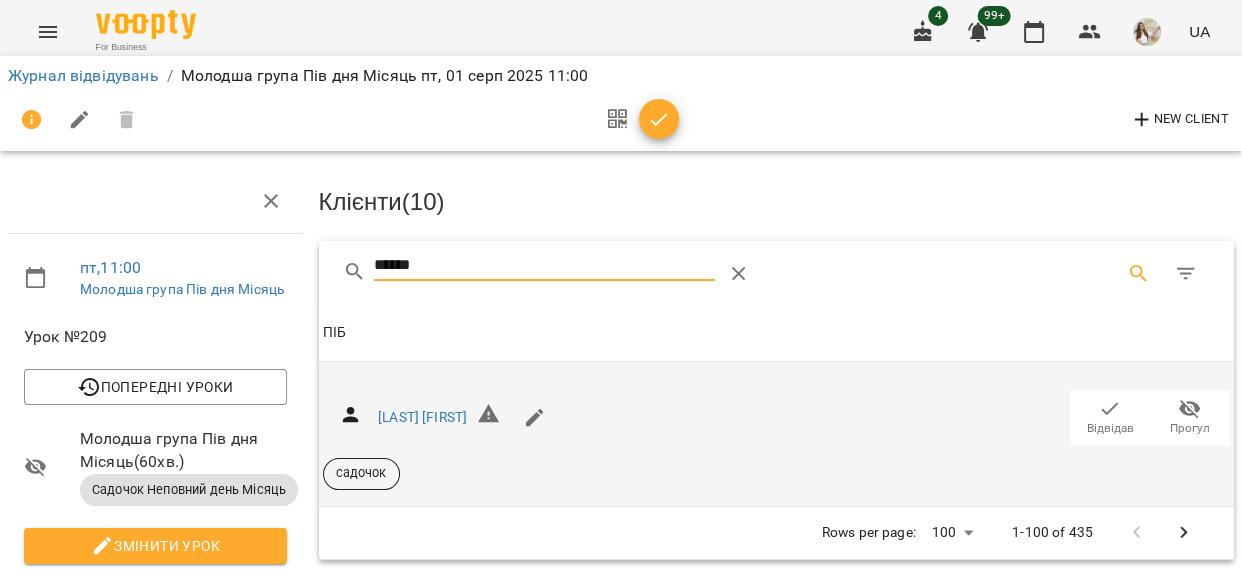 scroll, scrollTop: 90, scrollLeft: 0, axis: vertical 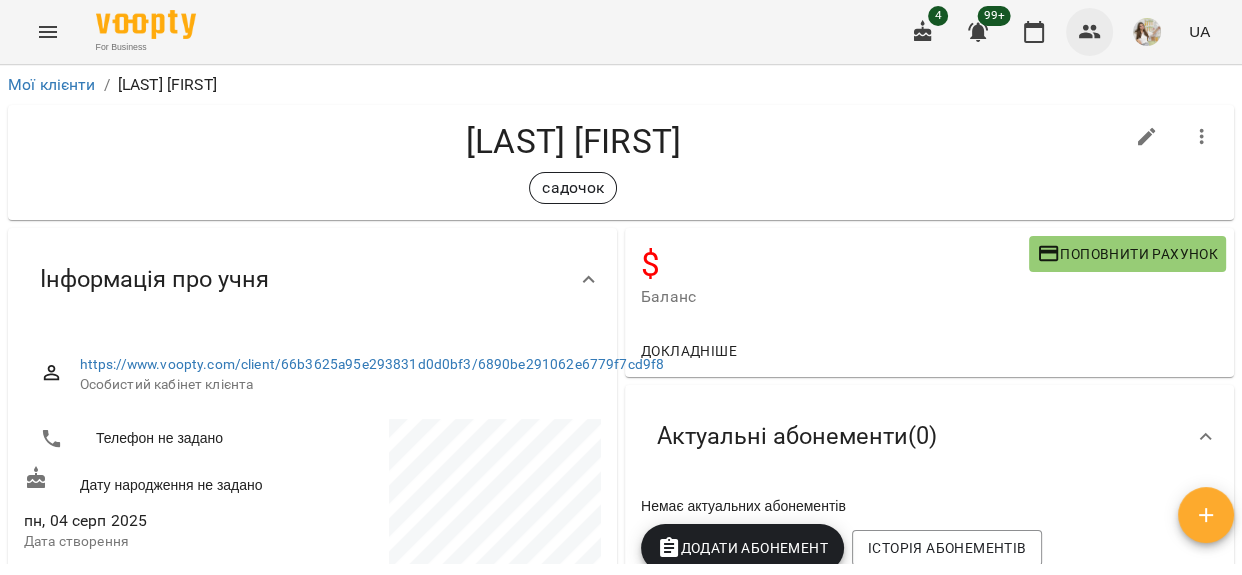 click 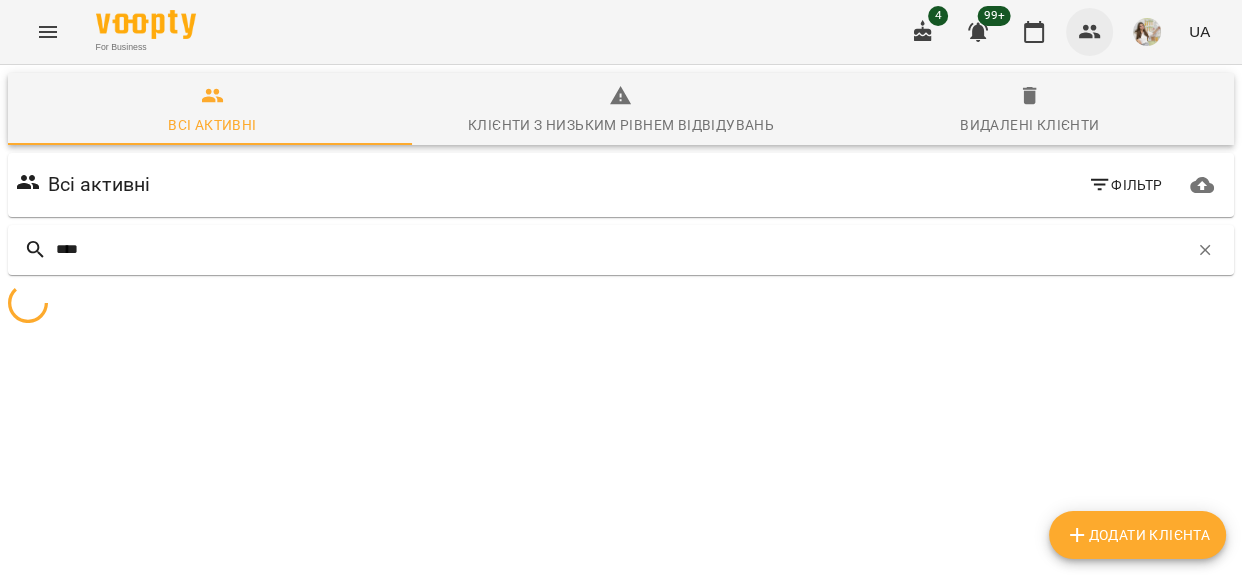 type on "*****" 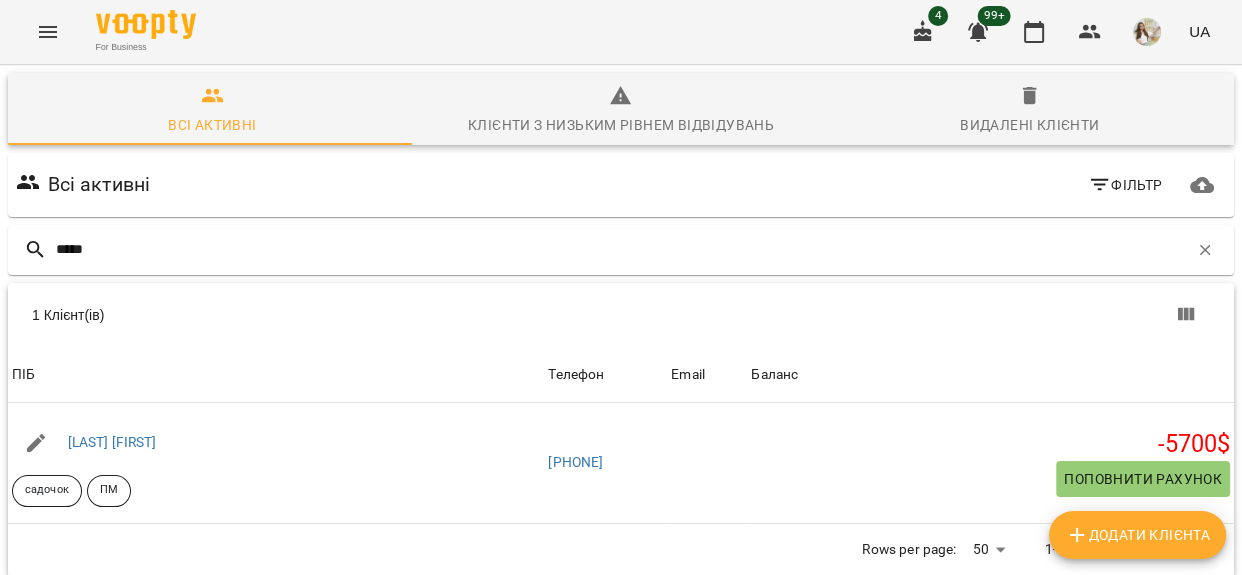 drag, startPoint x: 93, startPoint y: 250, endPoint x: 0, endPoint y: 257, distance: 93.26307 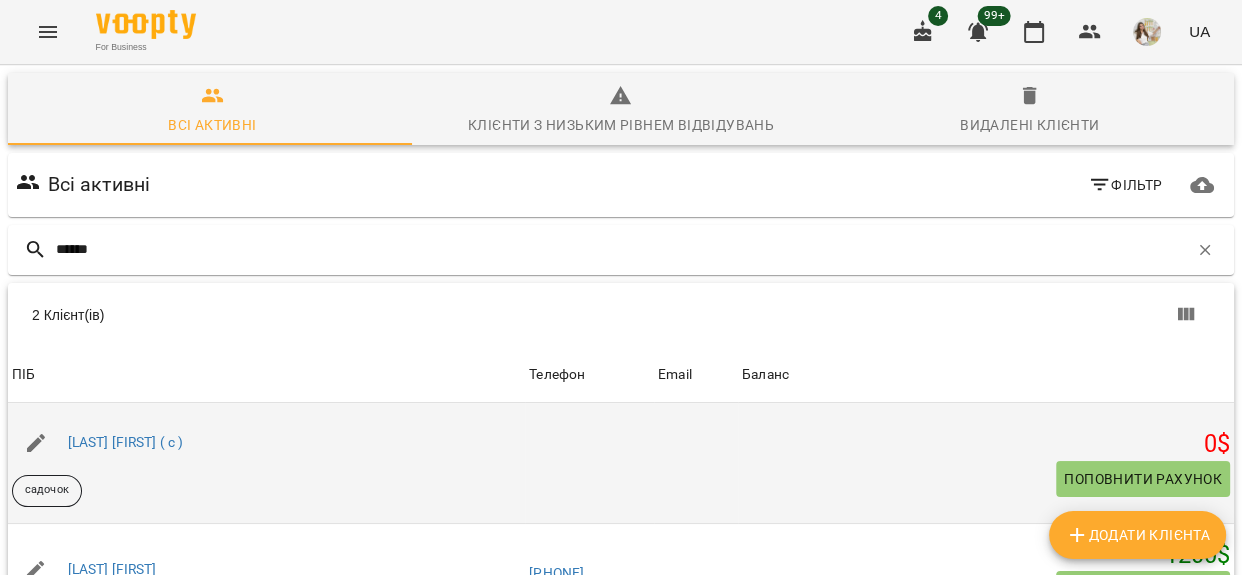 scroll, scrollTop: 171, scrollLeft: 0, axis: vertical 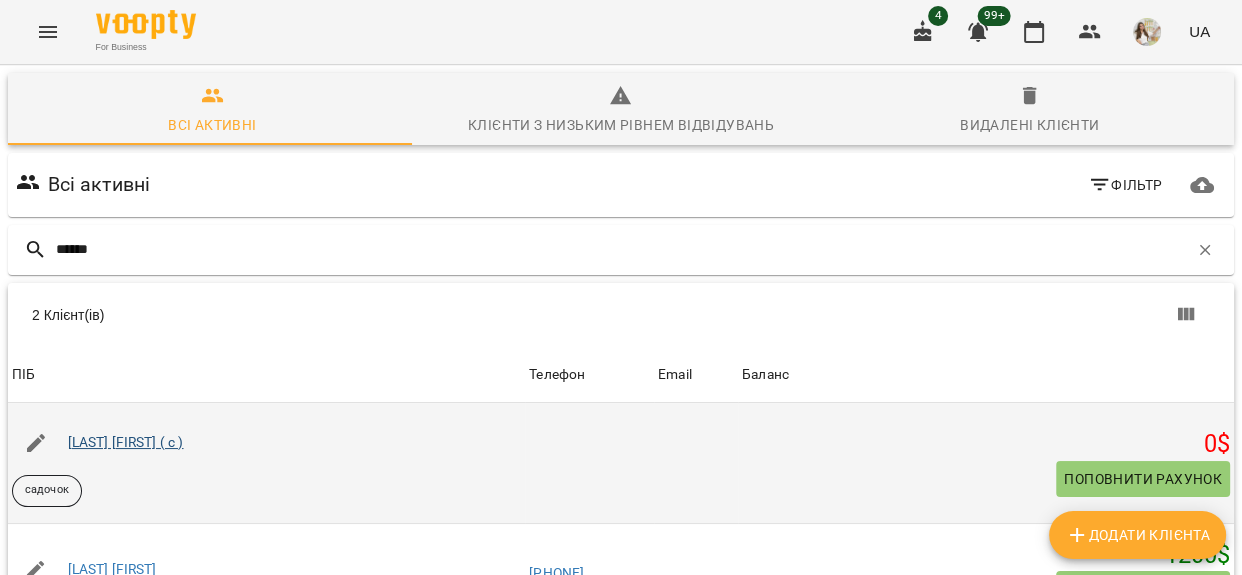 type on "******" 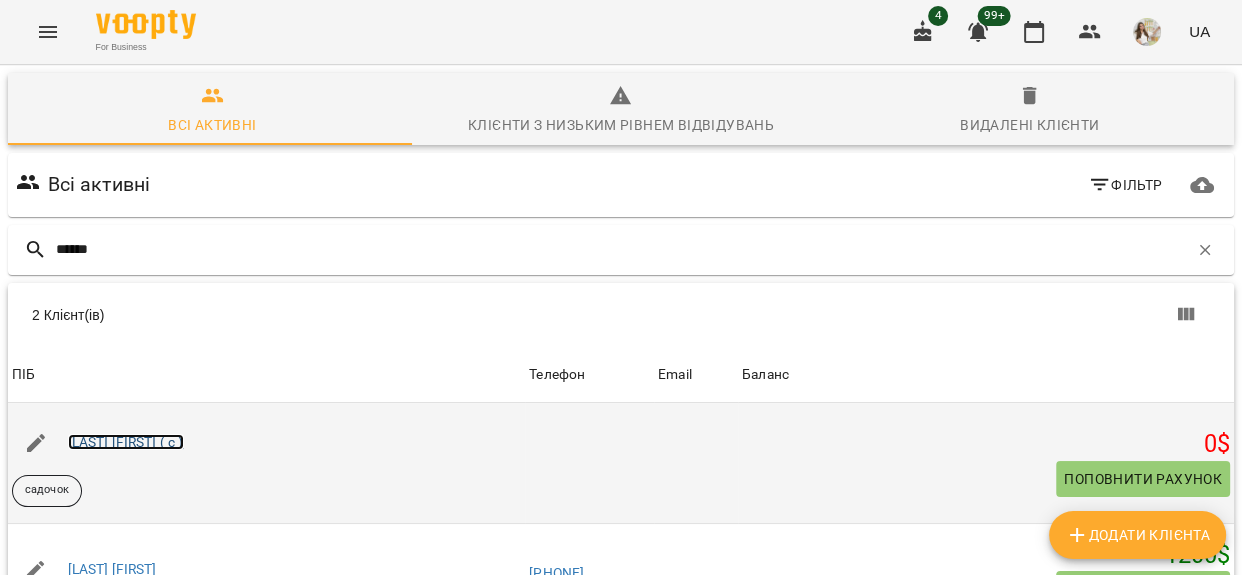 click on "[LAST] [FIRST] ( с )" at bounding box center (126, 442) 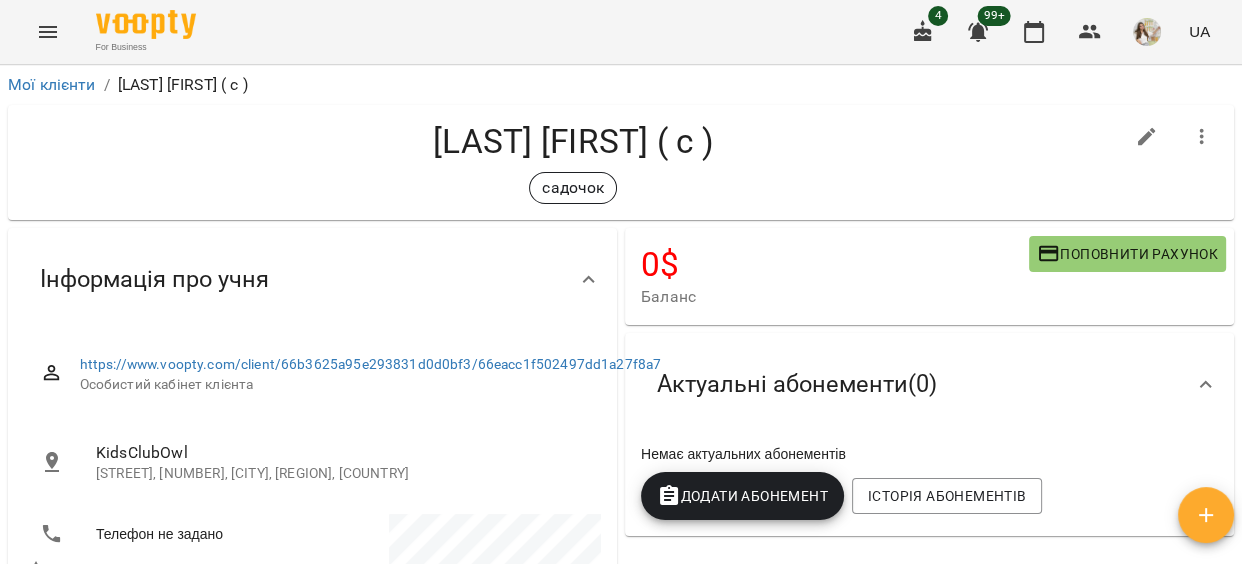 click 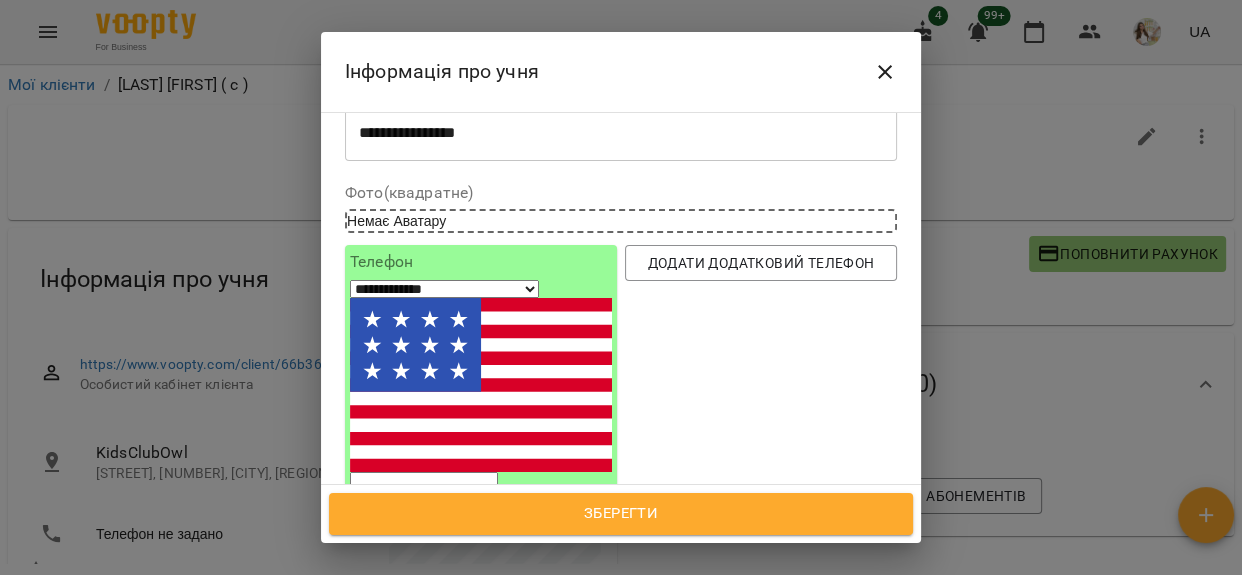 scroll, scrollTop: 181, scrollLeft: 0, axis: vertical 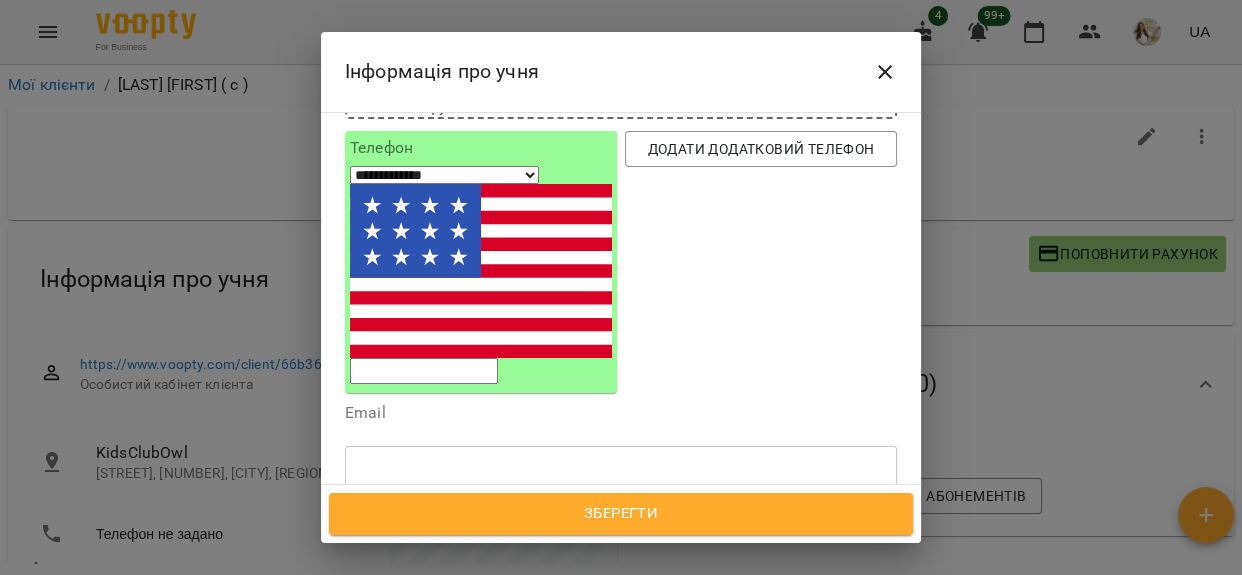 click on "садочок" at bounding box center (584, 567) 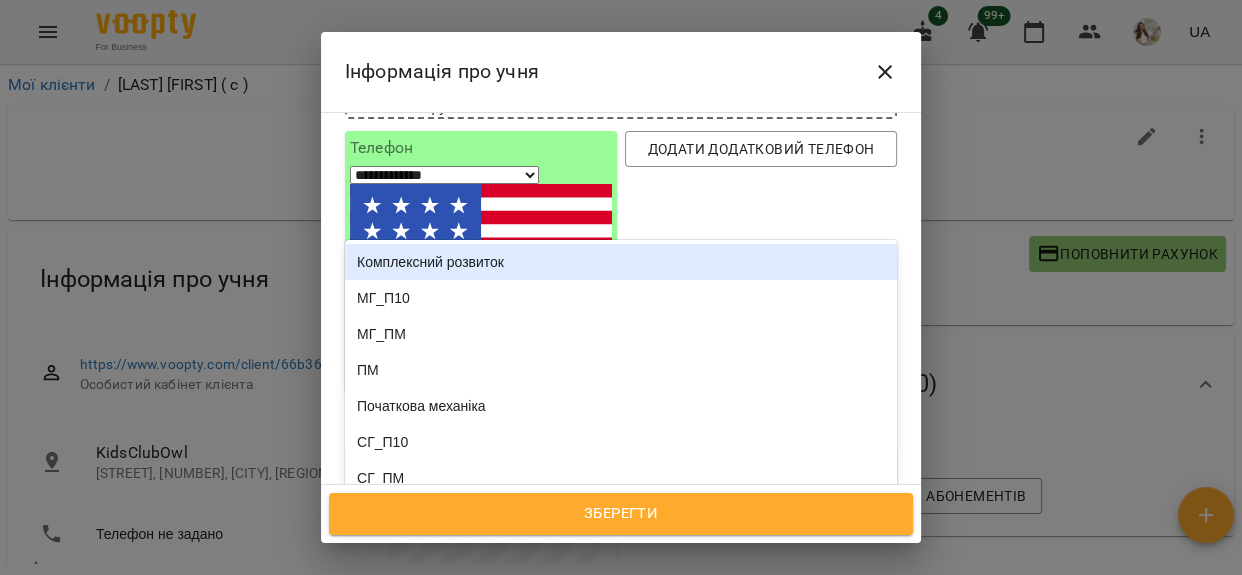type on "**" 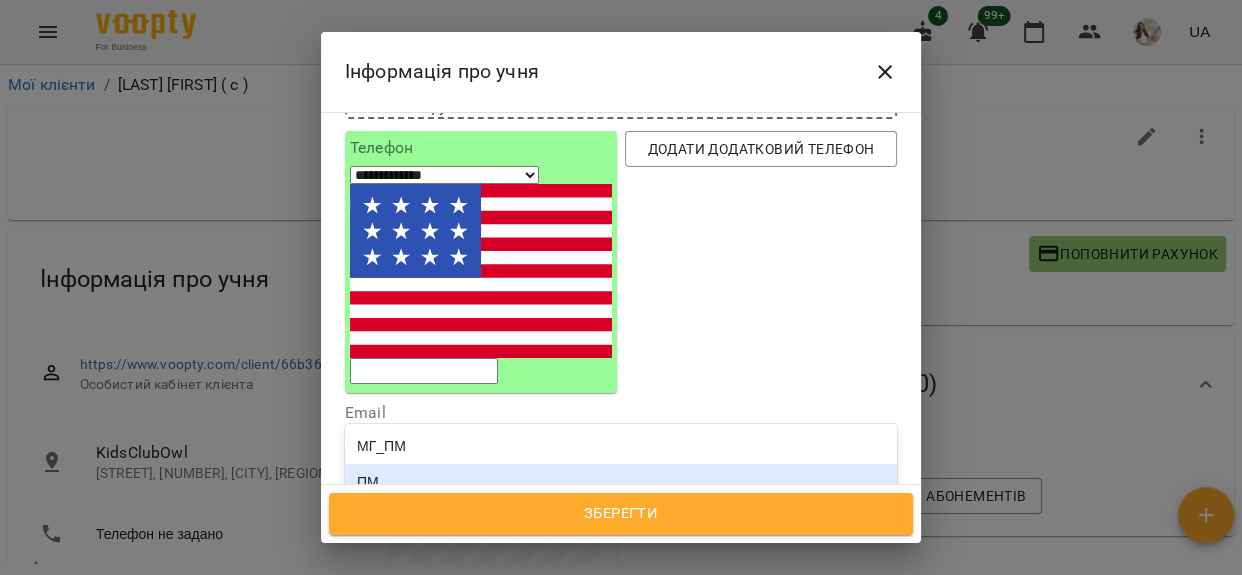 click on "ПМ" at bounding box center (621, 482) 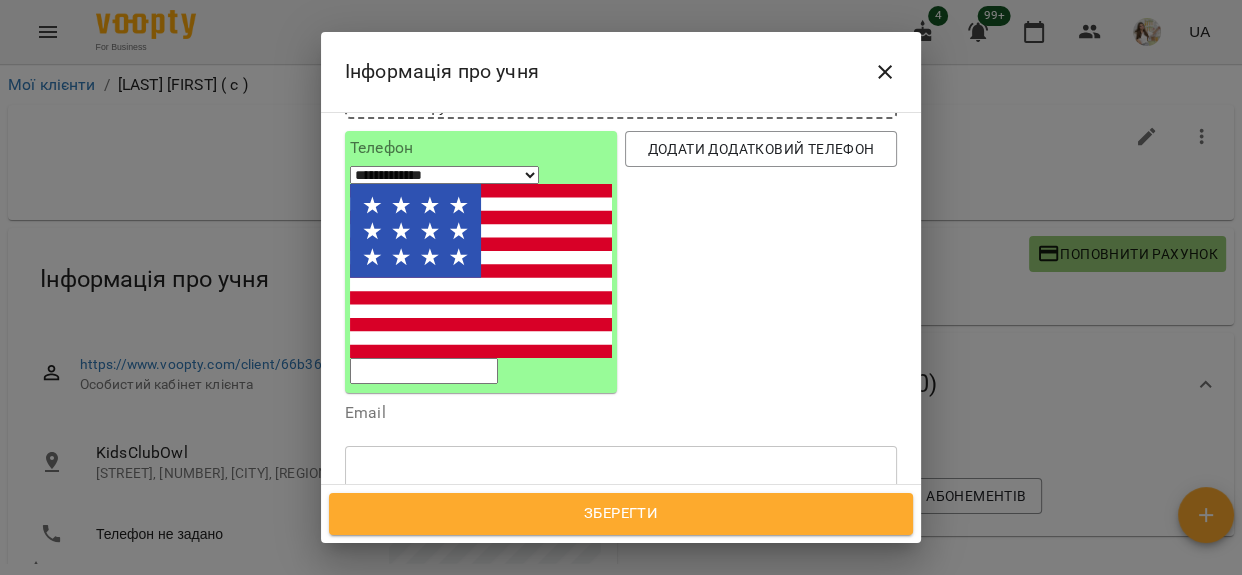 click on "Зберегти" at bounding box center (621, 514) 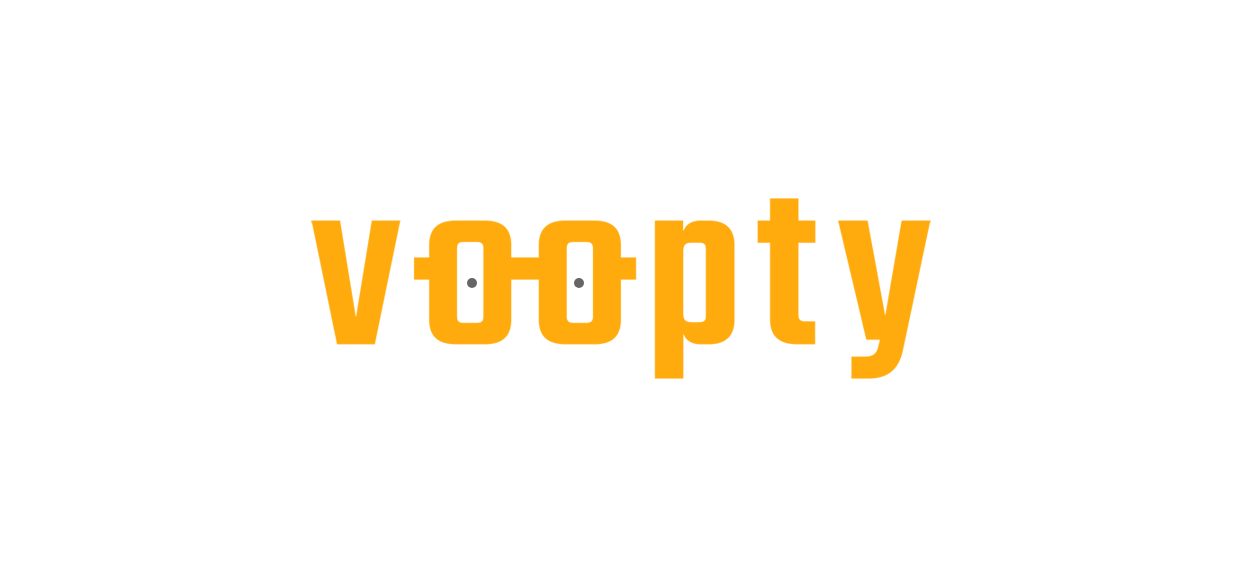 scroll, scrollTop: 0, scrollLeft: 0, axis: both 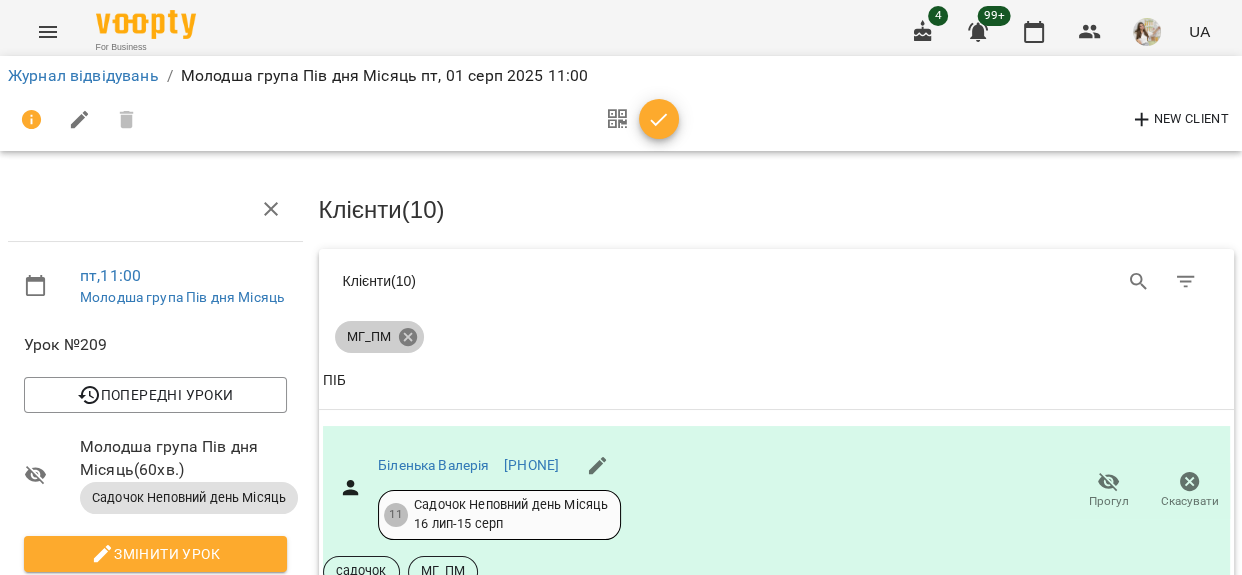 click 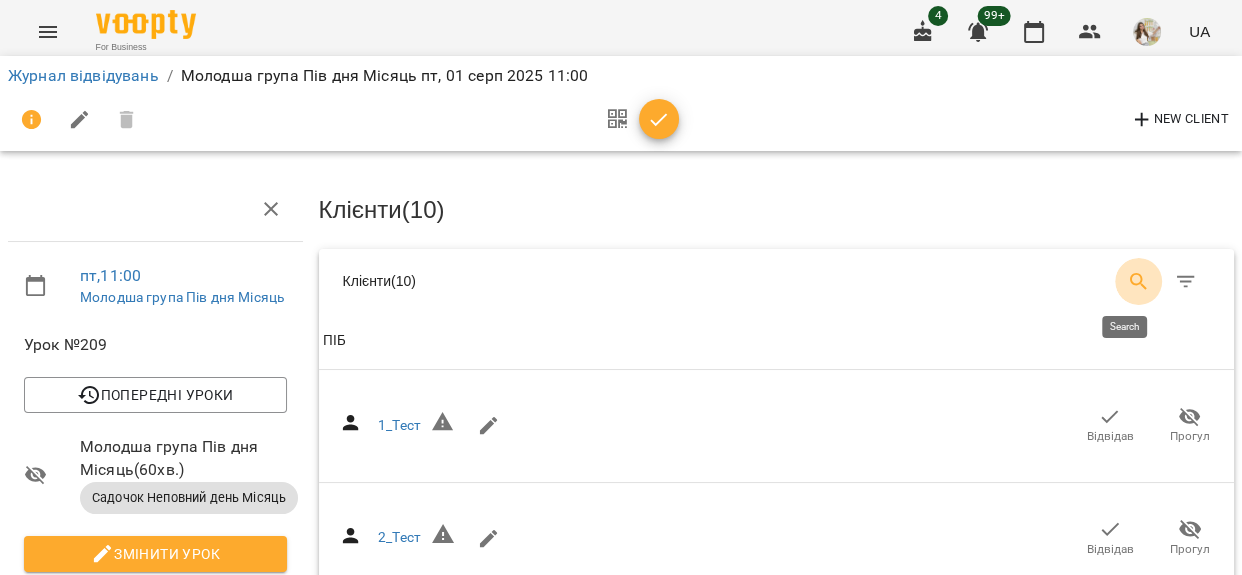 click 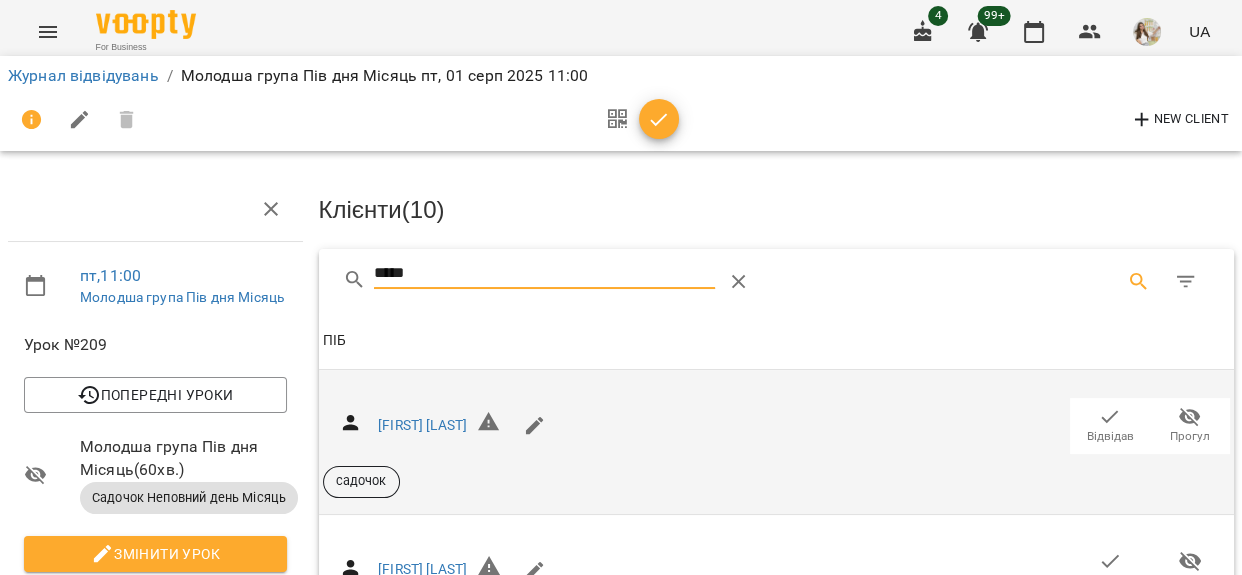 type on "*****" 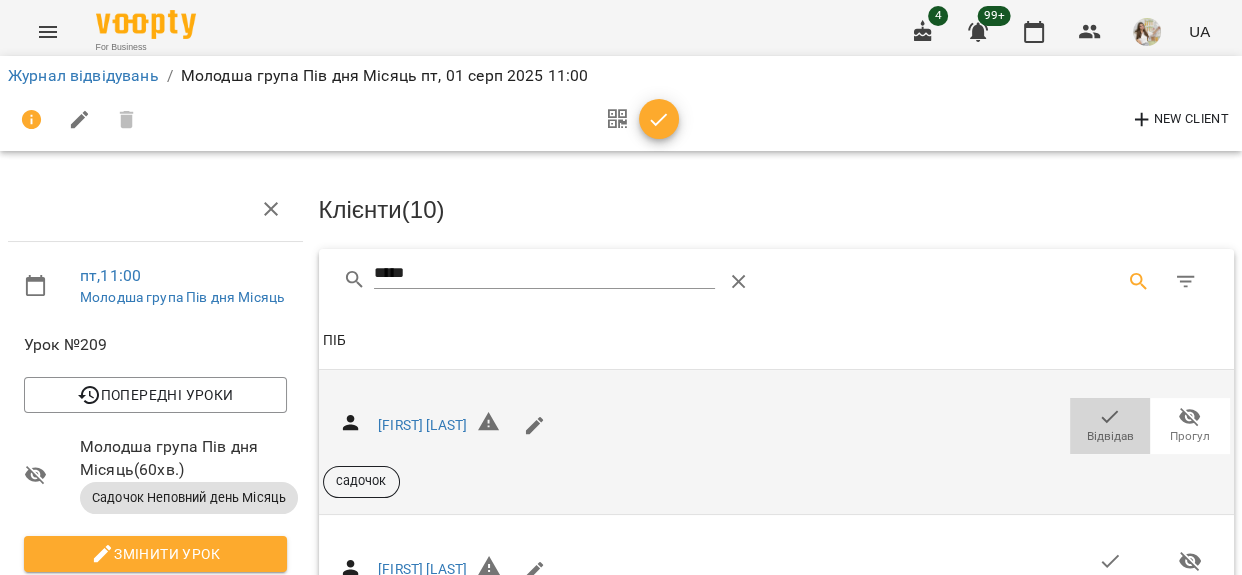 drag, startPoint x: 1103, startPoint y: 411, endPoint x: 1036, endPoint y: 420, distance: 67.601776 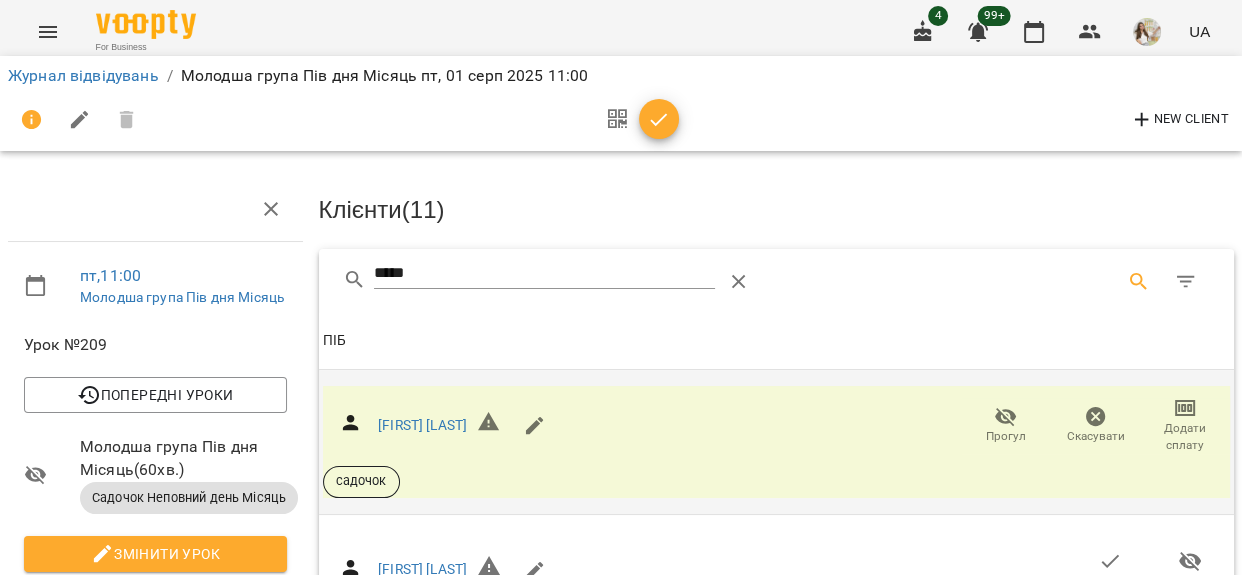click on "Додати сплату" at bounding box center [1185, 437] 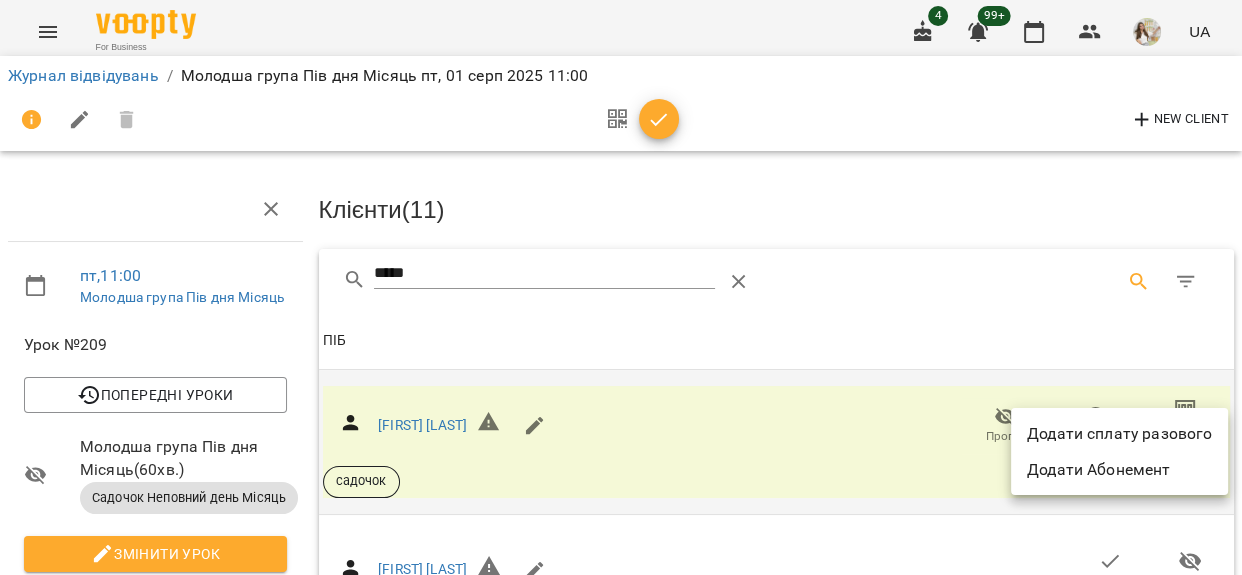 click on "Додати сплату разового" at bounding box center (1119, 434) 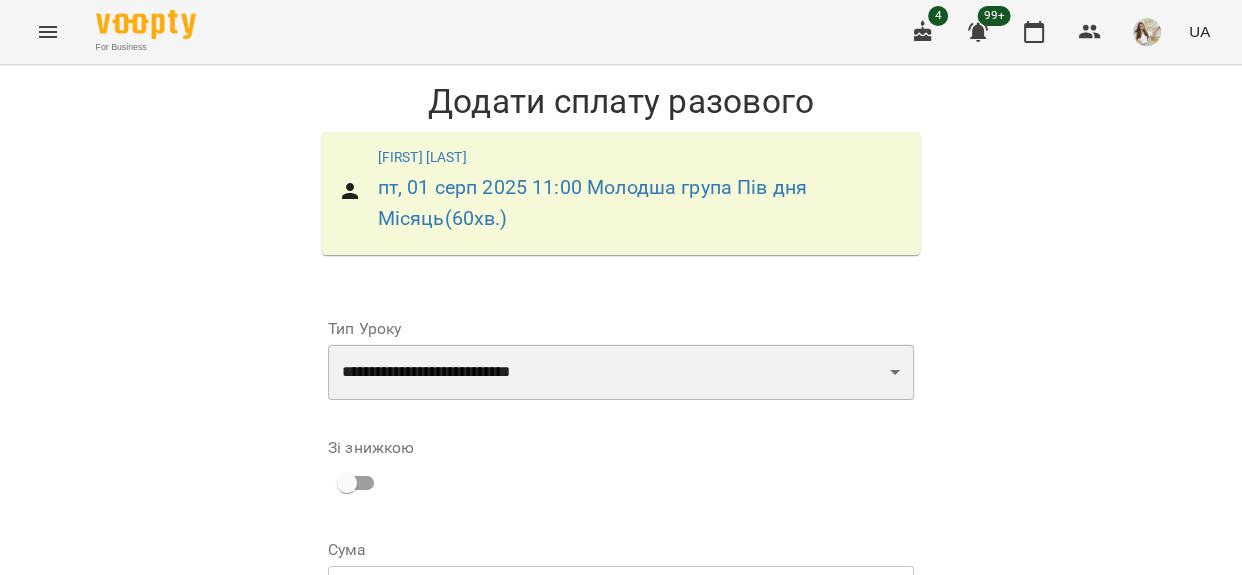 click on "**********" at bounding box center (621, 372) 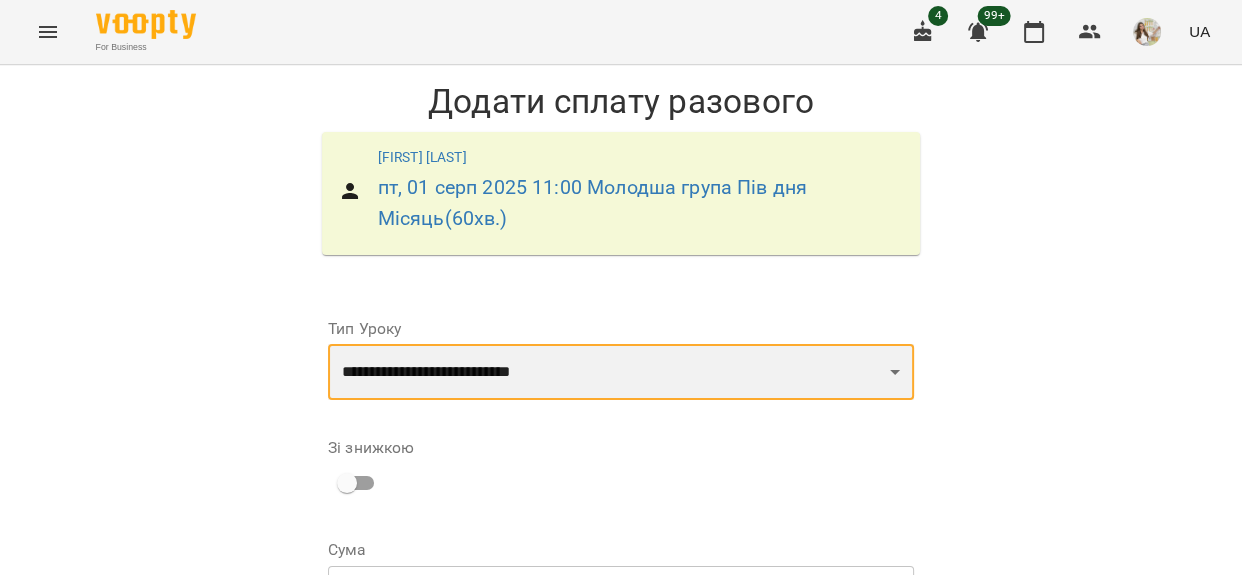 select on "**********" 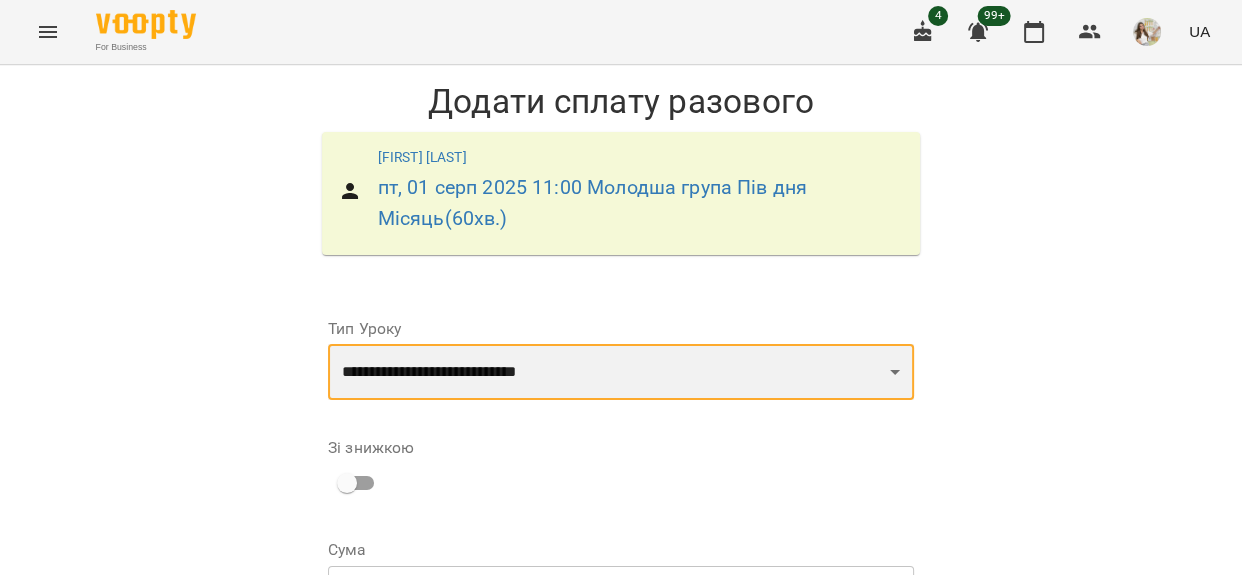 click on "**********" at bounding box center (621, 372) 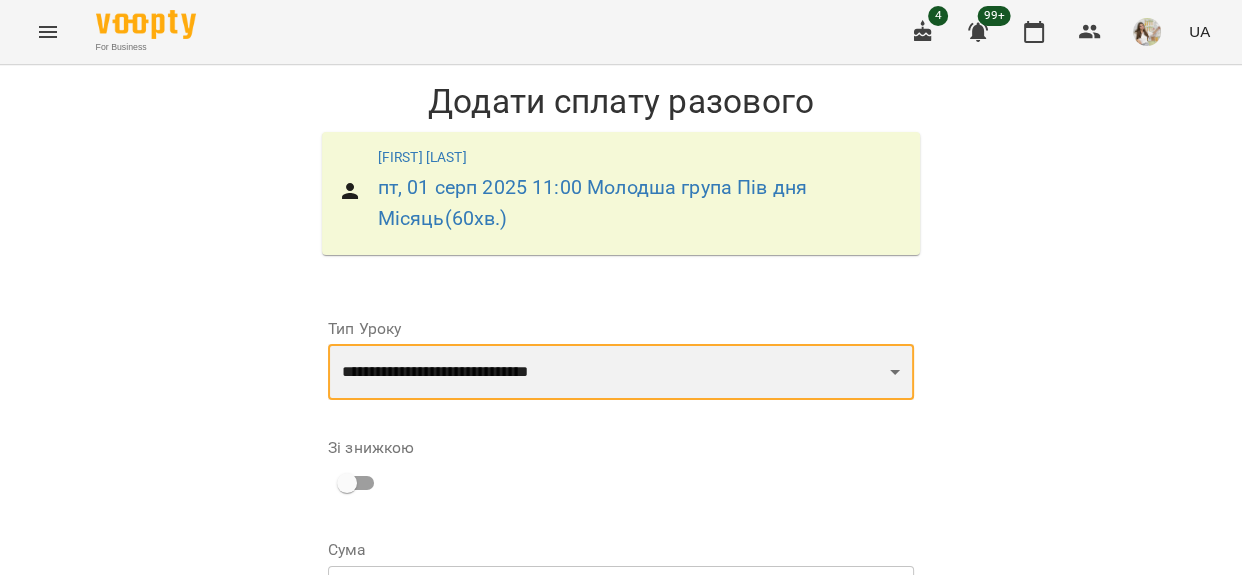 click on "**********" at bounding box center (621, 372) 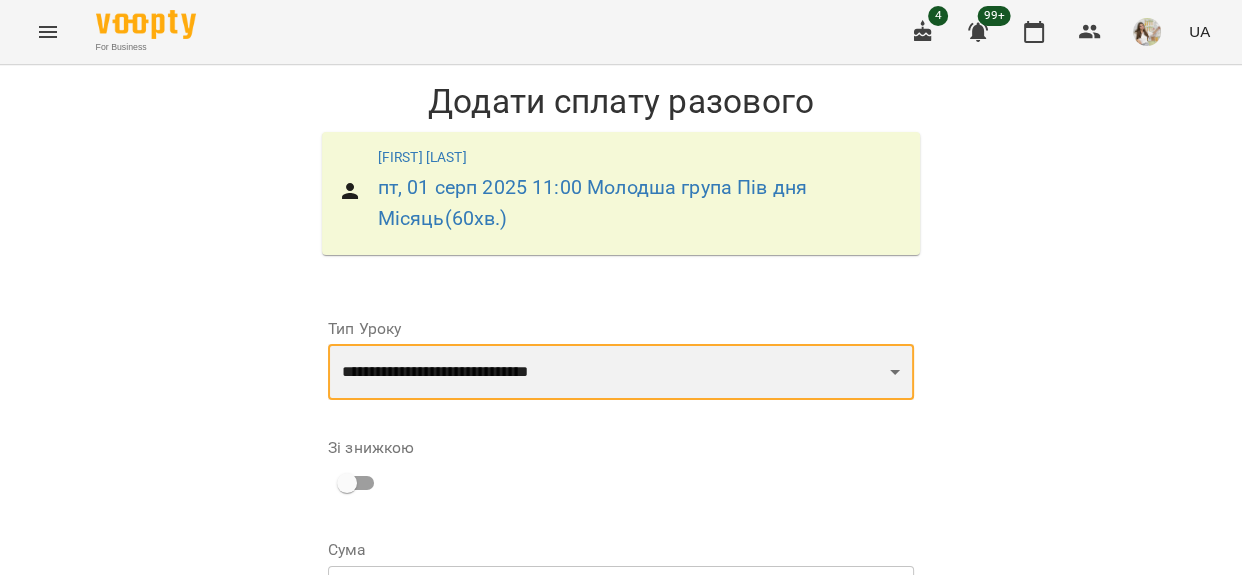 type on "***" 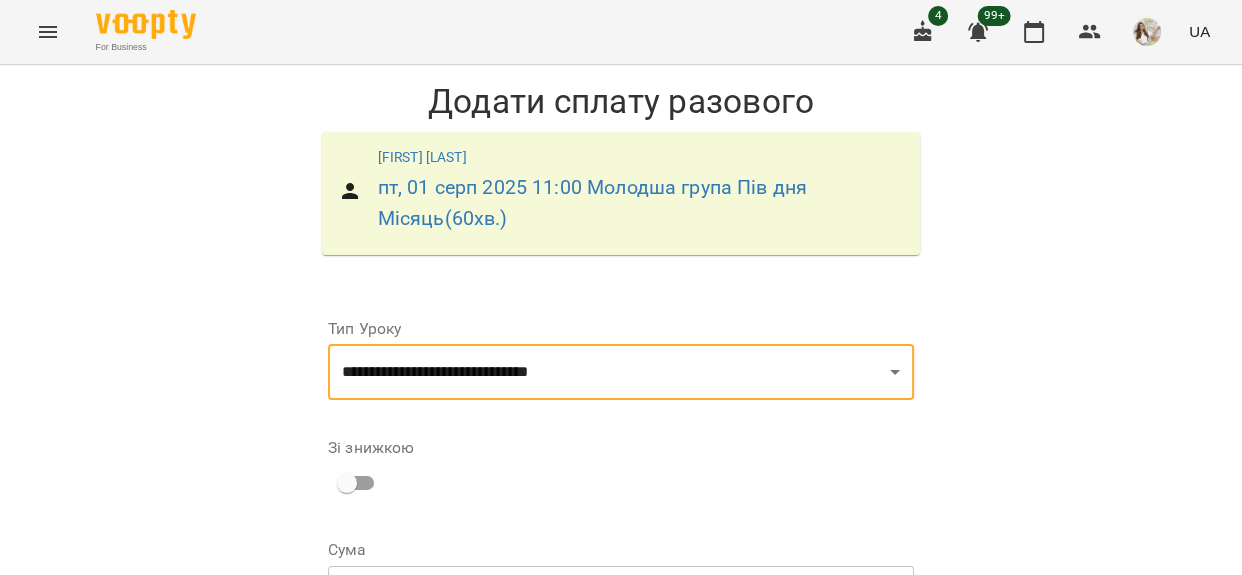 drag, startPoint x: 388, startPoint y: 330, endPoint x: 338, endPoint y: 322, distance: 50.635956 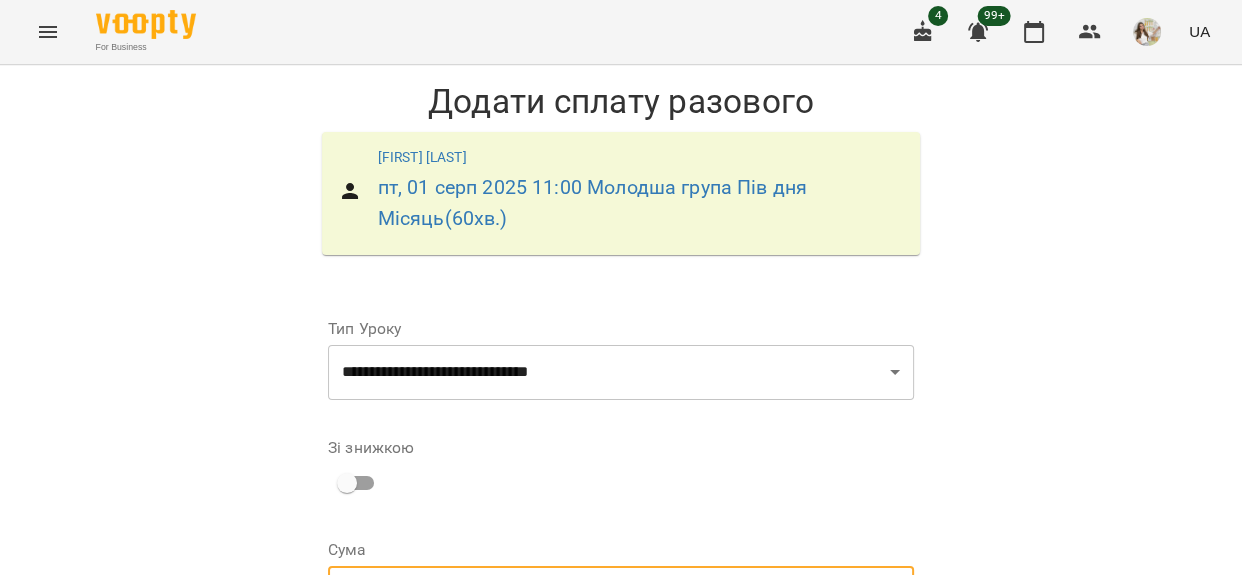 type on "***" 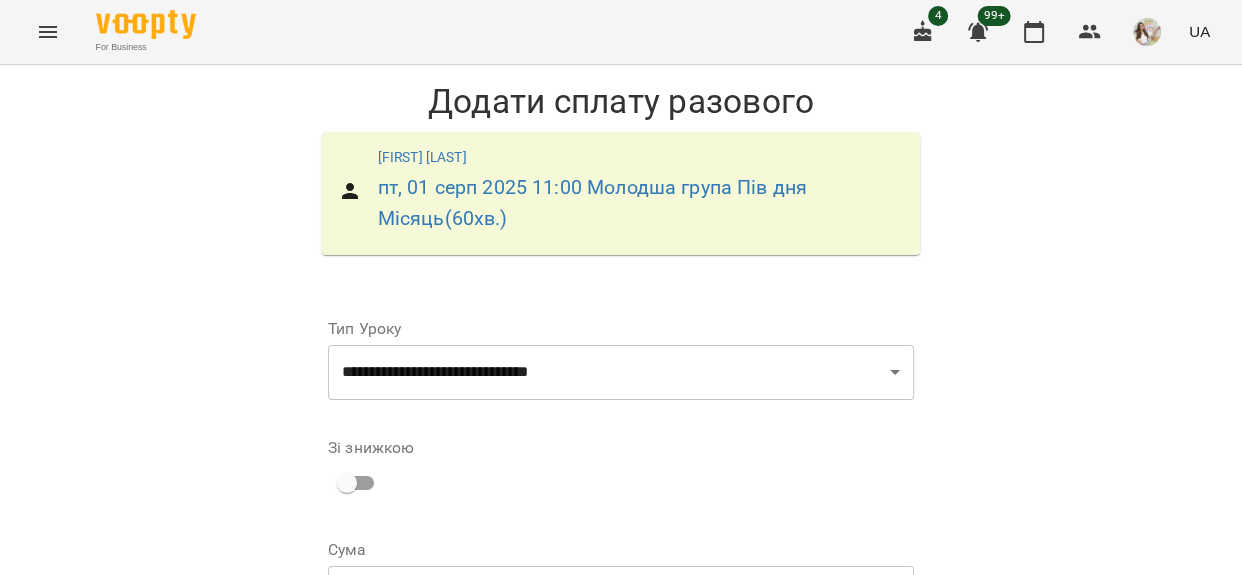 scroll, scrollTop: 238, scrollLeft: 0, axis: vertical 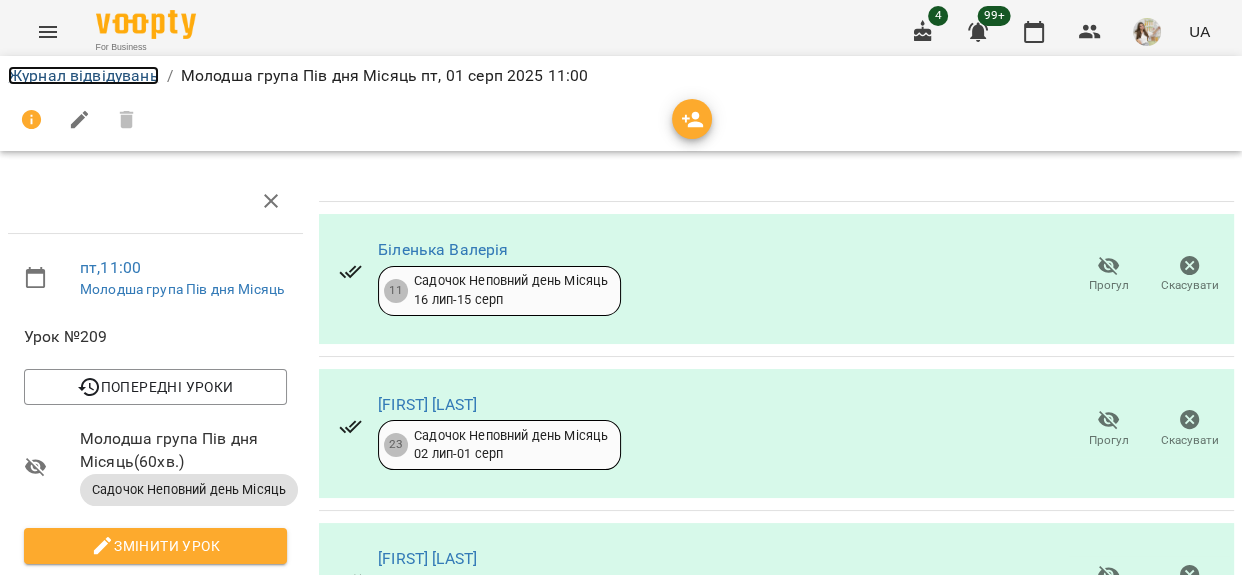 click on "Журнал відвідувань" at bounding box center (83, 75) 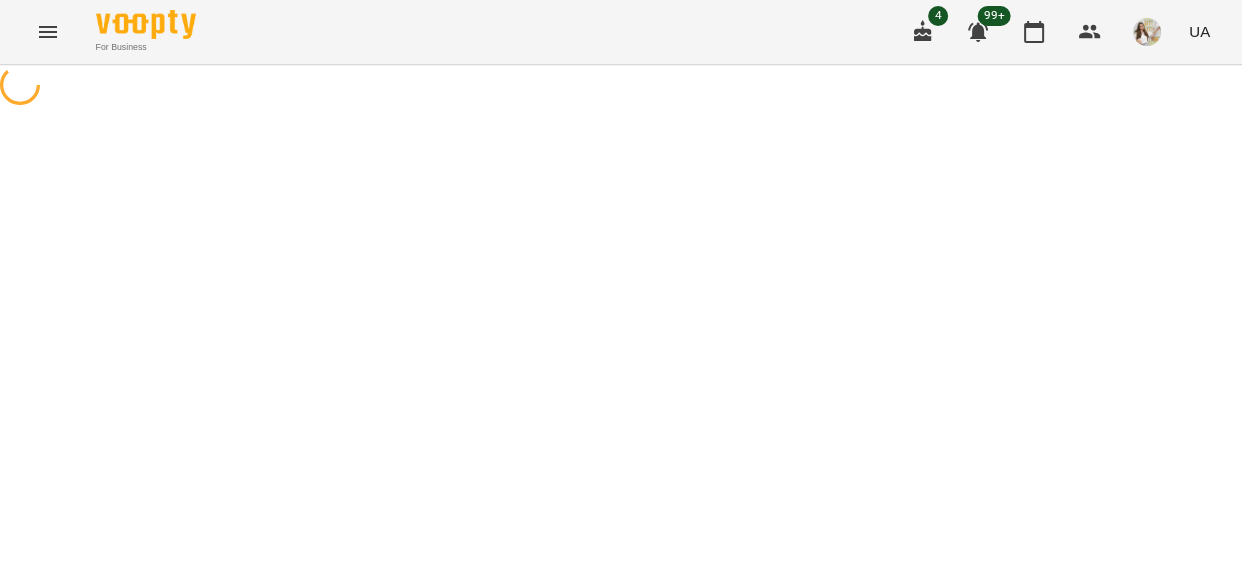 scroll, scrollTop: 0, scrollLeft: 0, axis: both 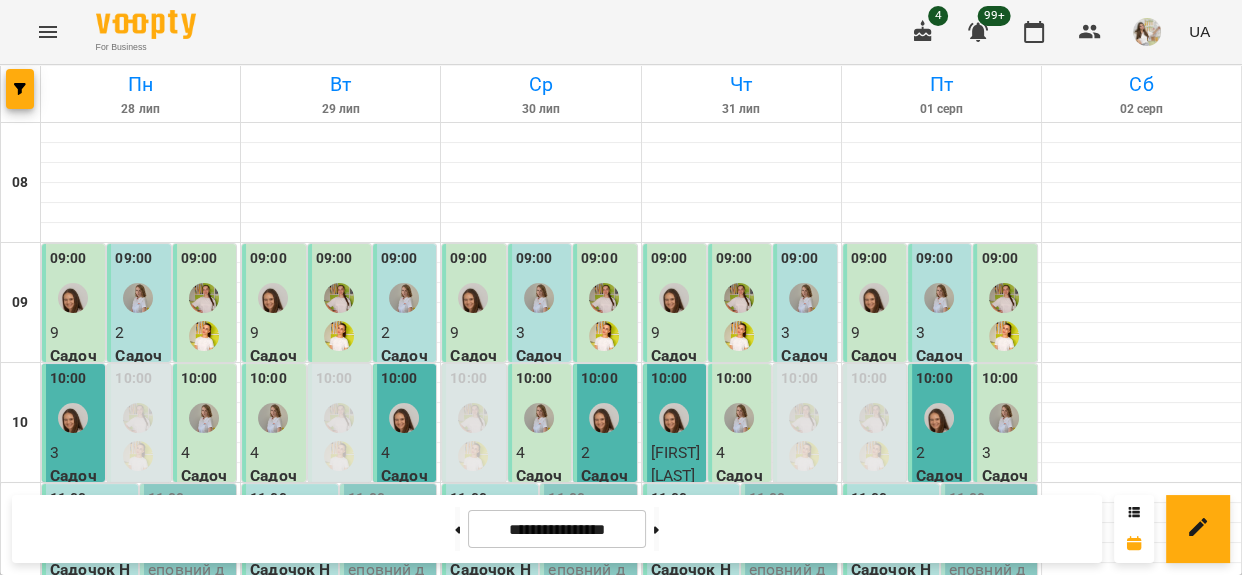 click on "Садочок Повний день 10 відвідувань - МГ_Д10" at bounding box center (942, 677) 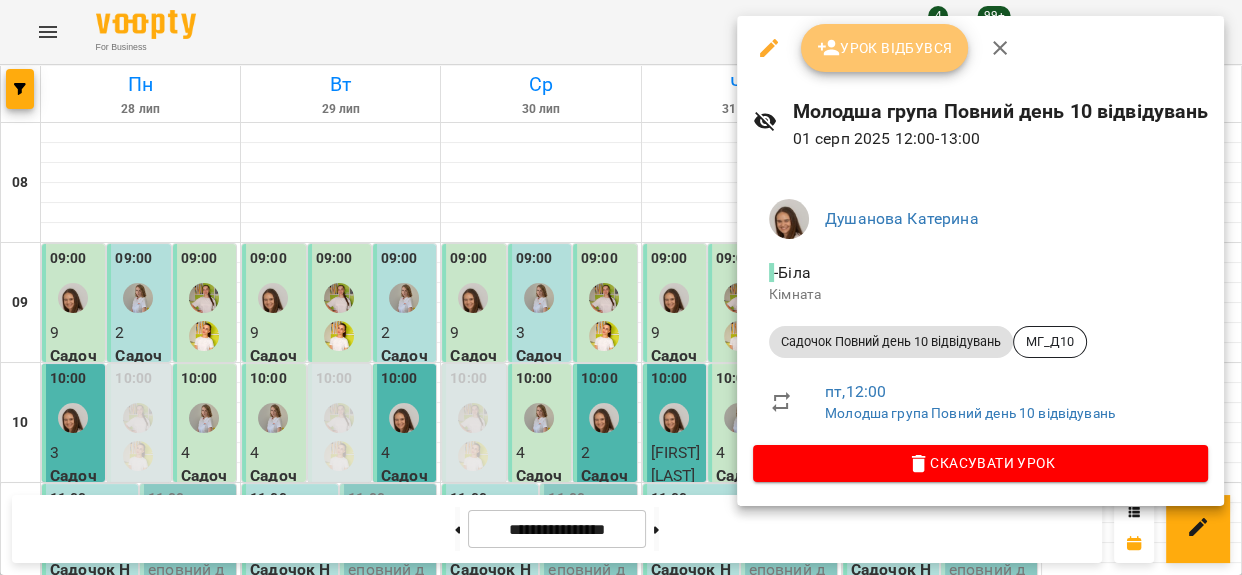 click on "Урок відбувся" at bounding box center (885, 48) 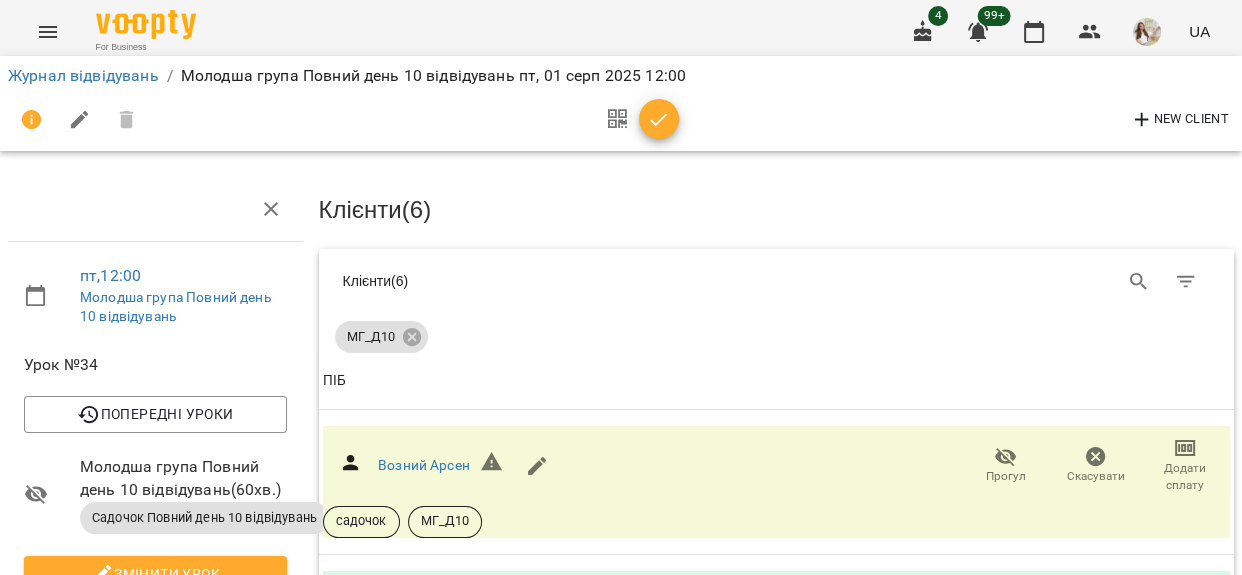 scroll, scrollTop: 181, scrollLeft: 0, axis: vertical 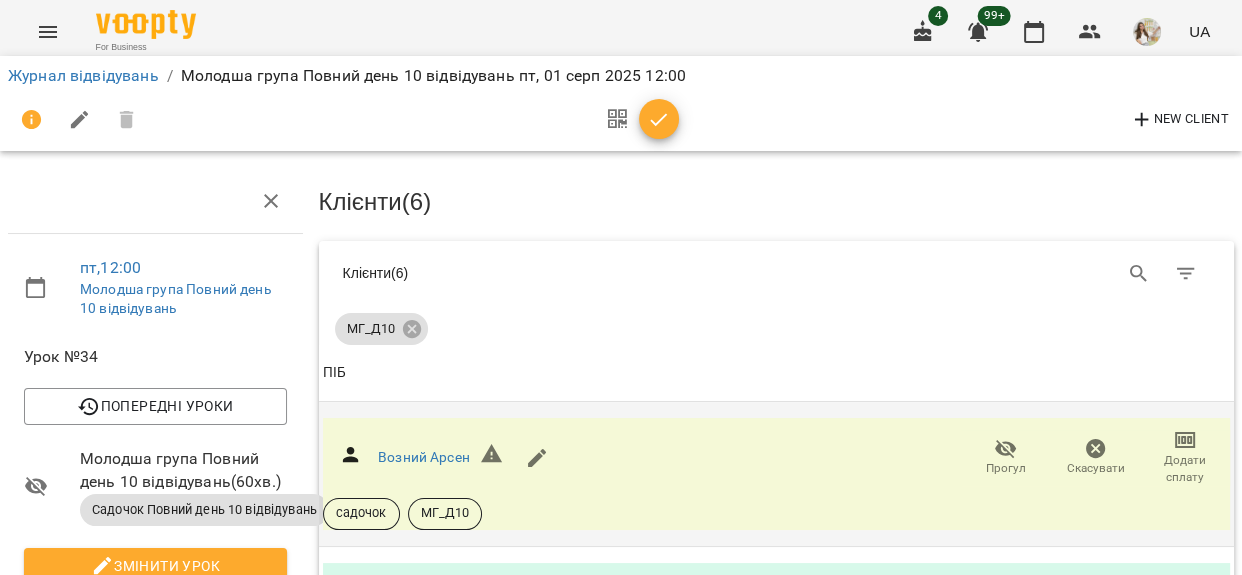click on "Додати сплату" at bounding box center (1185, 469) 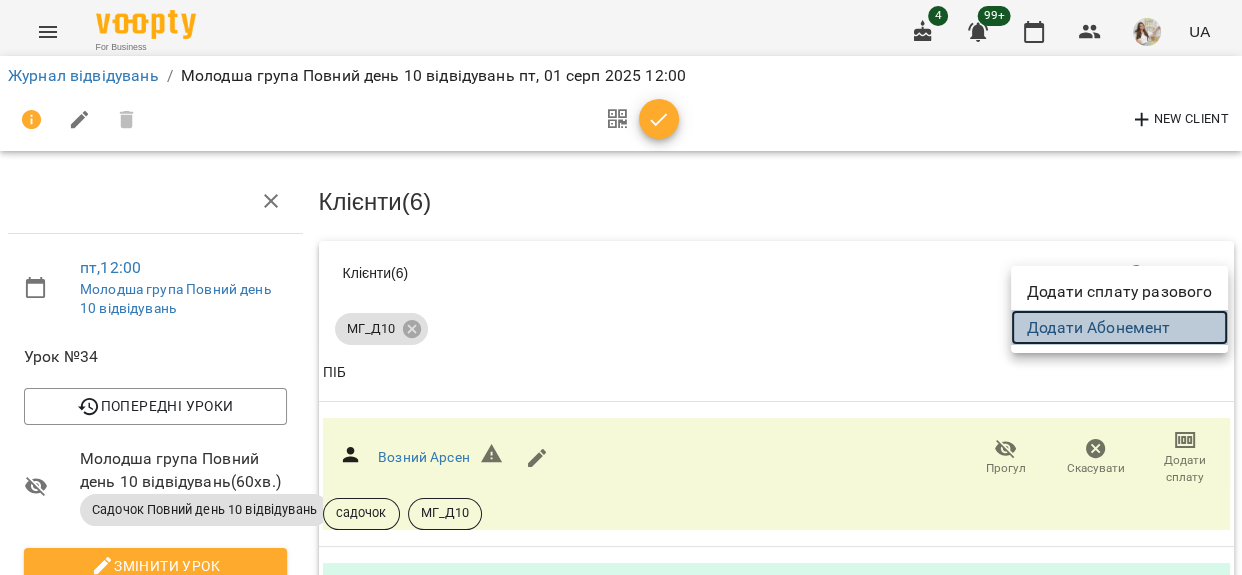 click on "Додати Абонемент" at bounding box center [1119, 328] 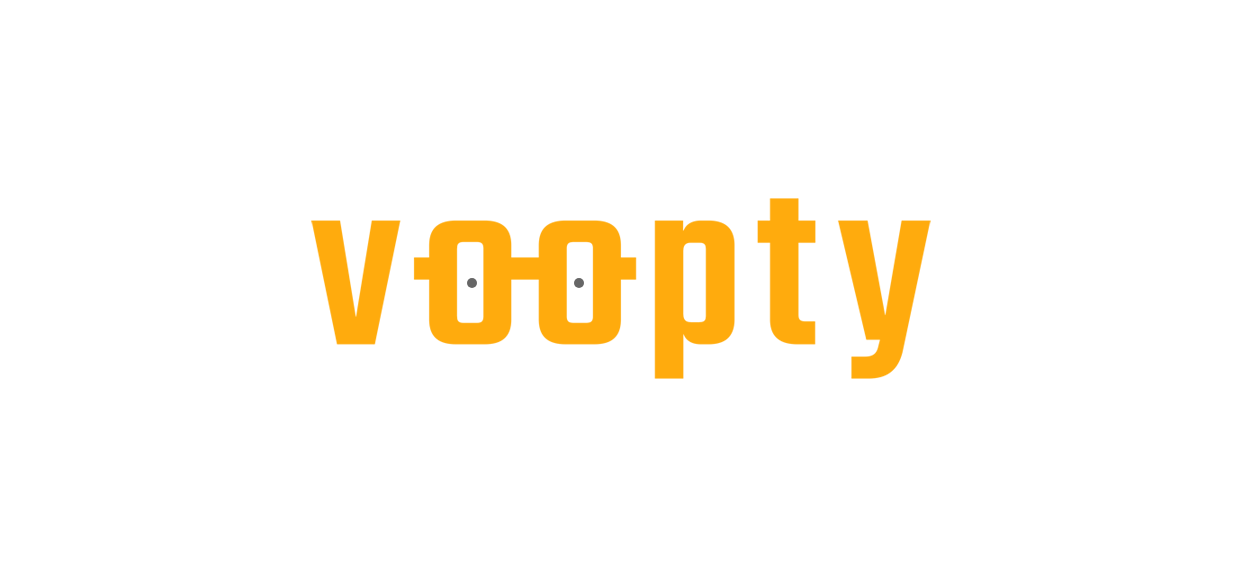 scroll, scrollTop: 0, scrollLeft: 0, axis: both 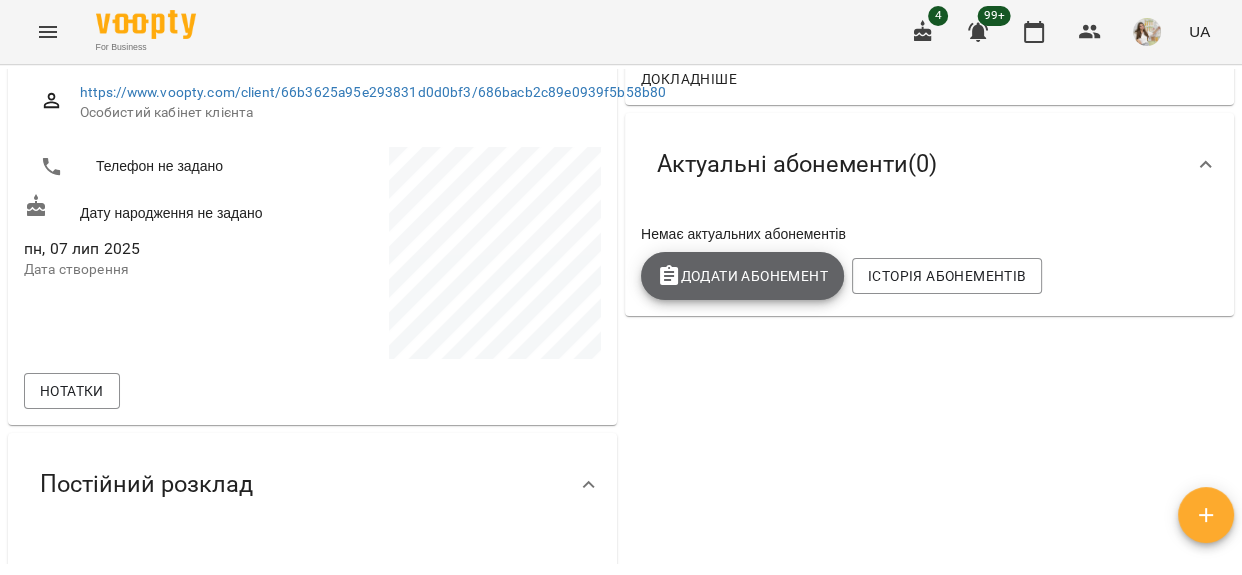 click on "Додати Абонемент" at bounding box center (742, 276) 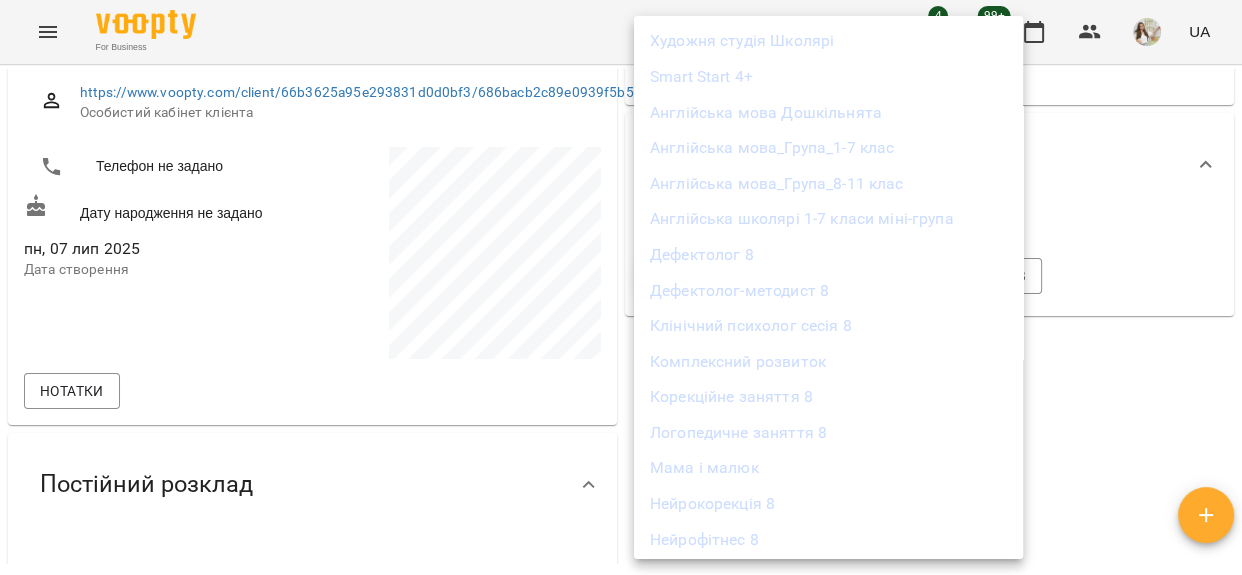 scroll, scrollTop: 1505, scrollLeft: 0, axis: vertical 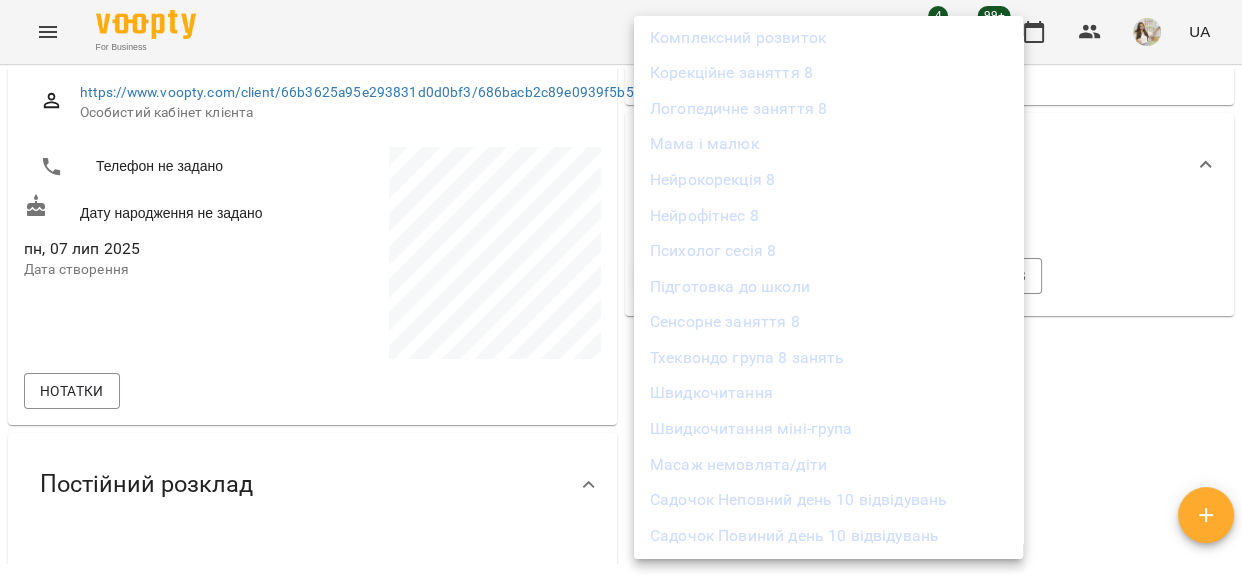 click on "Садочок Повиний день 10 відвідувань" at bounding box center [828, 536] 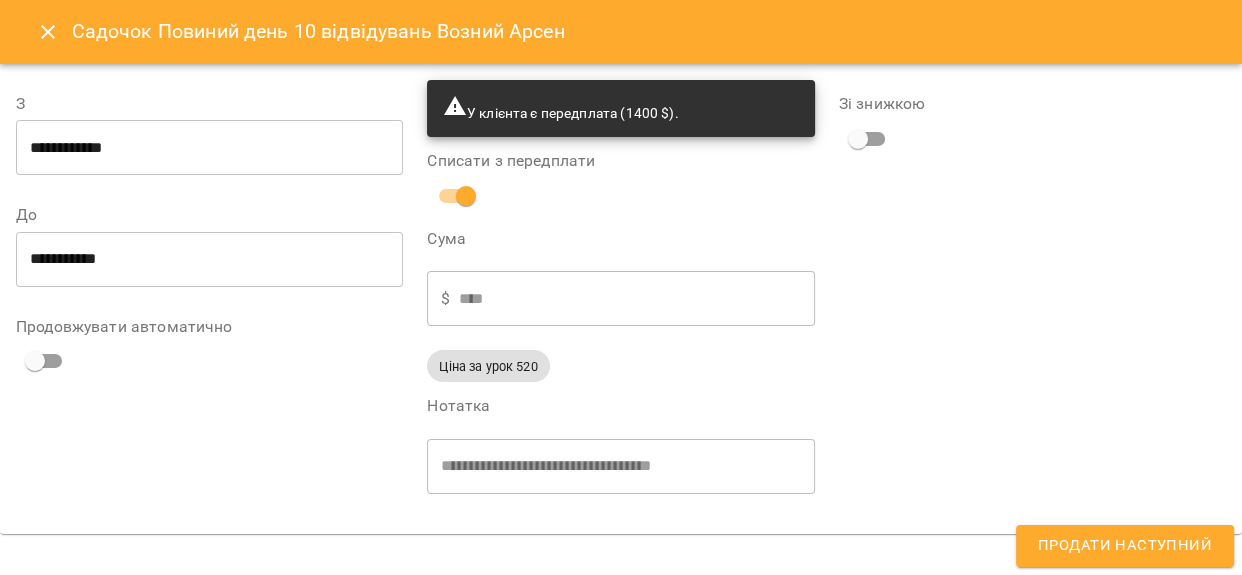 type on "**********" 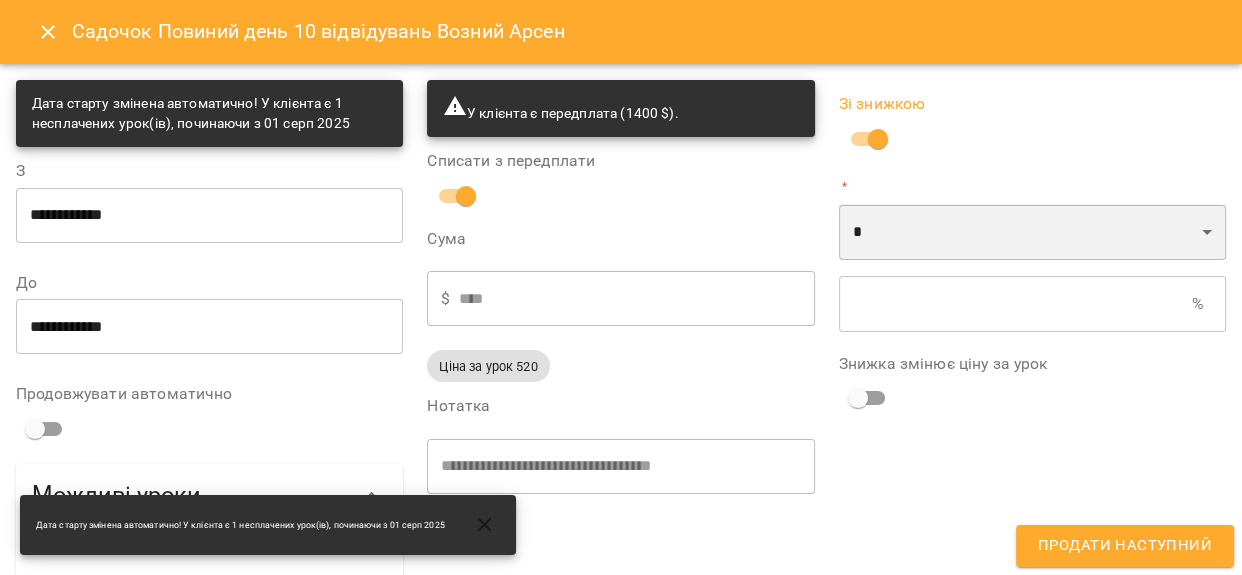 drag, startPoint x: 885, startPoint y: 235, endPoint x: 885, endPoint y: 251, distance: 16 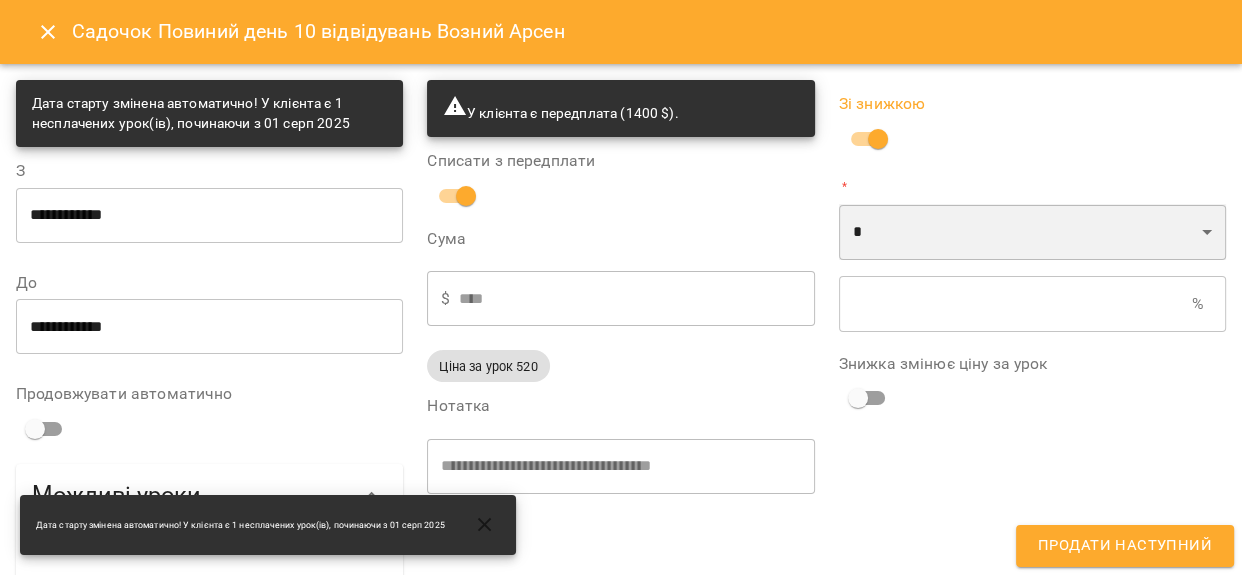 click on "* *" at bounding box center (1032, 232) 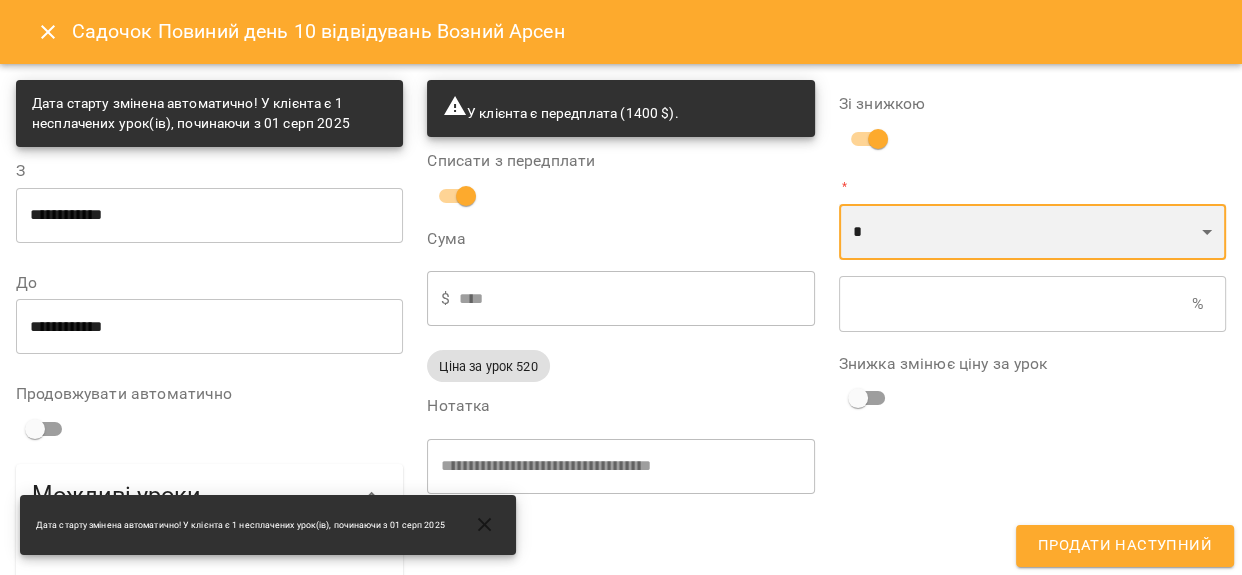click on "* *" at bounding box center (1032, 232) 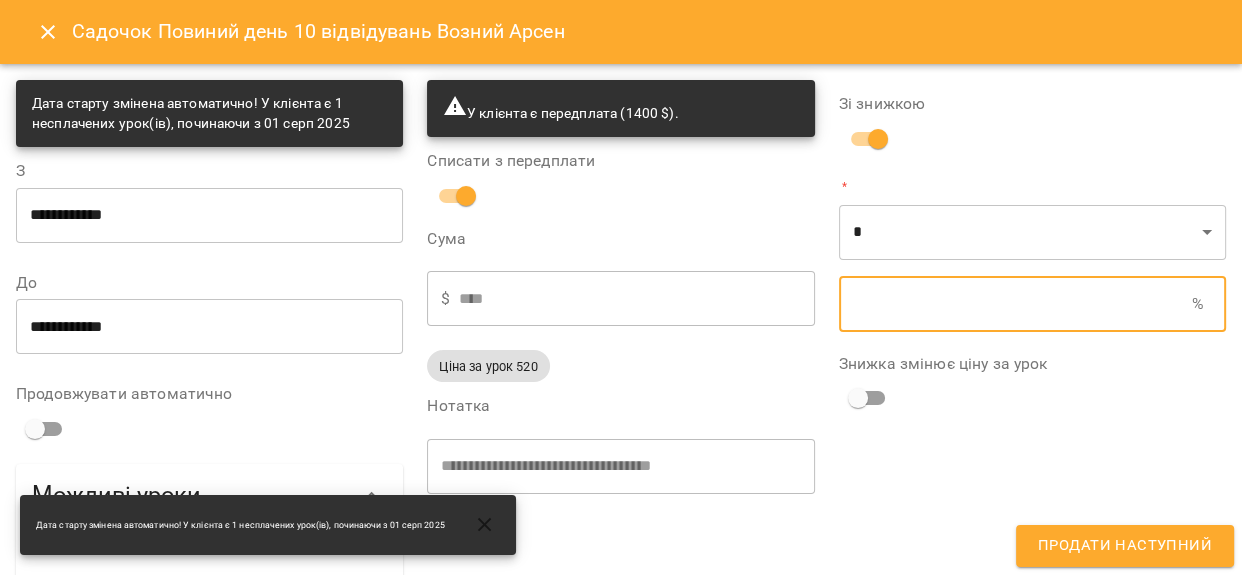 click at bounding box center (1015, 304) 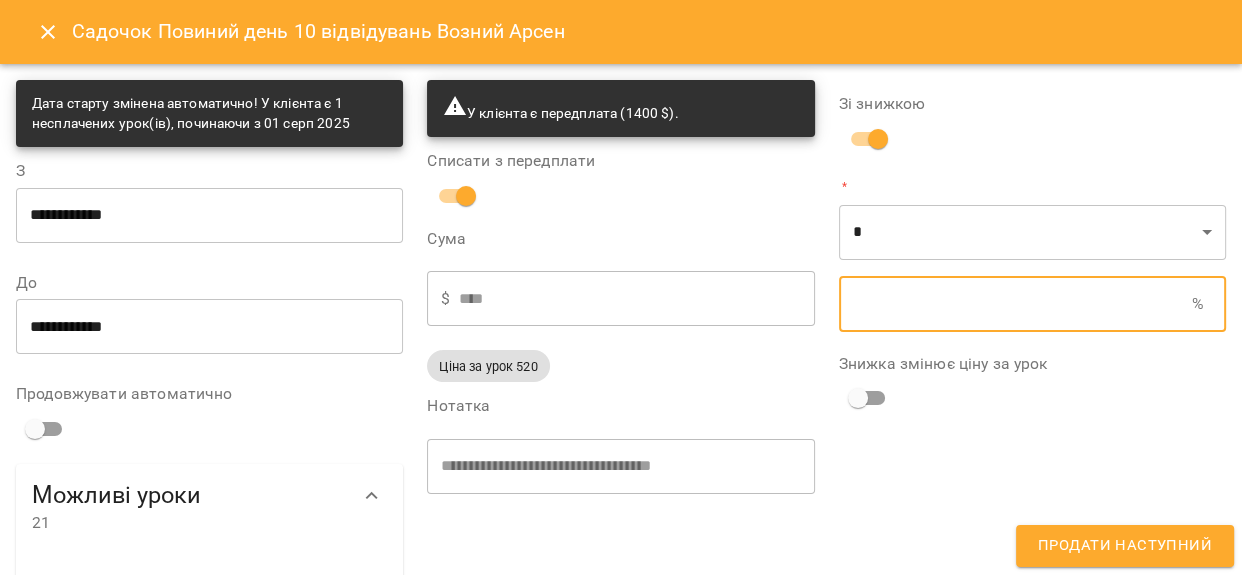 type on "****" 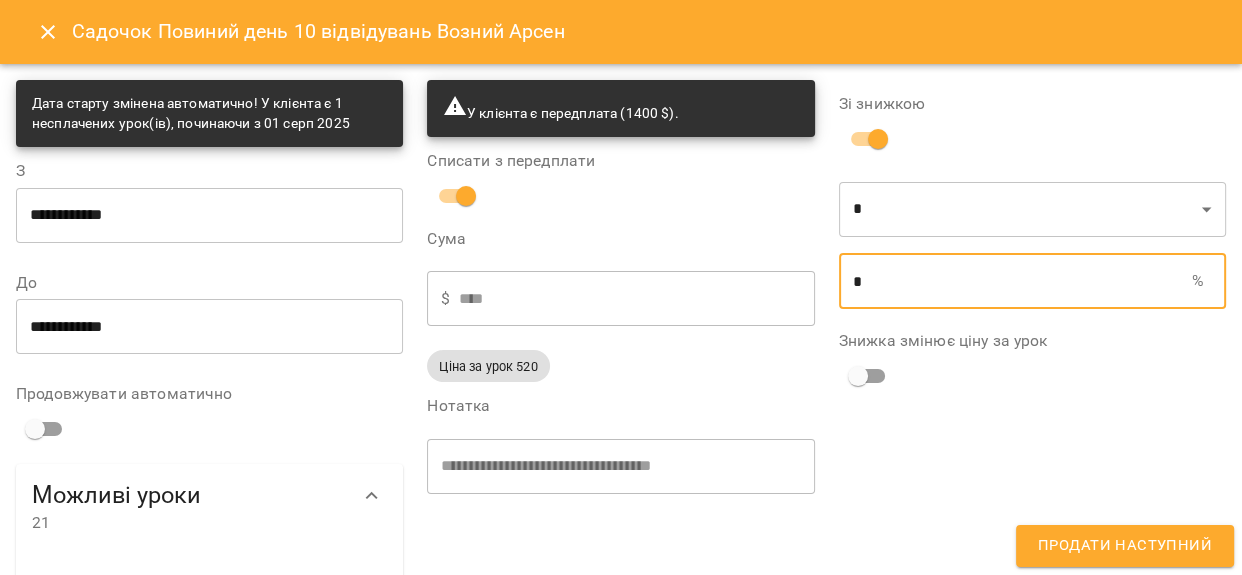 type on "****" 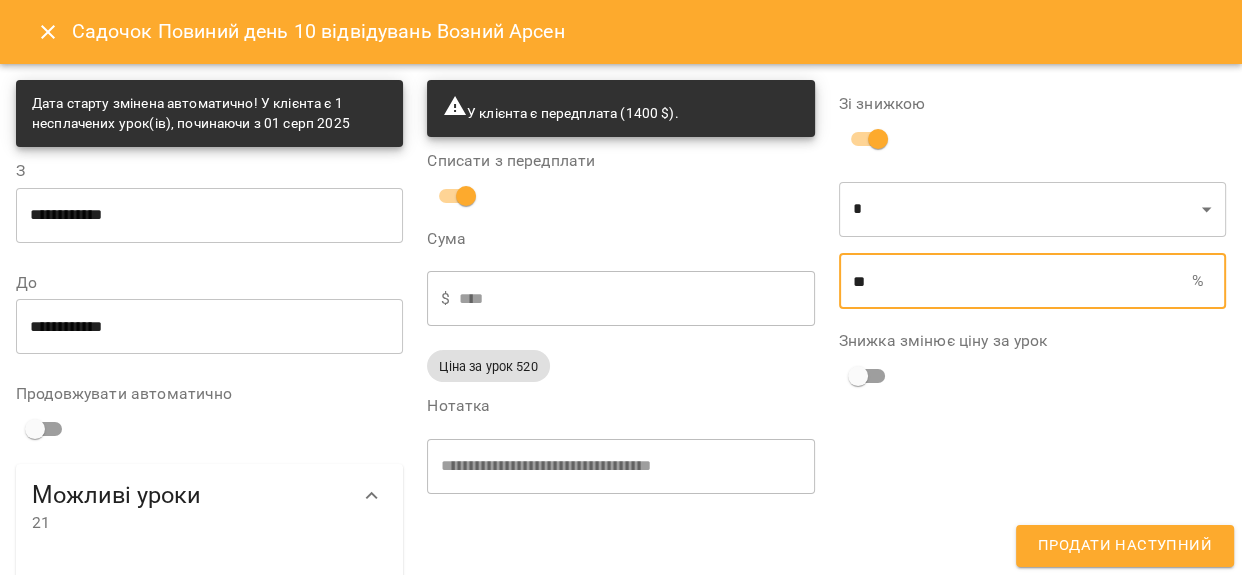 type on "**" 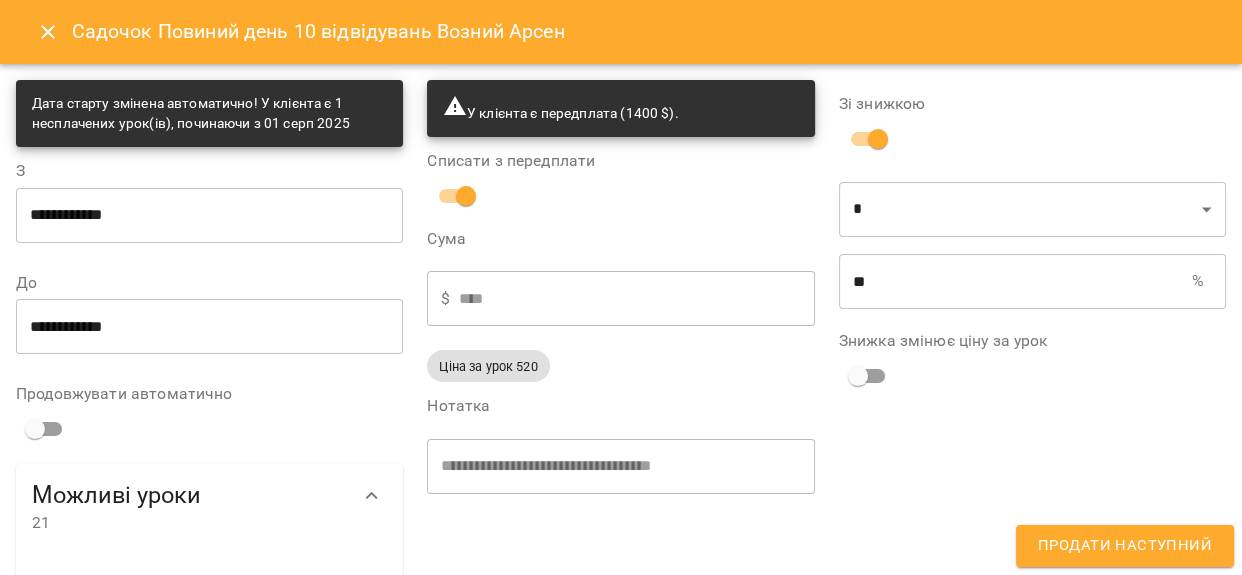 click on "Продати наступний" at bounding box center (1125, 546) 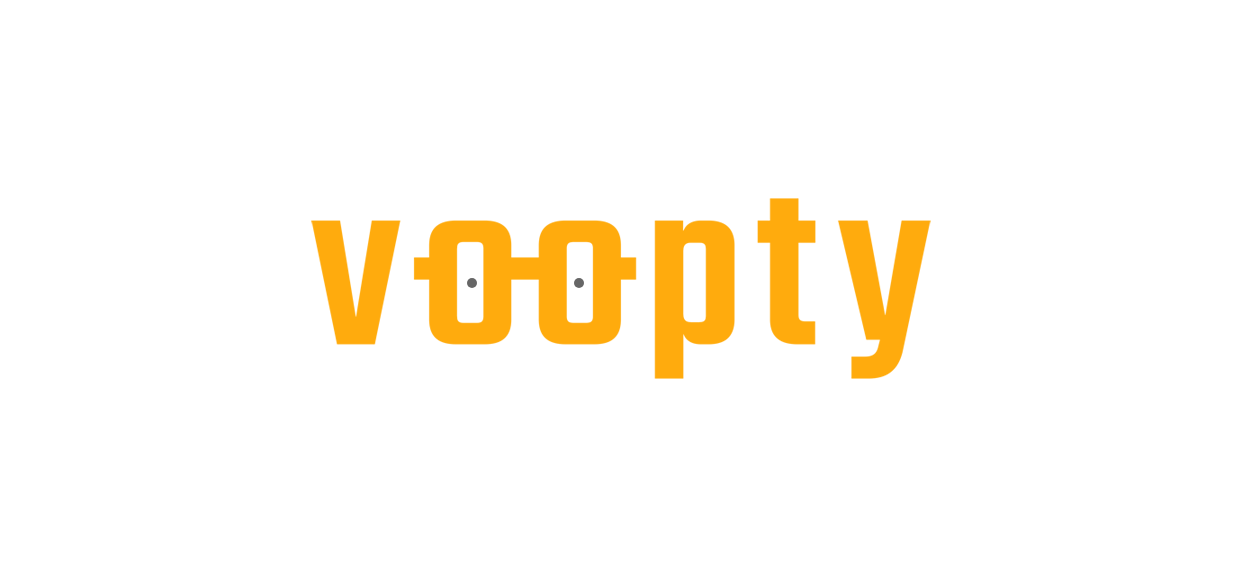 scroll, scrollTop: 0, scrollLeft: 0, axis: both 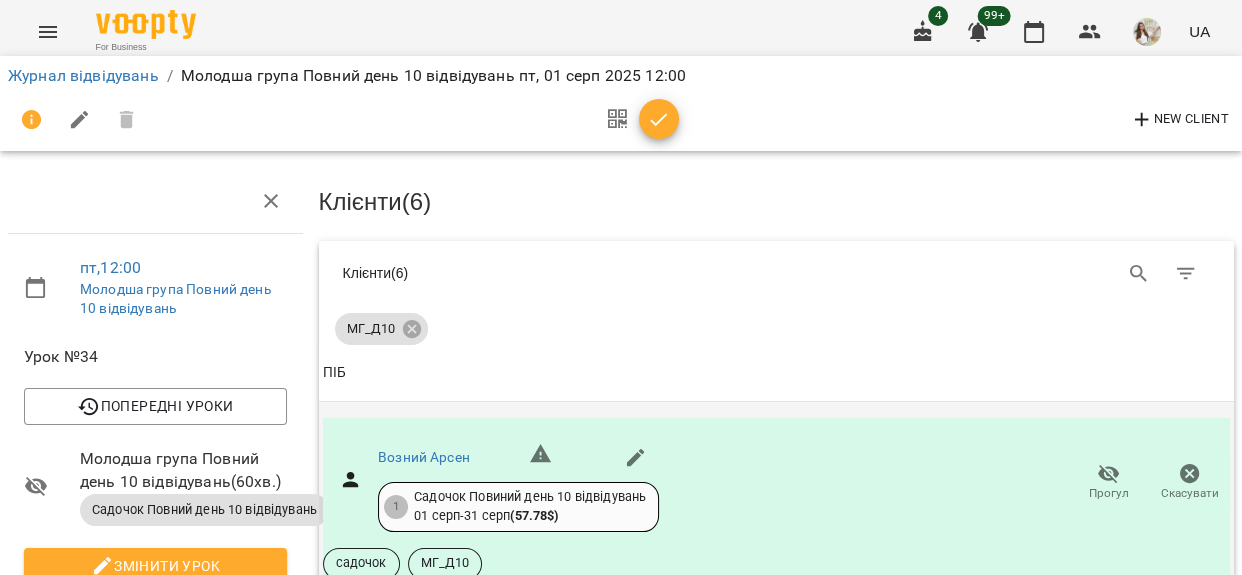 click on "Прогул" at bounding box center (1108, 482) 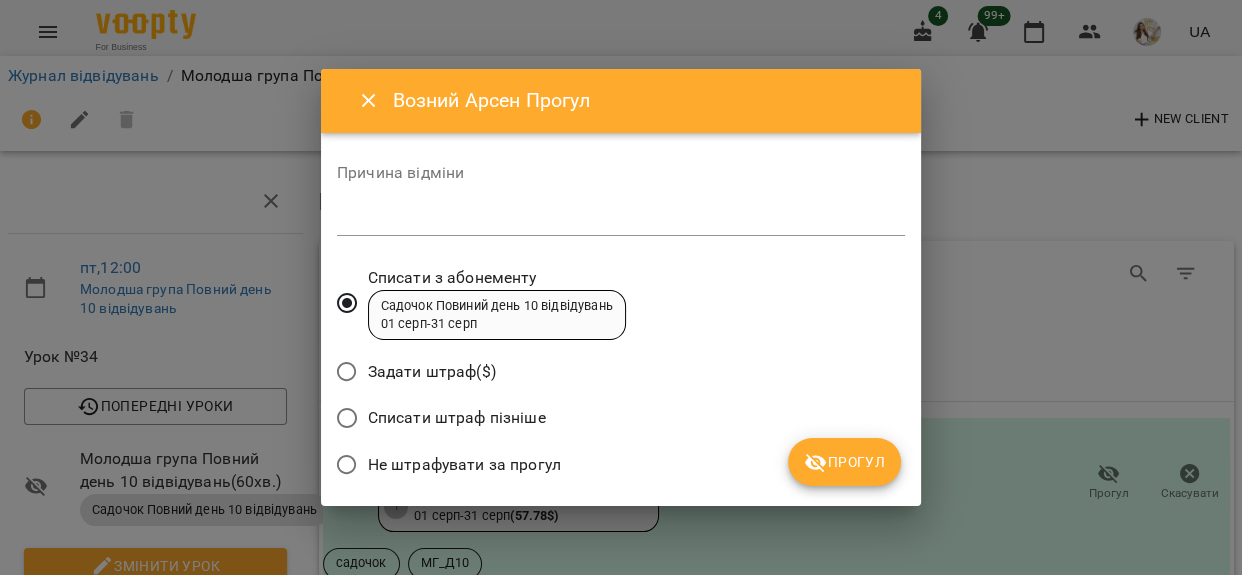 click at bounding box center [621, 219] 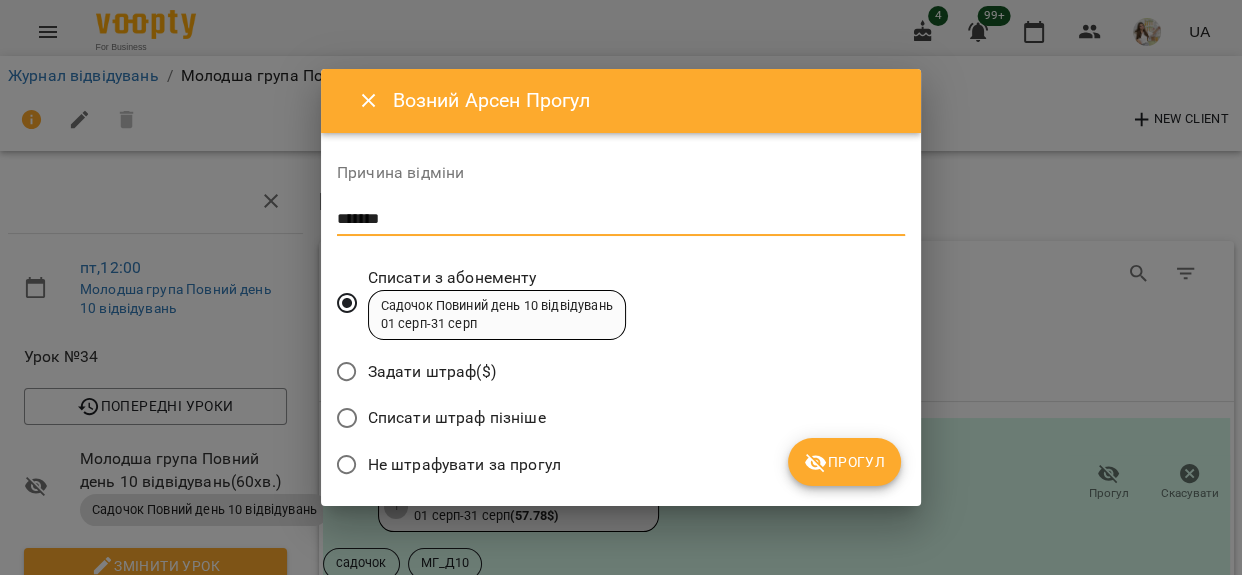type on "*******" 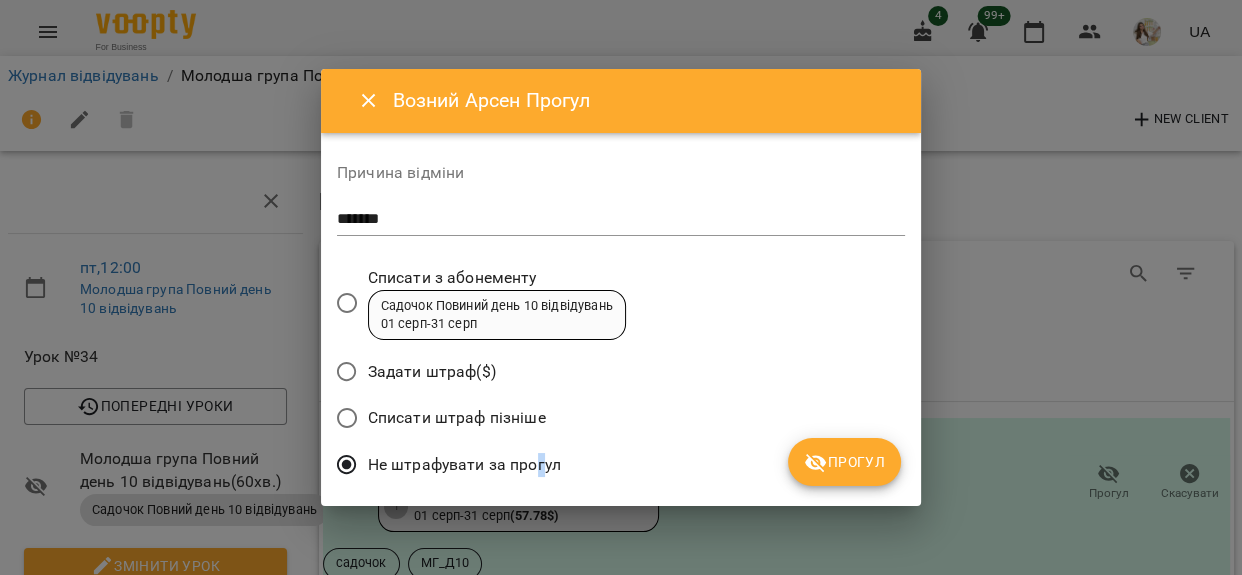 click on "Прогул" at bounding box center [844, 462] 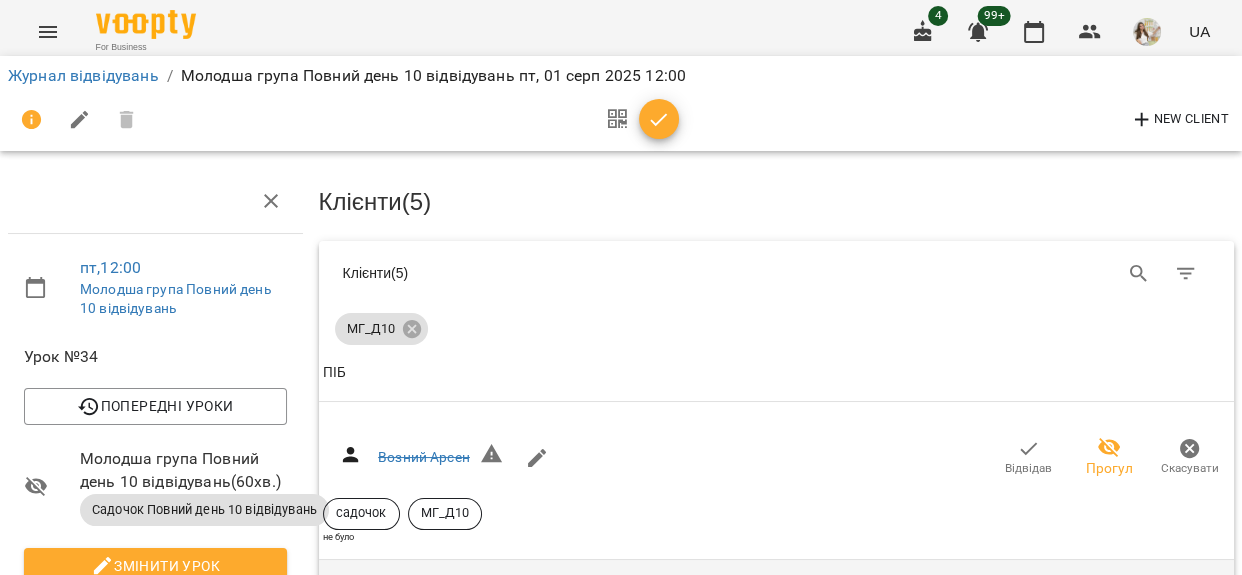 scroll, scrollTop: 363, scrollLeft: 0, axis: vertical 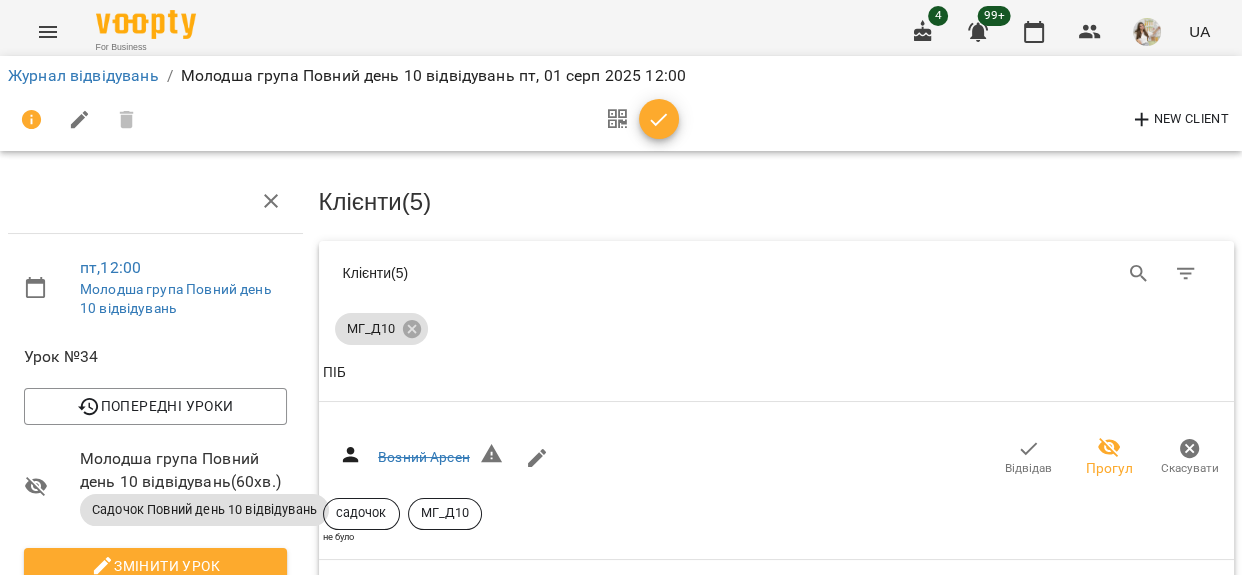click on "Прогул" at bounding box center [1108, 834] 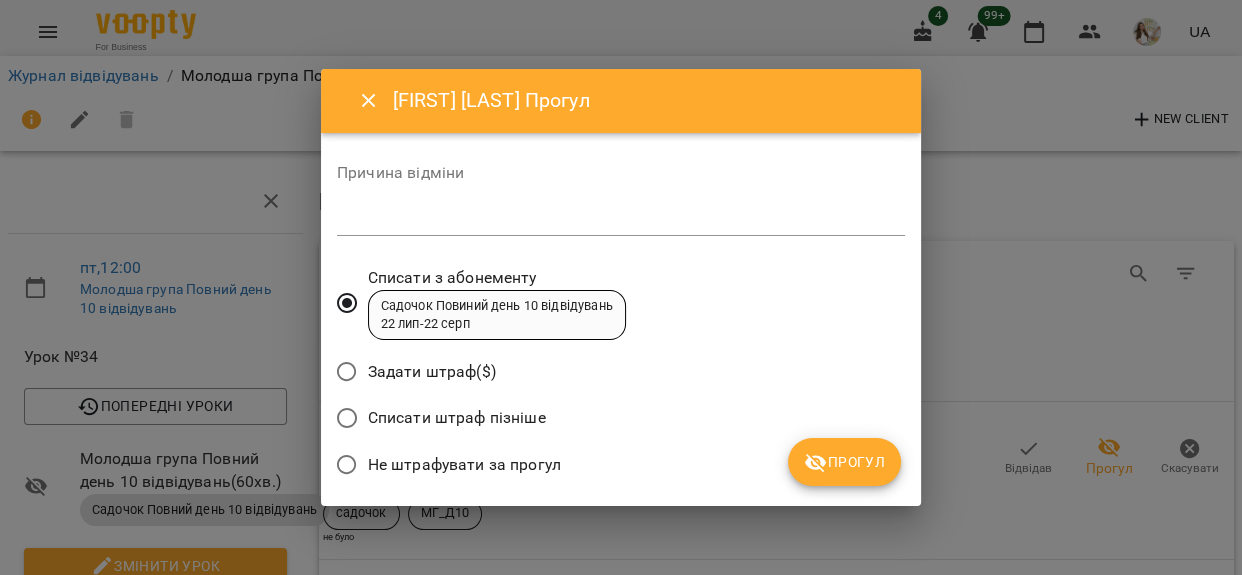 click on "*" at bounding box center (621, 220) 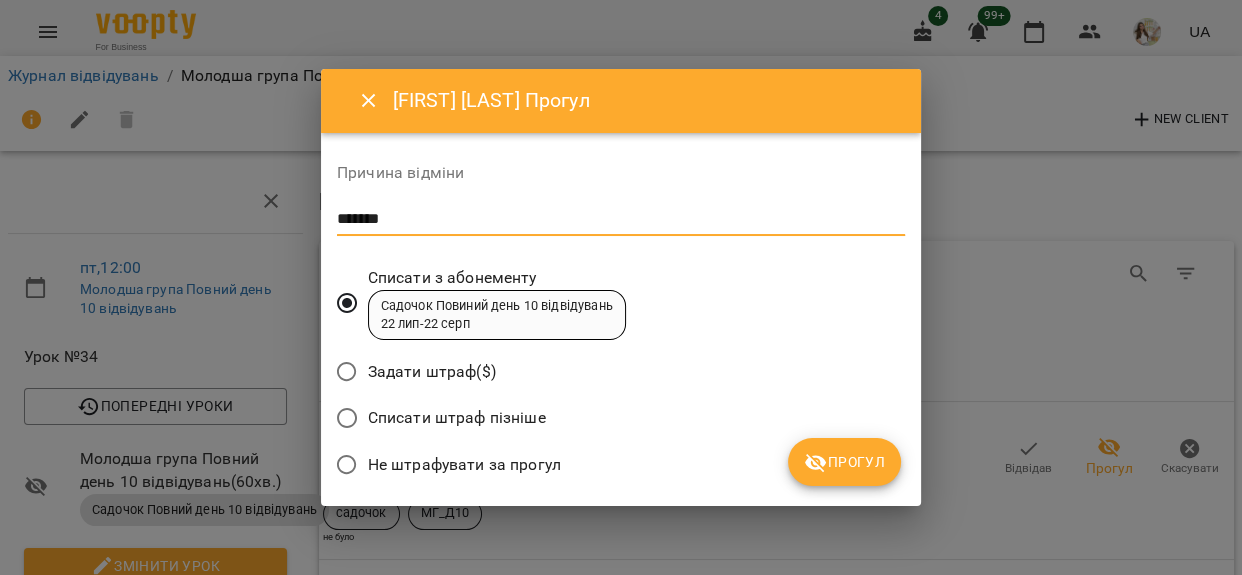 type on "*******" 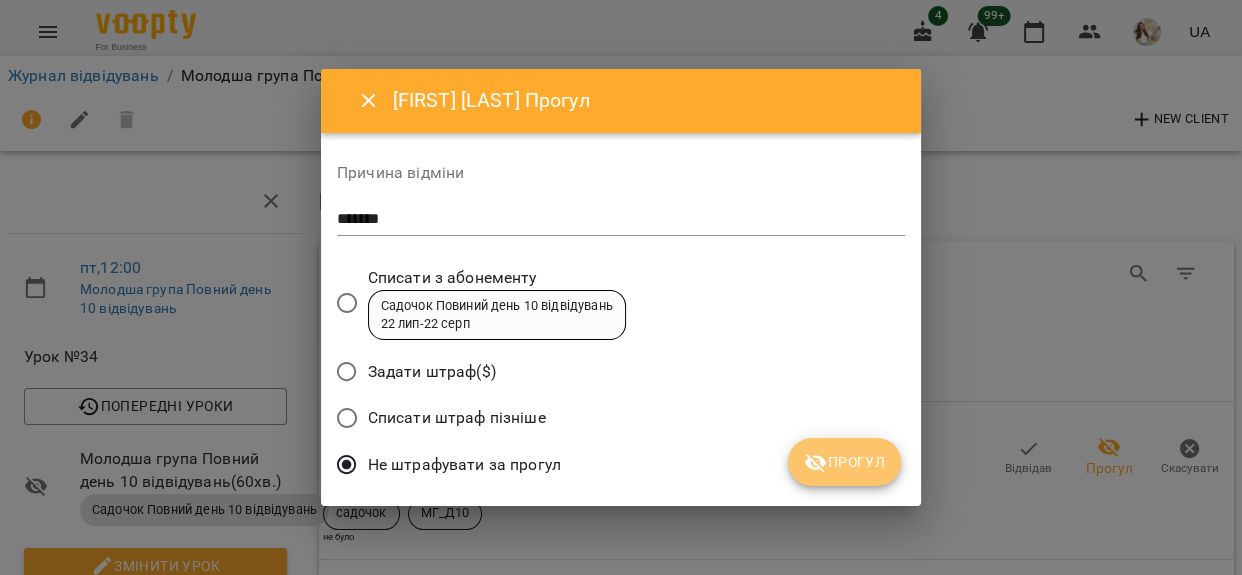 click 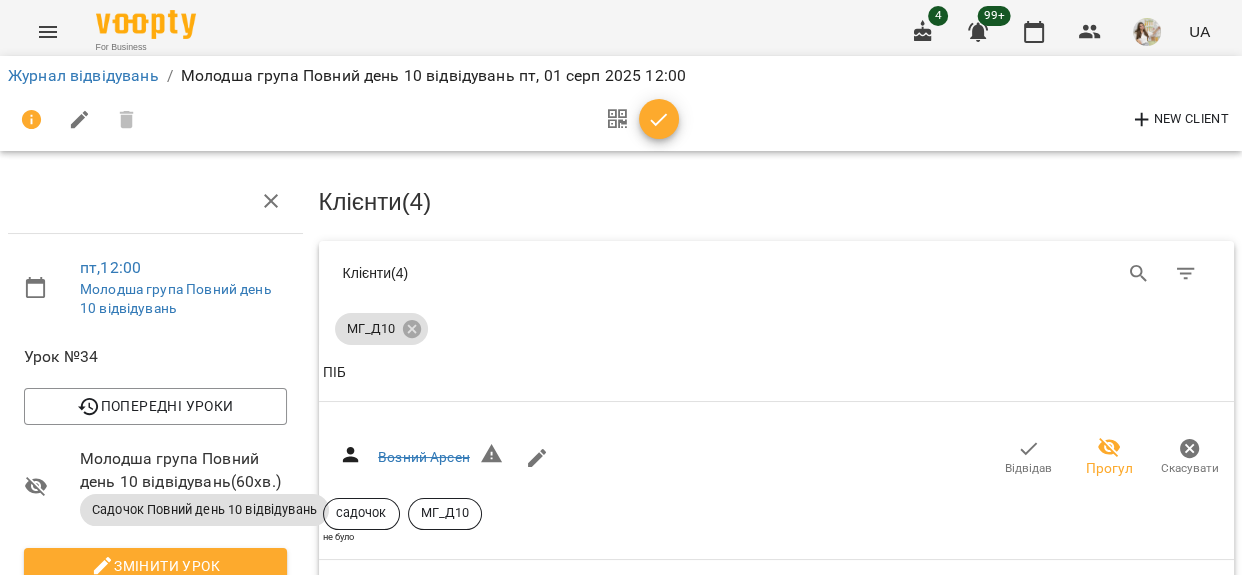 scroll, scrollTop: 727, scrollLeft: 0, axis: vertical 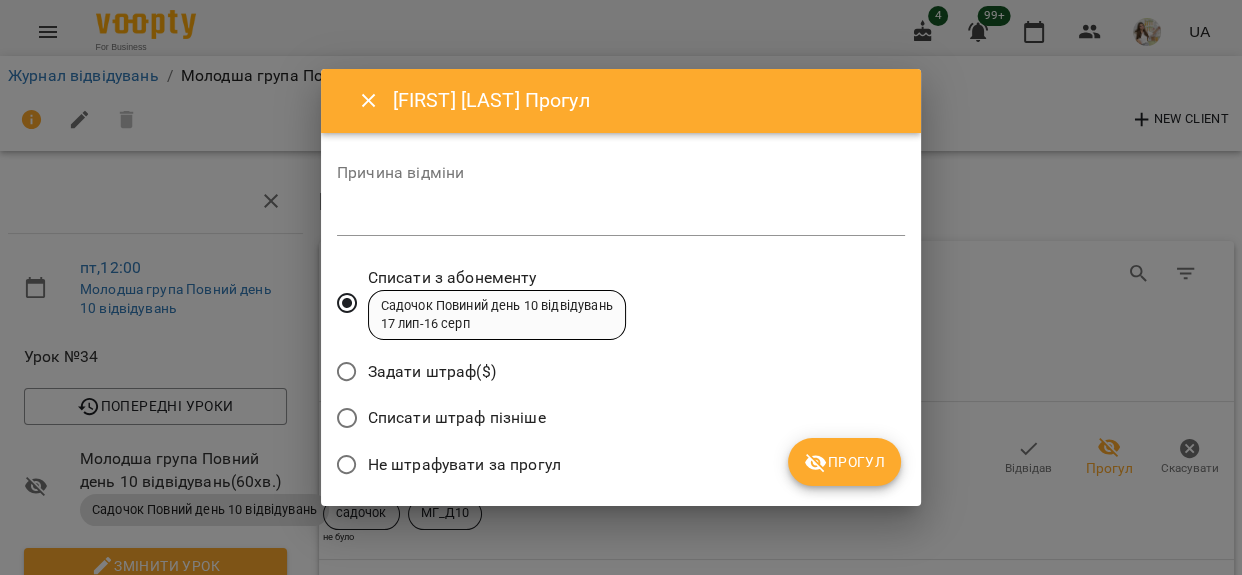 click at bounding box center [621, 219] 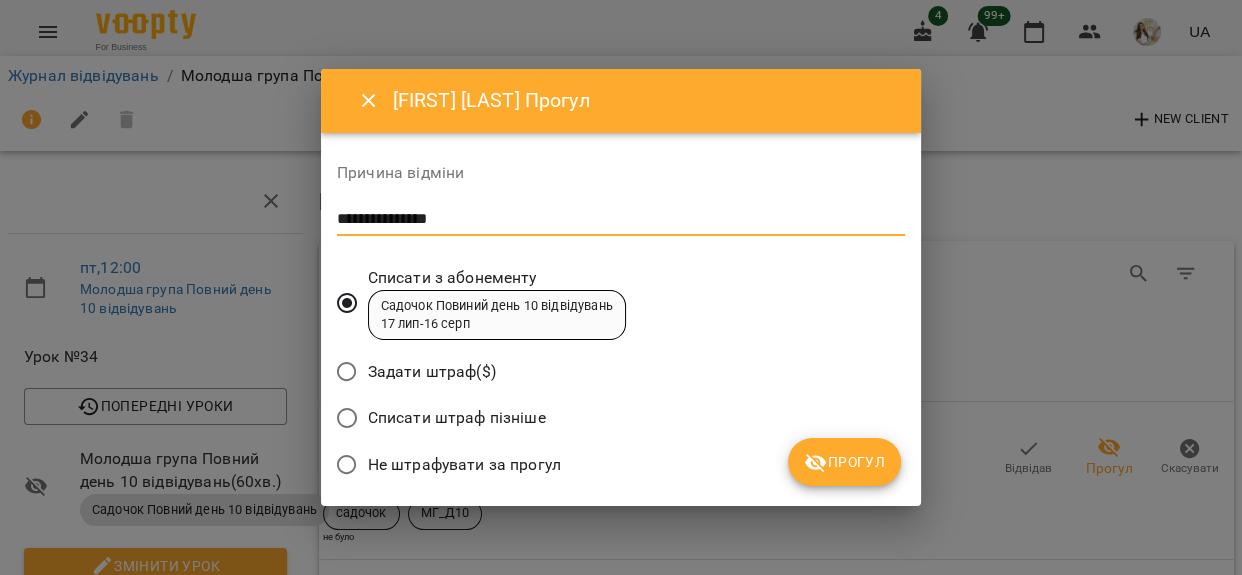 drag, startPoint x: 469, startPoint y: 224, endPoint x: 340, endPoint y: 231, distance: 129.18979 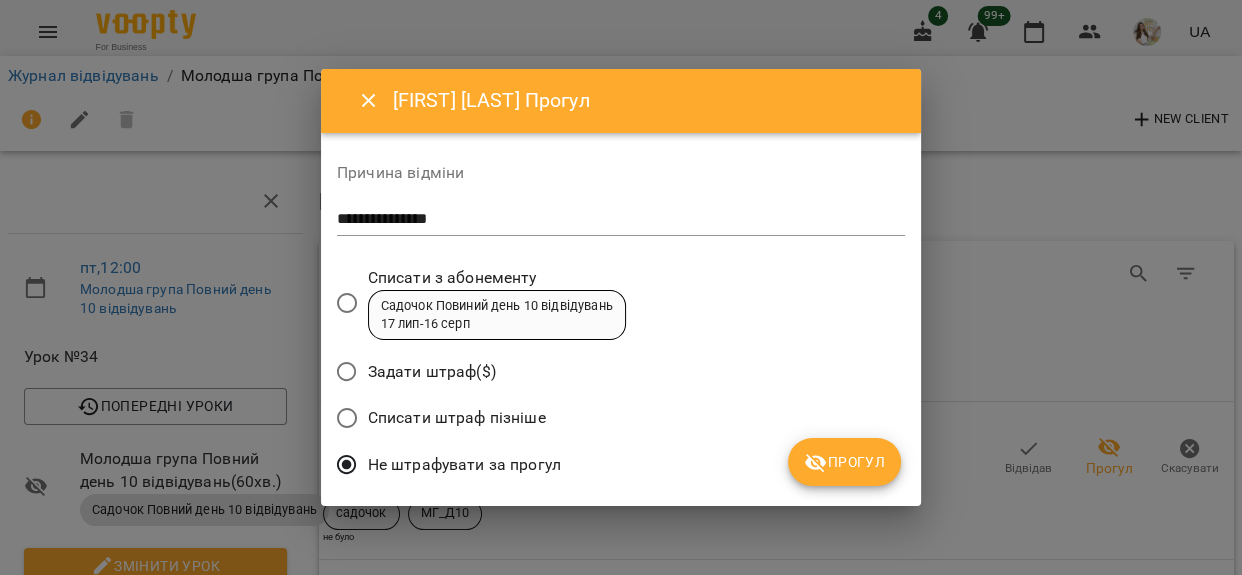 click 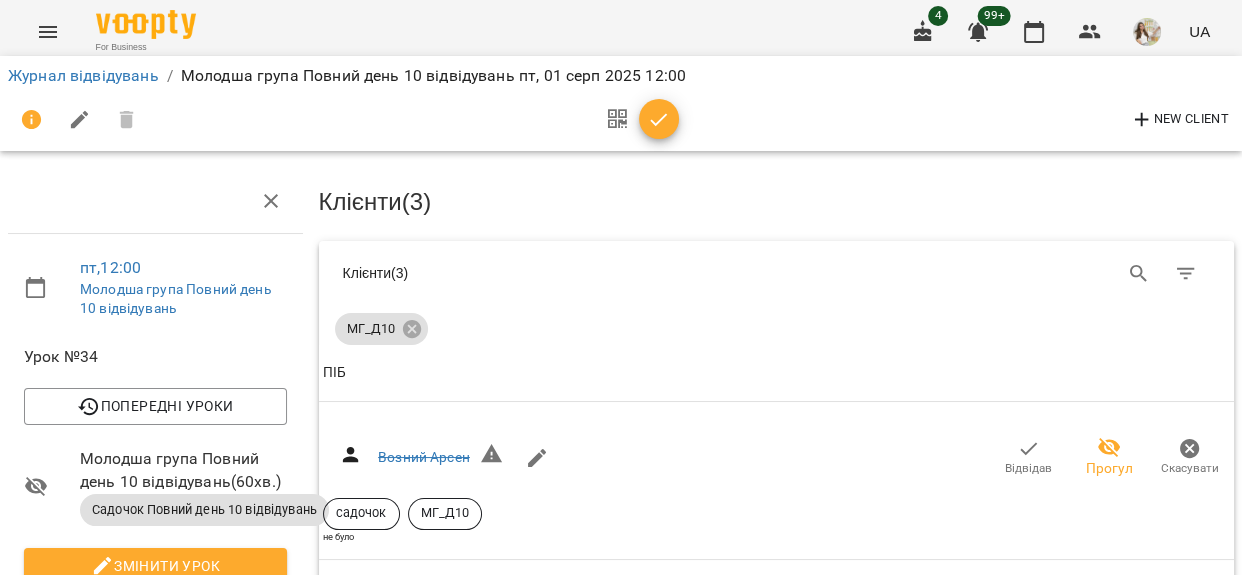 click 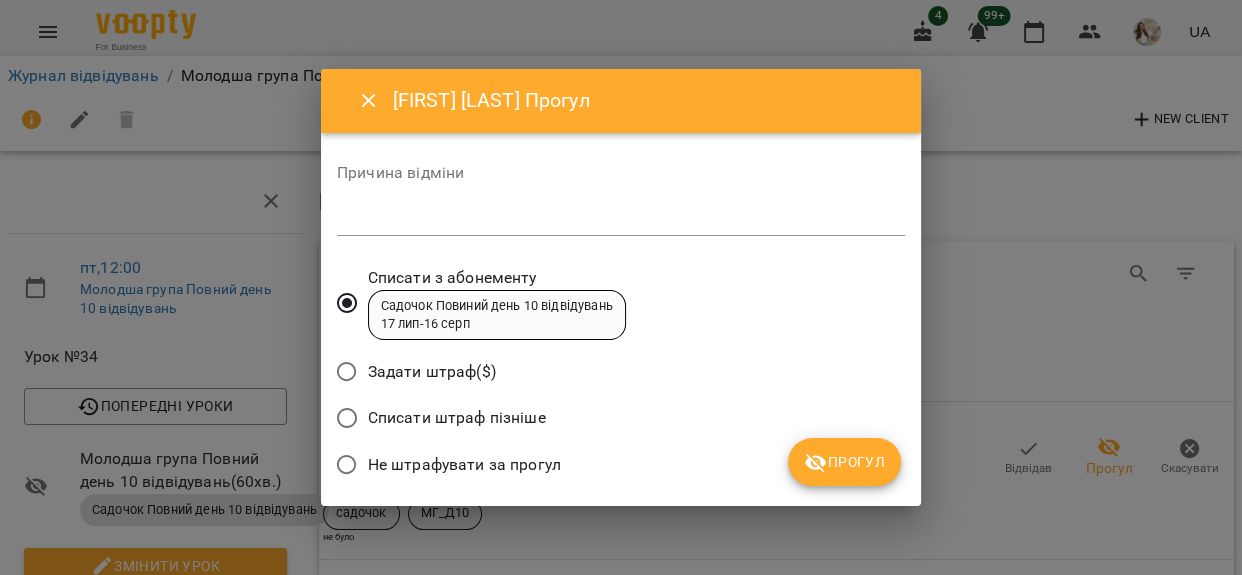 click at bounding box center [621, 219] 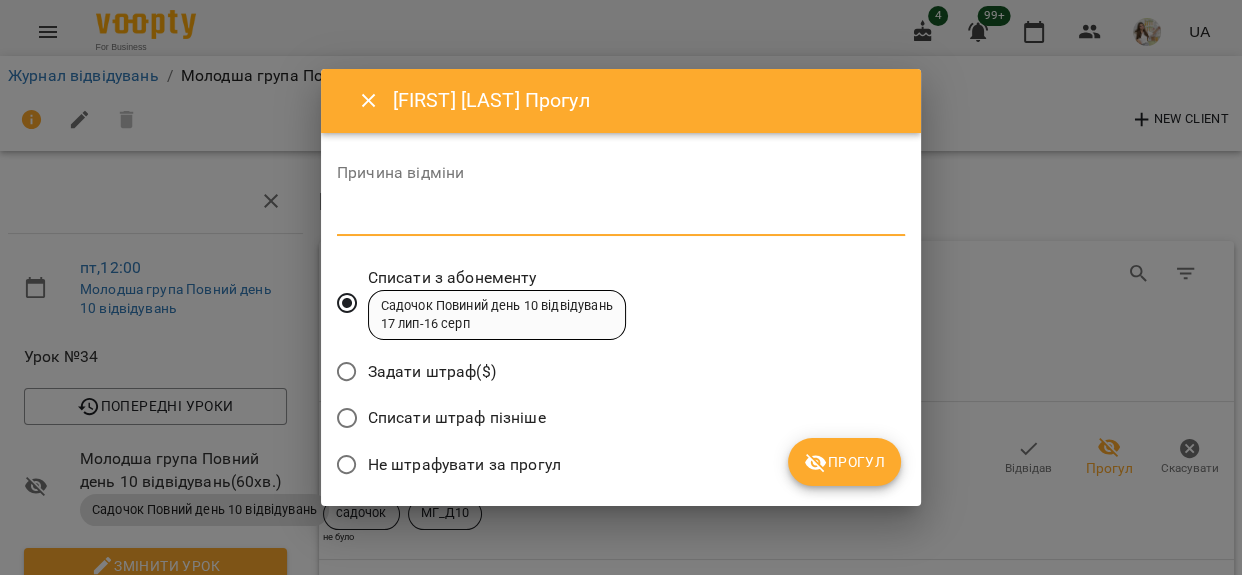 paste on "**********" 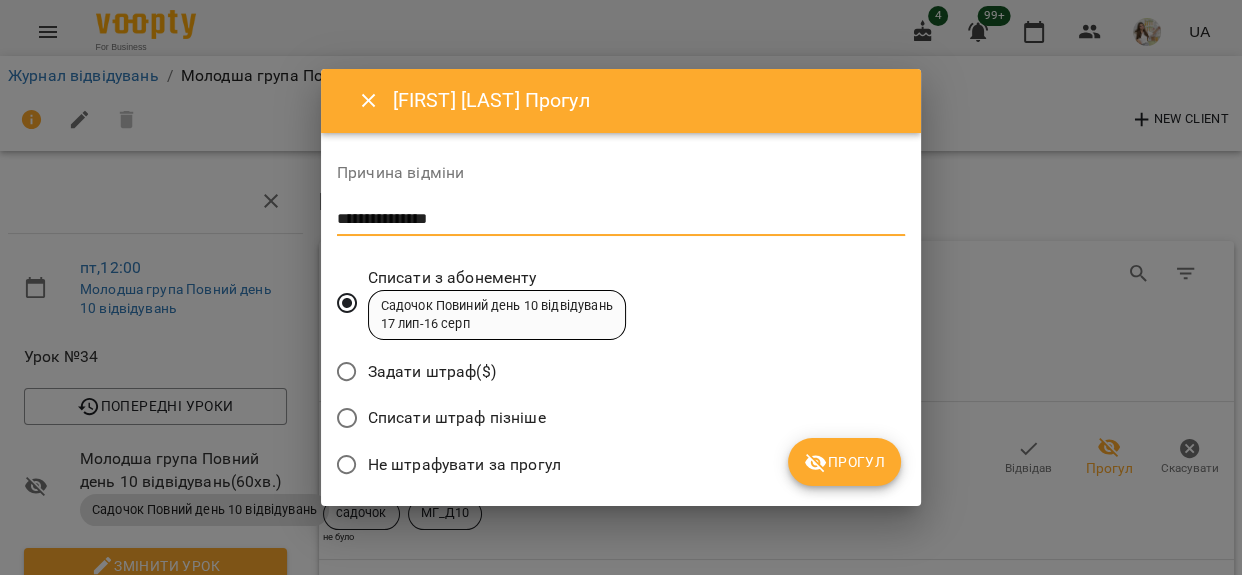 type on "**********" 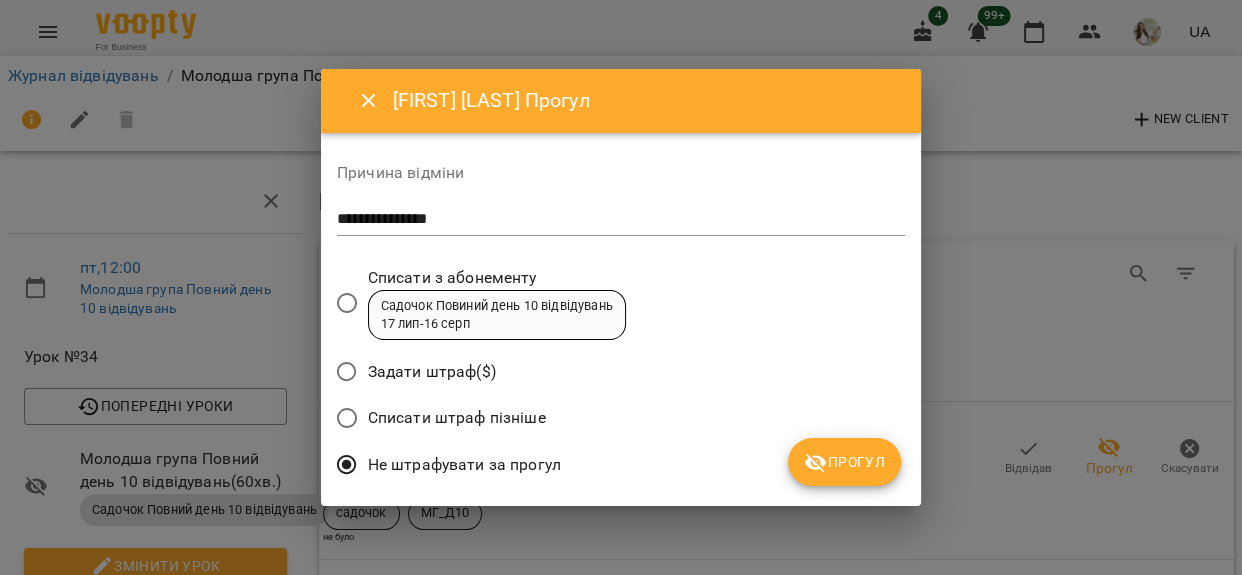 click 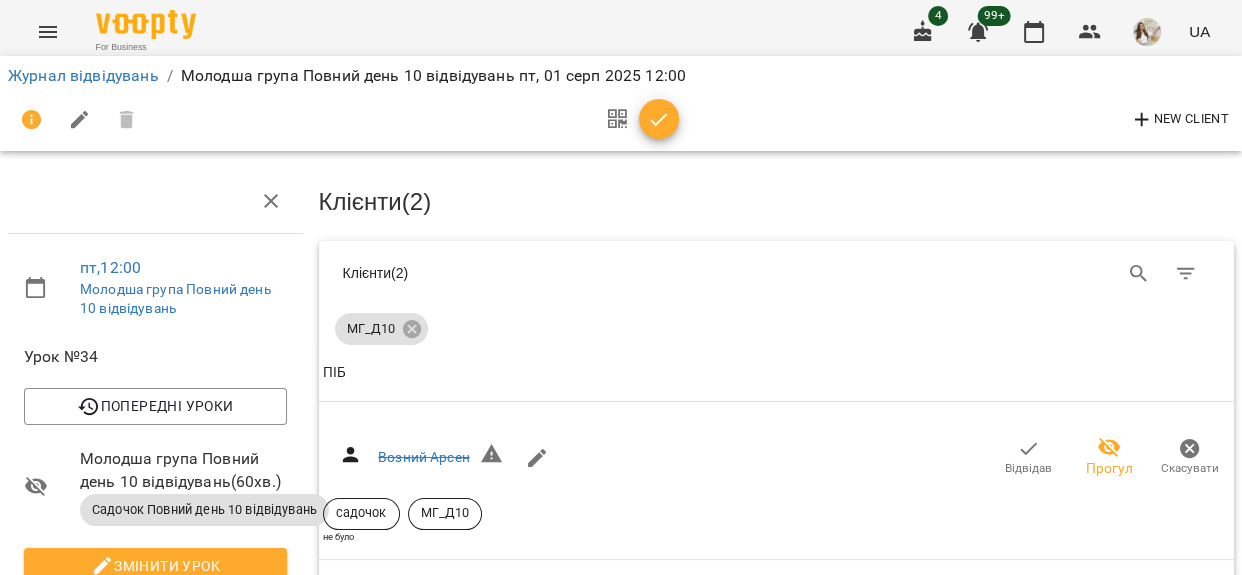 scroll, scrollTop: 933, scrollLeft: 0, axis: vertical 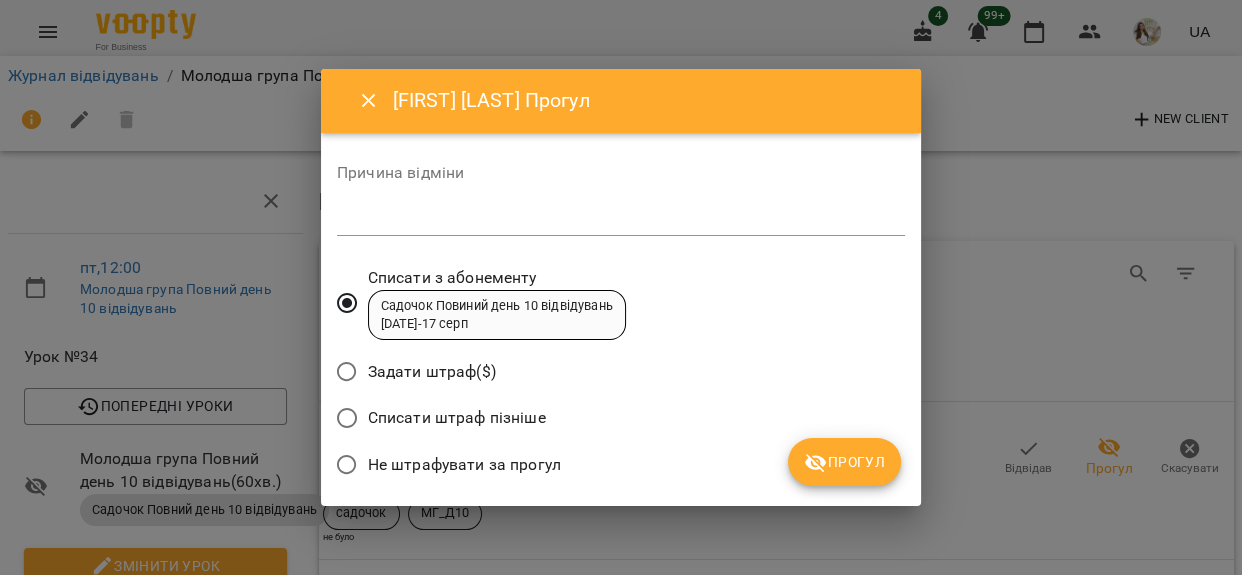 click at bounding box center [621, 219] 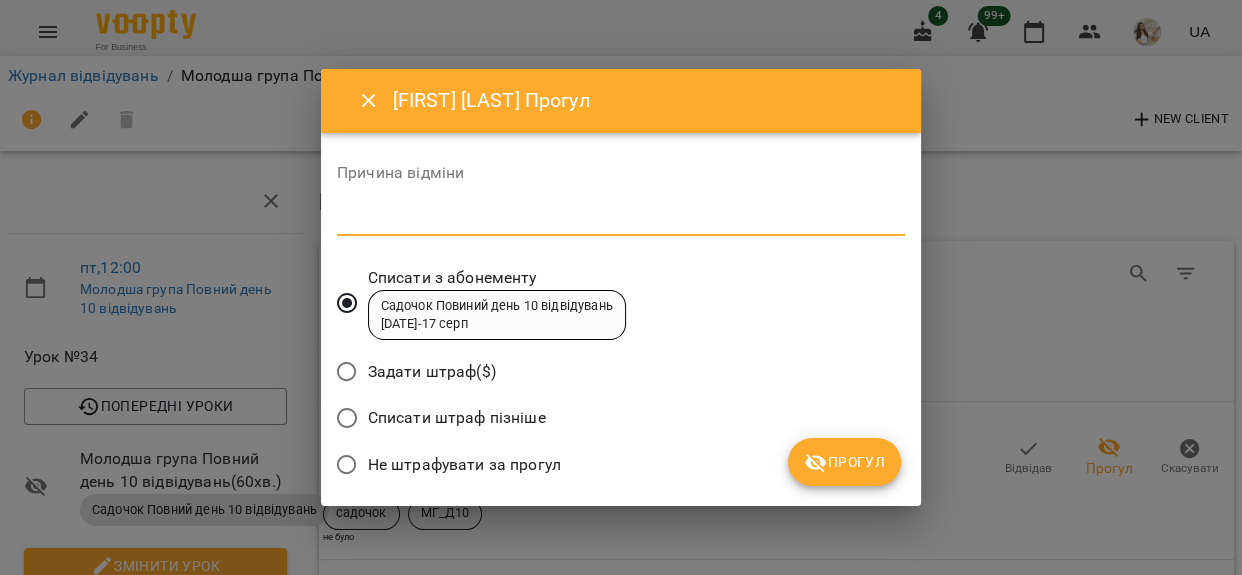 paste on "**********" 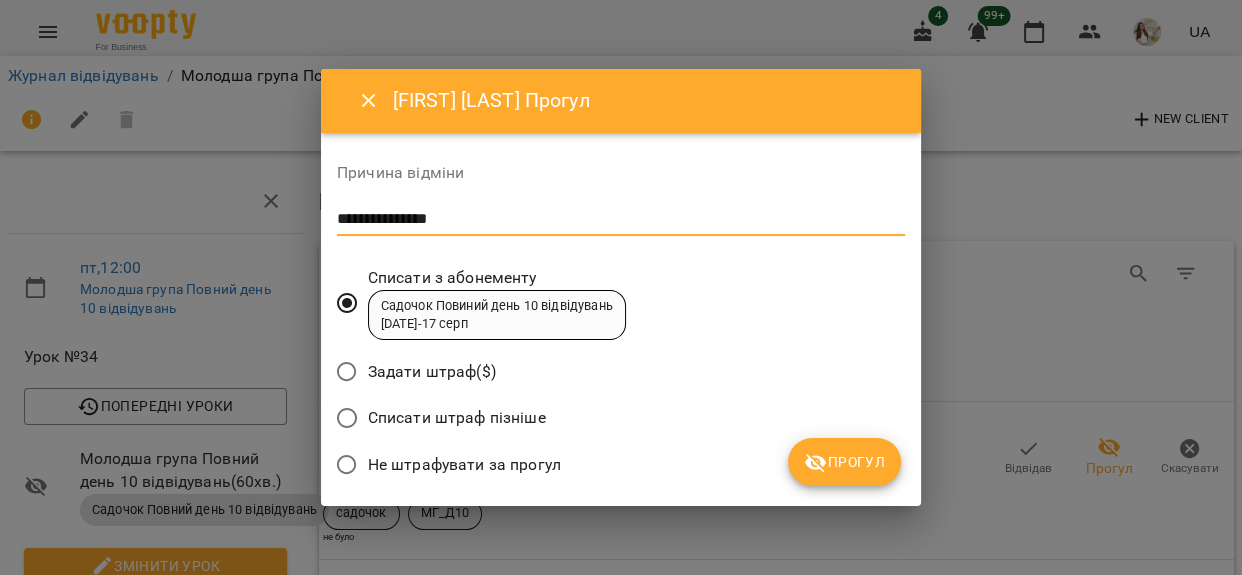 type on "**********" 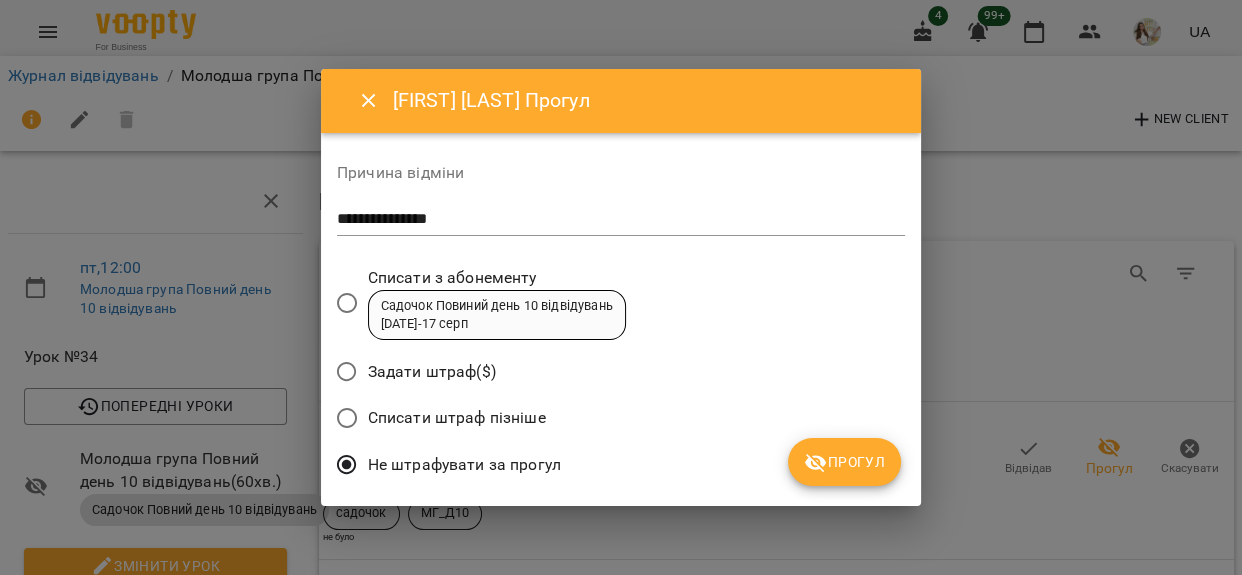 click on "Прогул" at bounding box center (844, 462) 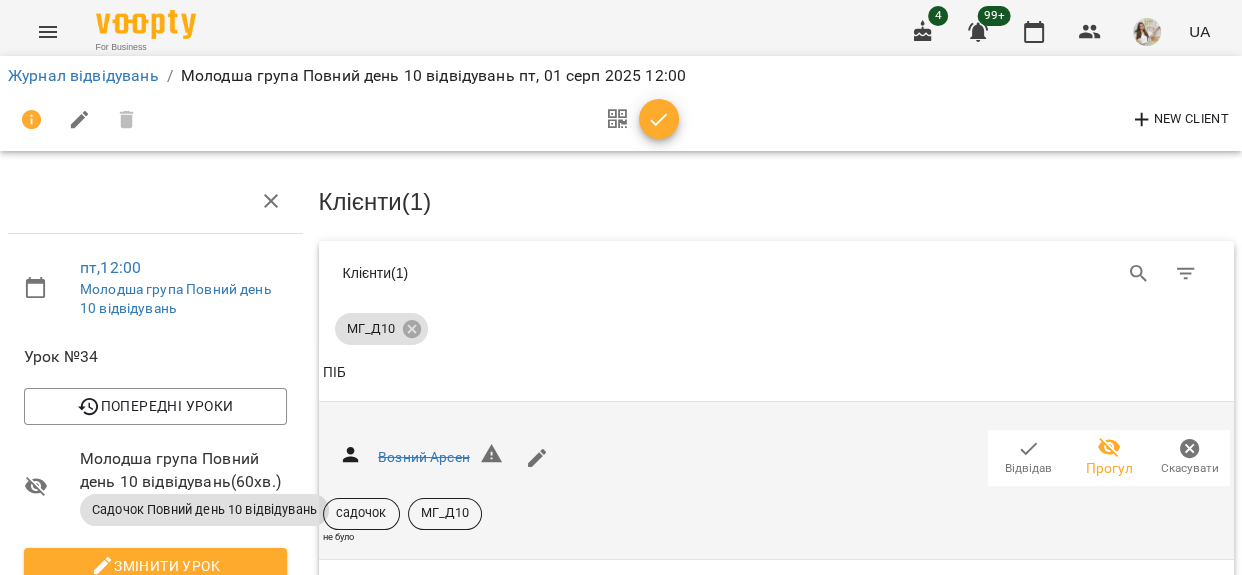 scroll, scrollTop: 0, scrollLeft: 0, axis: both 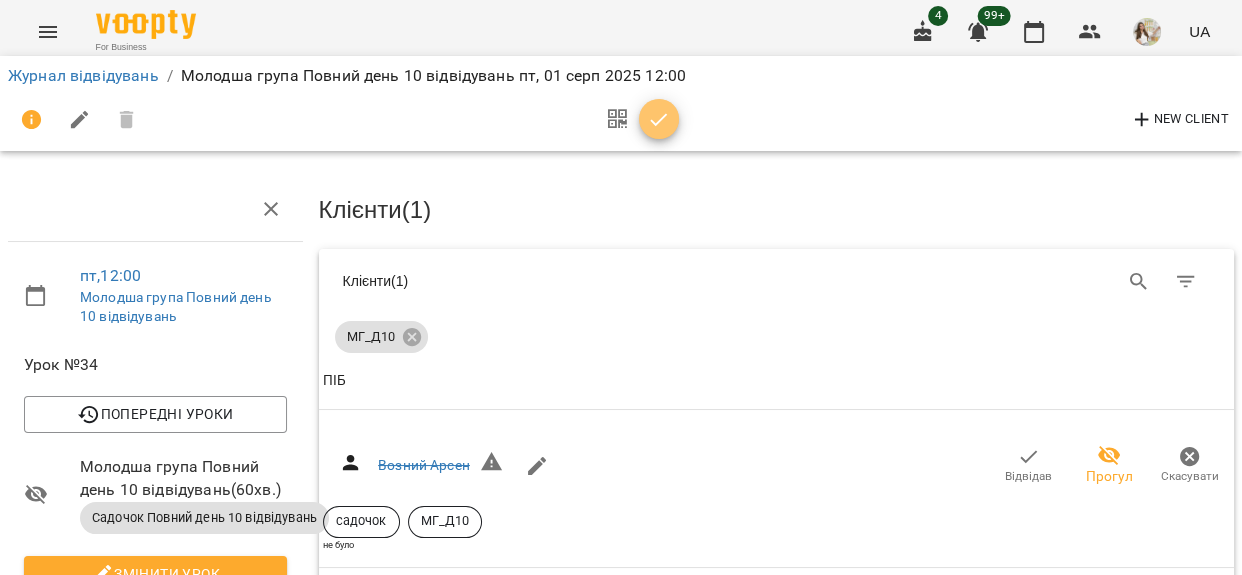click 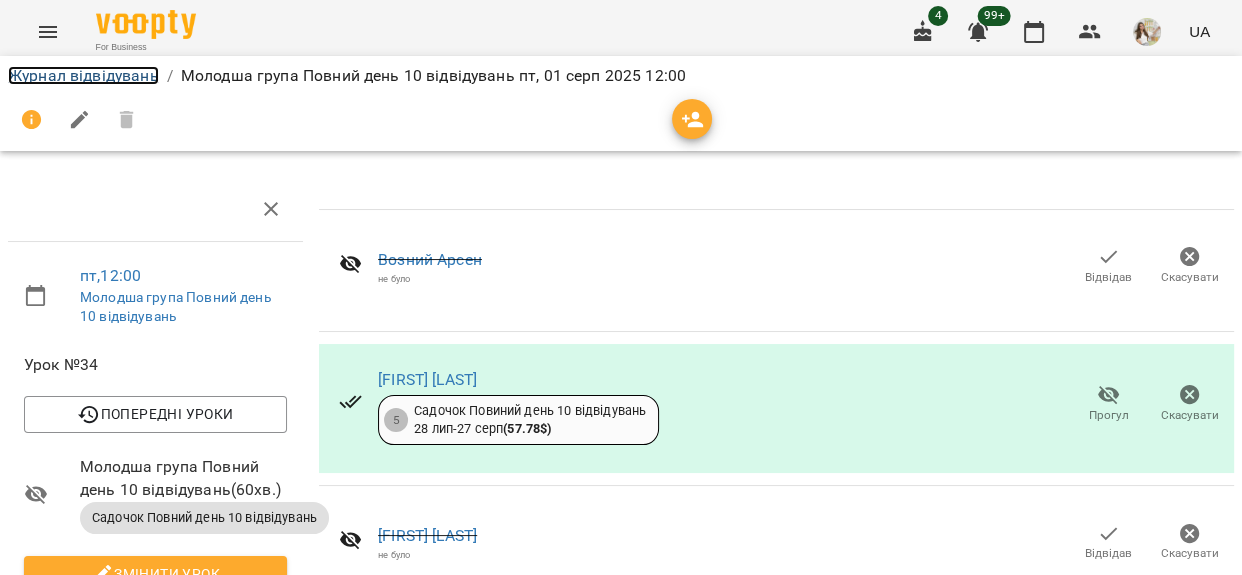 click on "Журнал відвідувань" at bounding box center [83, 75] 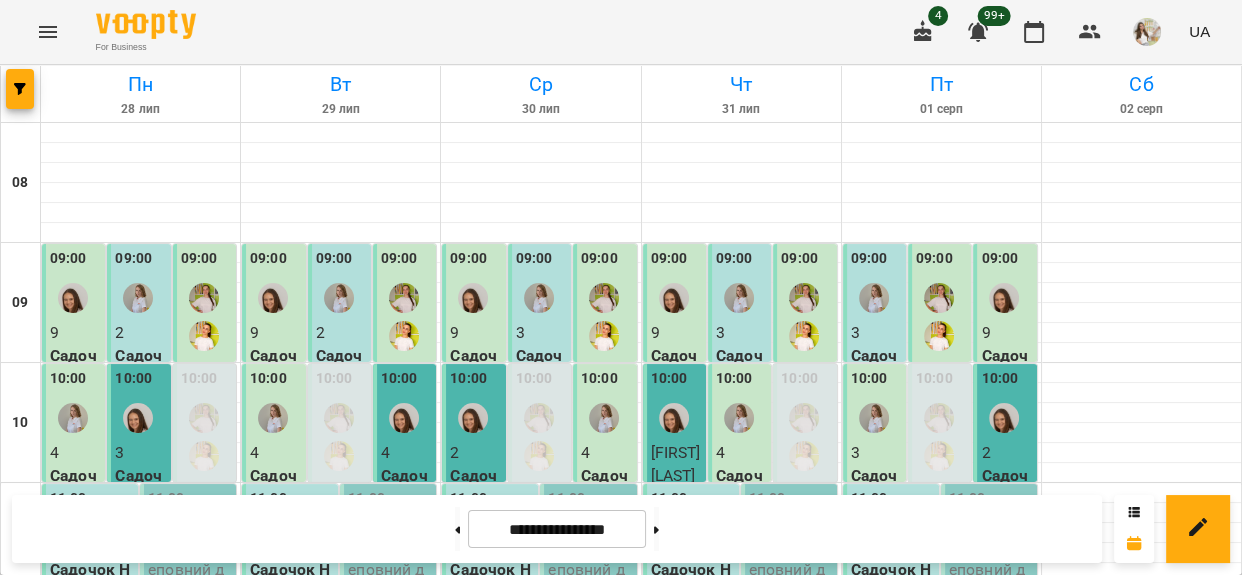 scroll, scrollTop: 818, scrollLeft: 0, axis: vertical 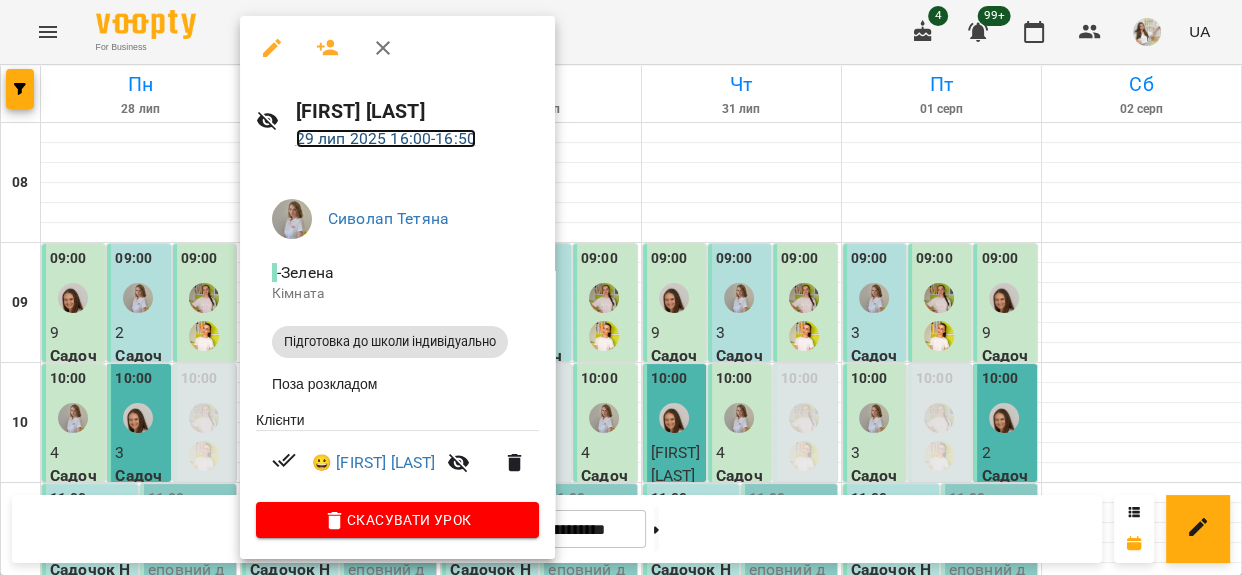 click on "29 лип 2025 16:00  -  16:50" at bounding box center (386, 138) 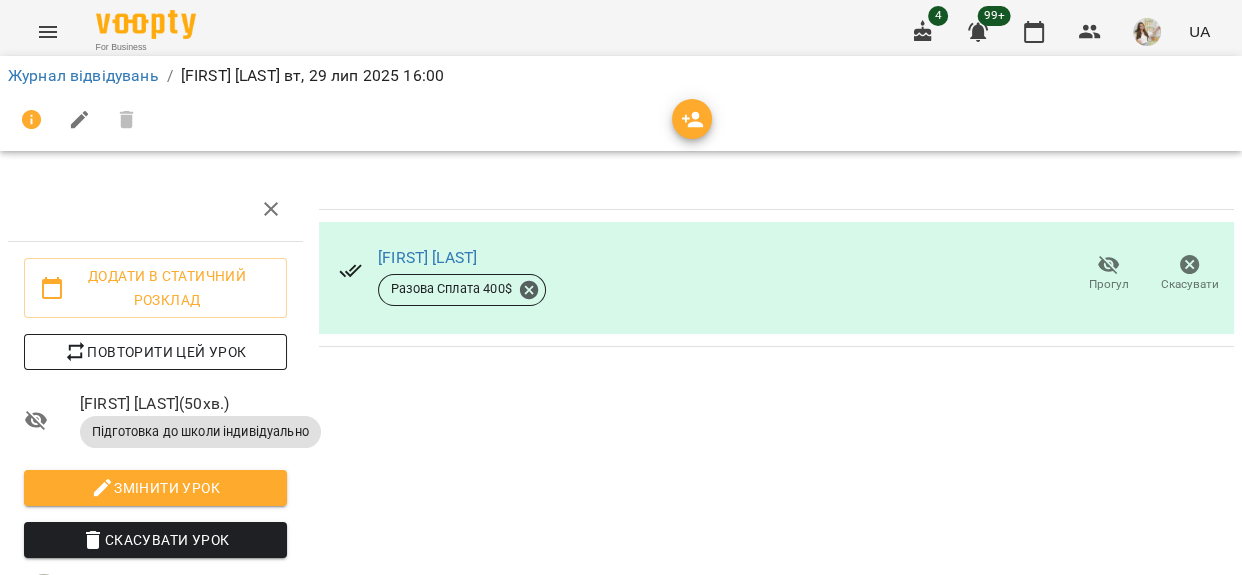 click on "Повторити цей урок" at bounding box center (155, 352) 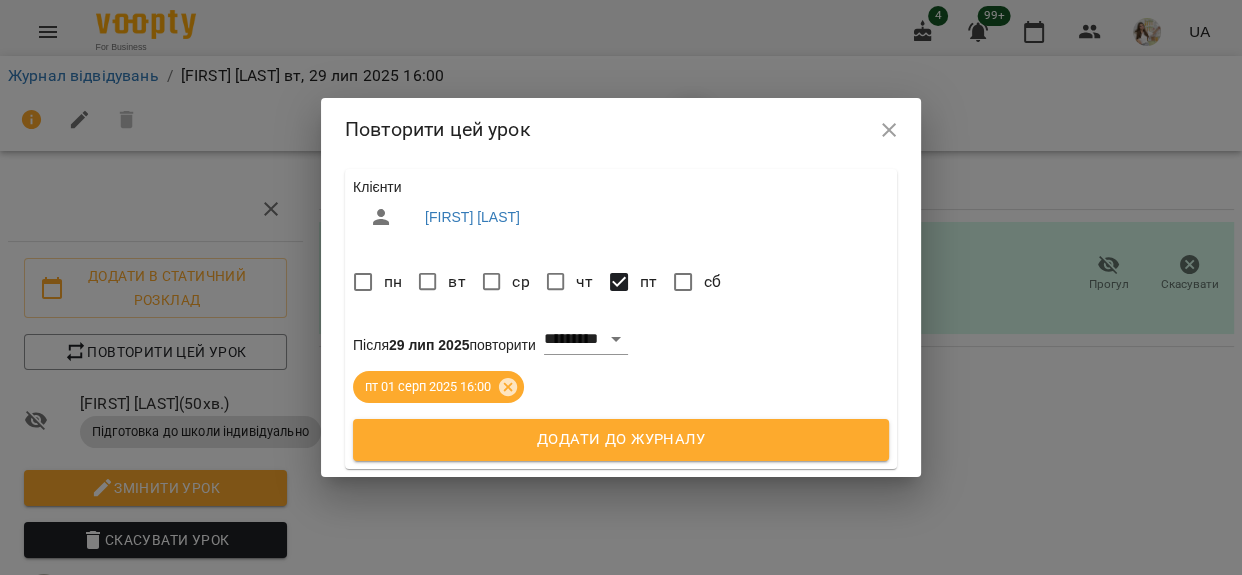 click on "Додати до журналу" at bounding box center (621, 440) 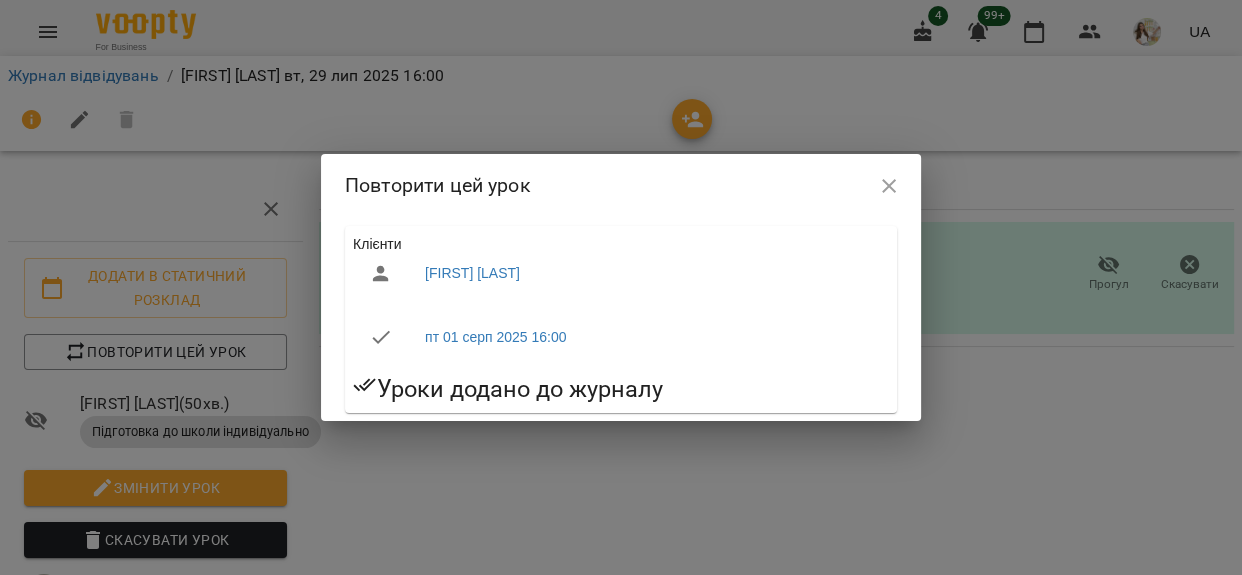 click 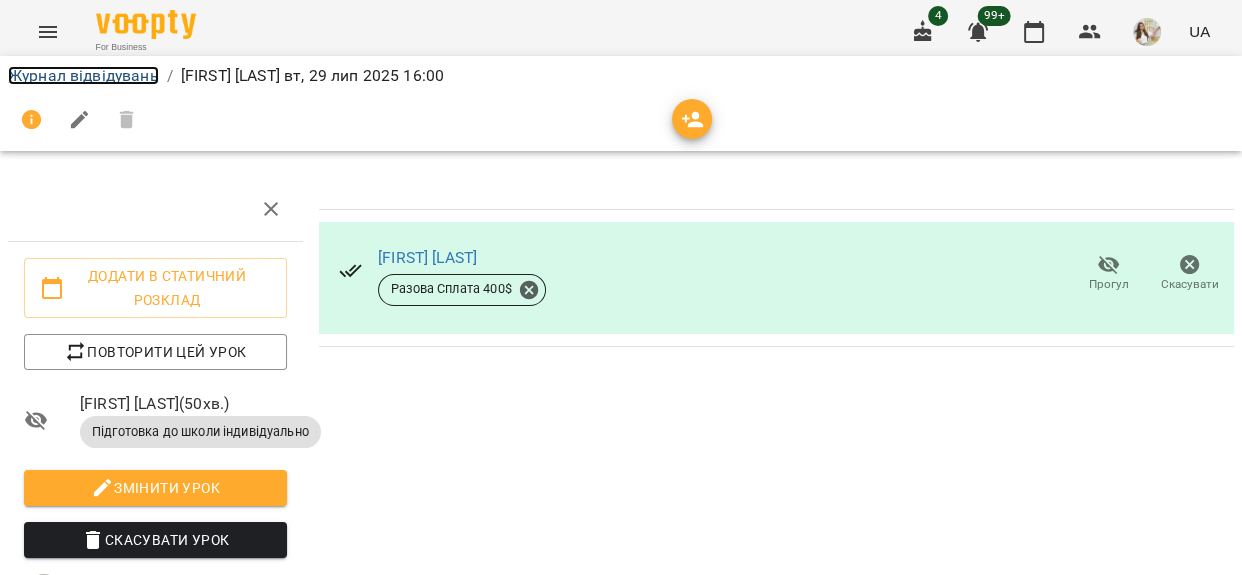 click on "Журнал відвідувань" at bounding box center (83, 75) 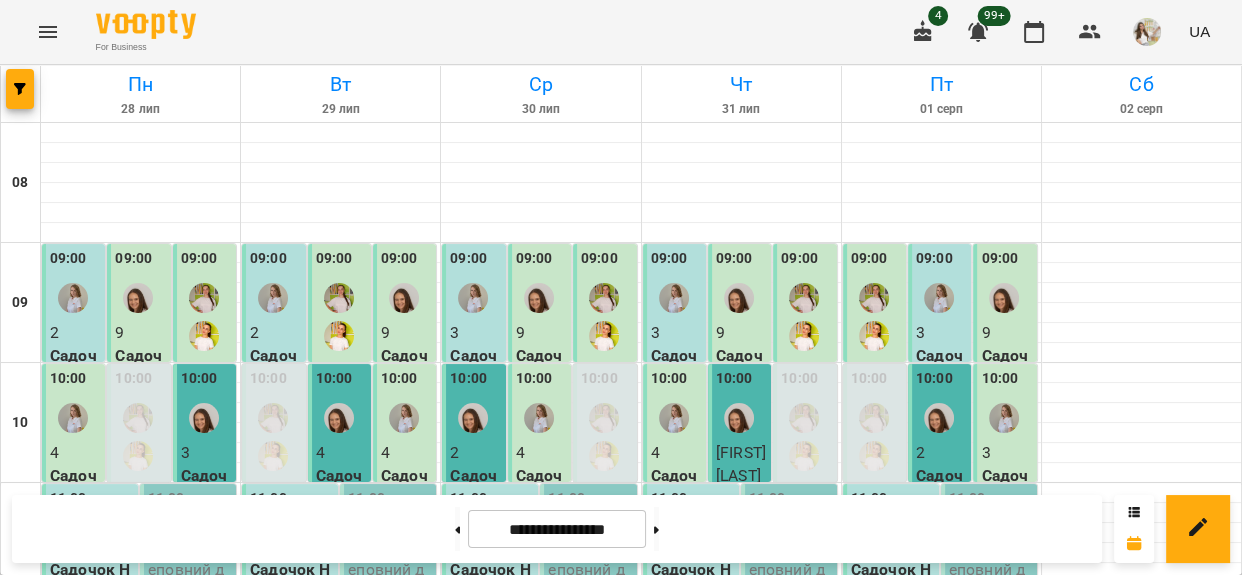 scroll, scrollTop: 818, scrollLeft: 0, axis: vertical 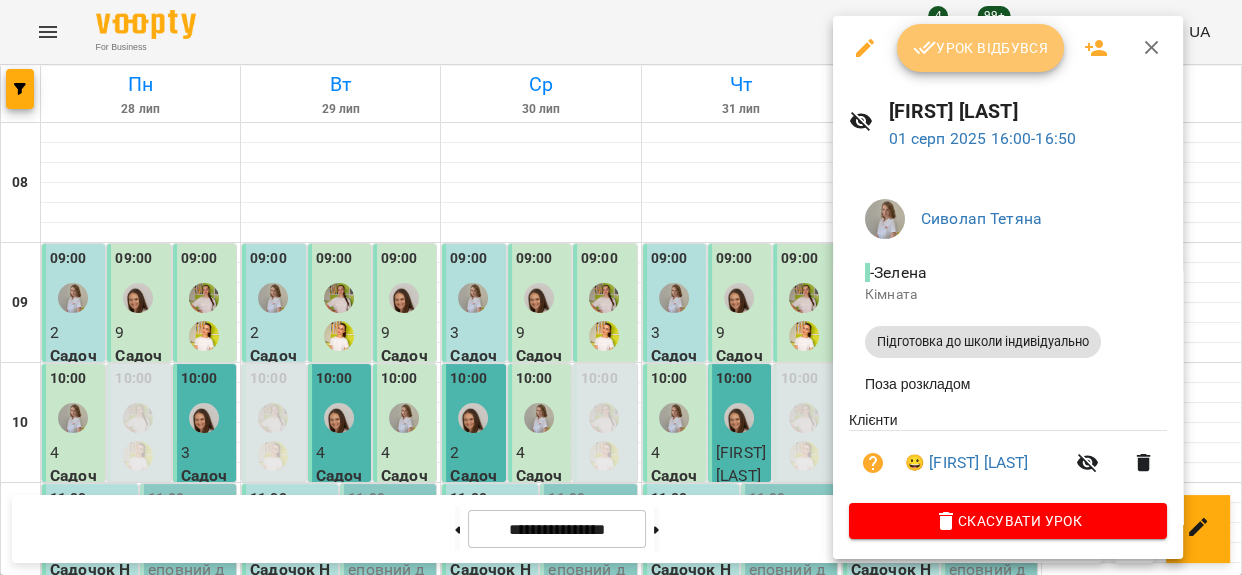click 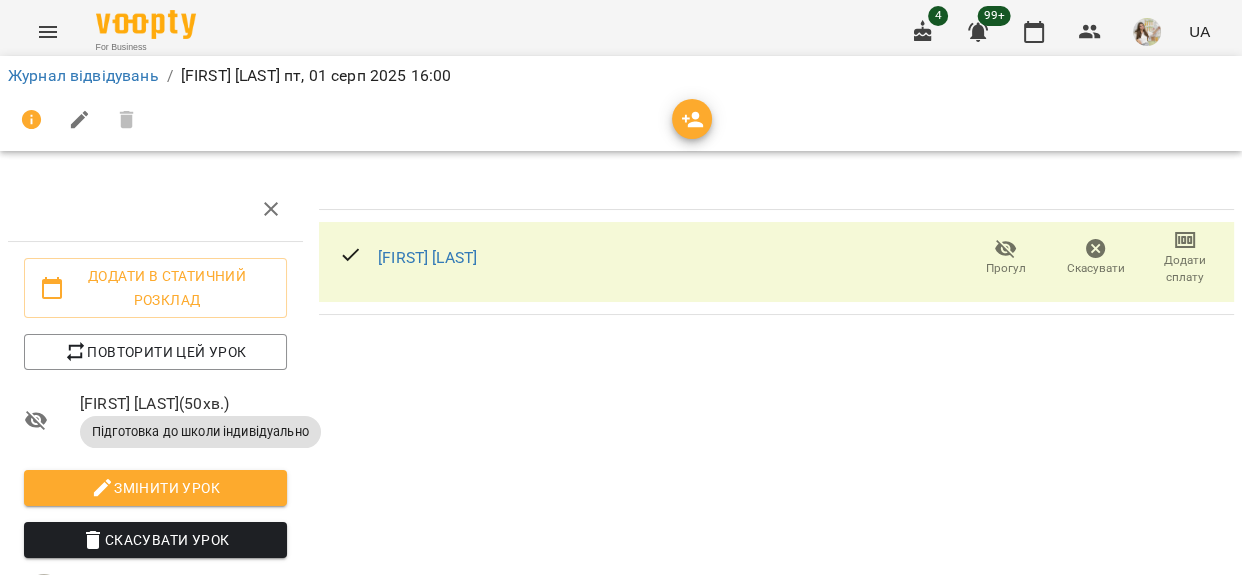click 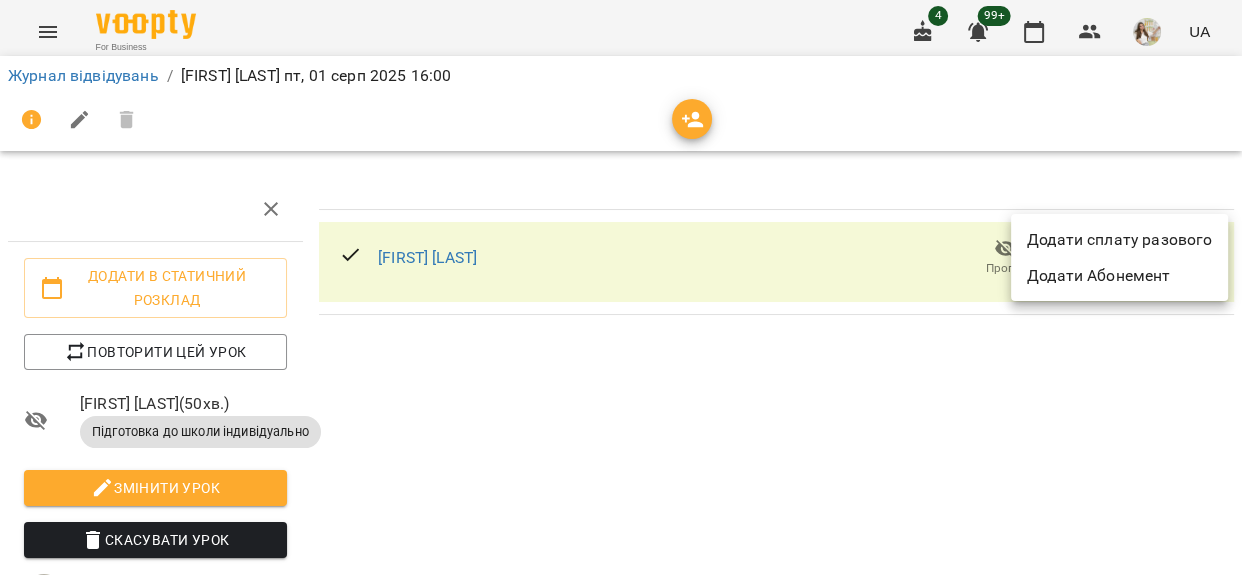click on "Додати сплату разового" at bounding box center [1119, 240] 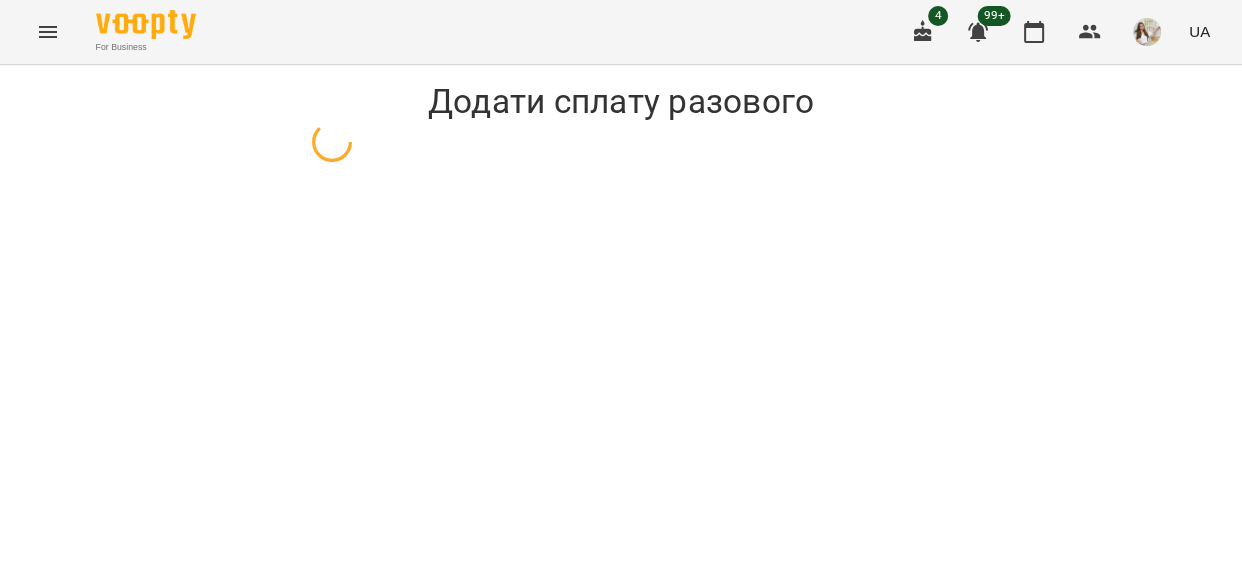 select on "**********" 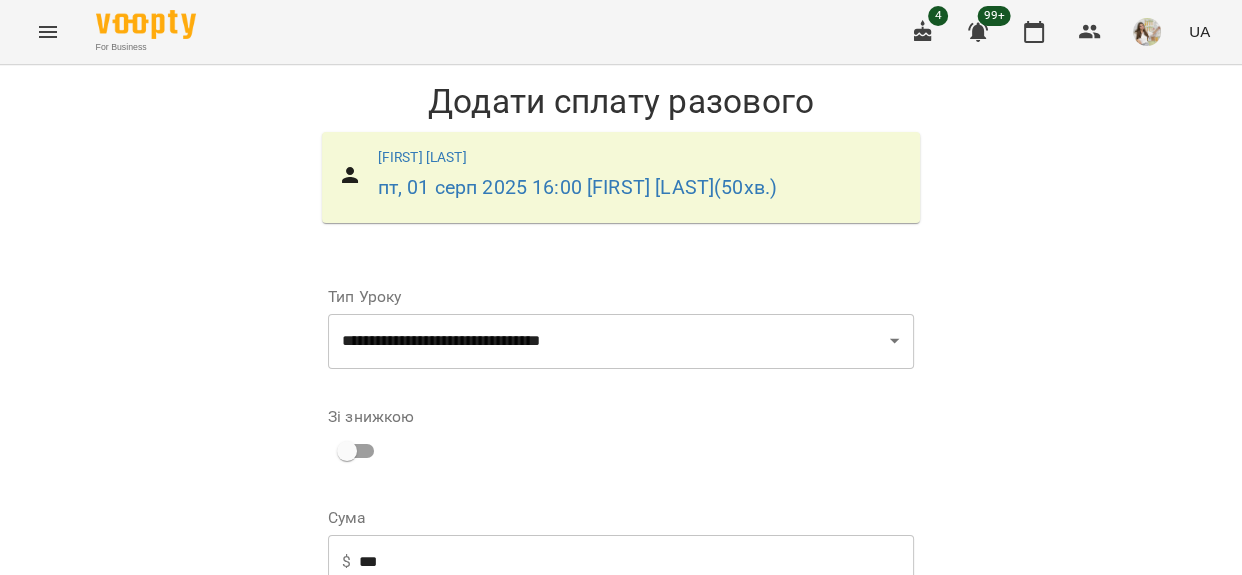 scroll, scrollTop: 181, scrollLeft: 0, axis: vertical 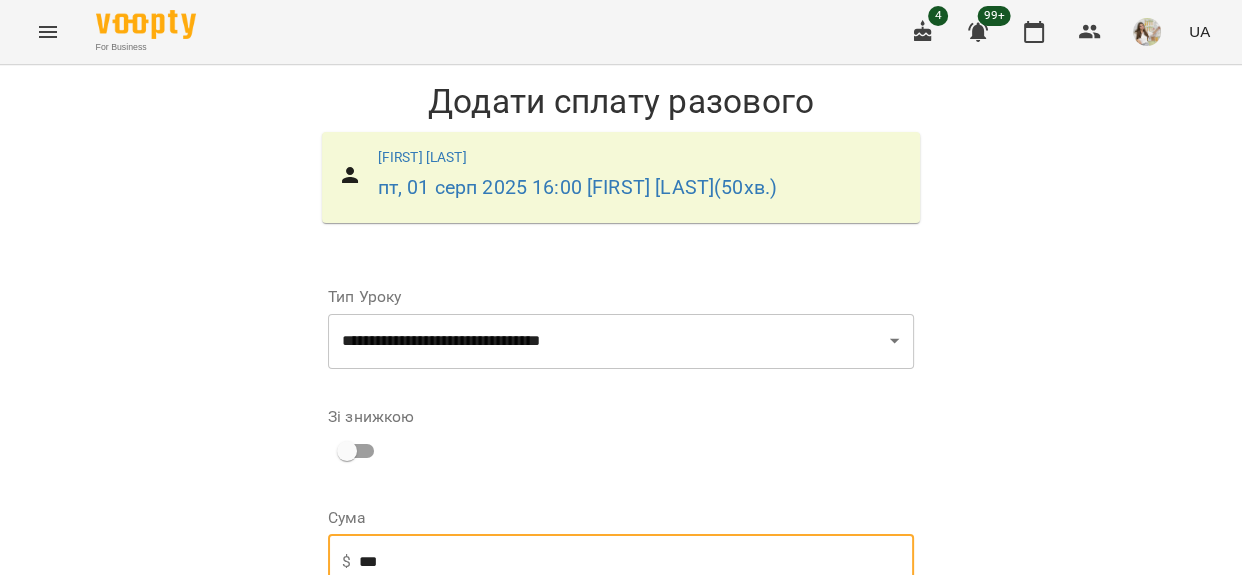 type on "***" 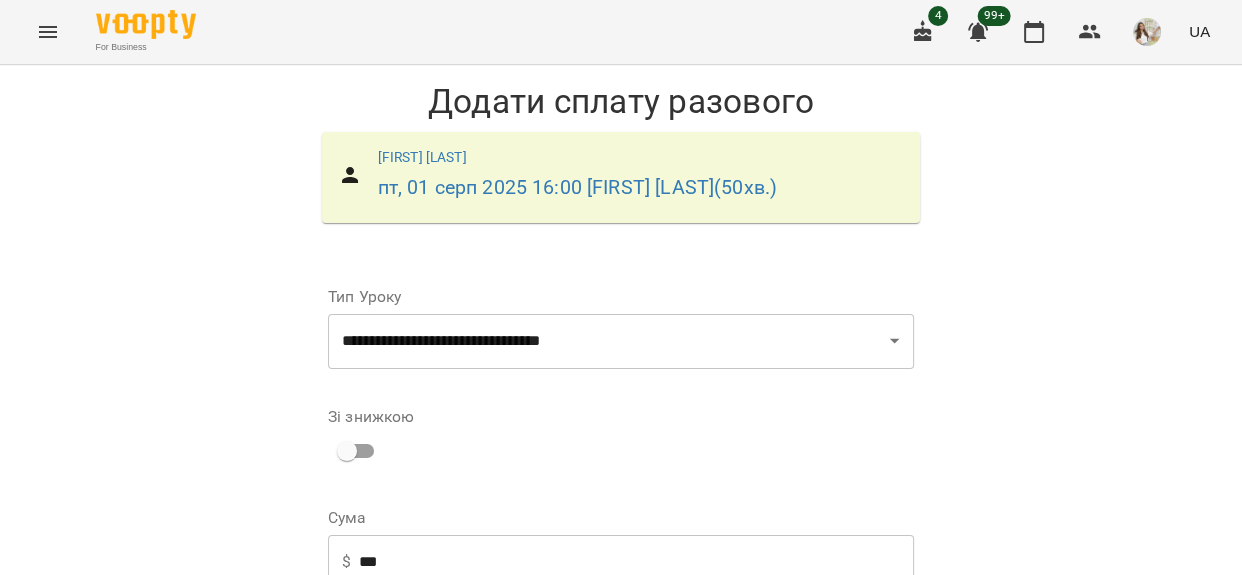 click on "Додати сплату разового" at bounding box center (787, 691) 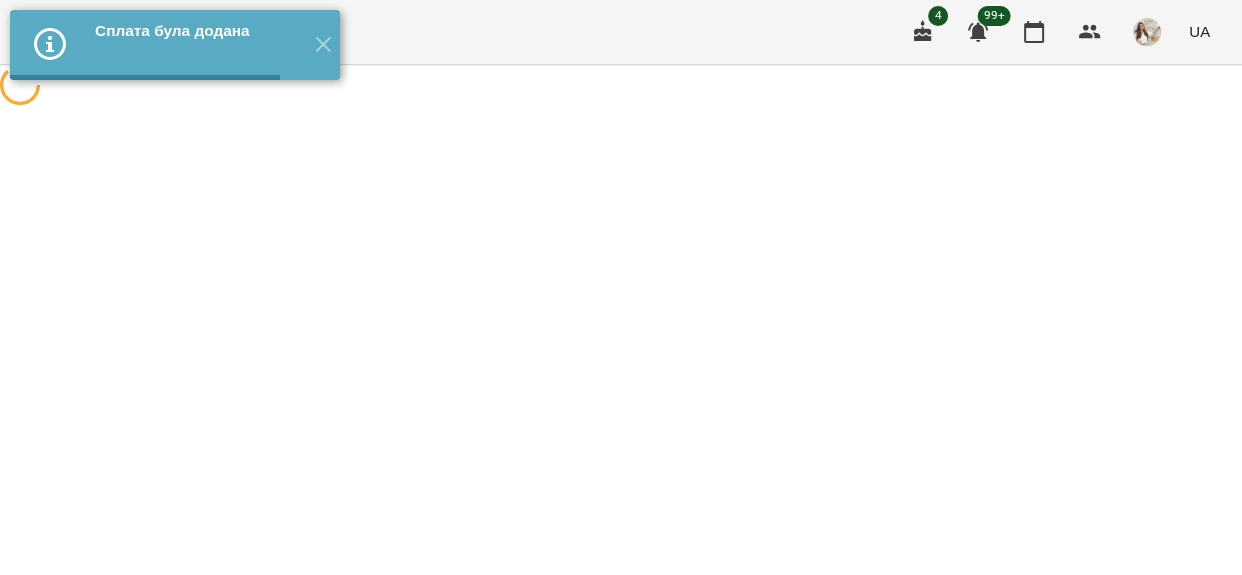 scroll, scrollTop: 0, scrollLeft: 0, axis: both 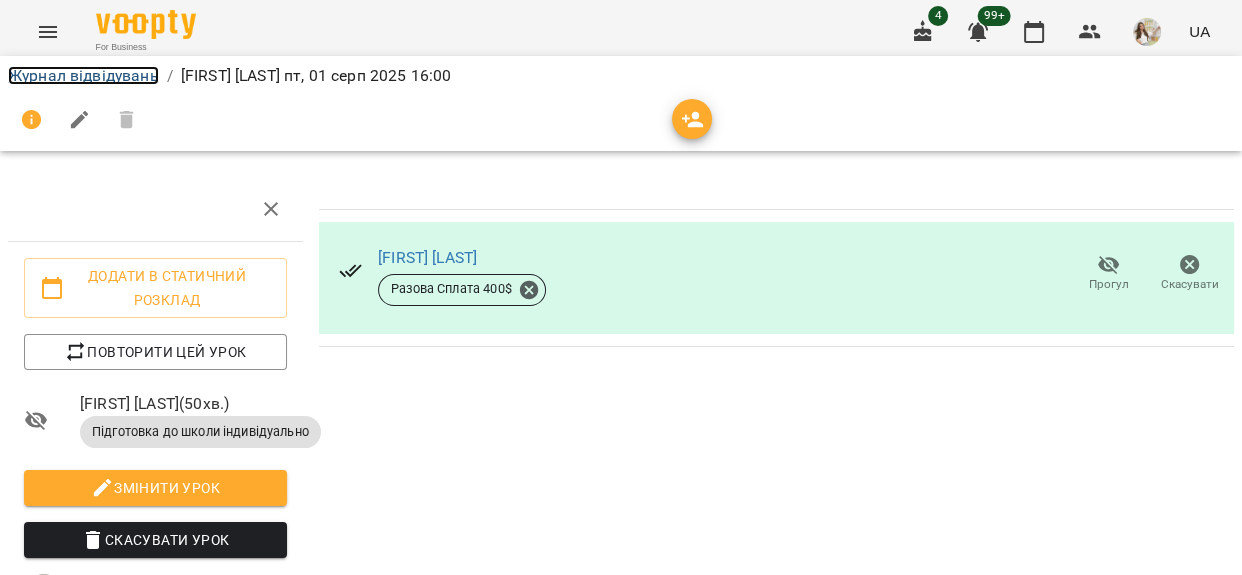 click on "Журнал відвідувань" at bounding box center (83, 75) 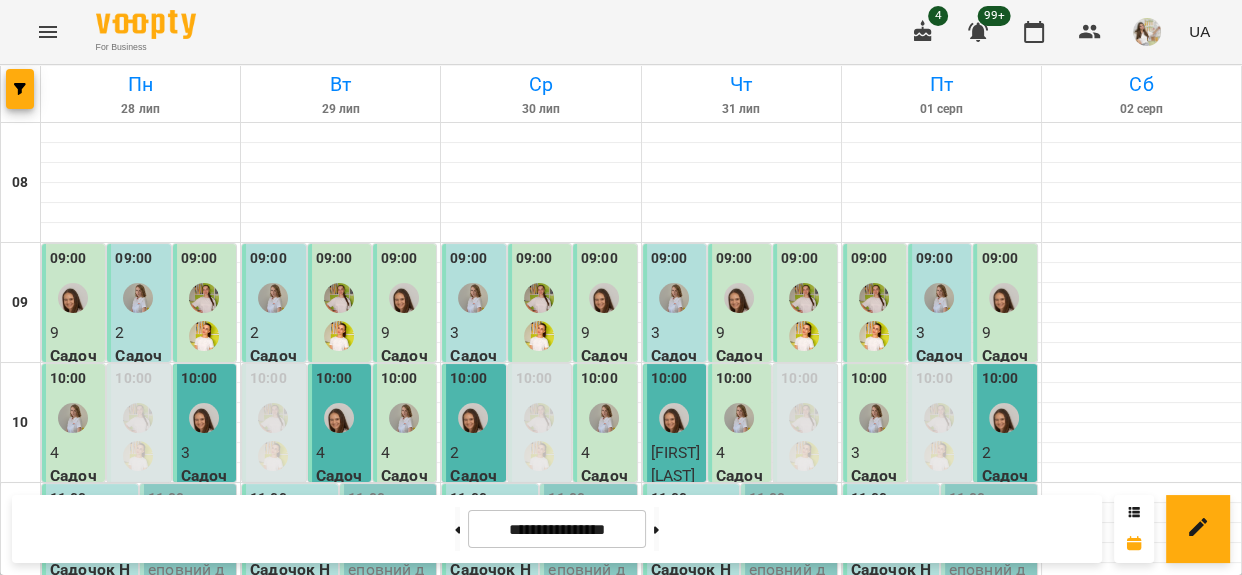 scroll, scrollTop: 727, scrollLeft: 0, axis: vertical 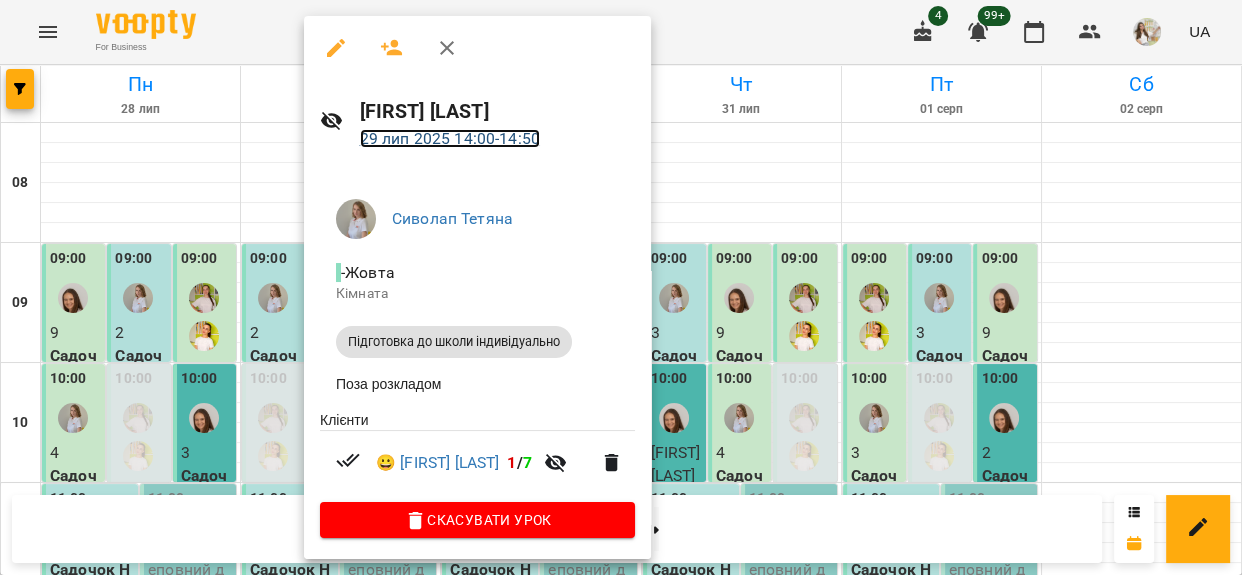 click on "29 лип 2025 14:00  -  14:50" at bounding box center [450, 138] 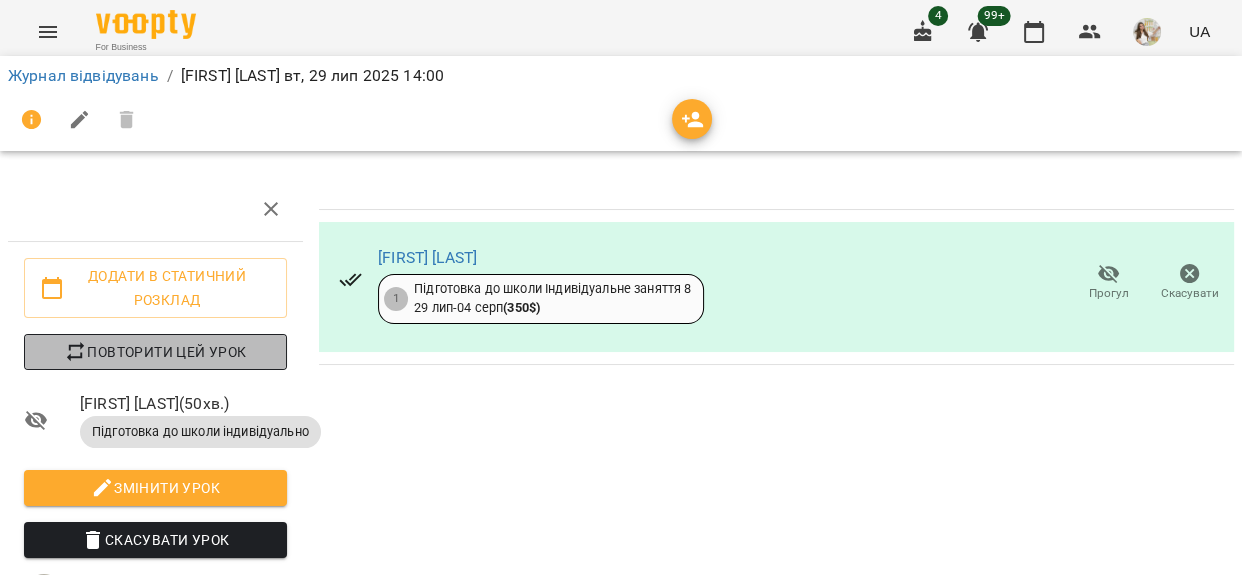 click on "Повторити цей урок" at bounding box center [155, 352] 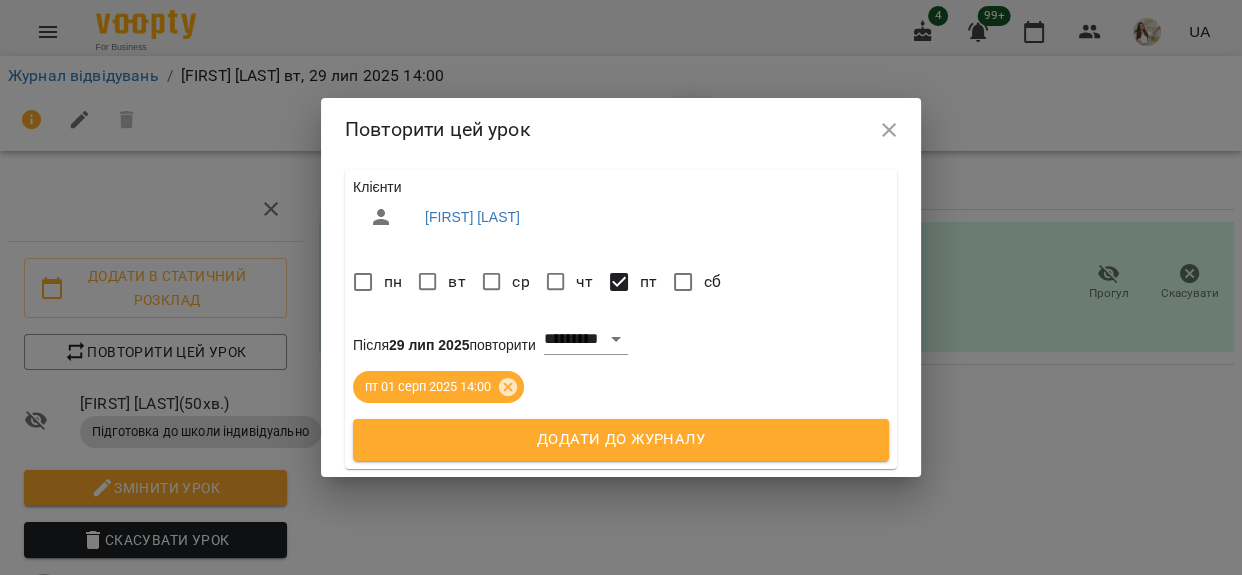 click on "Додати до журналу" at bounding box center [621, 440] 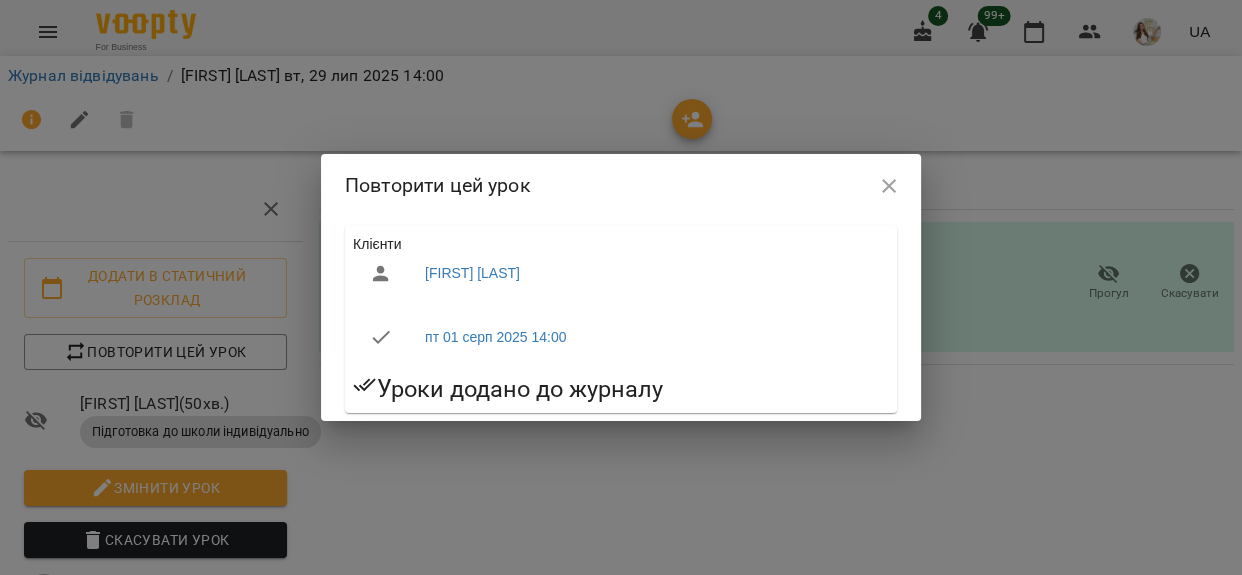 click 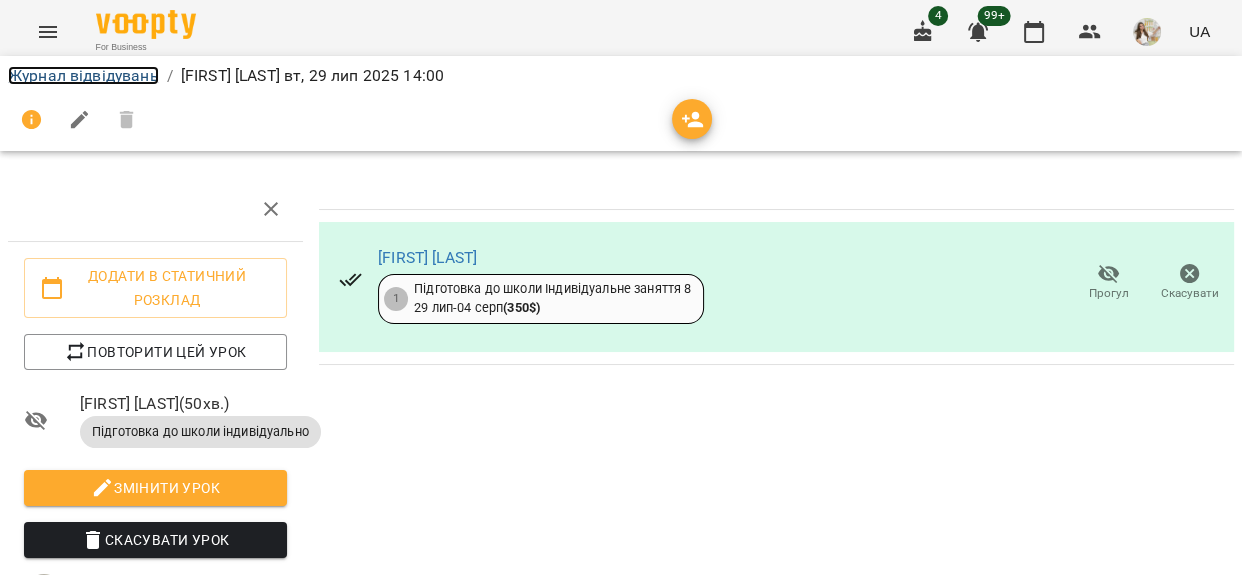 click on "Журнал відвідувань" at bounding box center (83, 75) 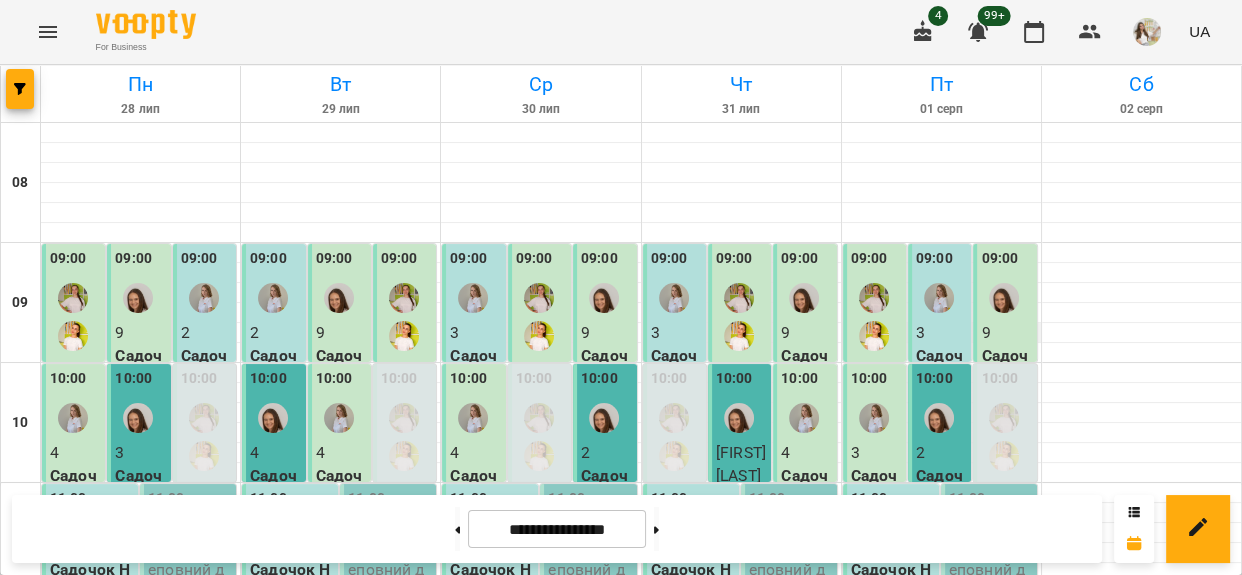 scroll, scrollTop: 545, scrollLeft: 0, axis: vertical 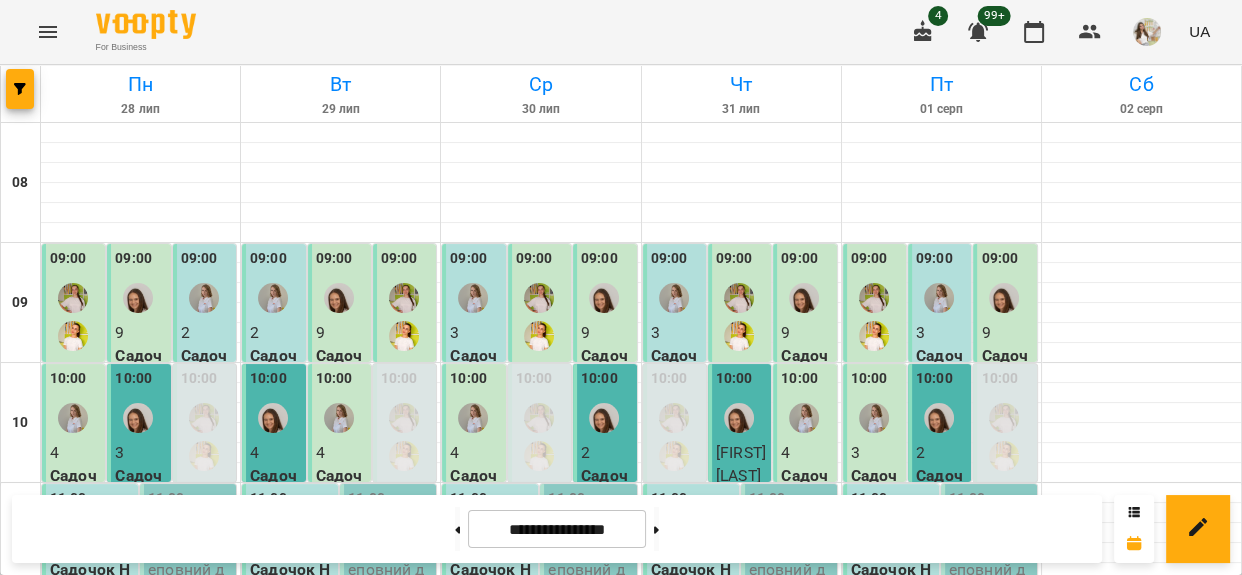 click on "14:00" at bounding box center [869, 859] 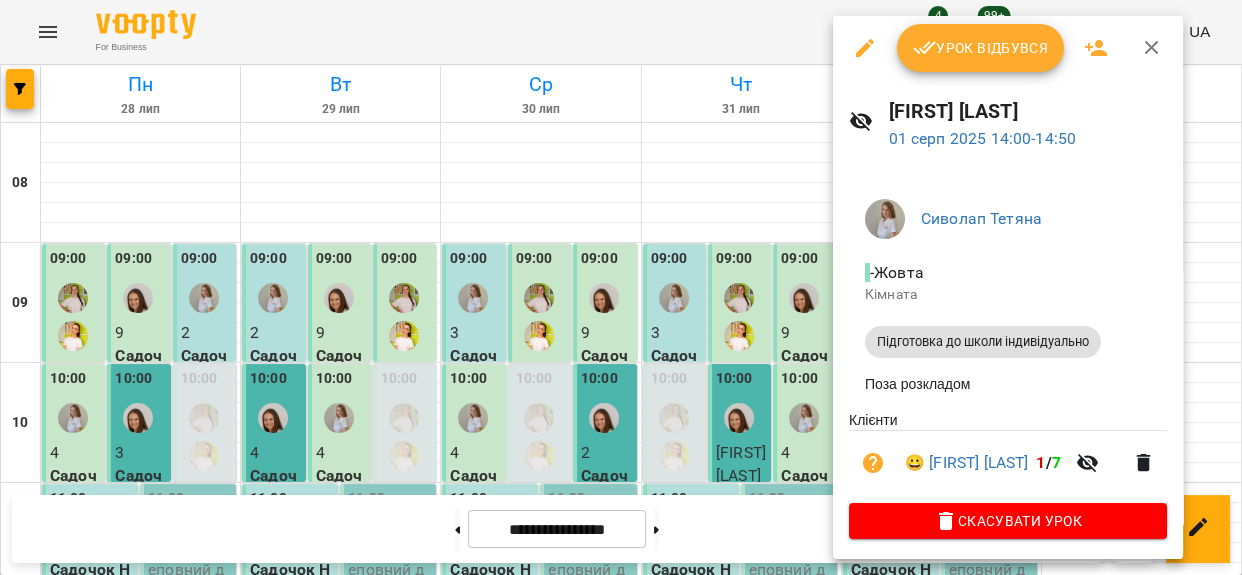click on "Урок відбувся" at bounding box center [981, 48] 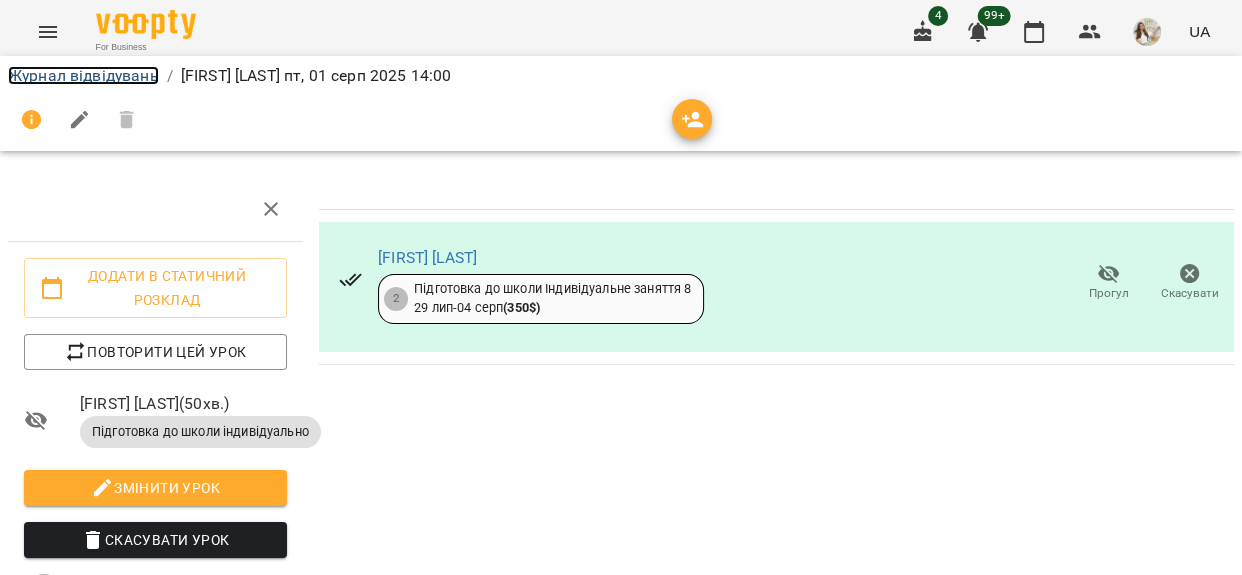 click on "Журнал відвідувань" at bounding box center (83, 75) 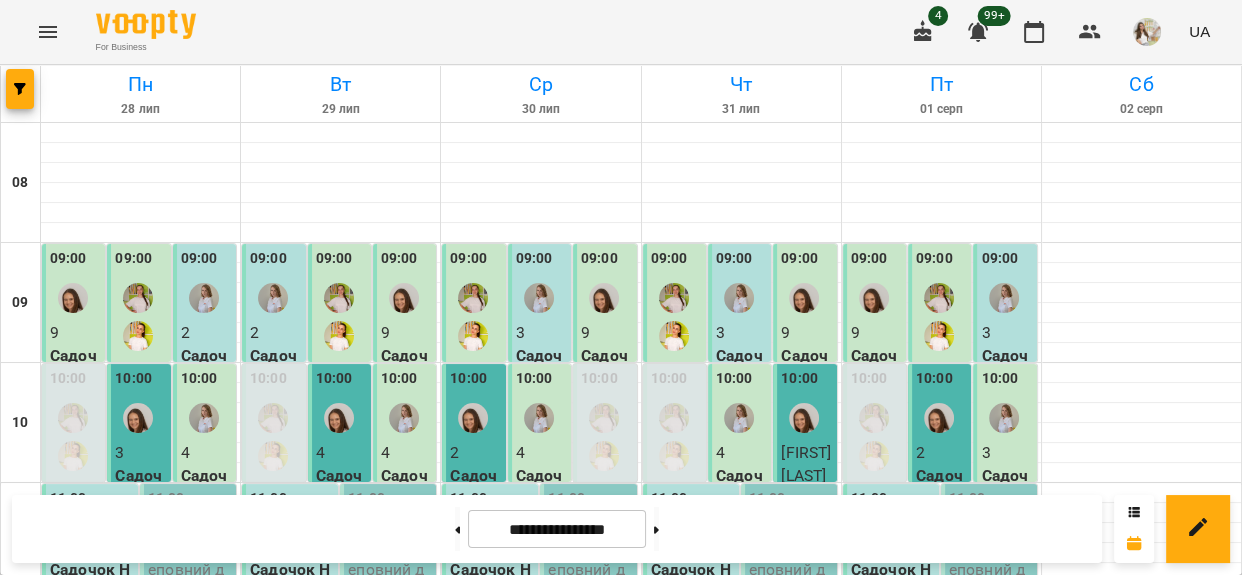 scroll, scrollTop: 636, scrollLeft: 0, axis: vertical 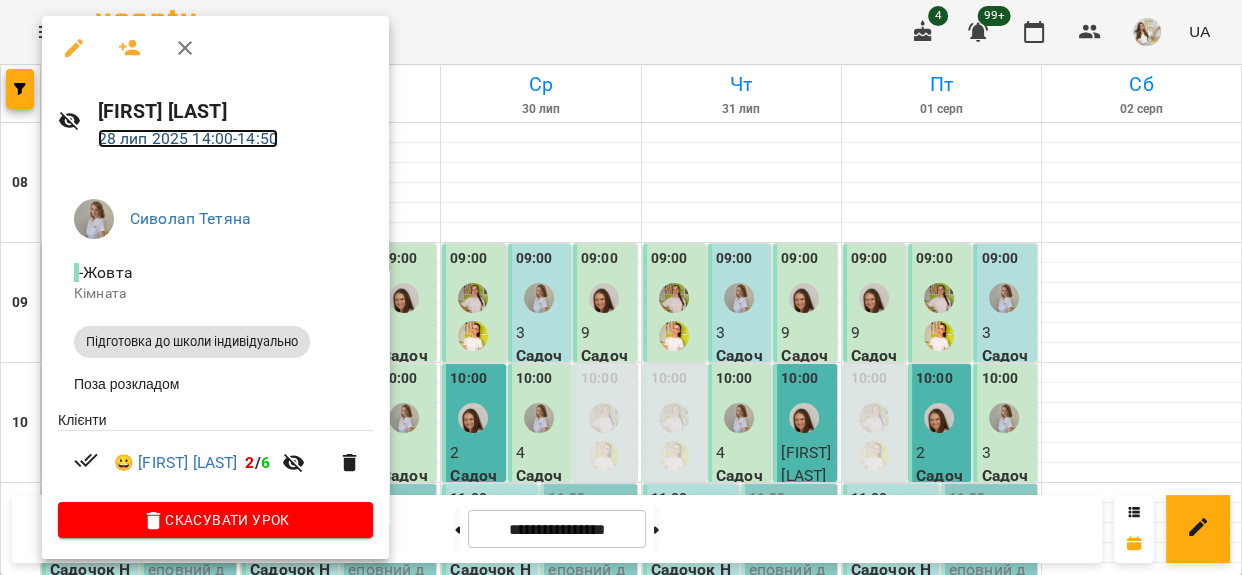 click on "28 лип 2025 14:00  -  14:50" at bounding box center (188, 138) 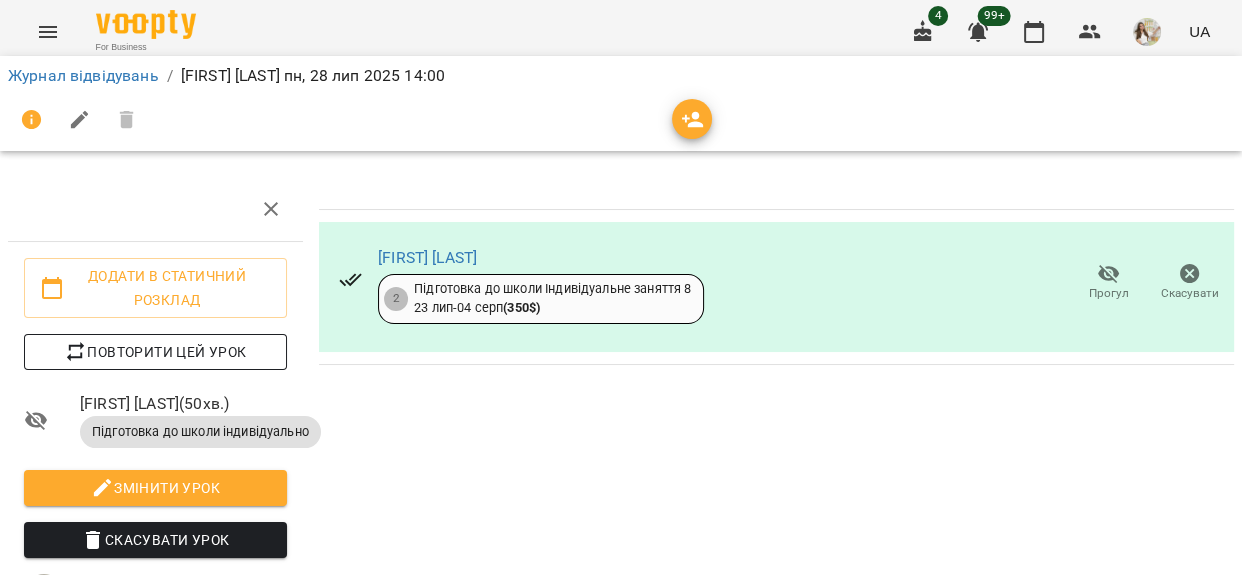 click on "Повторити цей урок" at bounding box center [155, 352] 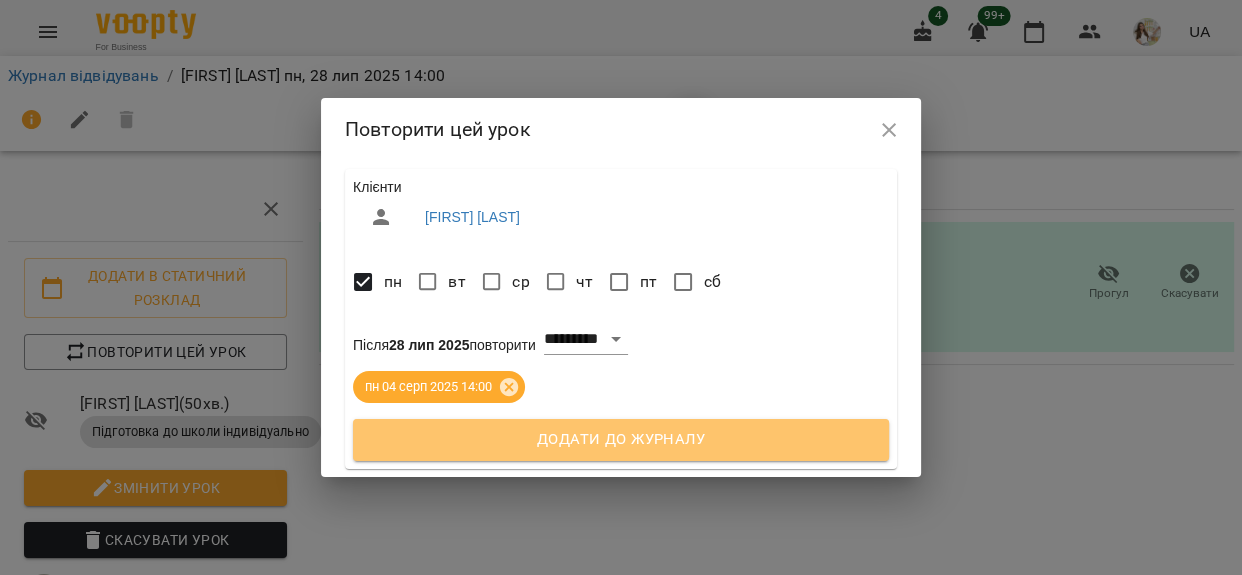 click on "Додати до журналу" at bounding box center [621, 440] 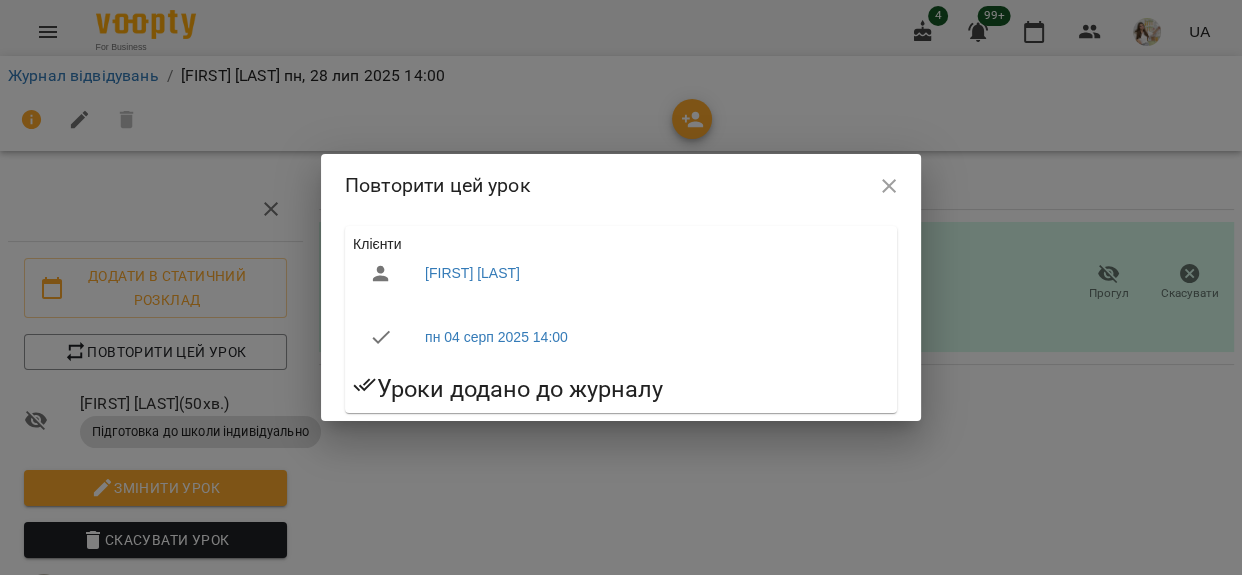 click 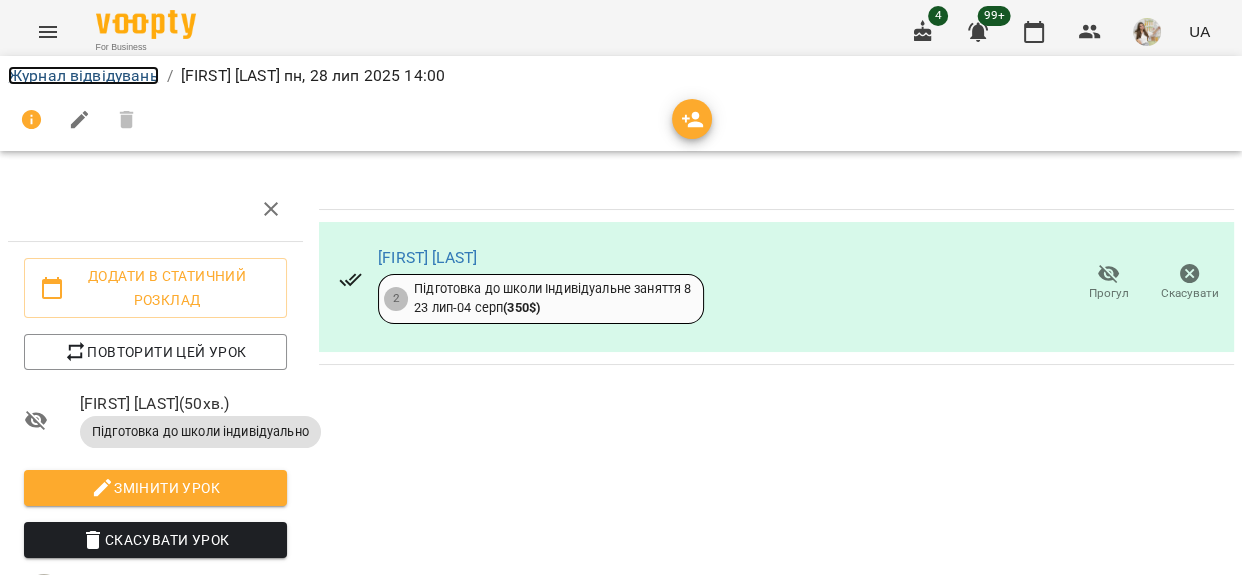 click on "Журнал відвідувань" at bounding box center (83, 75) 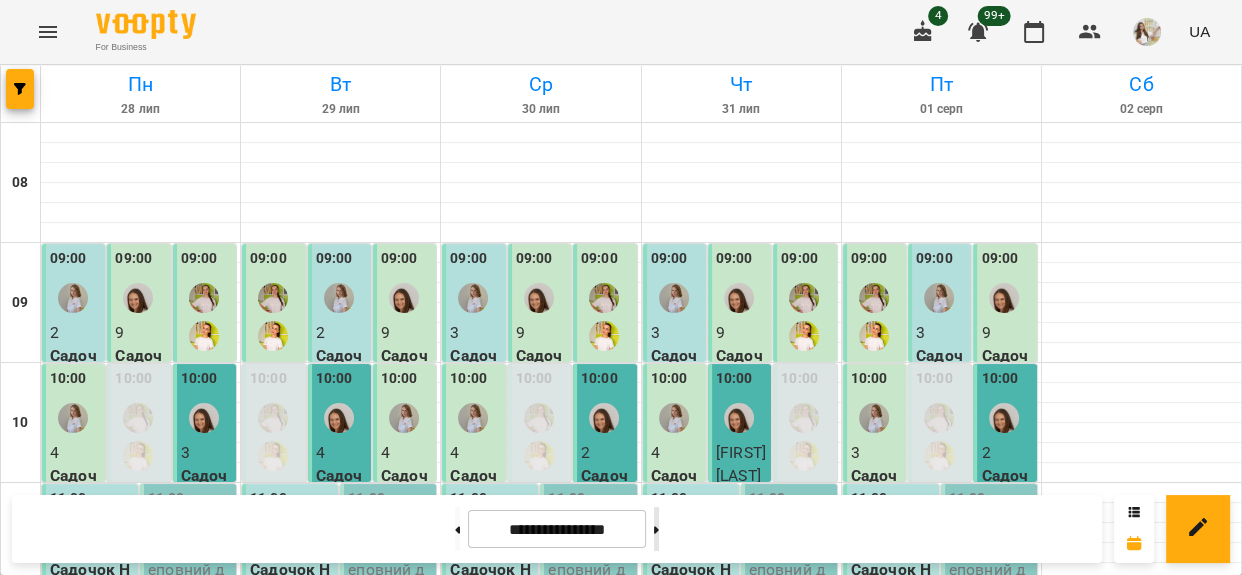click 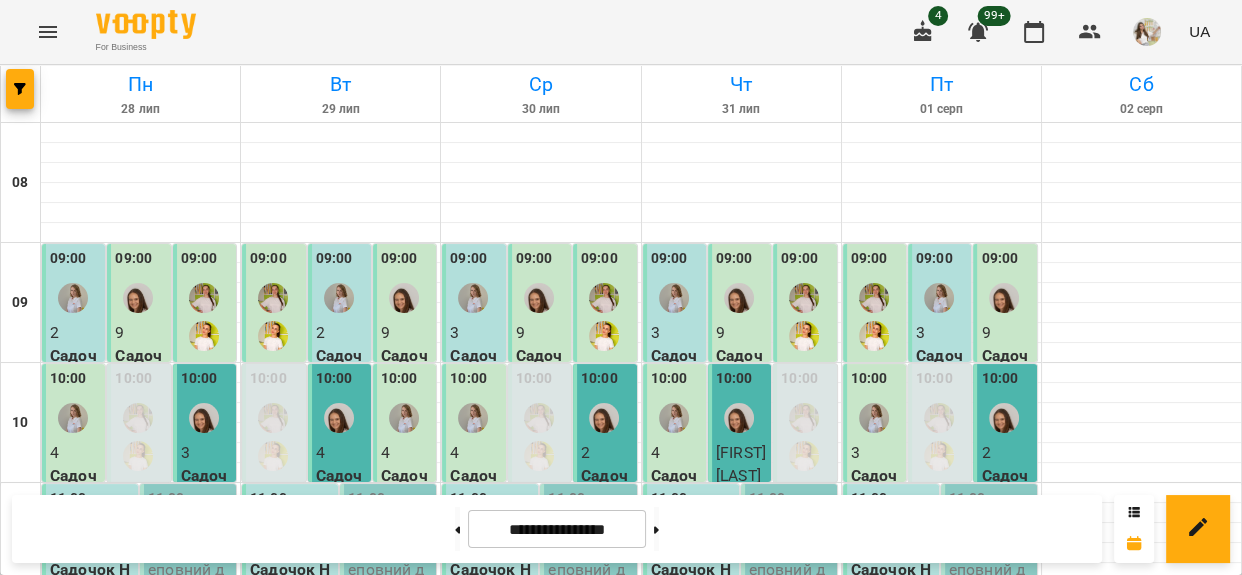type on "**********" 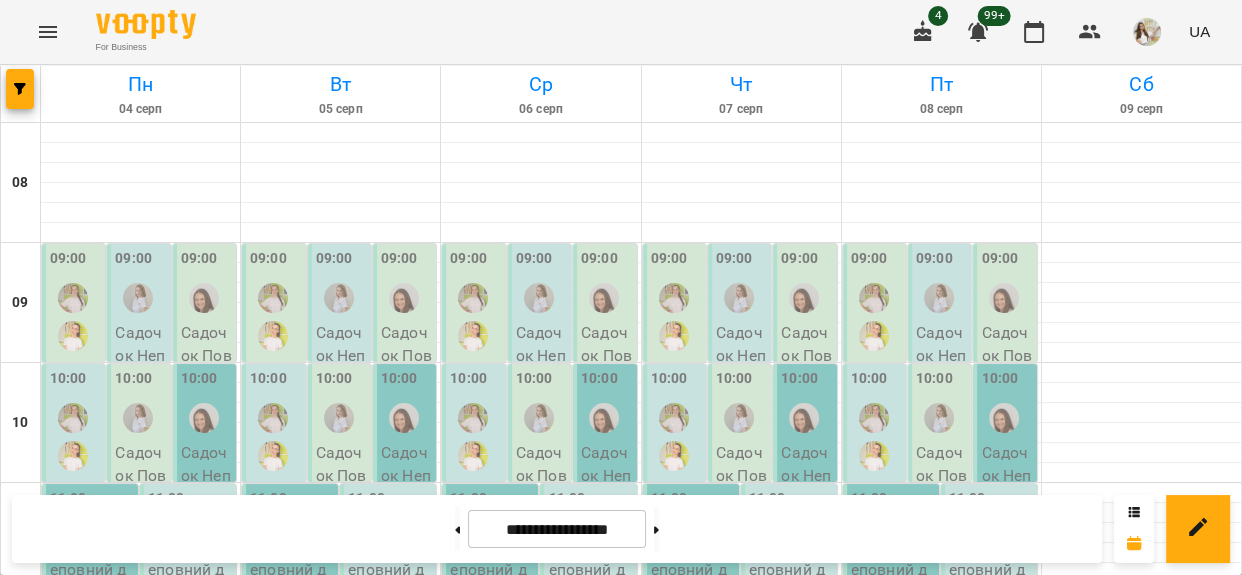 scroll, scrollTop: 636, scrollLeft: 0, axis: vertical 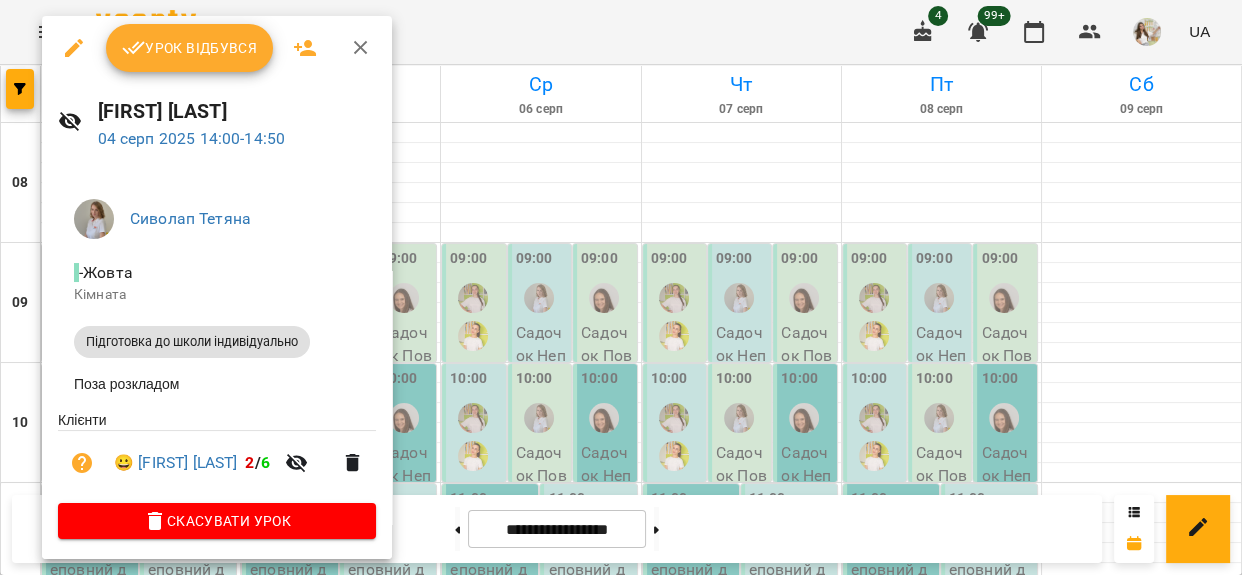 click on "Урок відбувся" at bounding box center [190, 48] 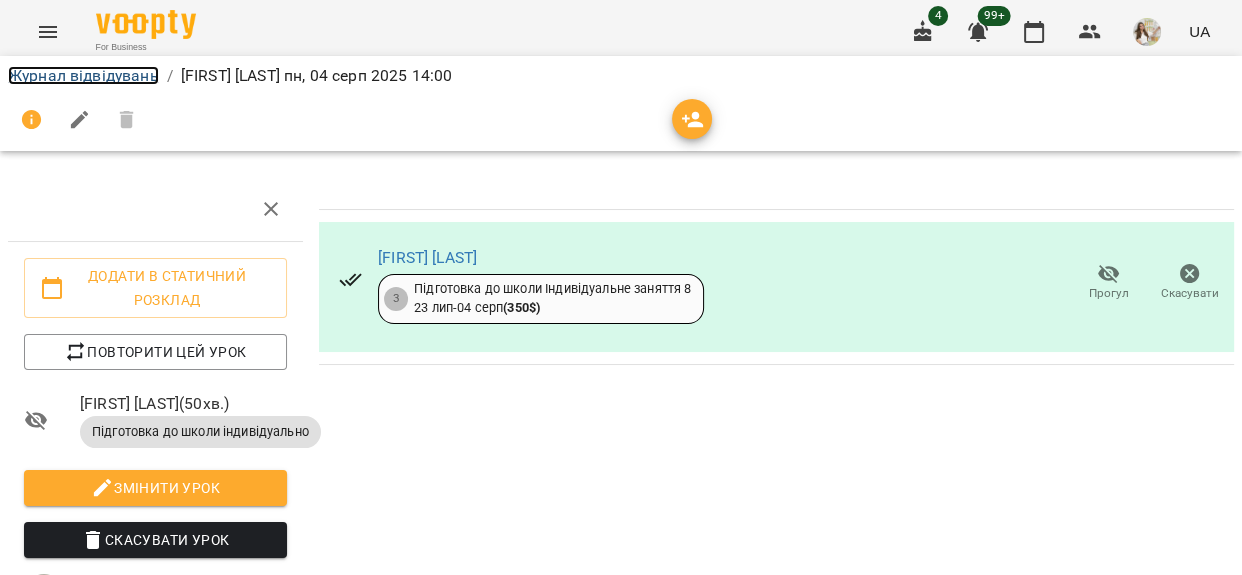click on "Журнал відвідувань" at bounding box center [83, 75] 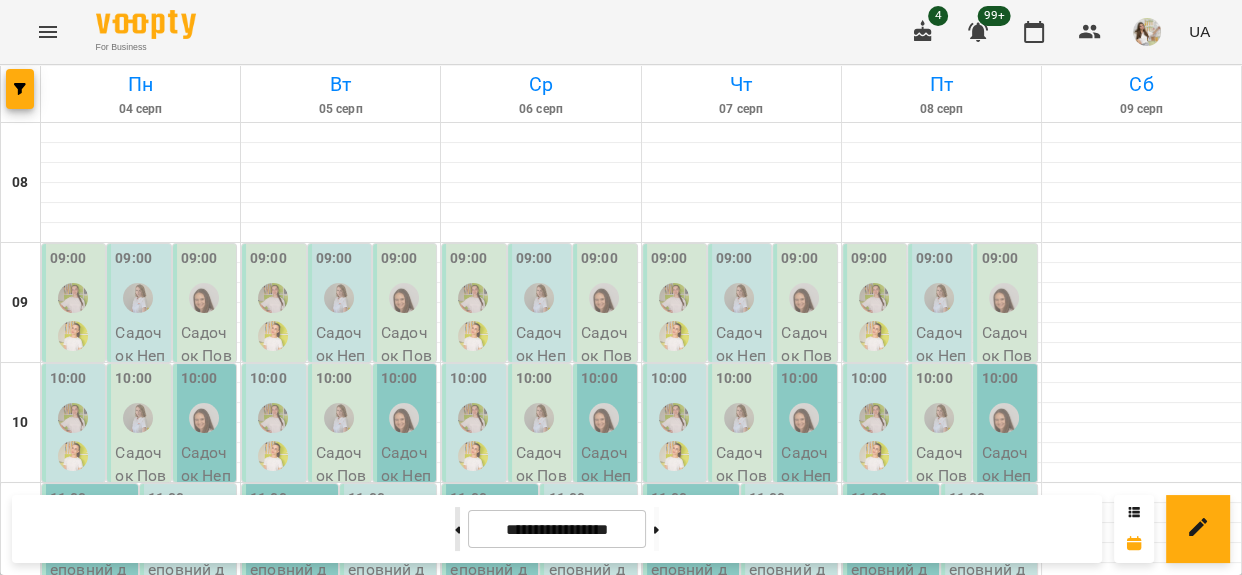 click at bounding box center (457, 529) 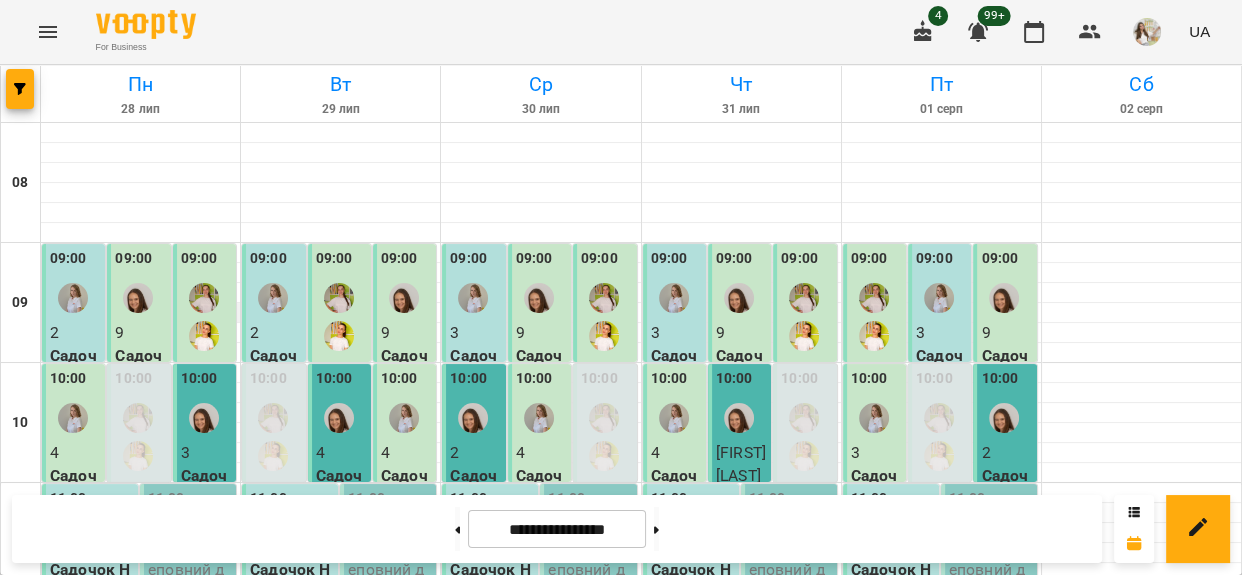 scroll, scrollTop: 545, scrollLeft: 0, axis: vertical 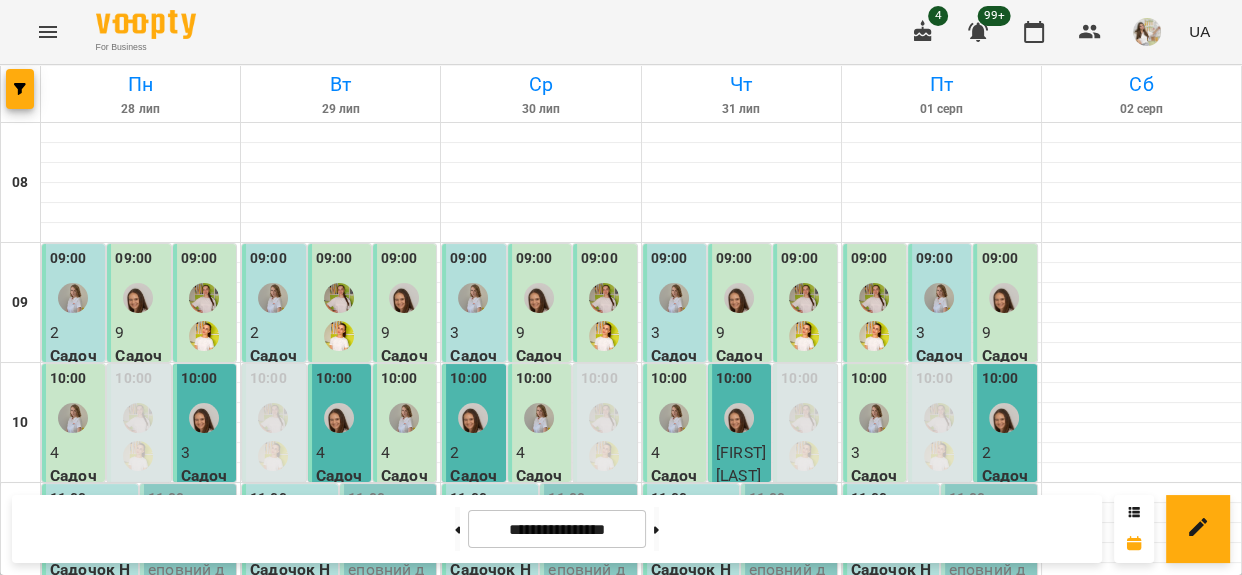 click at bounding box center (73, 898) 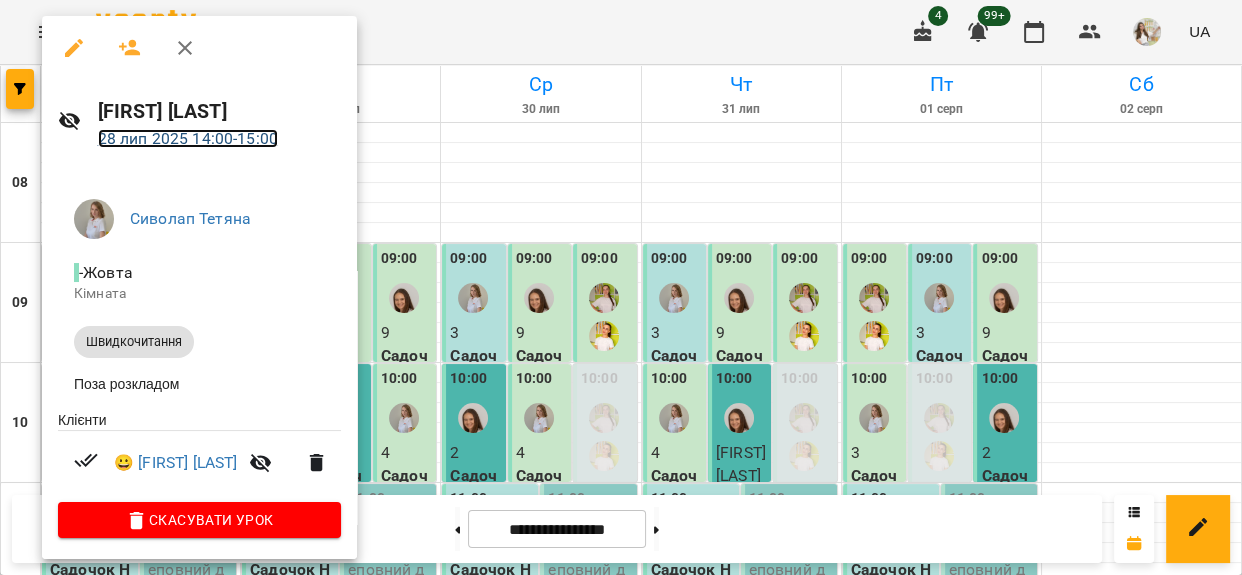 click on "28 лип 2025 14:00  -  15:00" at bounding box center (188, 138) 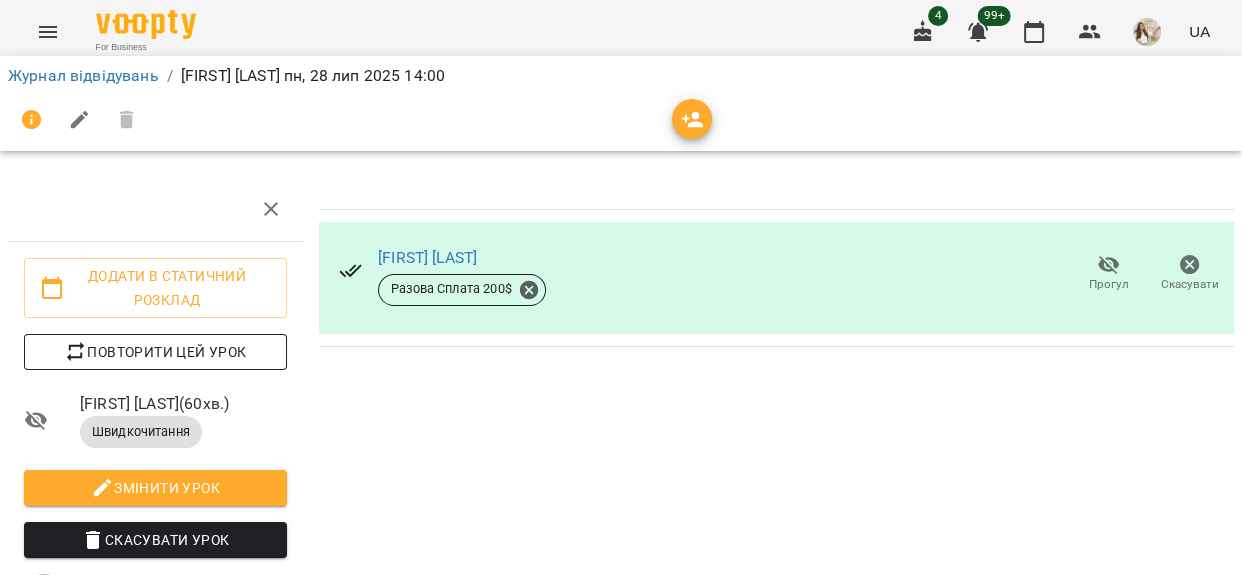 click on "Повторити цей урок" at bounding box center (155, 352) 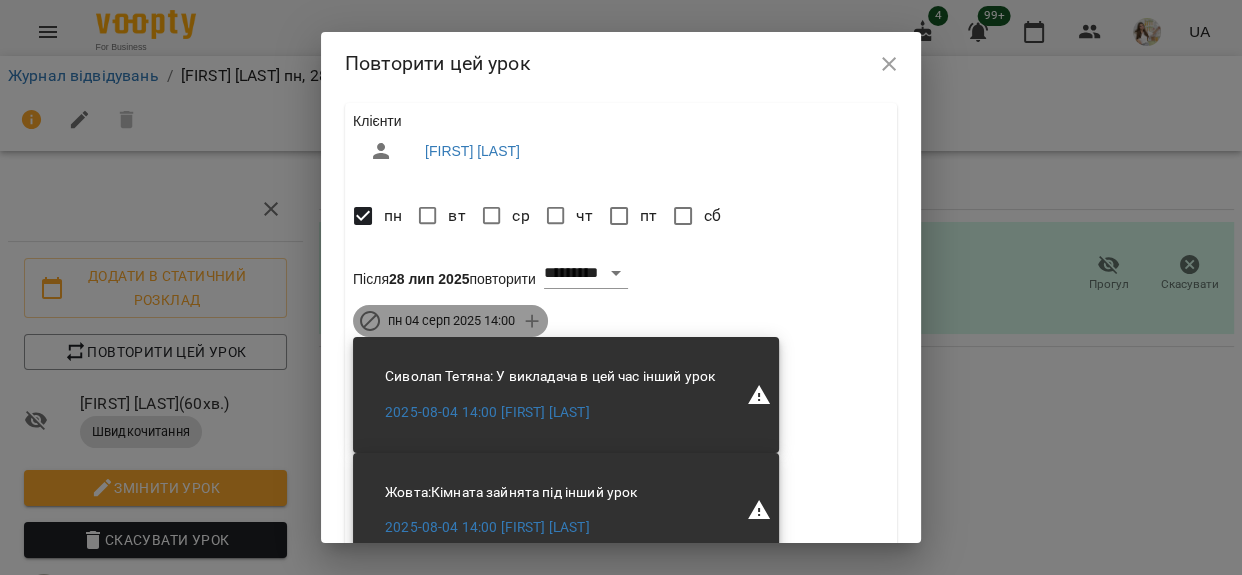 click 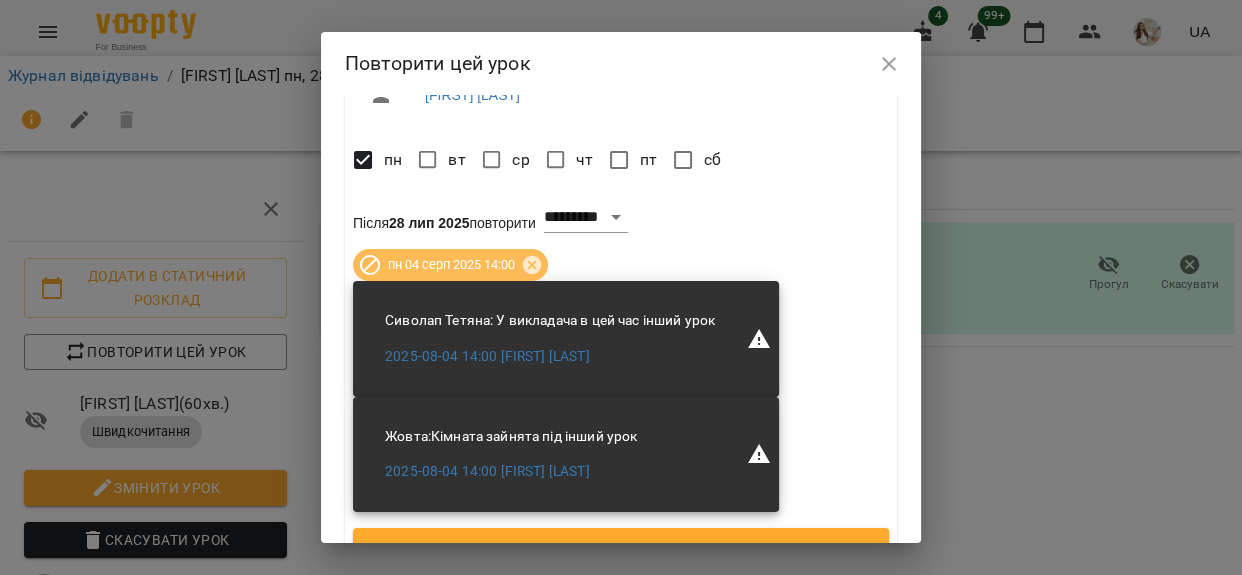 scroll, scrollTop: 100, scrollLeft: 0, axis: vertical 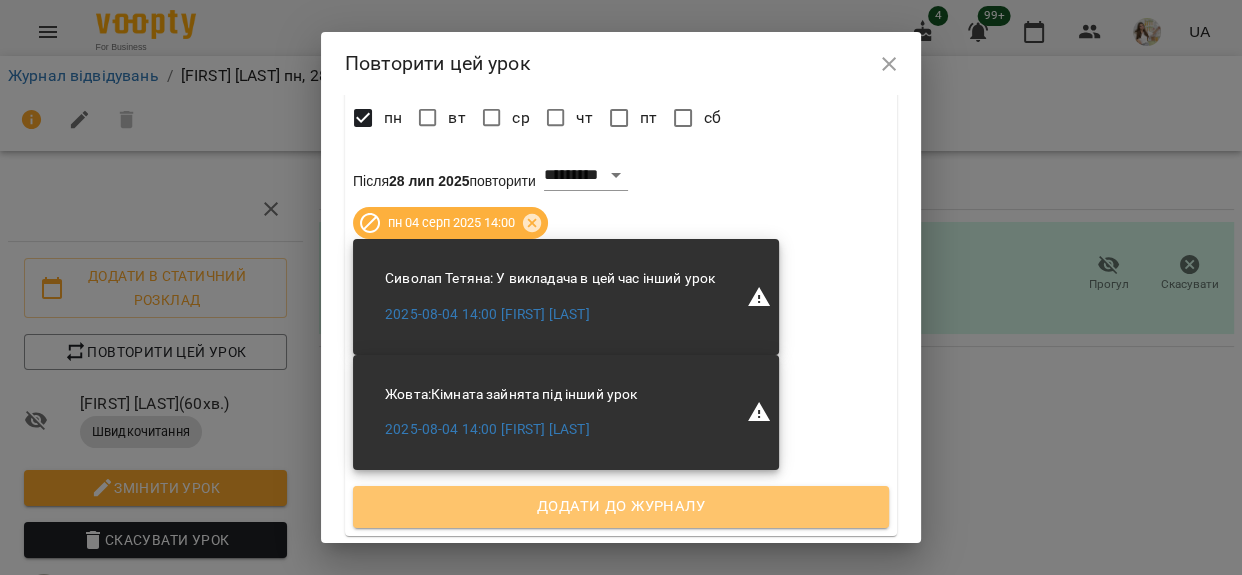 click on "Додати до журналу" at bounding box center [621, 507] 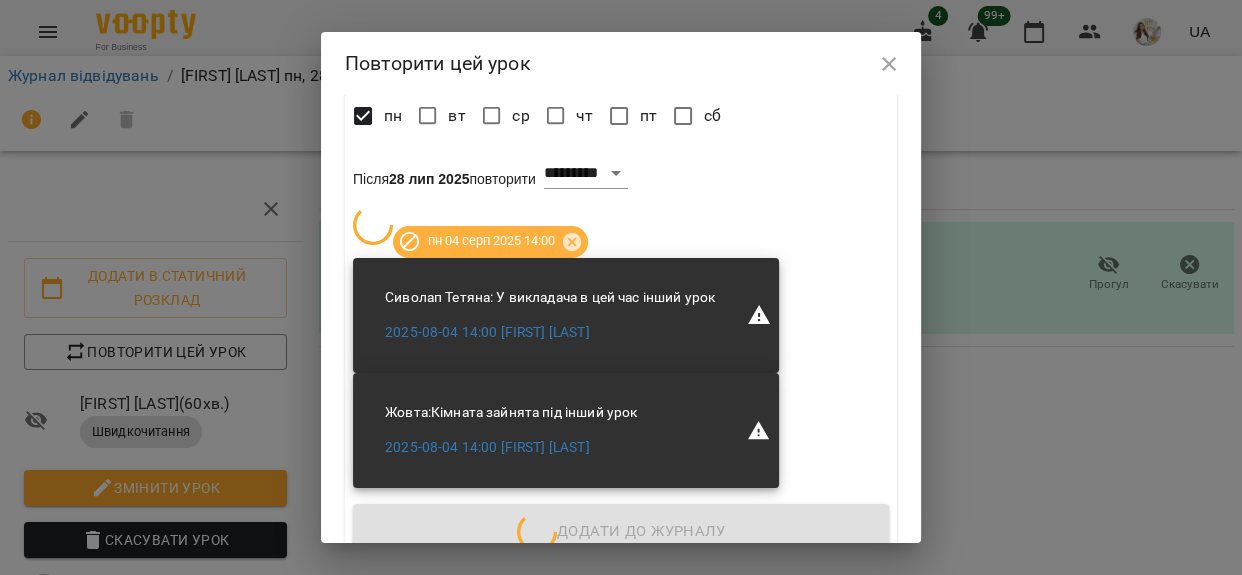 scroll, scrollTop: 0, scrollLeft: 0, axis: both 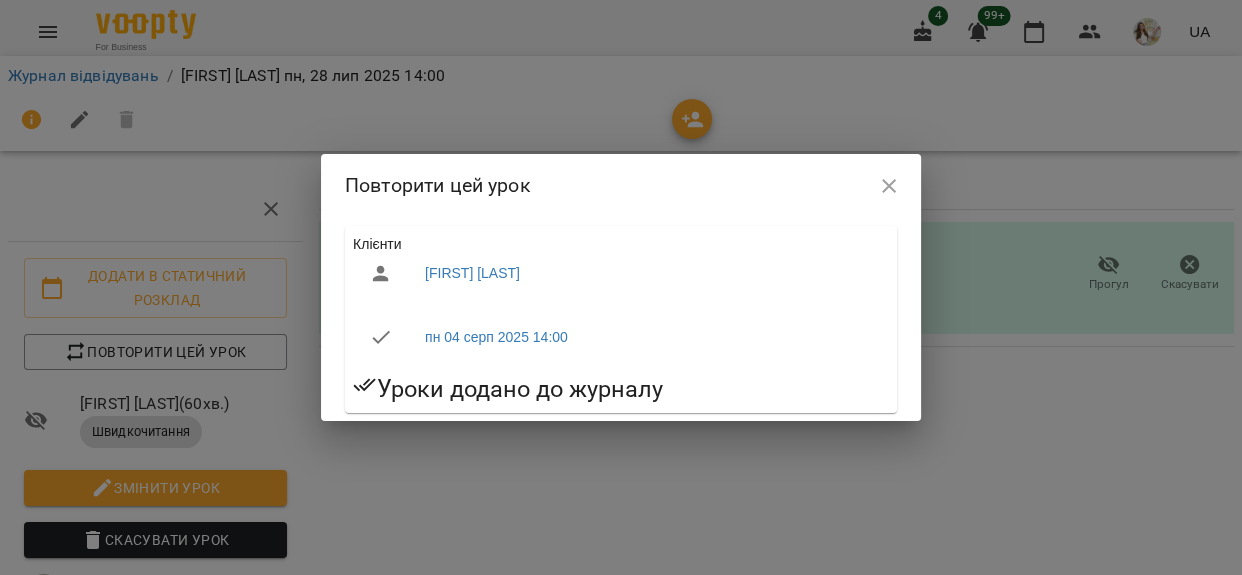 click 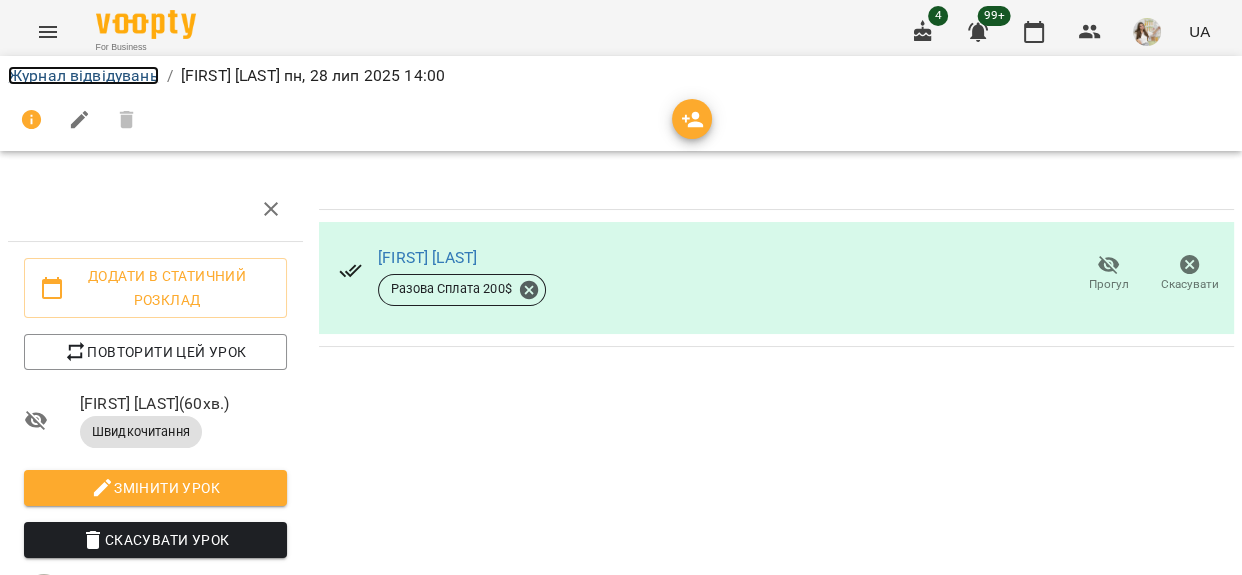 click on "Журнал відвідувань" at bounding box center (83, 75) 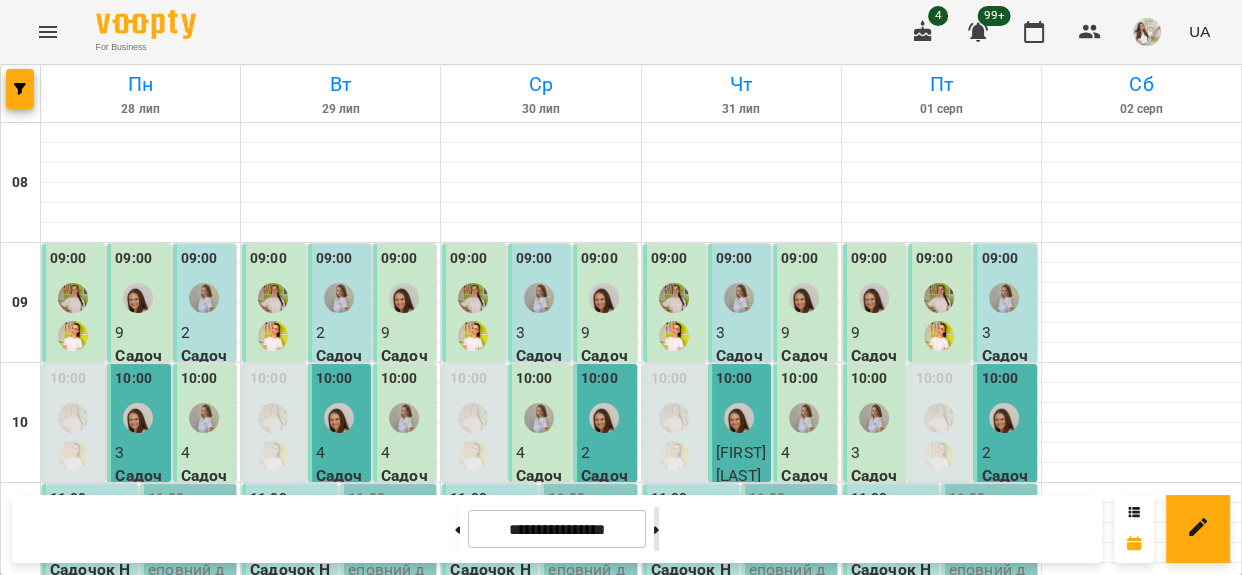 click at bounding box center [656, 529] 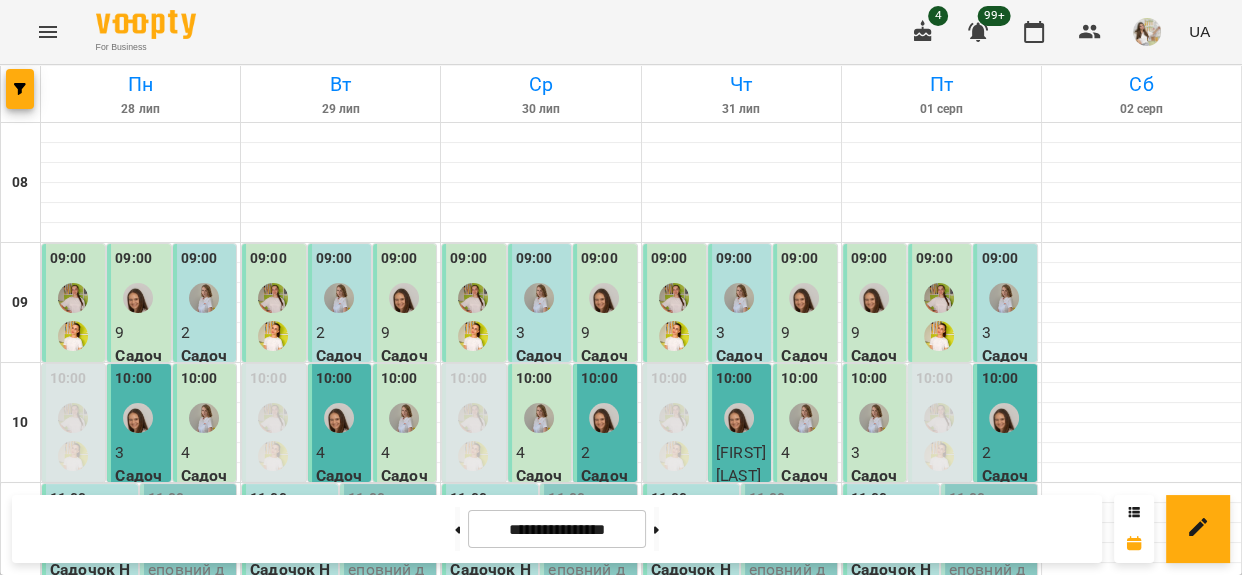 type on "**********" 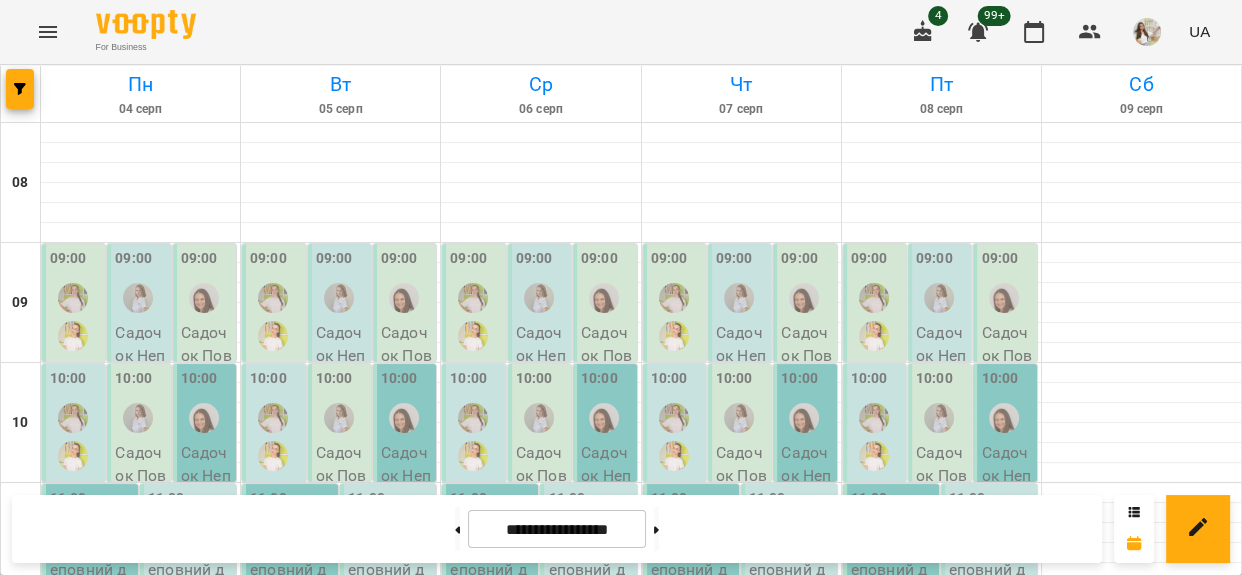 scroll, scrollTop: 636, scrollLeft: 0, axis: vertical 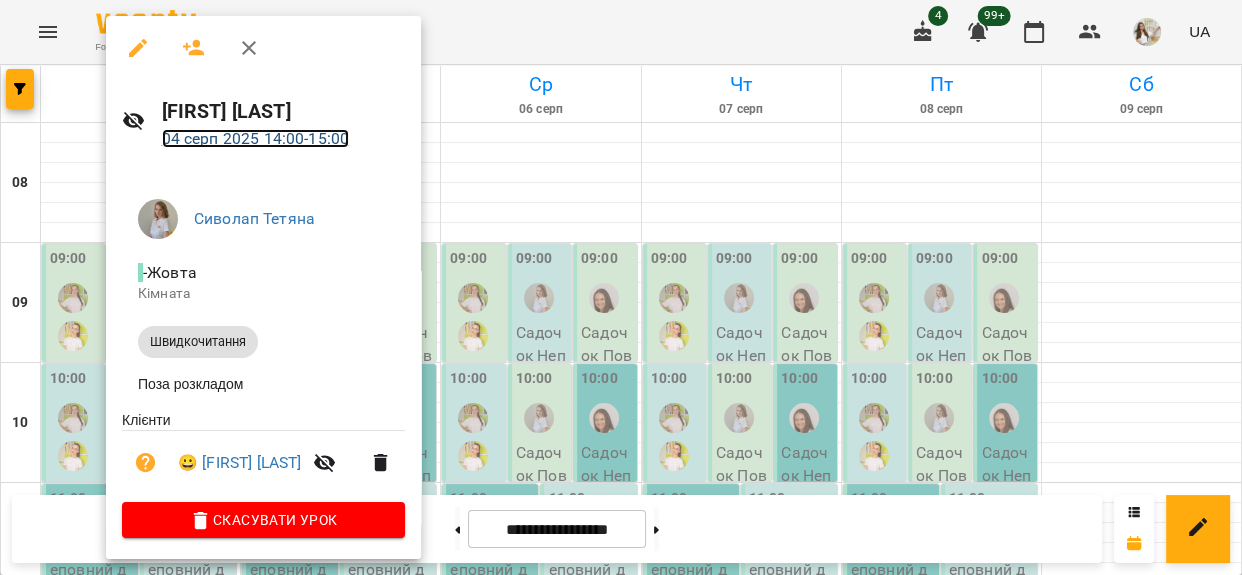 click on "04 серп 2025 14:00  -  15:00" at bounding box center [256, 138] 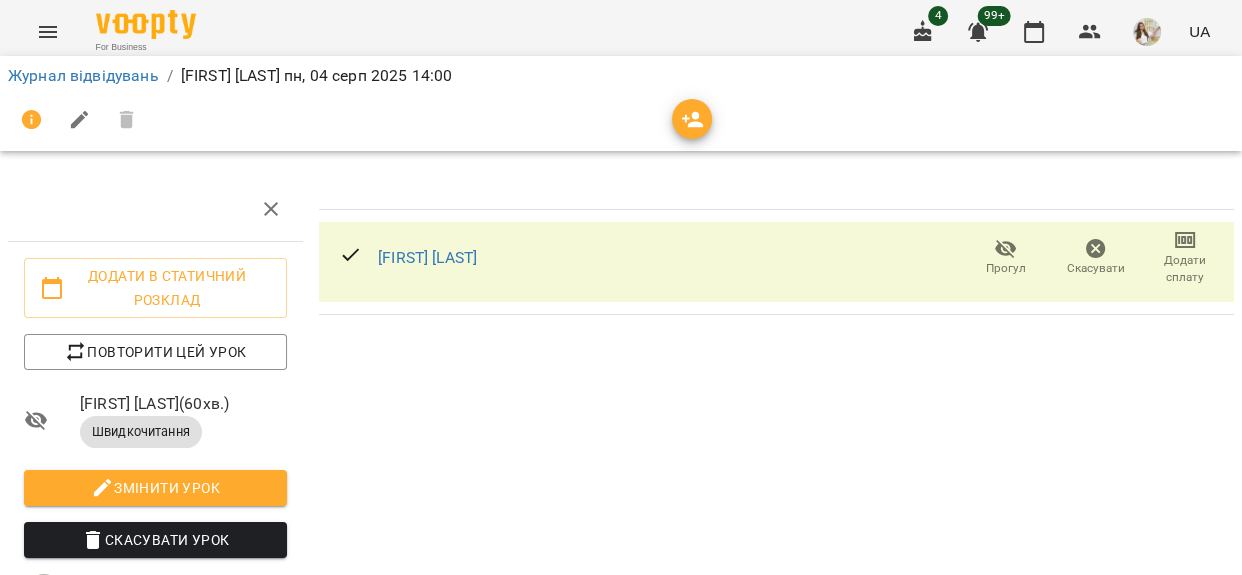 click on "Додати сплату" at bounding box center [1185, 256] 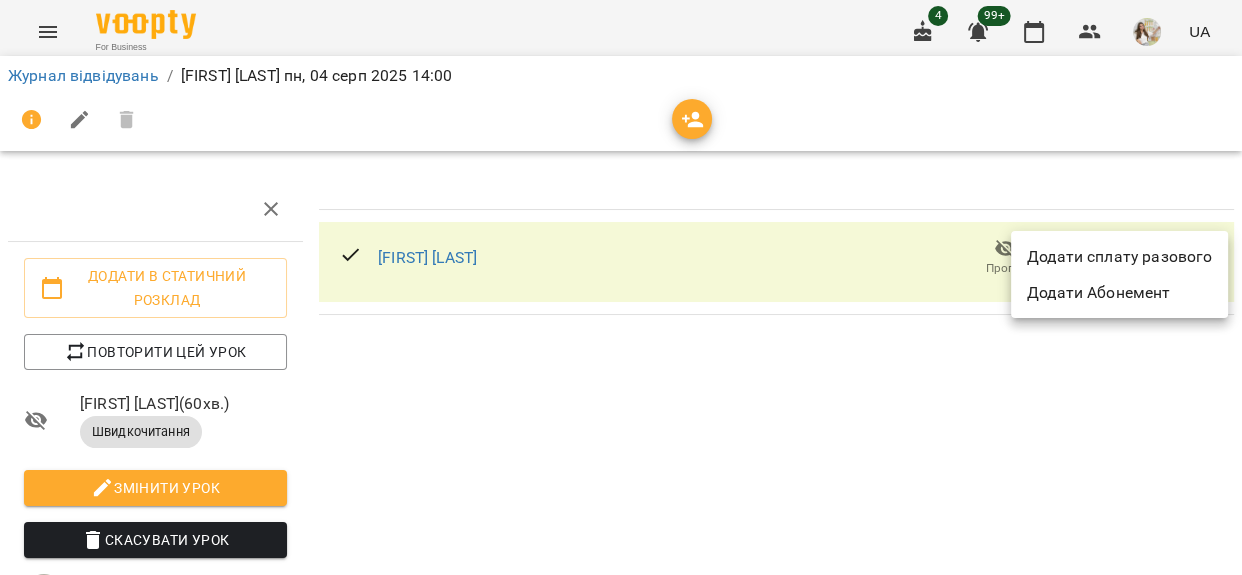 click on "Додати сплату разового" at bounding box center [1119, 257] 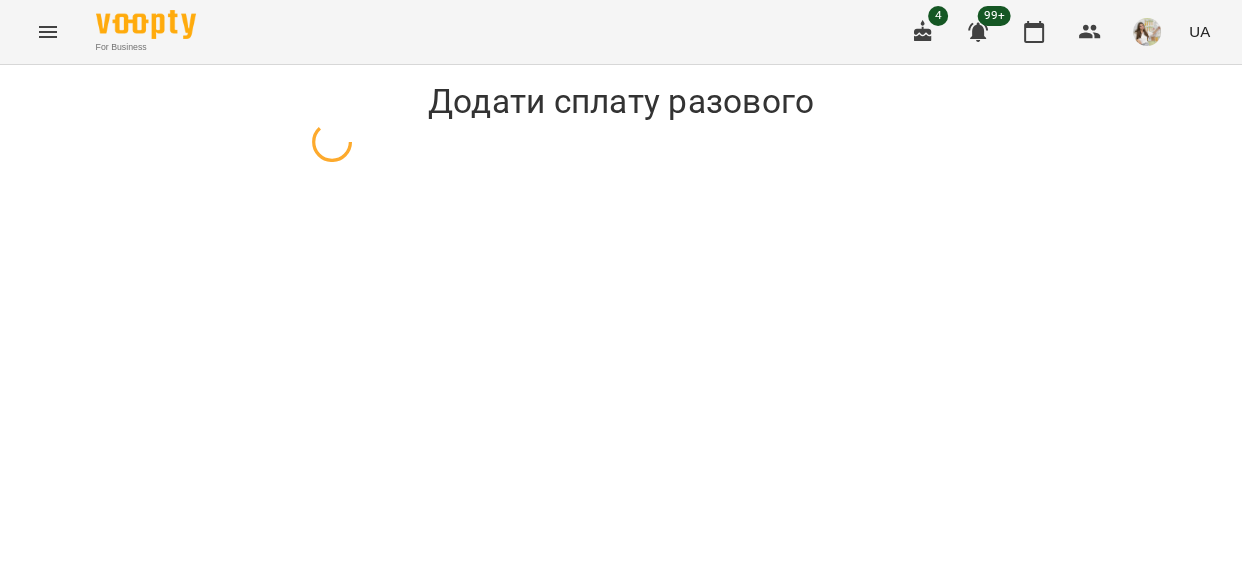 select on "**********" 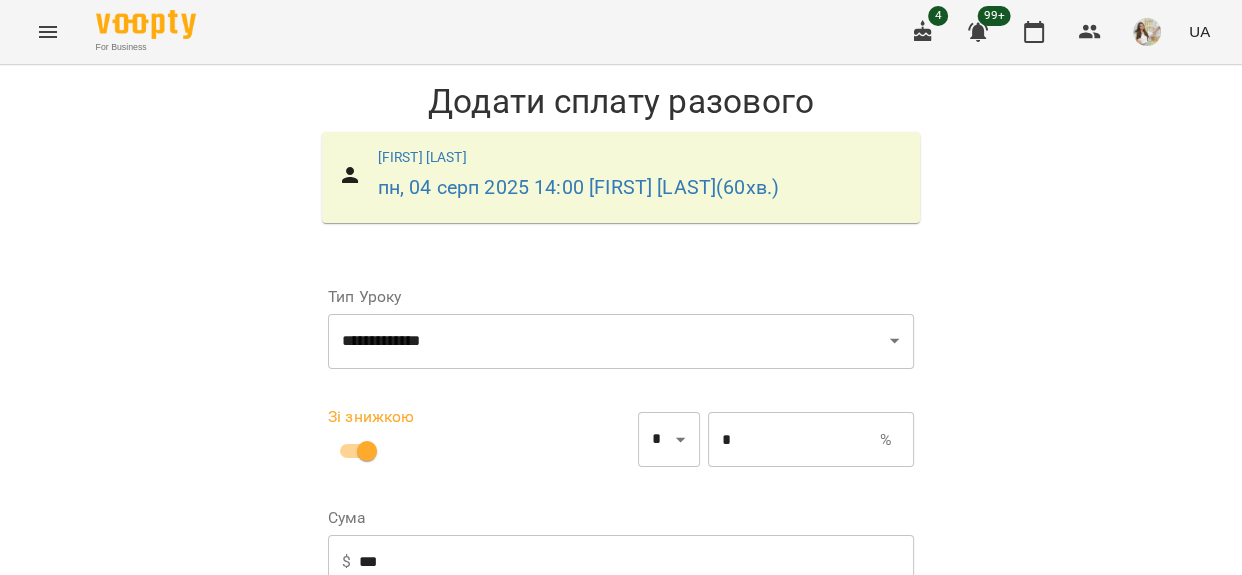 click on "*" at bounding box center (794, 440) 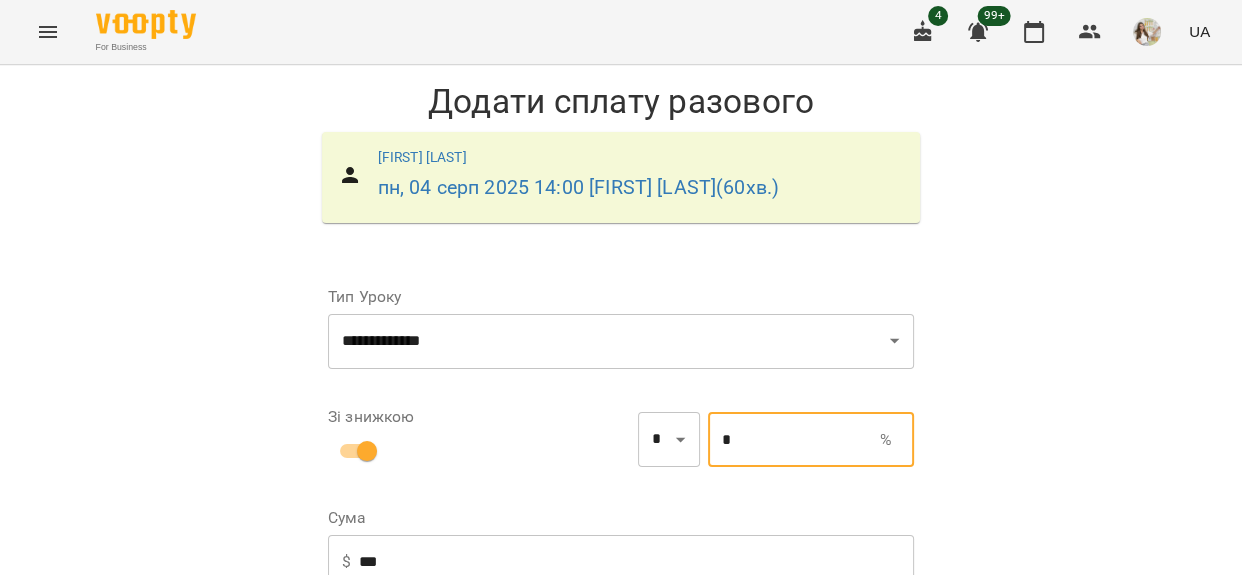 type 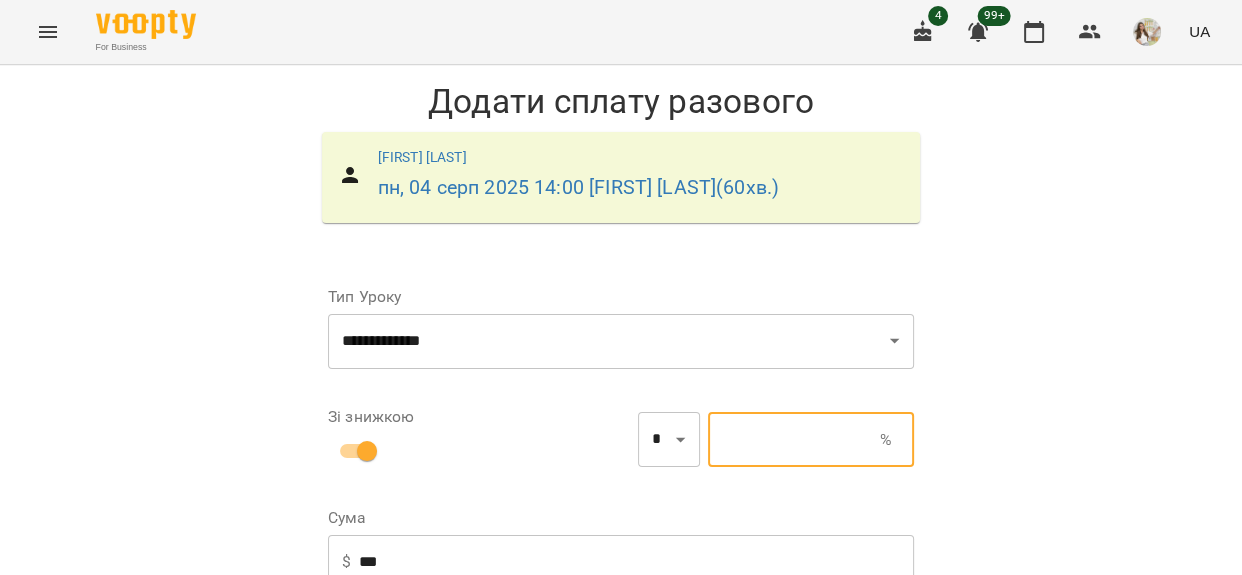 type on "***" 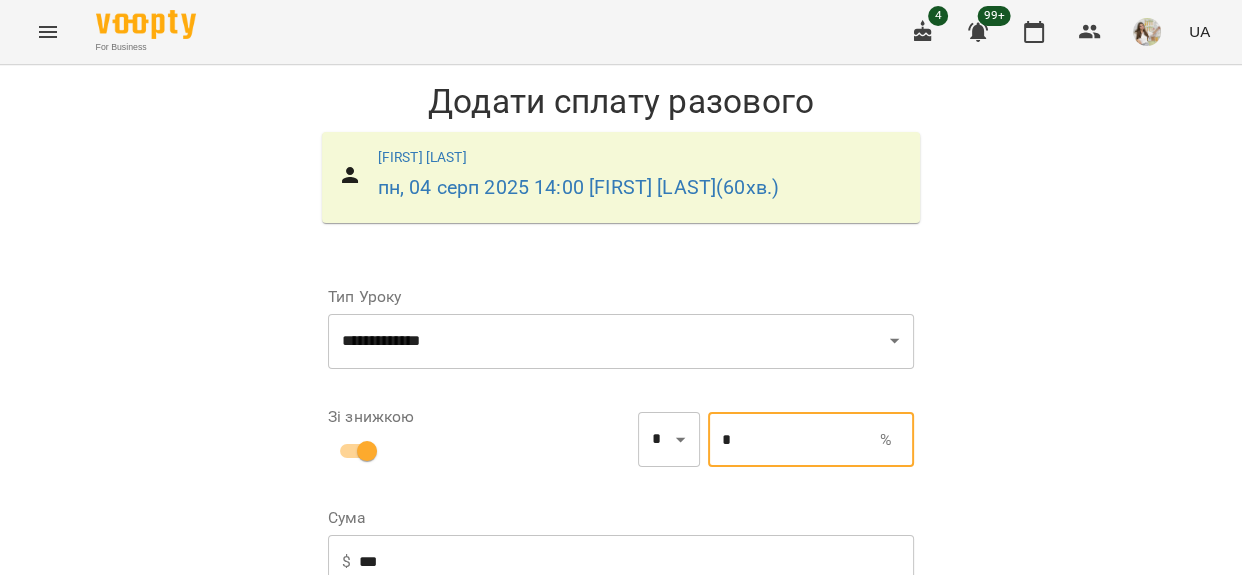 type on "***" 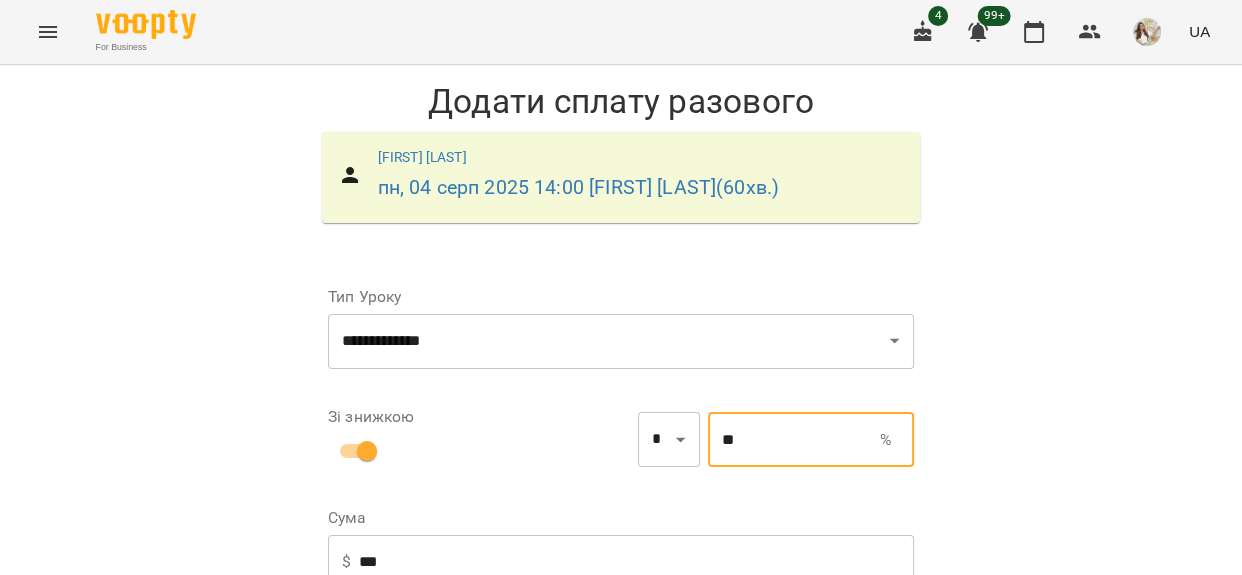 type on "**" 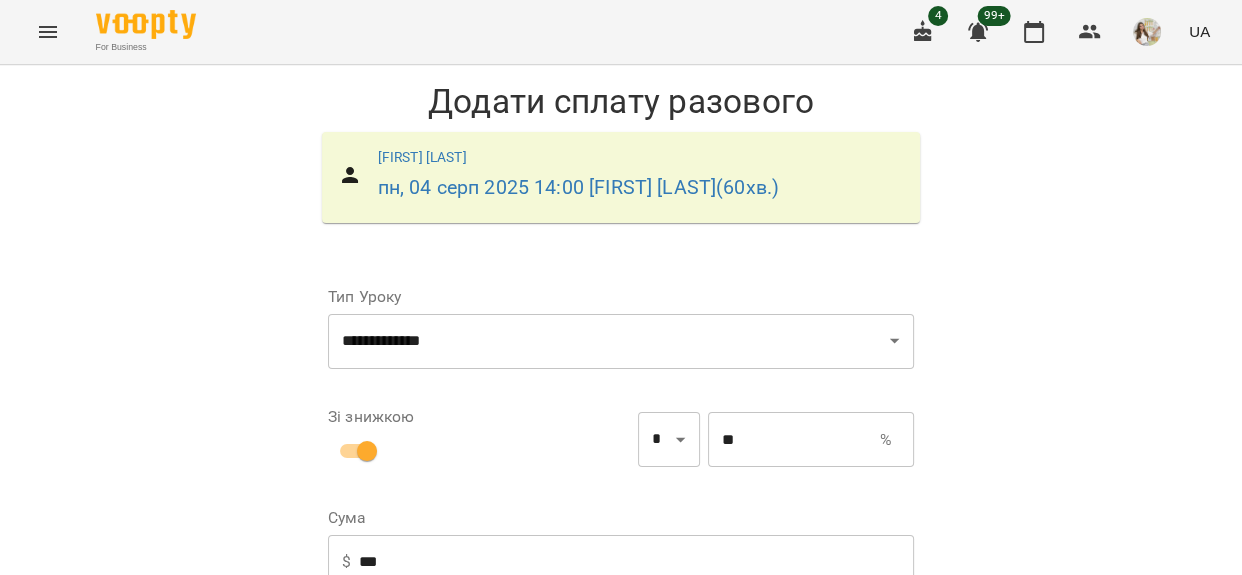click on "Сума $ *** ​" at bounding box center (621, 551) 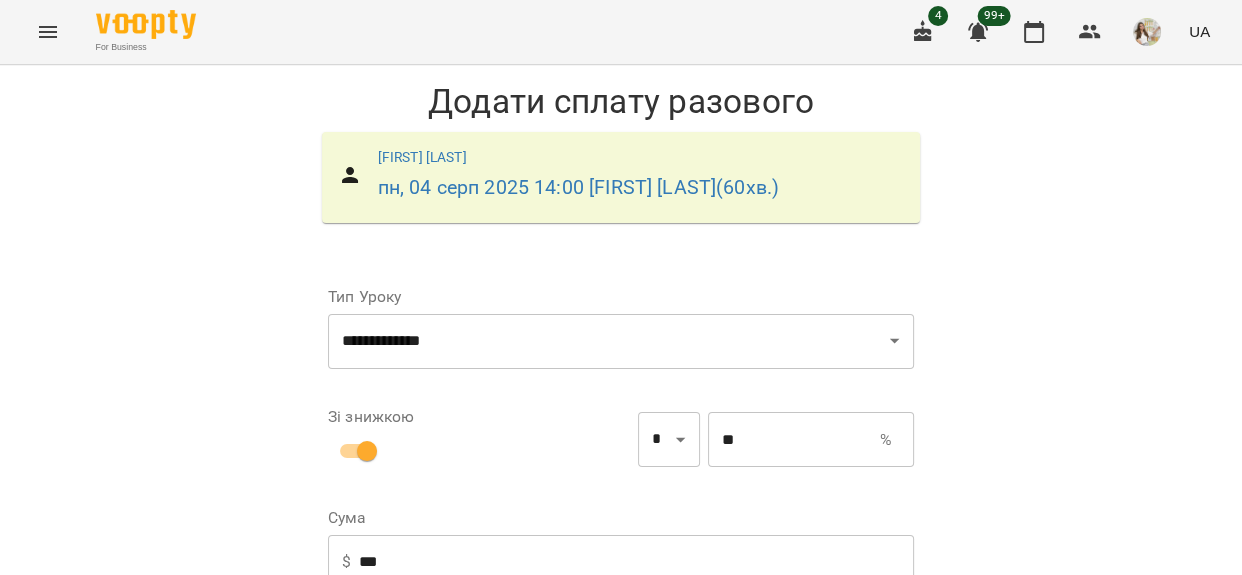 scroll, scrollTop: 167, scrollLeft: 0, axis: vertical 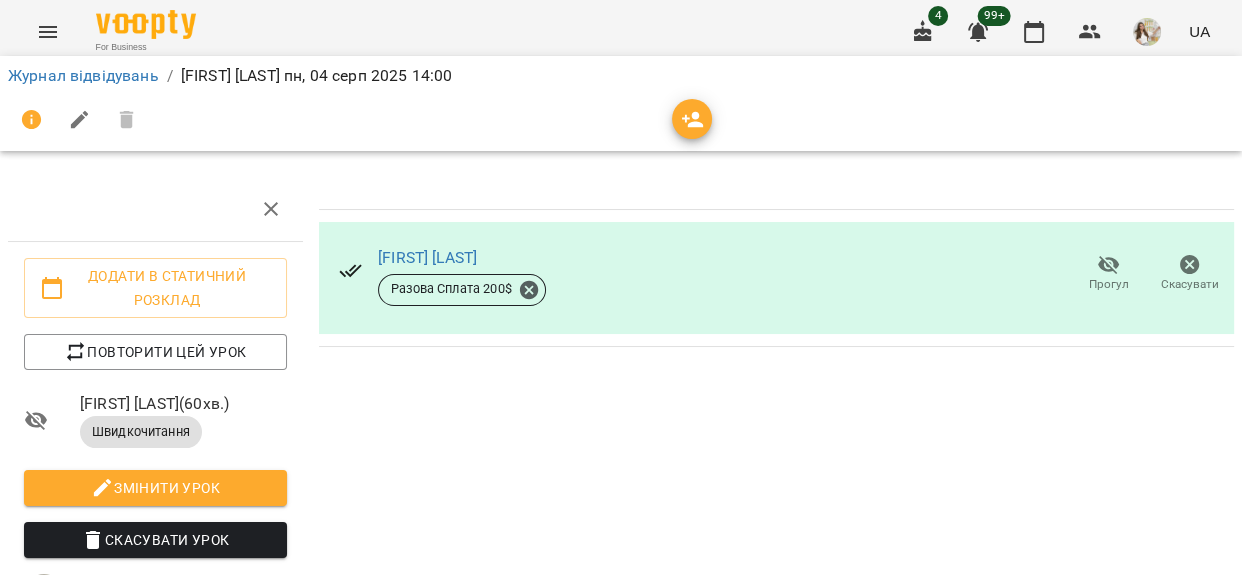 click on "Журнал відвідувань / Вара Єва    пн, 04 серп 2025 14:00" at bounding box center (621, 76) 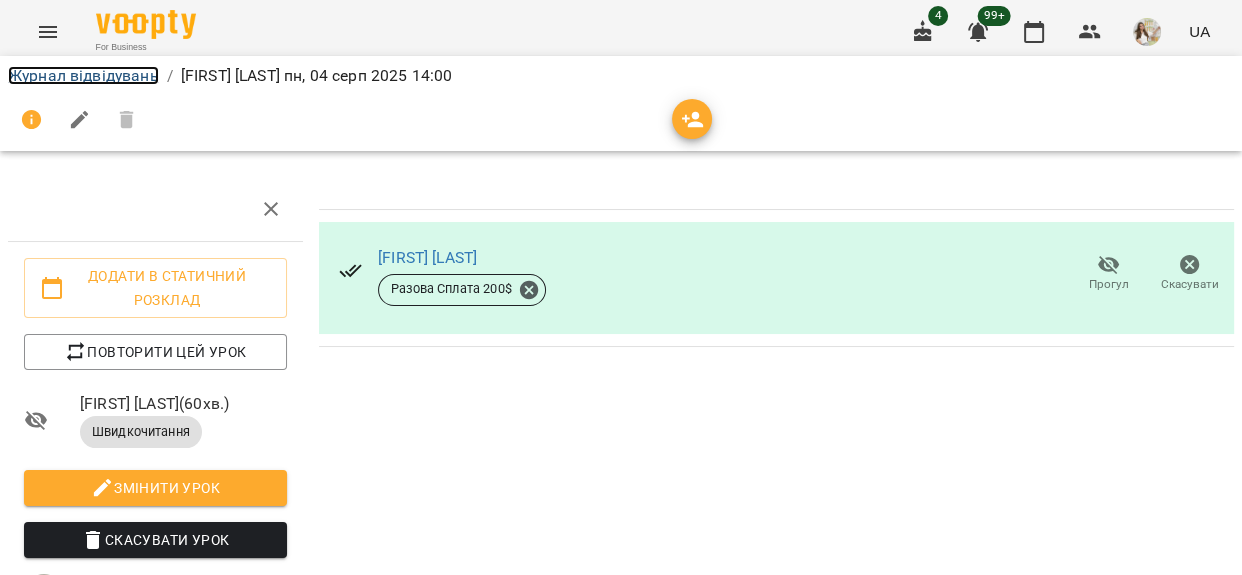 click on "Журнал відвідувань" at bounding box center [83, 75] 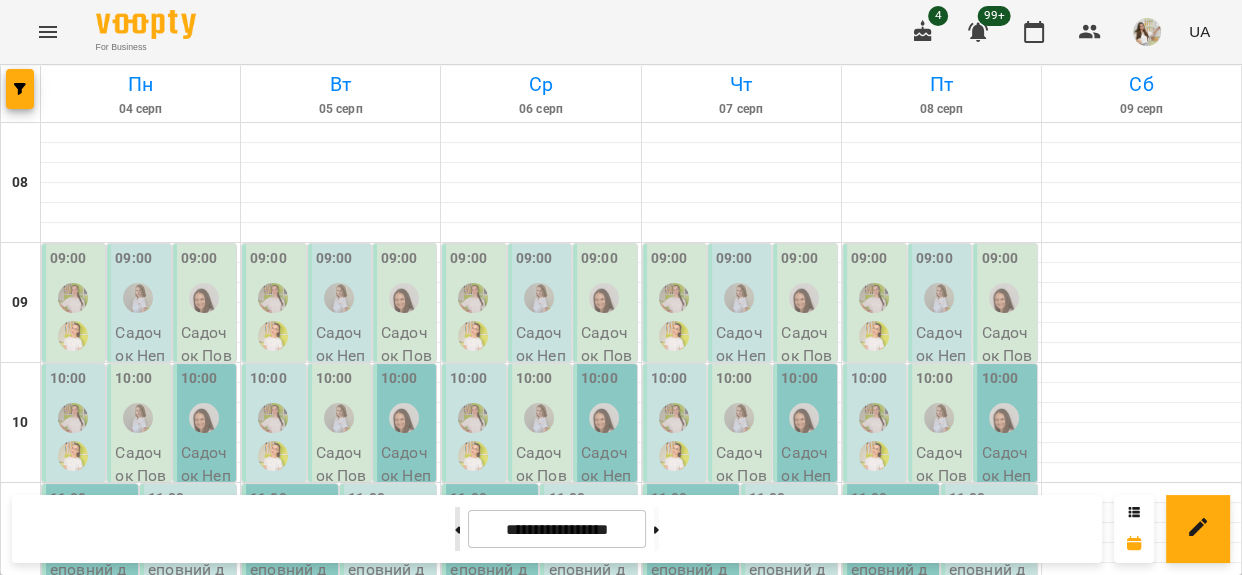 click at bounding box center [457, 529] 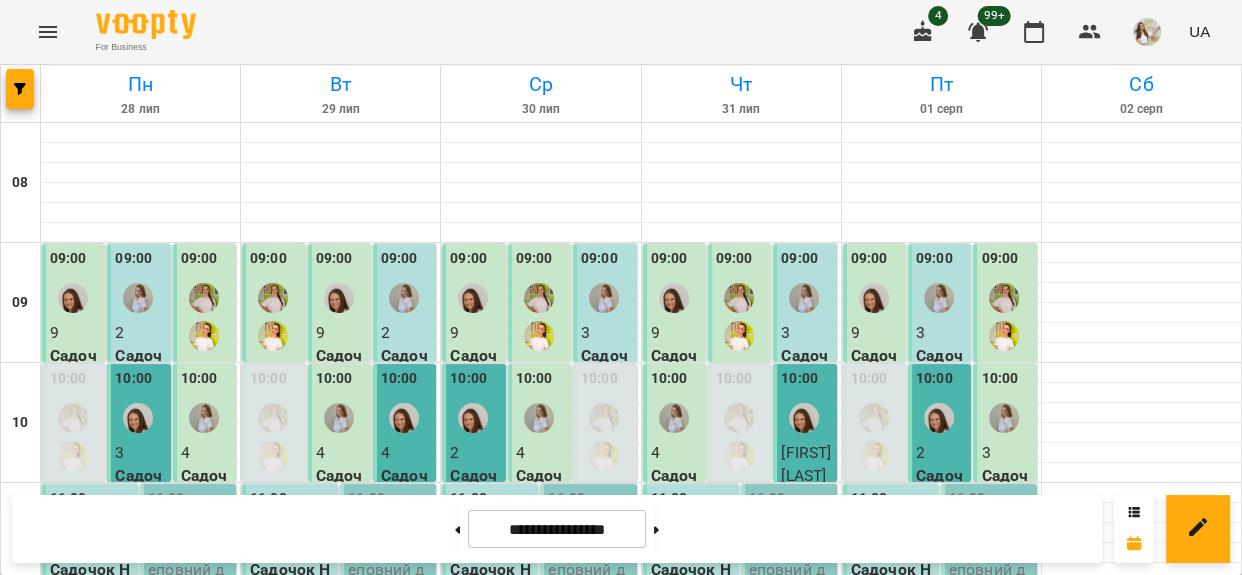 scroll, scrollTop: 1077, scrollLeft: 0, axis: vertical 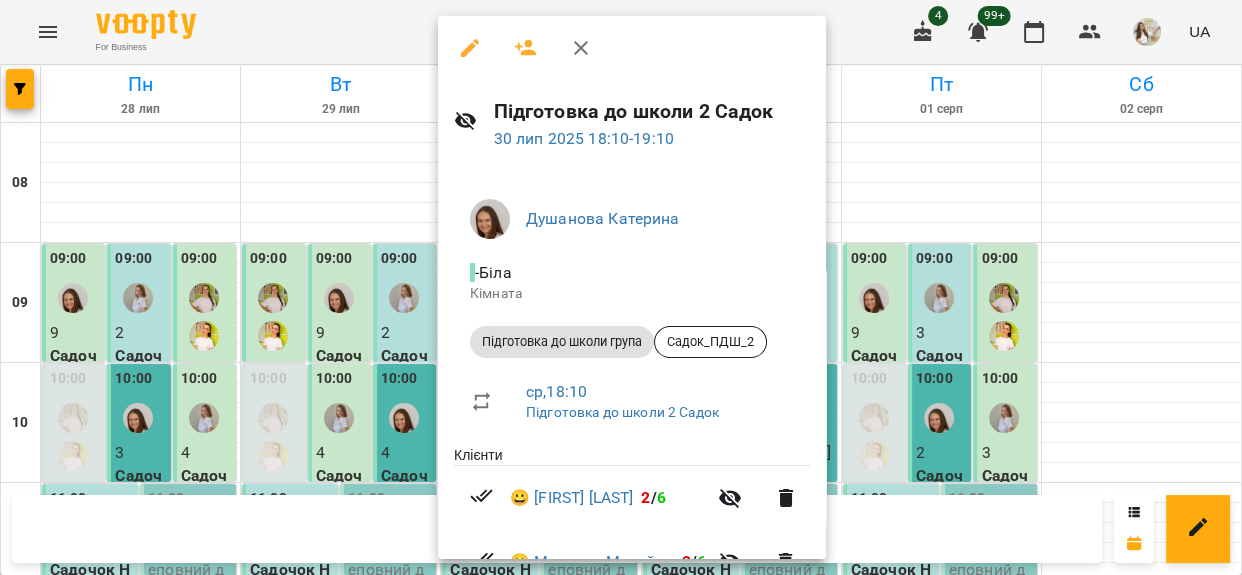 click at bounding box center [621, 287] 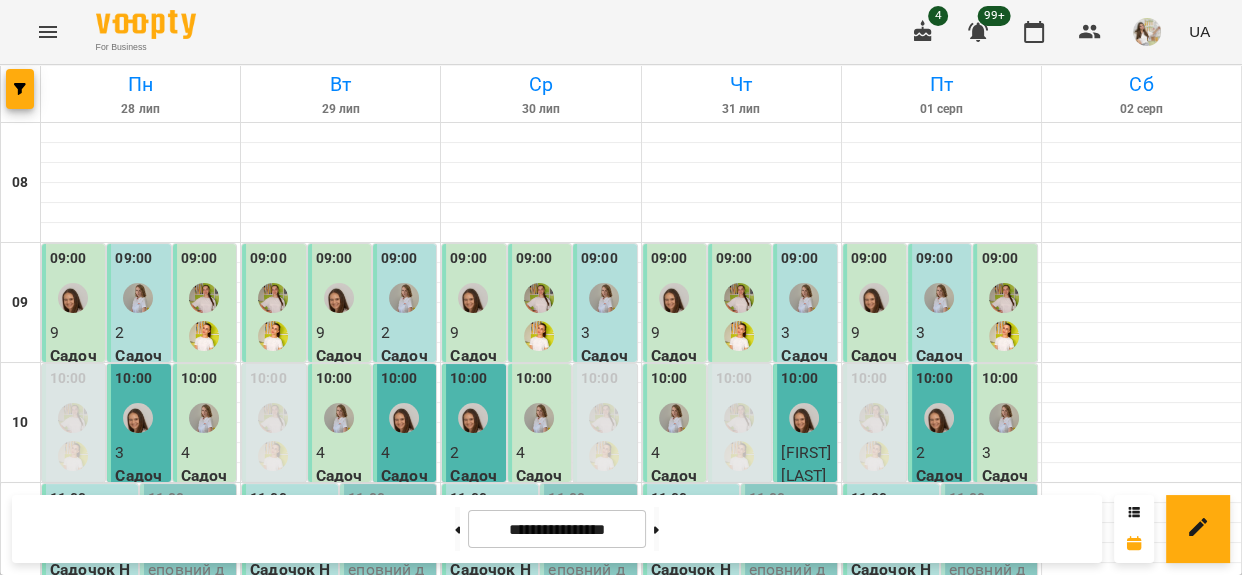 click on "Підготовка до школи група - Садок_ПДШ_1" at bounding box center (492, 1313) 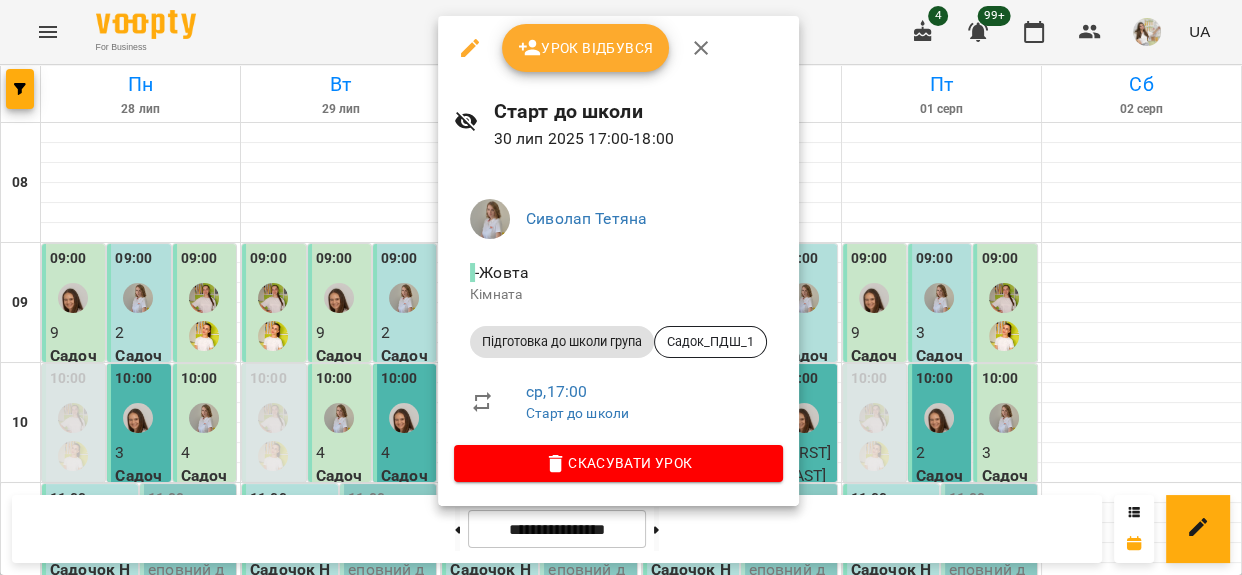 click on "Урок відбувся" at bounding box center [586, 48] 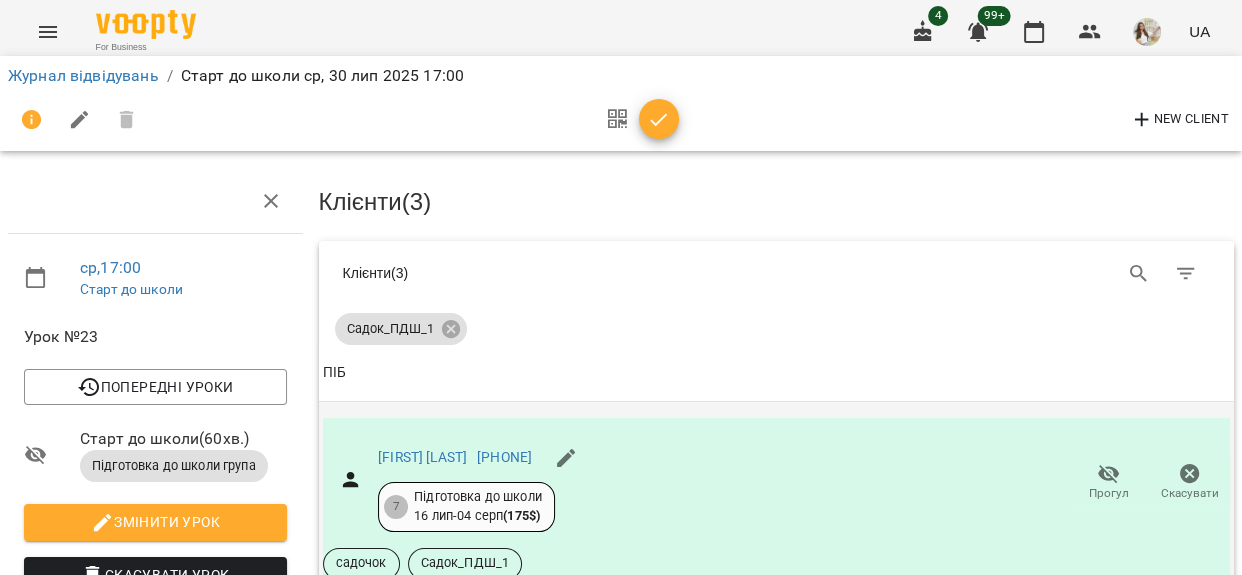 scroll, scrollTop: 181, scrollLeft: 0, axis: vertical 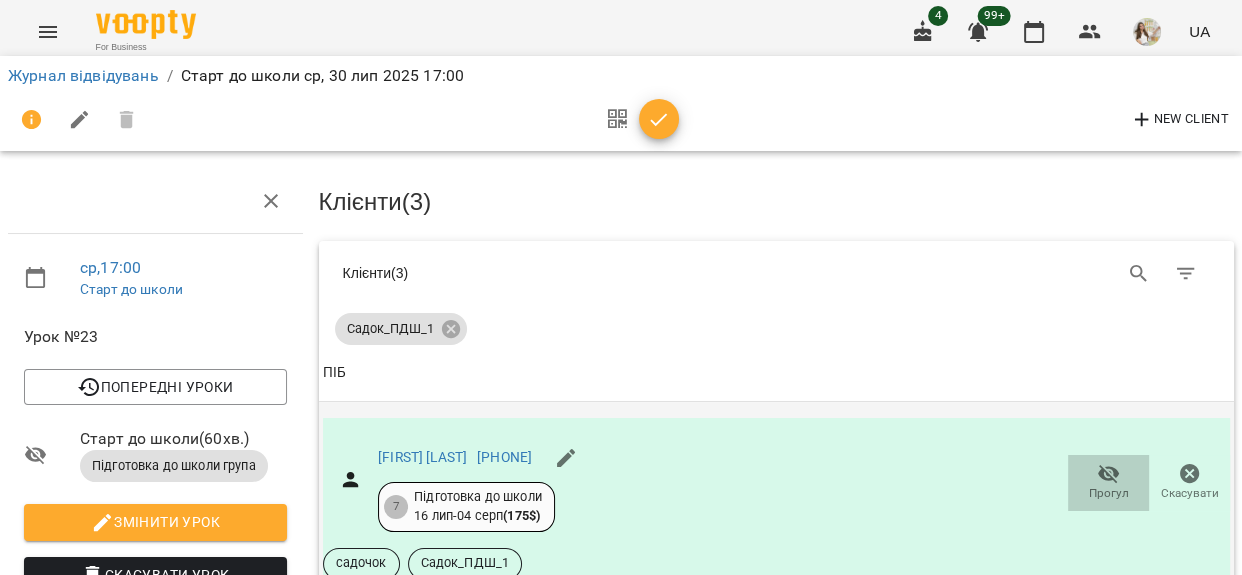 click on "Прогул" at bounding box center [1108, 482] 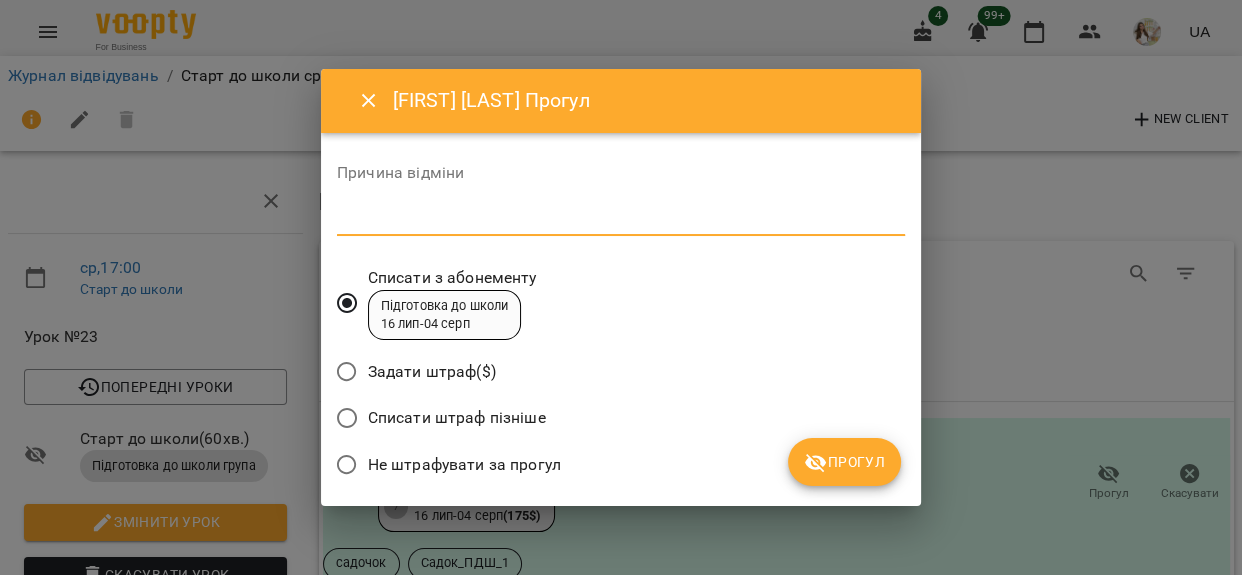 click at bounding box center (621, 219) 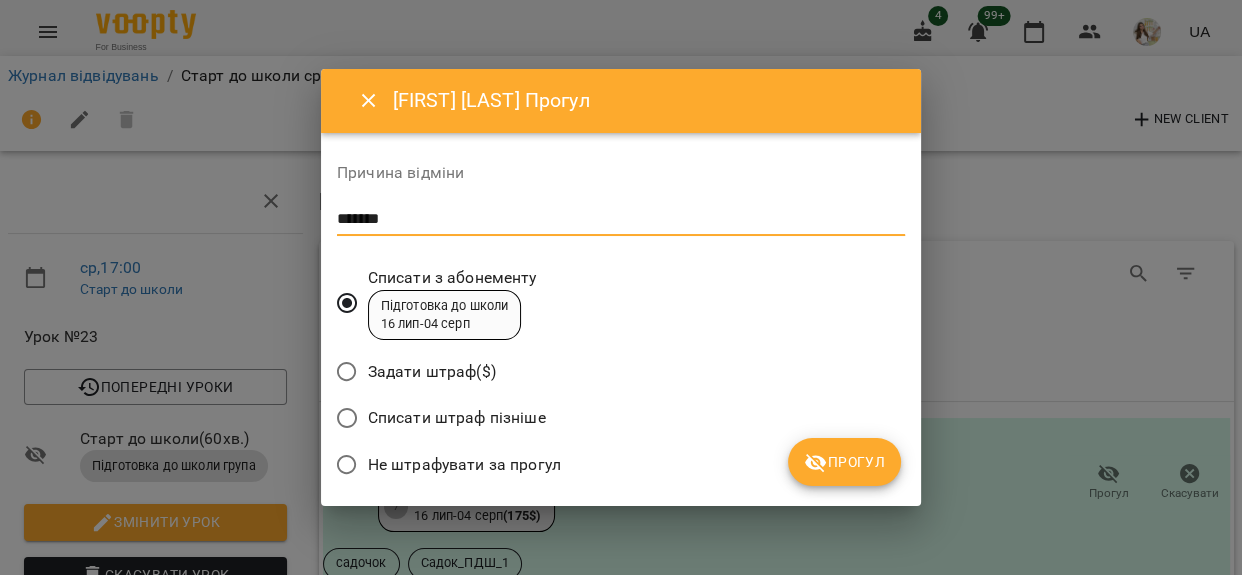 type on "*******" 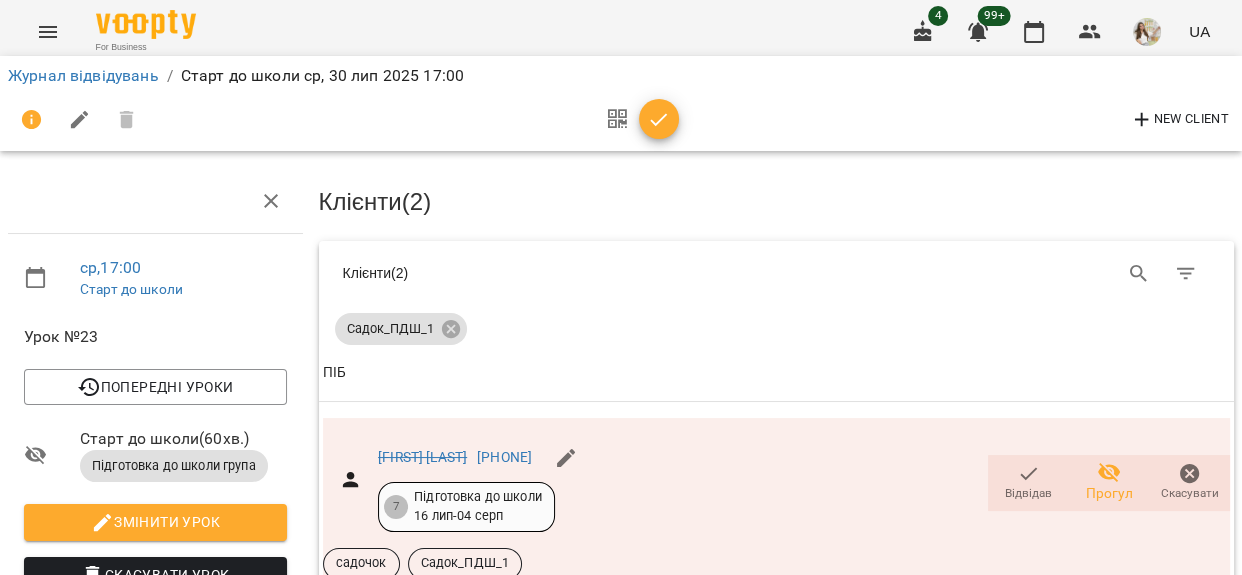 click on "Прогул" at bounding box center [1109, 701] 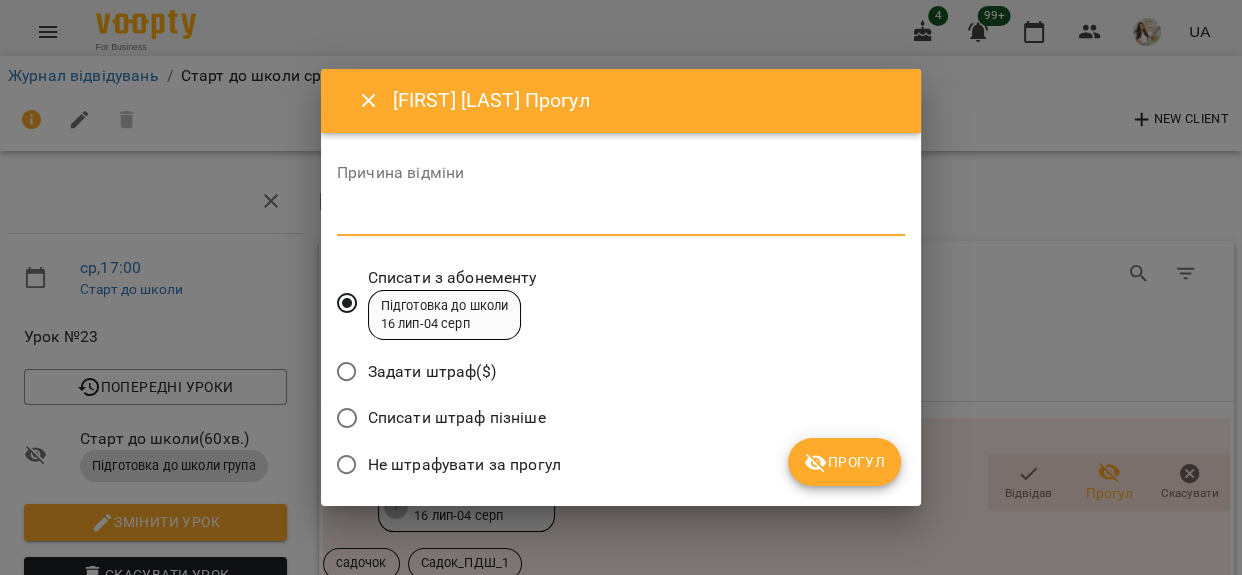 click at bounding box center [621, 219] 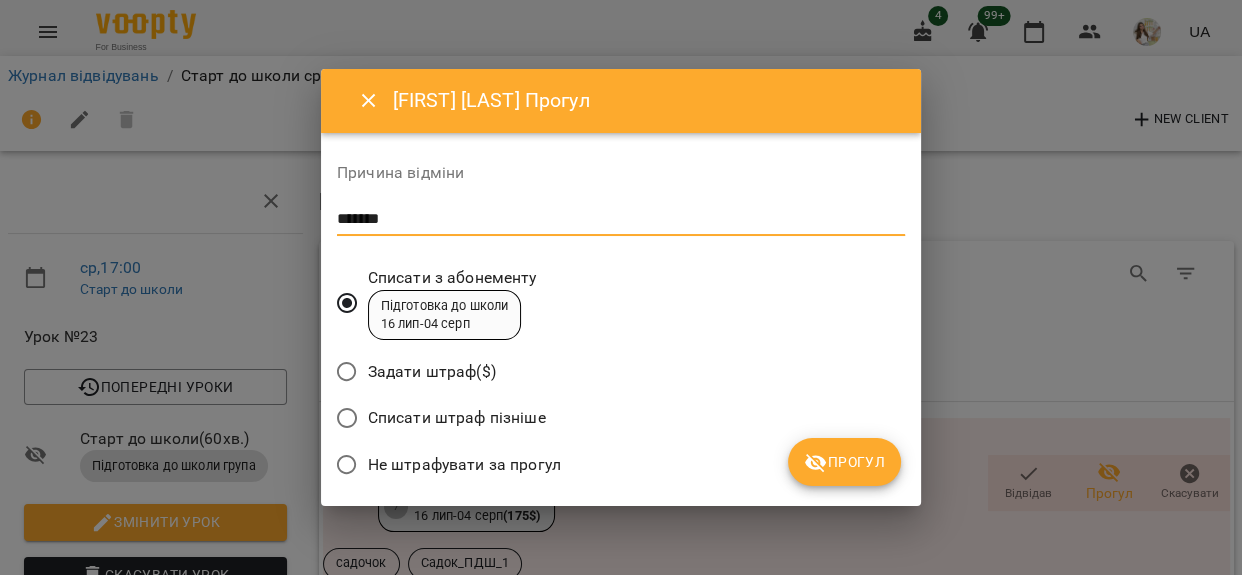 type on "*******" 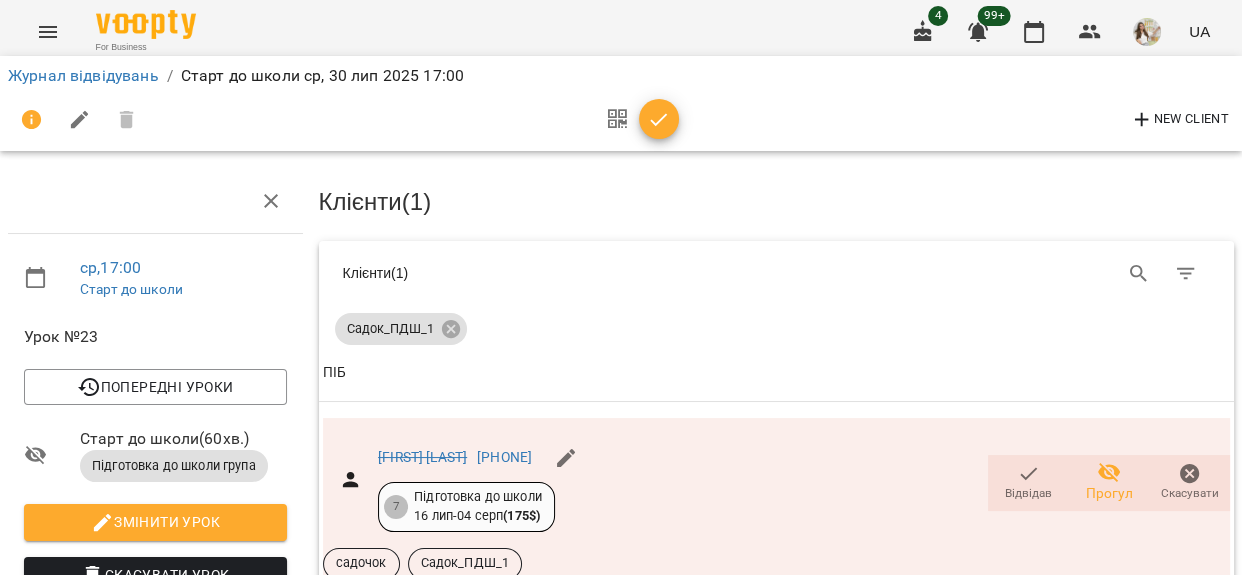click at bounding box center [659, 120] 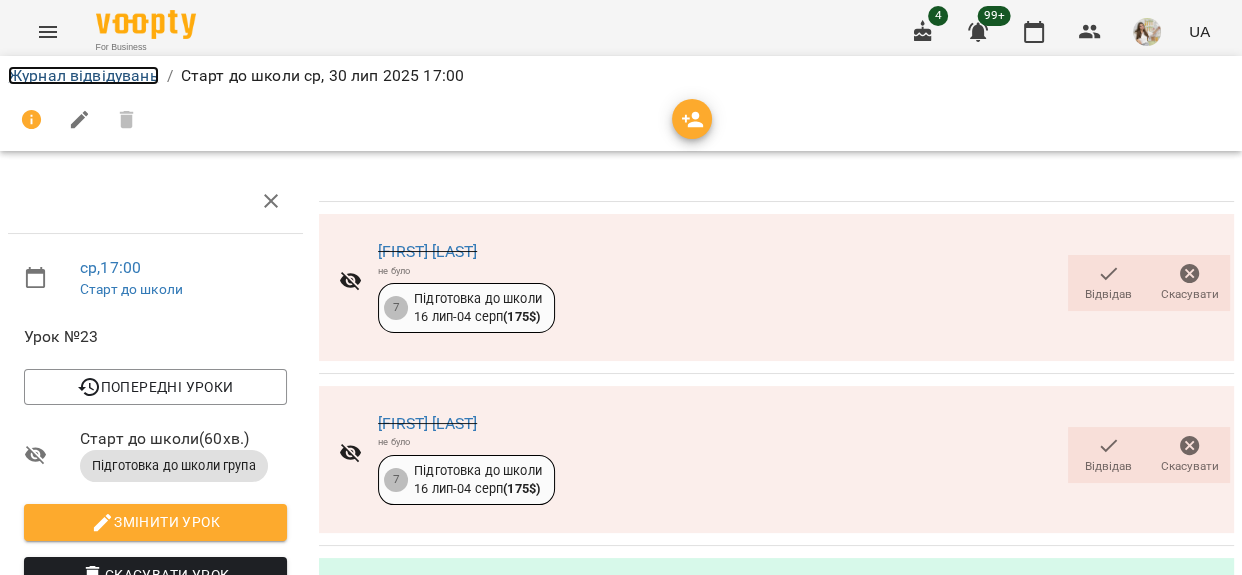 click on "Журнал відвідувань" at bounding box center (83, 75) 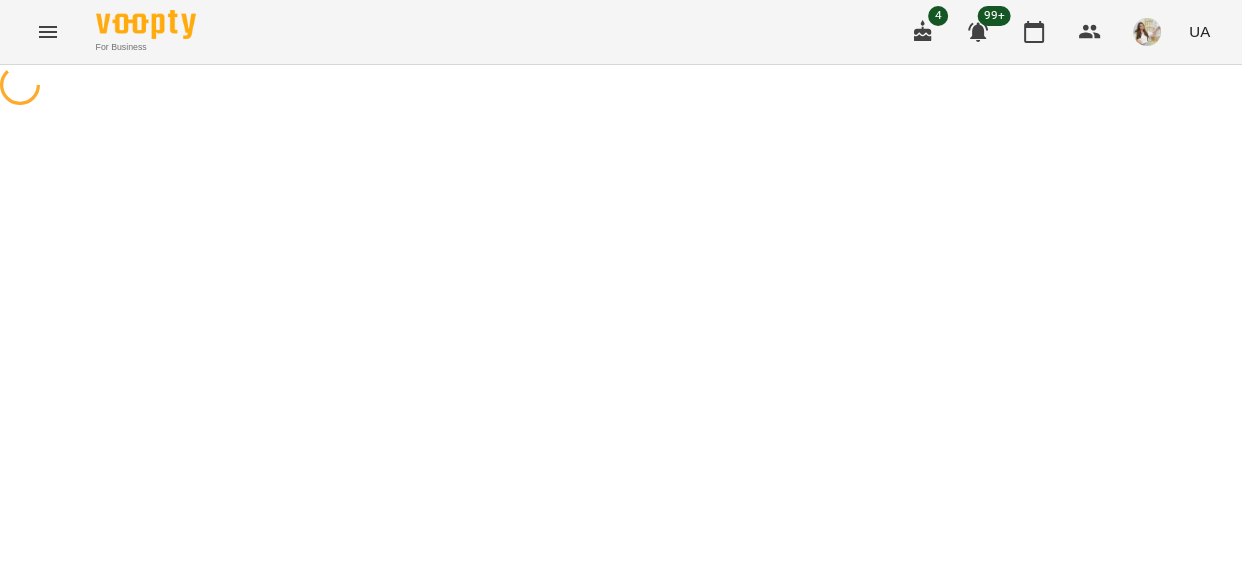 scroll, scrollTop: 0, scrollLeft: 0, axis: both 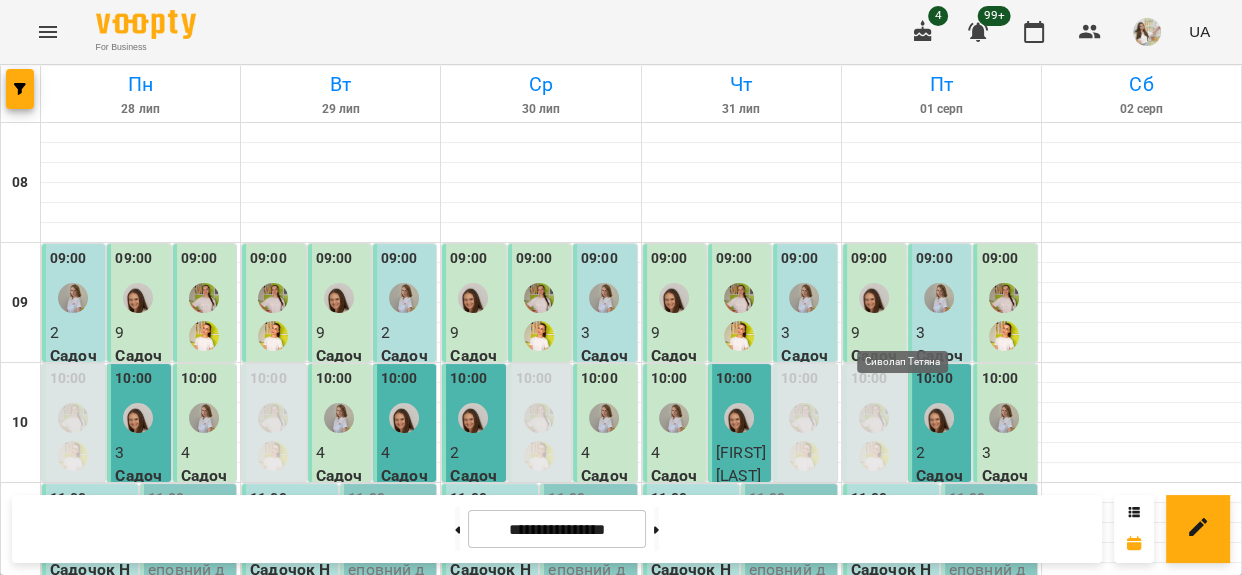 click on "17:00" at bounding box center (869, 1231) 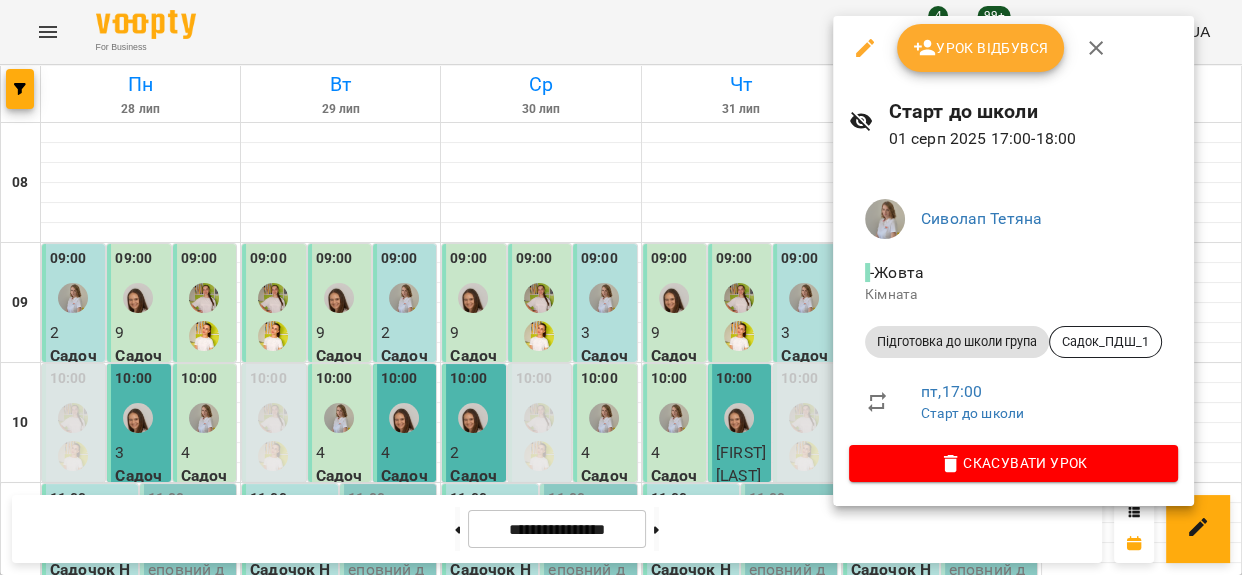 click on "Урок відбувся" at bounding box center (981, 48) 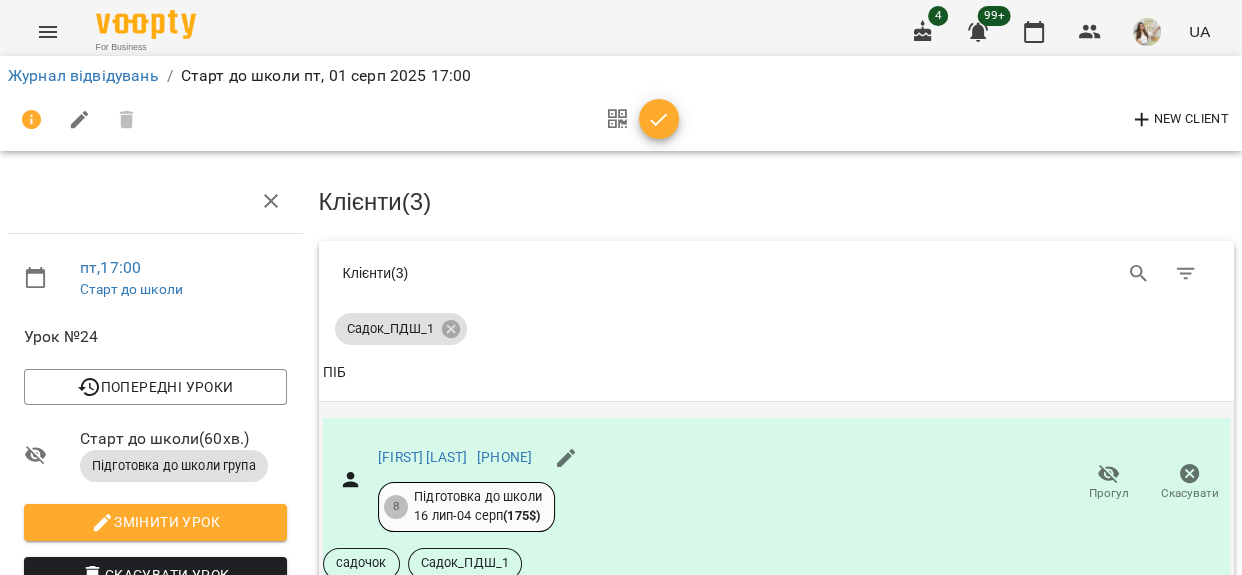 scroll, scrollTop: 181, scrollLeft: 0, axis: vertical 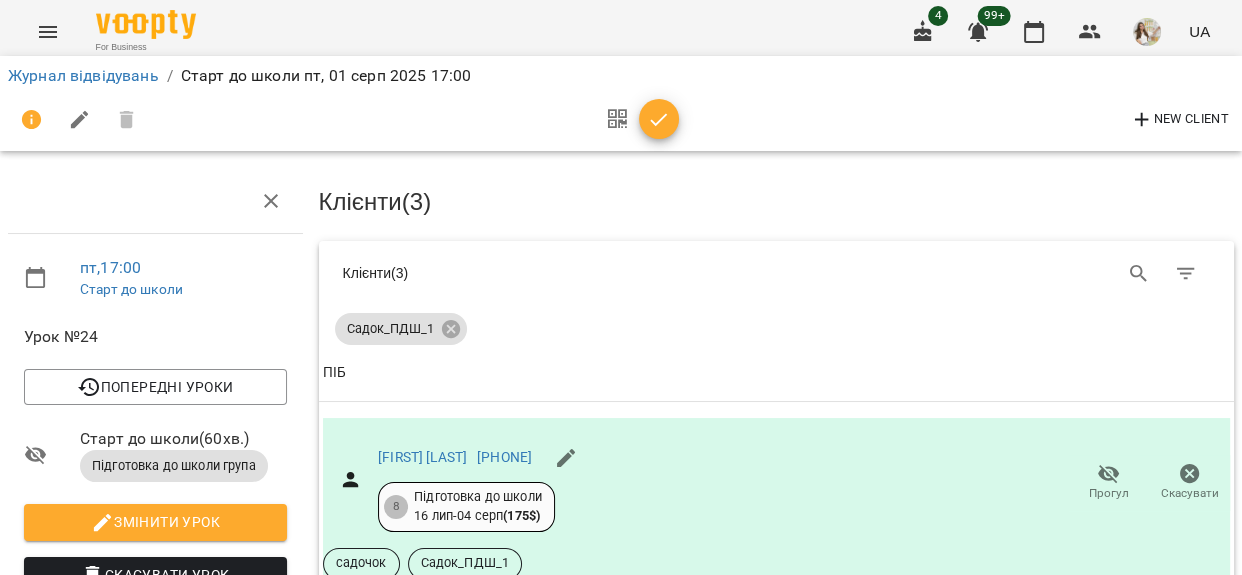 click on "Прогул" at bounding box center [1108, 676] 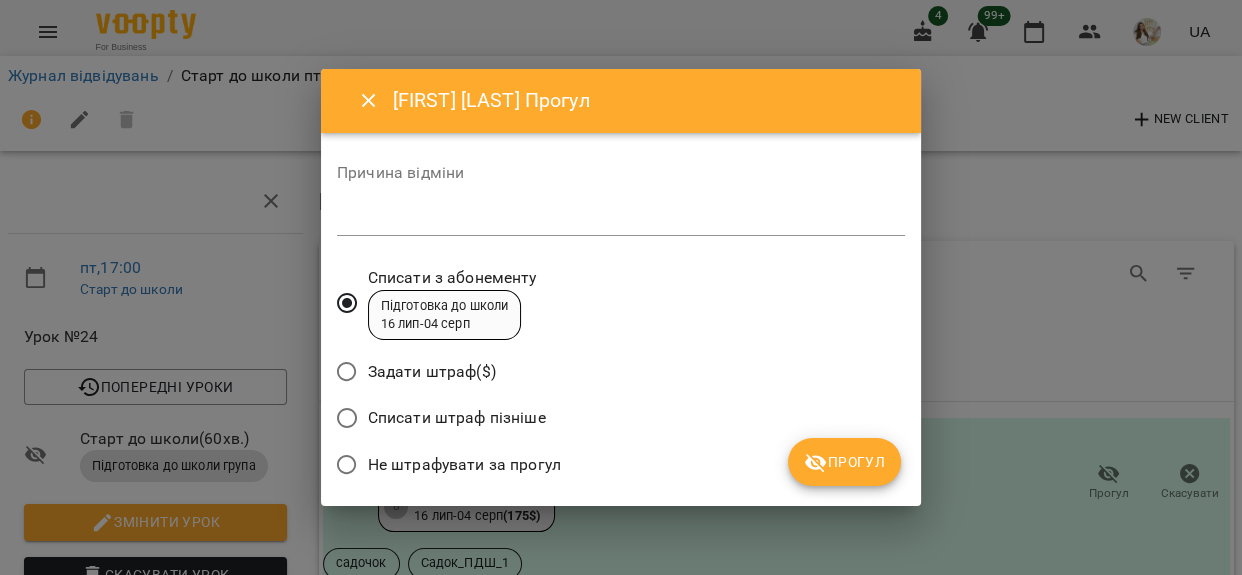 click at bounding box center [621, 219] 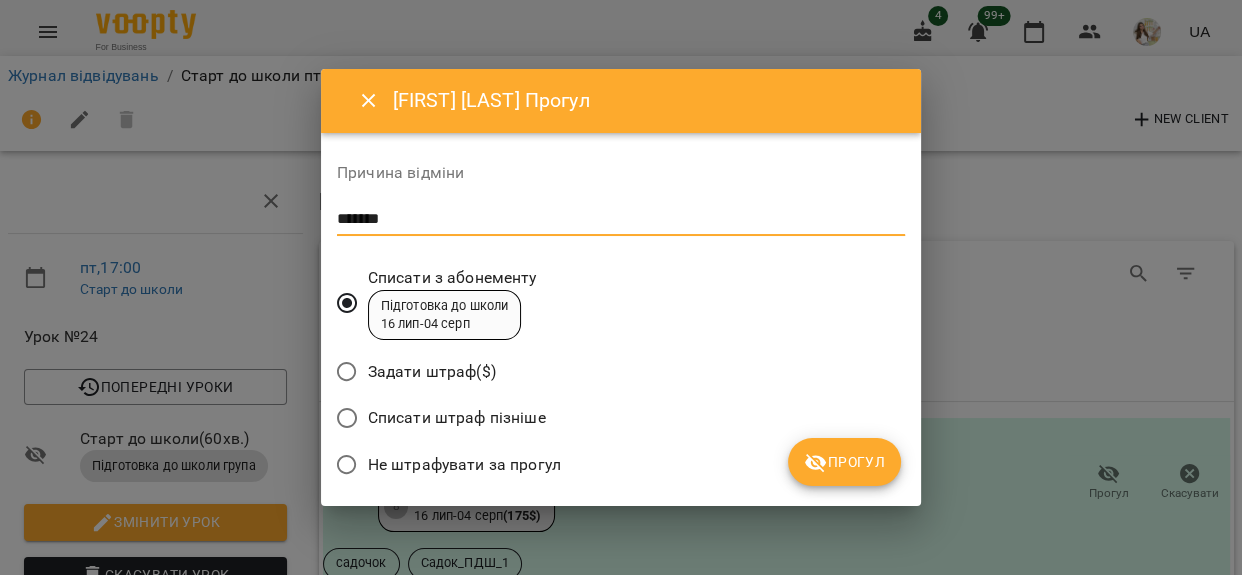 type on "*******" 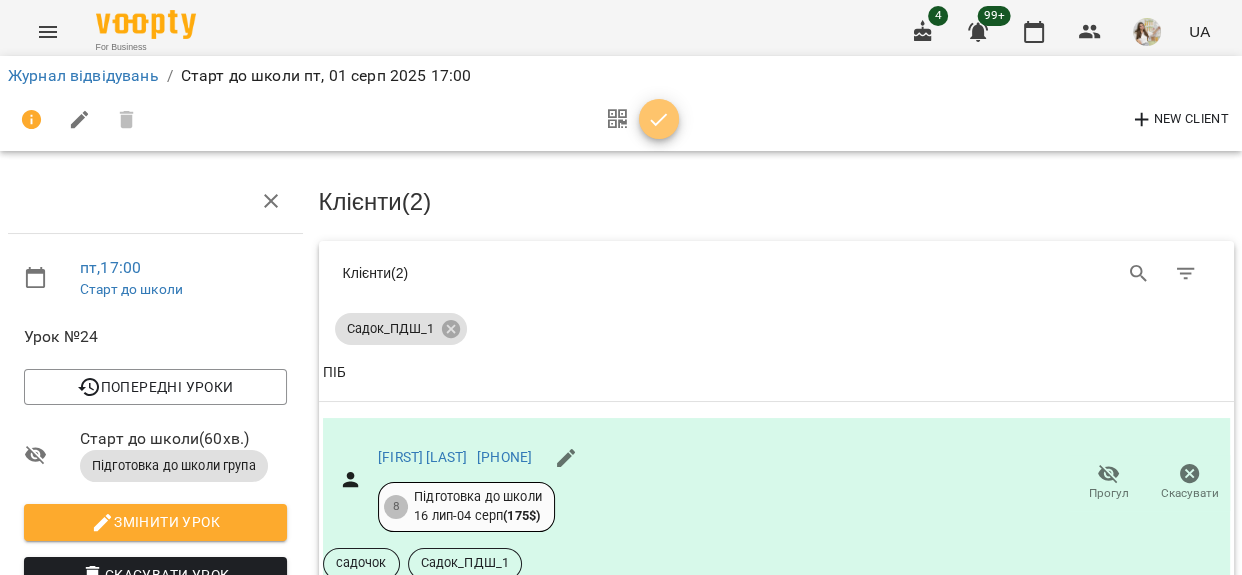 click at bounding box center (659, 119) 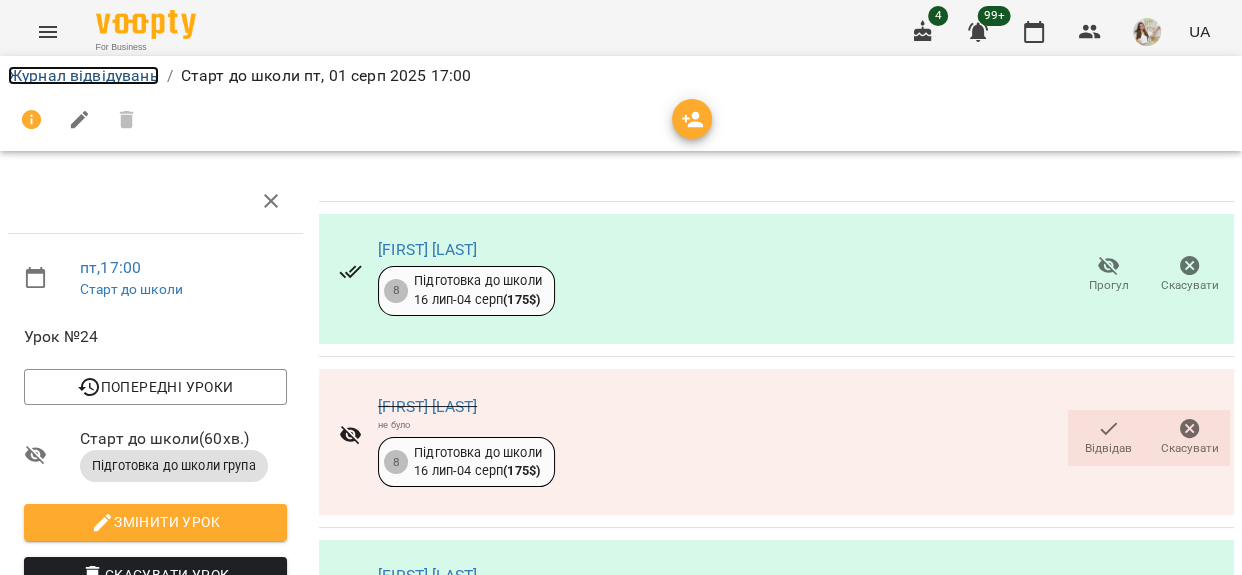 click on "Журнал відвідувань" at bounding box center [83, 75] 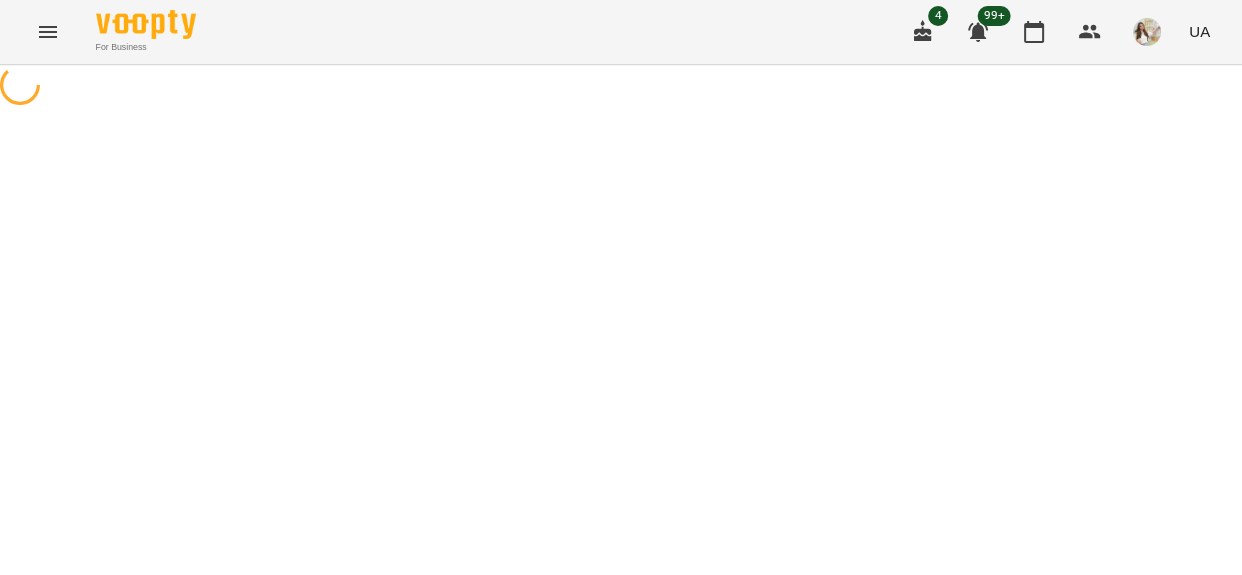scroll, scrollTop: 0, scrollLeft: 0, axis: both 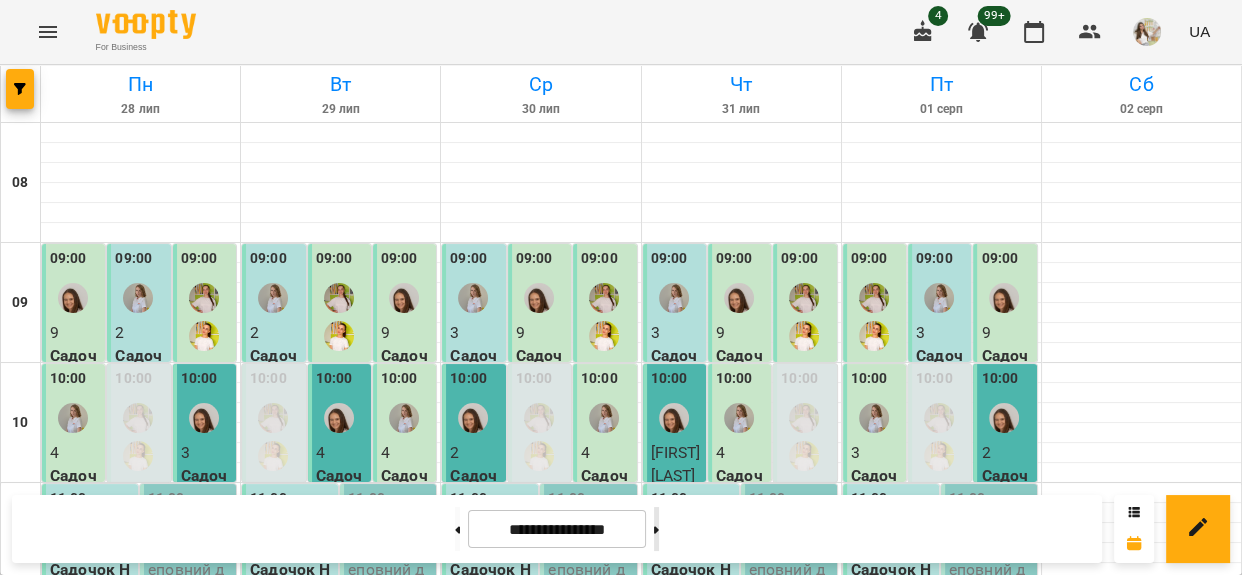 click at bounding box center [656, 529] 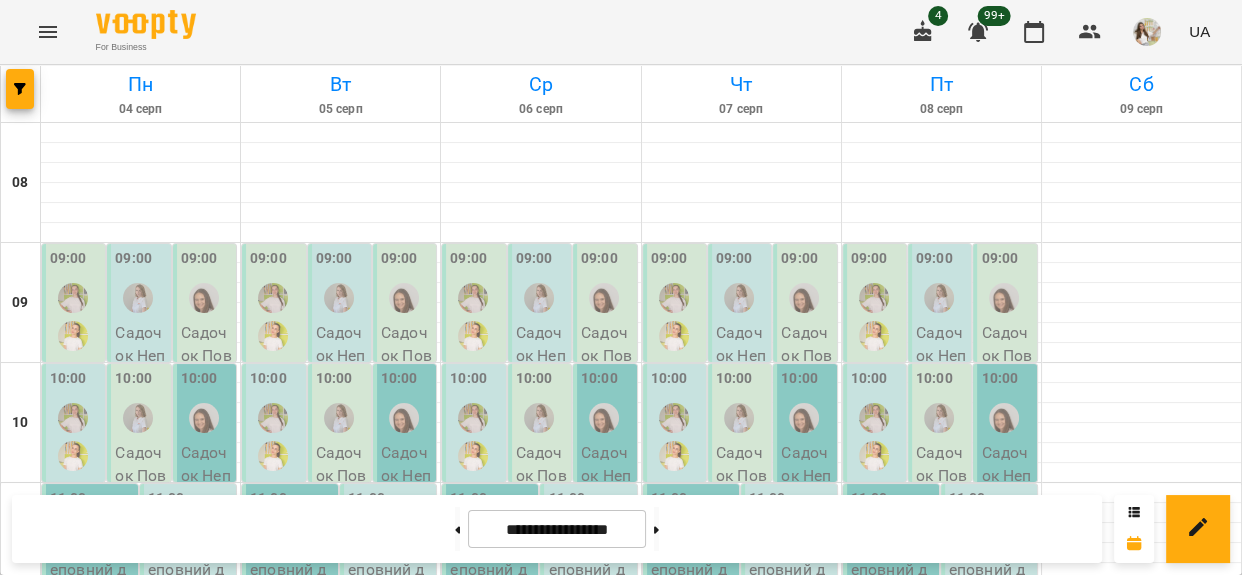 click on "Підготовка до школи група - Садок_ПДШ_1" at bounding box center (92, 1313) 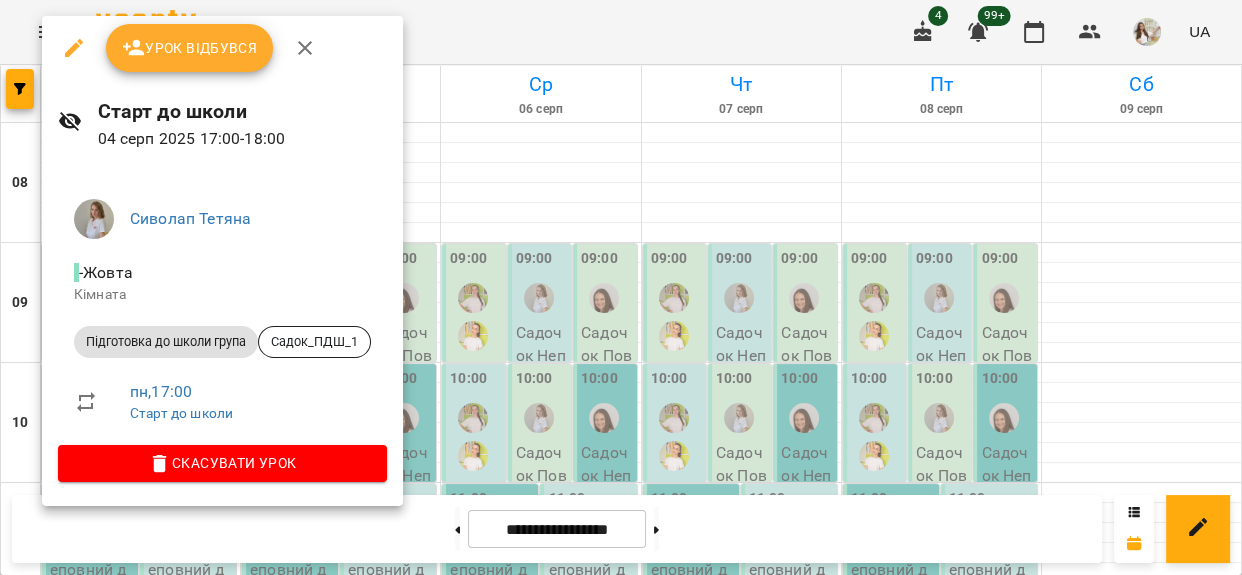 click on "Урок відбувся" at bounding box center (190, 48) 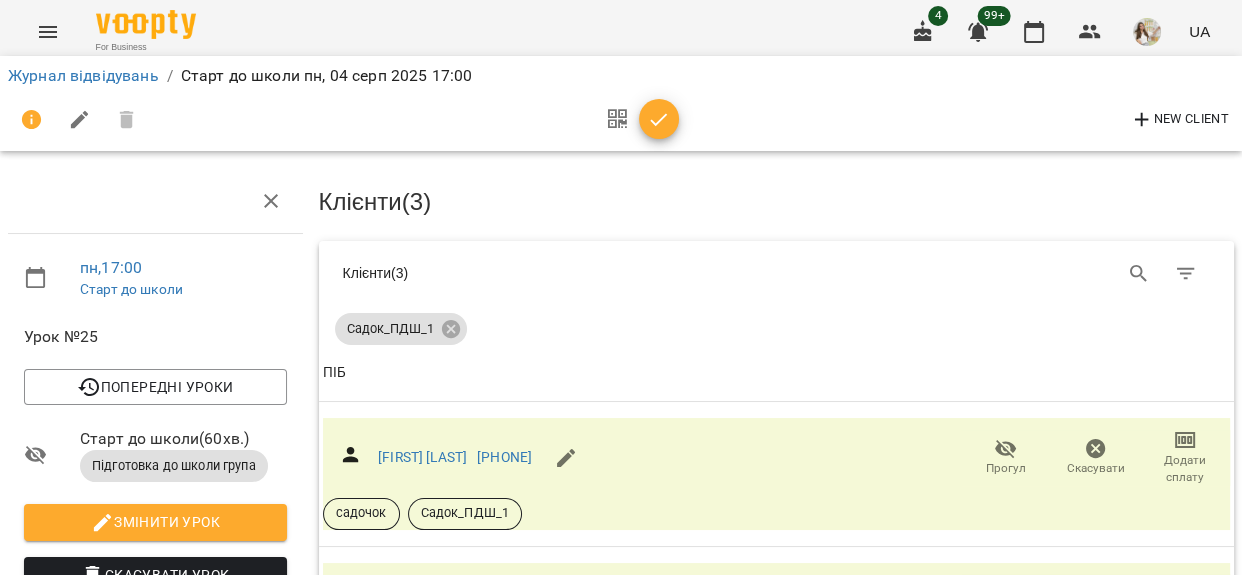 scroll, scrollTop: 175, scrollLeft: 0, axis: vertical 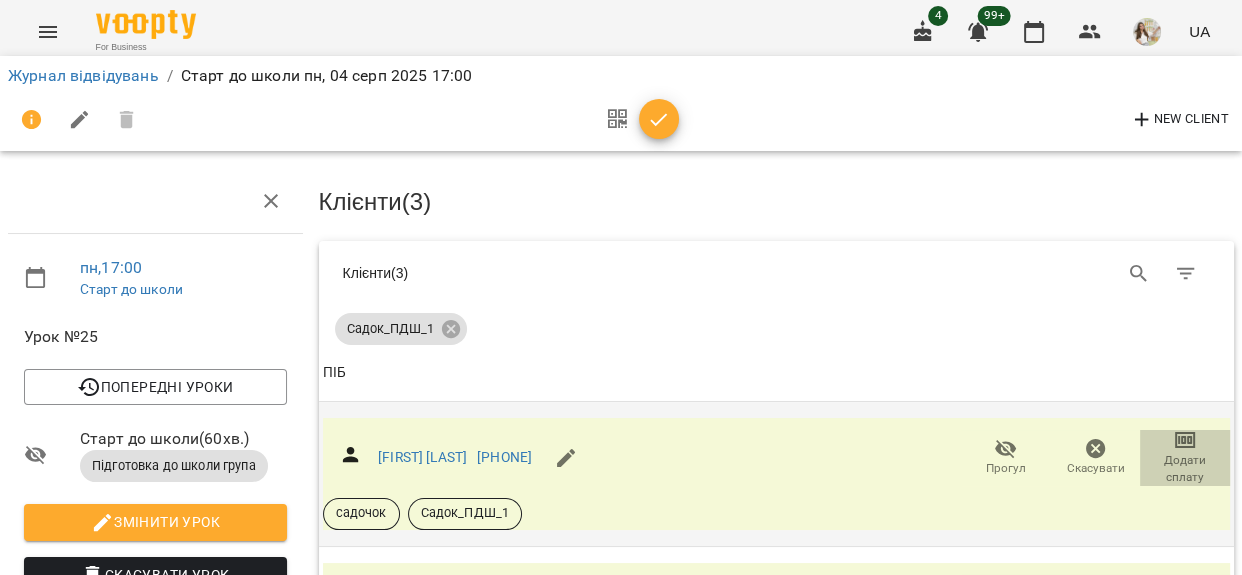 click on "Додати сплату" at bounding box center (1185, 469) 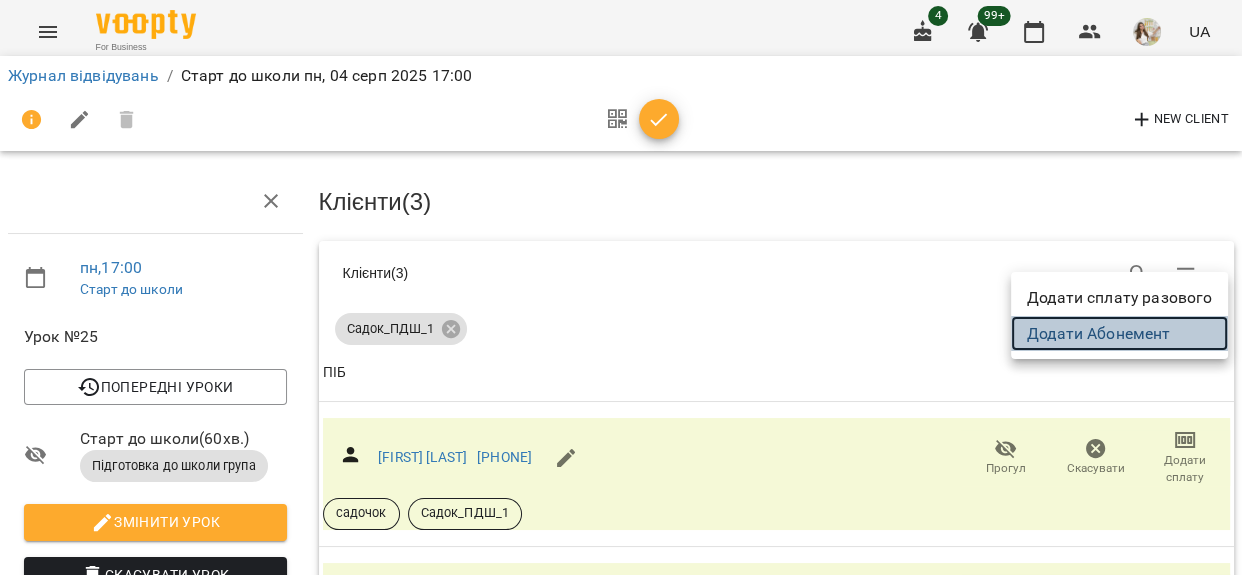 click on "Додати Абонемент" at bounding box center (1119, 334) 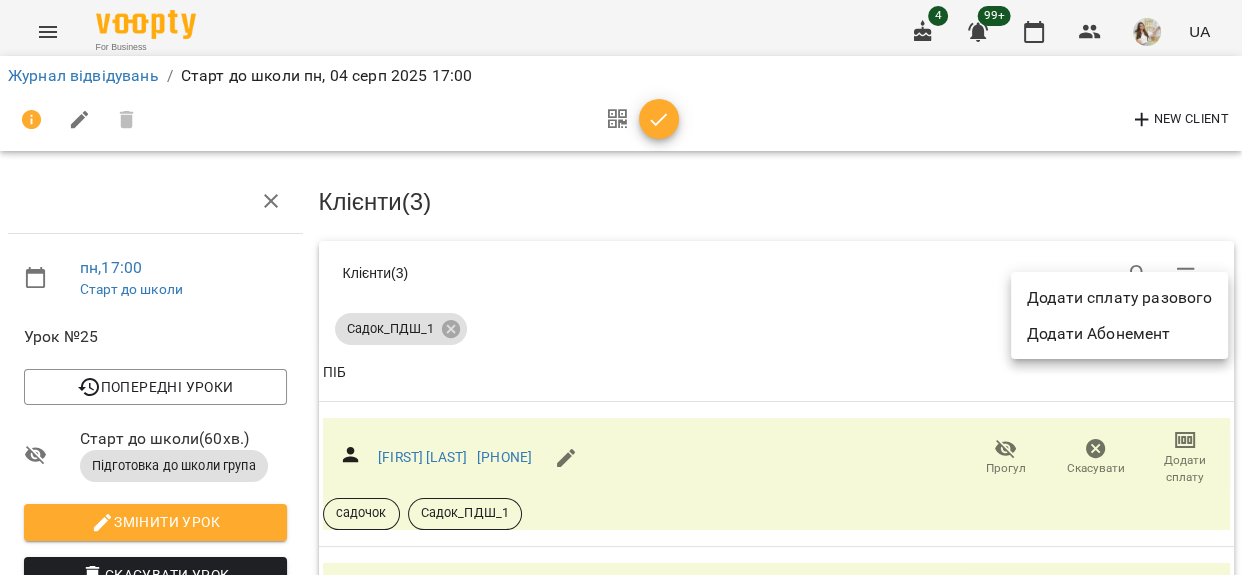 click at bounding box center [621, 287] 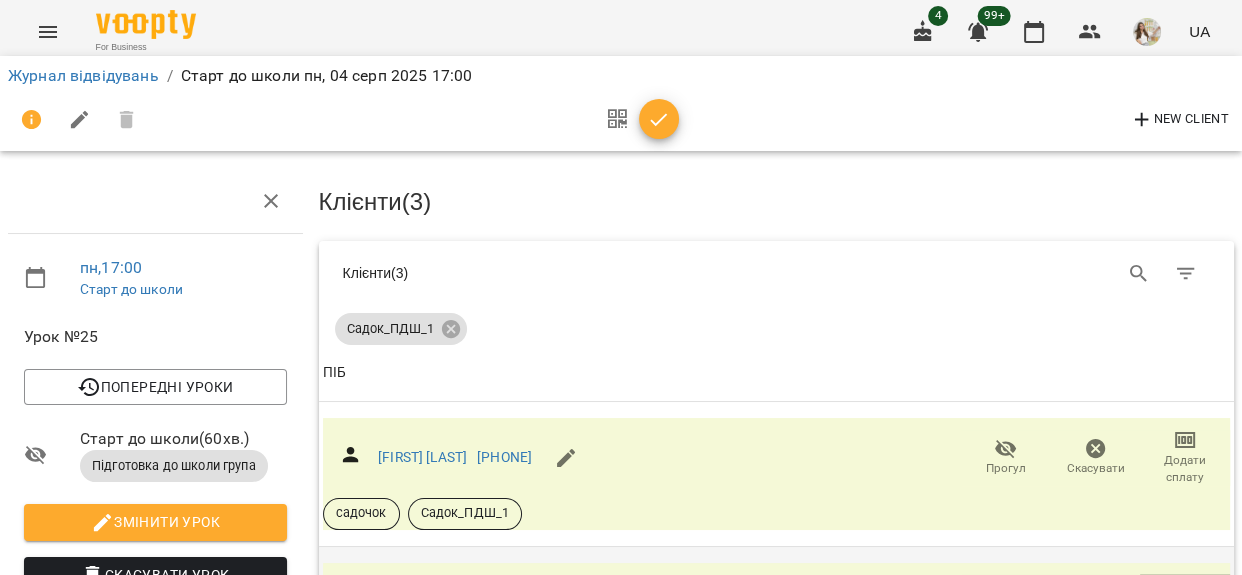 click on "Додати сплату" at bounding box center [1185, 613] 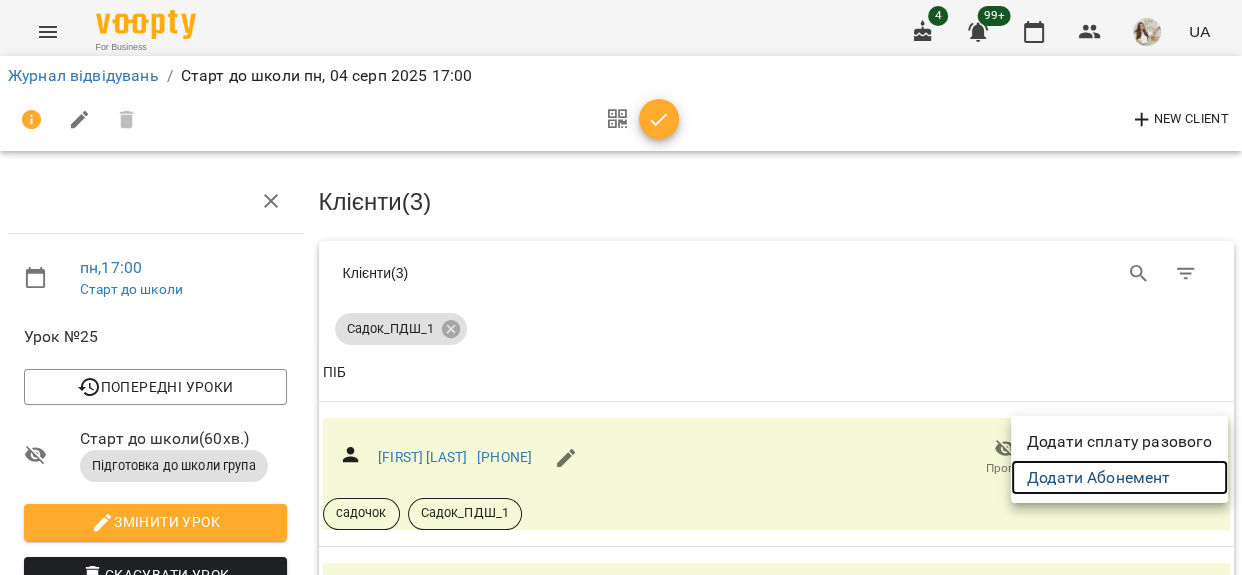 click on "Додати Абонемент" at bounding box center [1119, 478] 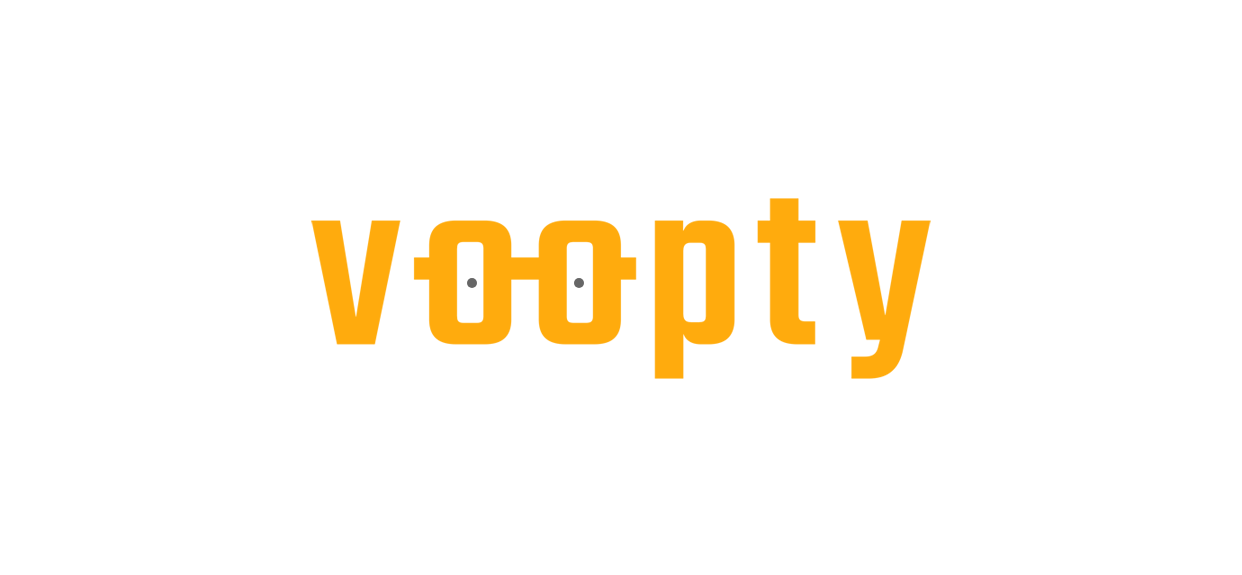 scroll, scrollTop: 0, scrollLeft: 0, axis: both 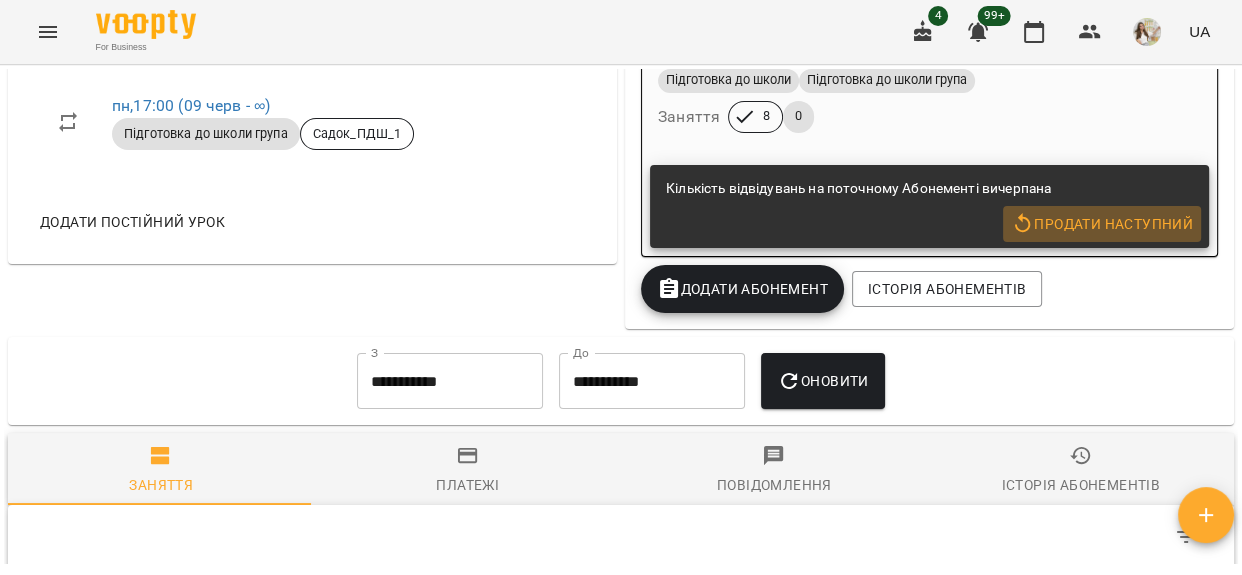 click on "Продати наступний" at bounding box center [1102, 224] 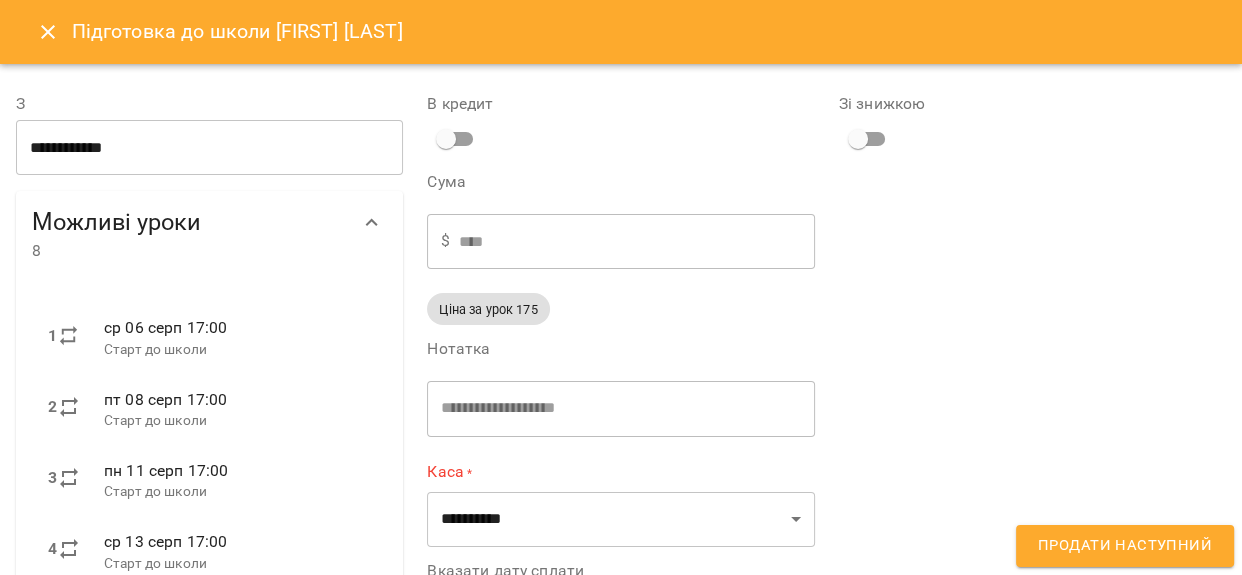 type on "**********" 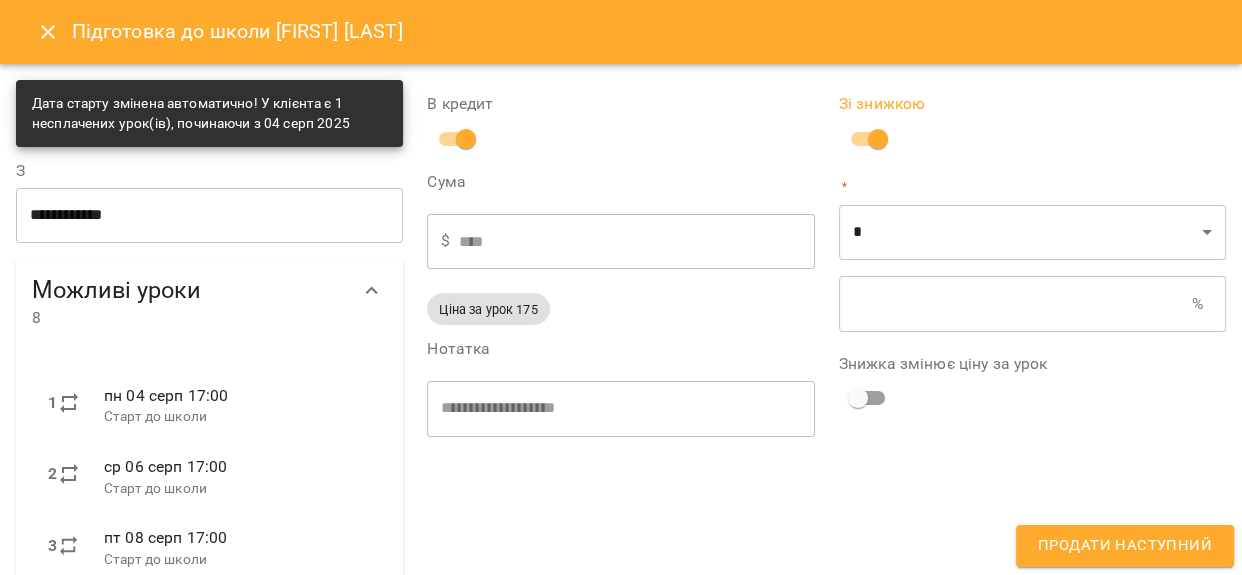 click at bounding box center [1015, 304] 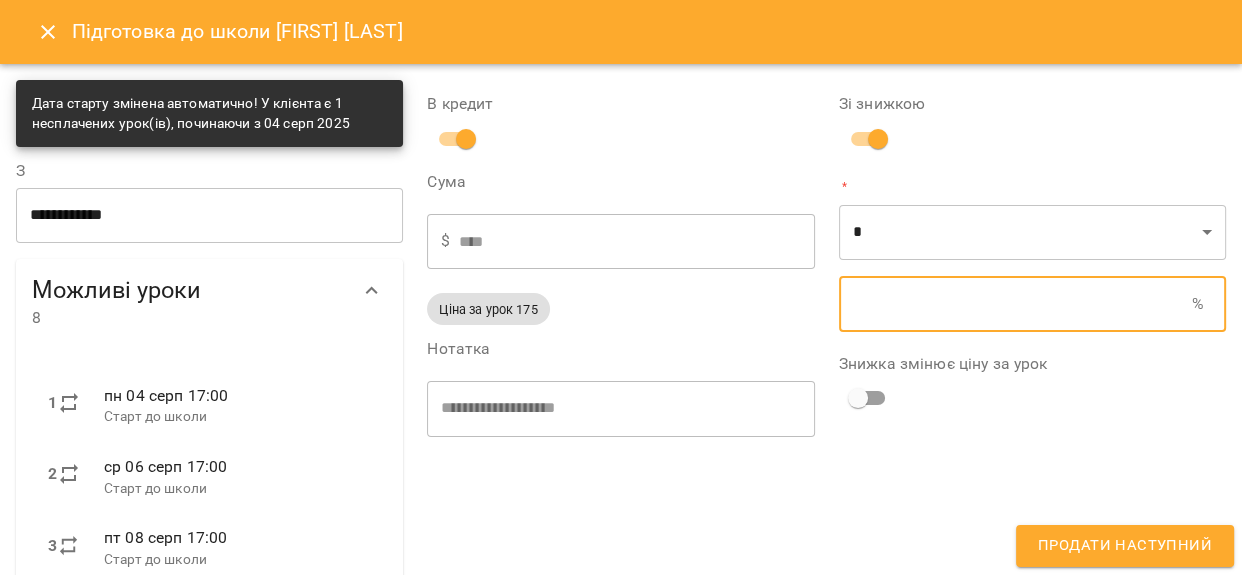 type on "****" 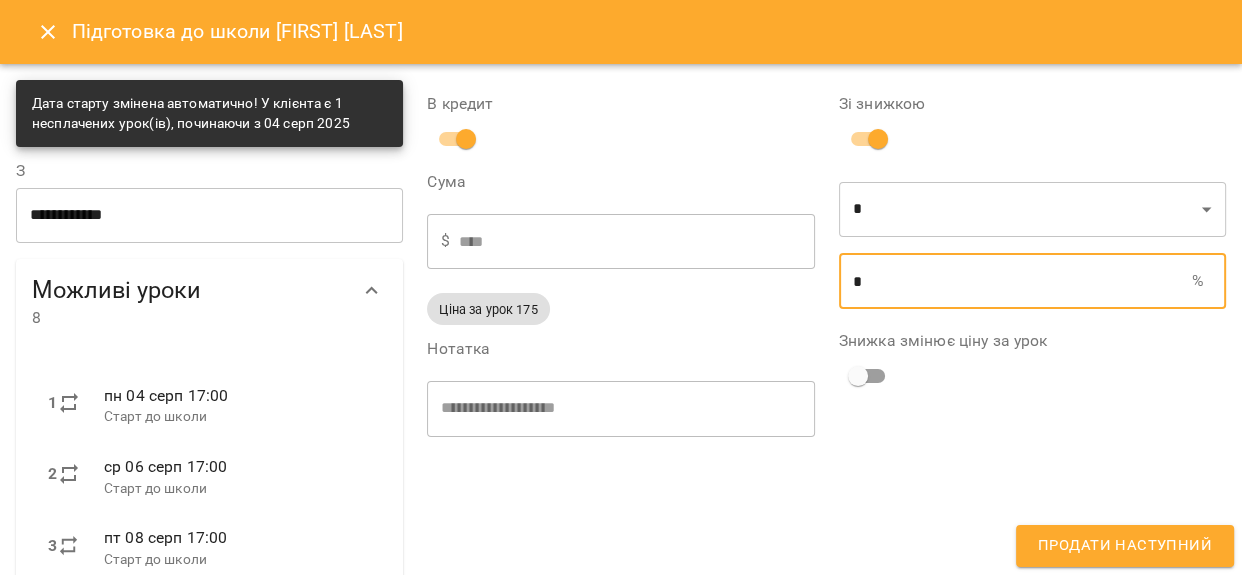 type on "****" 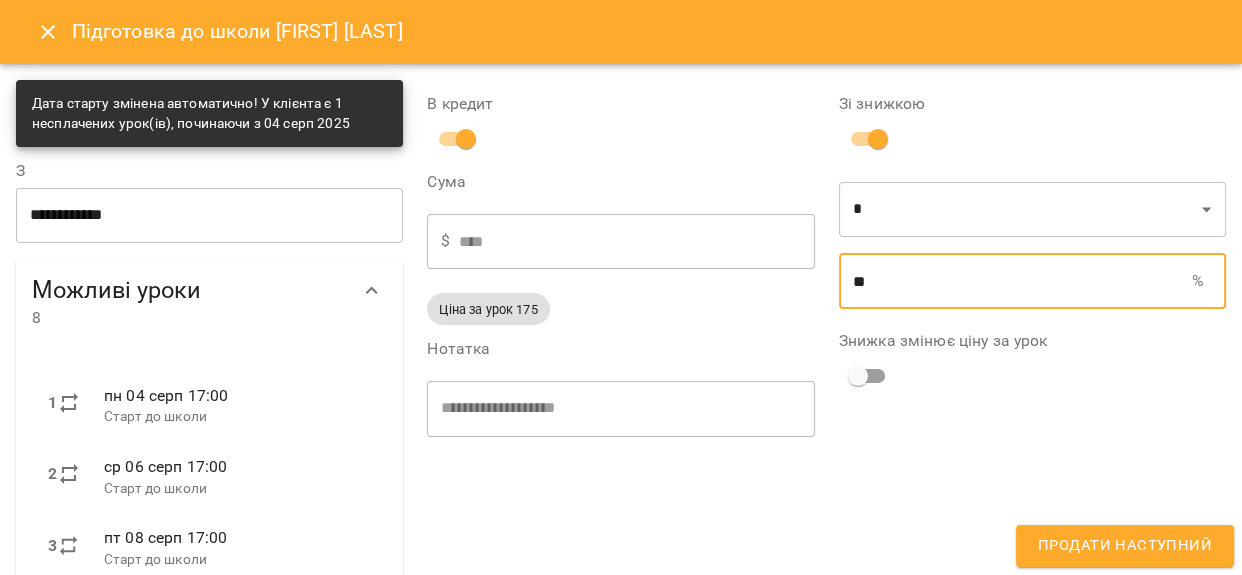 type on "**" 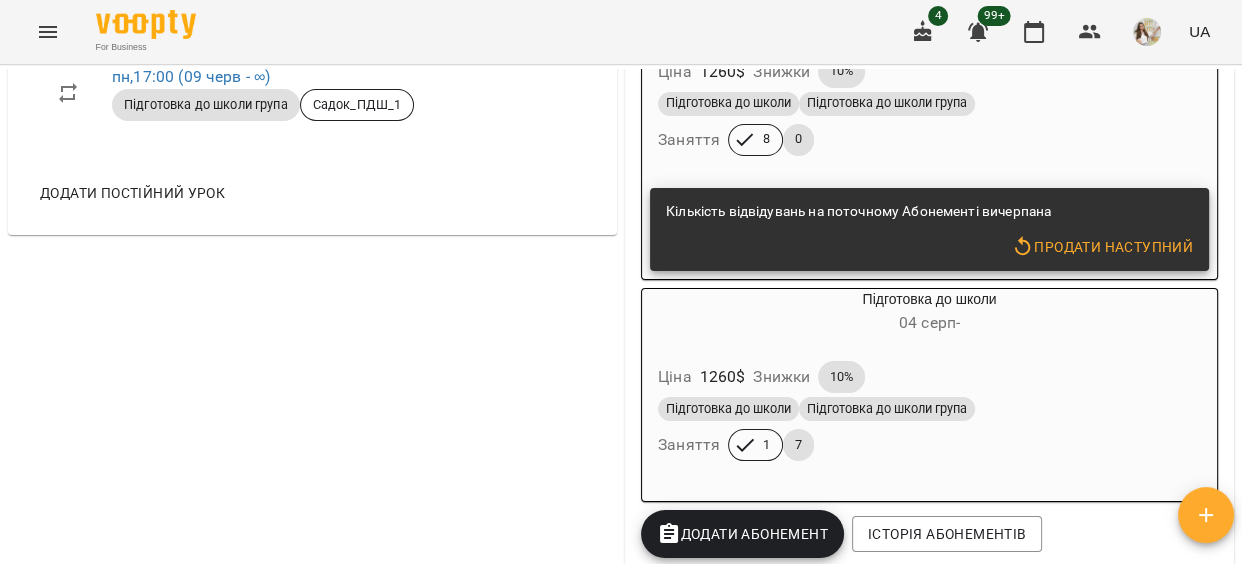 scroll, scrollTop: 1222, scrollLeft: 0, axis: vertical 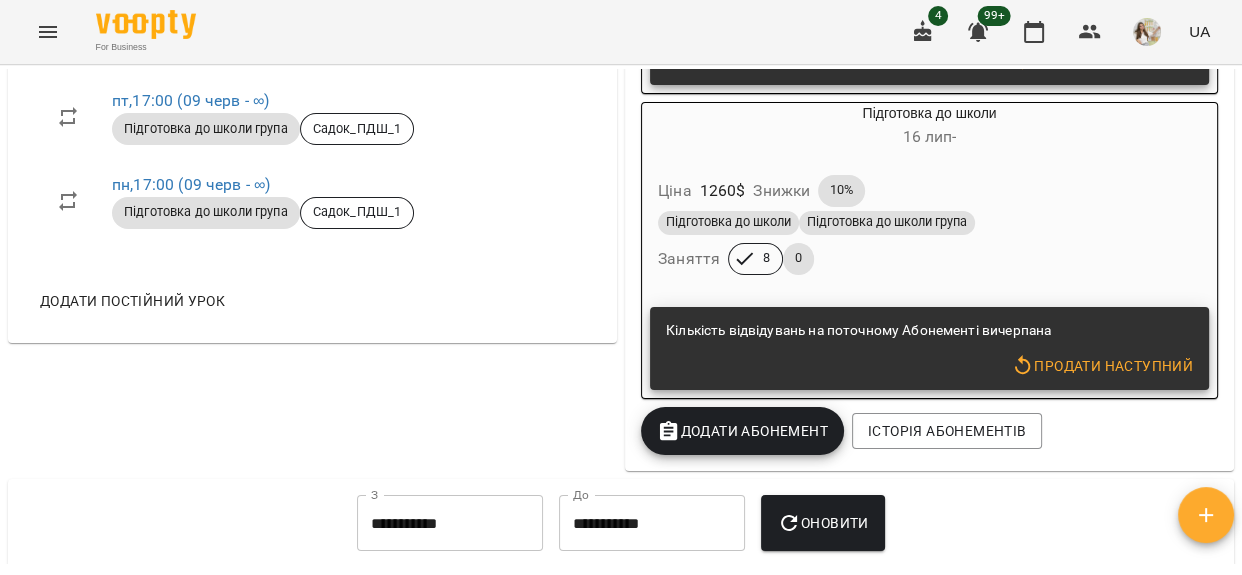 click on "Продати наступний" at bounding box center [1102, 366] 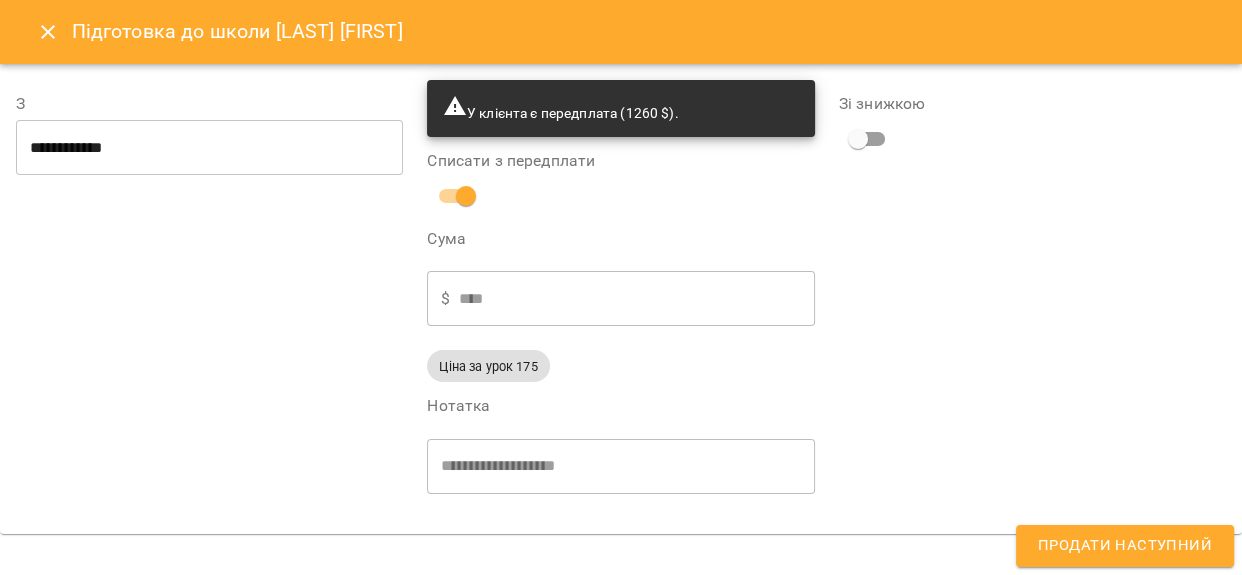 type on "**********" 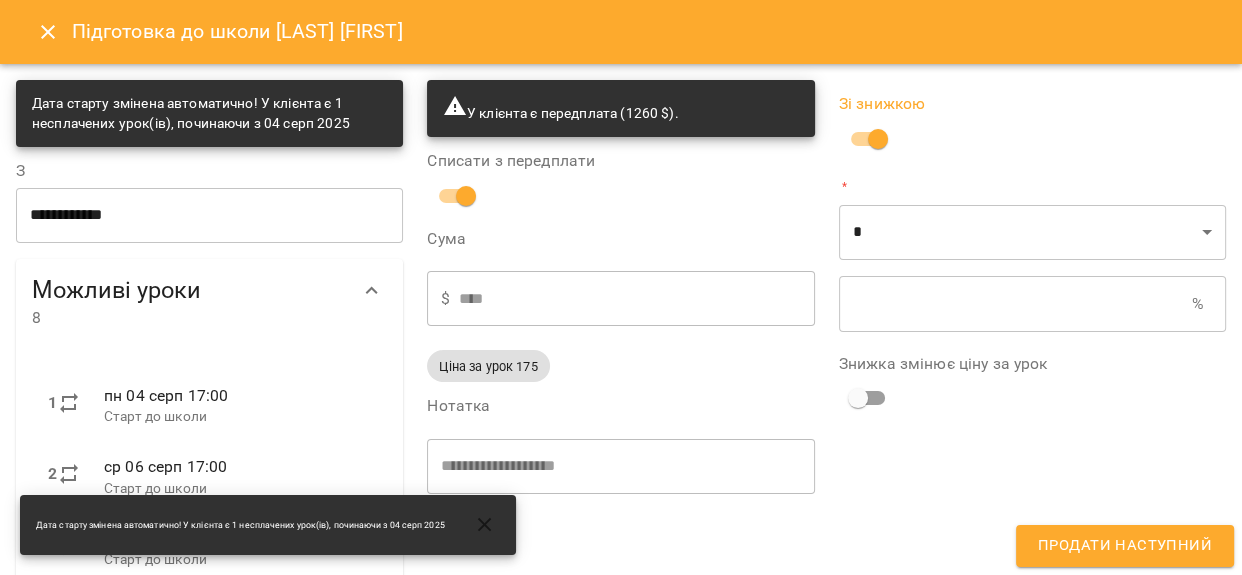 click at bounding box center [1015, 304] 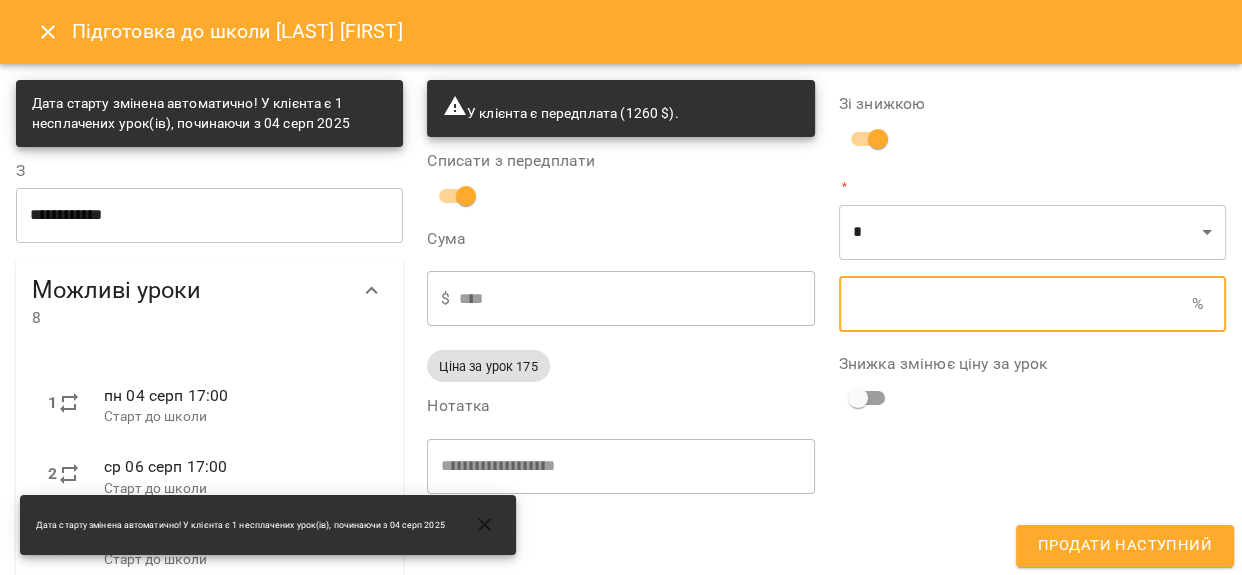 type on "****" 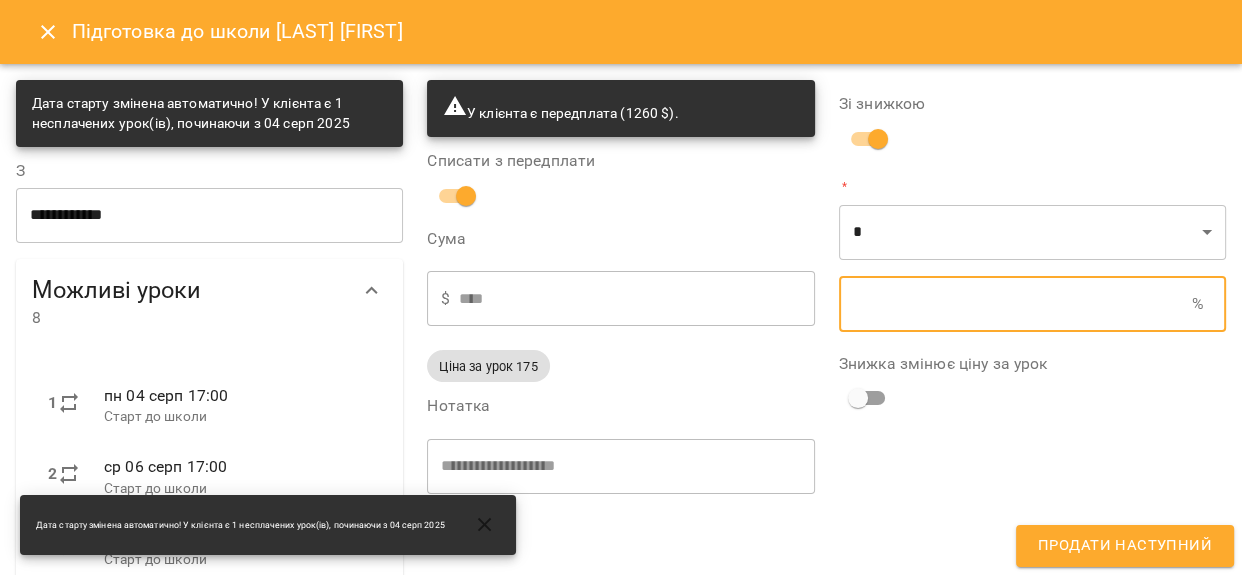 type on "*" 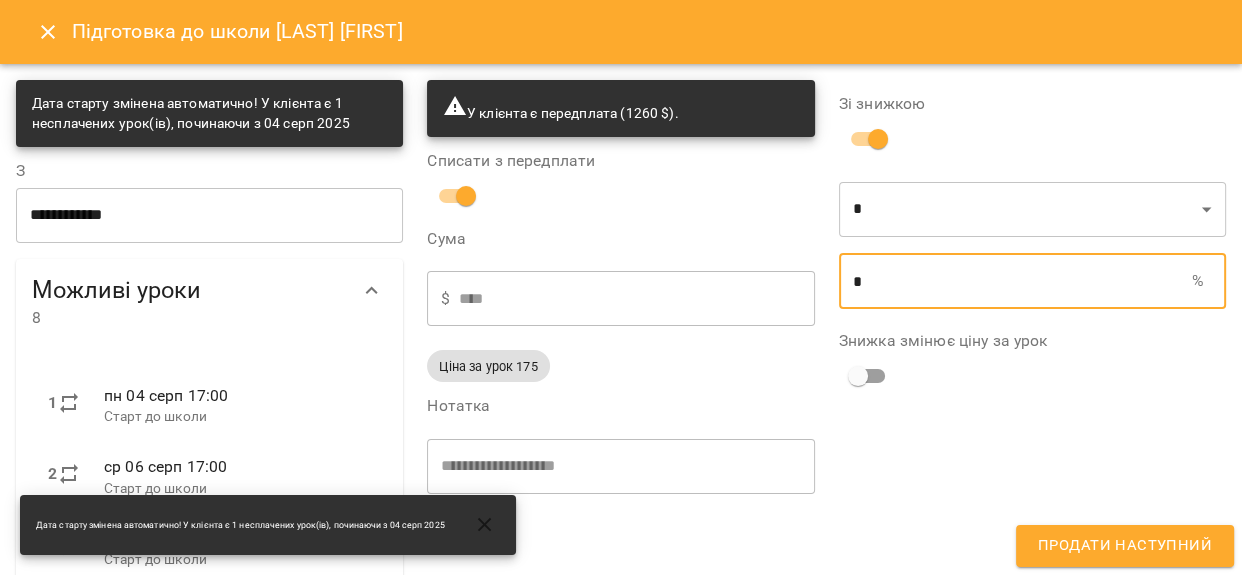 type on "****" 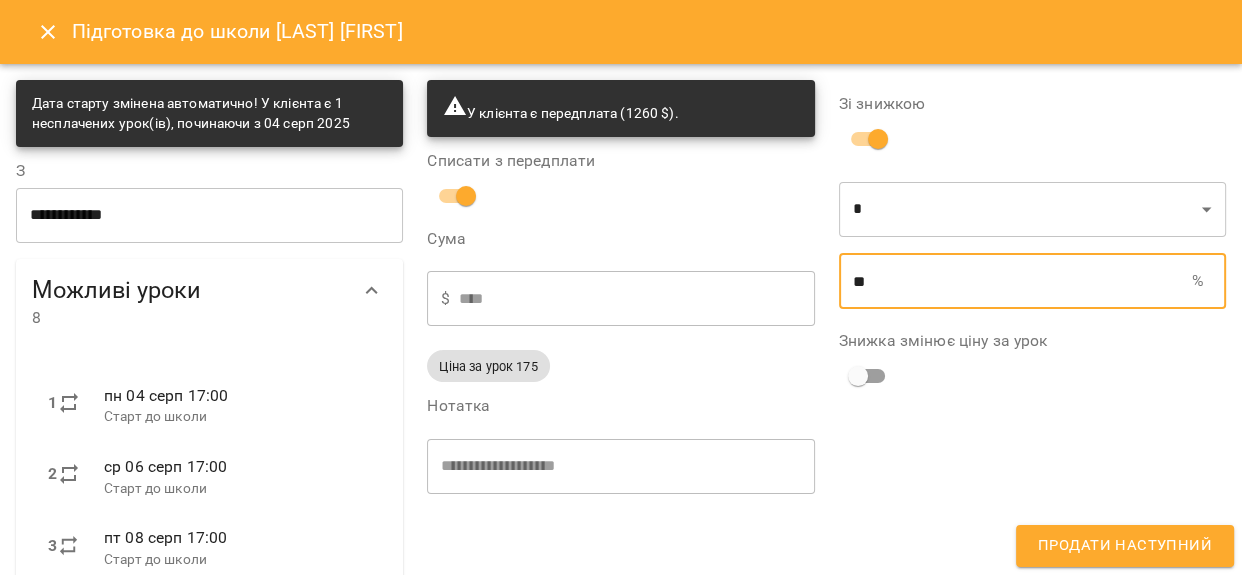 type on "**" 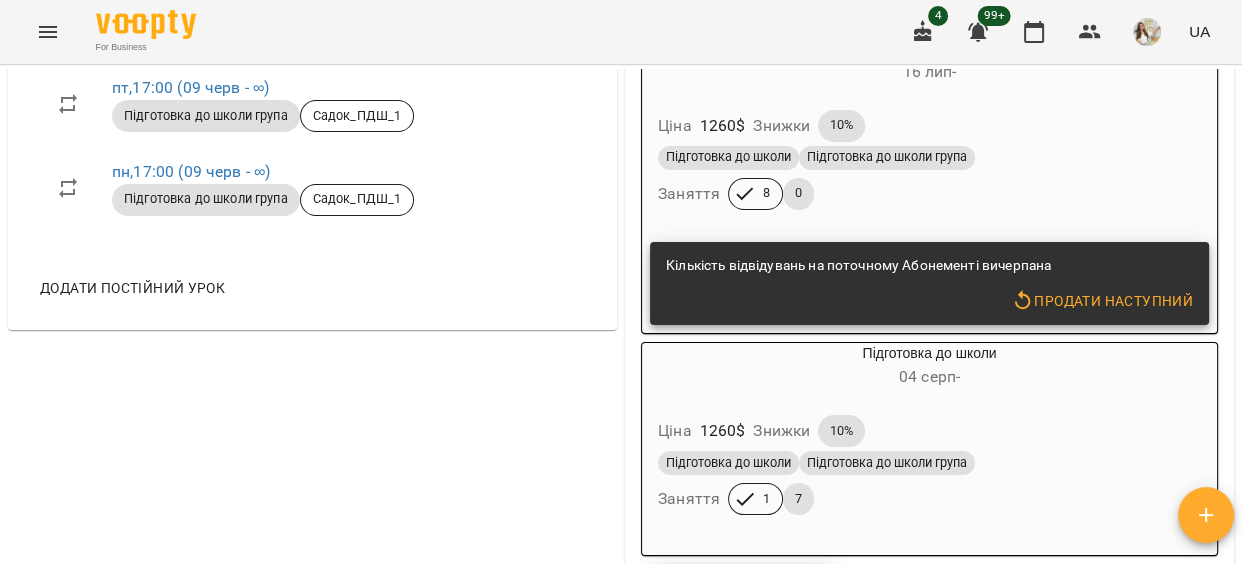 scroll, scrollTop: 883, scrollLeft: 0, axis: vertical 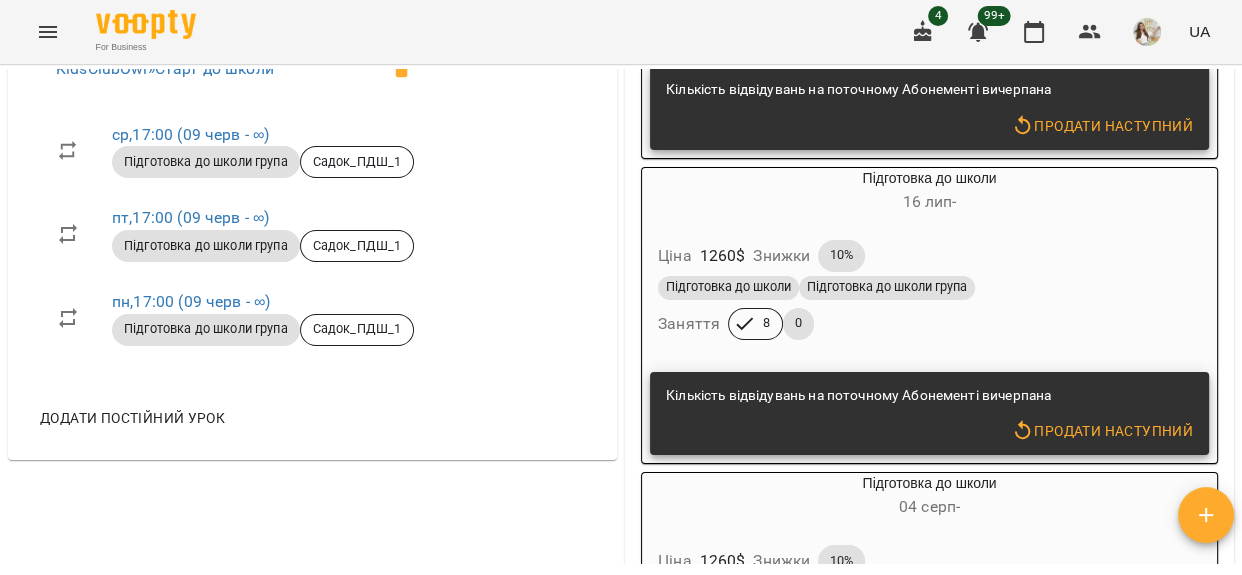 click on "Підготовка до школи Підготовка до школи група" at bounding box center [929, 288] 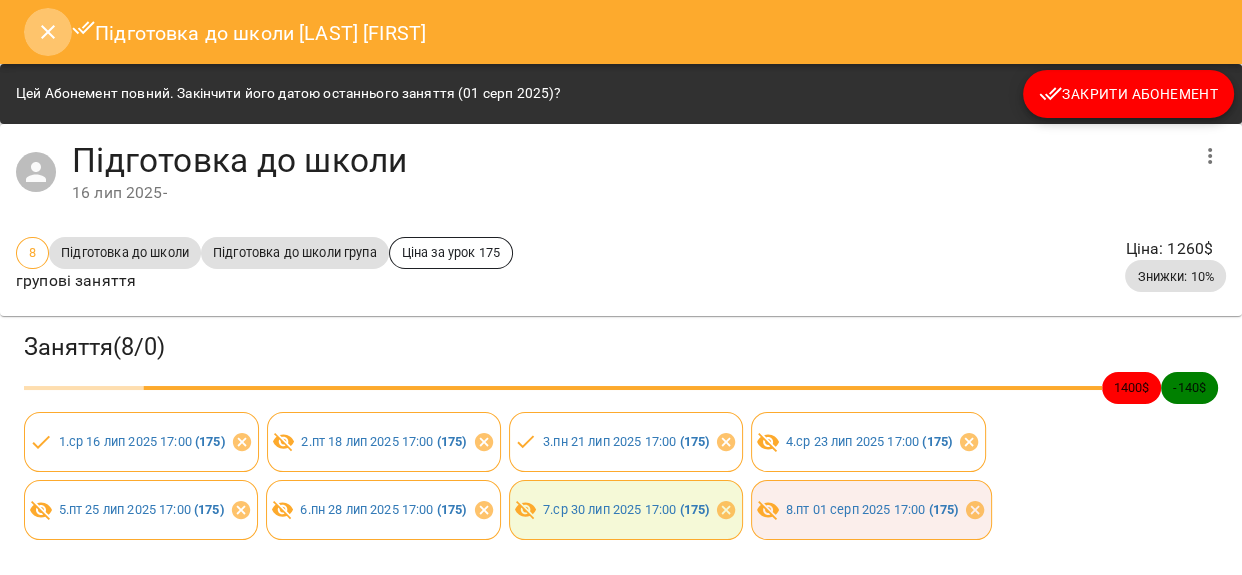 click 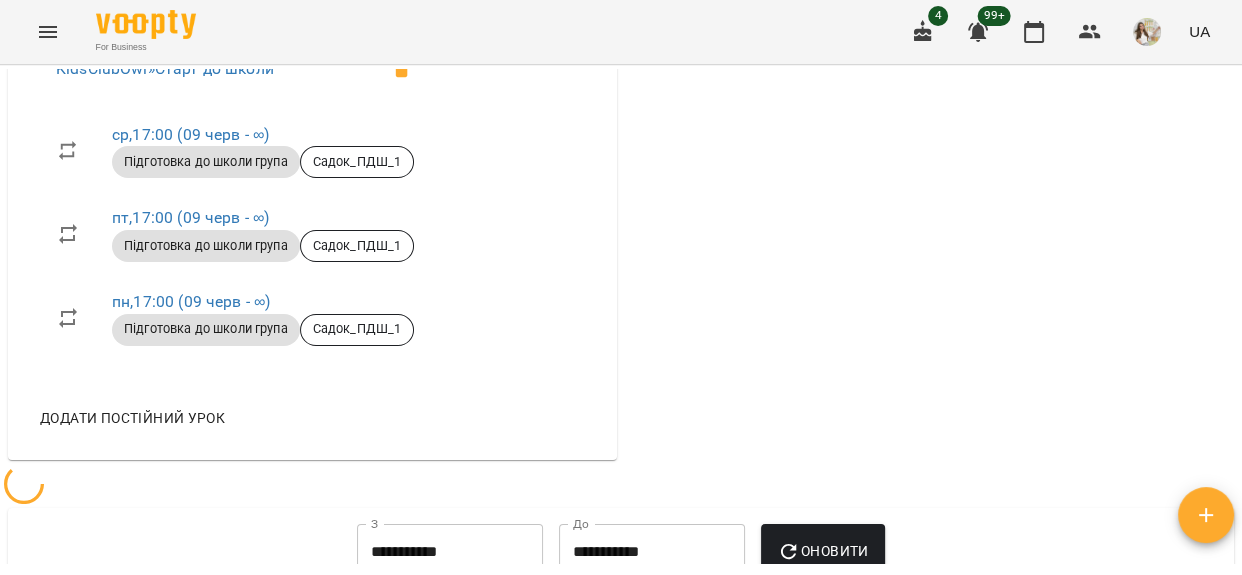 scroll, scrollTop: 859, scrollLeft: 0, axis: vertical 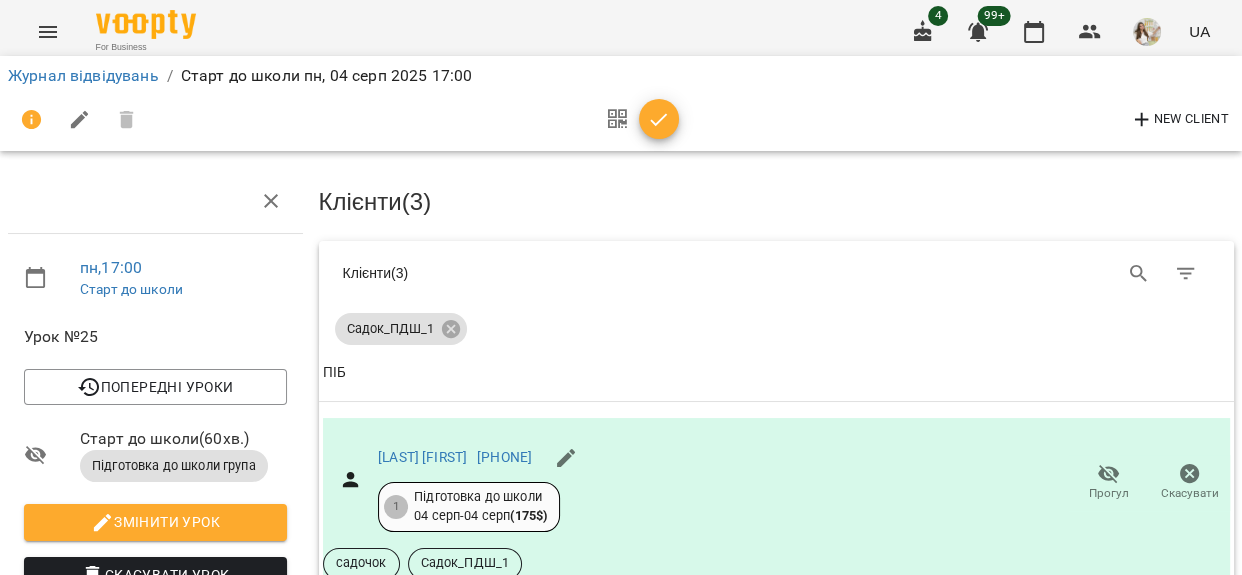 click on "Додати сплату" at bounding box center [1185, 858] 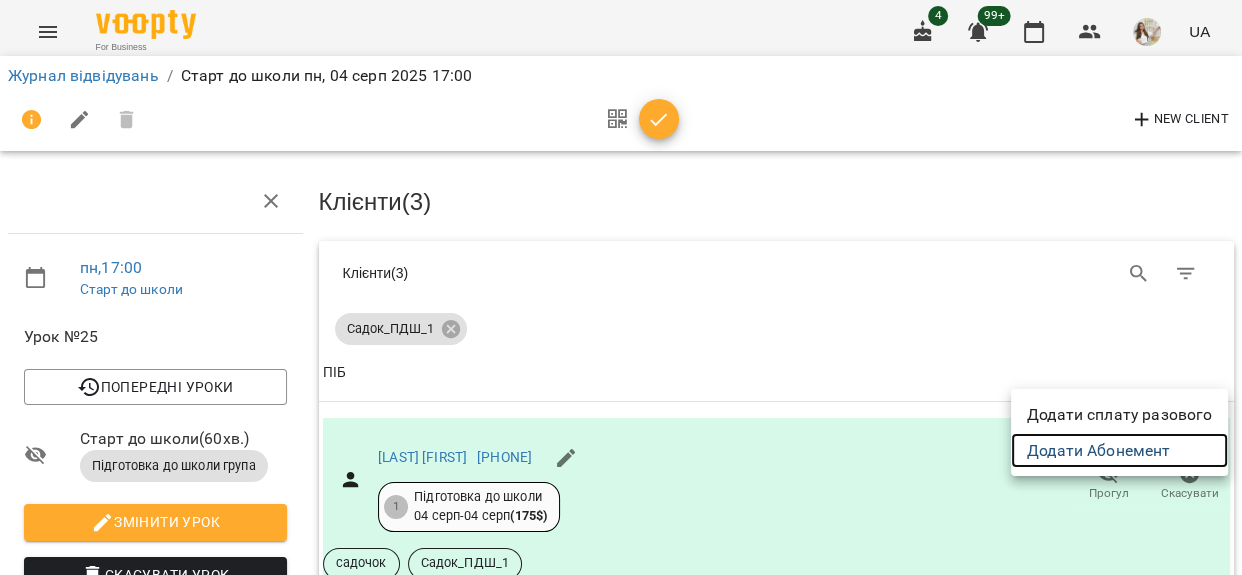 click on "Додати Абонемент" at bounding box center [1119, 451] 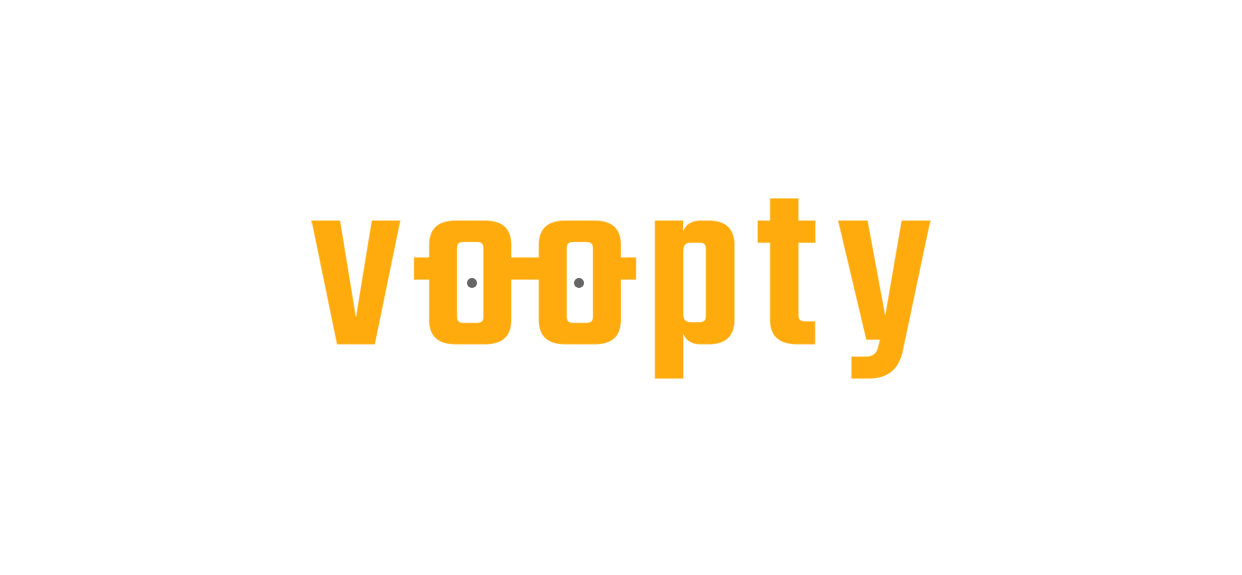 scroll, scrollTop: 0, scrollLeft: 0, axis: both 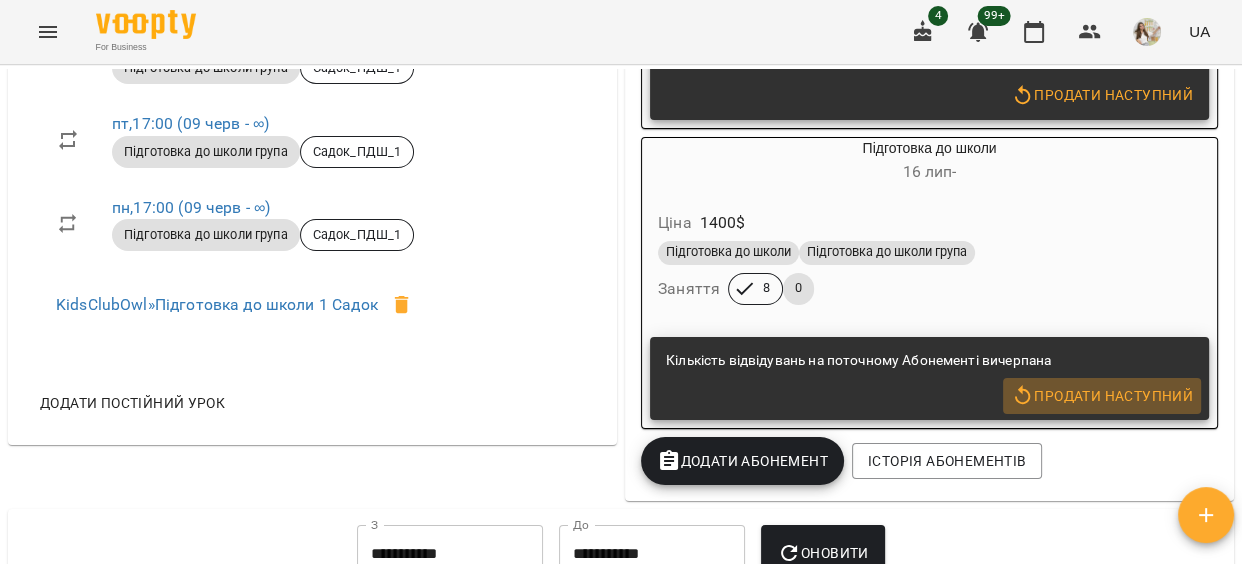 click on "Продати наступний" at bounding box center (1102, 396) 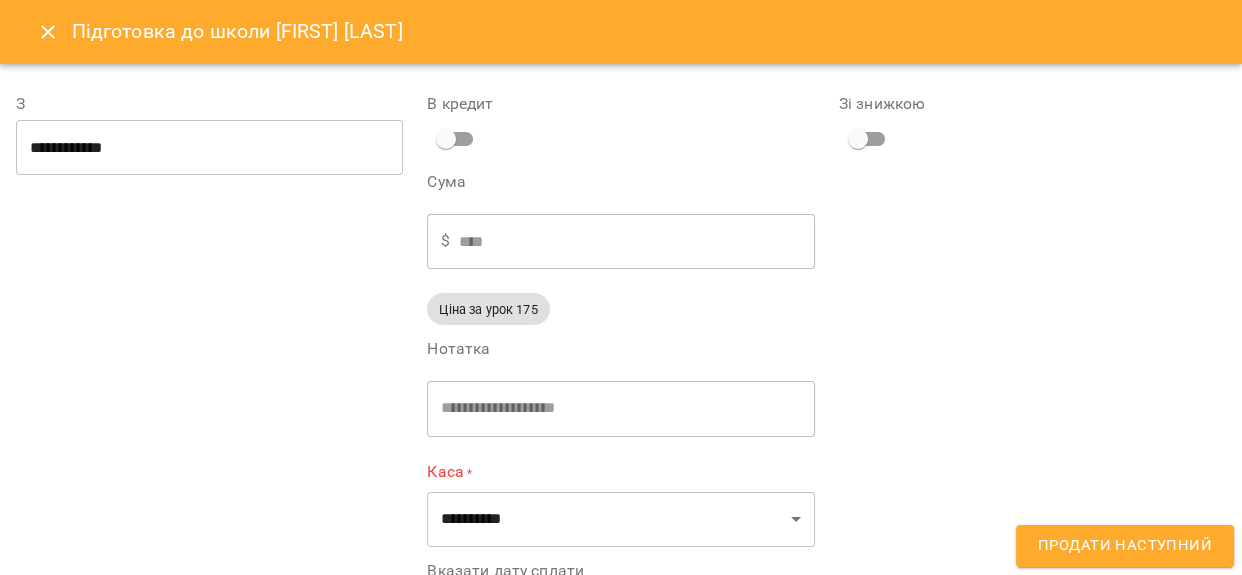 type on "**********" 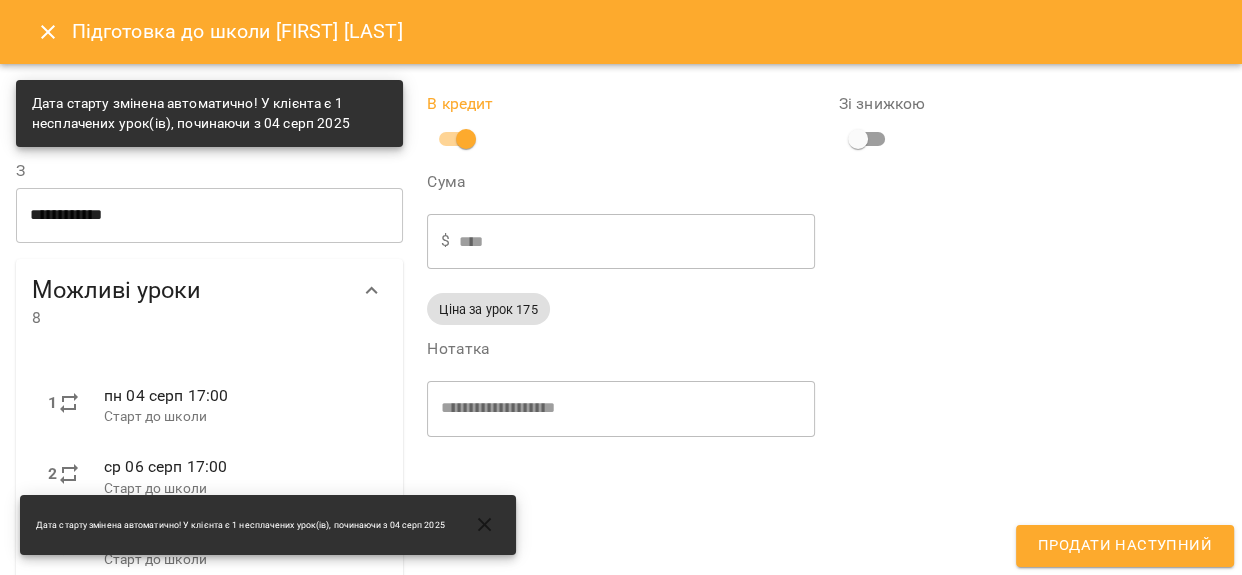 click on "Продати наступний" at bounding box center [1125, 546] 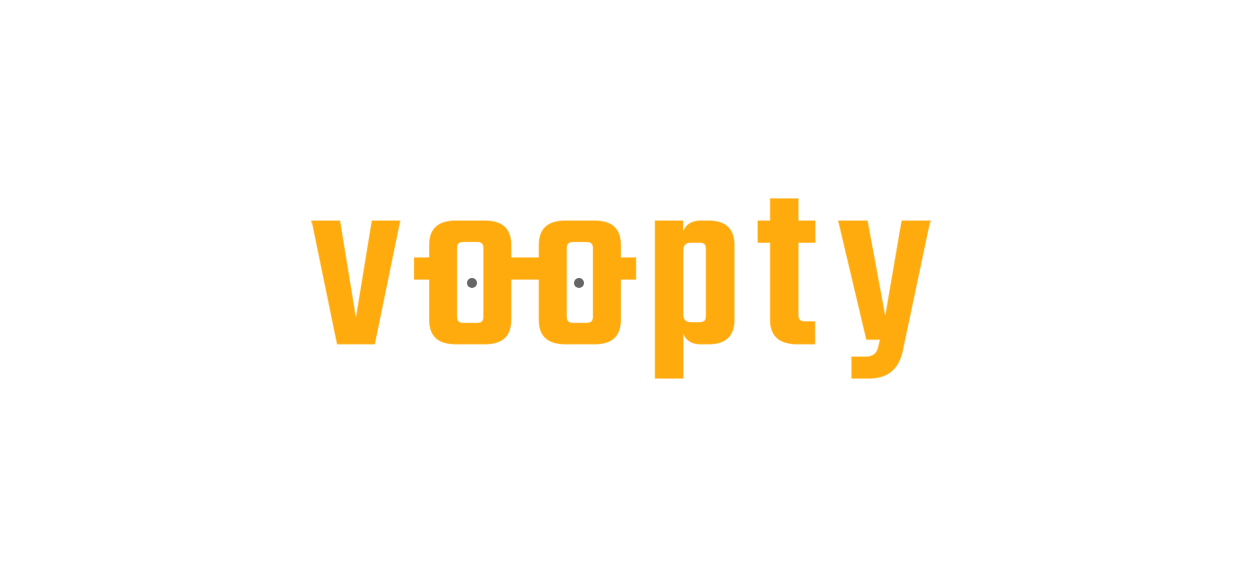 scroll, scrollTop: 0, scrollLeft: 0, axis: both 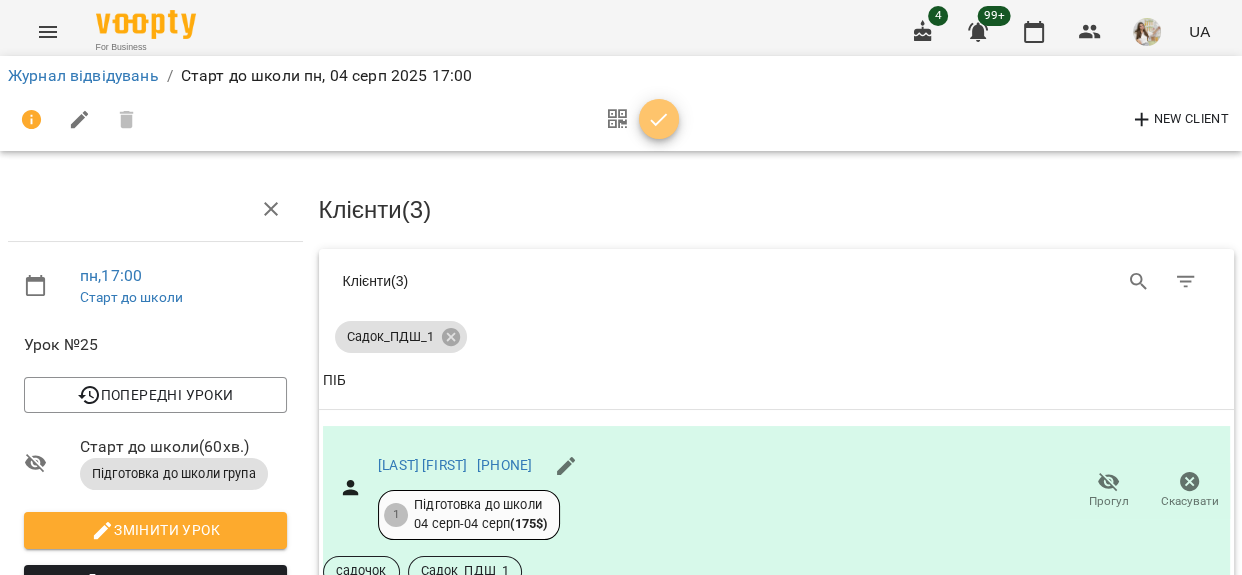 click 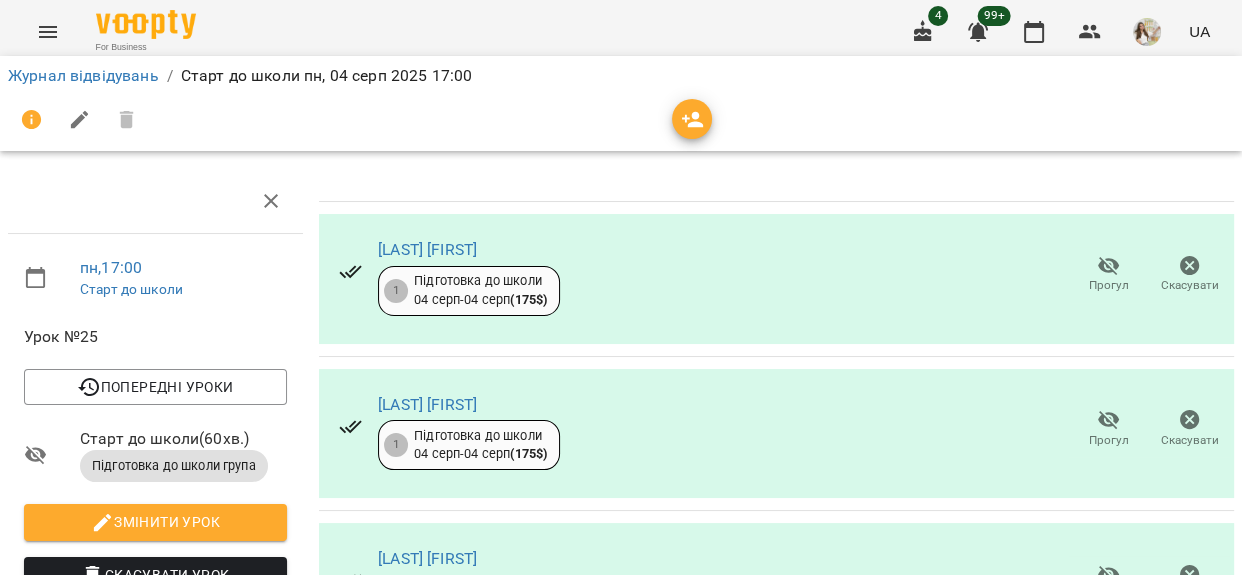 scroll, scrollTop: 181, scrollLeft: 0, axis: vertical 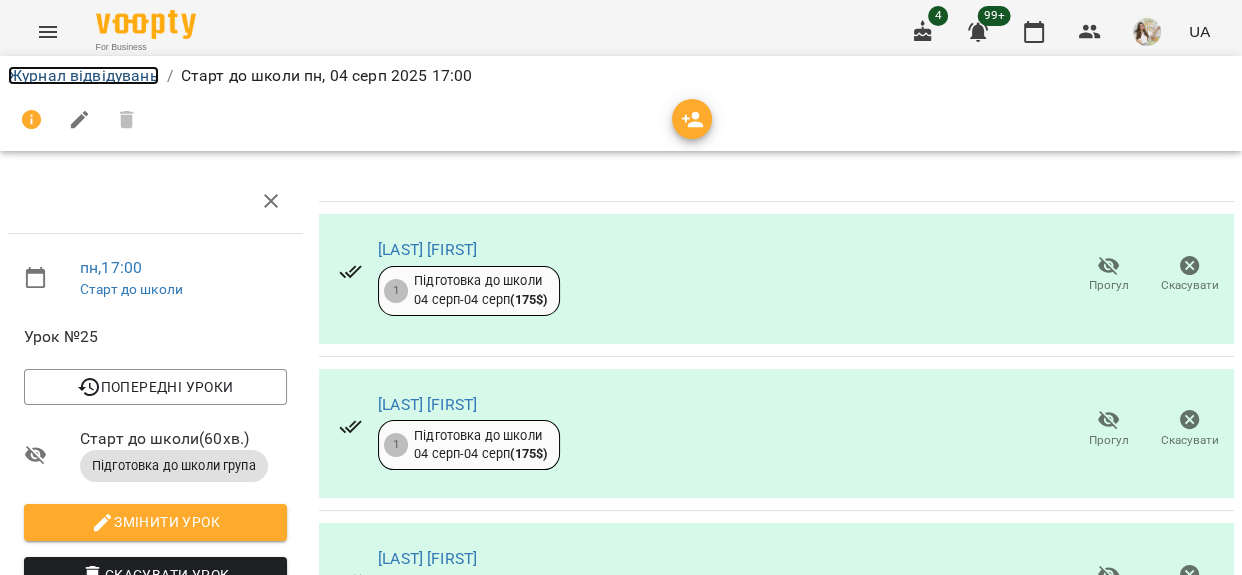 click on "Журнал відвідувань" at bounding box center (83, 75) 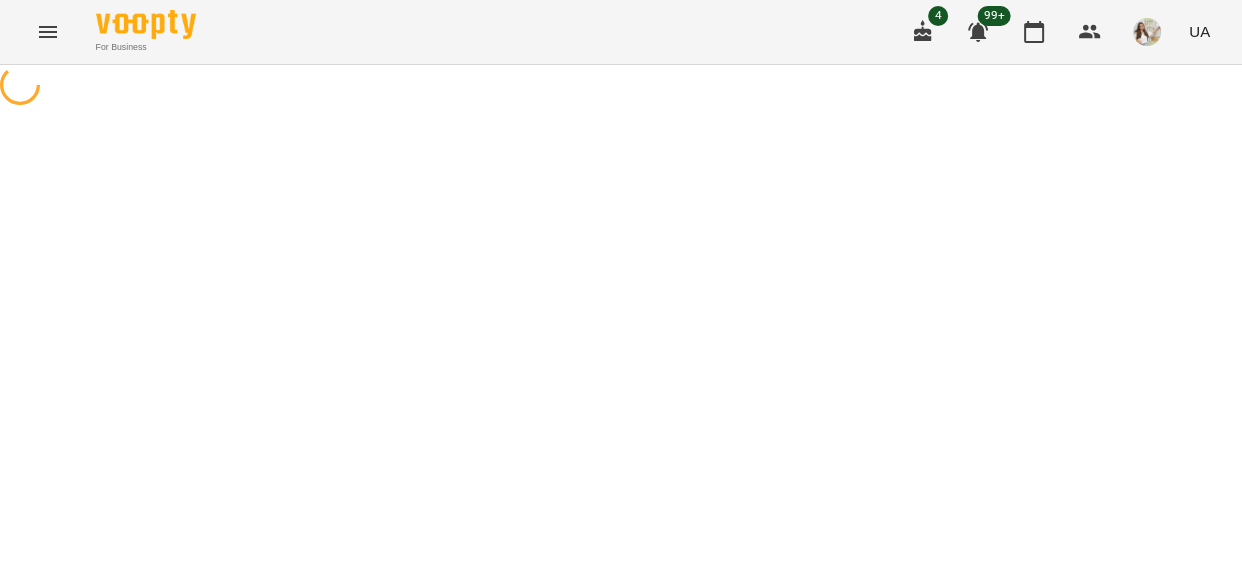 scroll, scrollTop: 0, scrollLeft: 0, axis: both 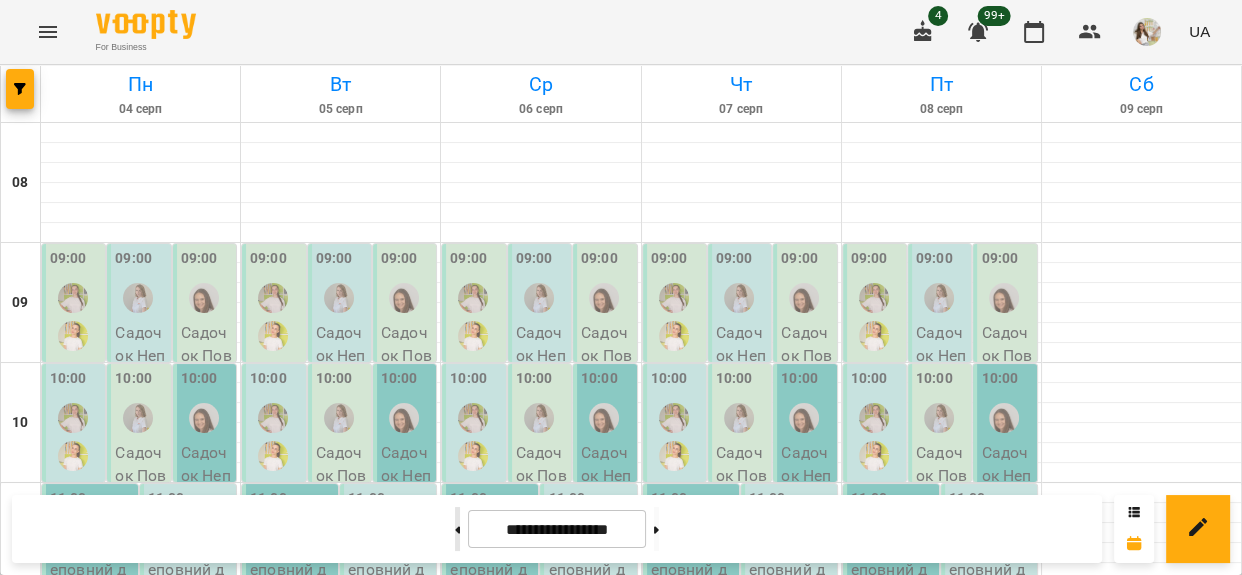 click at bounding box center [457, 529] 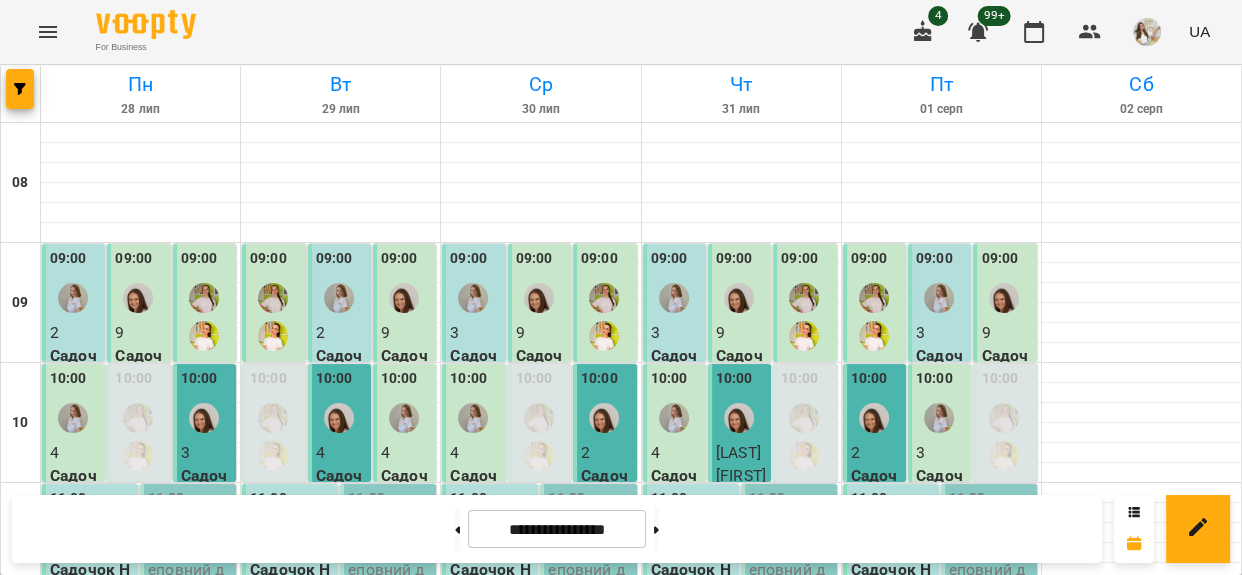 scroll, scrollTop: 727, scrollLeft: 0, axis: vertical 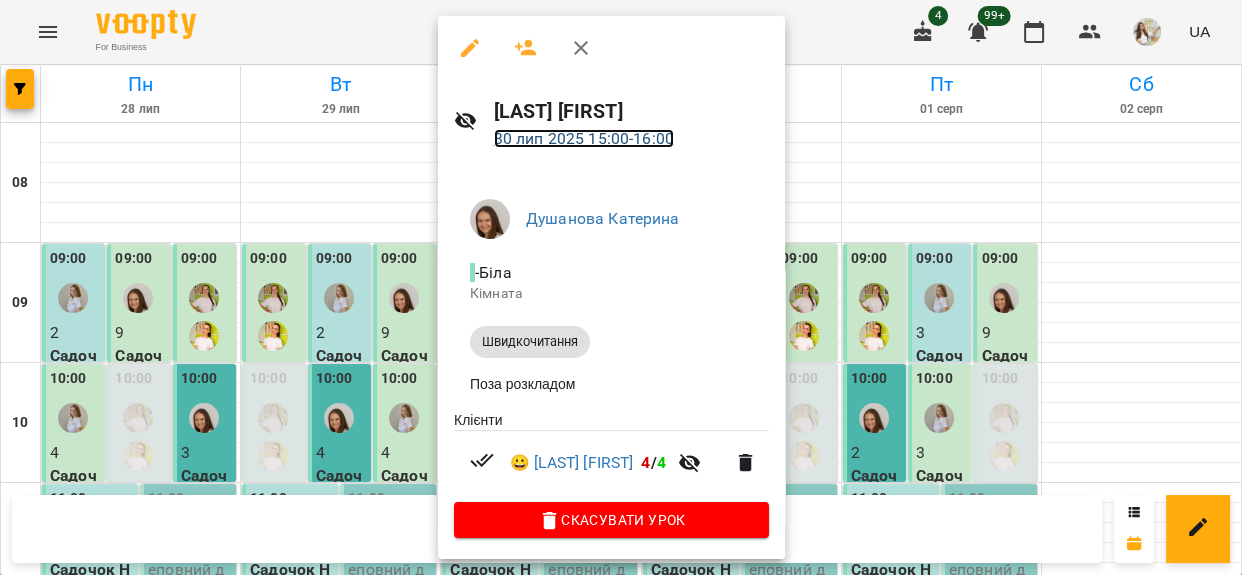 click on "30 лип 2025 15:00  -  16:00" at bounding box center [584, 138] 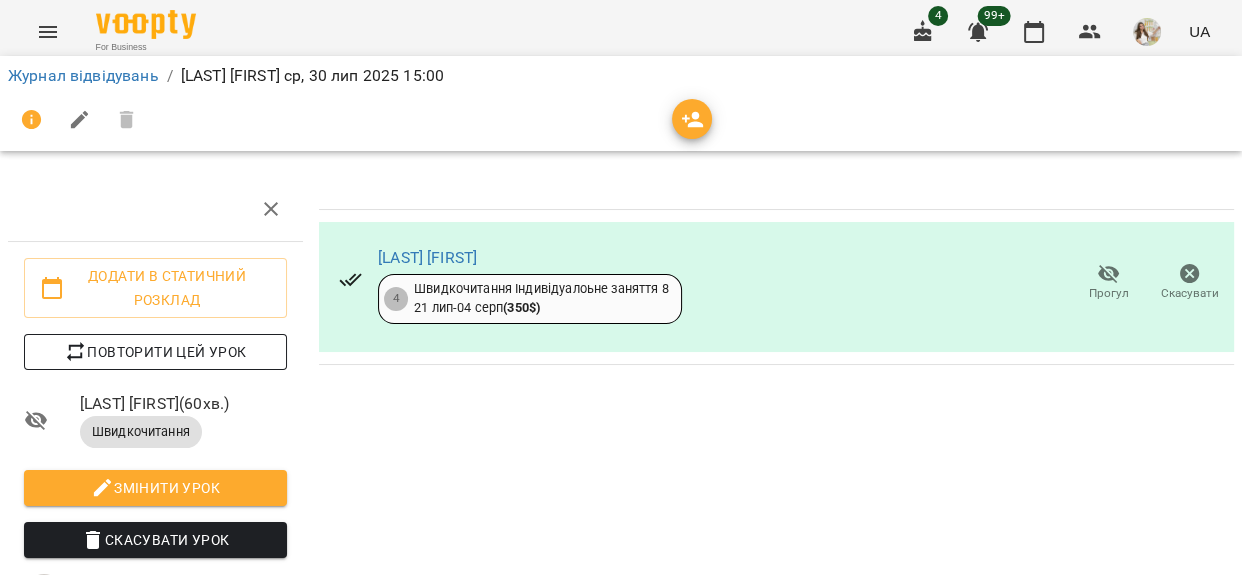 click on "Повторити цей урок" at bounding box center [155, 352] 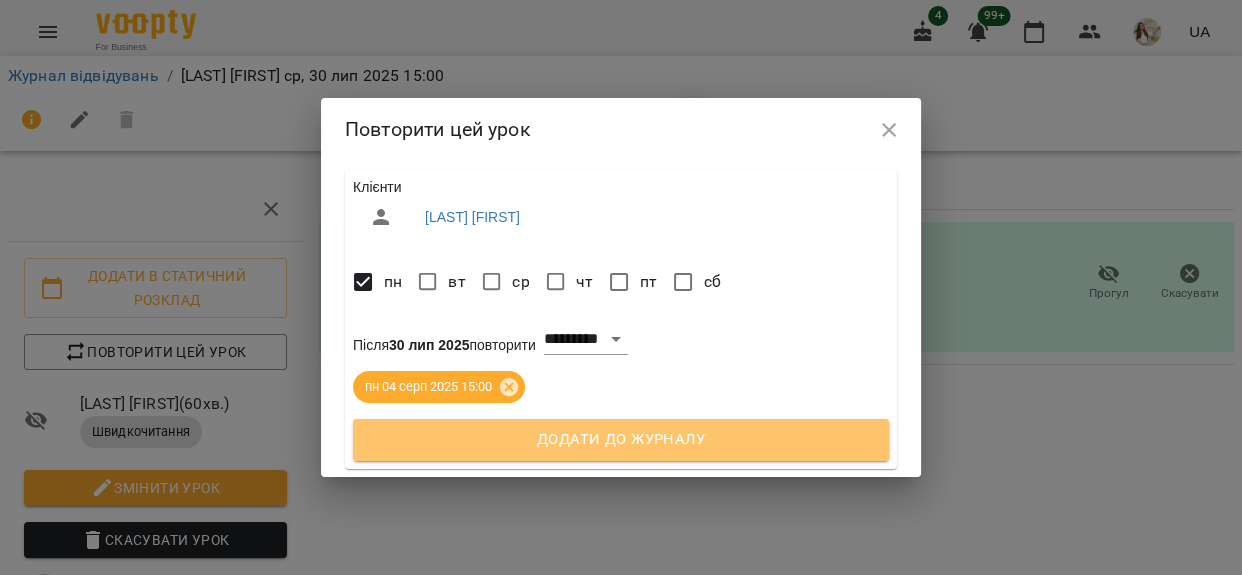 click on "Додати до журналу" at bounding box center (621, 440) 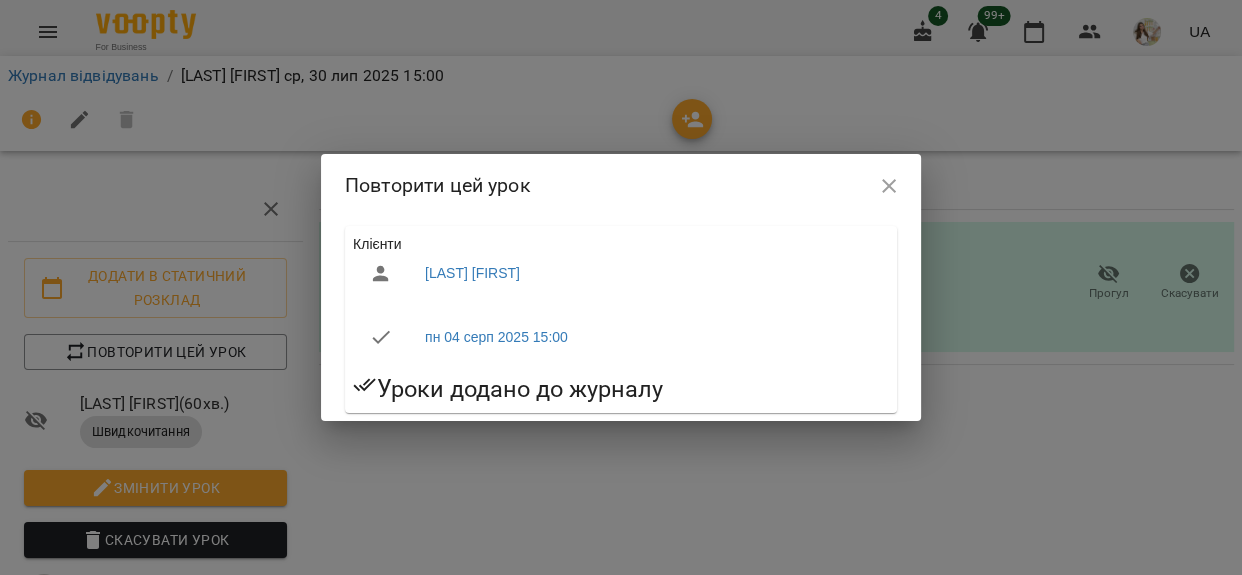 click 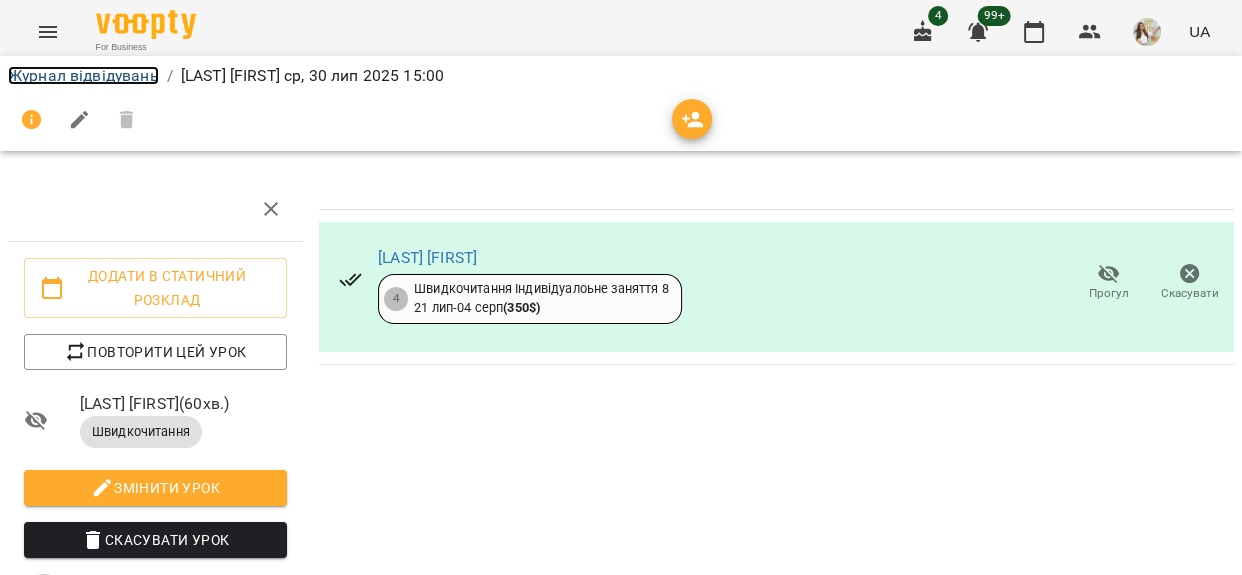 click on "Журнал відвідувань" at bounding box center (83, 75) 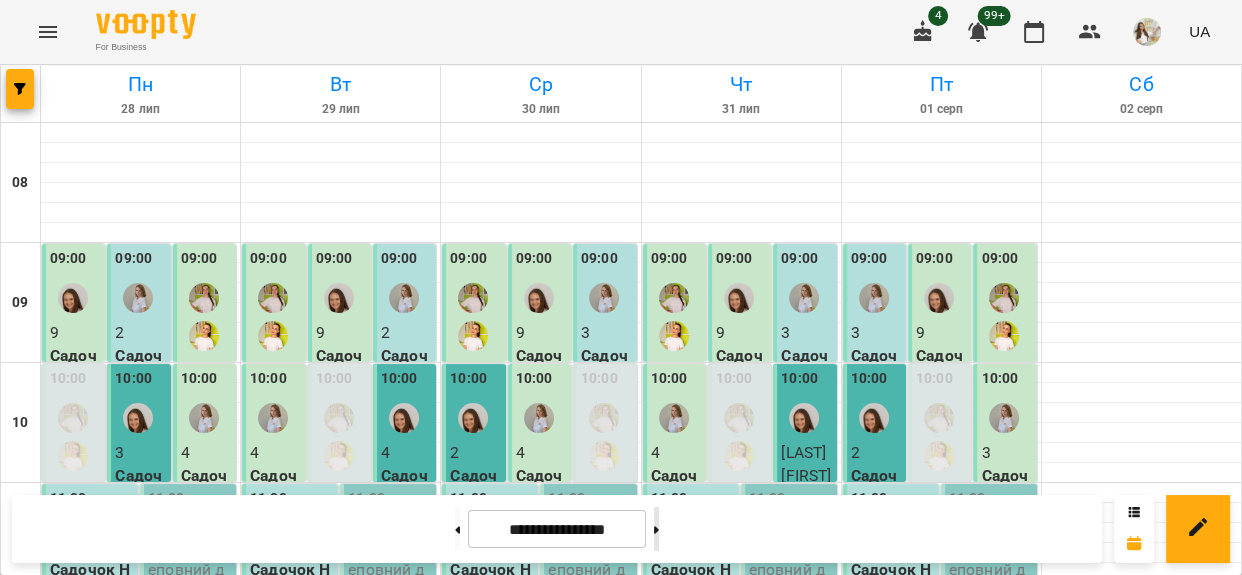 click 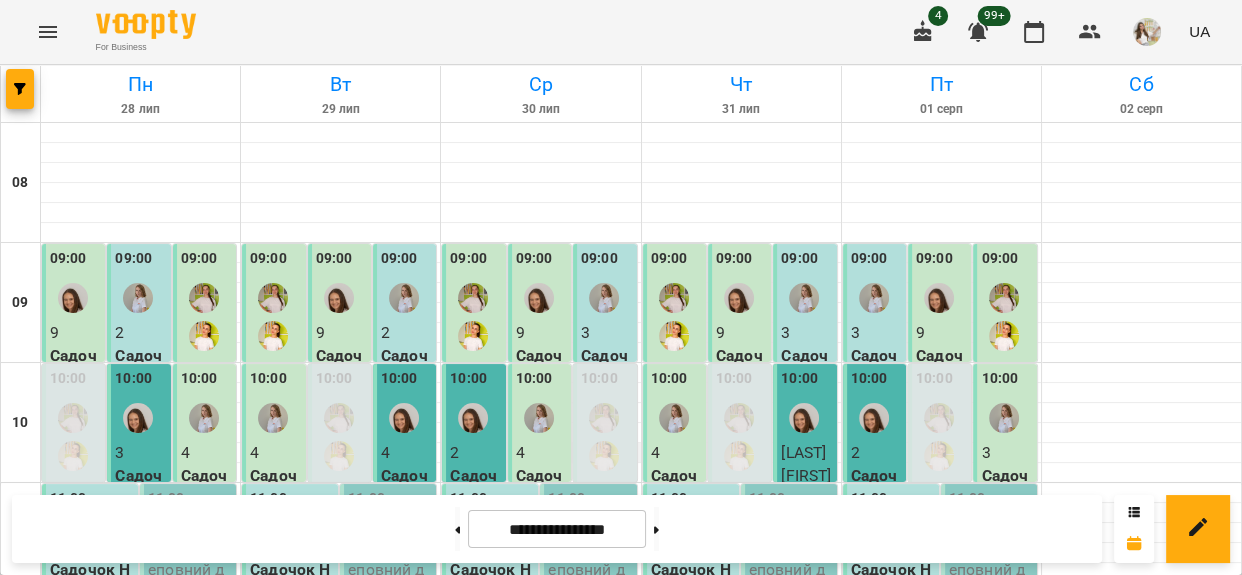 type on "**********" 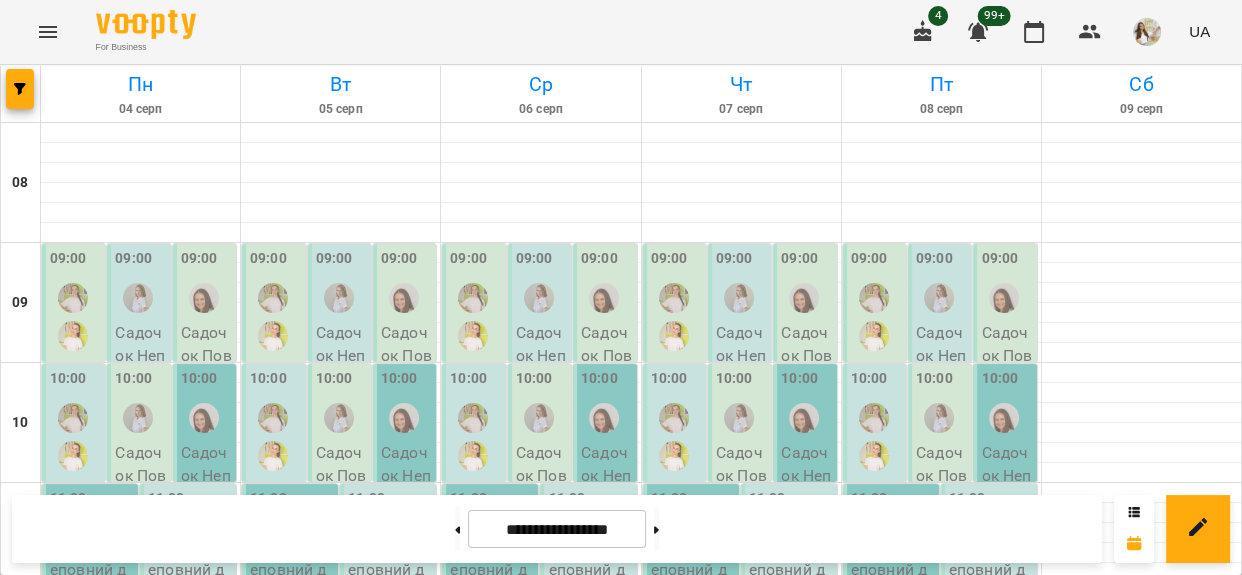 scroll, scrollTop: 636, scrollLeft: 0, axis: vertical 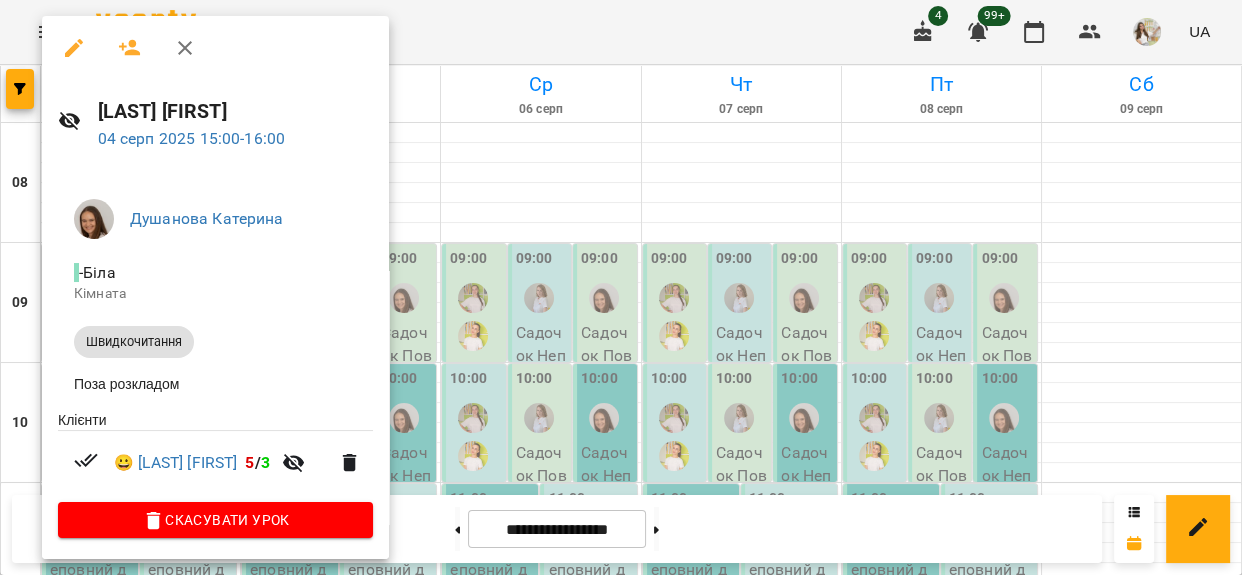 click at bounding box center [621, 287] 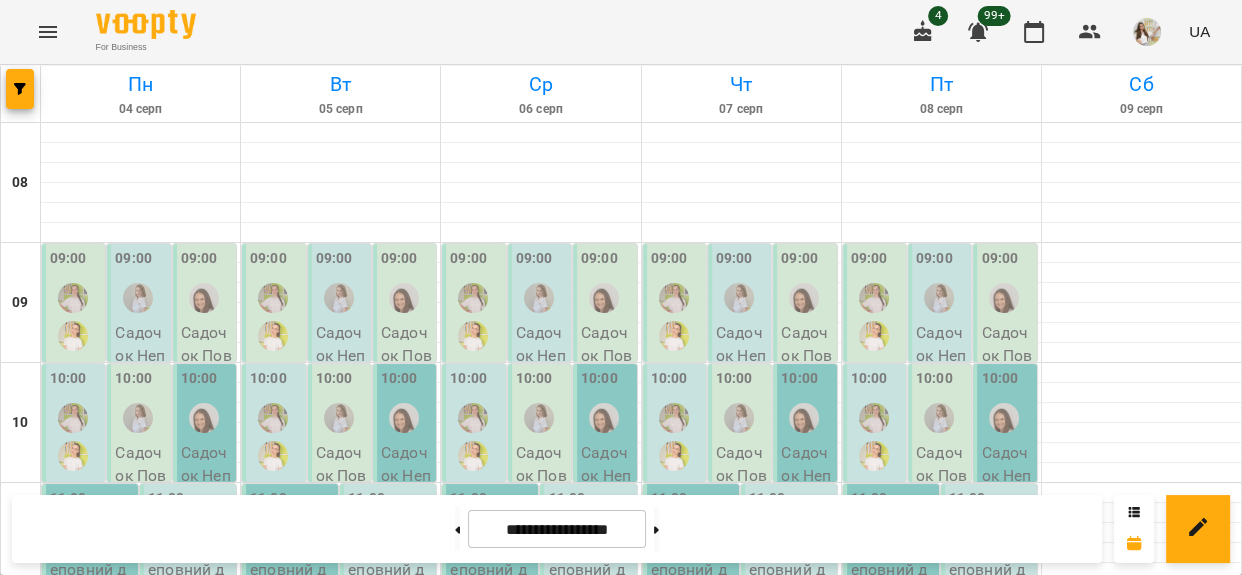 scroll, scrollTop: 0, scrollLeft: 0, axis: both 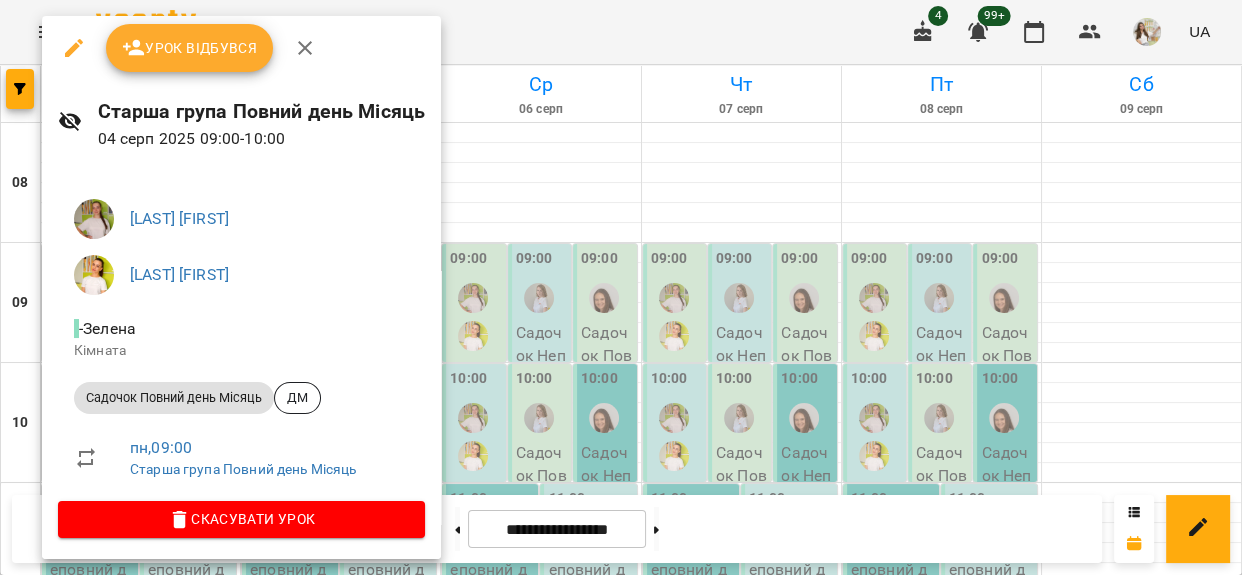 click at bounding box center (621, 287) 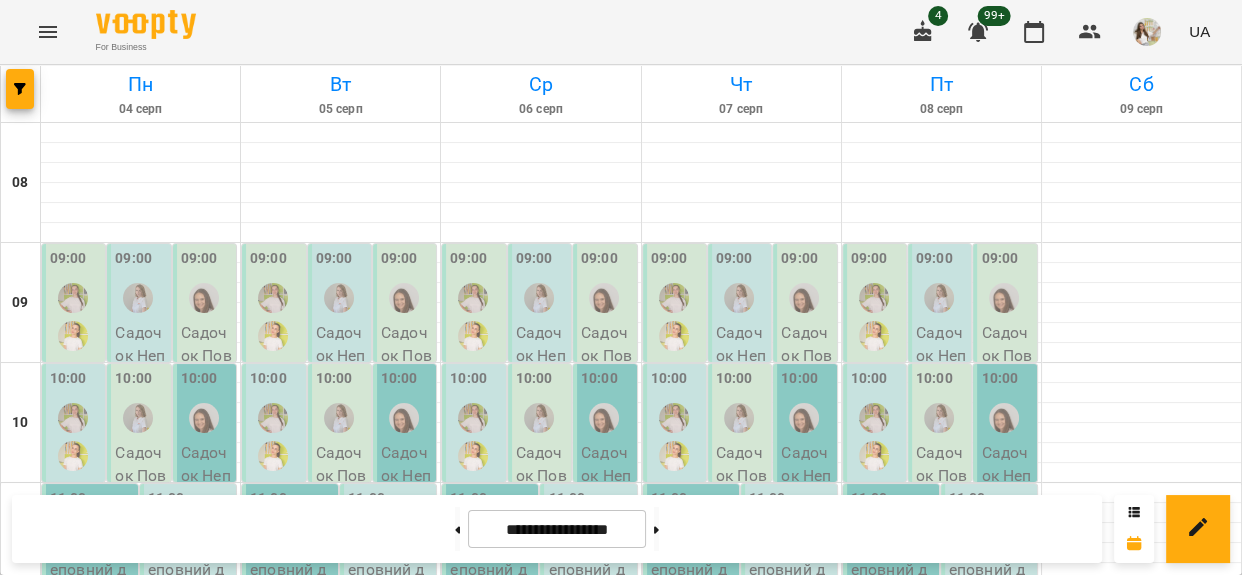 click at bounding box center [73, 298] 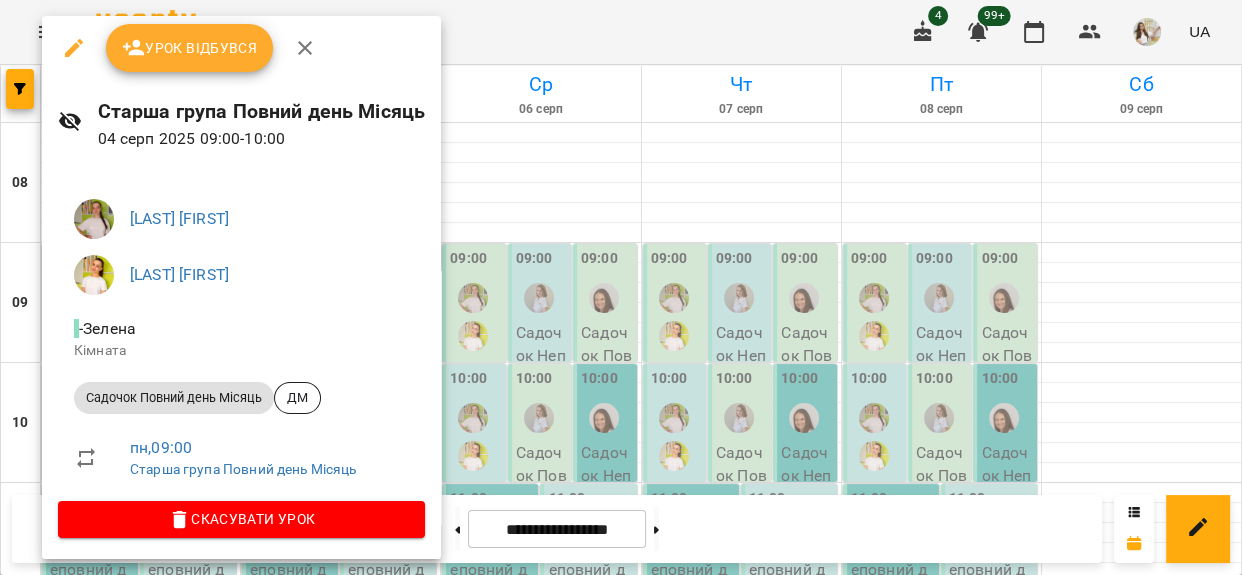 click on "Урок відбувся" at bounding box center [190, 48] 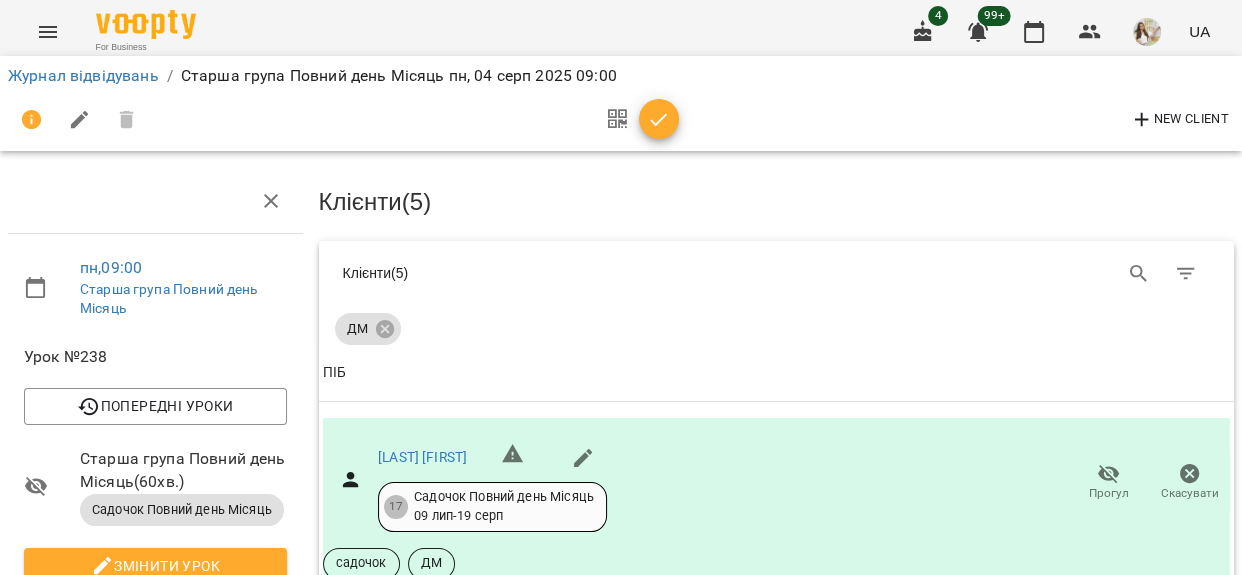 scroll, scrollTop: 704, scrollLeft: 0, axis: vertical 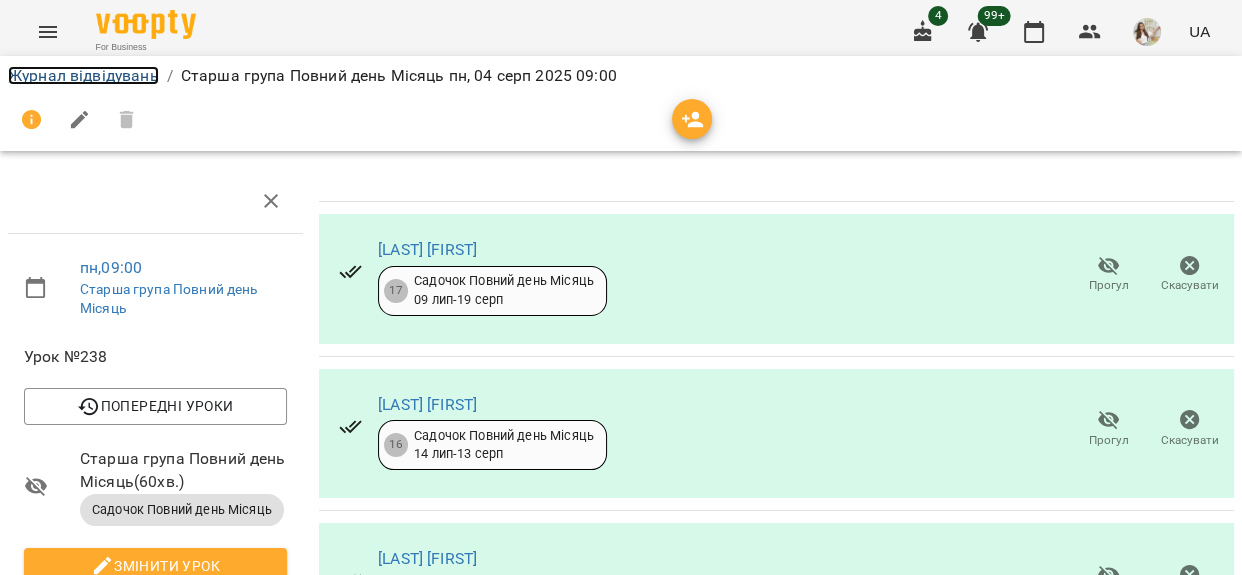 click on "Журнал відвідувань" at bounding box center (83, 75) 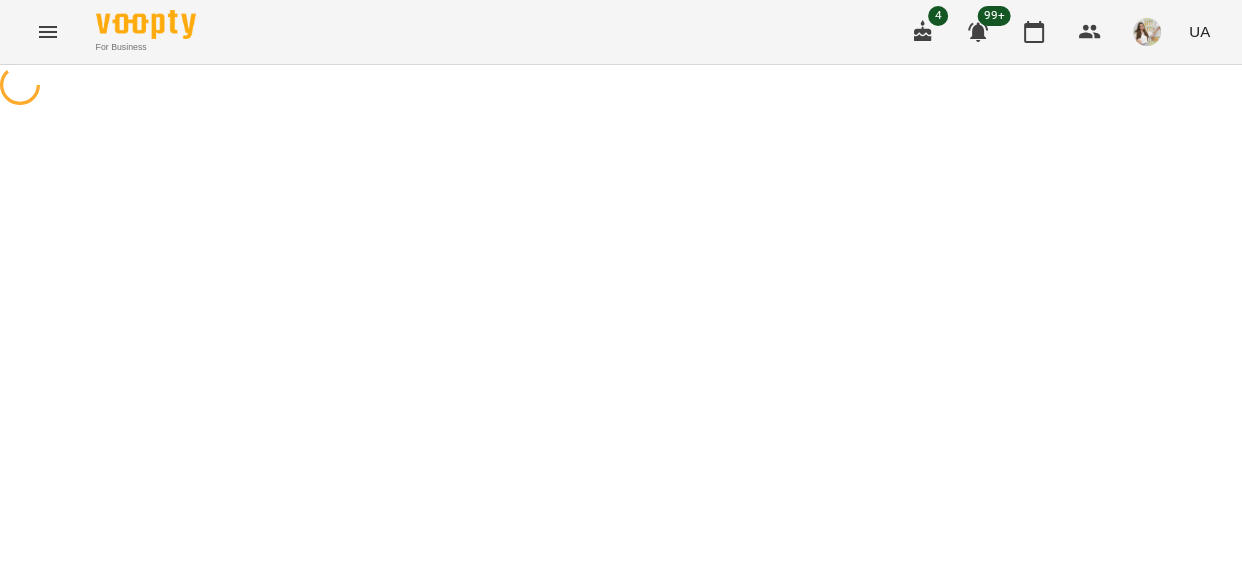 scroll, scrollTop: 0, scrollLeft: 0, axis: both 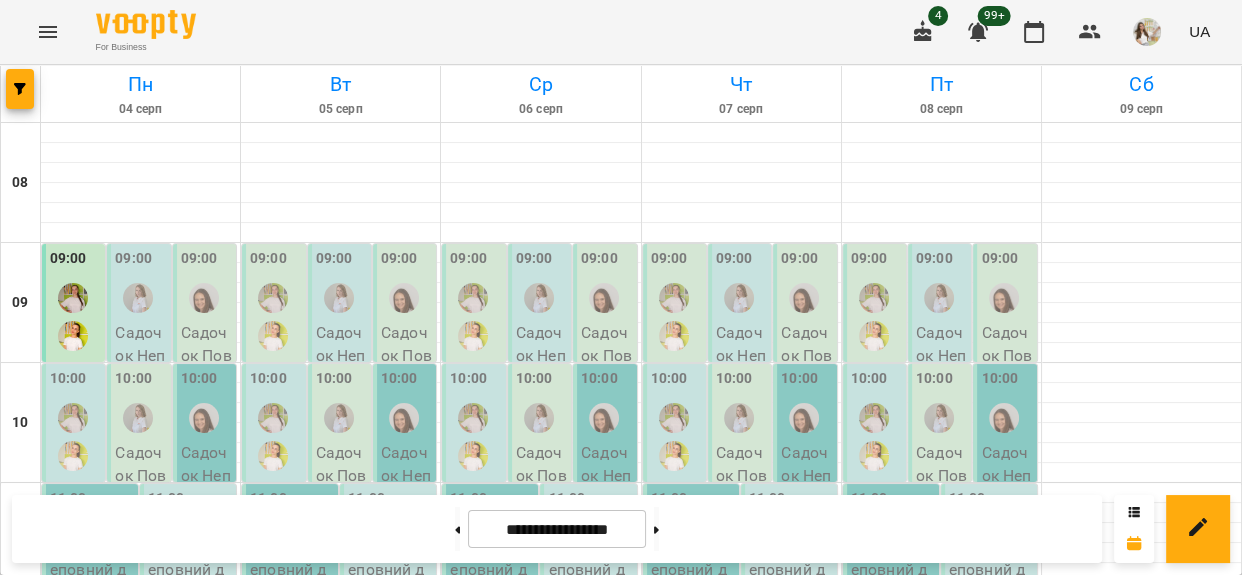 click at bounding box center (138, 298) 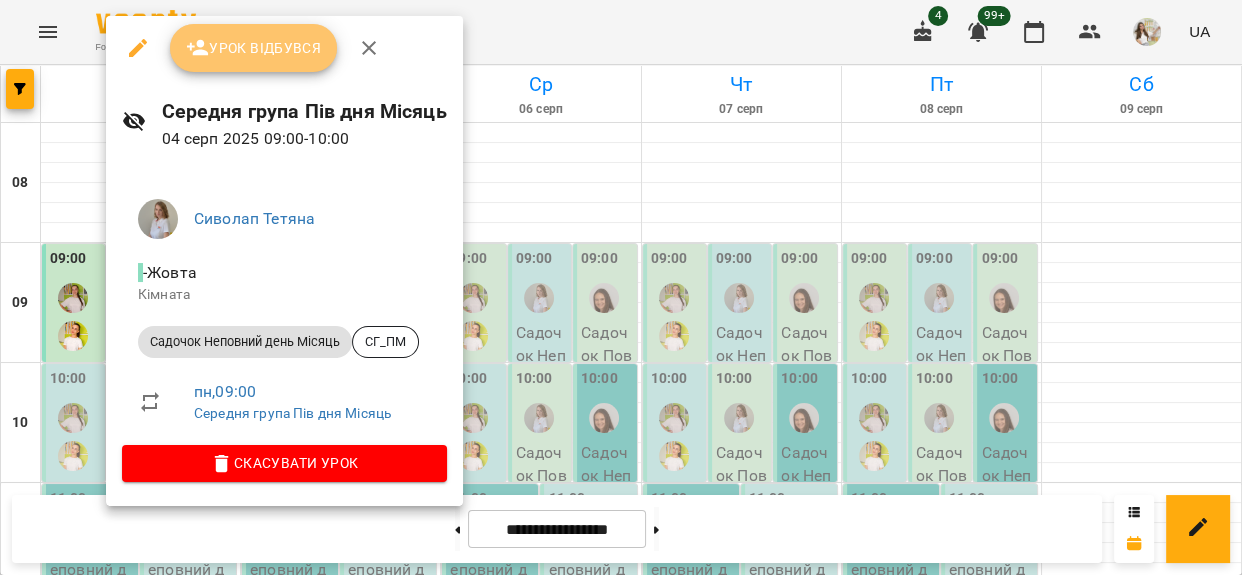 click on "Урок відбувся" at bounding box center [254, 48] 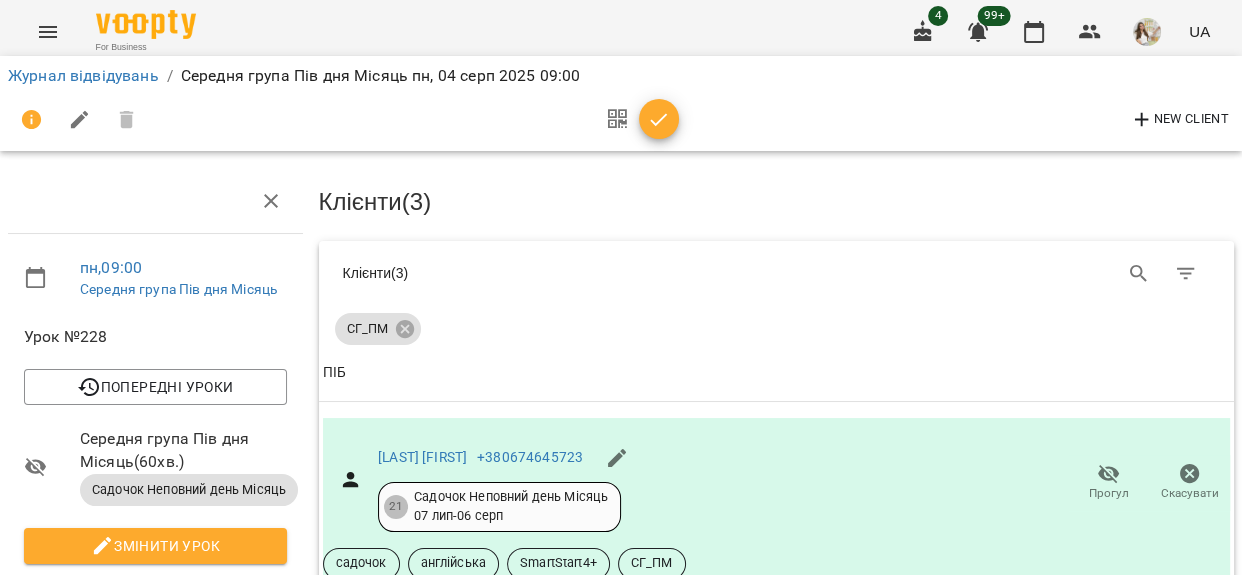 scroll, scrollTop: 497, scrollLeft: 0, axis: vertical 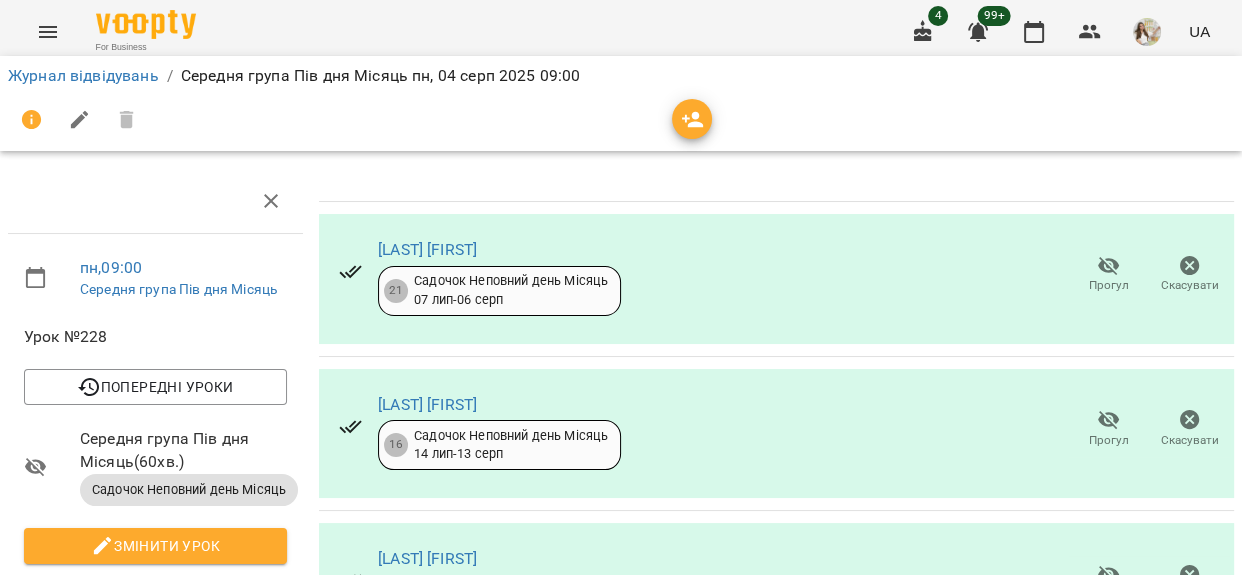 click on "Журнал відвідувань / Середня група Пів дня Місяць   пн, 04 серп 2025 09:00" at bounding box center (621, 76) 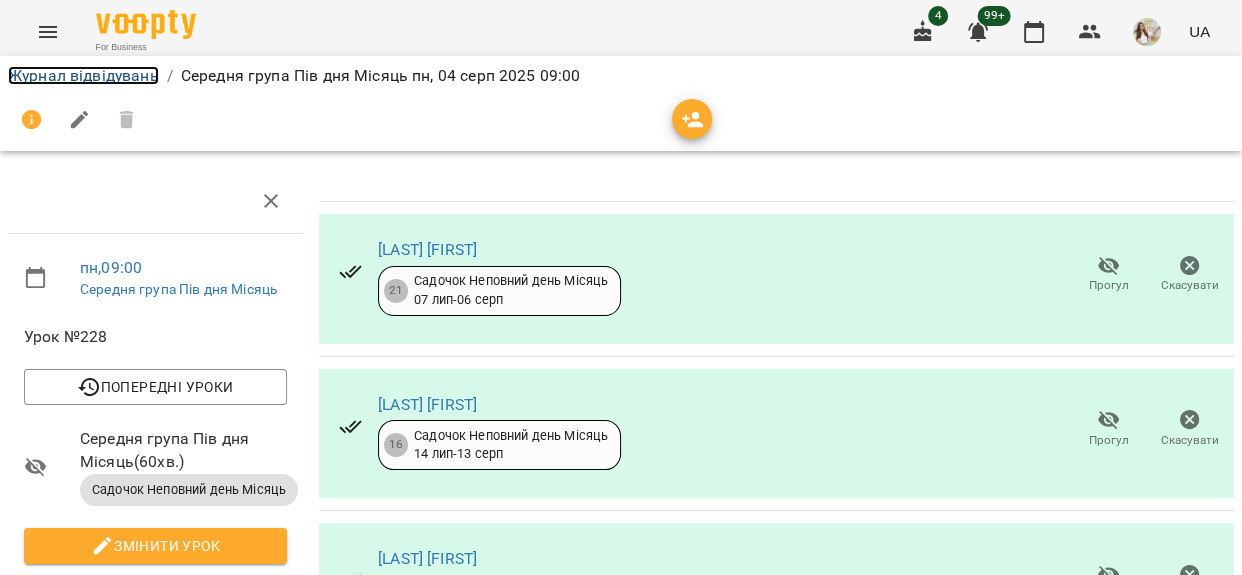 click on "Журнал відвідувань" at bounding box center (83, 75) 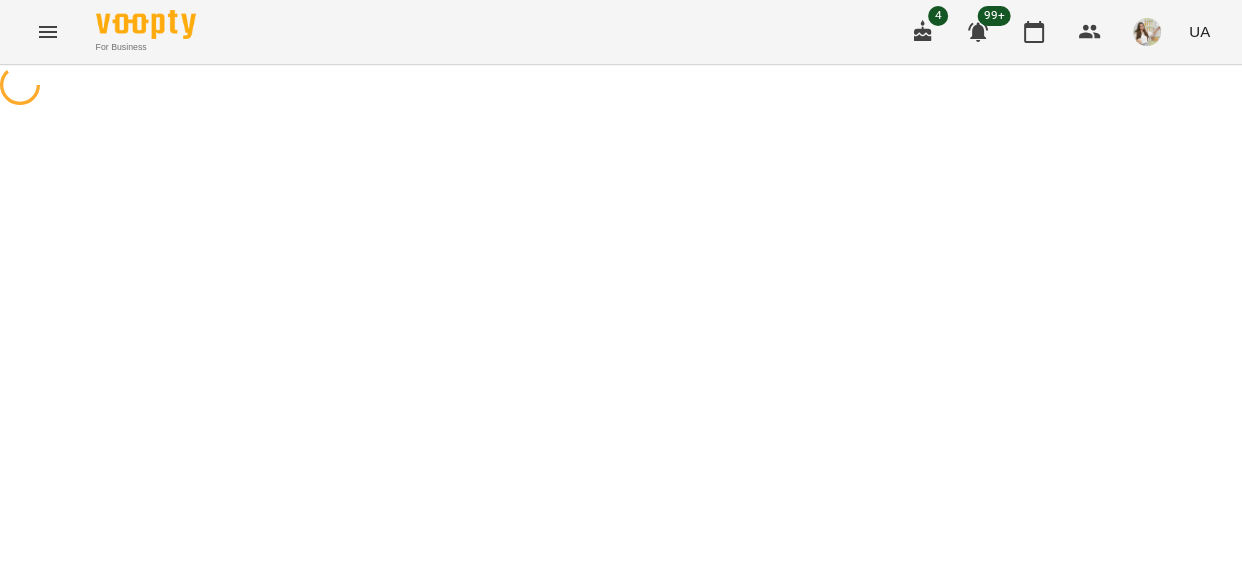 scroll, scrollTop: 0, scrollLeft: 0, axis: both 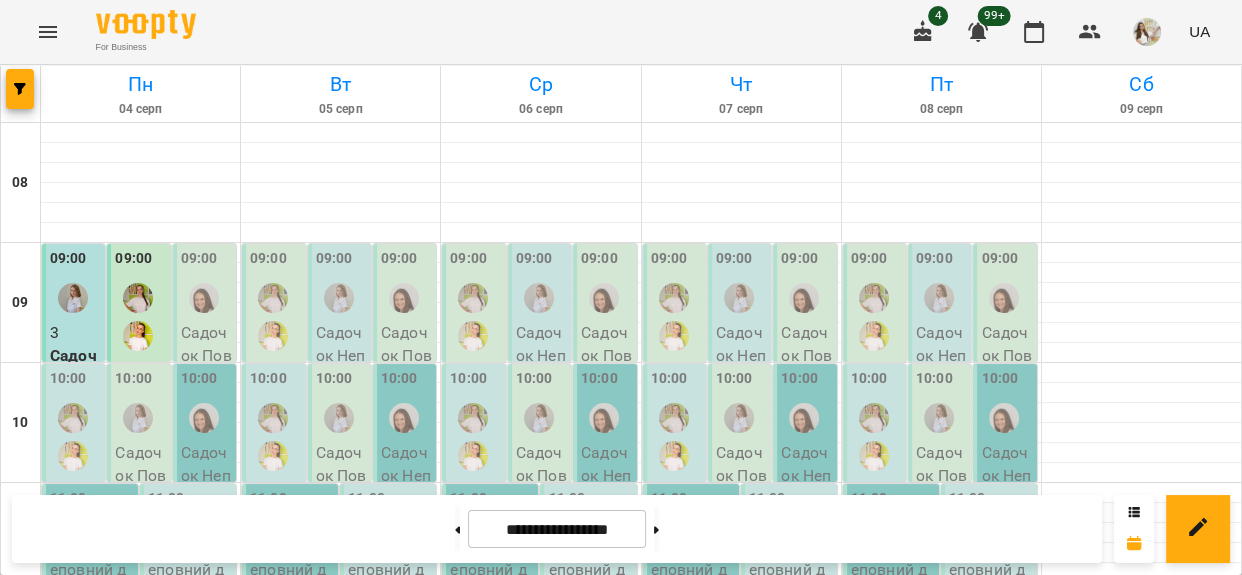 click on "09:00 Садочок Повний день Місяць - МГ_ДМ" at bounding box center (204, 355) 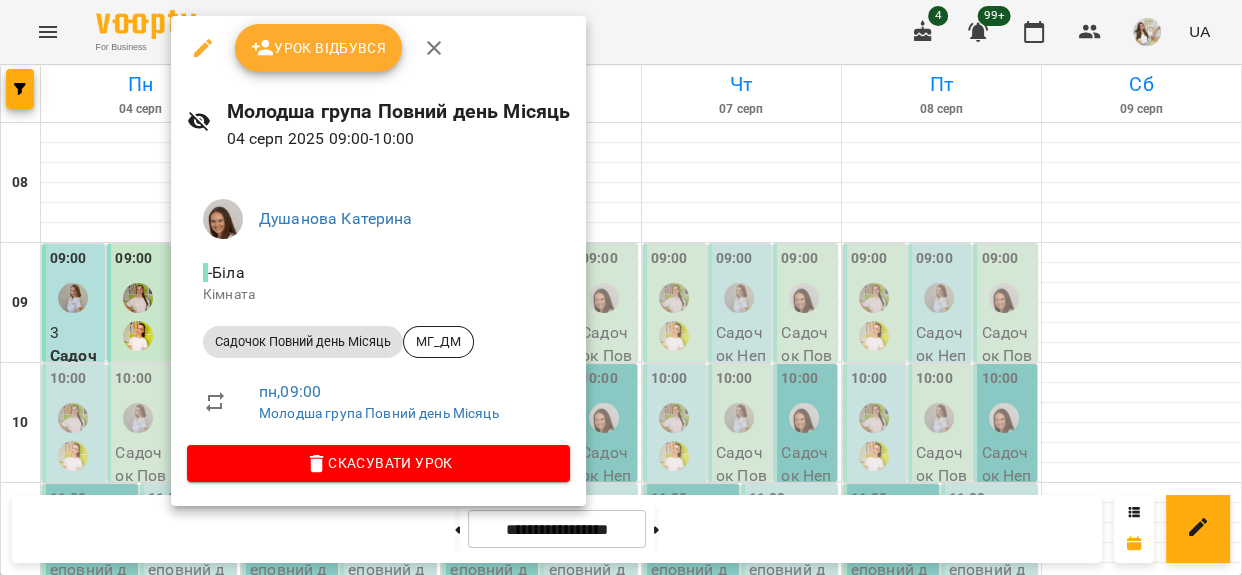 click on "Урок відбувся" at bounding box center [319, 48] 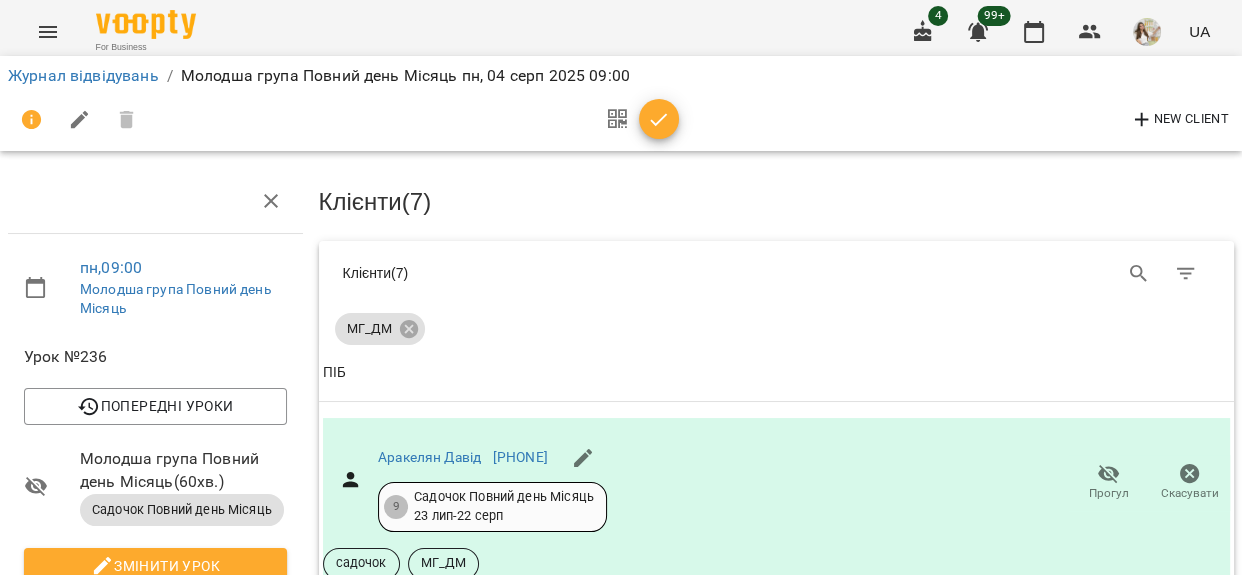 scroll, scrollTop: 1090, scrollLeft: 0, axis: vertical 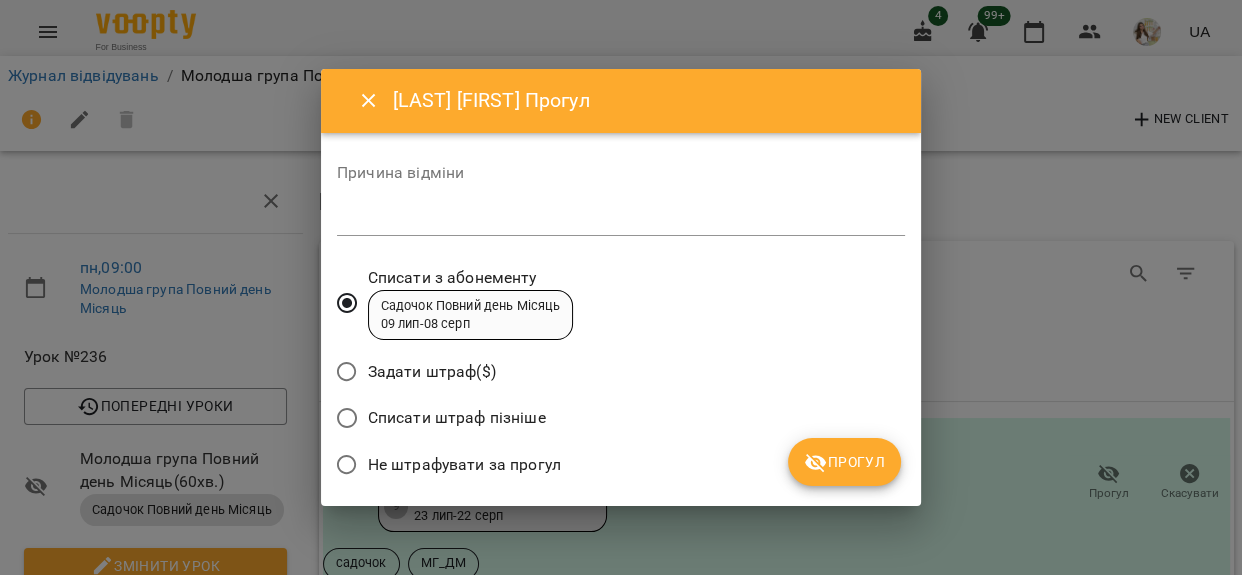 click at bounding box center (621, 219) 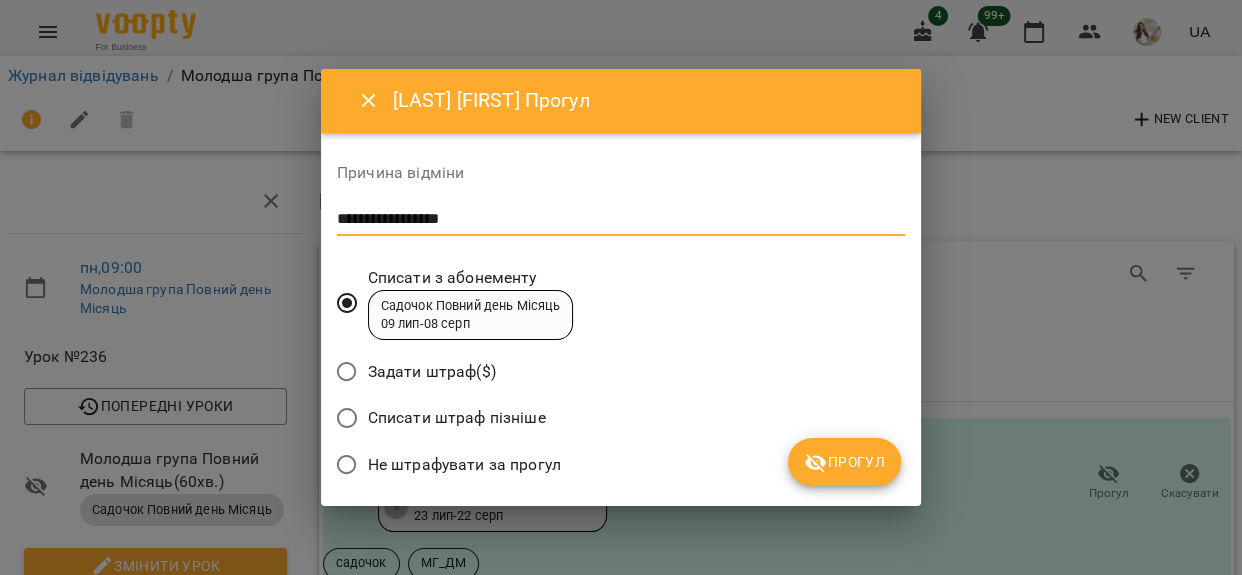 type on "**********" 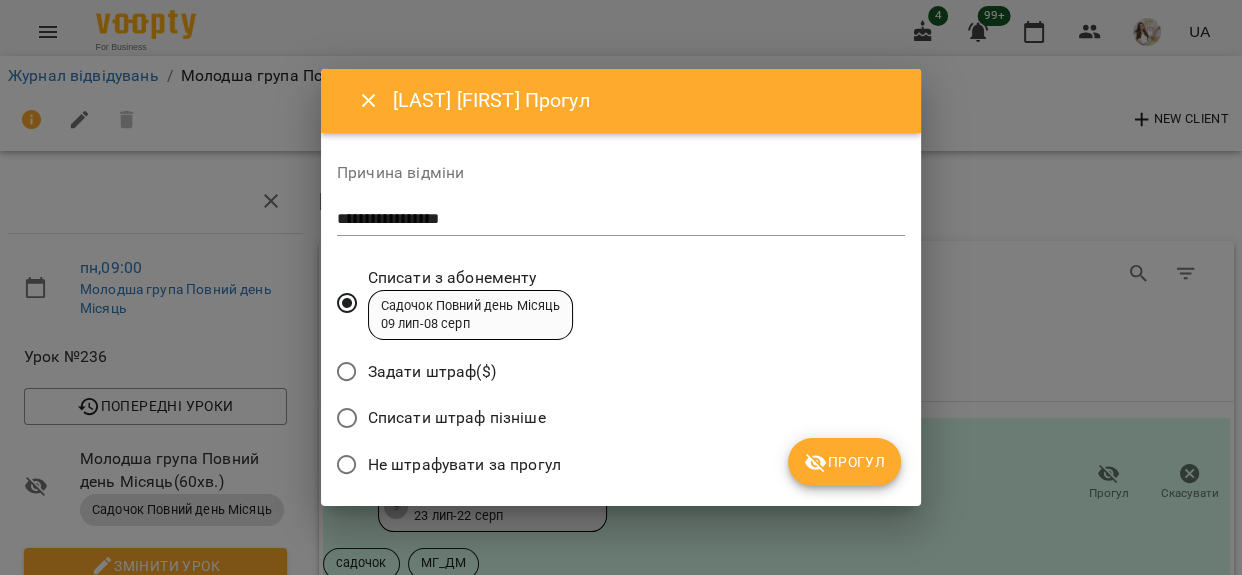 click on "Не штрафувати за прогул" at bounding box center (464, 465) 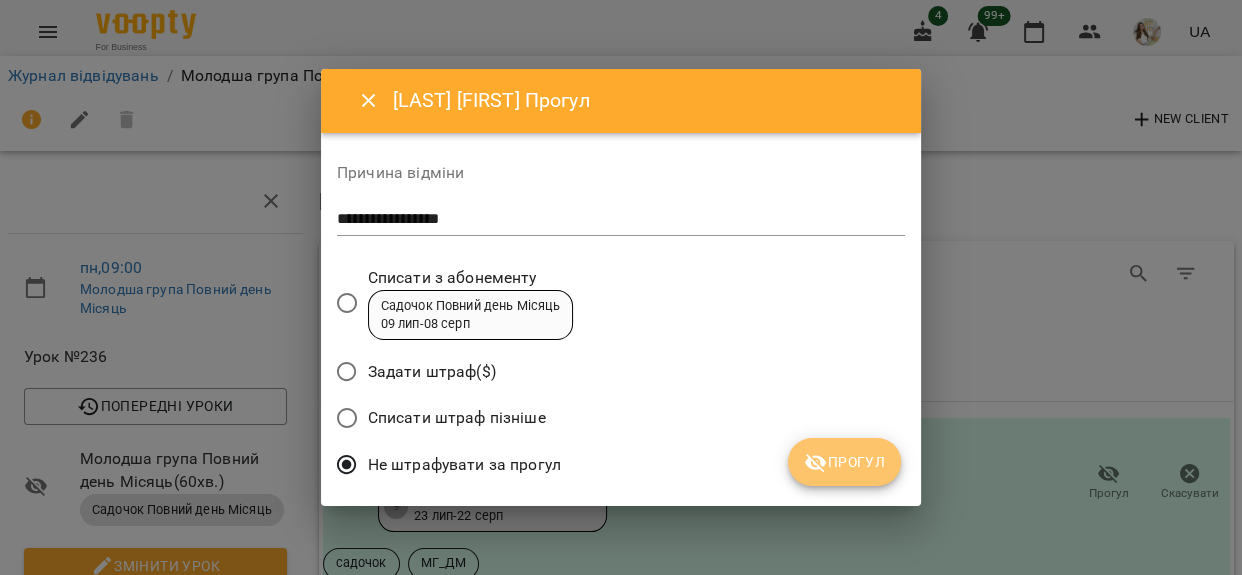 click on "Прогул" at bounding box center [844, 462] 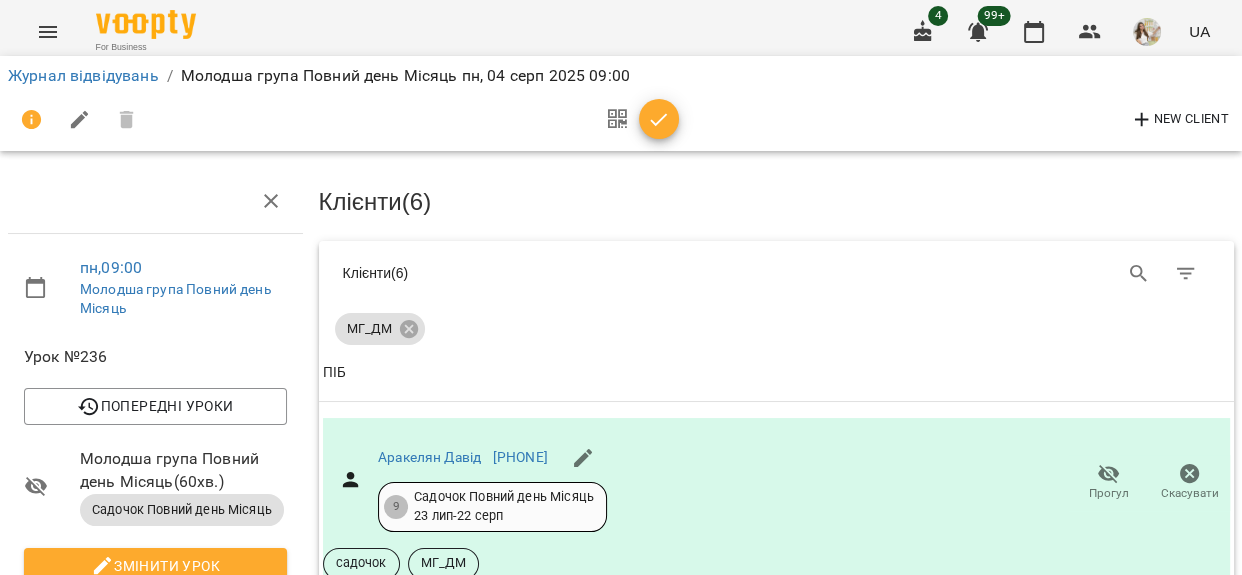 scroll, scrollTop: 1238, scrollLeft: 0, axis: vertical 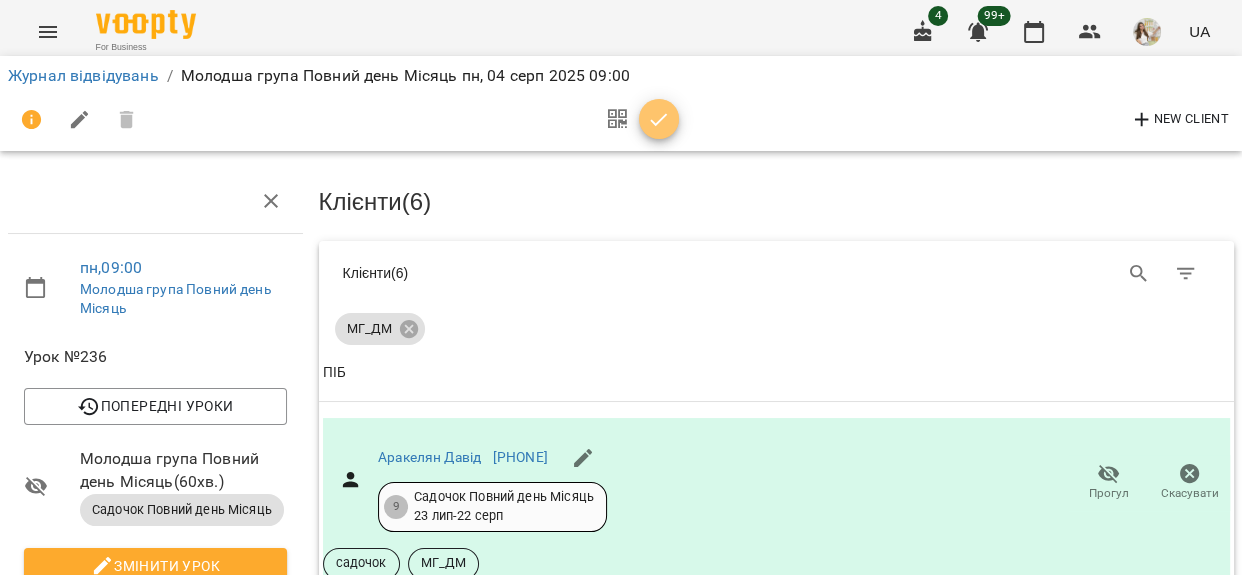 click 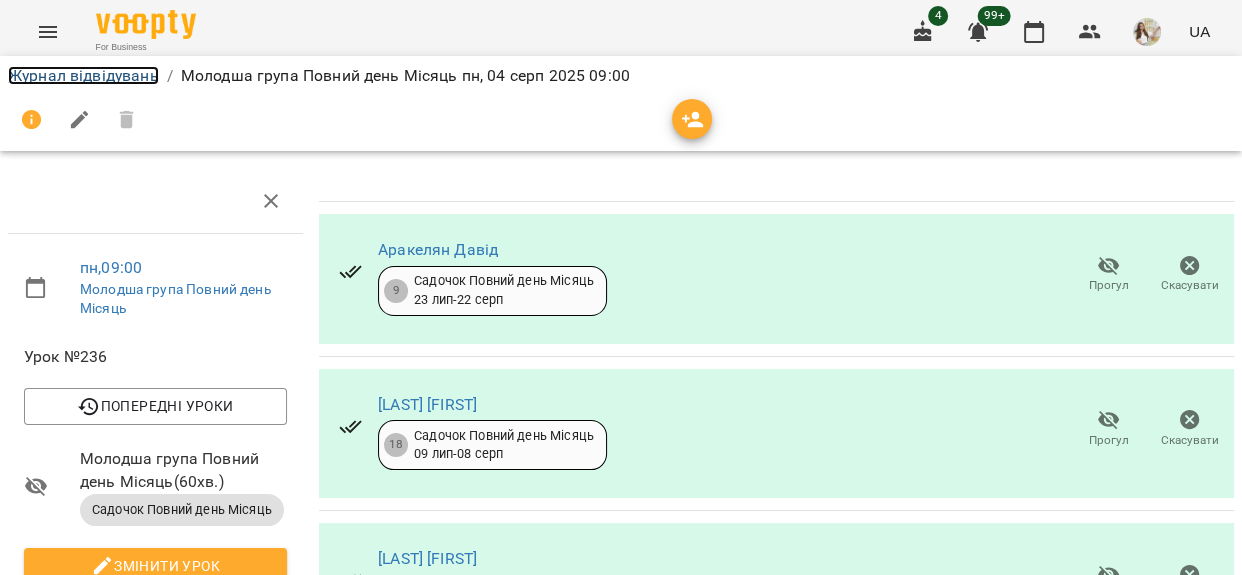 click on "Журнал відвідувань" at bounding box center [83, 75] 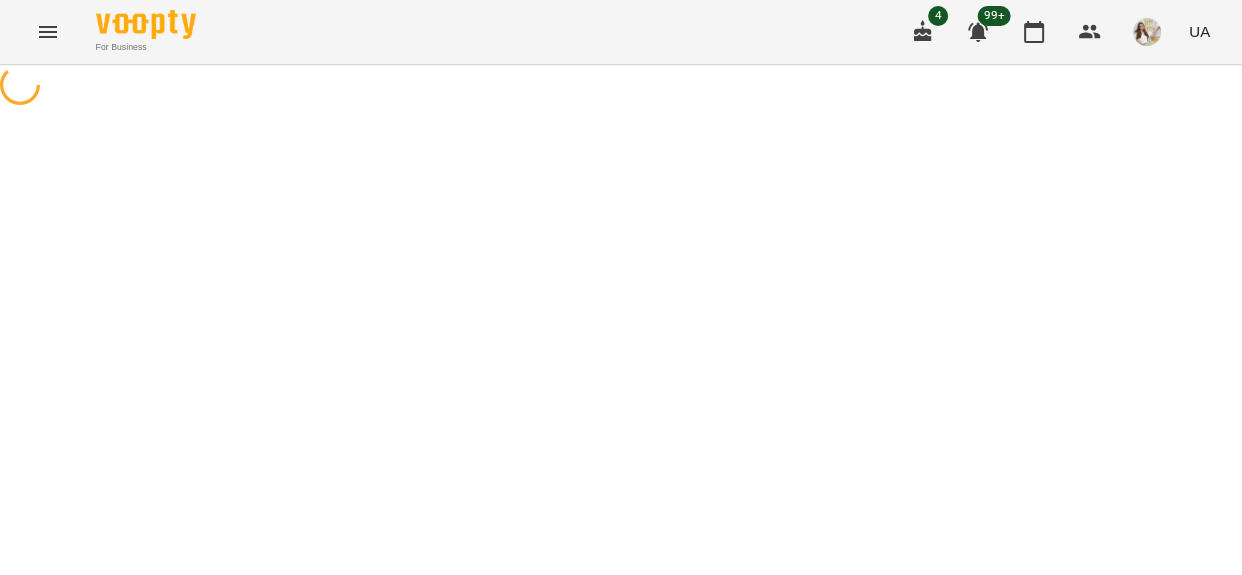 scroll, scrollTop: 0, scrollLeft: 0, axis: both 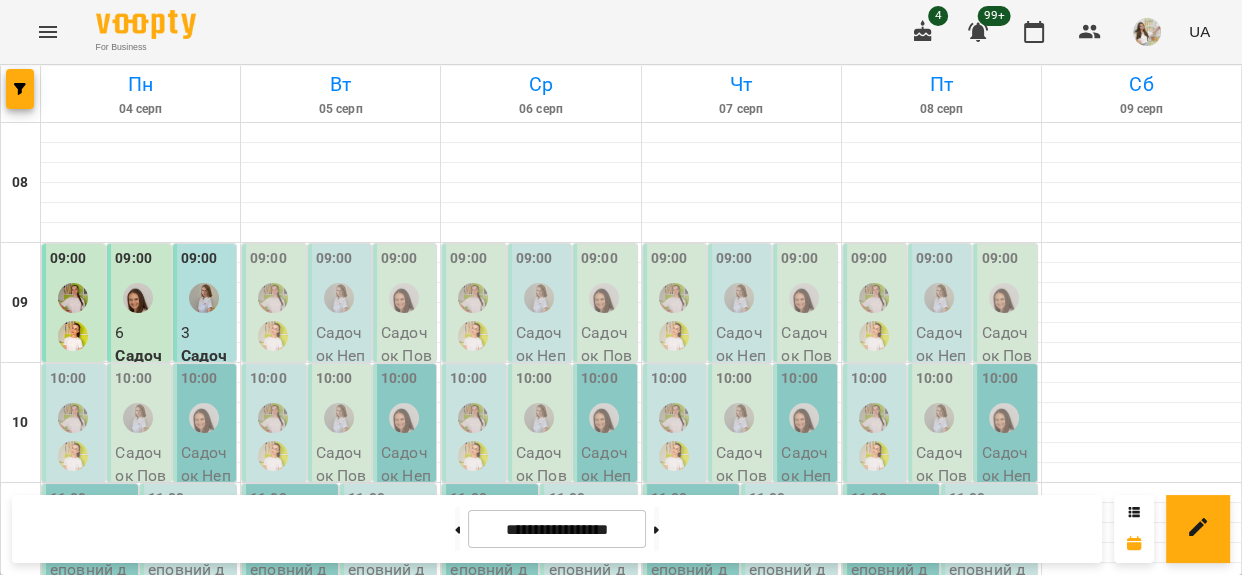 click on "10:00" at bounding box center [68, 379] 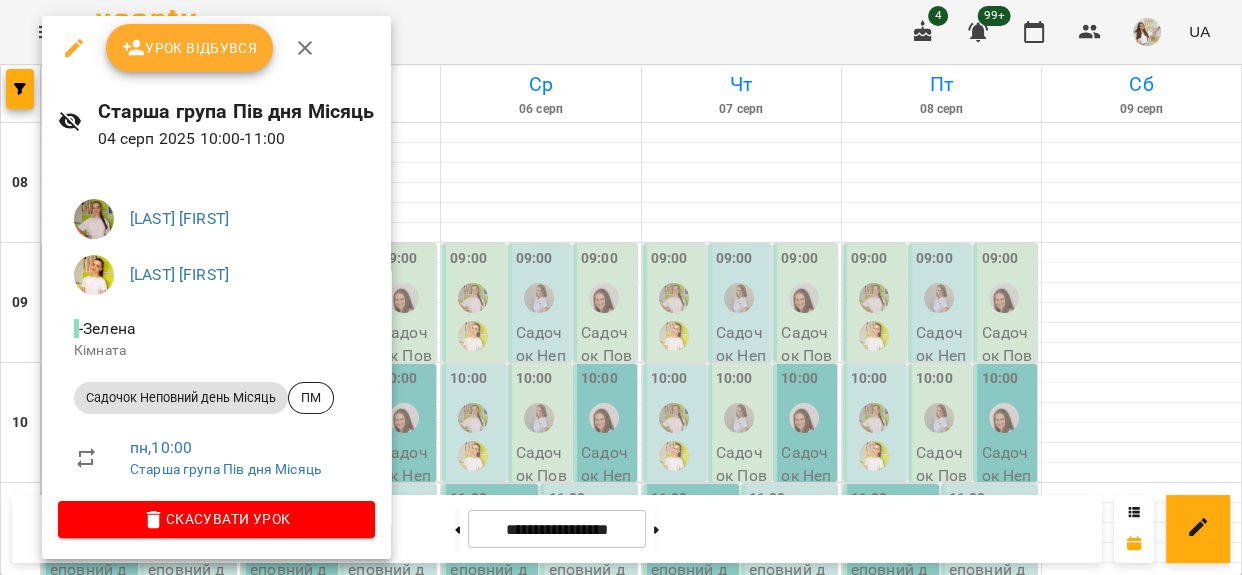 click on "Урок відбувся" at bounding box center (190, 48) 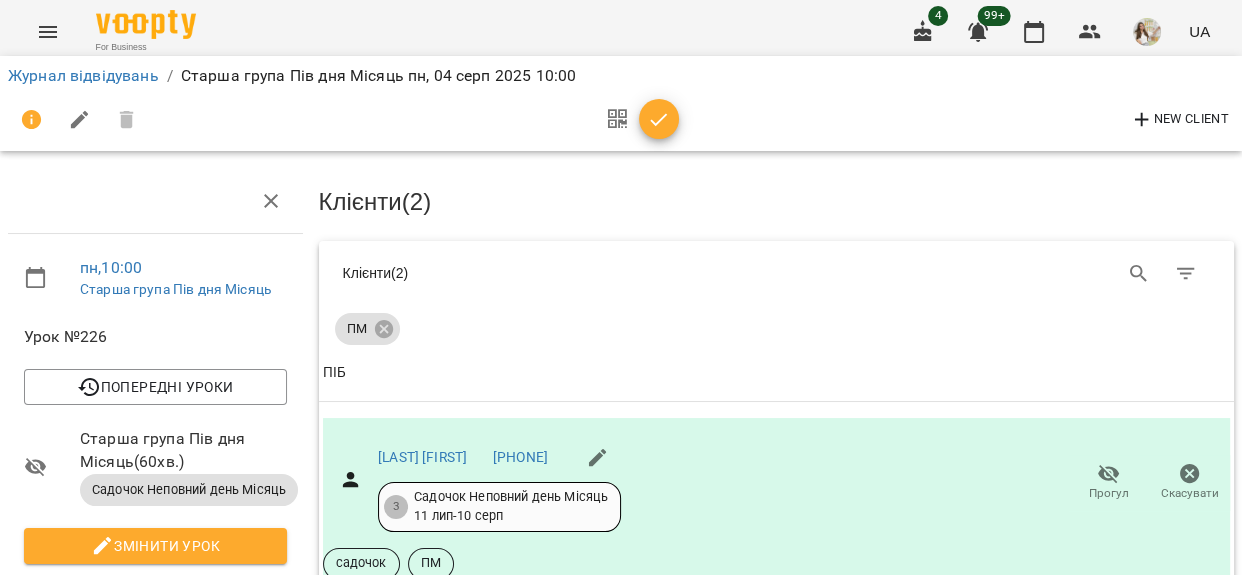 scroll, scrollTop: 272, scrollLeft: 0, axis: vertical 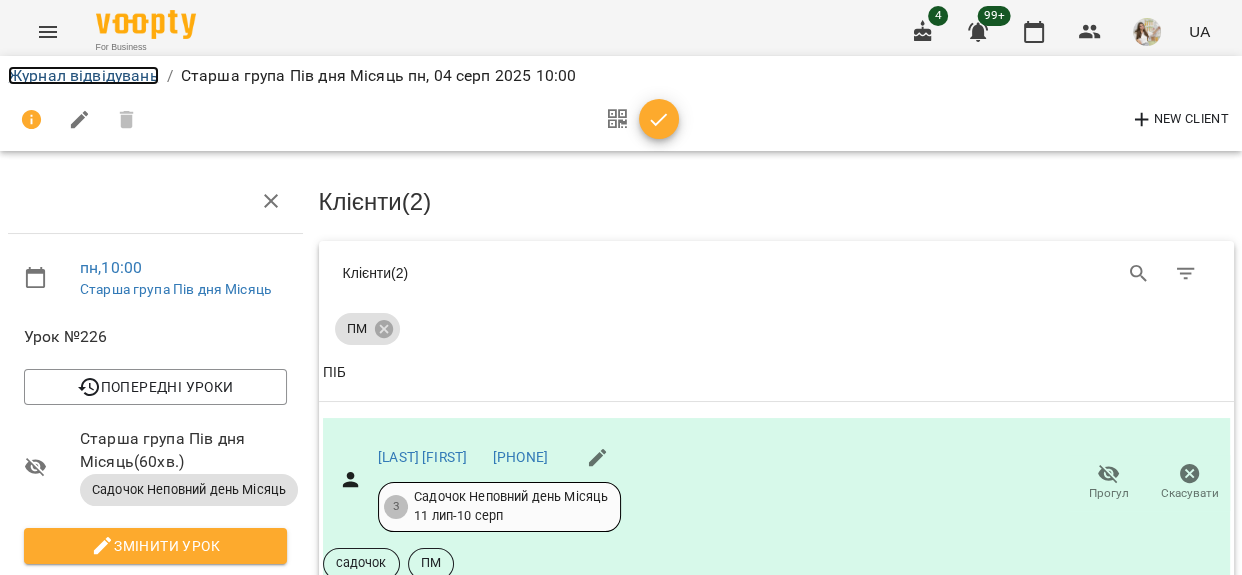 click on "Журнал відвідувань" at bounding box center (83, 75) 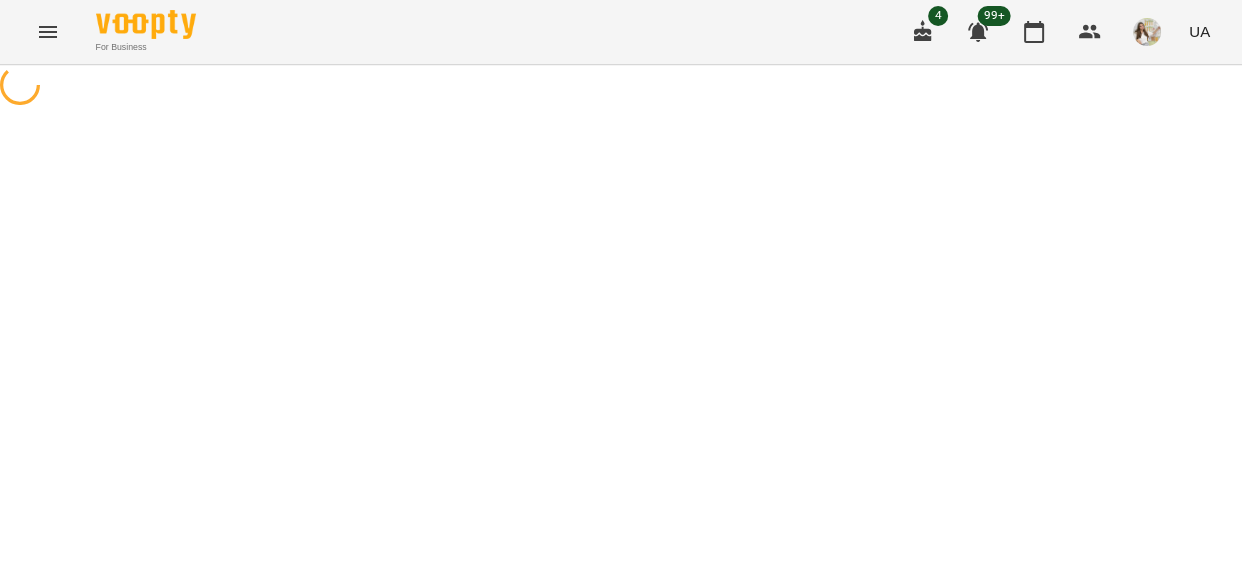 scroll, scrollTop: 0, scrollLeft: 0, axis: both 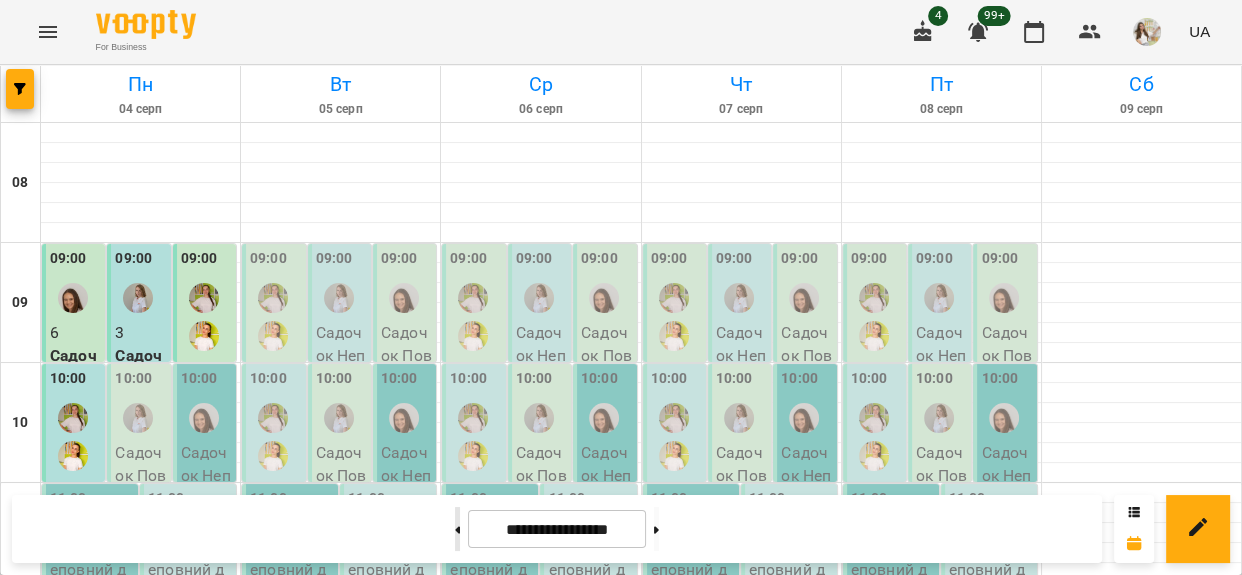 click 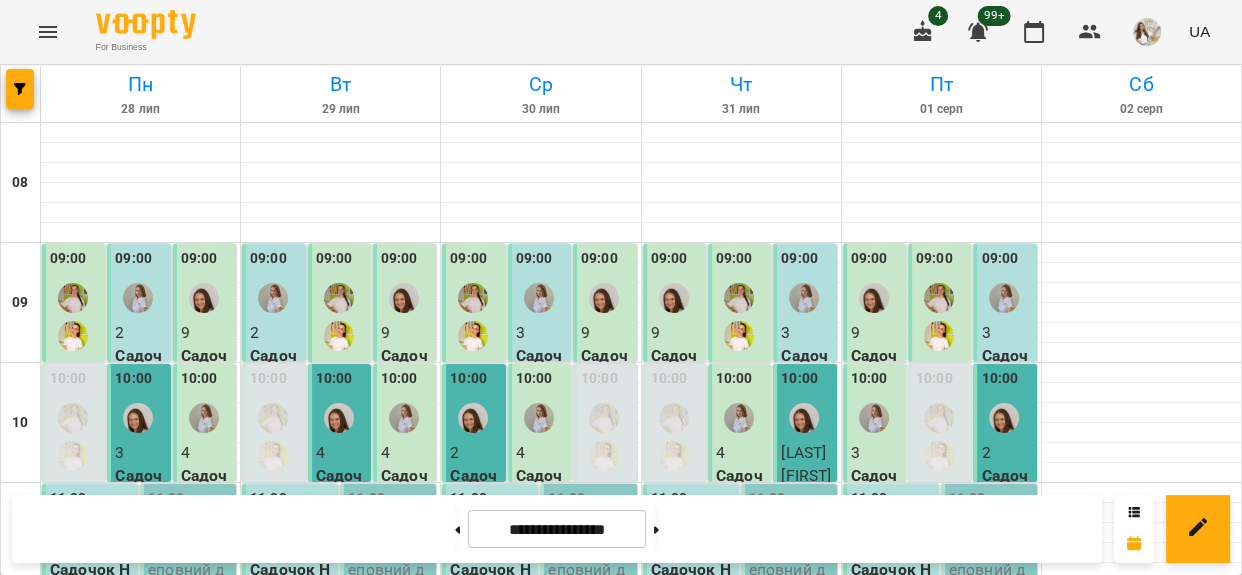 scroll, scrollTop: 181, scrollLeft: 0, axis: vertical 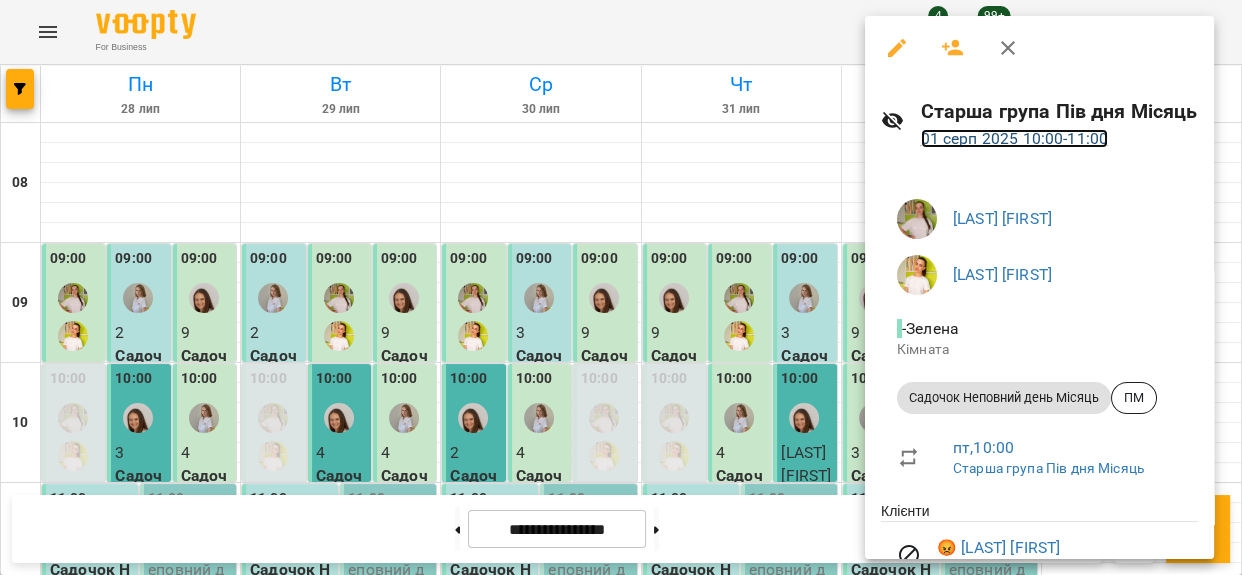 click on "01 серп 2025 10:00  -  11:00" at bounding box center [1015, 138] 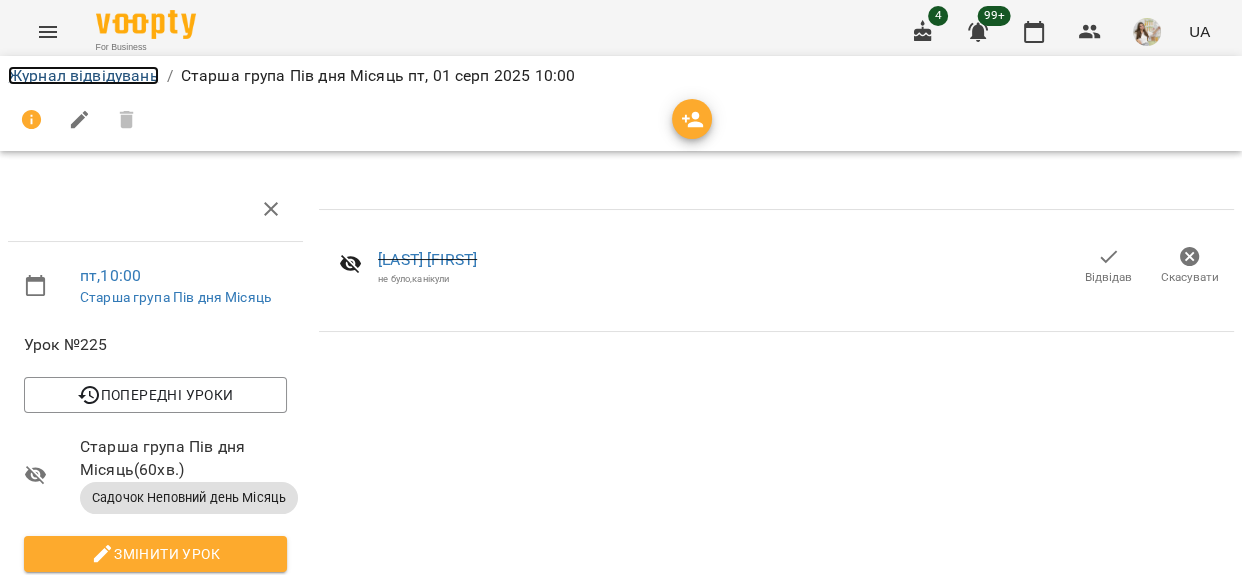 click on "Журнал відвідувань" at bounding box center [83, 75] 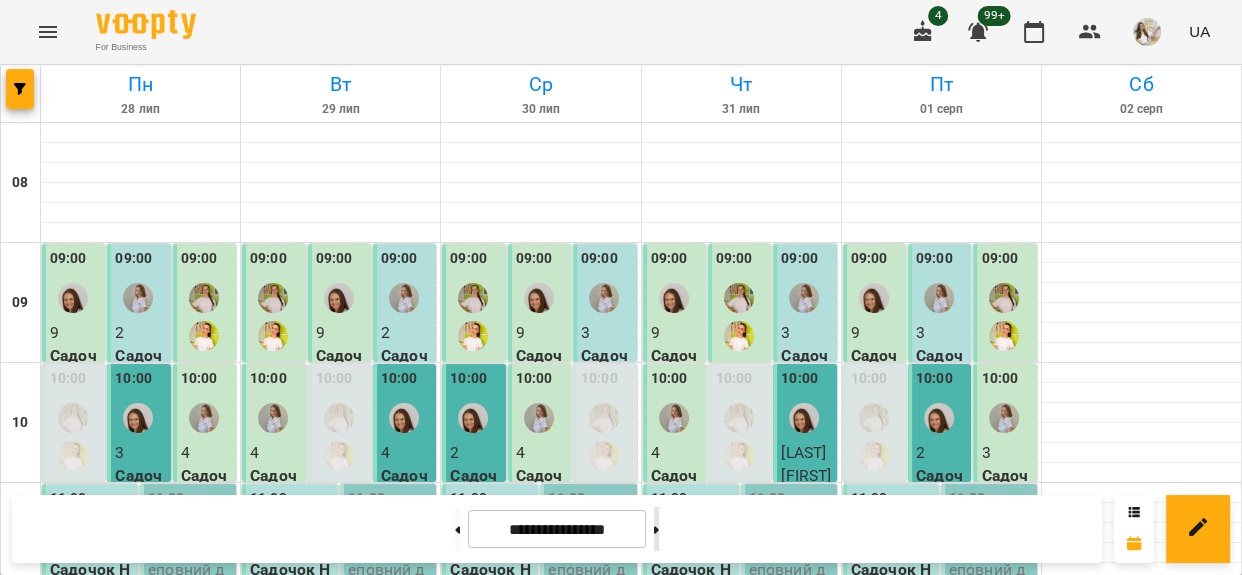 click at bounding box center (656, 529) 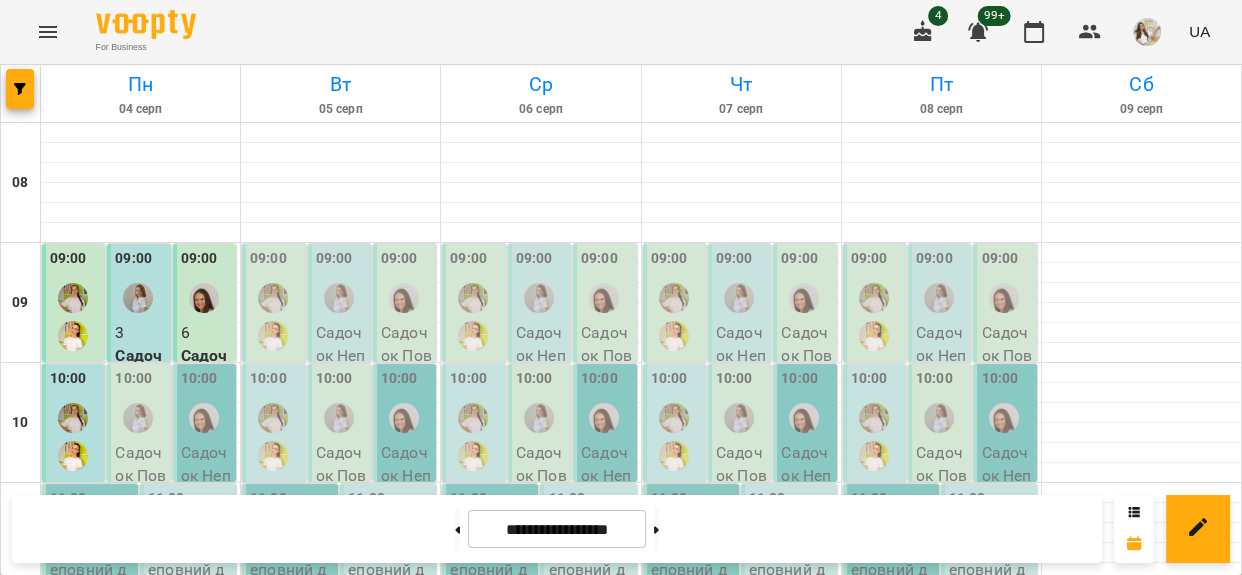 scroll, scrollTop: 181, scrollLeft: 0, axis: vertical 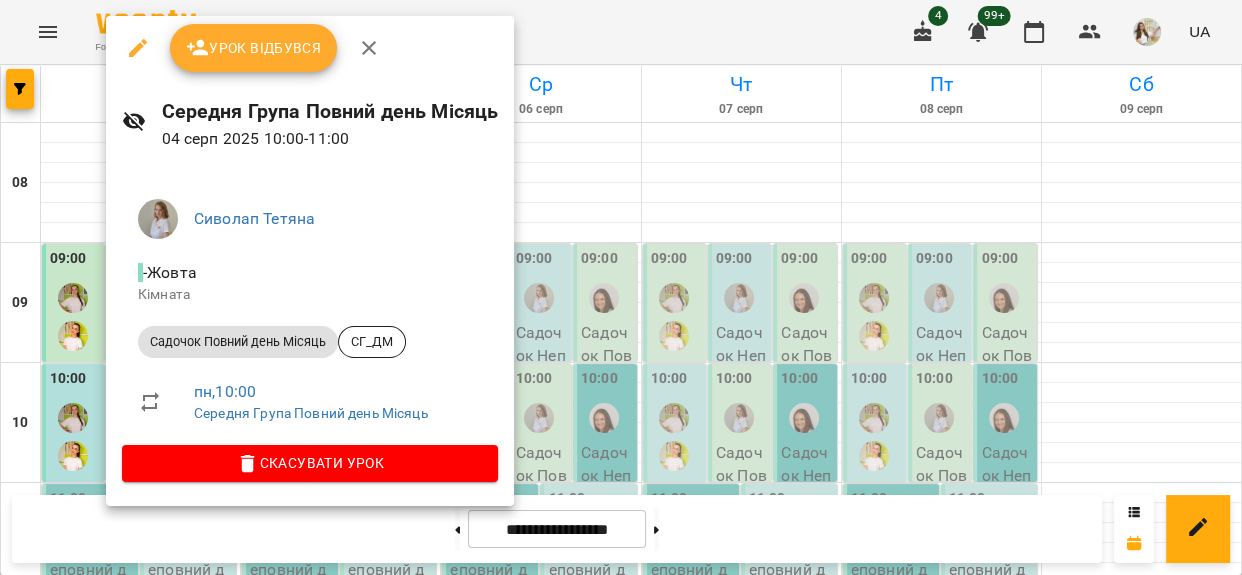 click at bounding box center [621, 287] 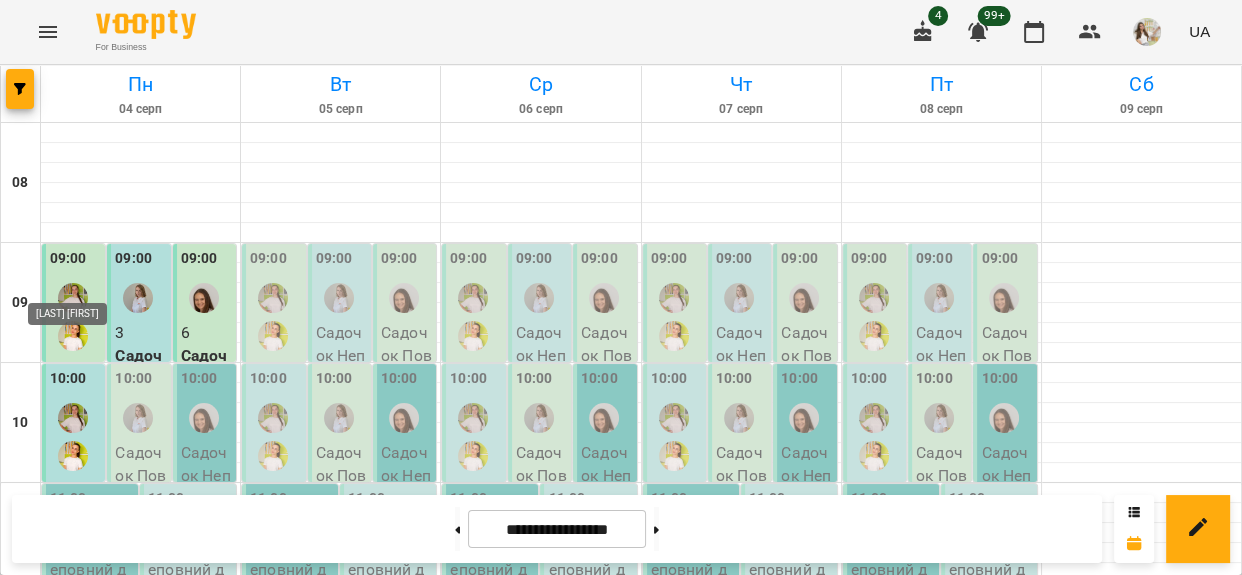 click at bounding box center (73, 437) 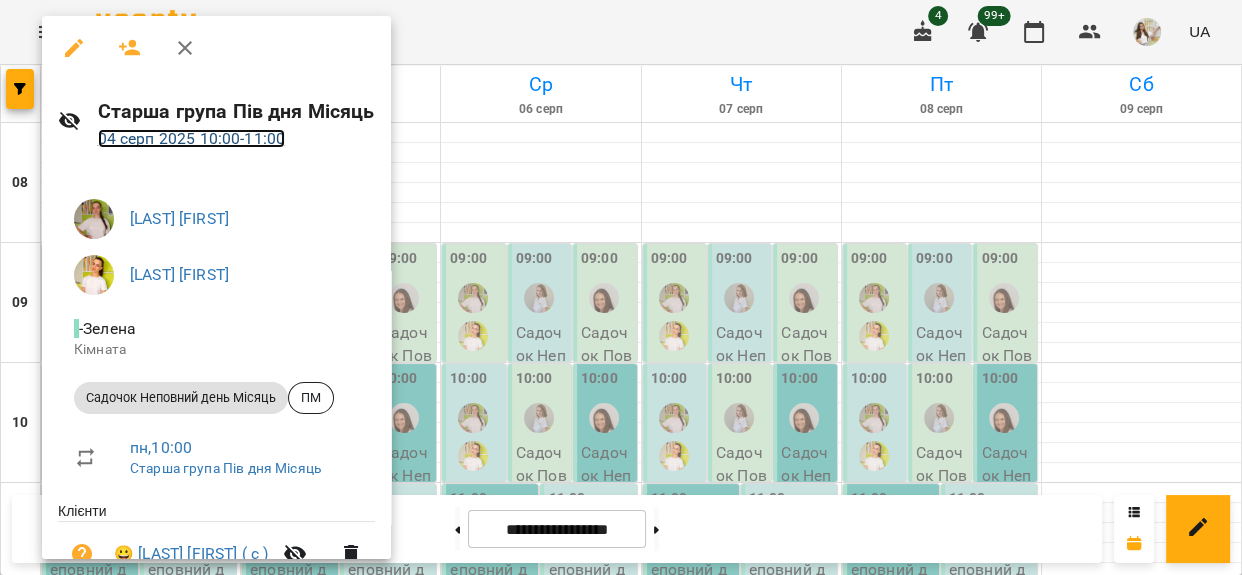 drag, startPoint x: 223, startPoint y: 143, endPoint x: 657, endPoint y: 258, distance: 448.97772 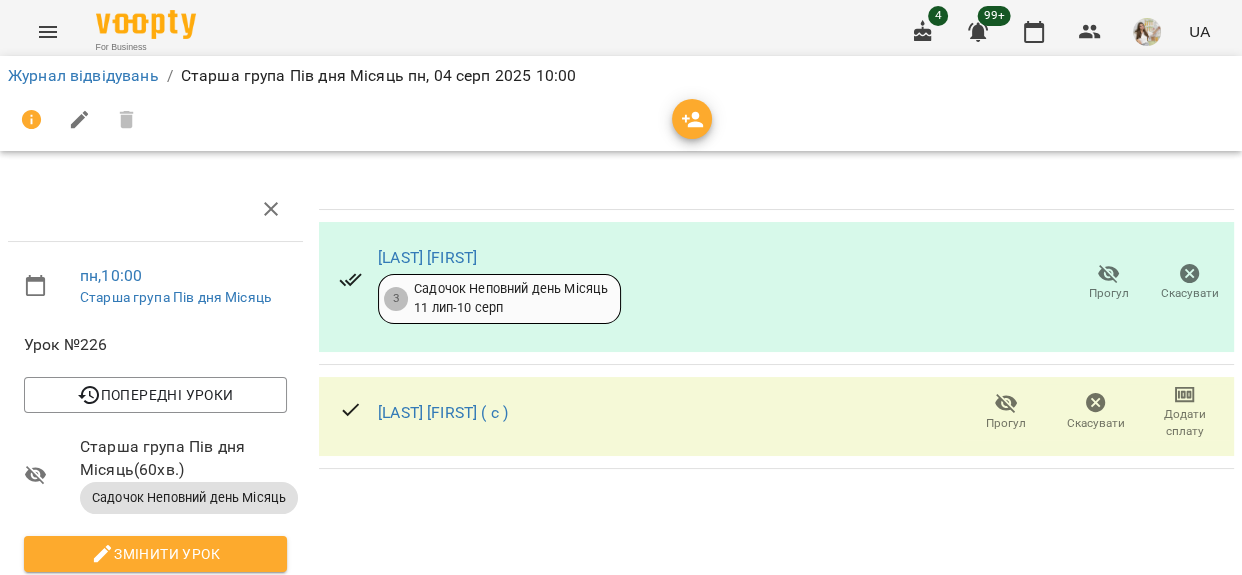 click 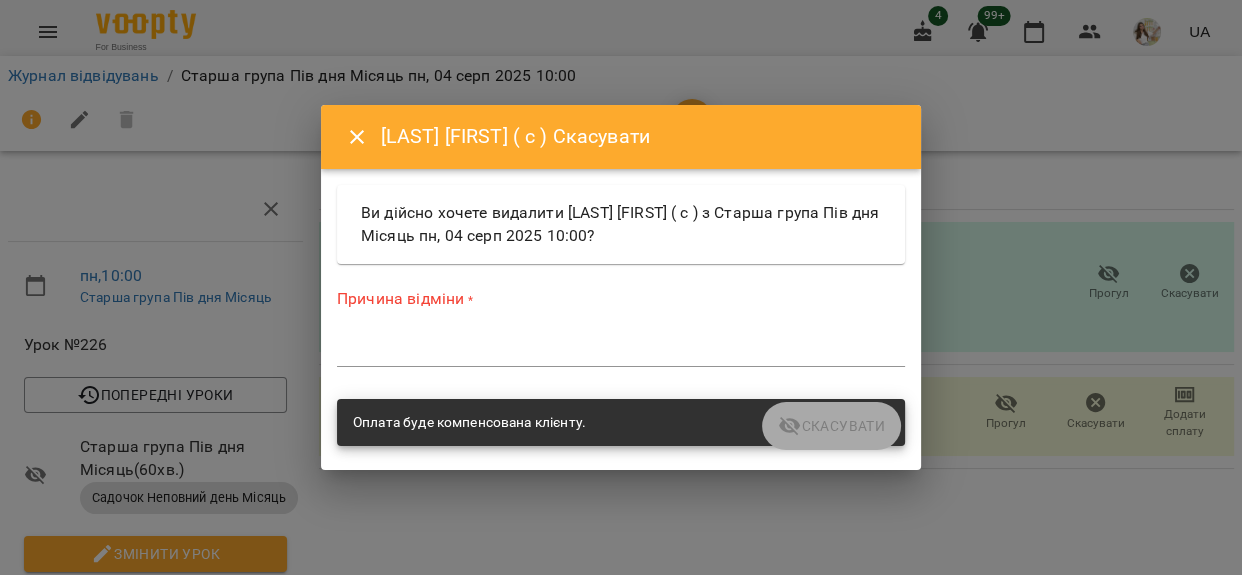 click at bounding box center (621, 350) 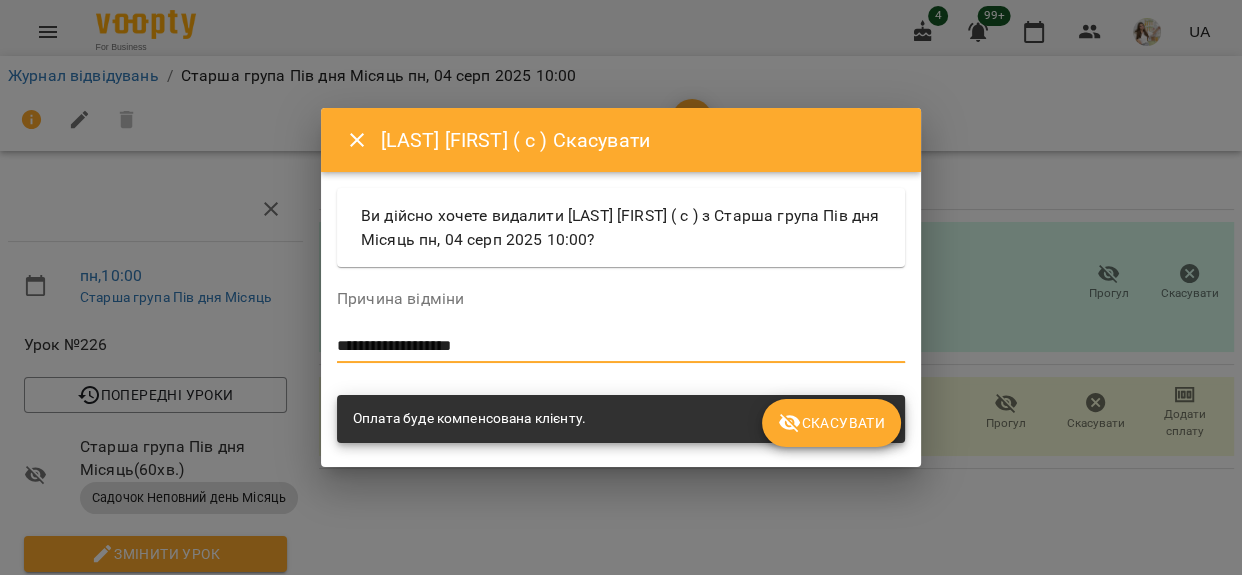 type on "**********" 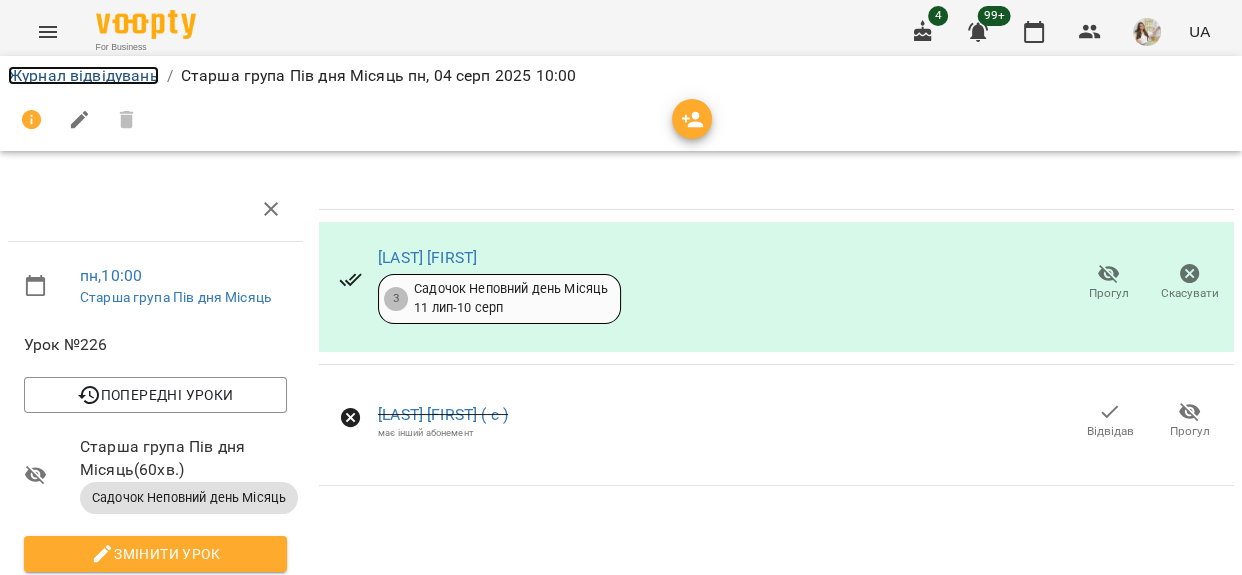 click on "Журнал відвідувань" at bounding box center (83, 75) 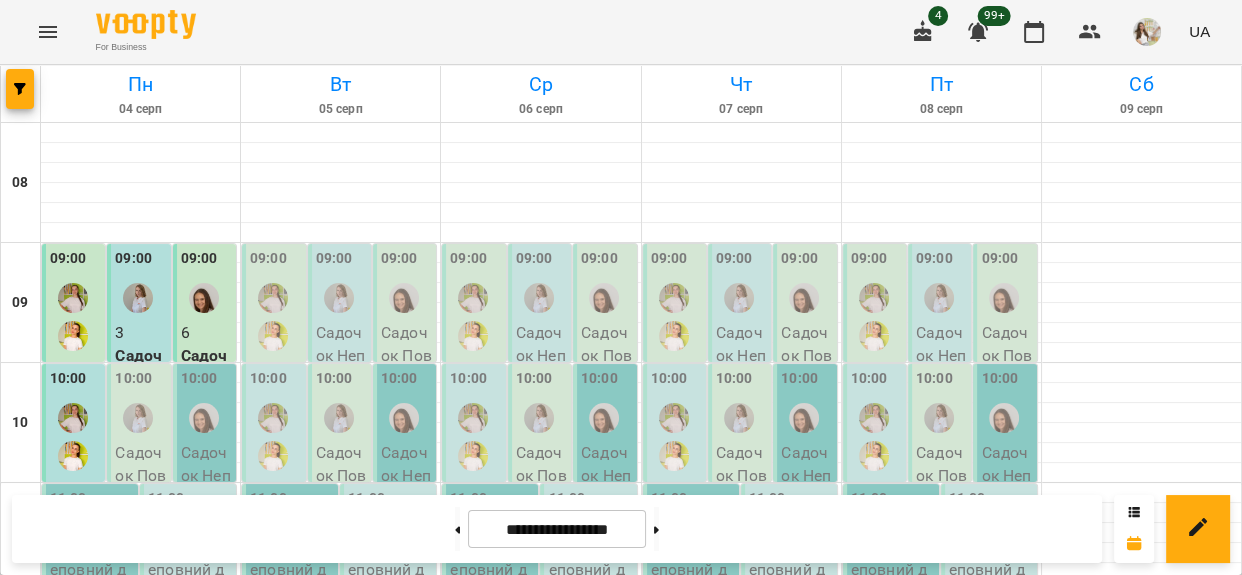 click at bounding box center [138, 418] 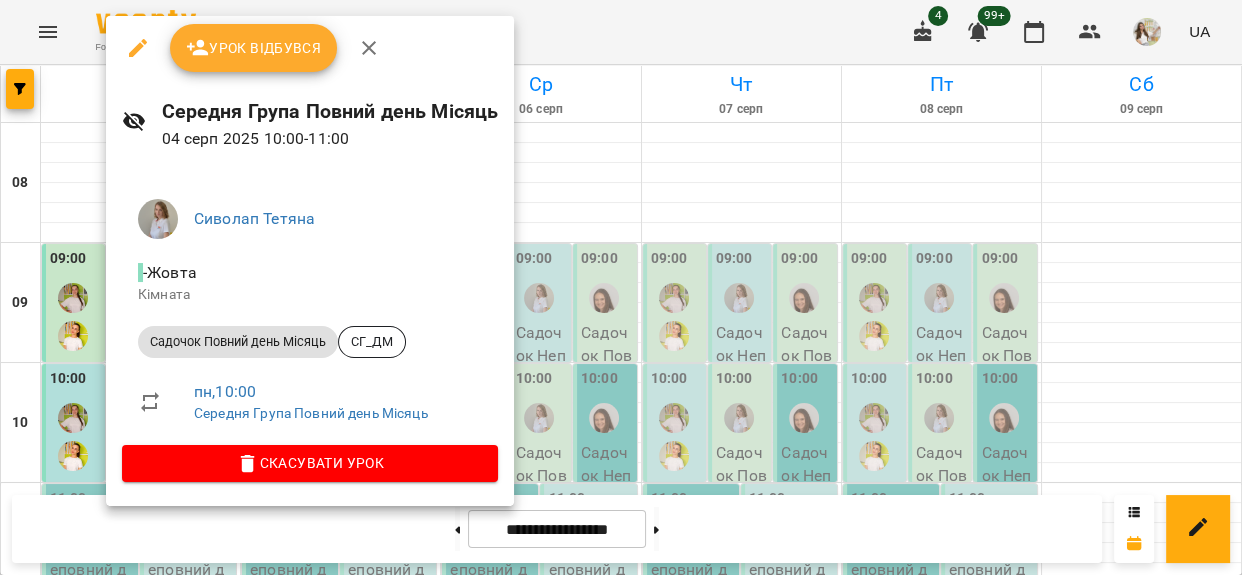 click on "Урок відбувся" at bounding box center [254, 48] 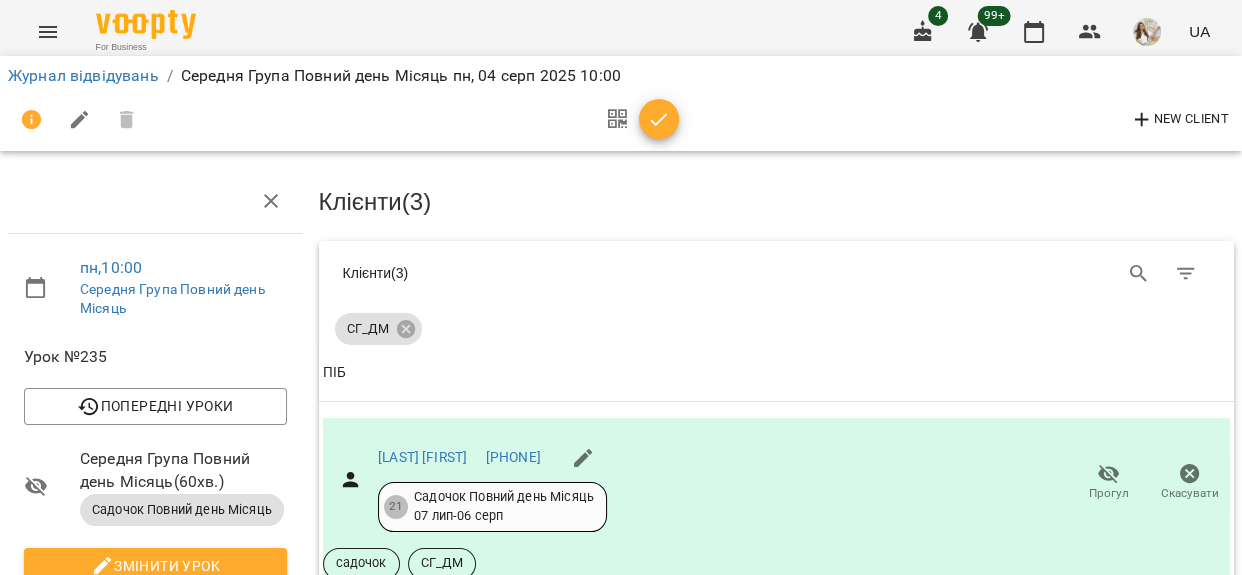 scroll, scrollTop: 447, scrollLeft: 0, axis: vertical 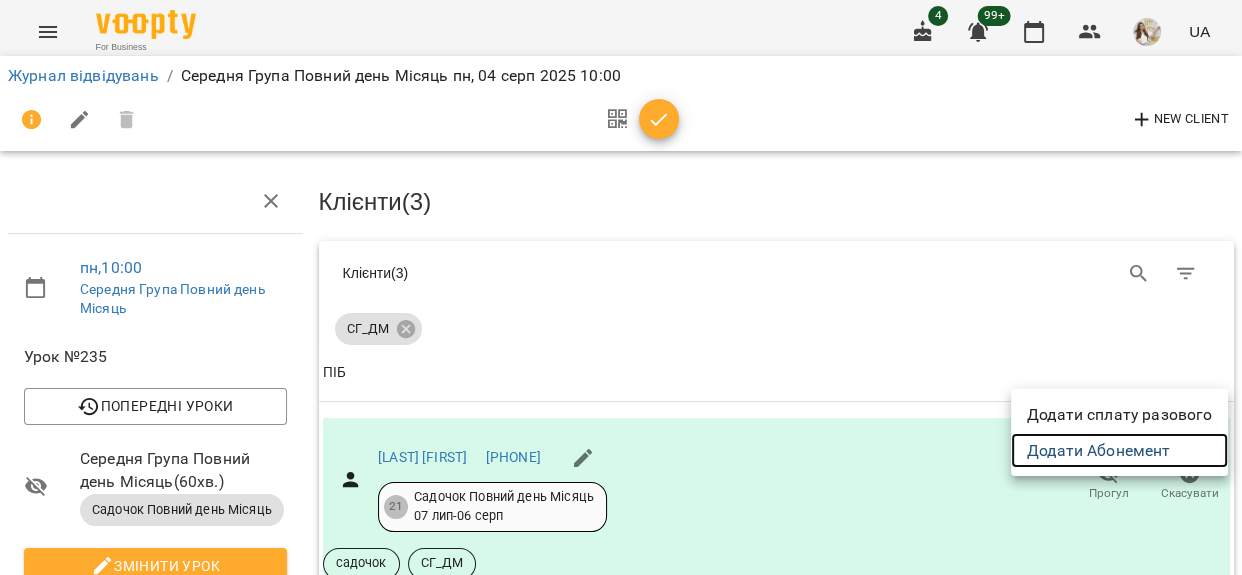 click on "Додати Абонемент" at bounding box center (1119, 451) 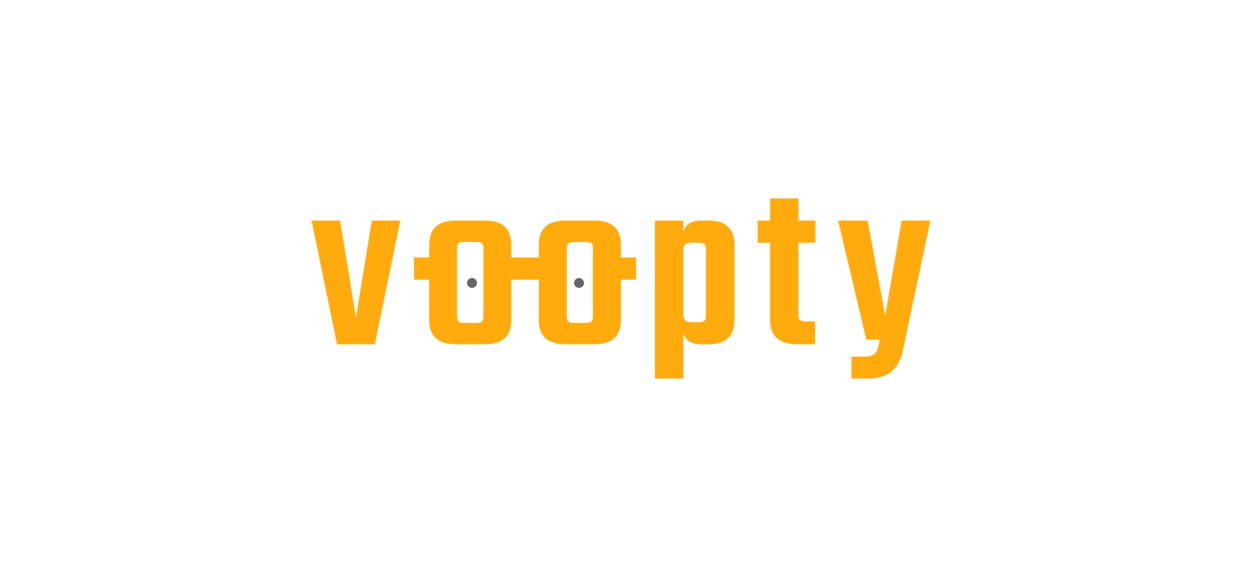 scroll, scrollTop: 0, scrollLeft: 0, axis: both 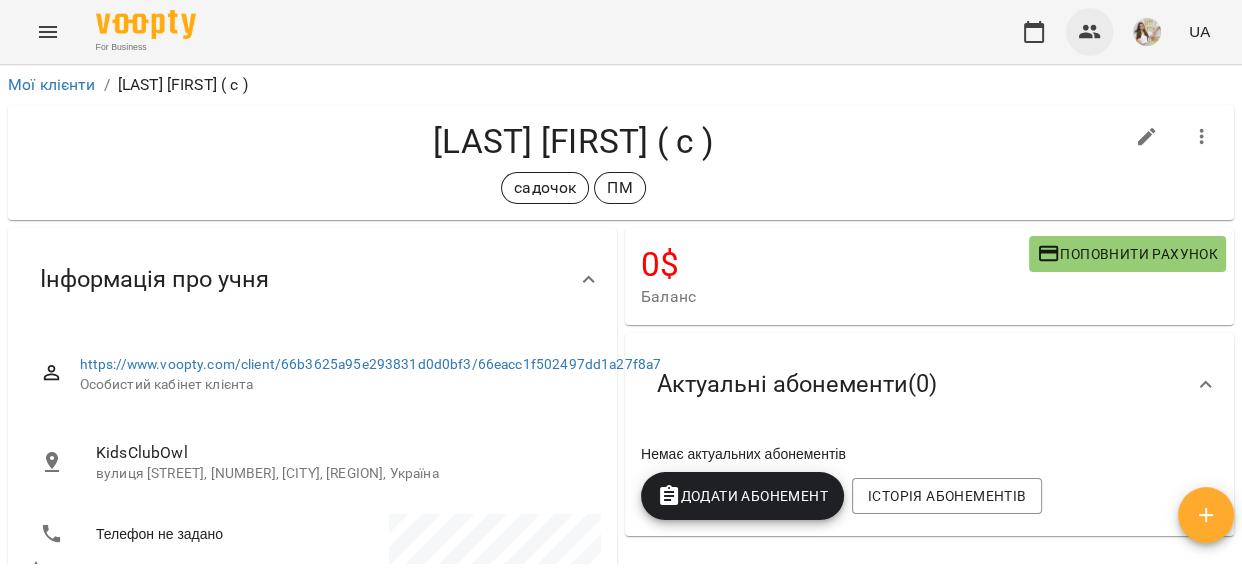 click 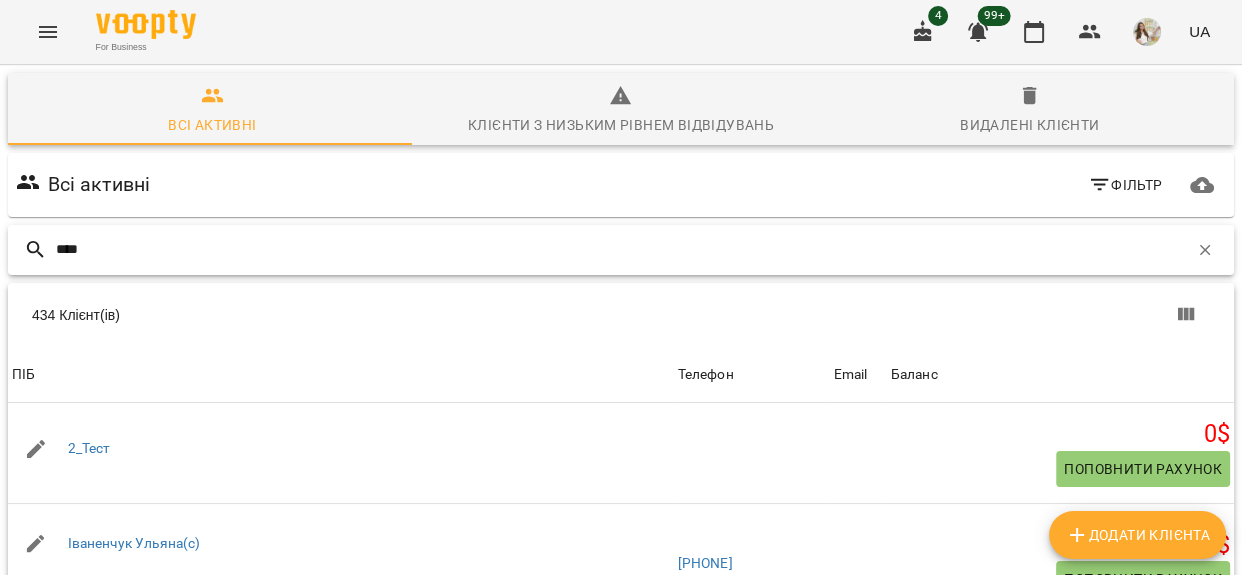 type on "*****" 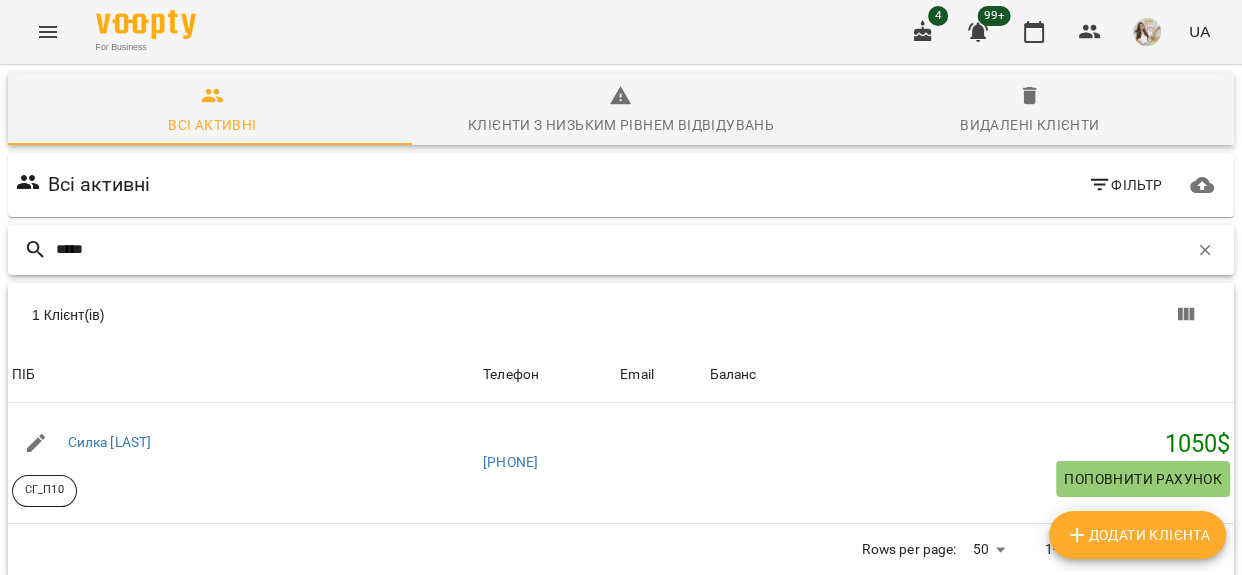drag, startPoint x: 104, startPoint y: 246, endPoint x: 0, endPoint y: 267, distance: 106.09901 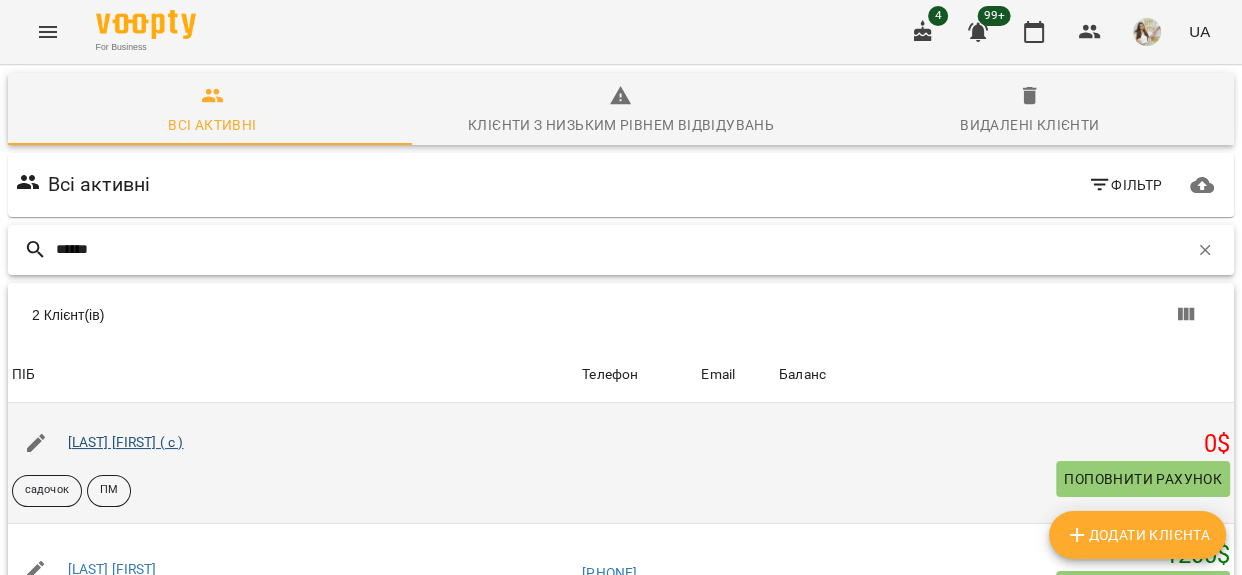 type on "******" 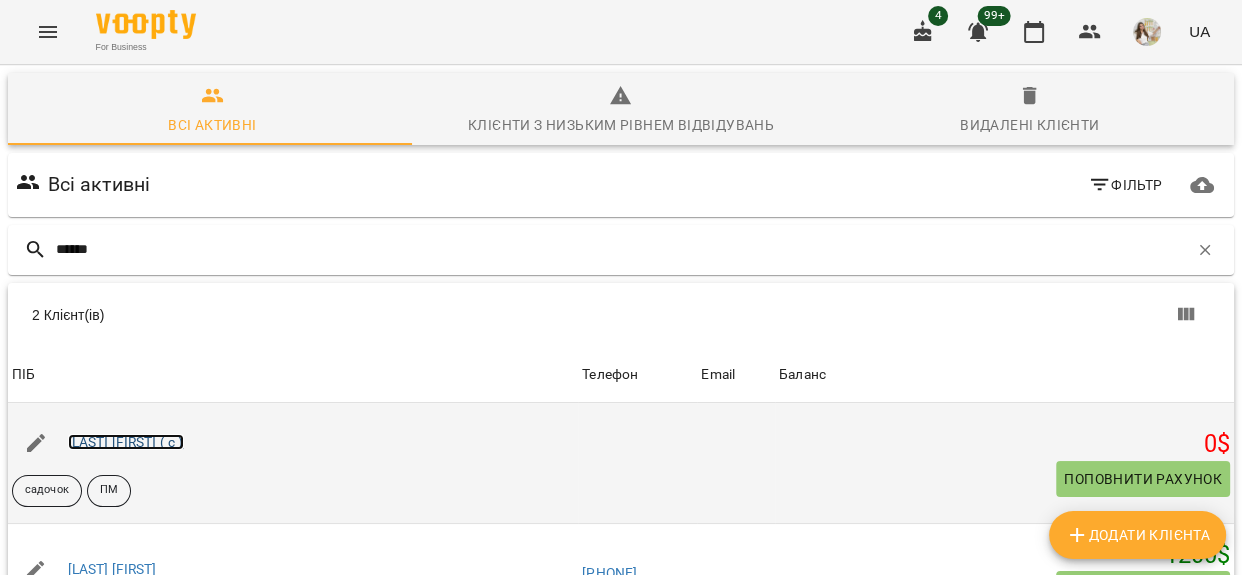 click on "[LAST] [FIRST] ( с )" at bounding box center [126, 442] 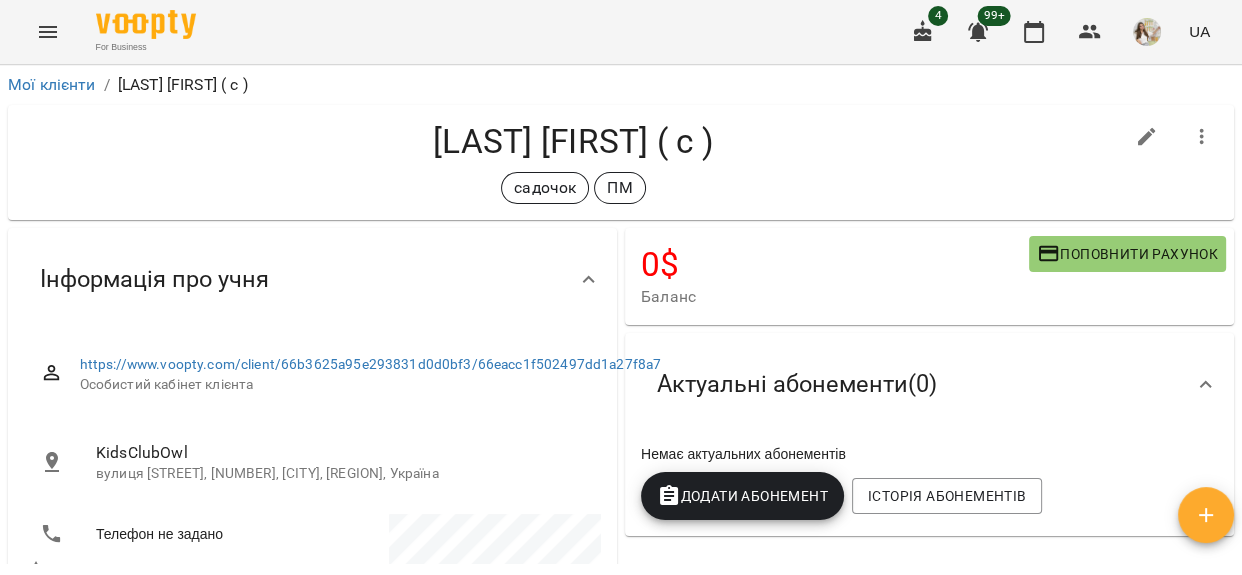 click on "[LAST] [FIRST] ( с )" at bounding box center [573, 141] 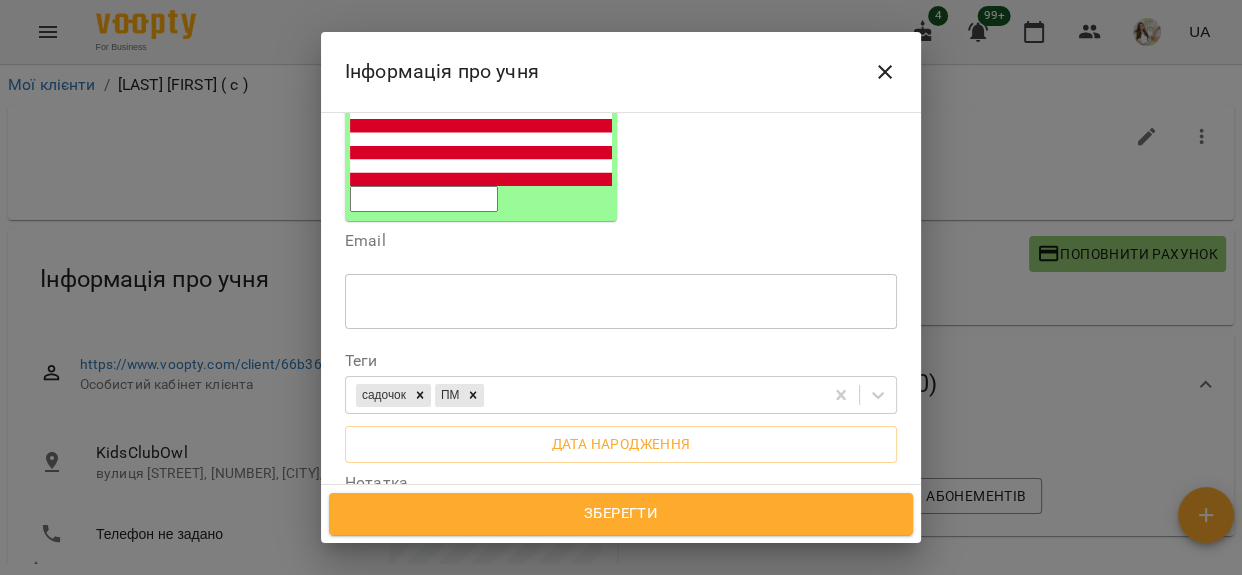 scroll, scrollTop: 363, scrollLeft: 0, axis: vertical 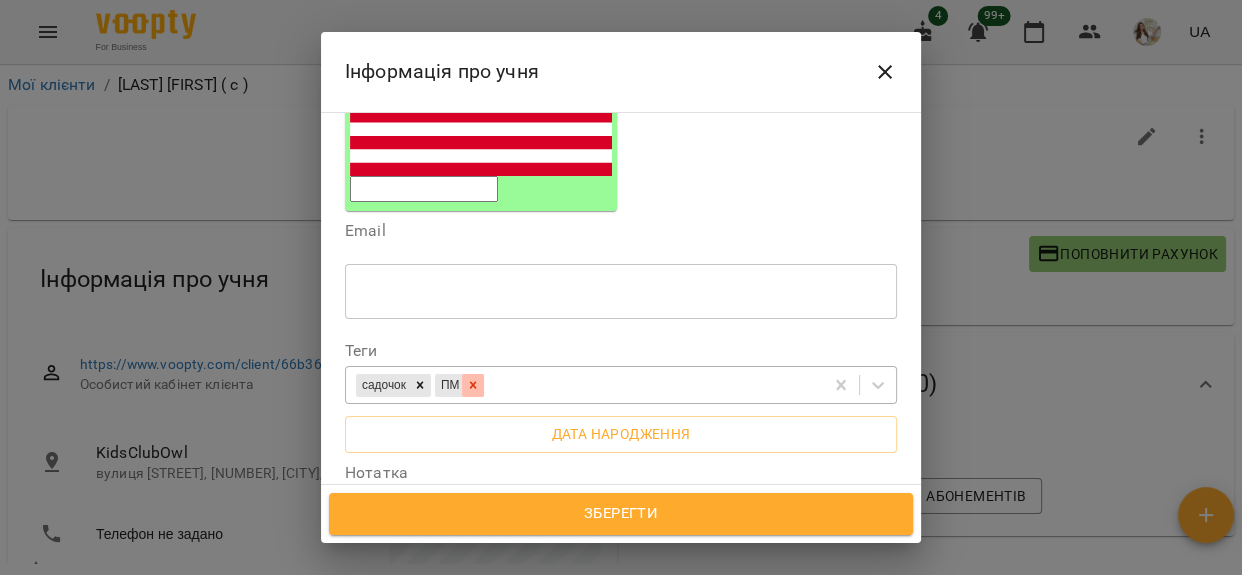 click 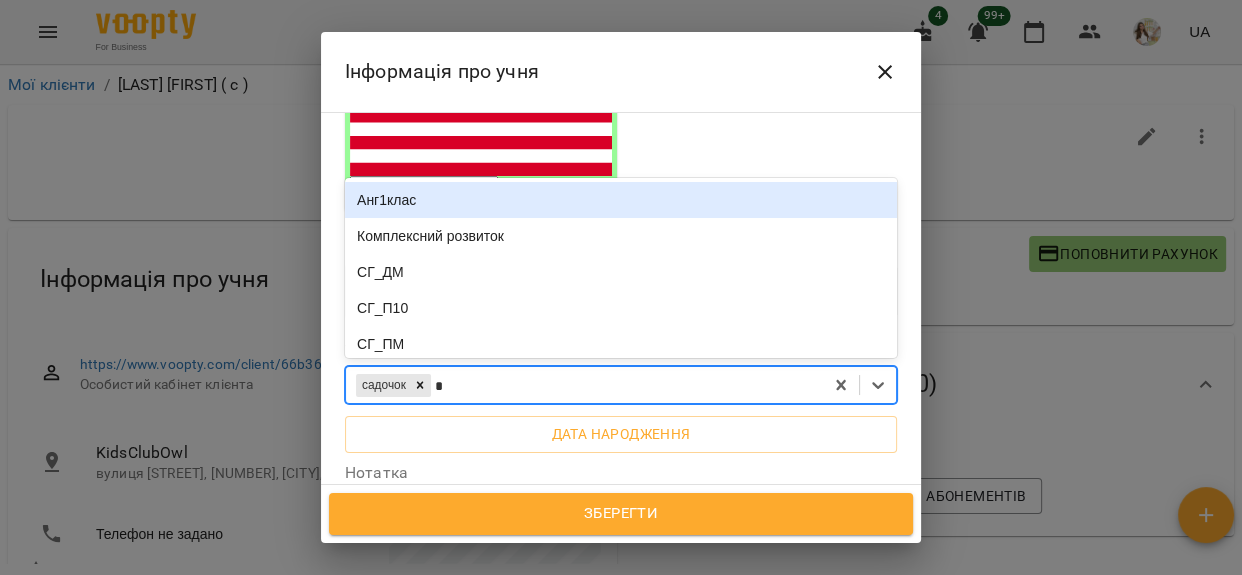 type on "**" 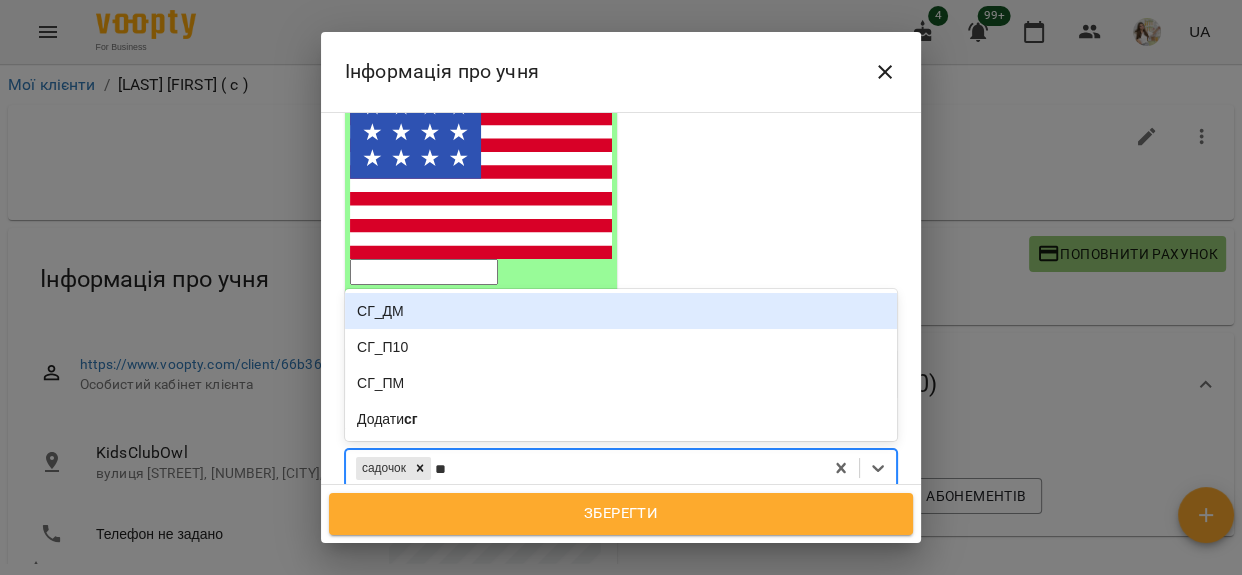 scroll, scrollTop: 181, scrollLeft: 0, axis: vertical 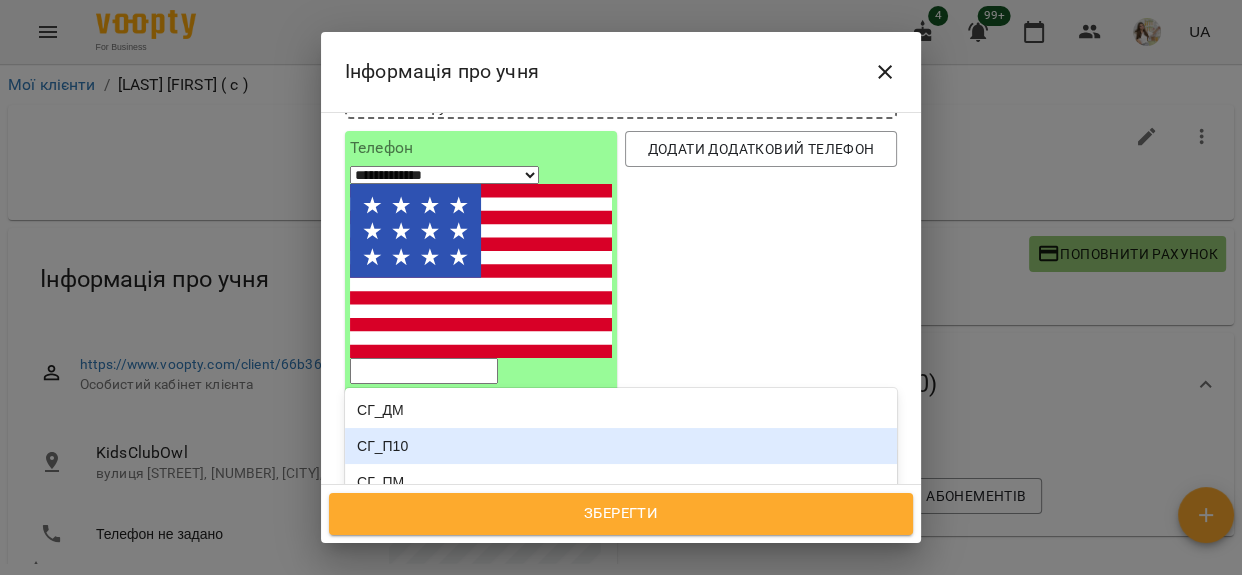 click on "СГ_П10" at bounding box center (621, 446) 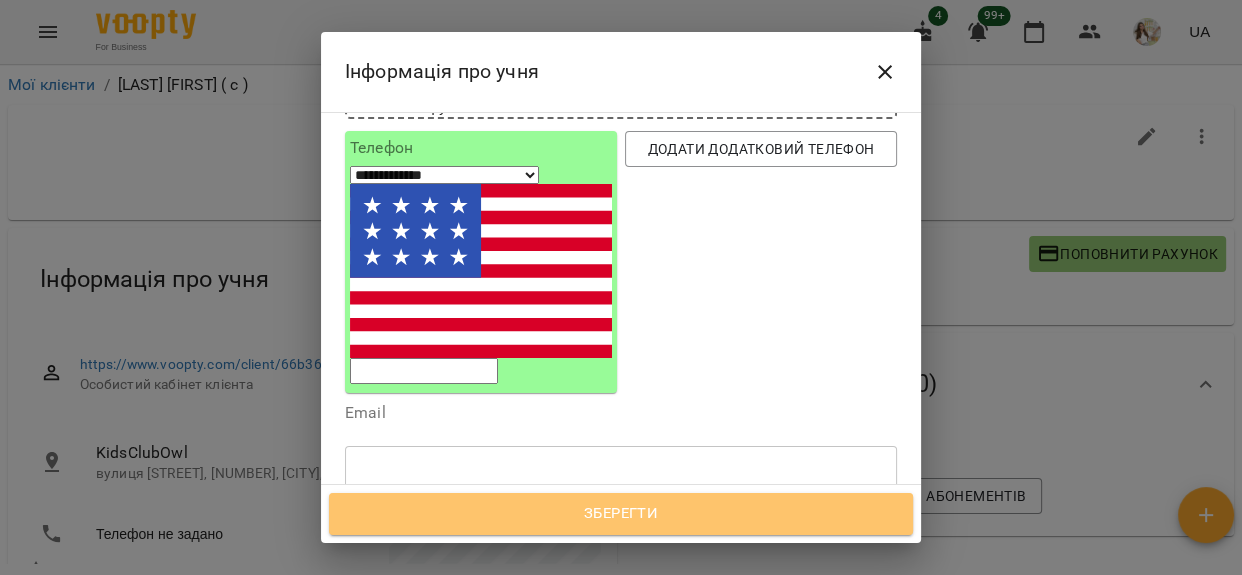 click on "Зберегти" at bounding box center (621, 514) 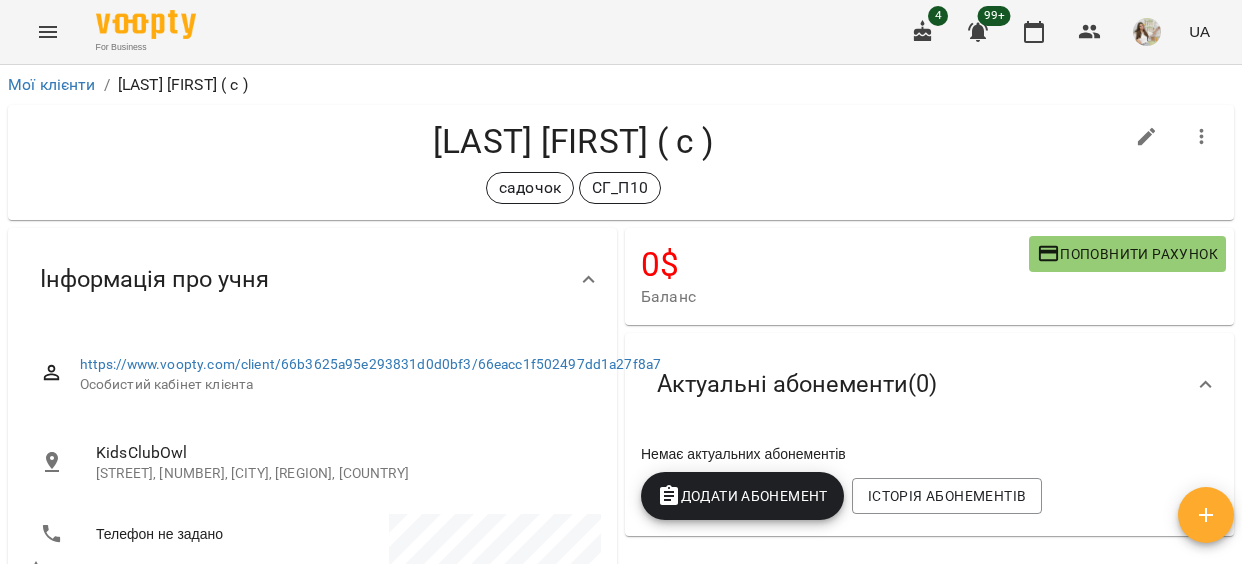 scroll, scrollTop: 0, scrollLeft: 0, axis: both 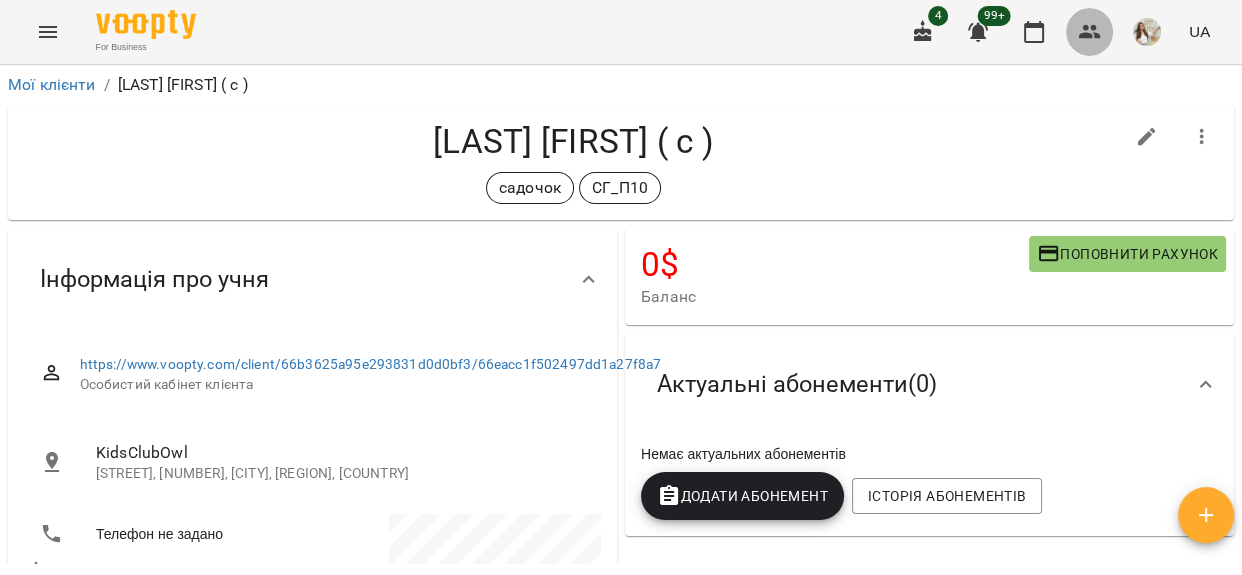 click 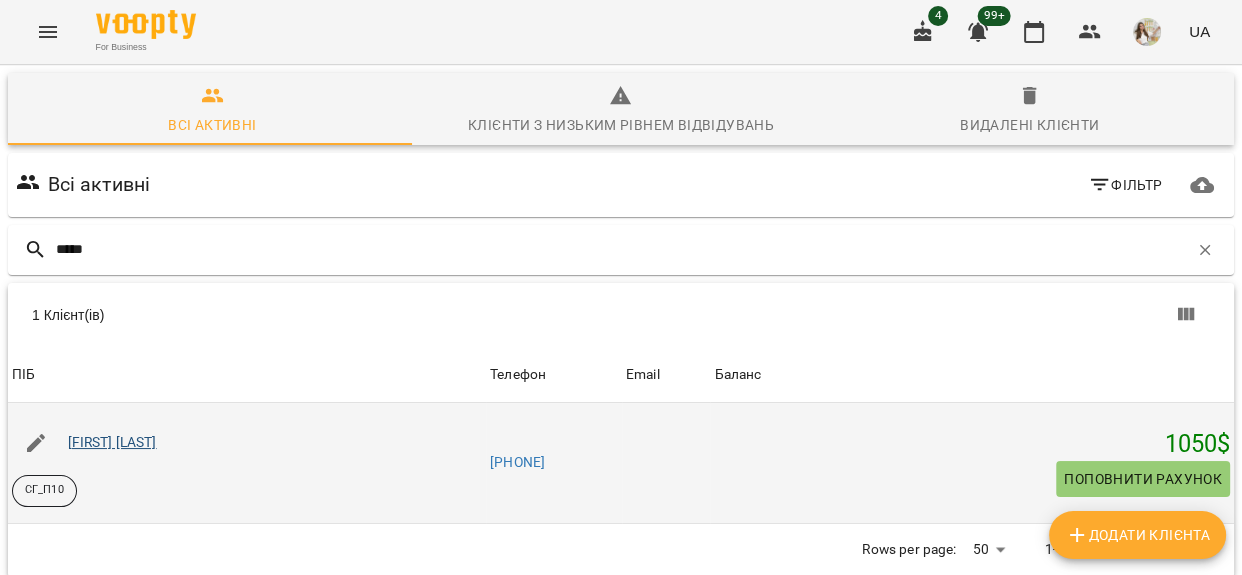 type on "*****" 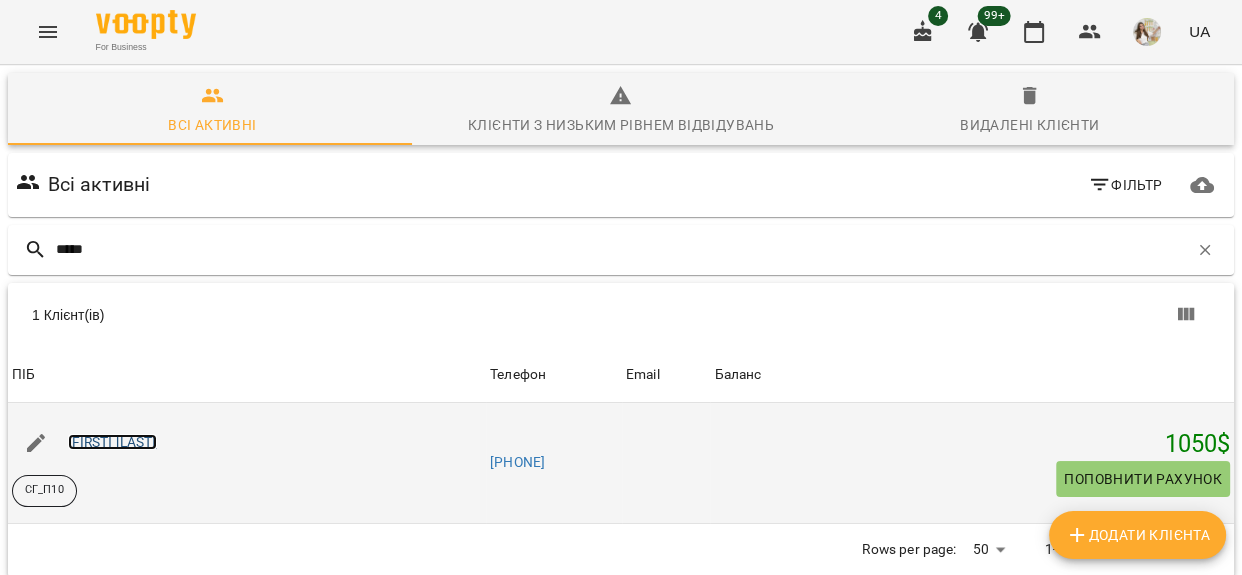 click on "[FIRST] [LAST]" at bounding box center [112, 442] 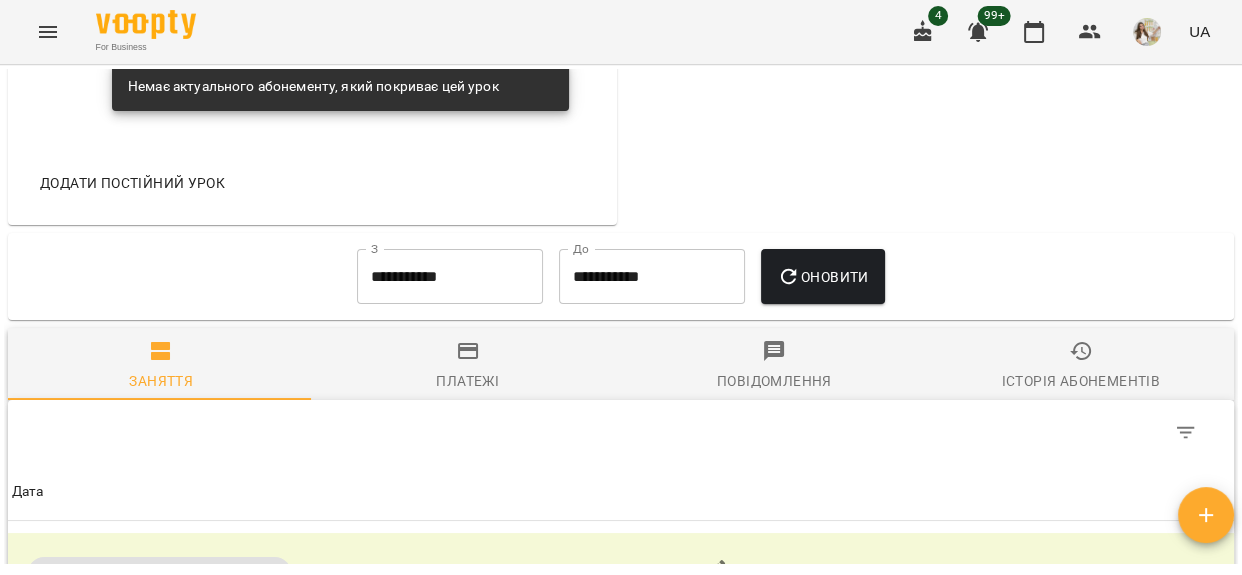 scroll, scrollTop: 1661, scrollLeft: 0, axis: vertical 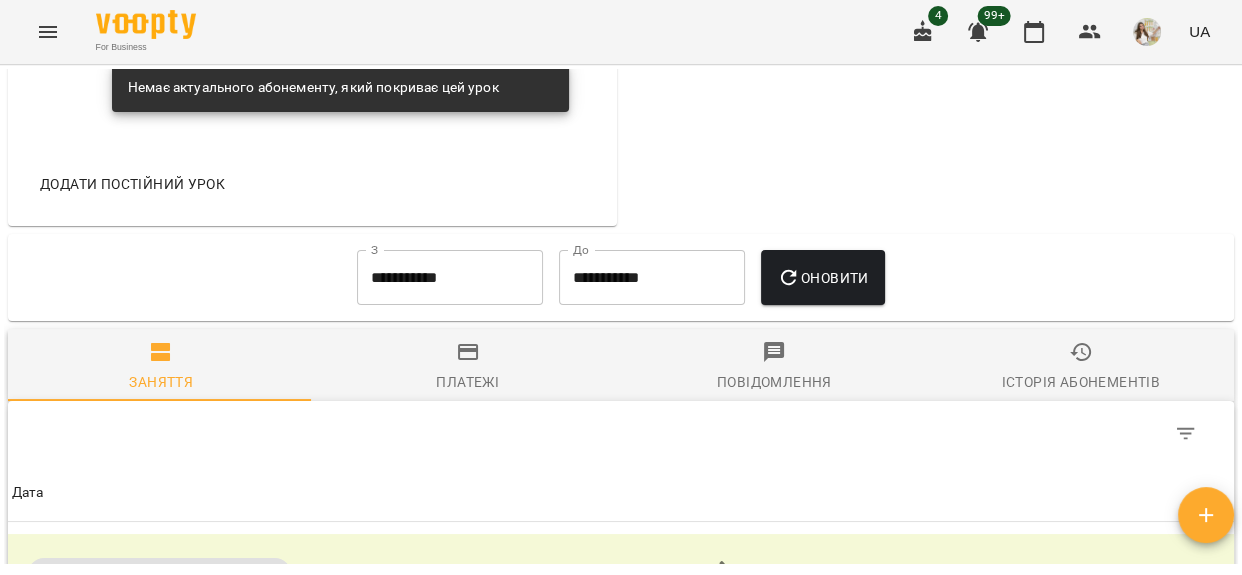 click on "**********" at bounding box center (450, 278) 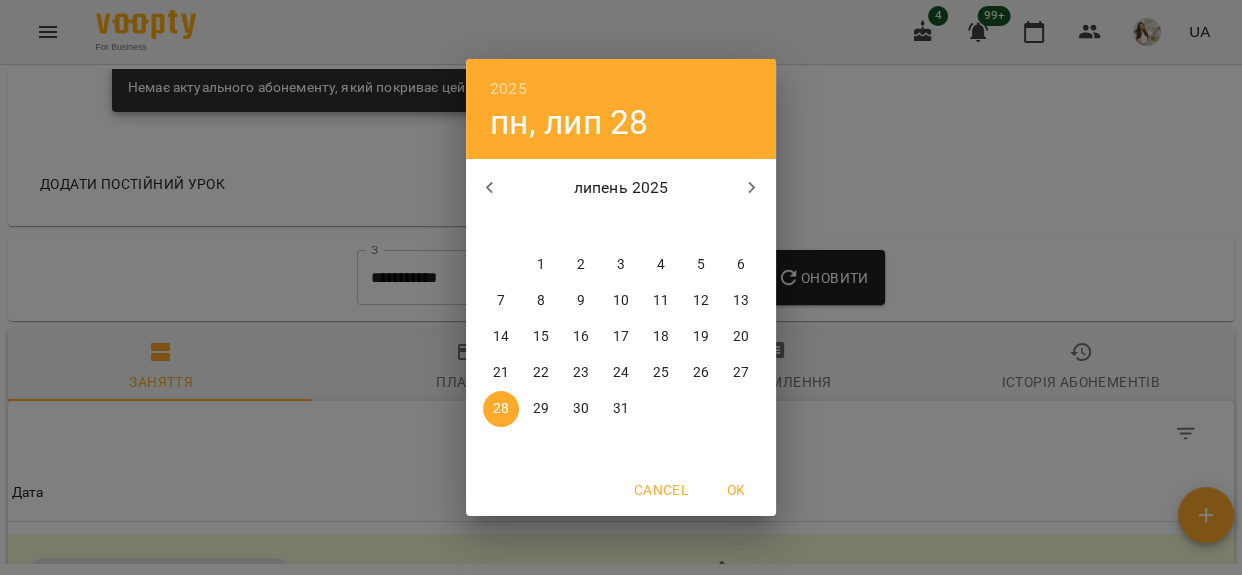 click on "1" at bounding box center (541, 265) 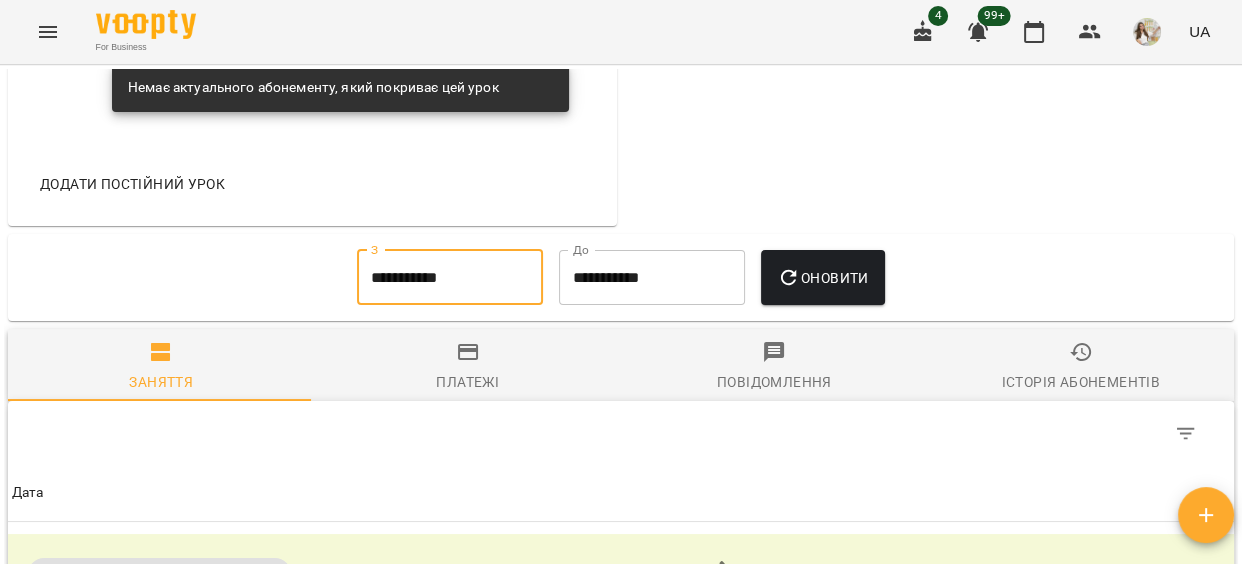 click on "Оновити" at bounding box center (822, 278) 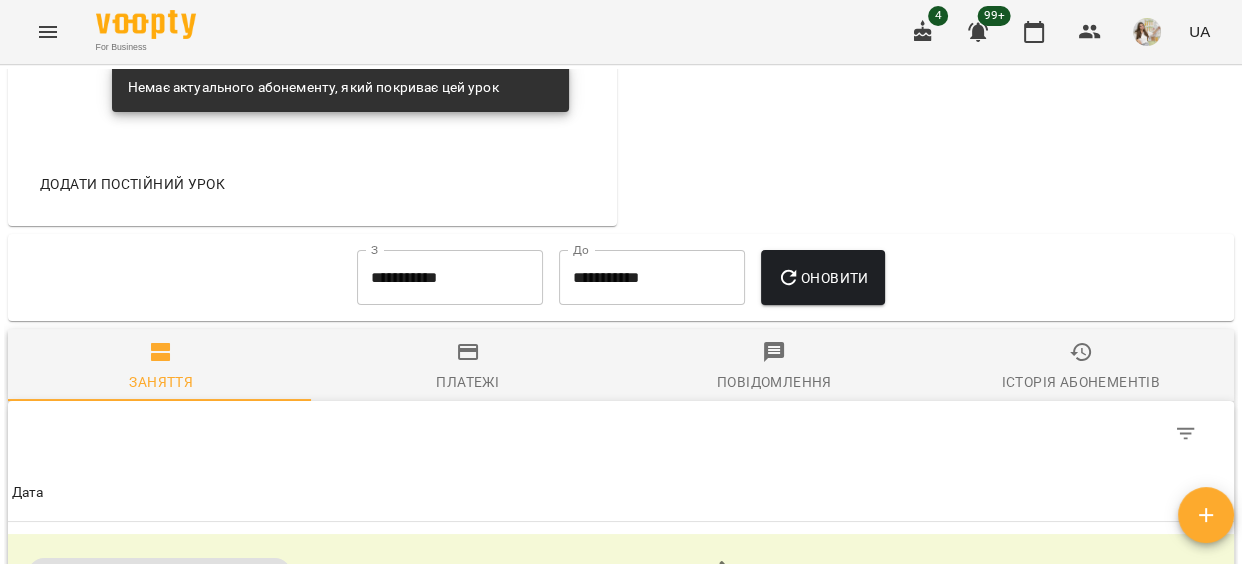 click 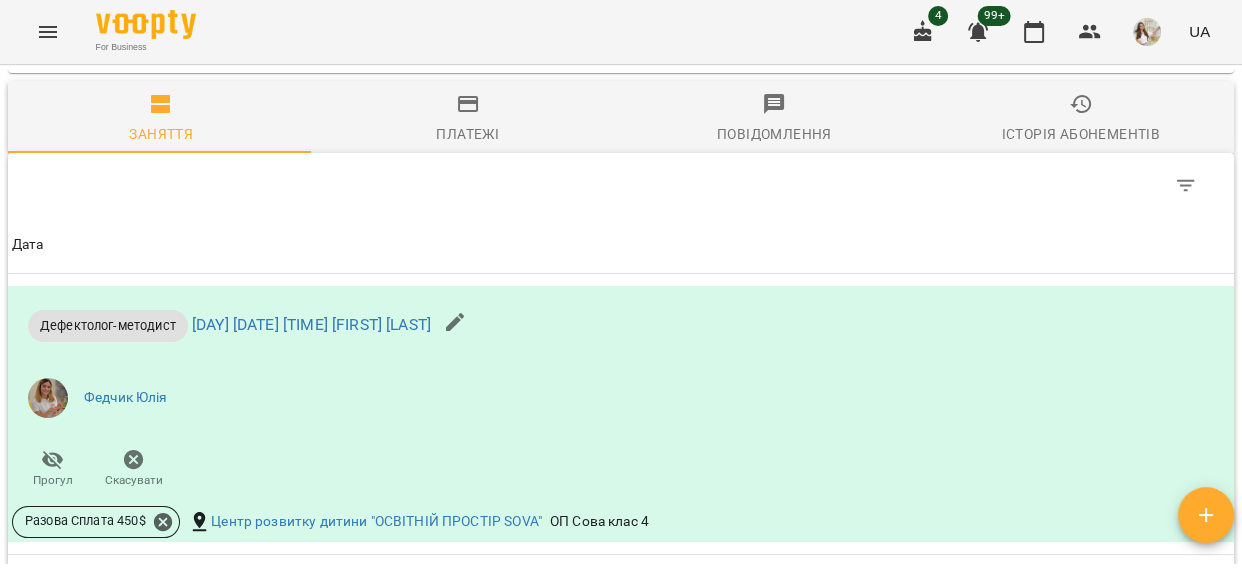 scroll, scrollTop: 1727, scrollLeft: 0, axis: vertical 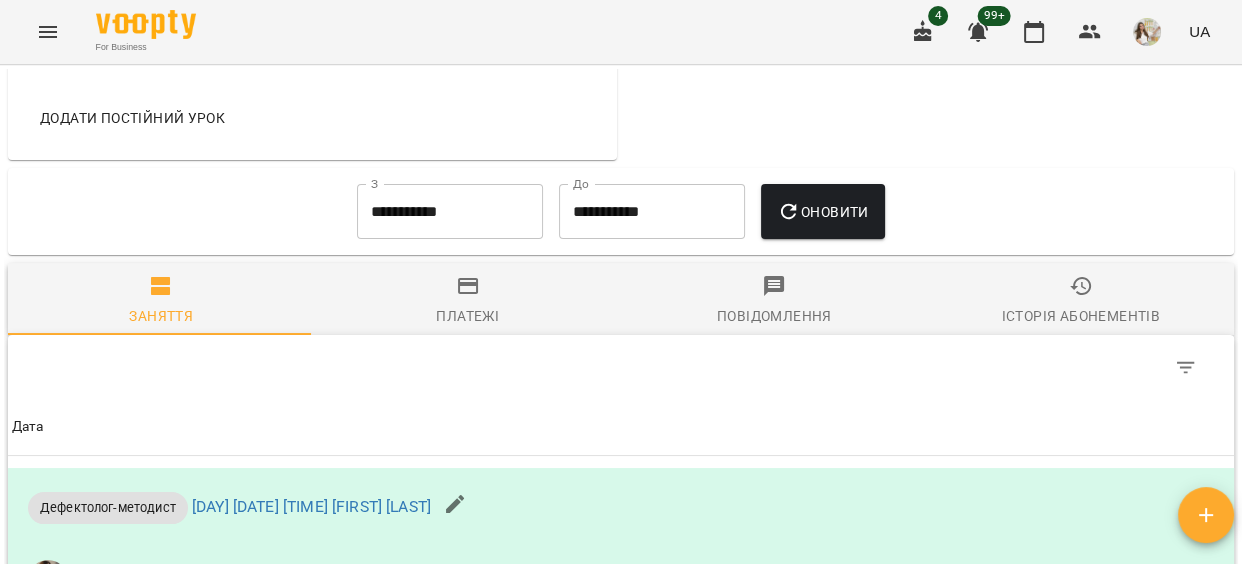 click on "**********" at bounding box center [450, 212] 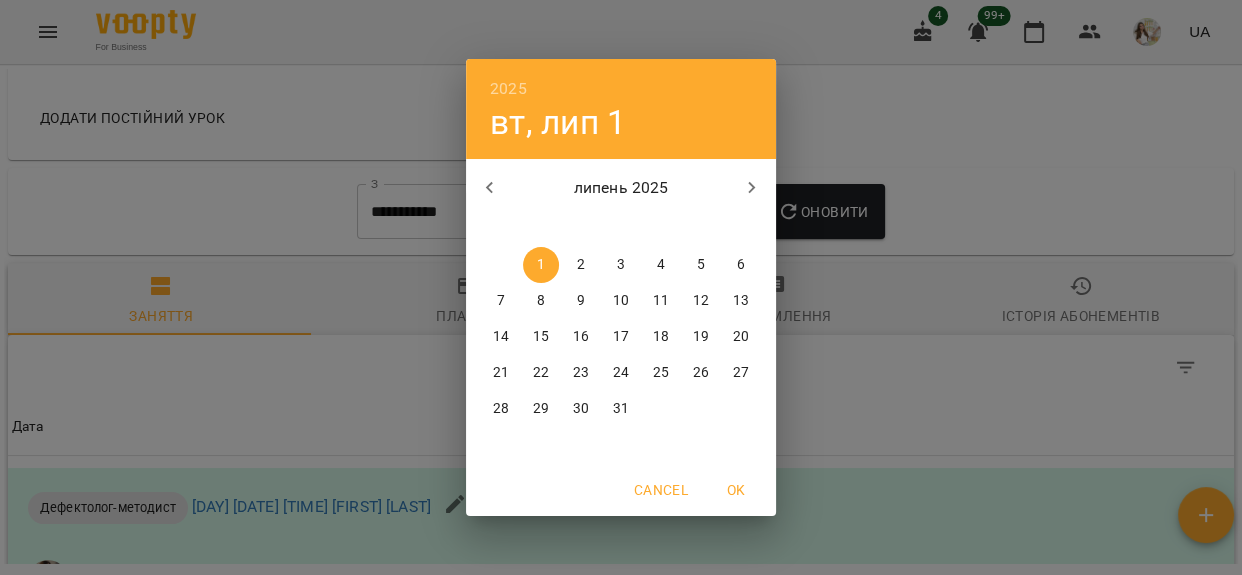 click on "2025 вт, лип 1 липень 2025 пн вт ср чт пт сб нд 30 1 2 3 4 5 6 7 8 9 10 11 12 13 14 15 16 17 18 19 20 21 22 23 24 25 26 27 28 29 30 31 1 2 3 Cancel OK" at bounding box center (621, 287) 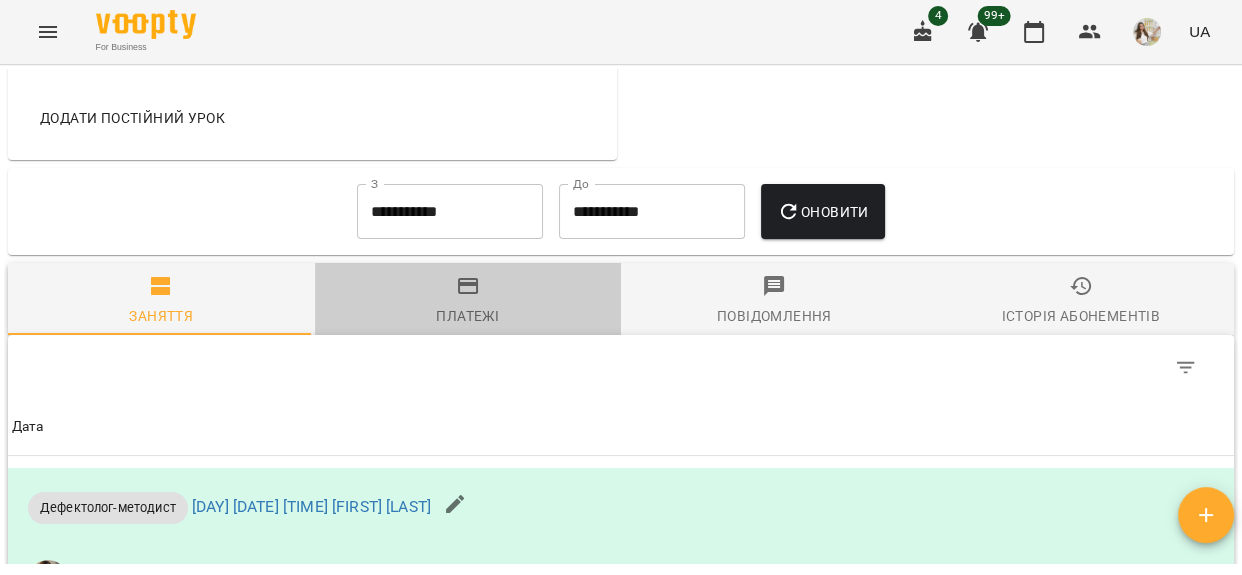 click on "Платежі" at bounding box center [468, 301] 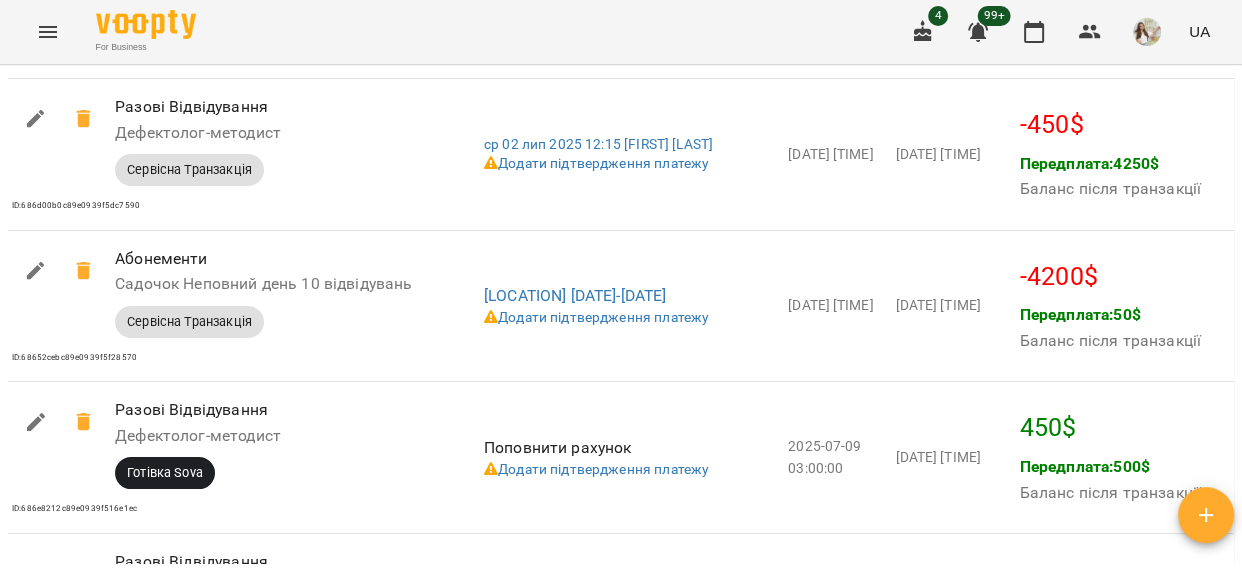 scroll, scrollTop: 2617, scrollLeft: 0, axis: vertical 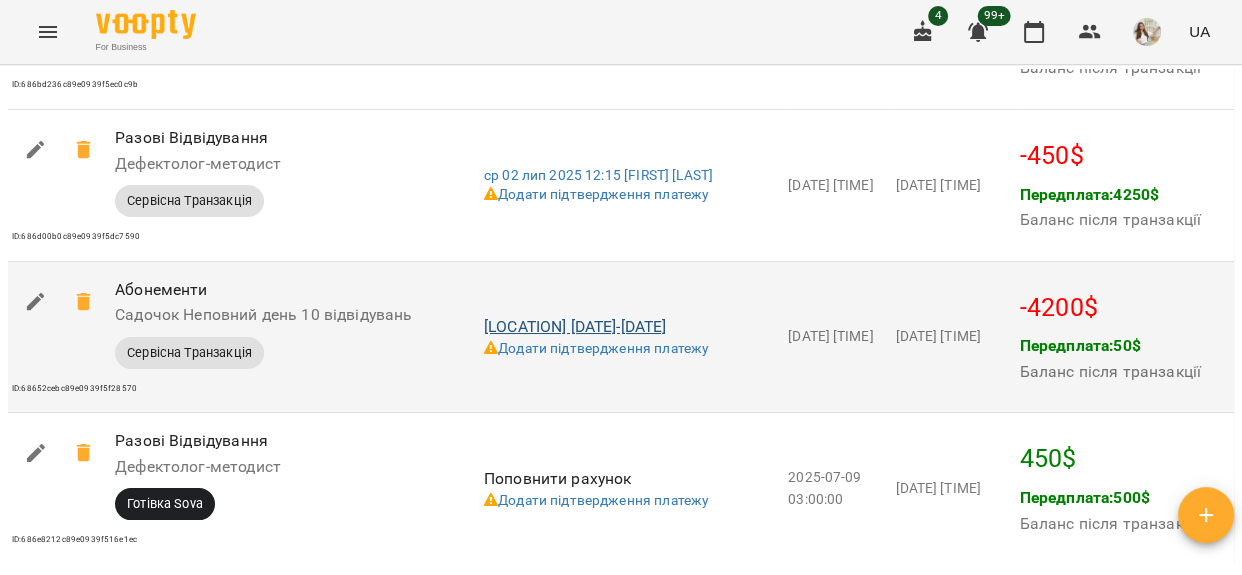 click on "Садочок Неповний день 10 відвідувань 27-06-2025 - 26-07-2025" at bounding box center [575, 326] 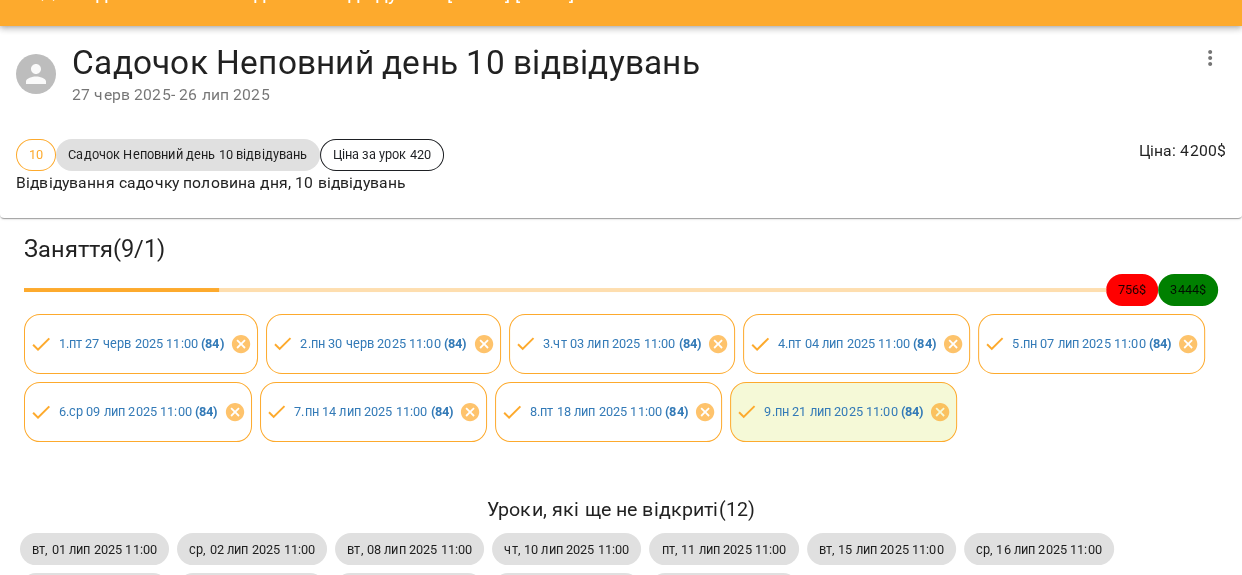 scroll, scrollTop: 0, scrollLeft: 0, axis: both 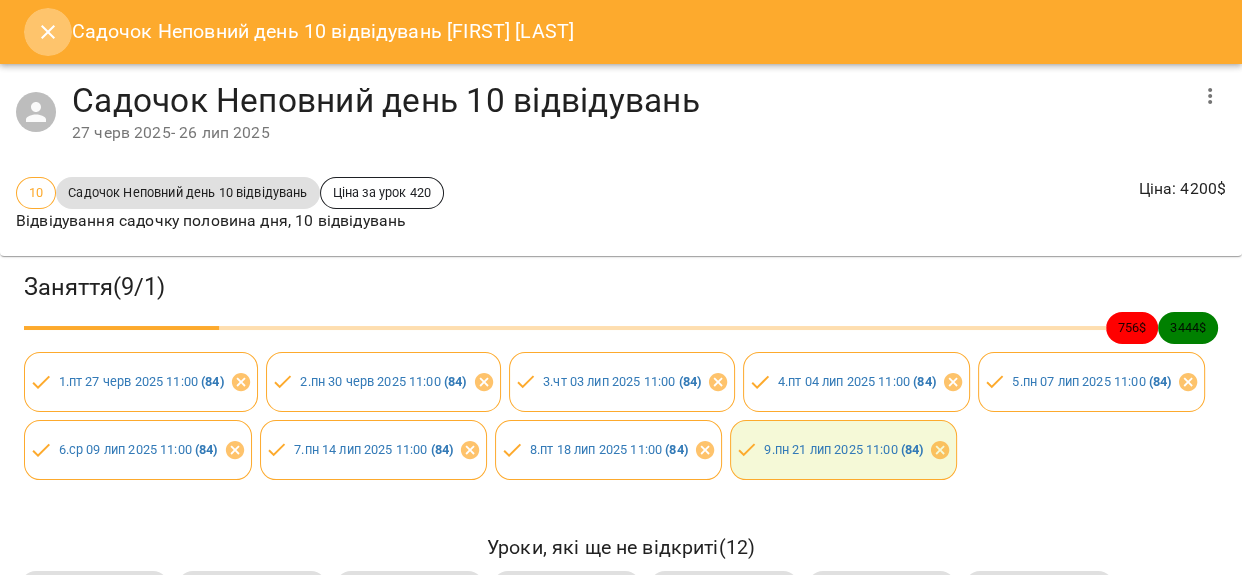 click 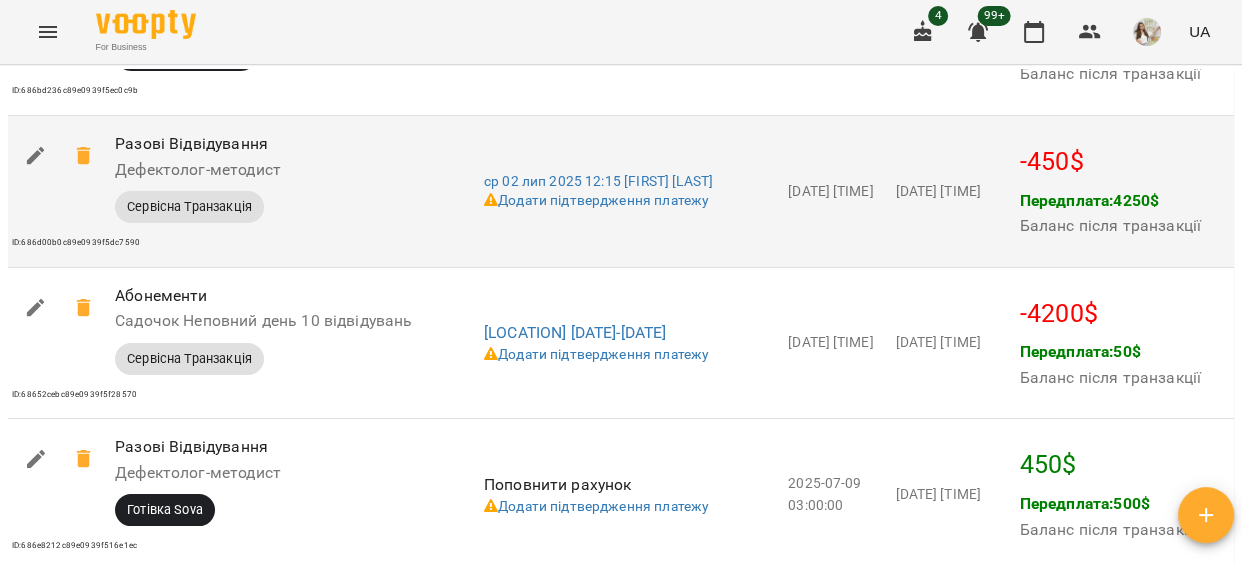 scroll, scrollTop: 2617, scrollLeft: 0, axis: vertical 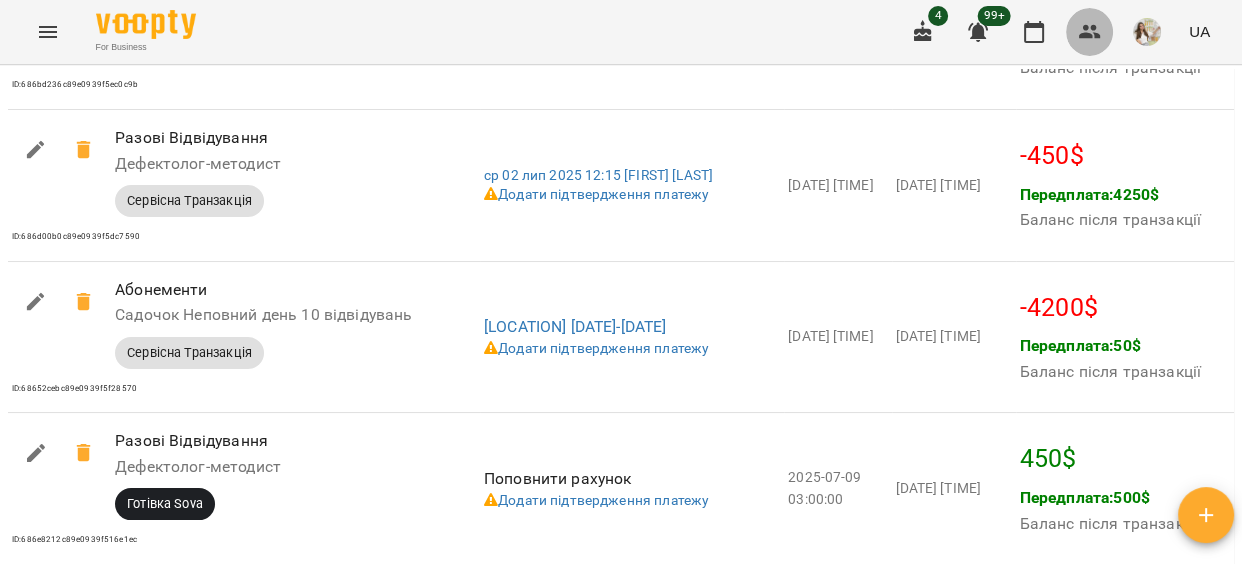click 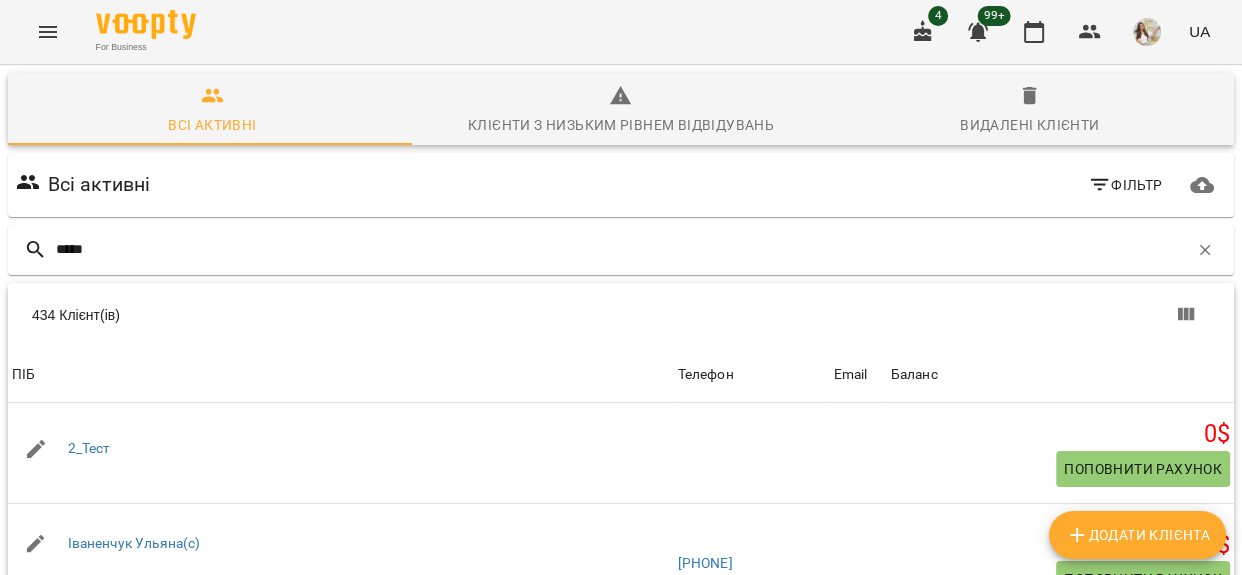 type on "******" 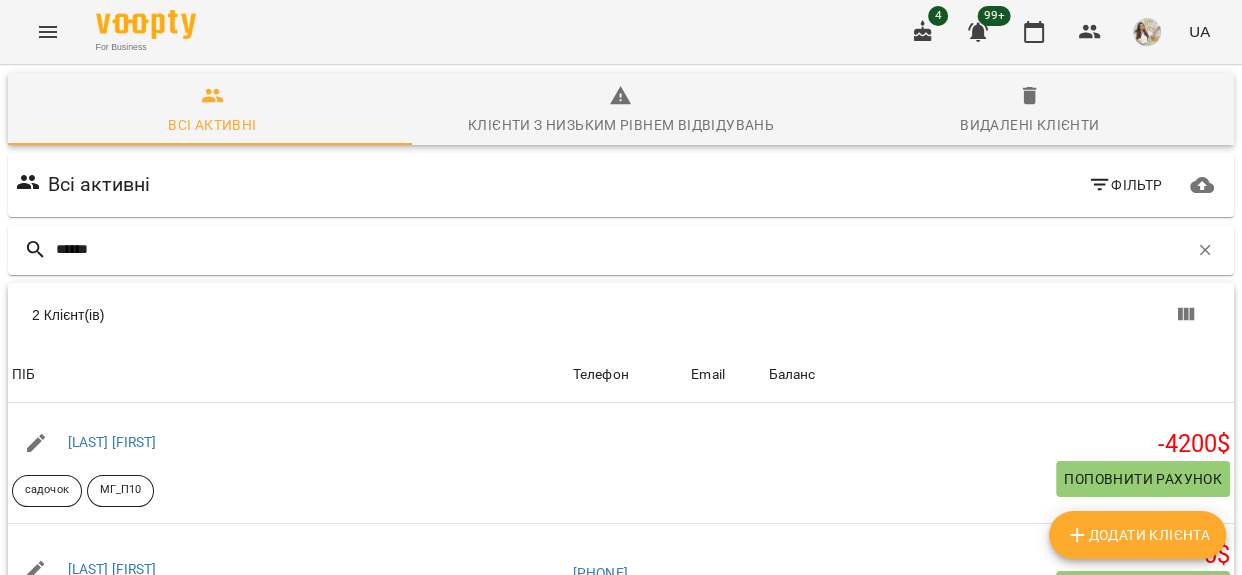 drag, startPoint x: 110, startPoint y: 251, endPoint x: 0, endPoint y: 277, distance: 113.03097 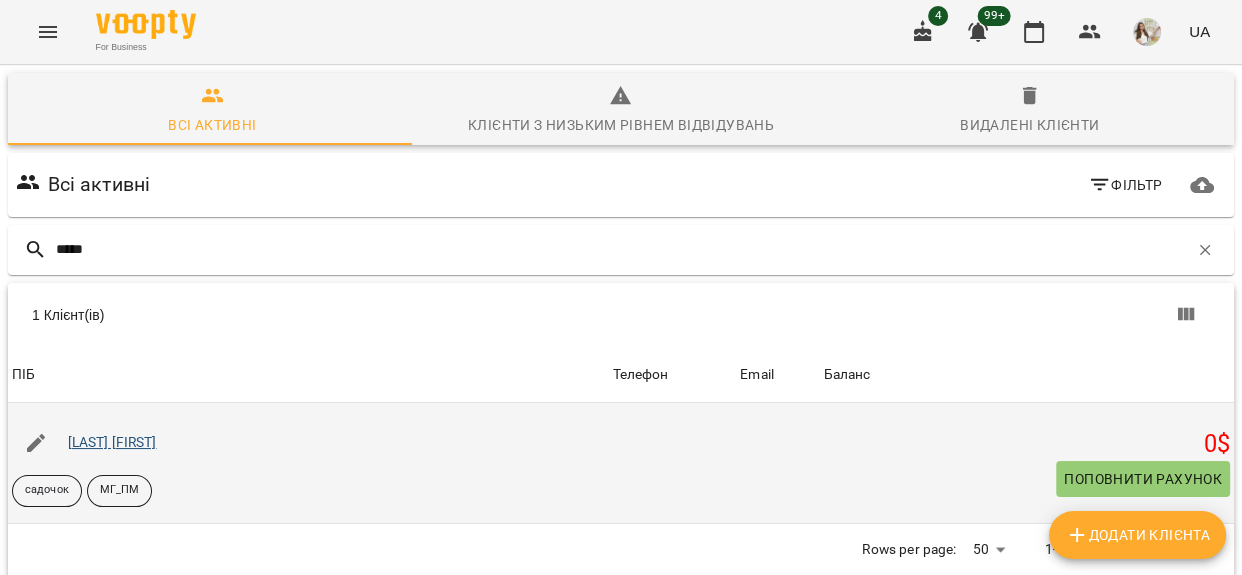 type on "*****" 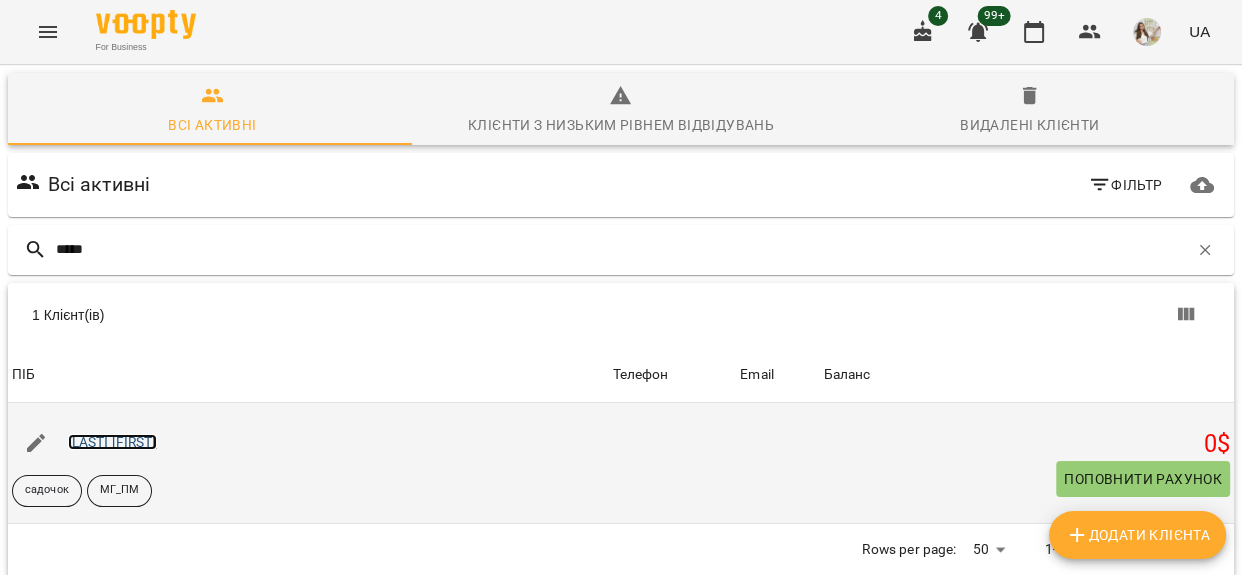 click on "Ковач Микола" at bounding box center [112, 442] 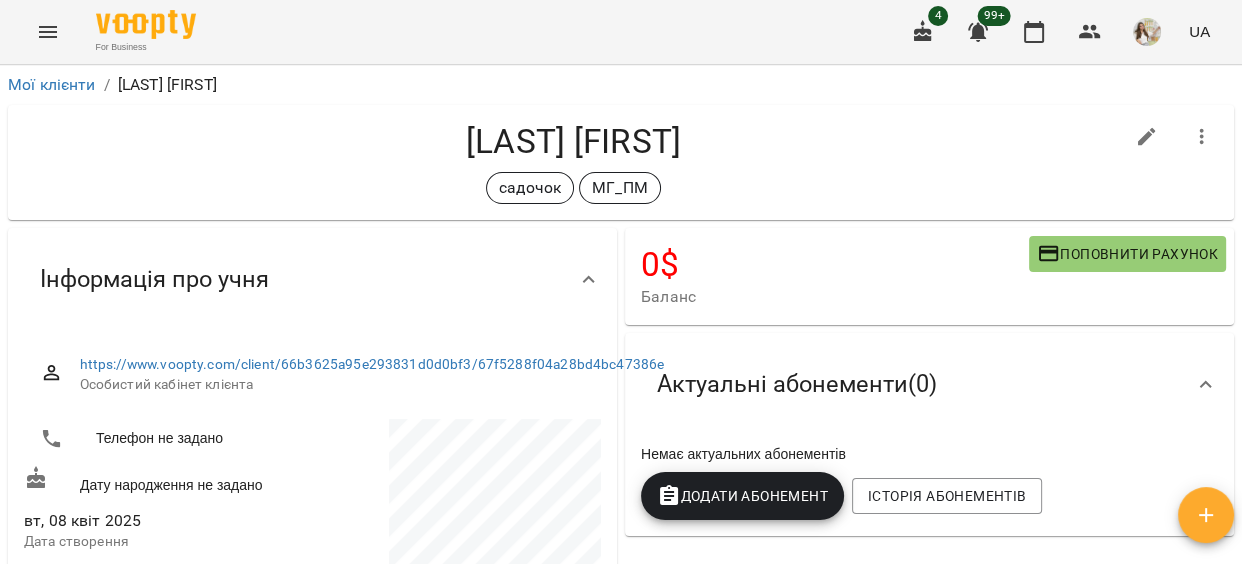 click 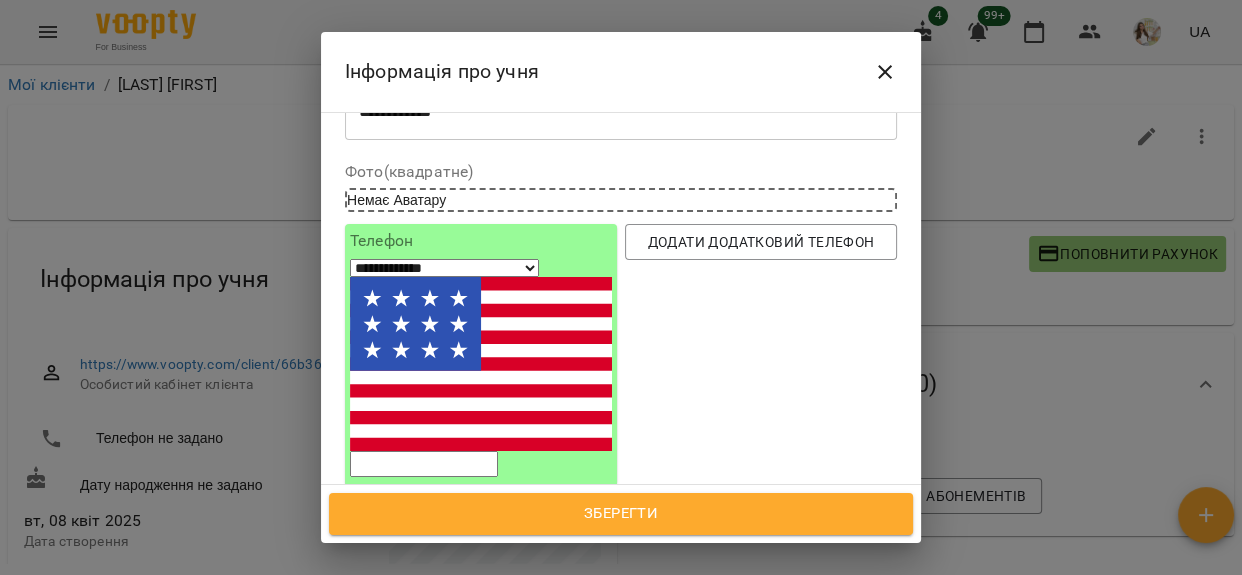 scroll, scrollTop: 272, scrollLeft: 0, axis: vertical 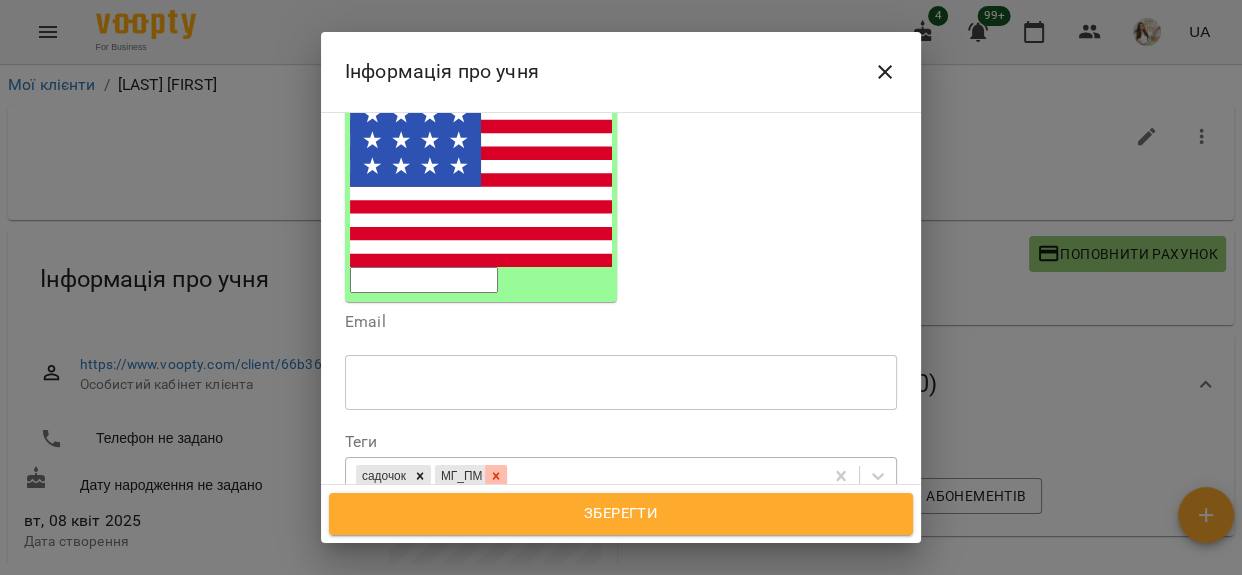 click 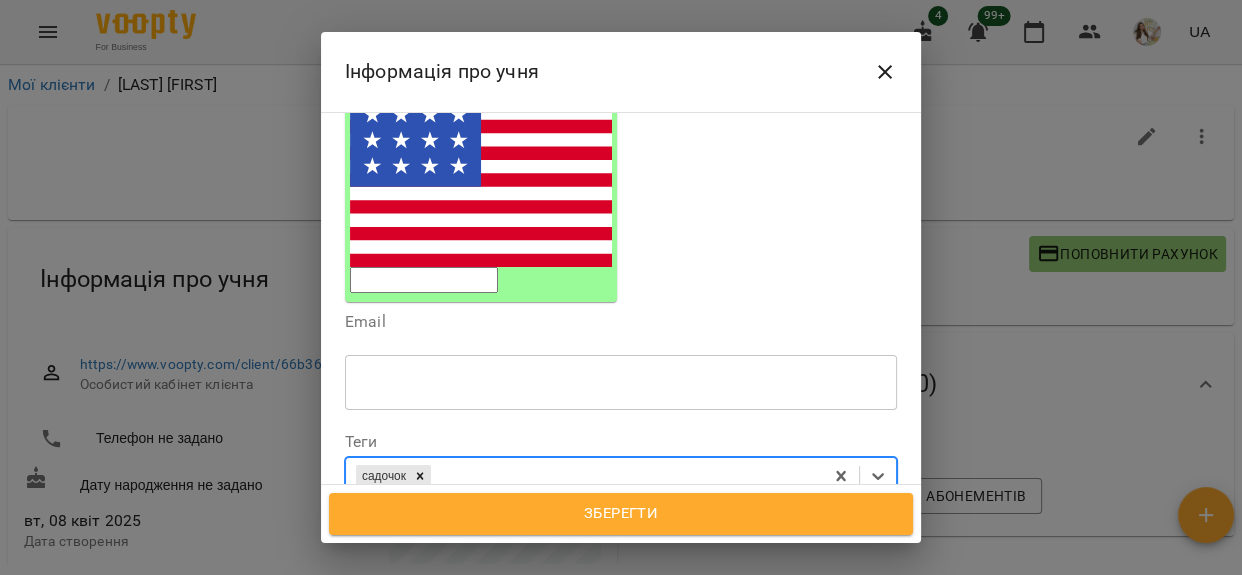 click on "садочок" at bounding box center [584, 476] 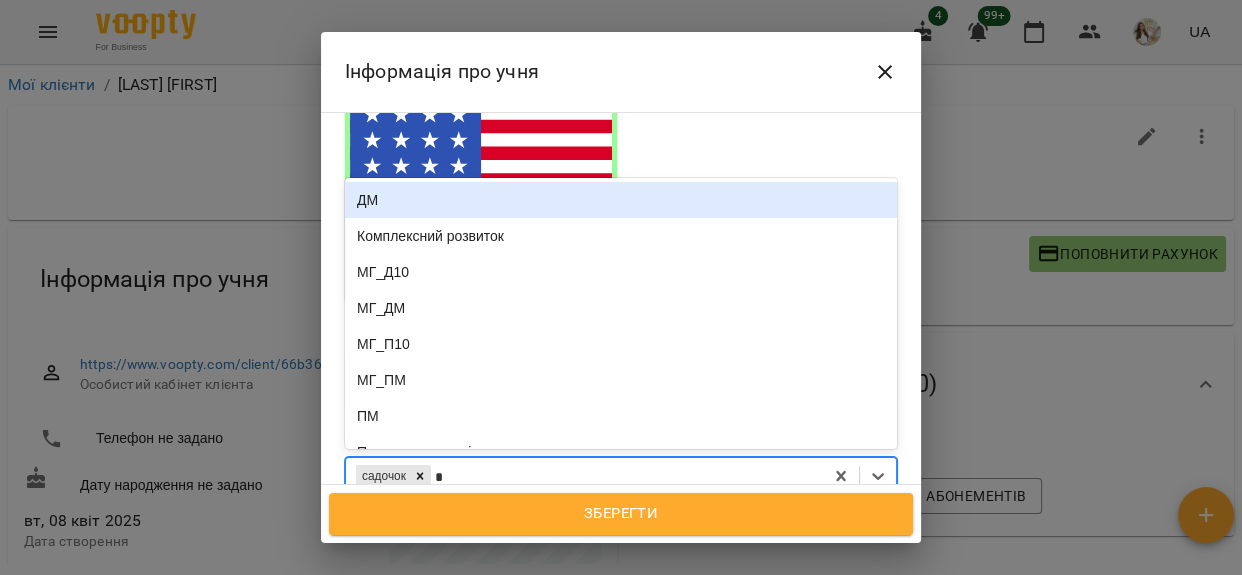 type on "**" 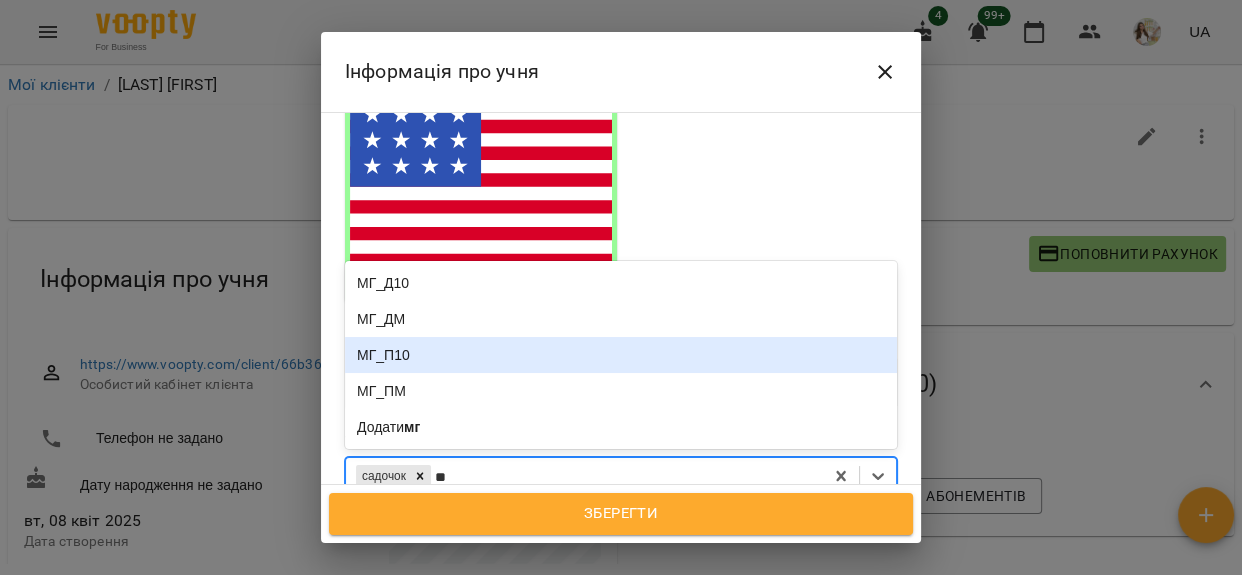 click on "МГ_П10" at bounding box center (621, 355) 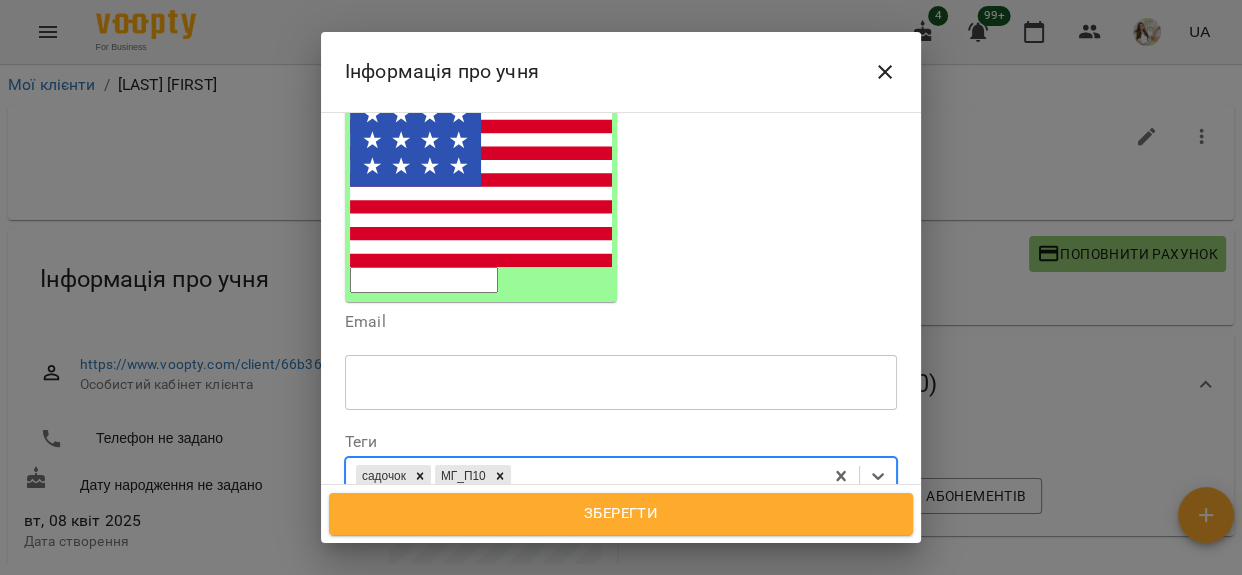 click on "Зберегти" at bounding box center (621, 514) 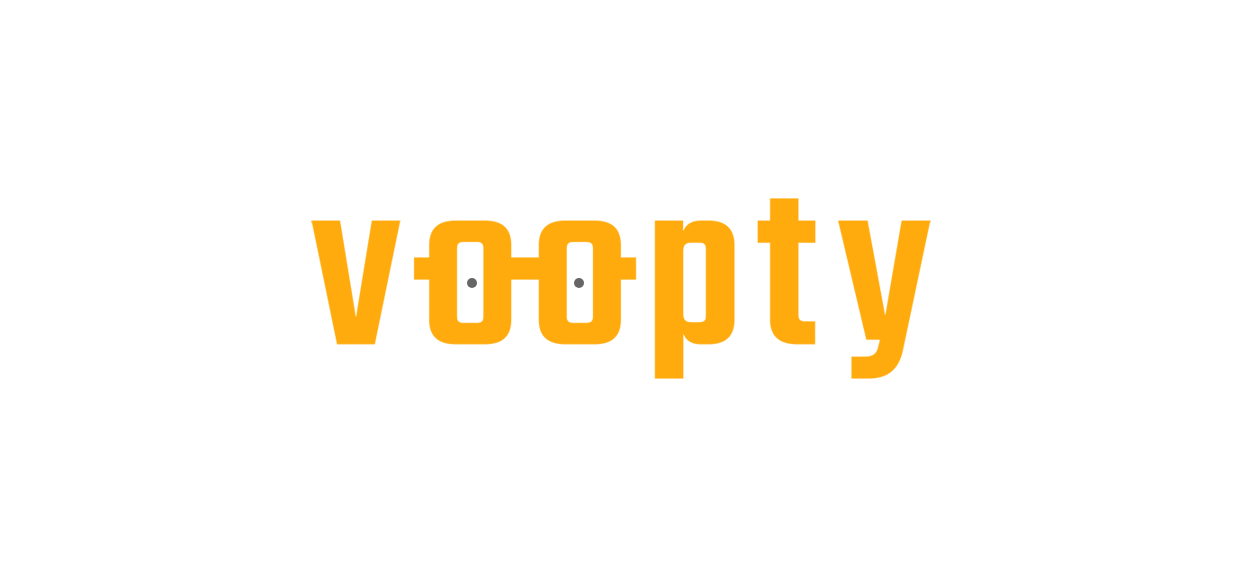 scroll, scrollTop: 0, scrollLeft: 0, axis: both 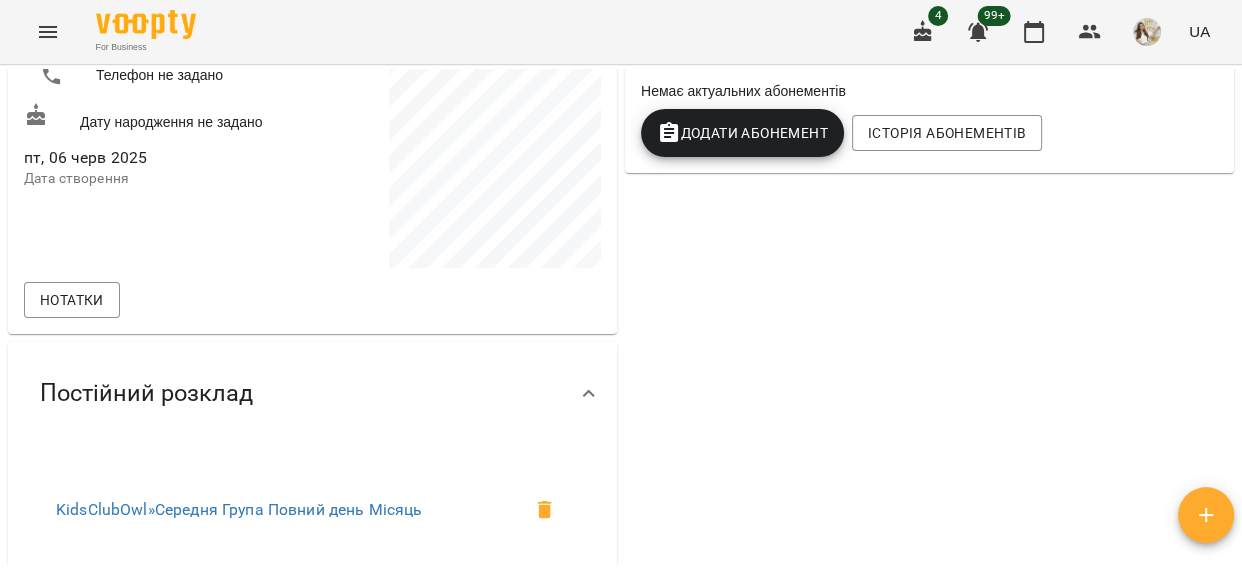 click on "Додати Абонемент" at bounding box center (742, 133) 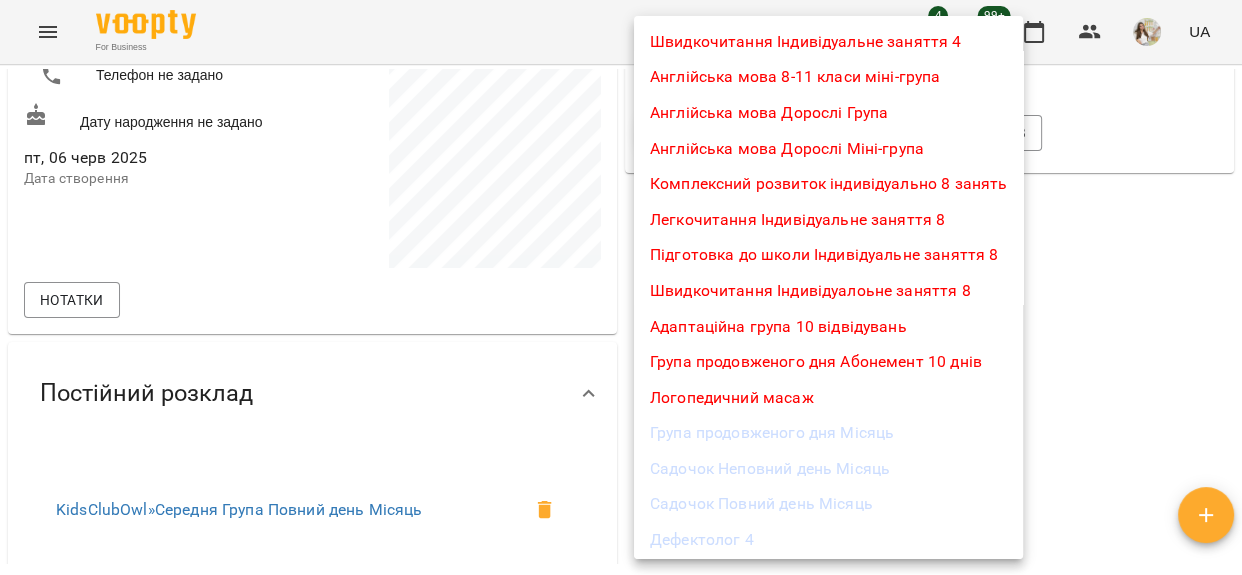 scroll, scrollTop: 0, scrollLeft: 0, axis: both 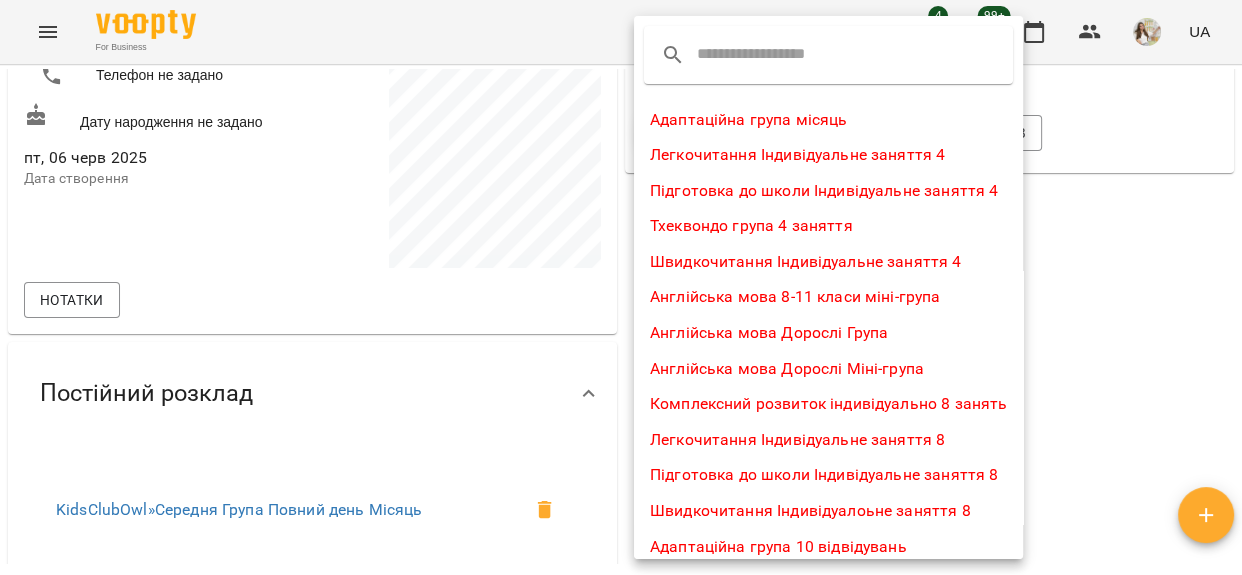 click at bounding box center (776, 55) 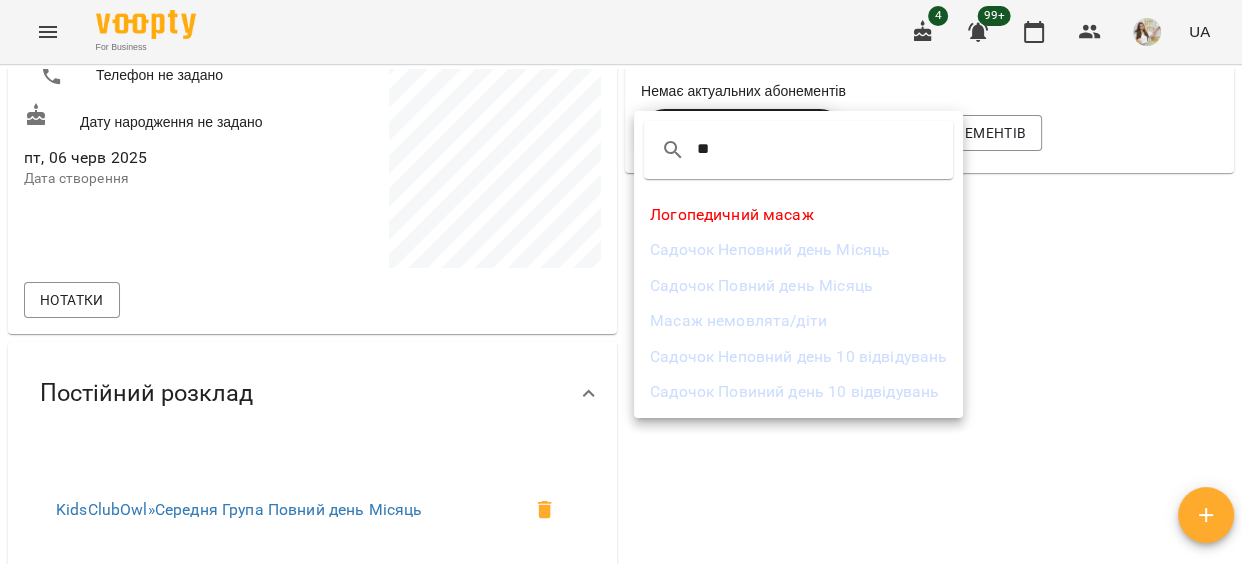type on "**" 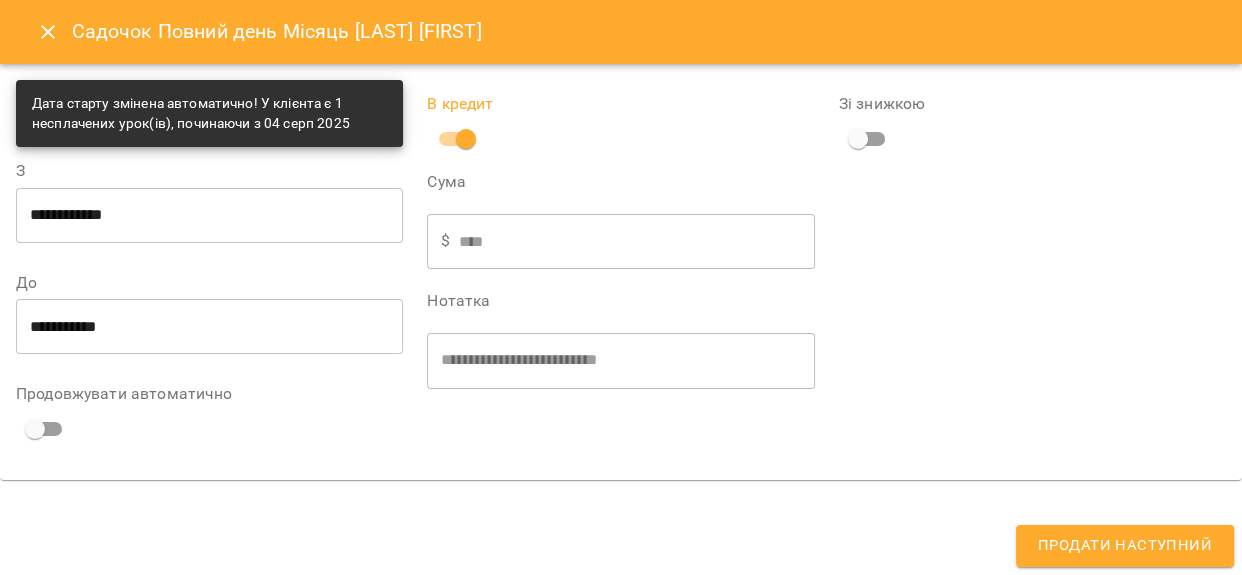click on "Продати наступний" at bounding box center [1125, 546] 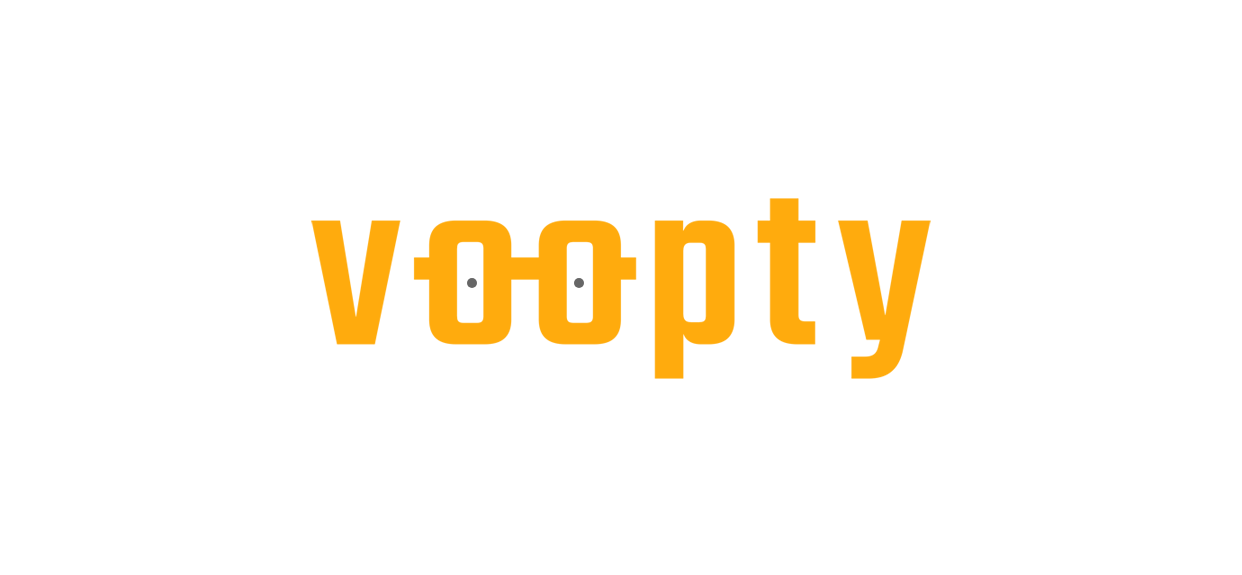 scroll, scrollTop: 0, scrollLeft: 0, axis: both 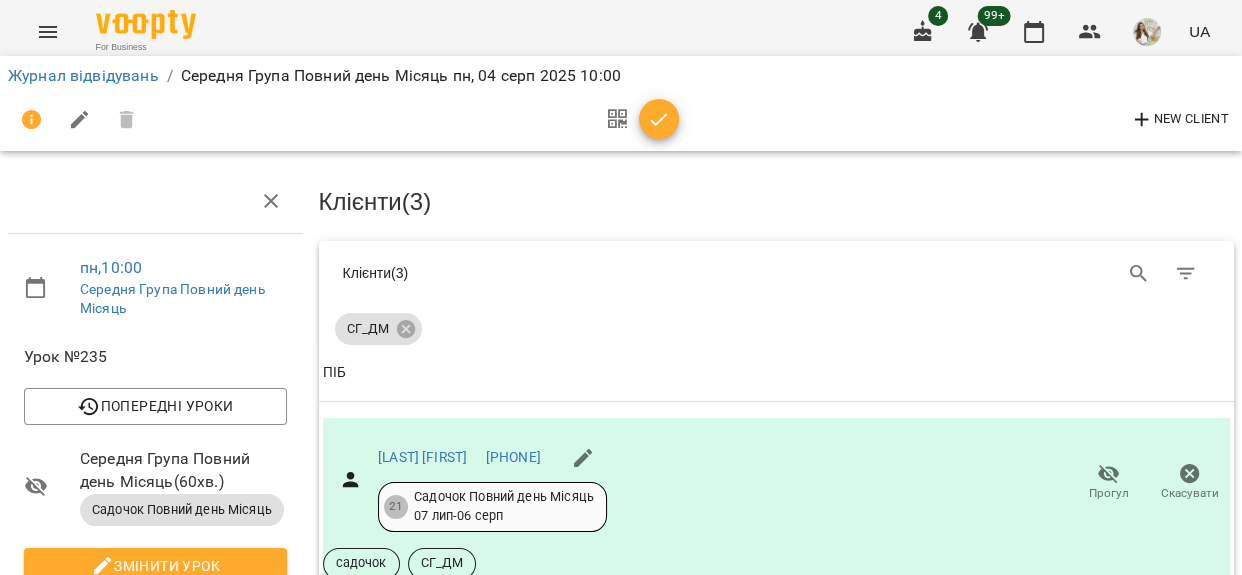 click 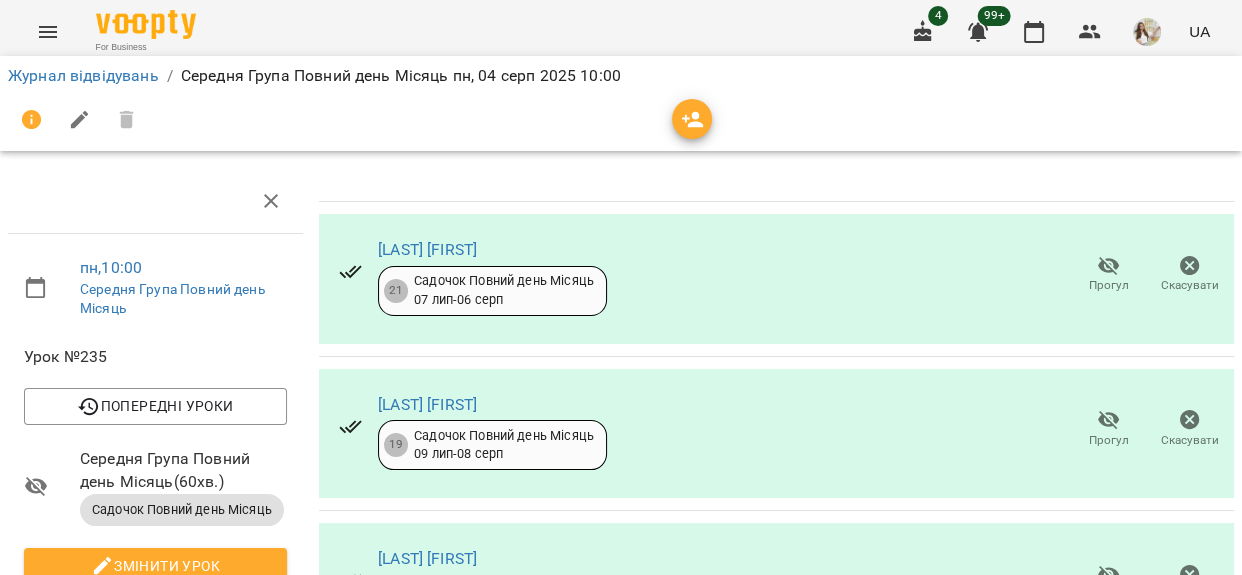 scroll, scrollTop: 400, scrollLeft: 0, axis: vertical 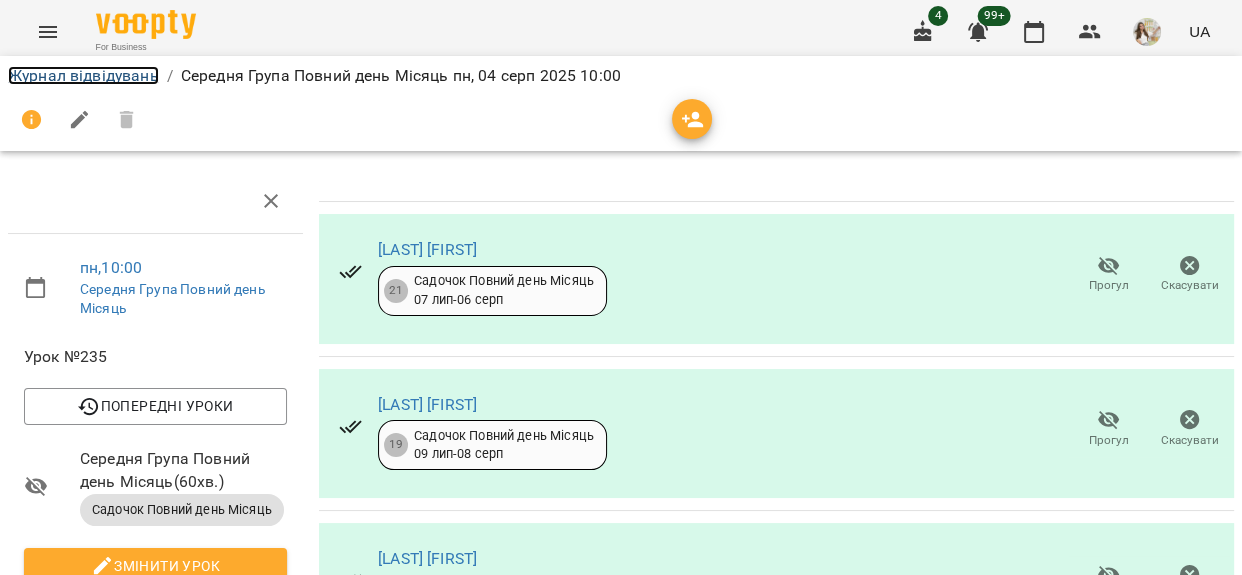 click on "Журнал відвідувань" at bounding box center [83, 75] 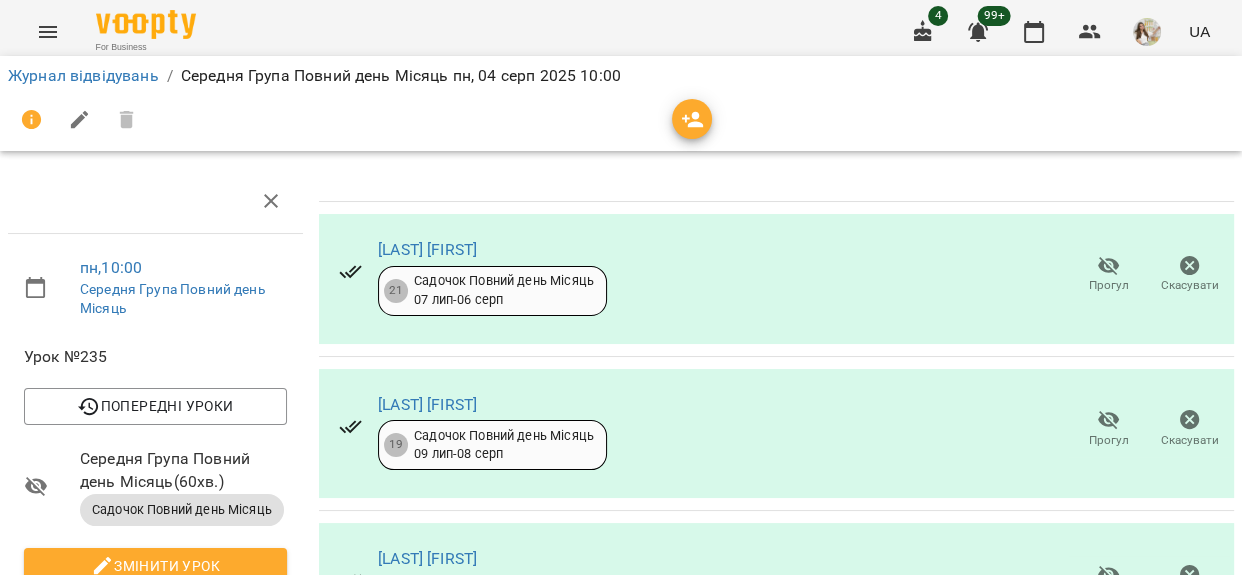 scroll, scrollTop: 0, scrollLeft: 0, axis: both 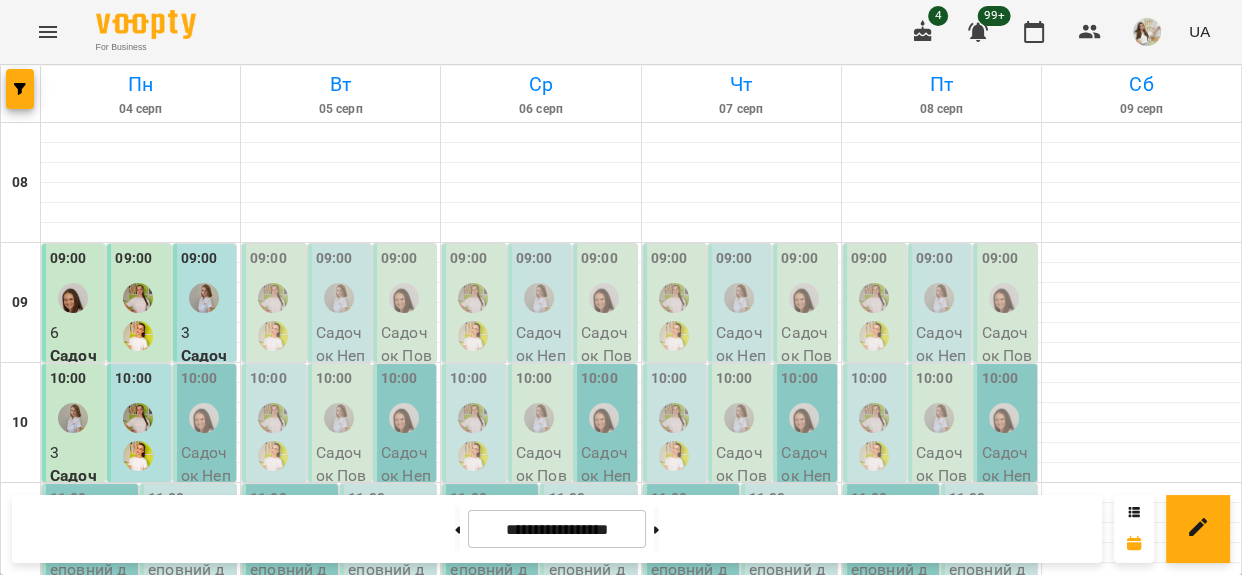 click at bounding box center [204, 418] 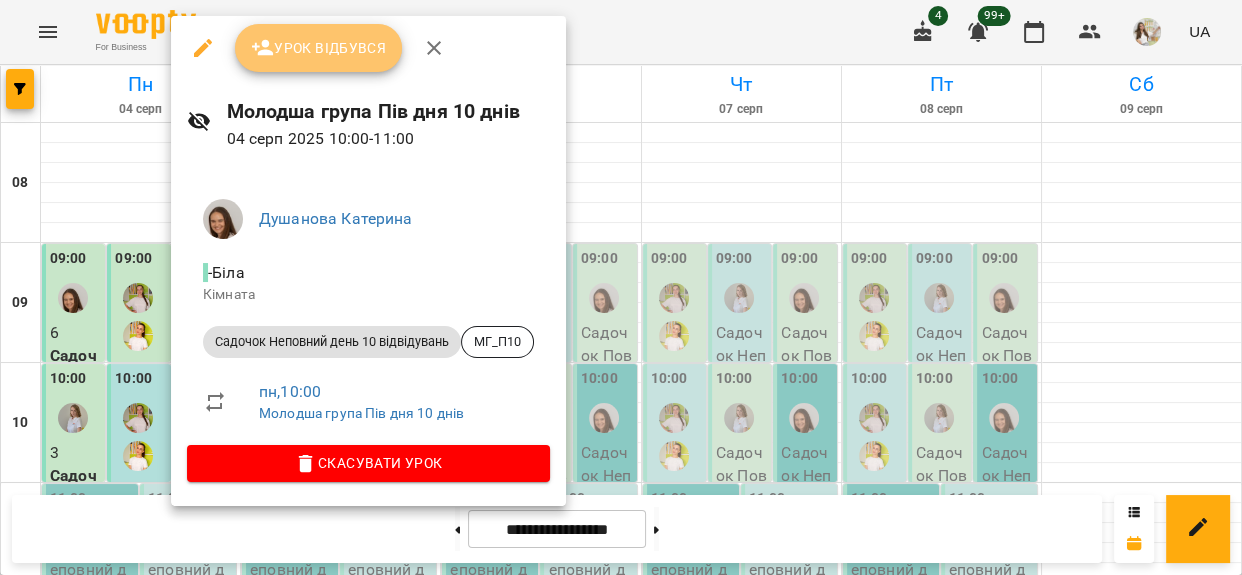 click on "Урок відбувся" at bounding box center (319, 48) 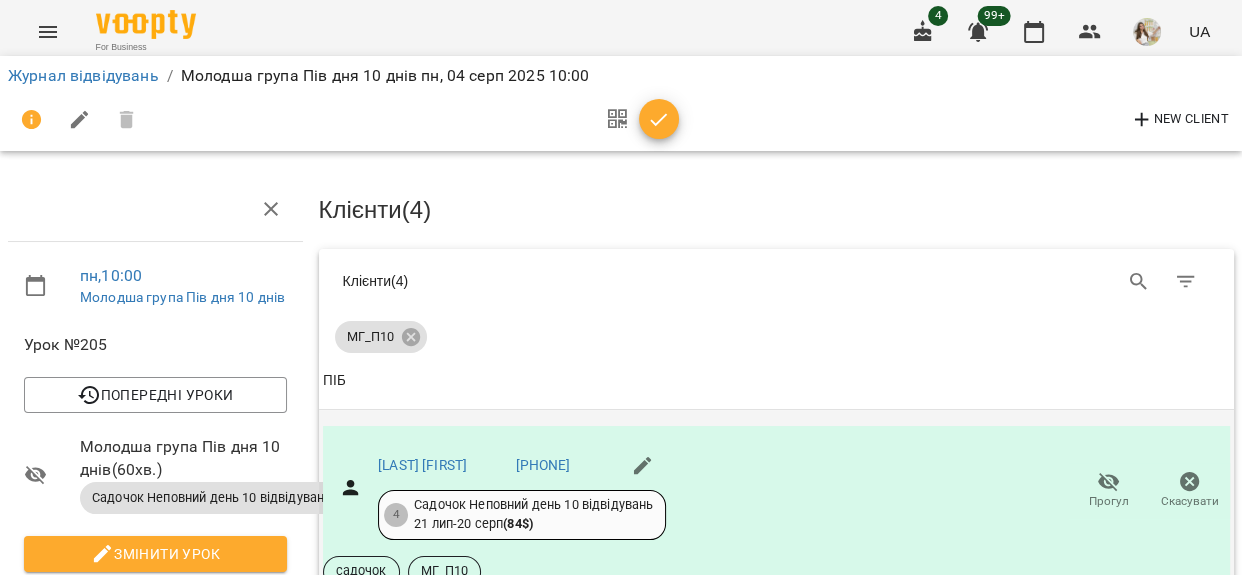 scroll, scrollTop: 181, scrollLeft: 0, axis: vertical 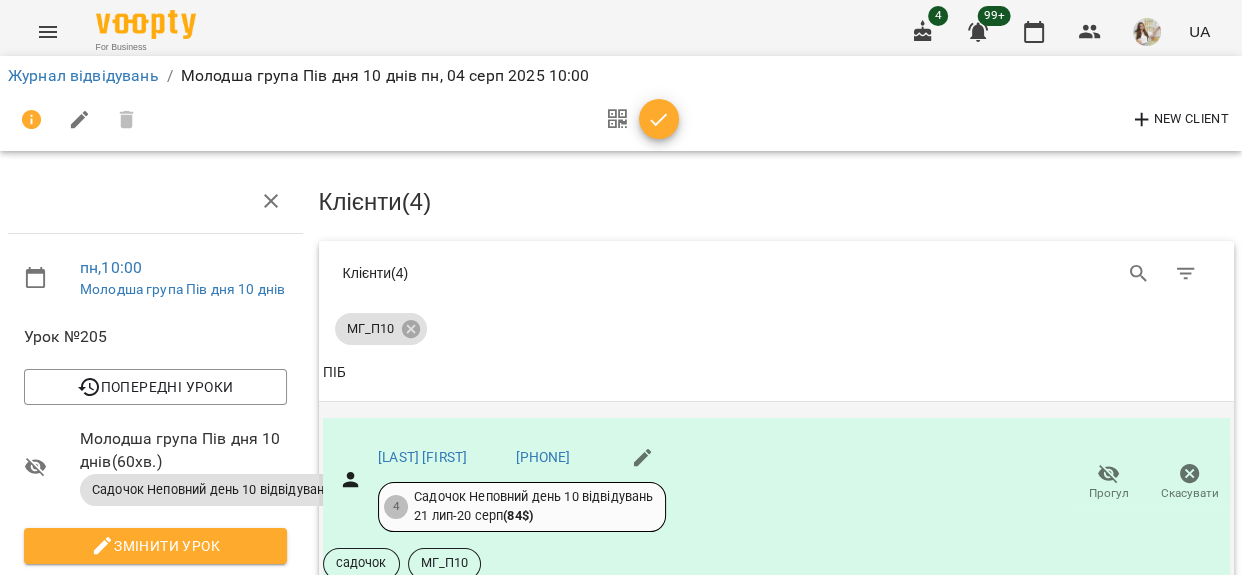 click 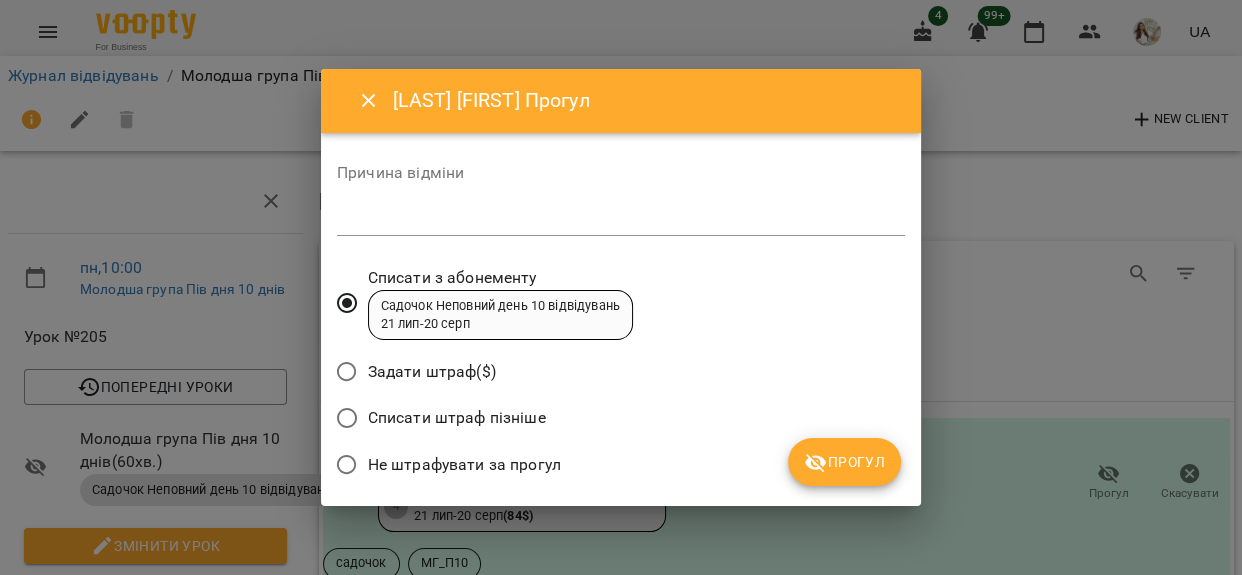 click at bounding box center [621, 219] 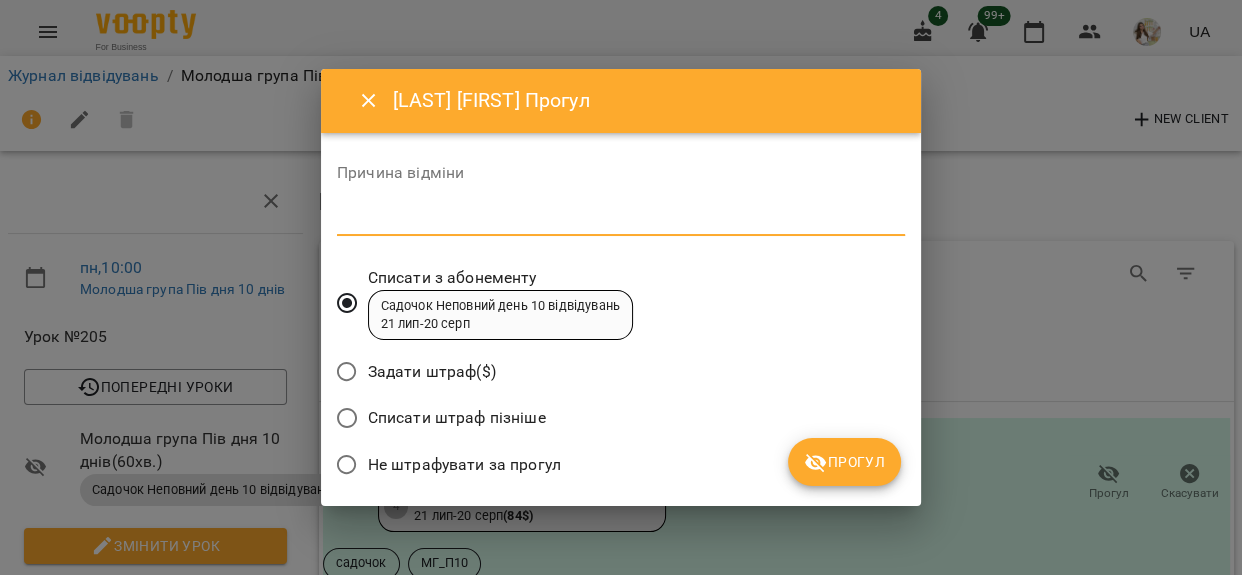 paste on "**********" 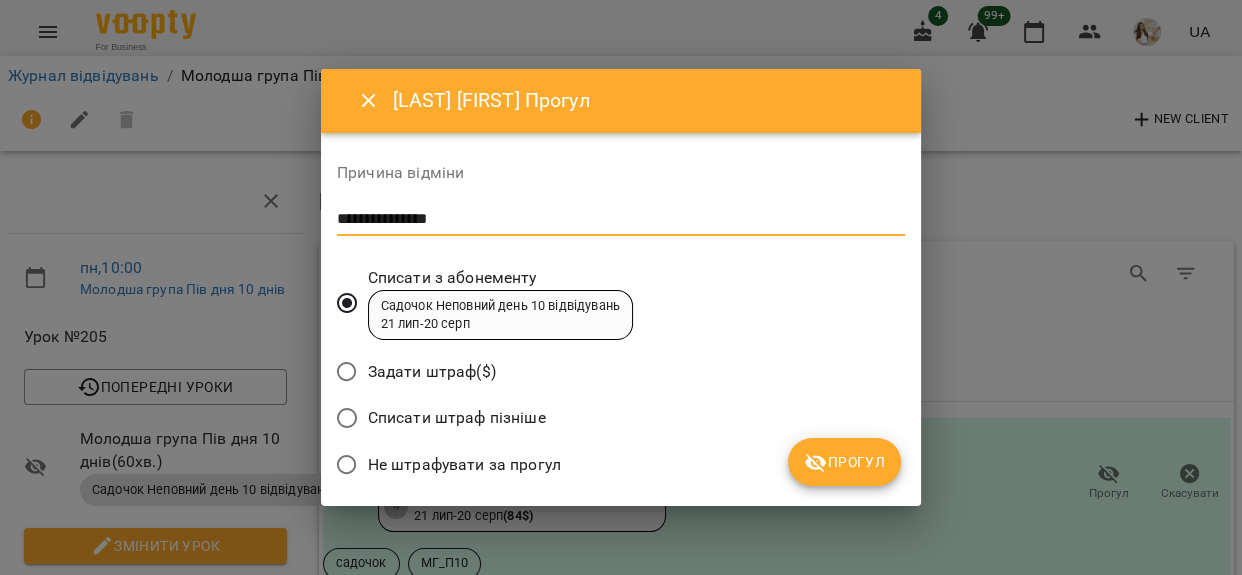 type on "**********" 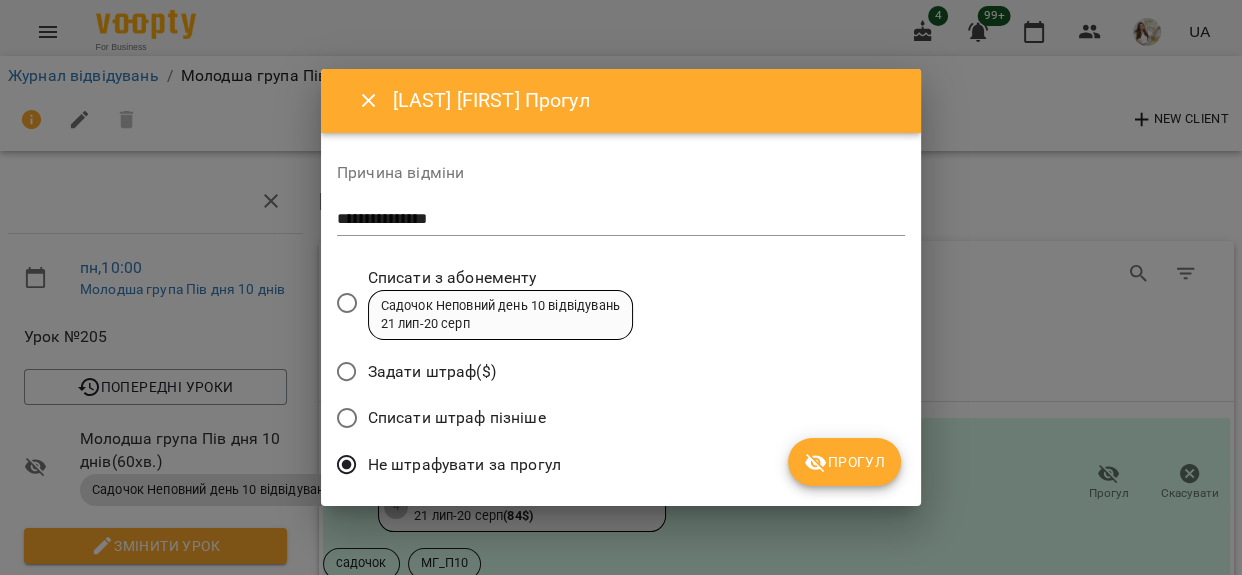 click on "Прогул" at bounding box center [844, 462] 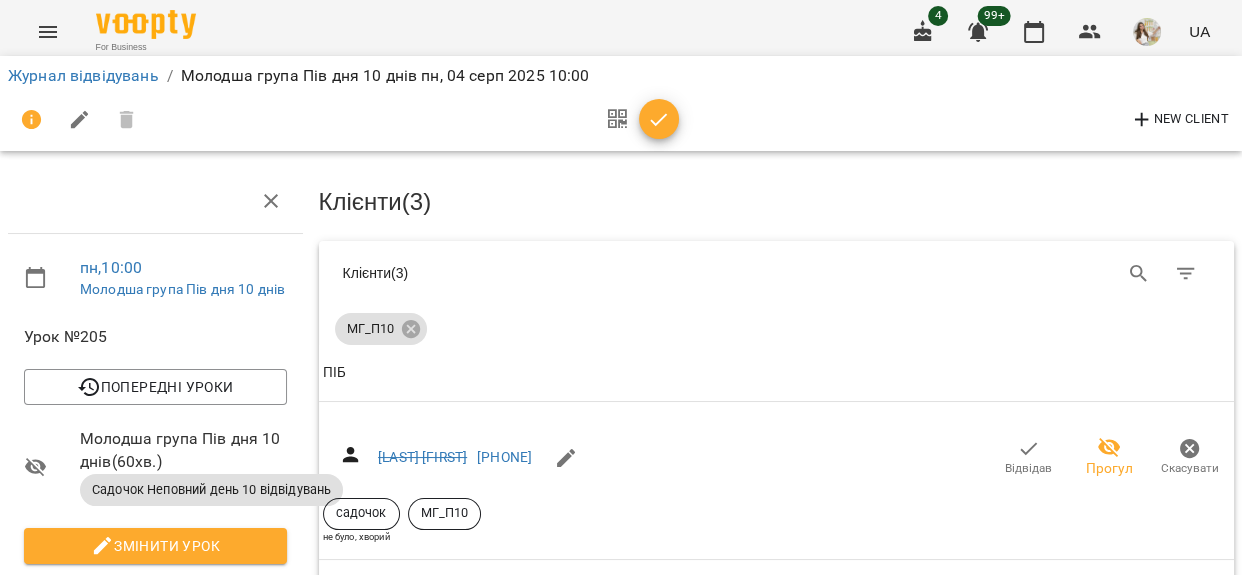 scroll, scrollTop: 363, scrollLeft: 0, axis: vertical 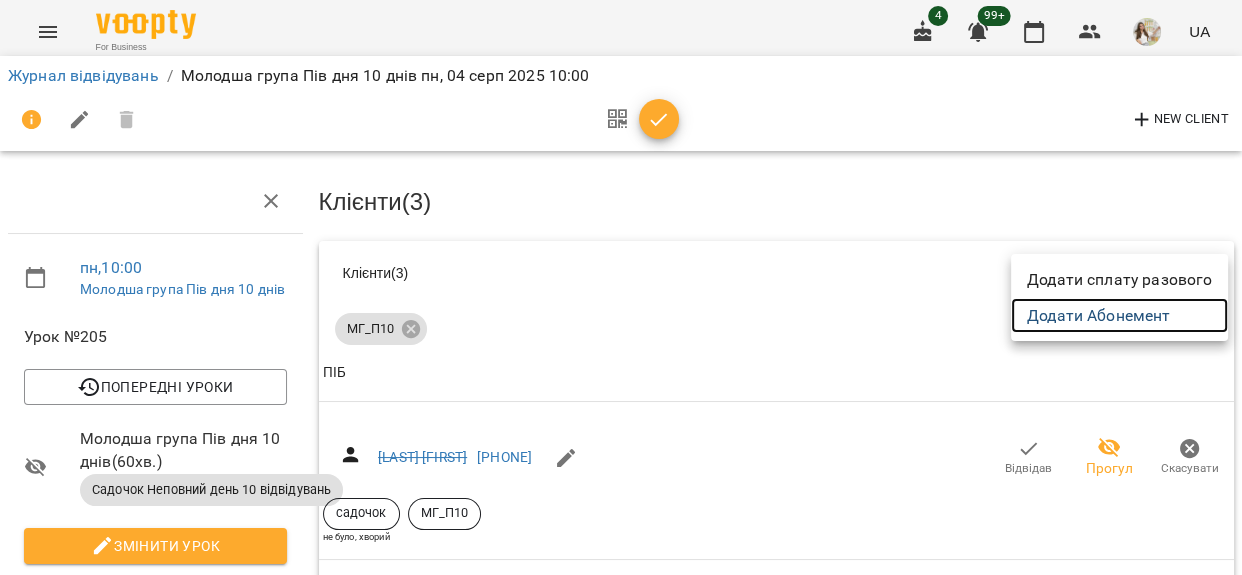 click on "Додати Абонемент" at bounding box center (1119, 316) 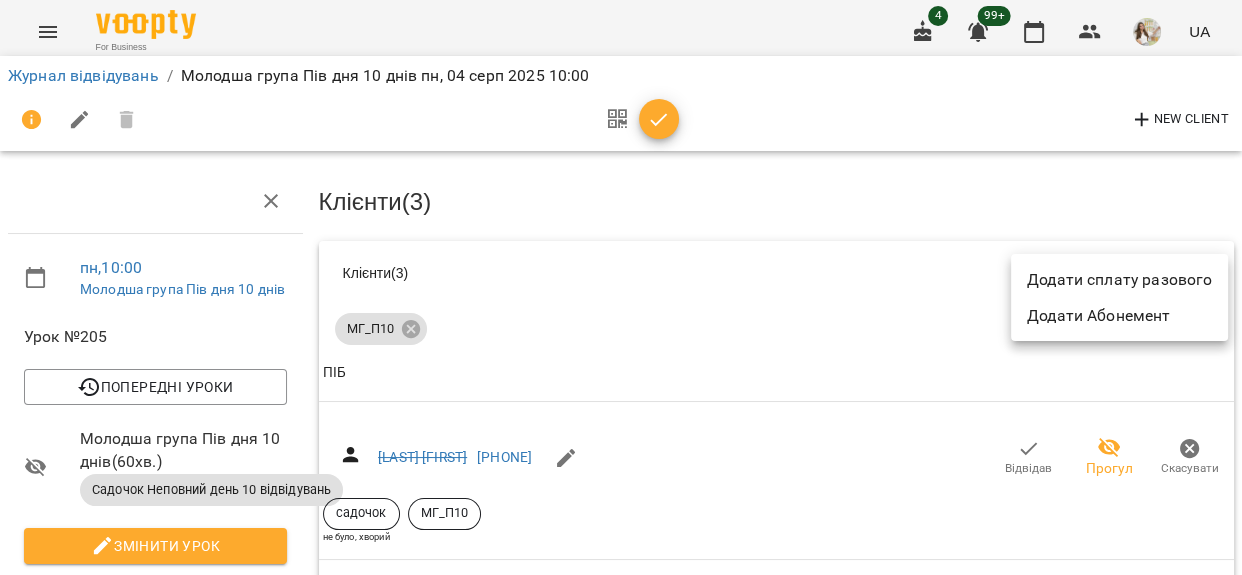 click at bounding box center [621, 287] 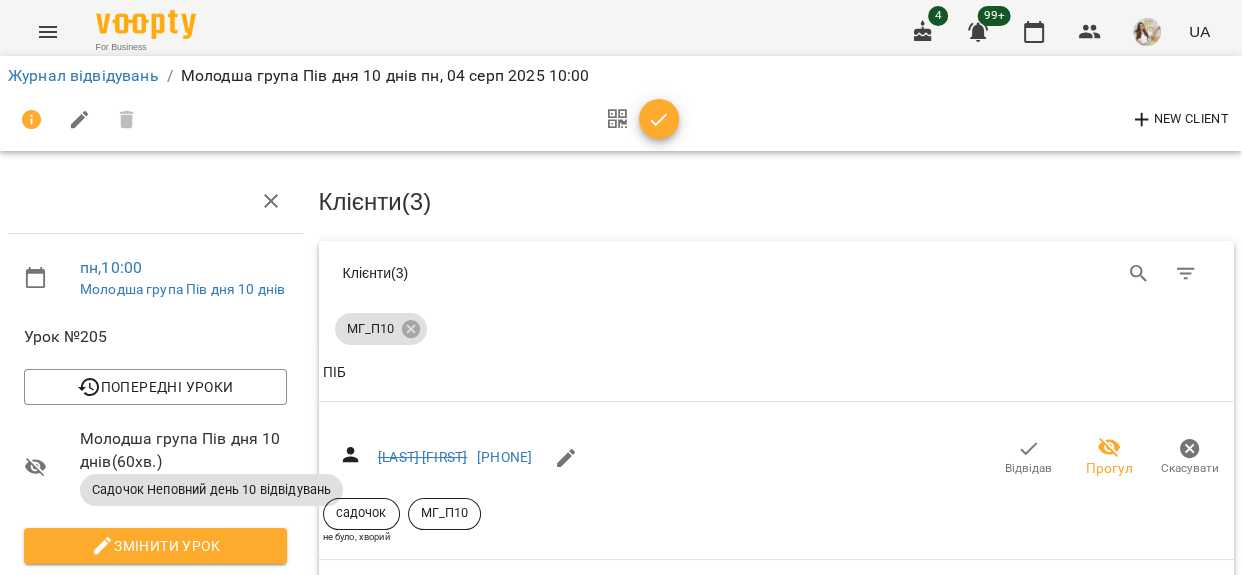 click on "Прогул" at bounding box center [1109, 990] 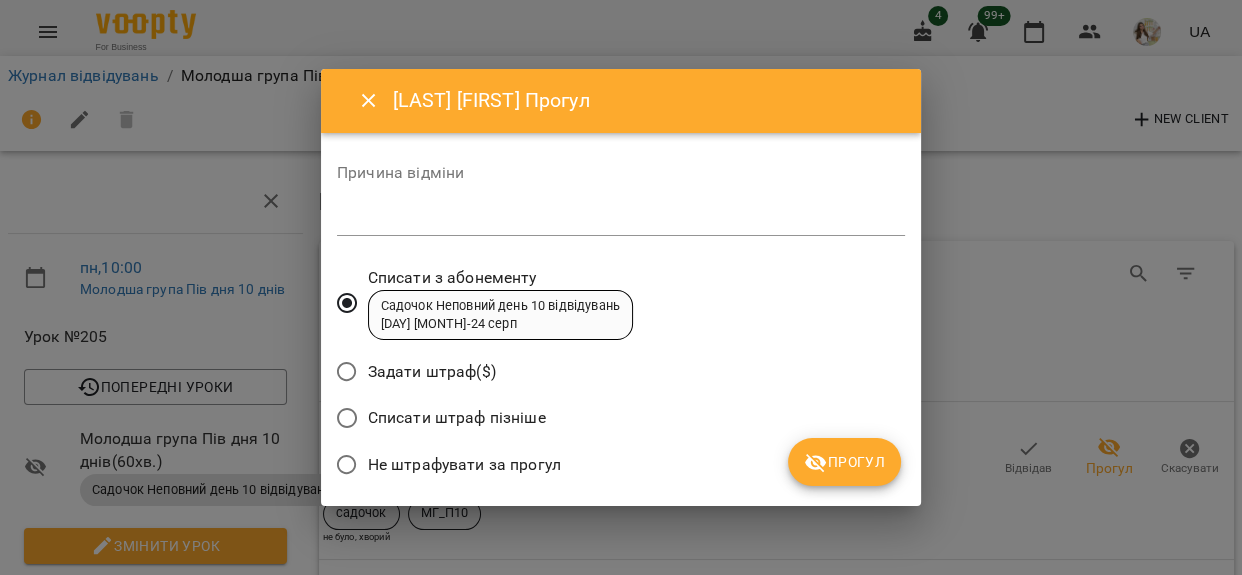 click at bounding box center [621, 219] 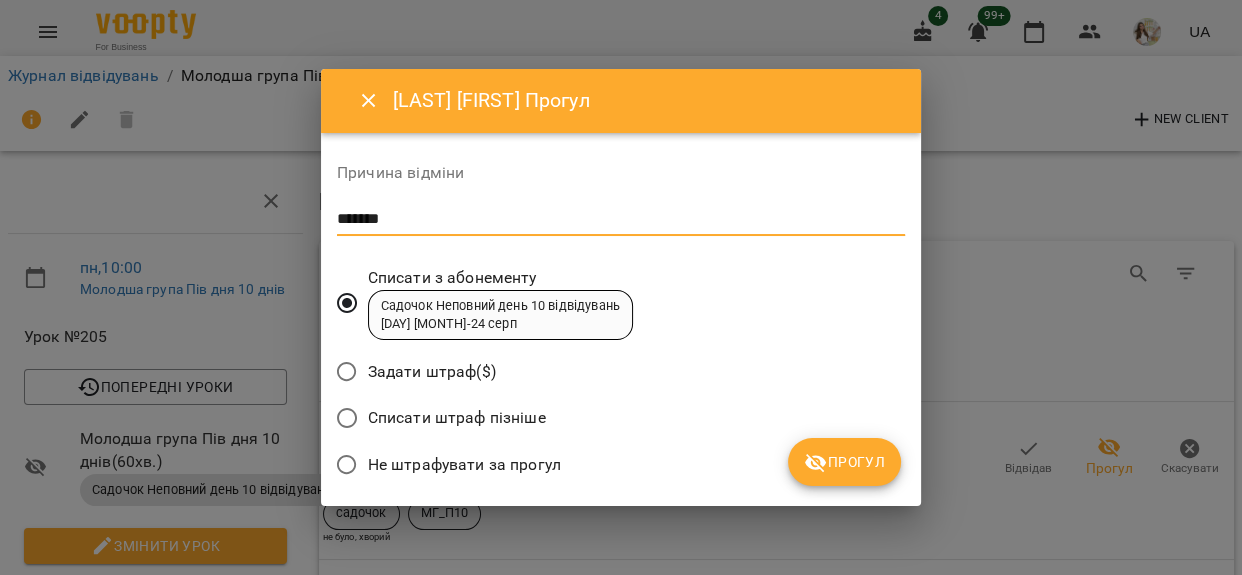type on "*******" 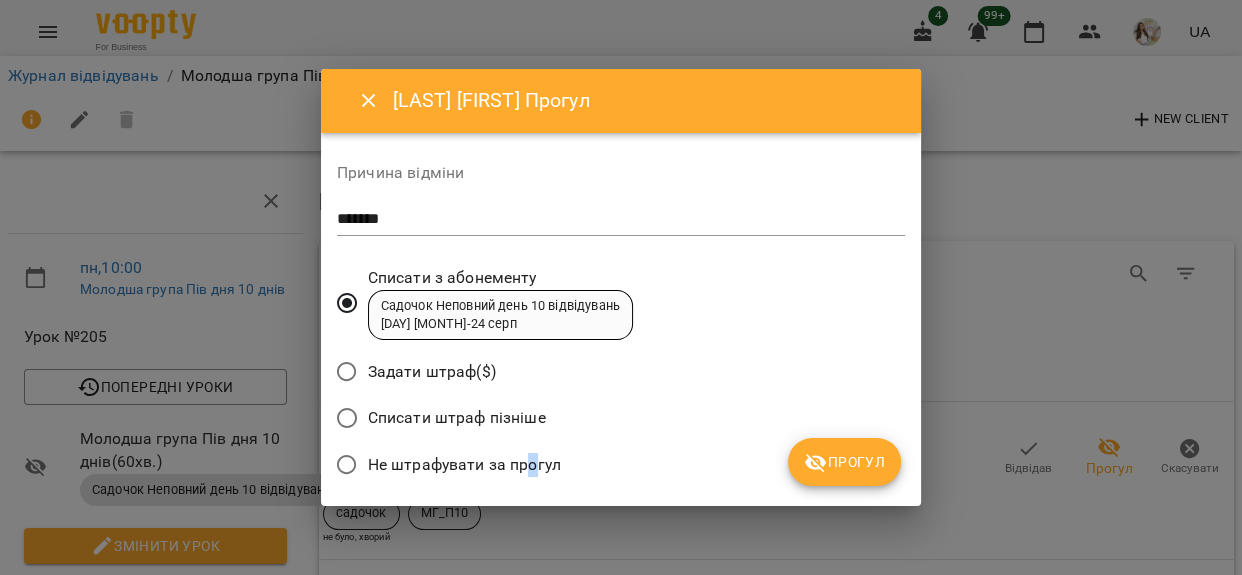 click on "Прогул" at bounding box center (844, 462) 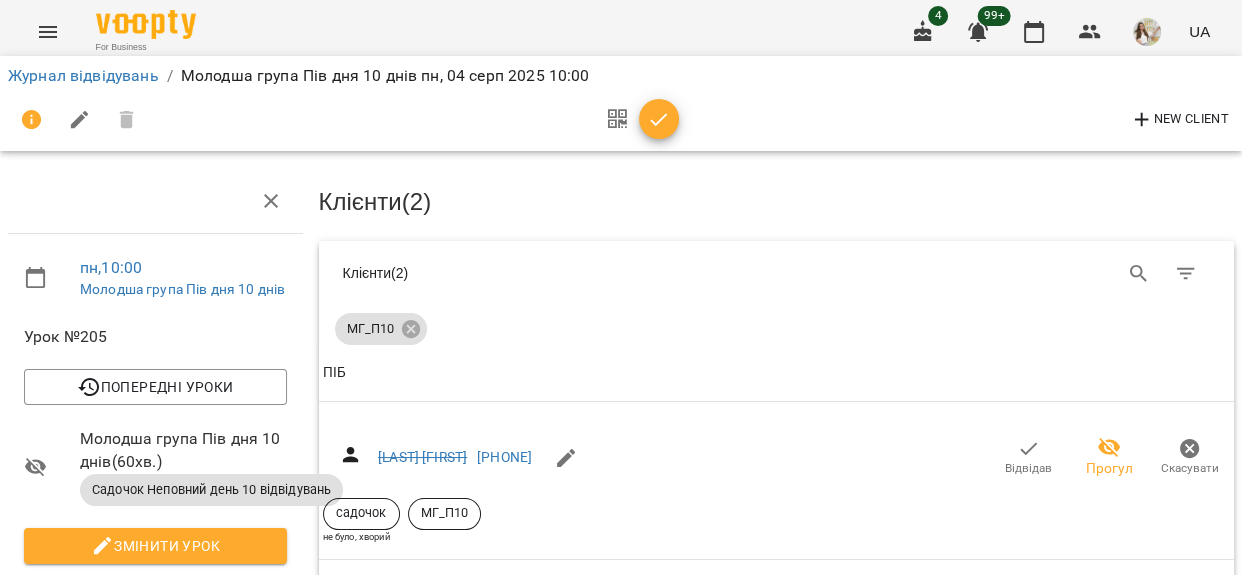 click 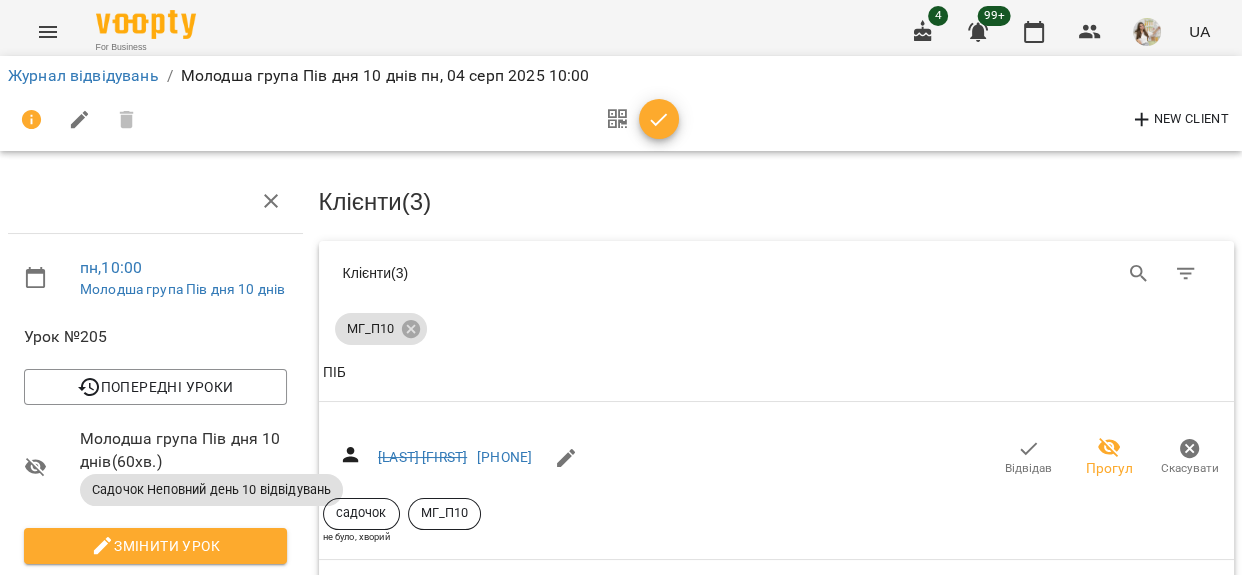 click 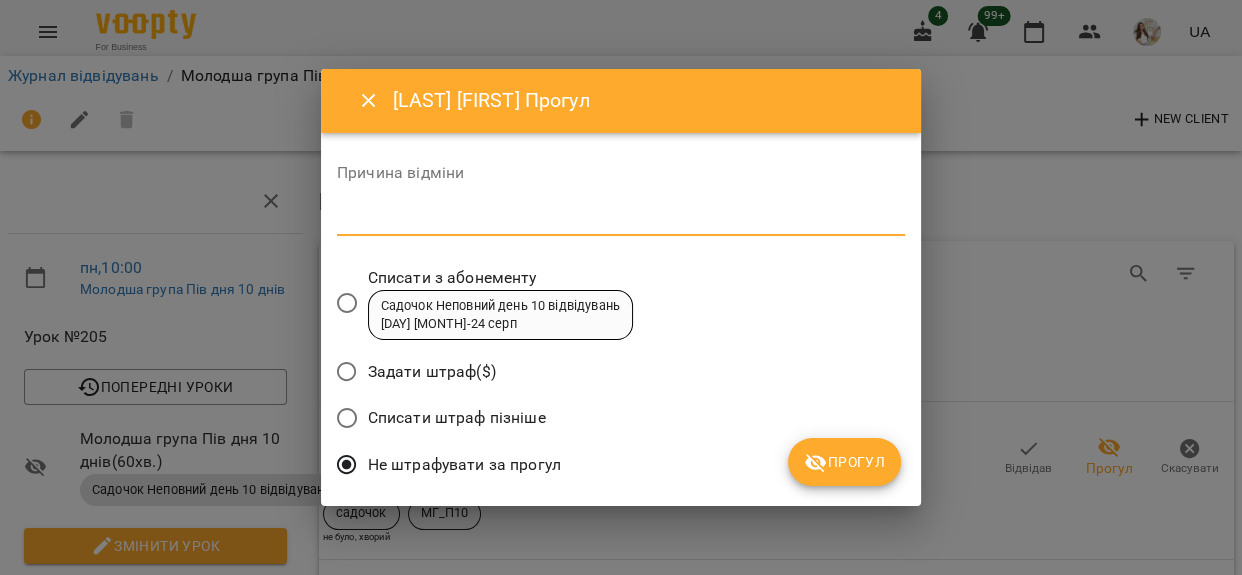 click at bounding box center (621, 219) 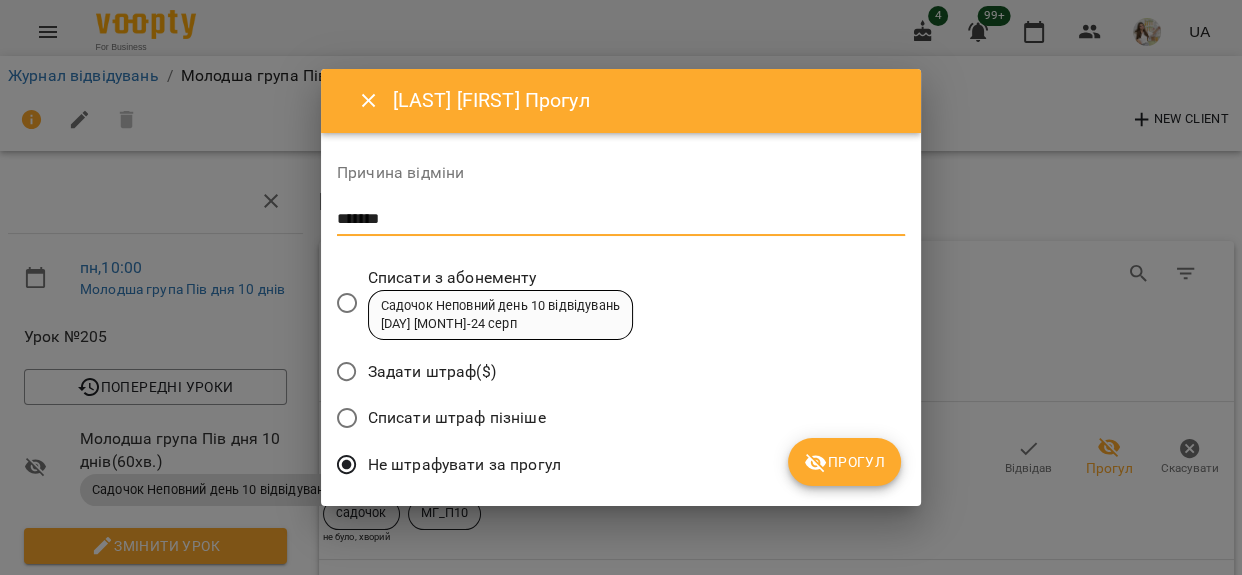 type on "*******" 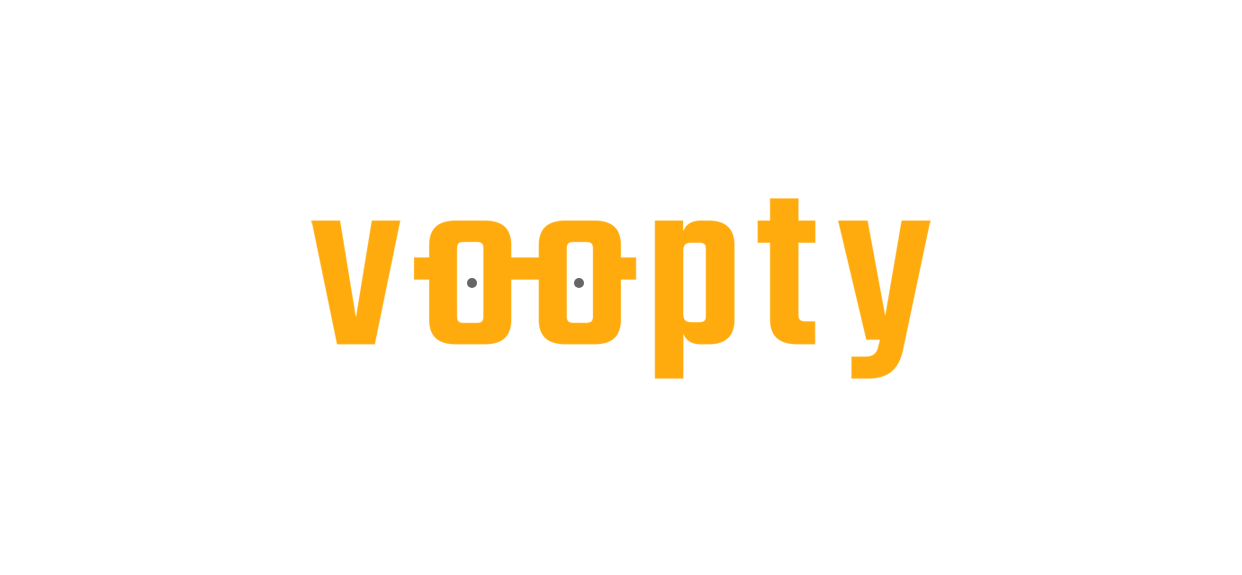 scroll, scrollTop: 0, scrollLeft: 0, axis: both 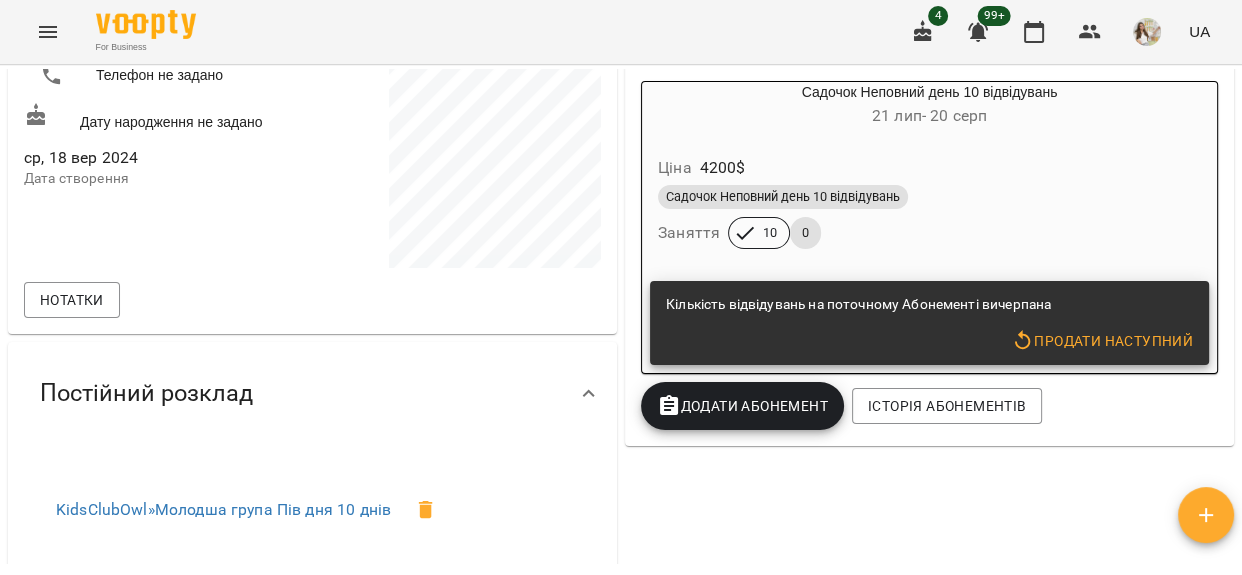 click on "Продати наступний" at bounding box center [1102, 341] 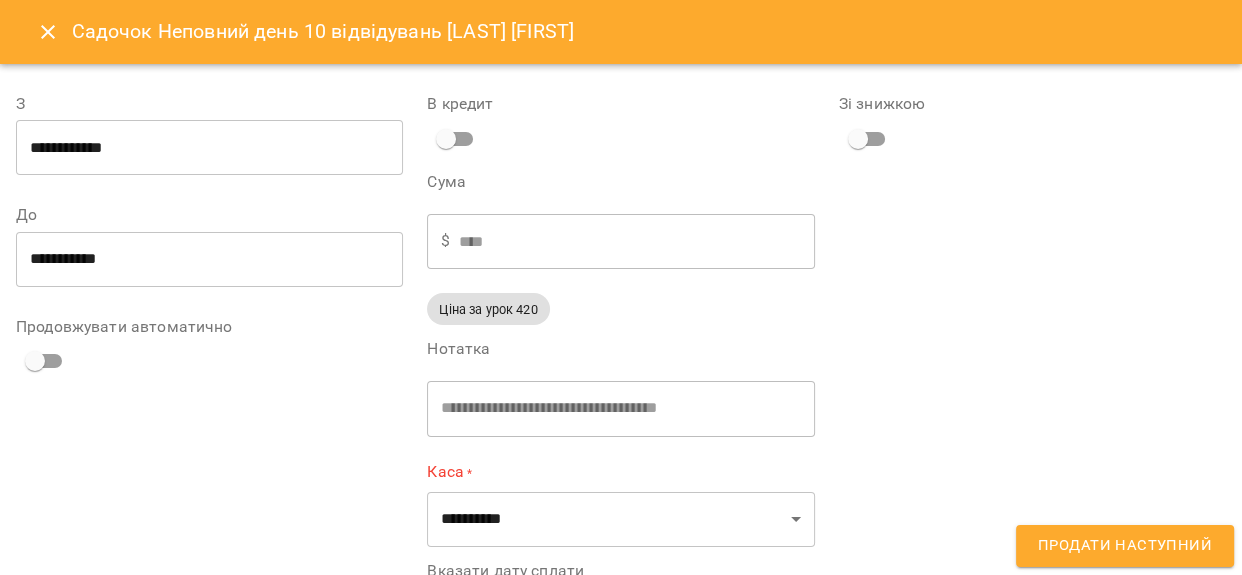 type on "**********" 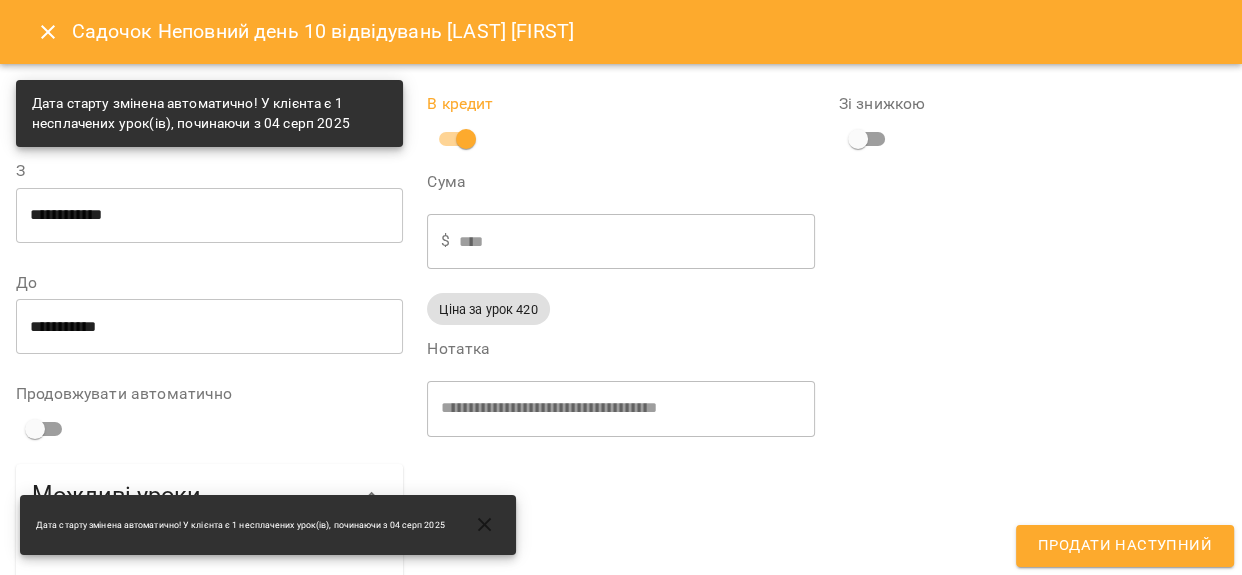 click on "Продати наступний" at bounding box center [1125, 546] 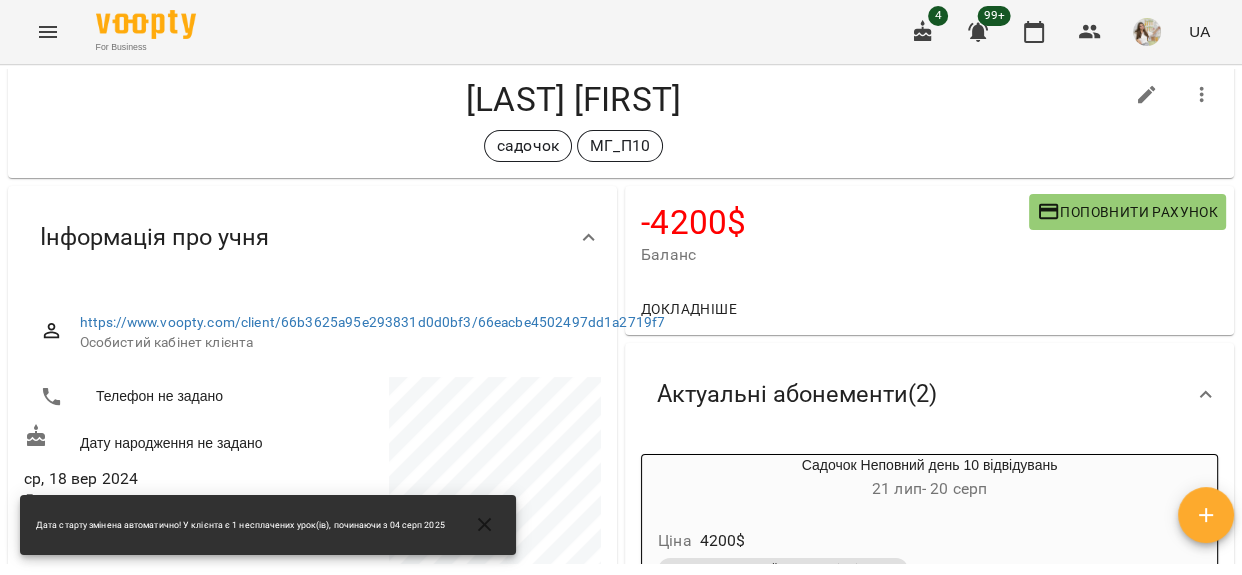 scroll, scrollTop: 0, scrollLeft: 0, axis: both 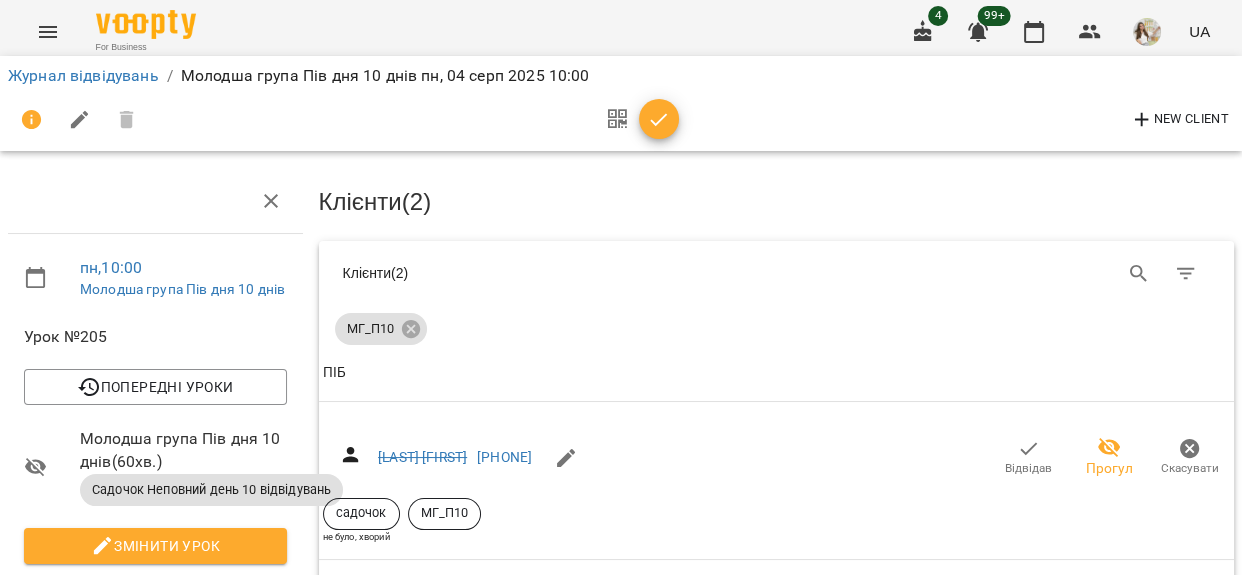 click 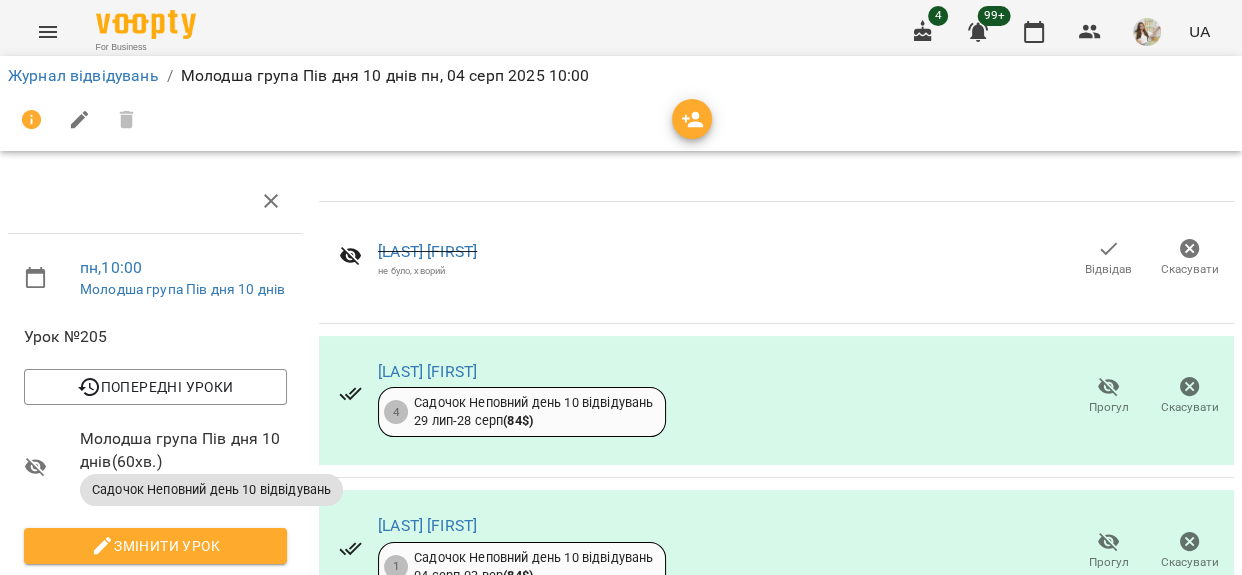 scroll, scrollTop: 400, scrollLeft: 0, axis: vertical 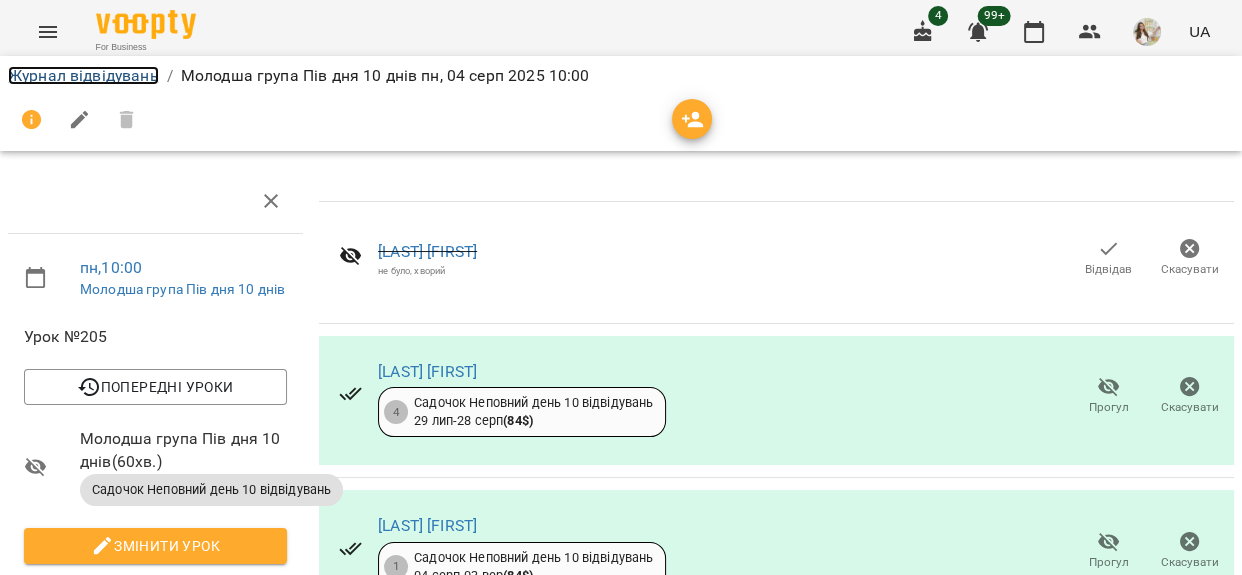 drag, startPoint x: 55, startPoint y: 80, endPoint x: 238, endPoint y: 83, distance: 183.02458 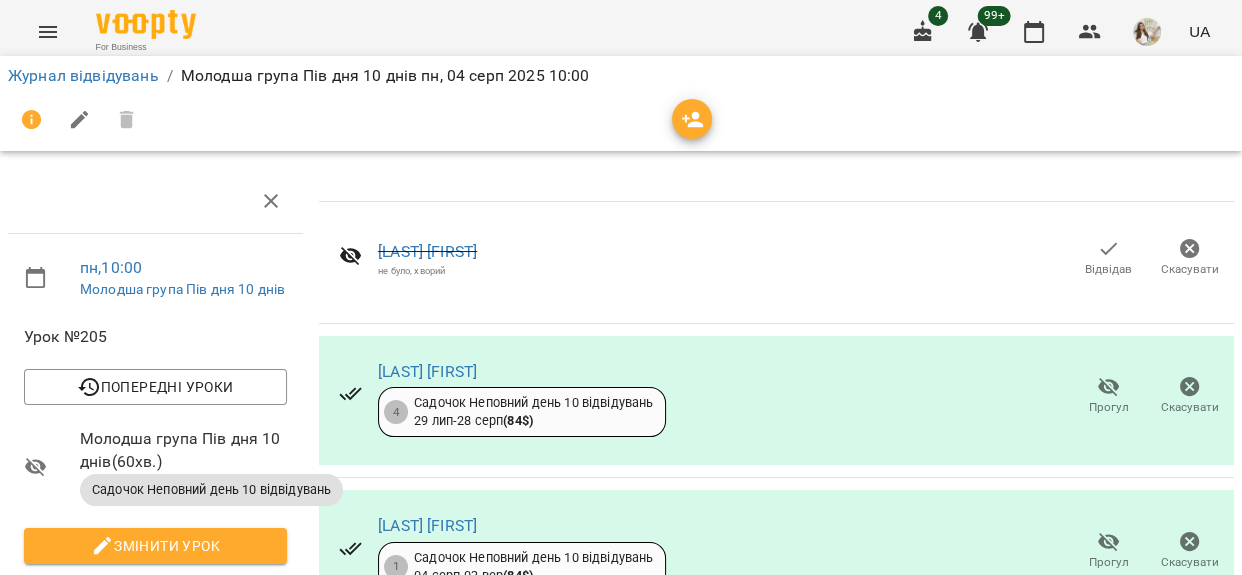 scroll, scrollTop: 0, scrollLeft: 0, axis: both 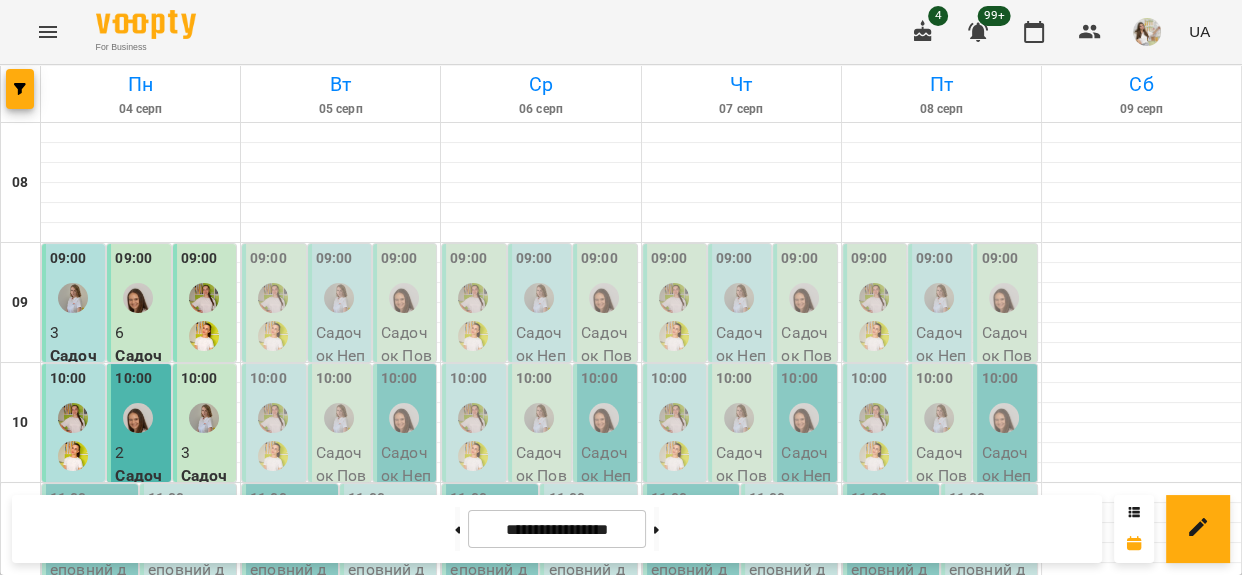 click on "11:00" at bounding box center [68, 511] 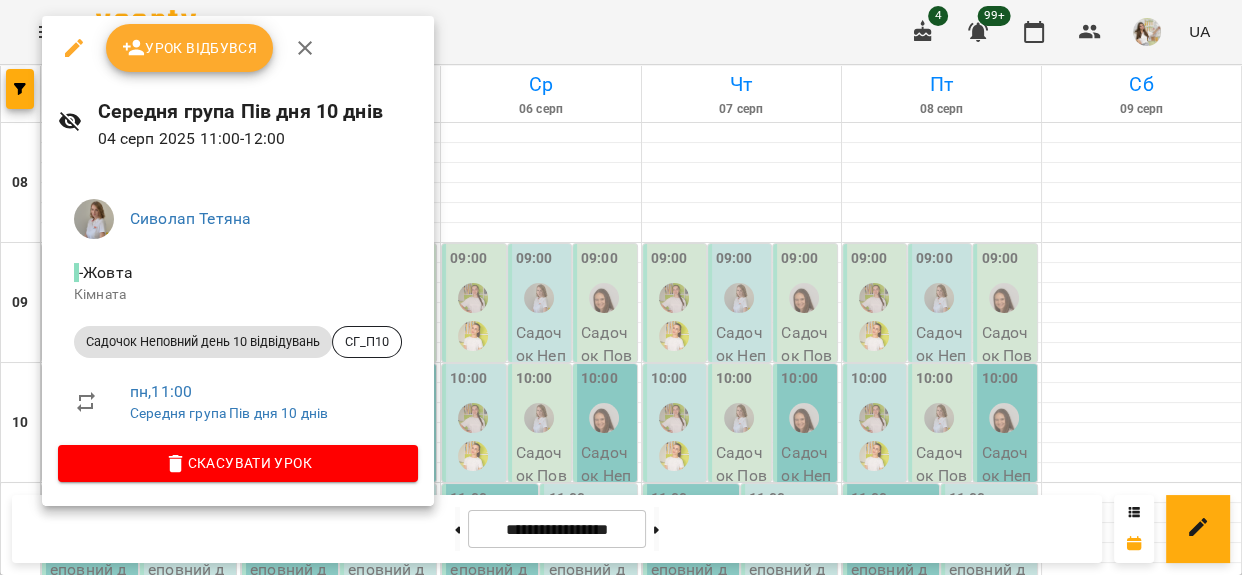 click on "Урок відбувся" at bounding box center (190, 48) 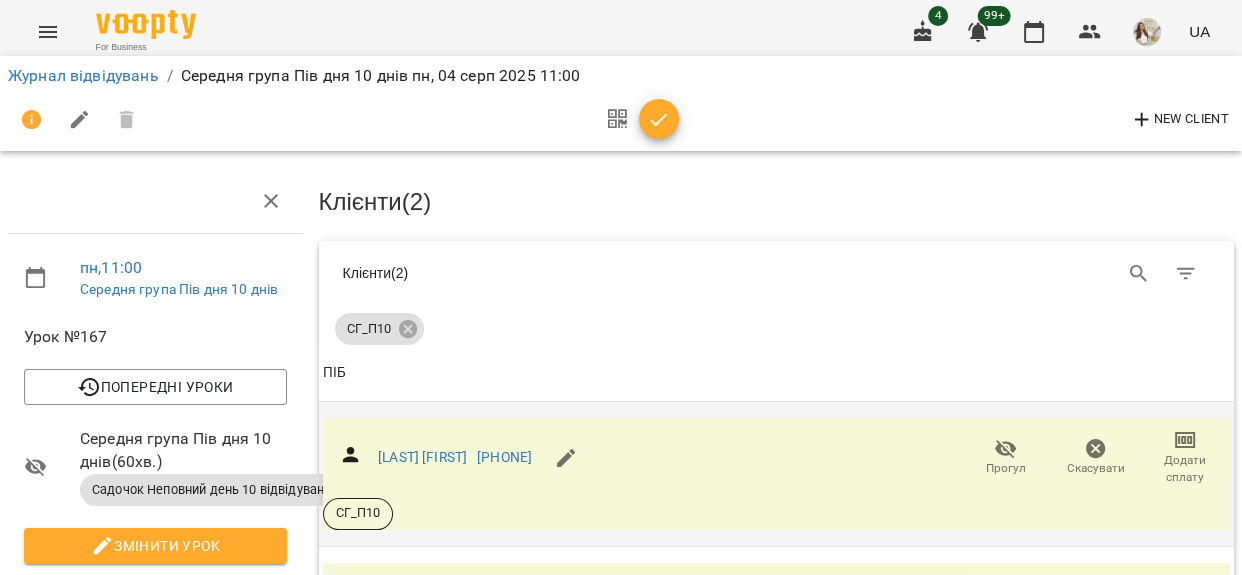 scroll, scrollTop: 181, scrollLeft: 0, axis: vertical 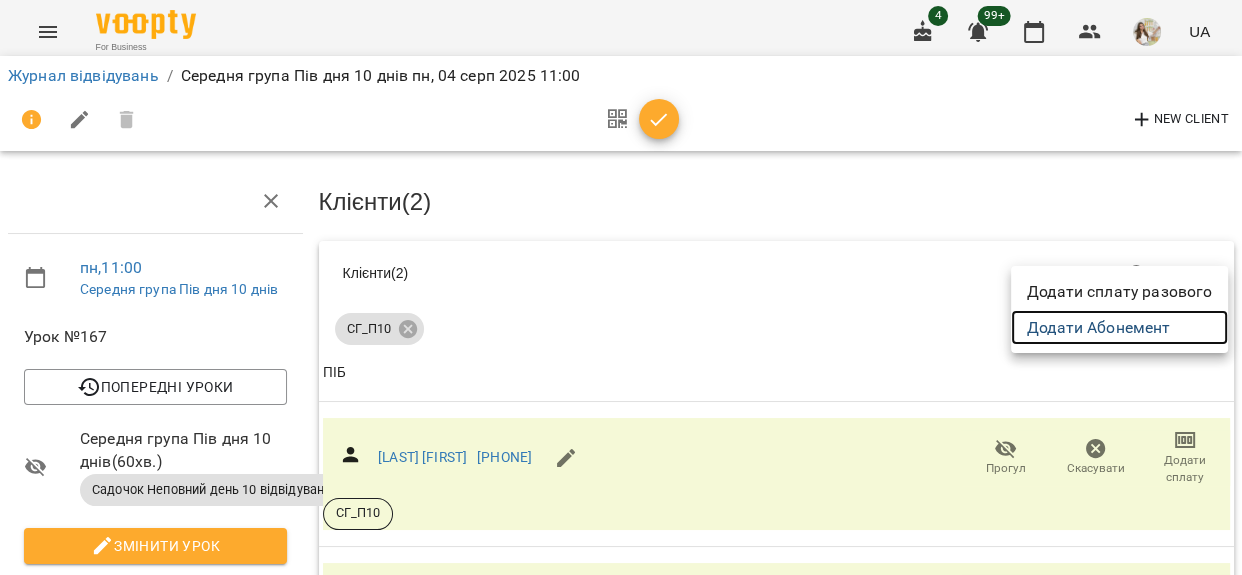 click on "Додати Абонемент" at bounding box center (1119, 328) 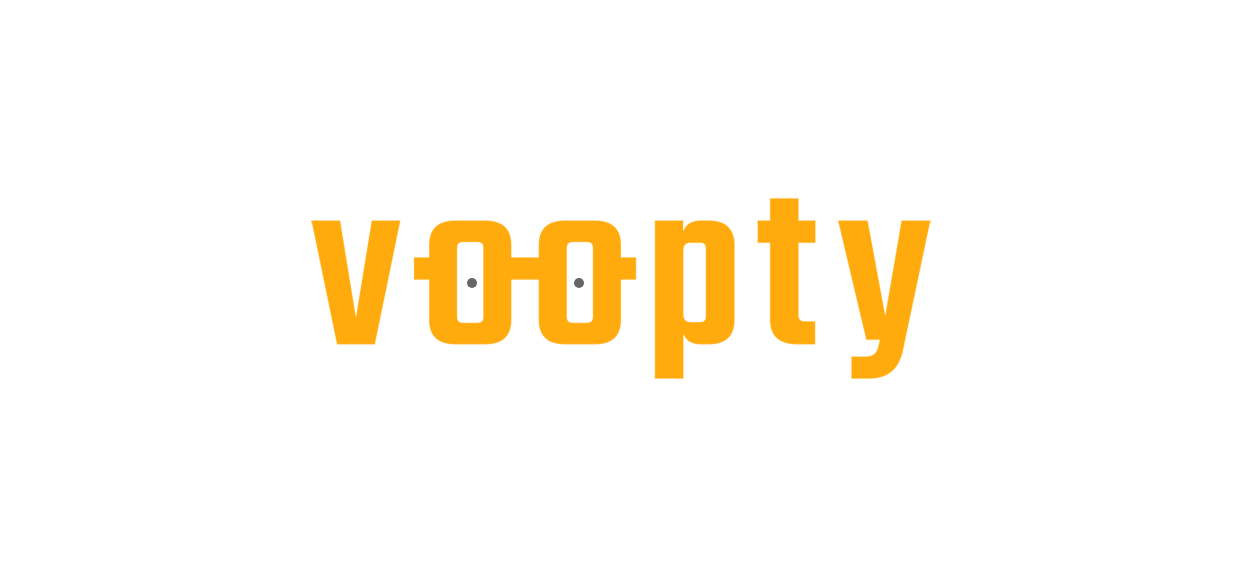 scroll, scrollTop: 0, scrollLeft: 0, axis: both 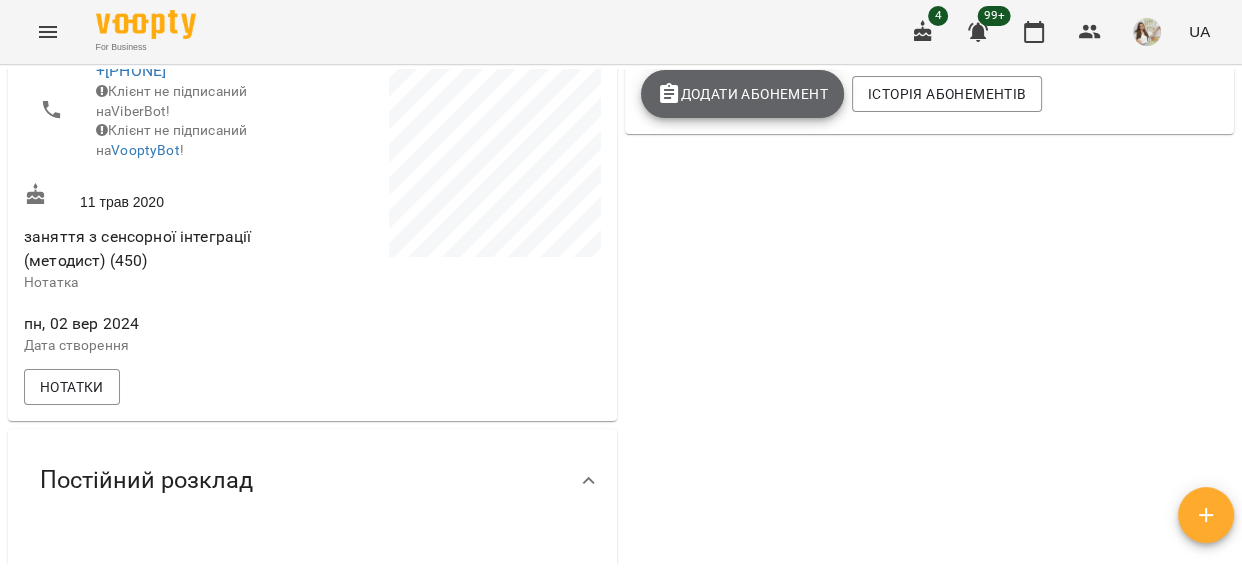 click on "Додати Абонемент" at bounding box center (742, 94) 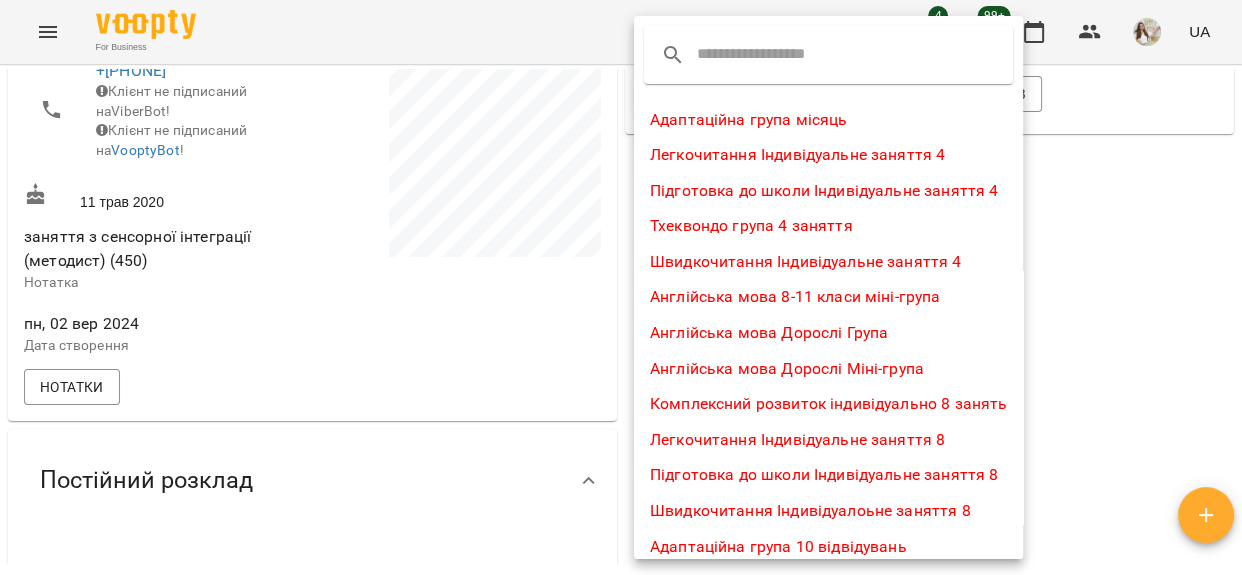 click at bounding box center (776, 55) 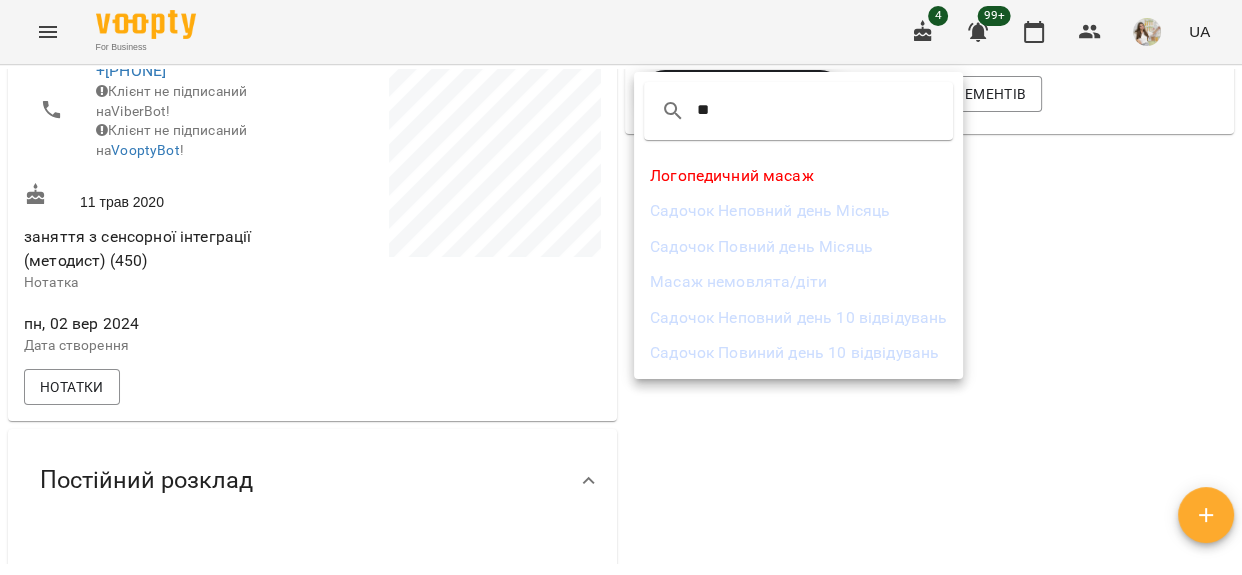 type on "**" 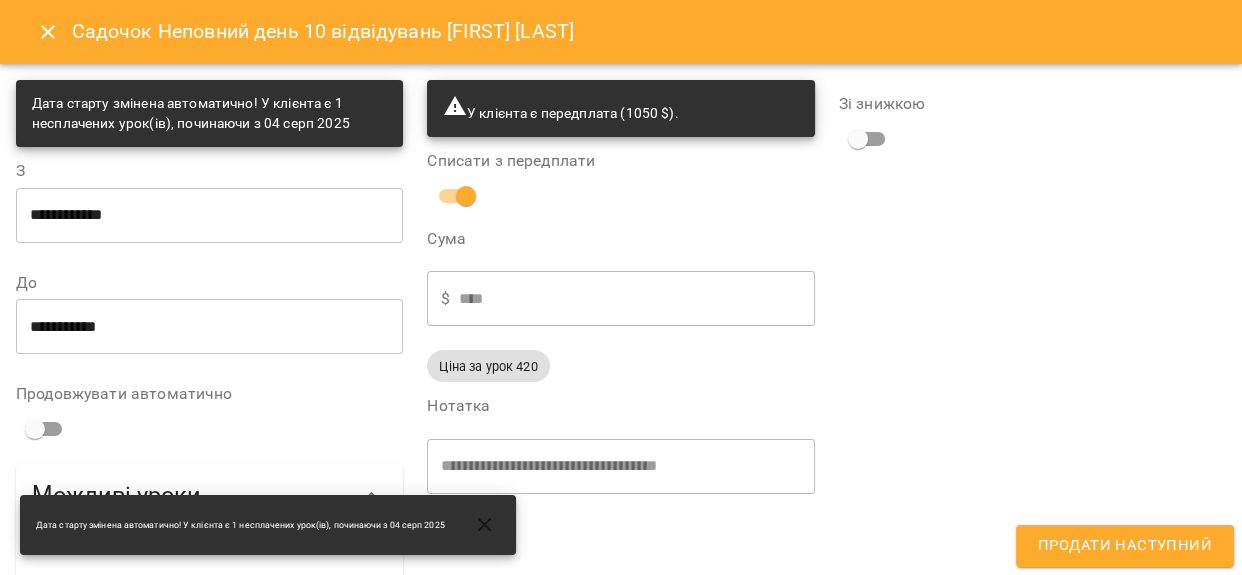 click on "Продати наступний" at bounding box center [1125, 546] 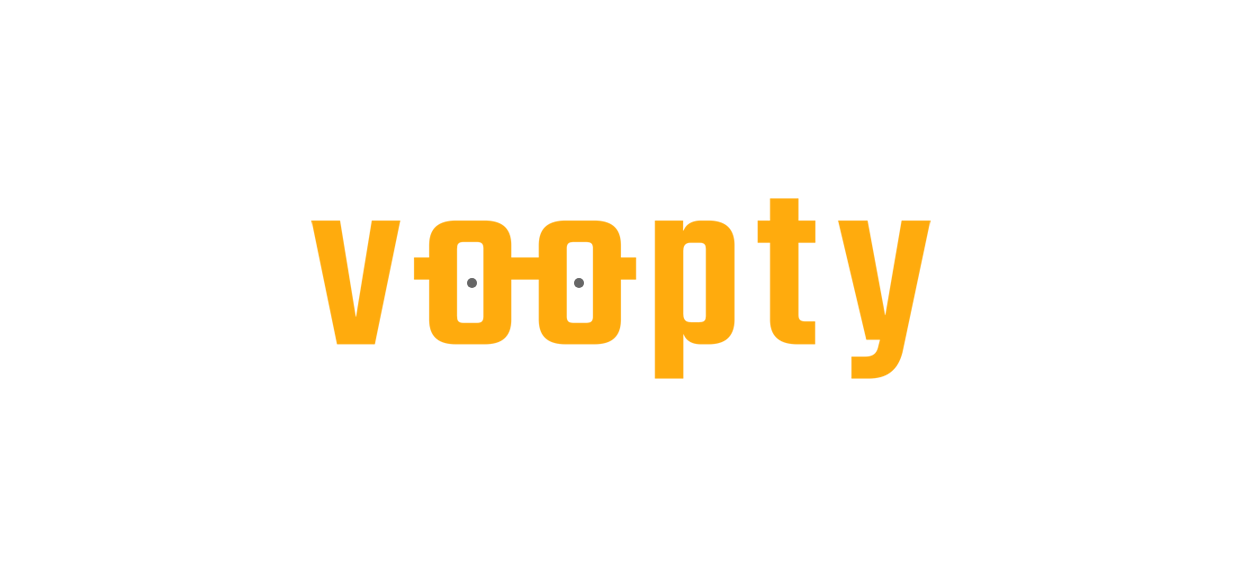 scroll, scrollTop: 0, scrollLeft: 0, axis: both 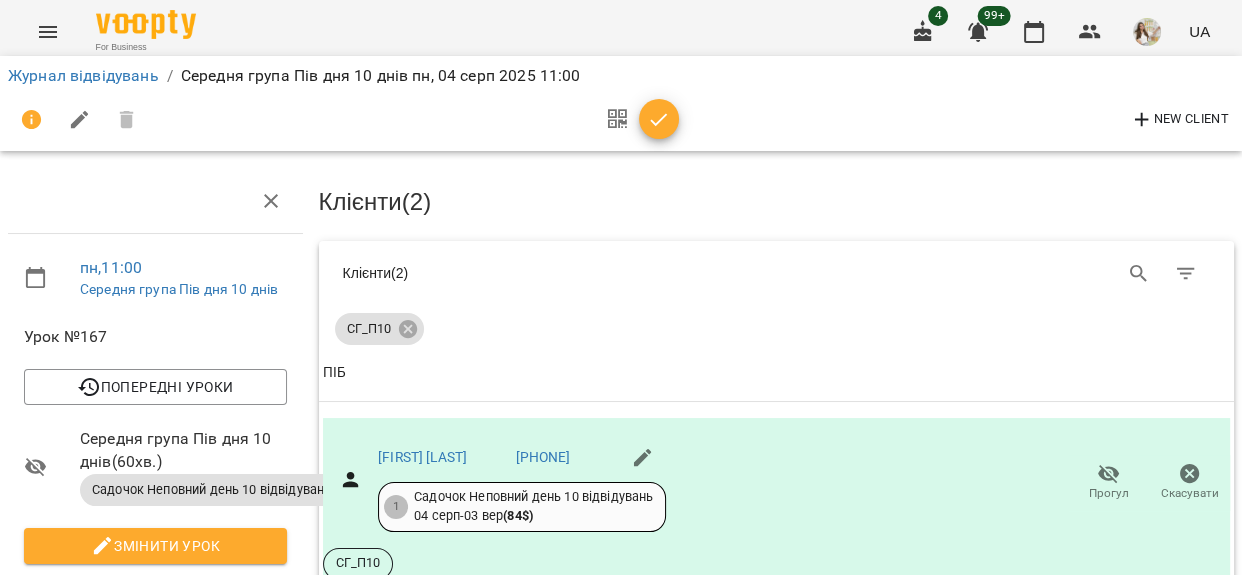 click on "Додати сплату" at bounding box center (1185, 663) 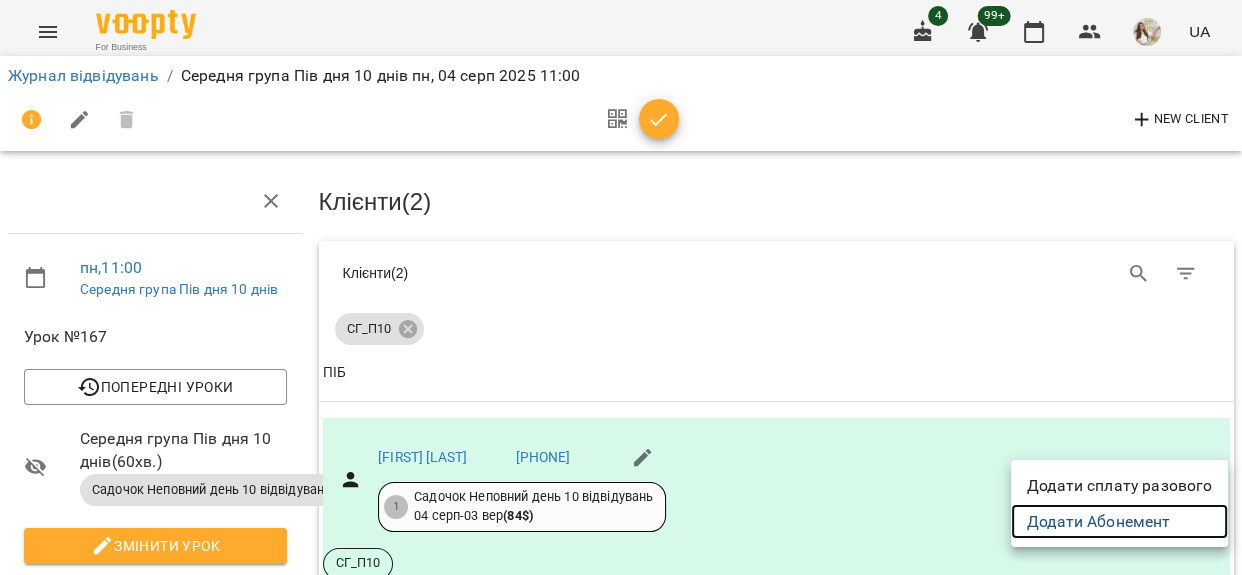 click on "Додати Абонемент" at bounding box center [1119, 522] 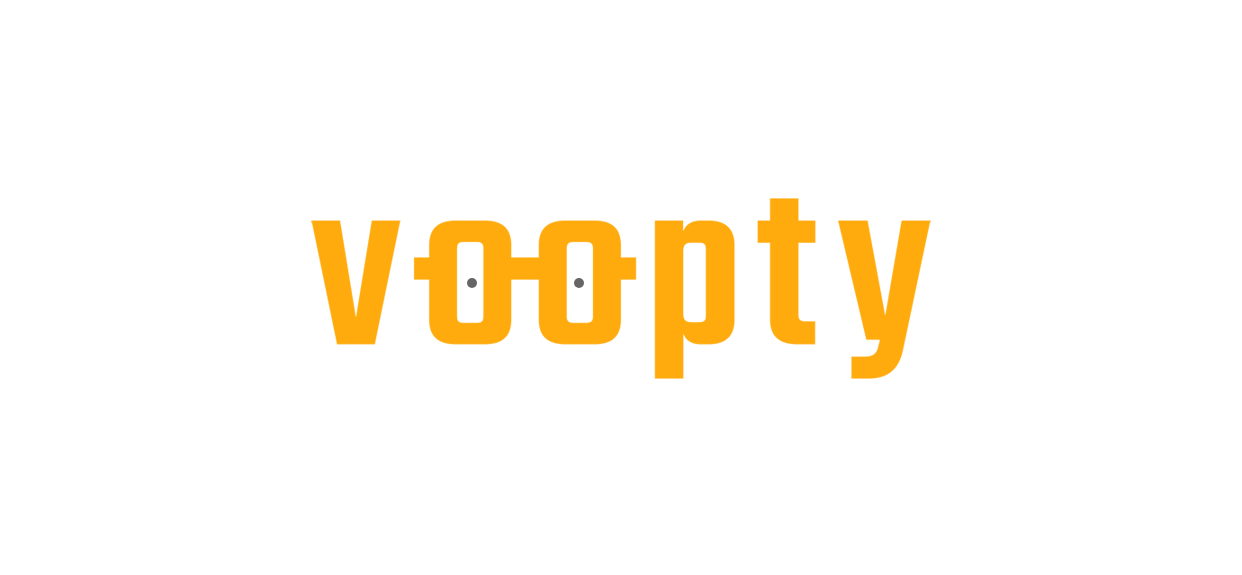 scroll, scrollTop: 0, scrollLeft: 0, axis: both 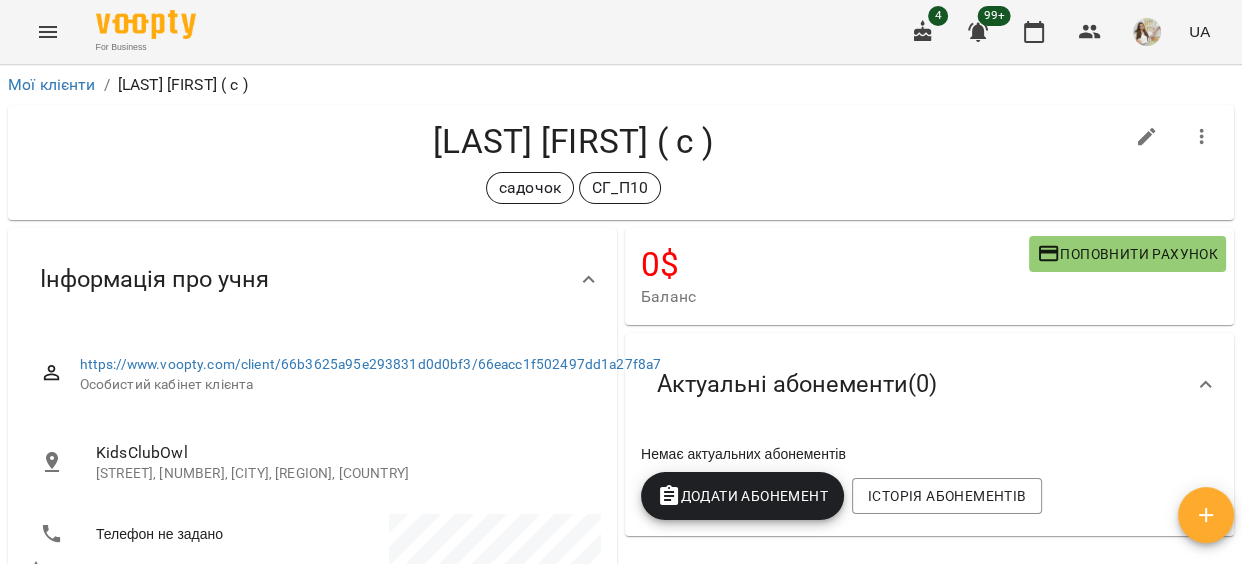 click on "Додати Абонемент" at bounding box center (742, 496) 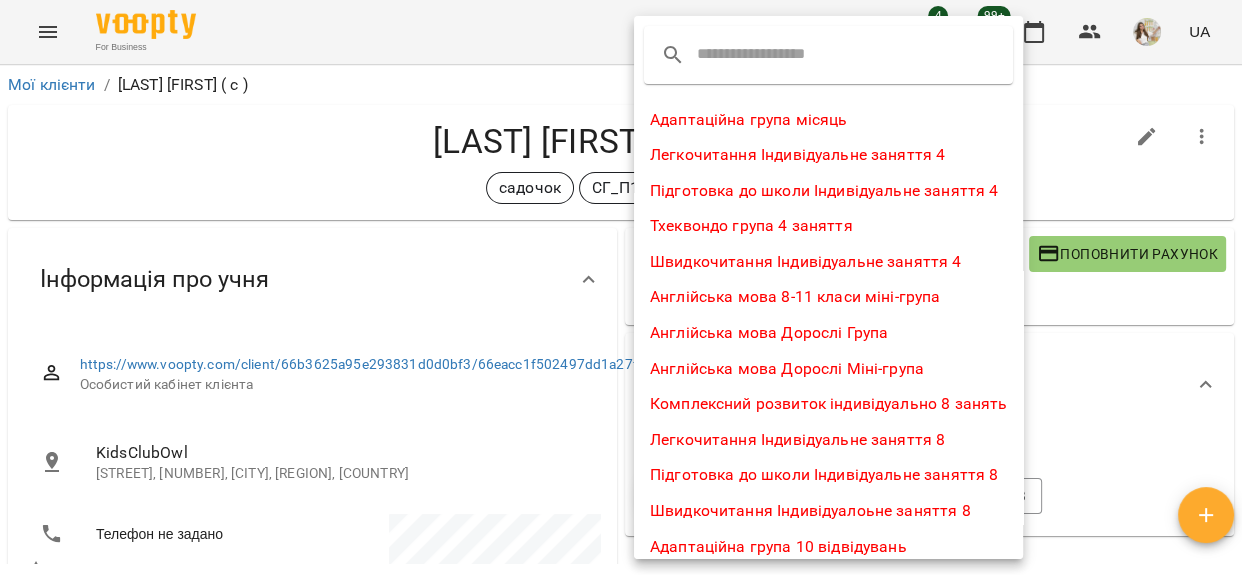click at bounding box center (776, 55) 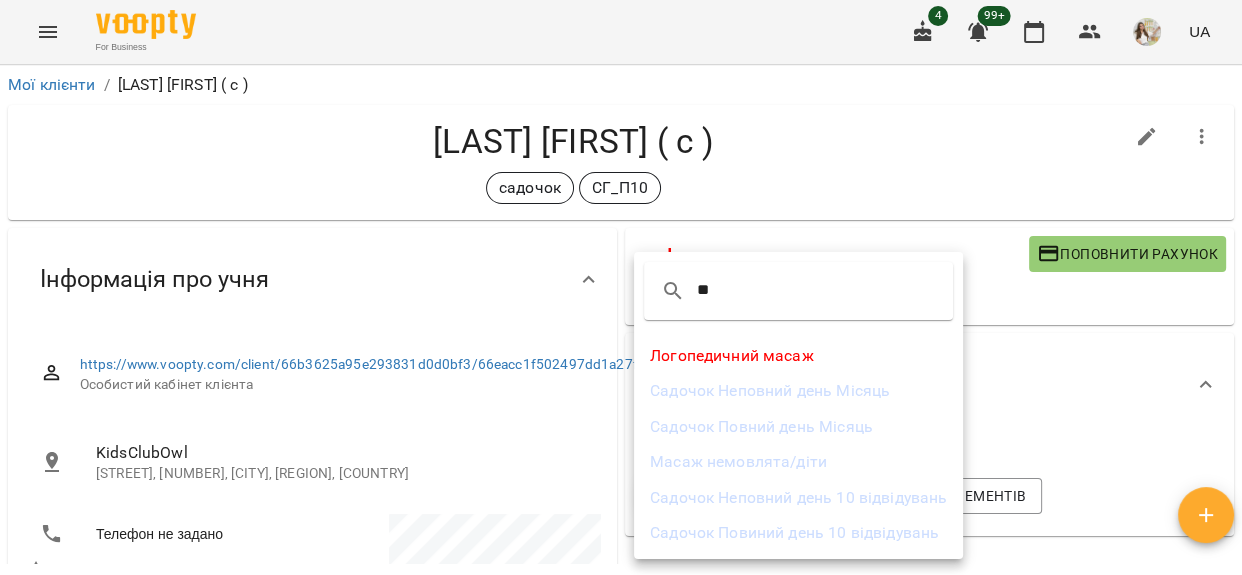 type on "**" 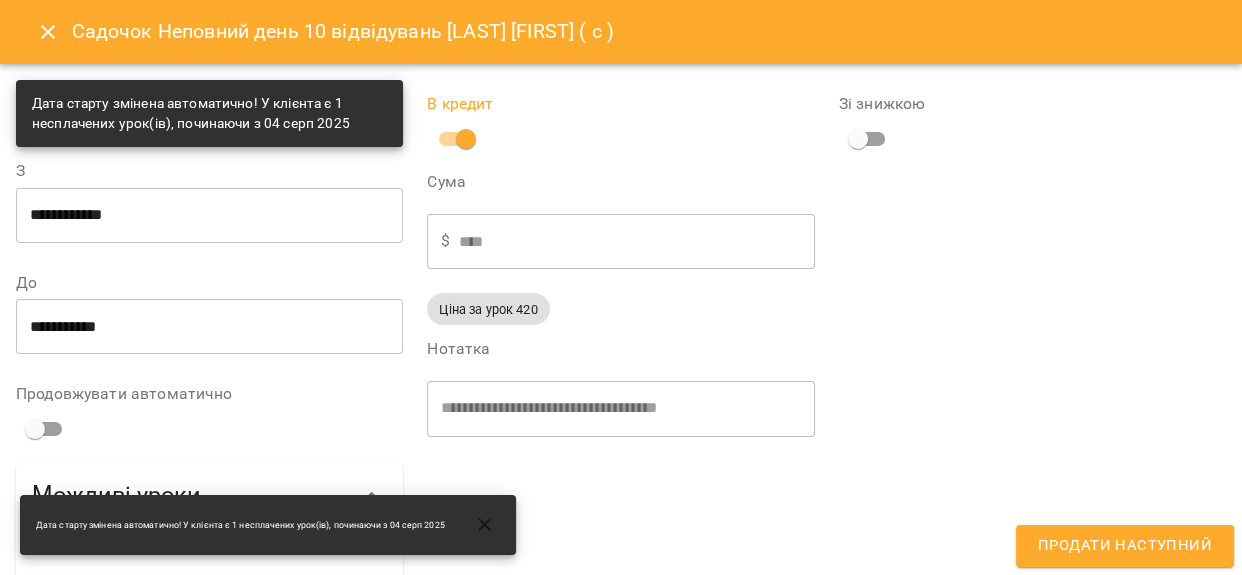 click on "Продати наступний" at bounding box center (1125, 546) 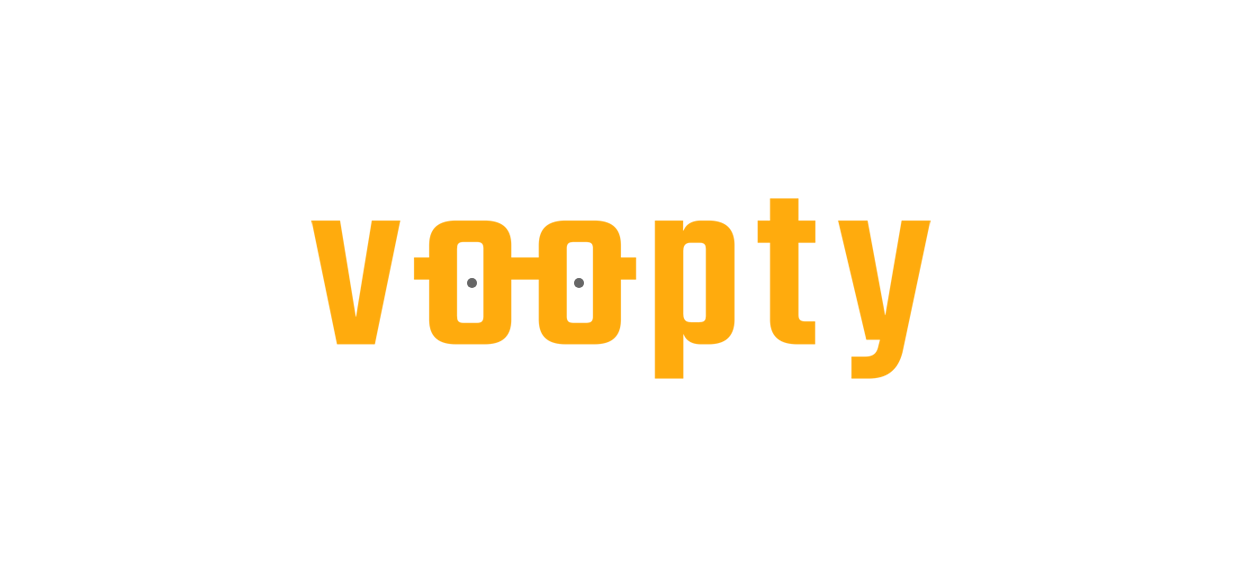scroll, scrollTop: 0, scrollLeft: 0, axis: both 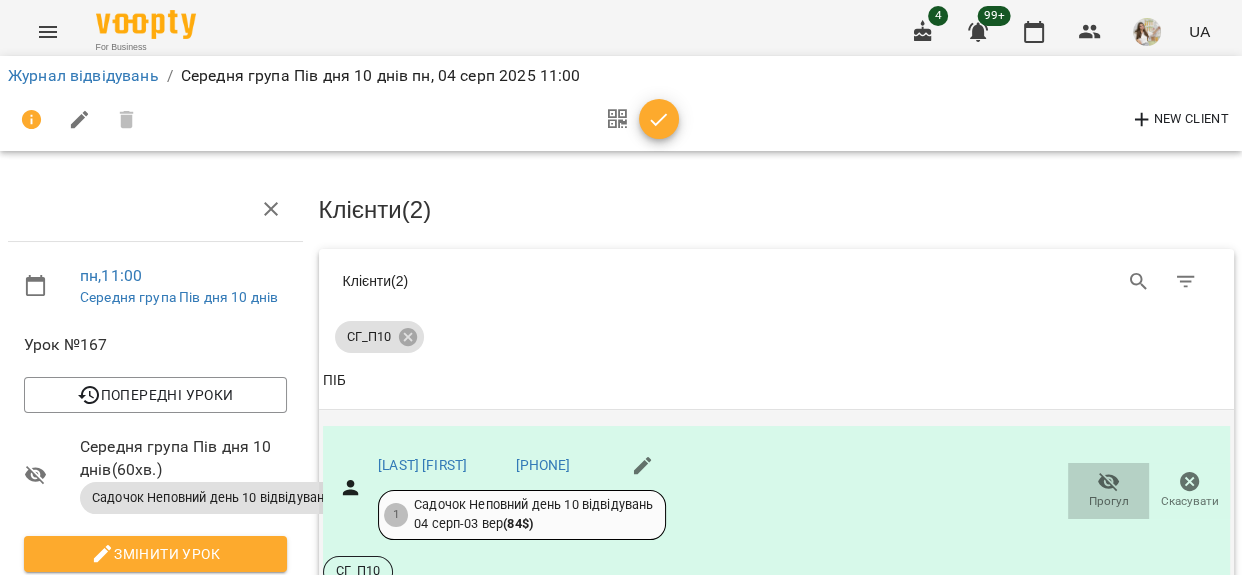 click on "Прогул" at bounding box center (1109, 501) 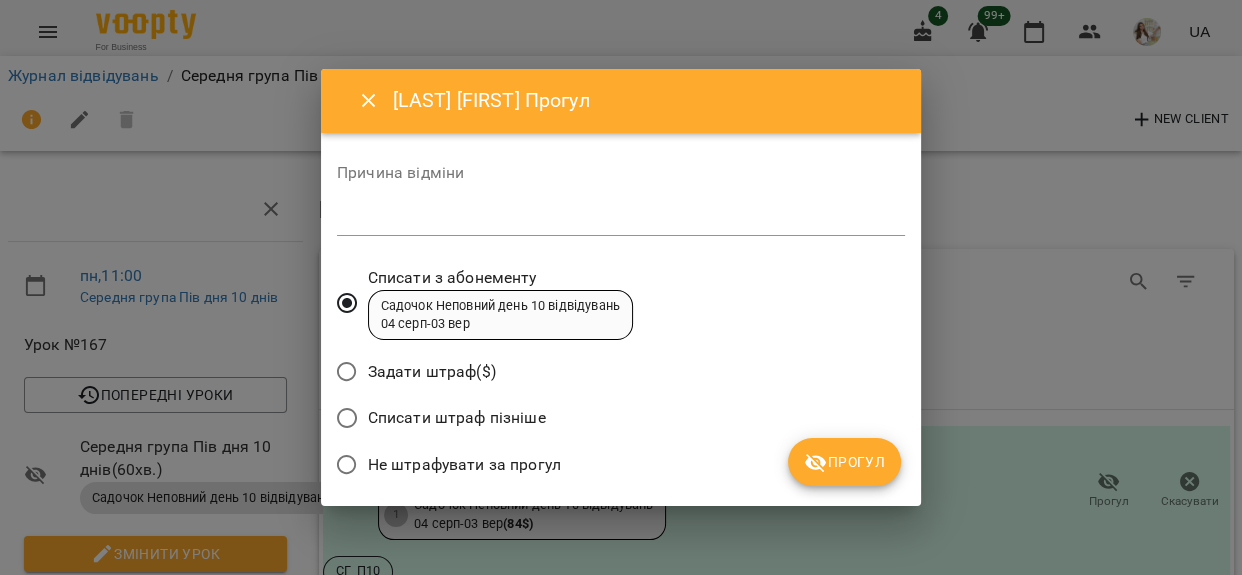 click at bounding box center [621, 219] 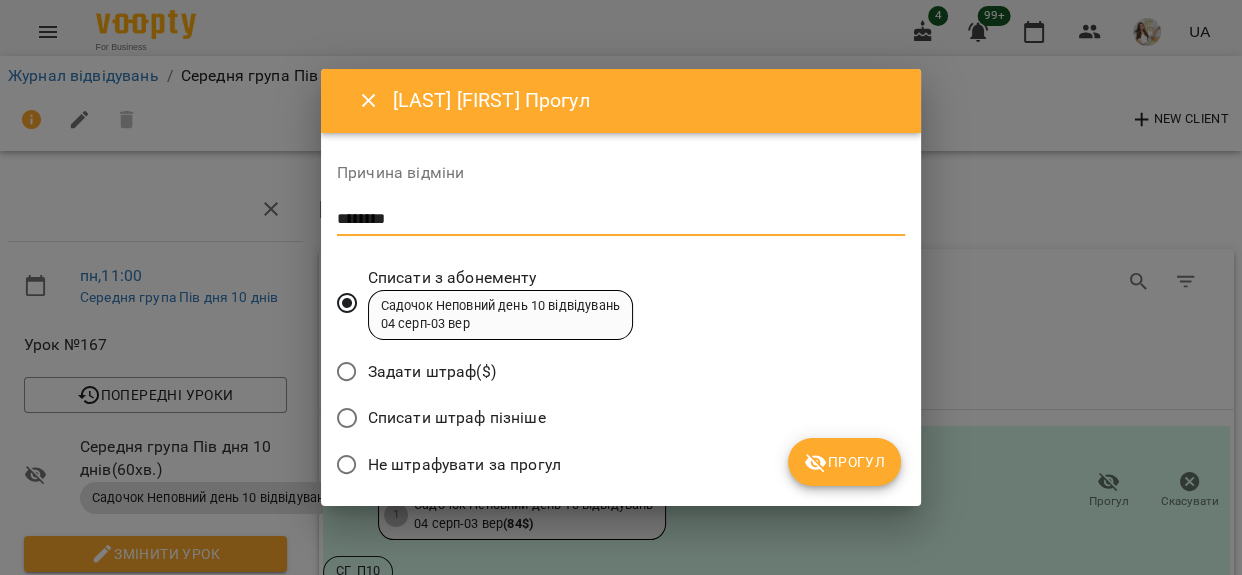 type on "********" 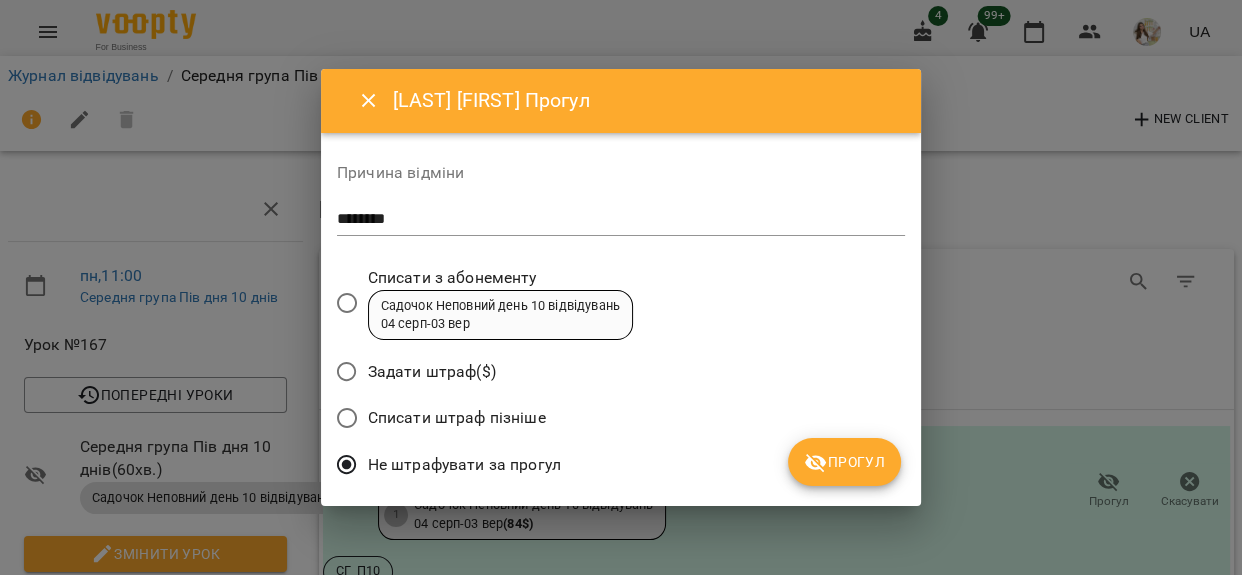 click on "Прогул" at bounding box center [844, 462] 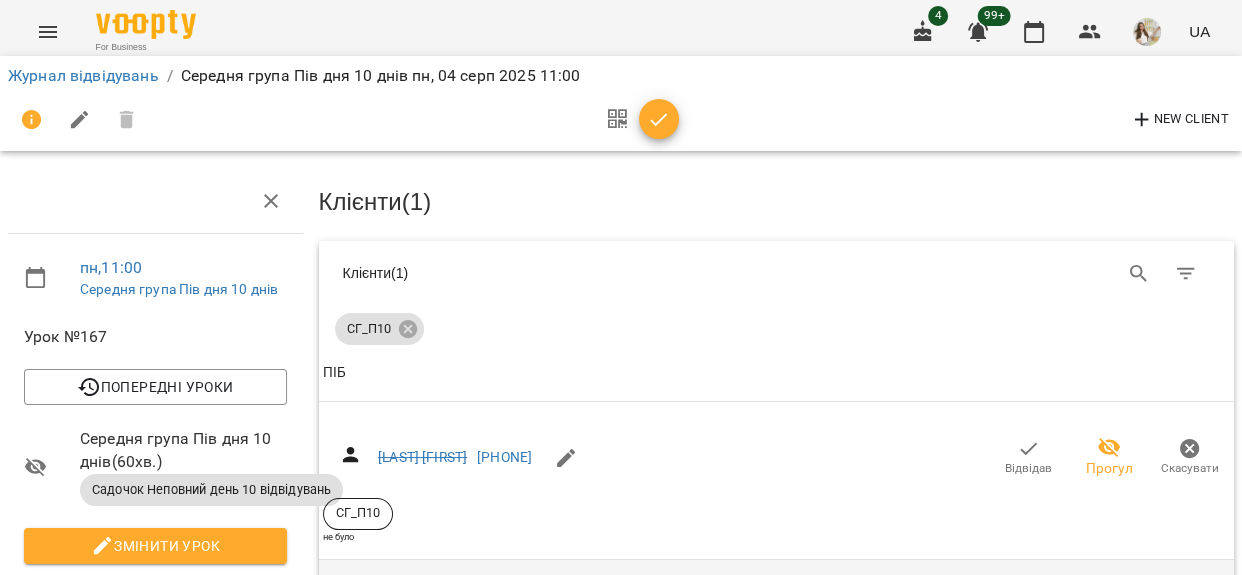 scroll, scrollTop: 272, scrollLeft: 0, axis: vertical 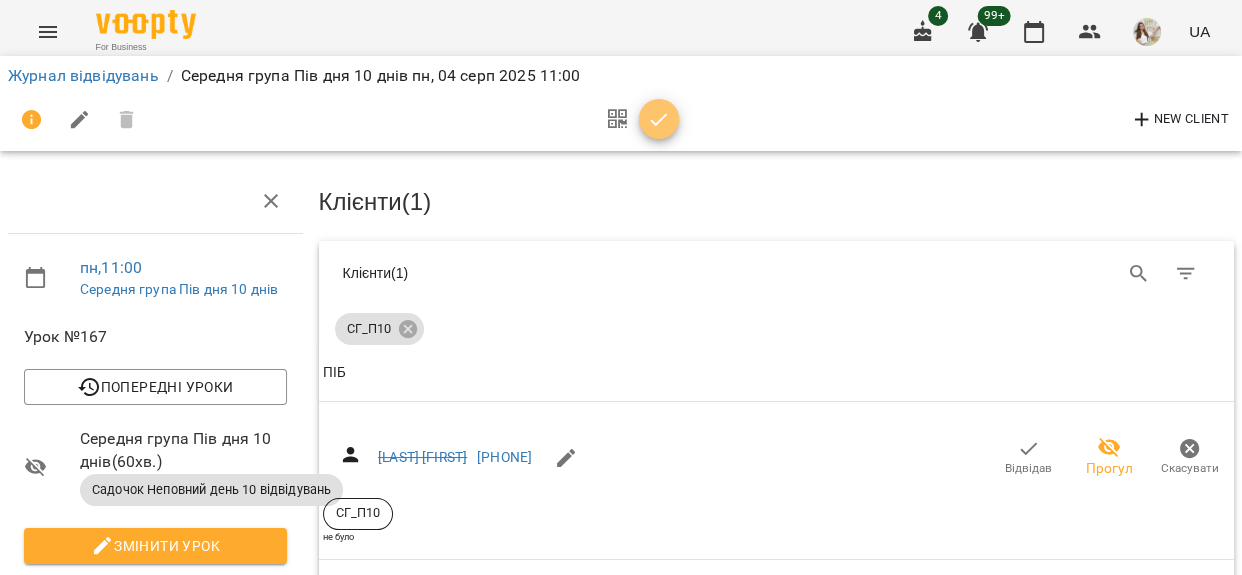 click 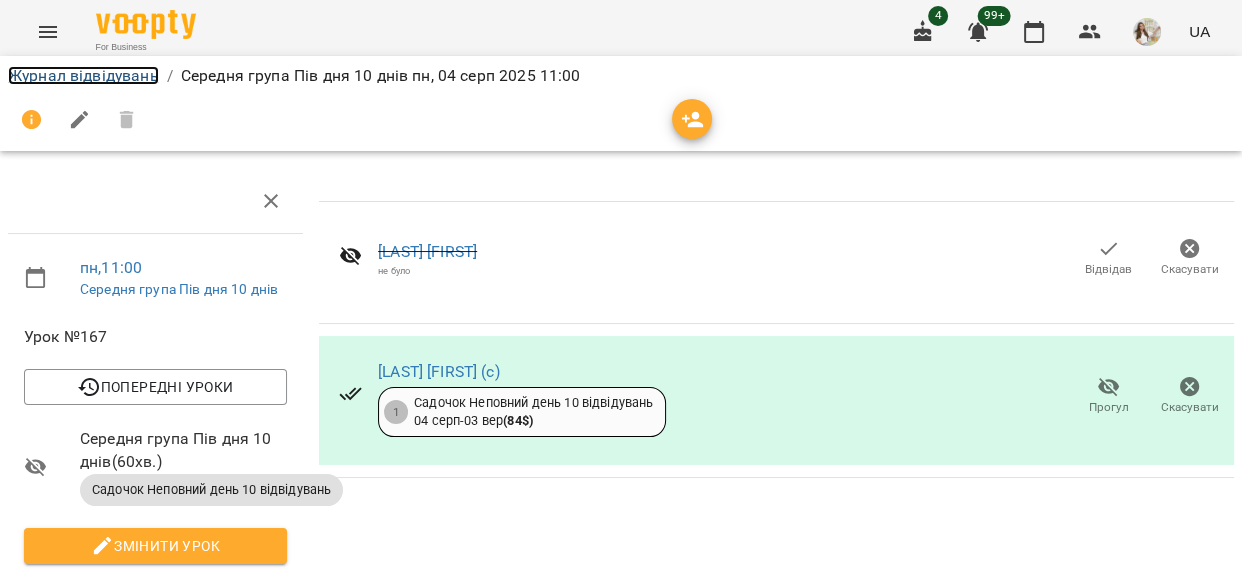 click on "Журнал відвідувань" at bounding box center [83, 75] 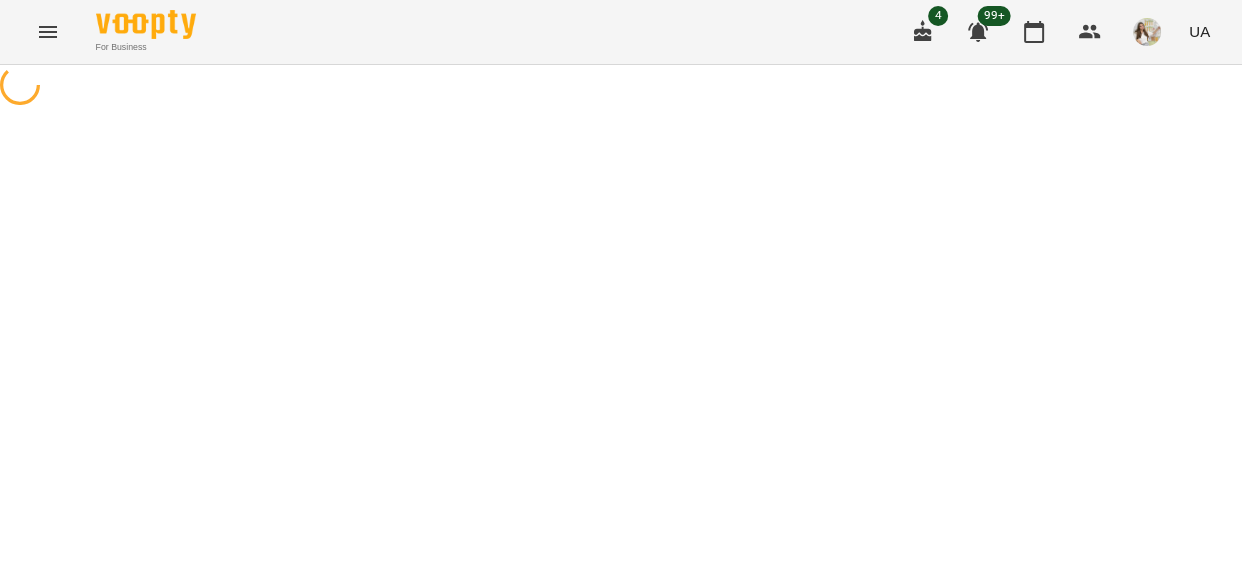 scroll, scrollTop: 0, scrollLeft: 0, axis: both 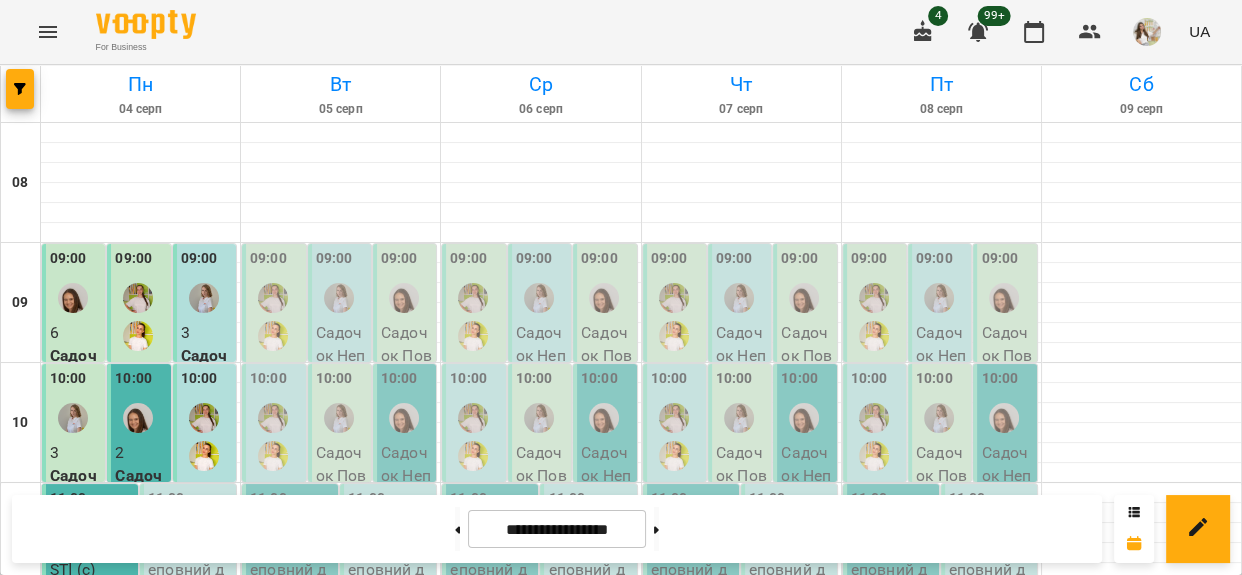 click on "11:00" at bounding box center [166, 511] 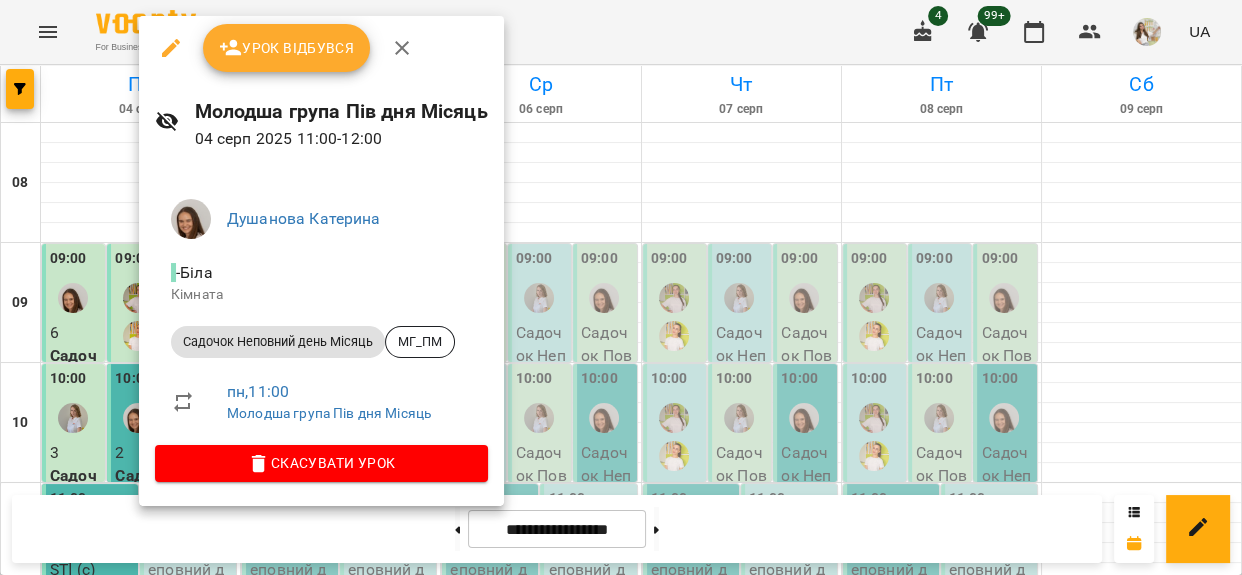 click on "Урок відбувся" at bounding box center (287, 48) 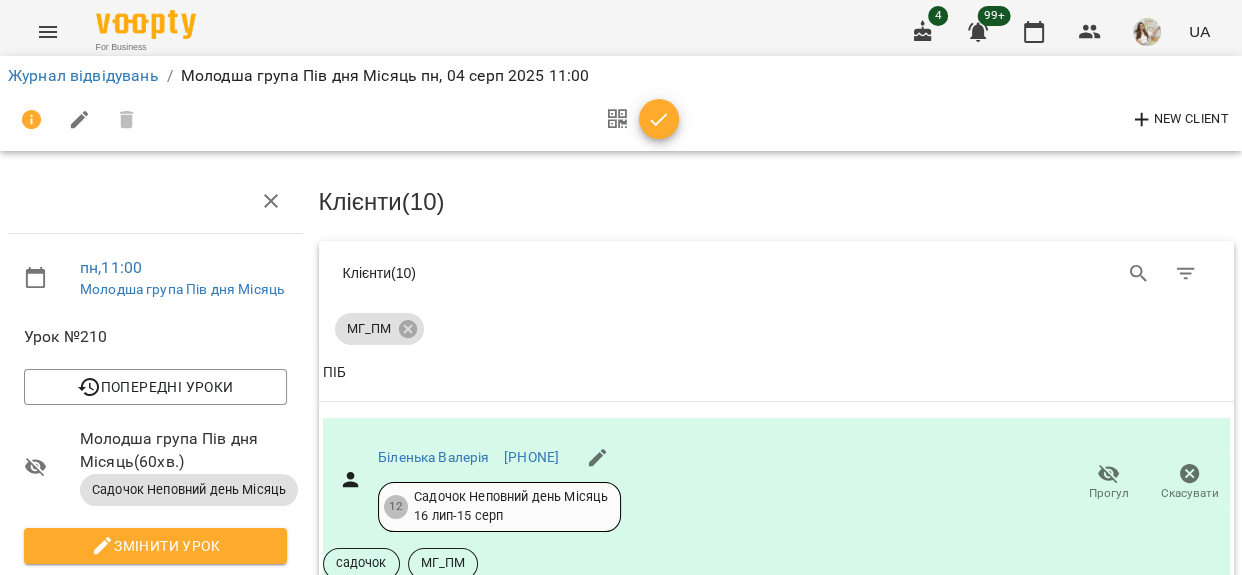 scroll, scrollTop: 363, scrollLeft: 0, axis: vertical 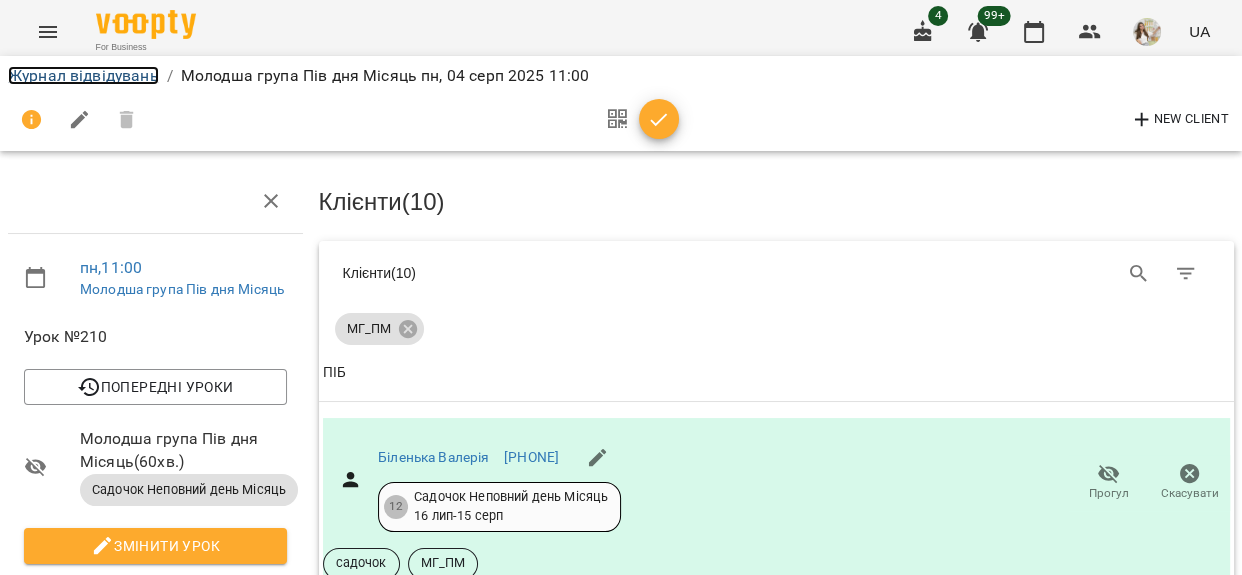 click on "Журнал відвідувань" at bounding box center [83, 75] 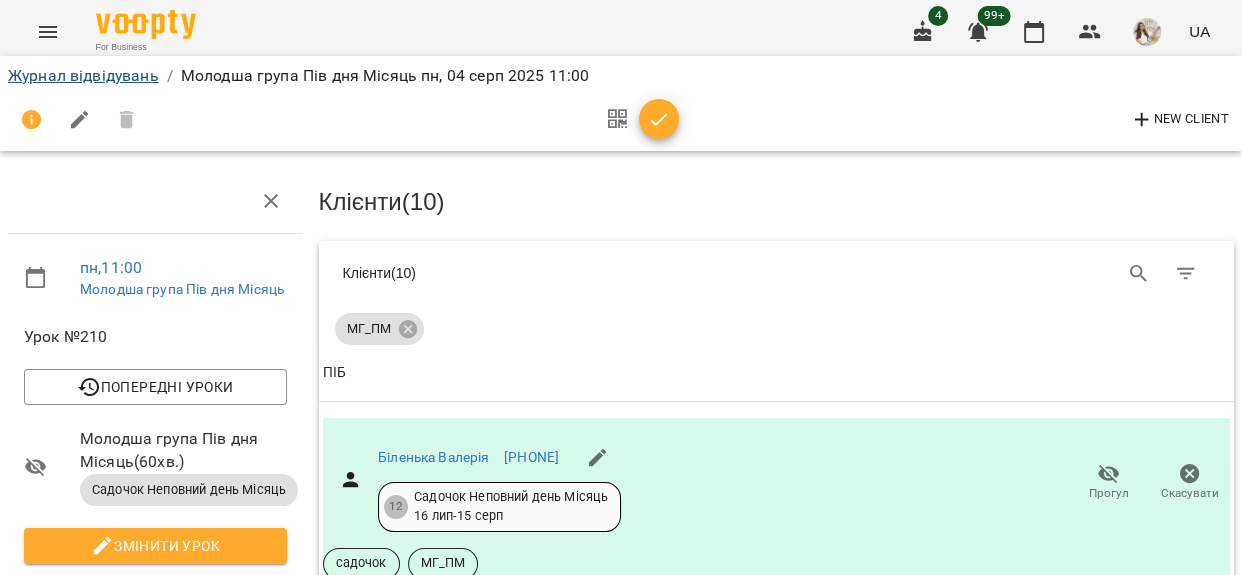 scroll, scrollTop: 0, scrollLeft: 0, axis: both 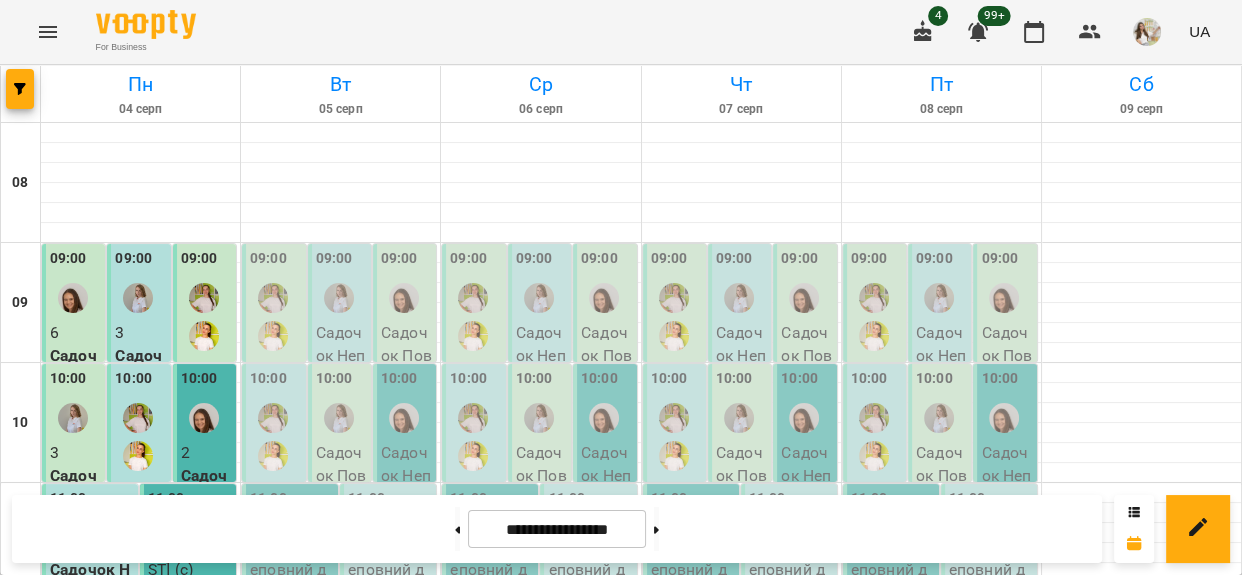 click on "10" at bounding box center (92, 546) 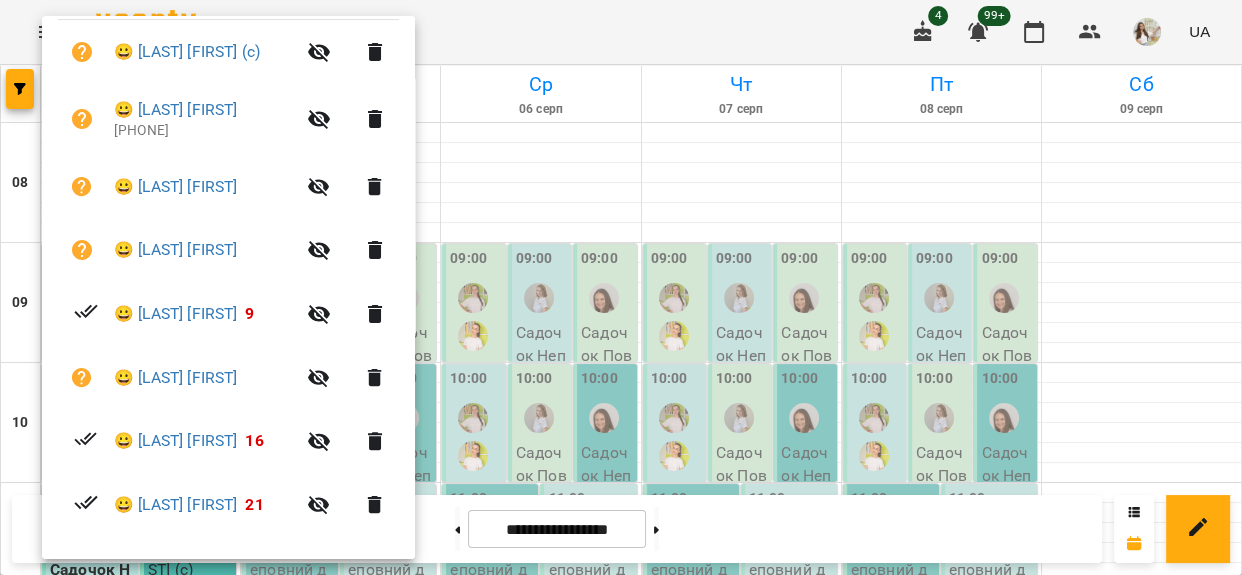scroll, scrollTop: 355, scrollLeft: 0, axis: vertical 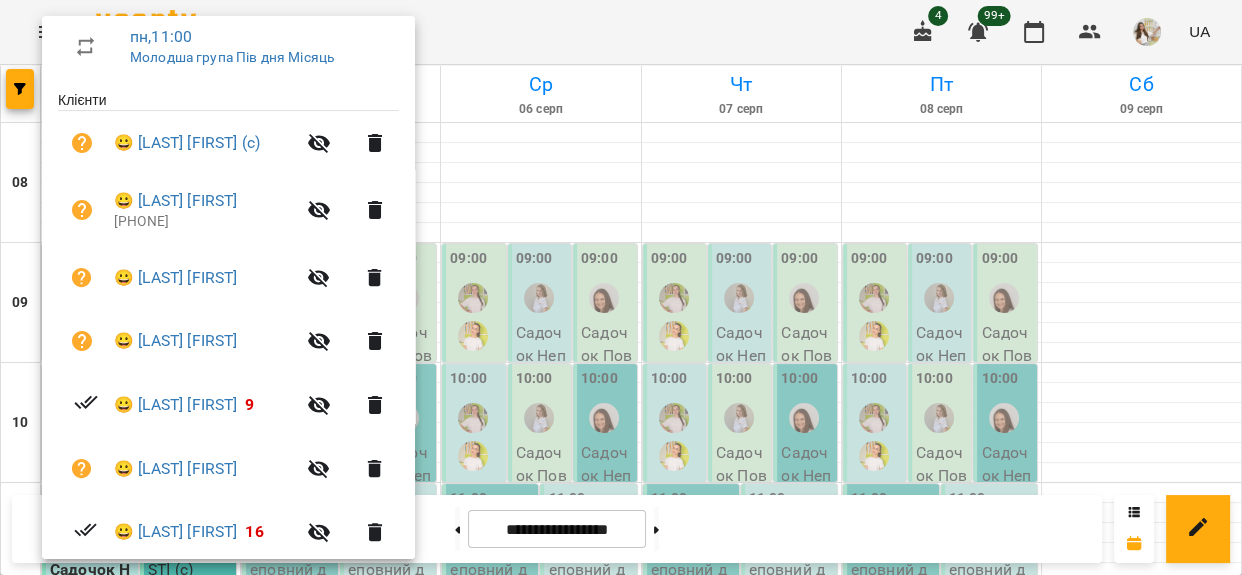 click at bounding box center [621, 287] 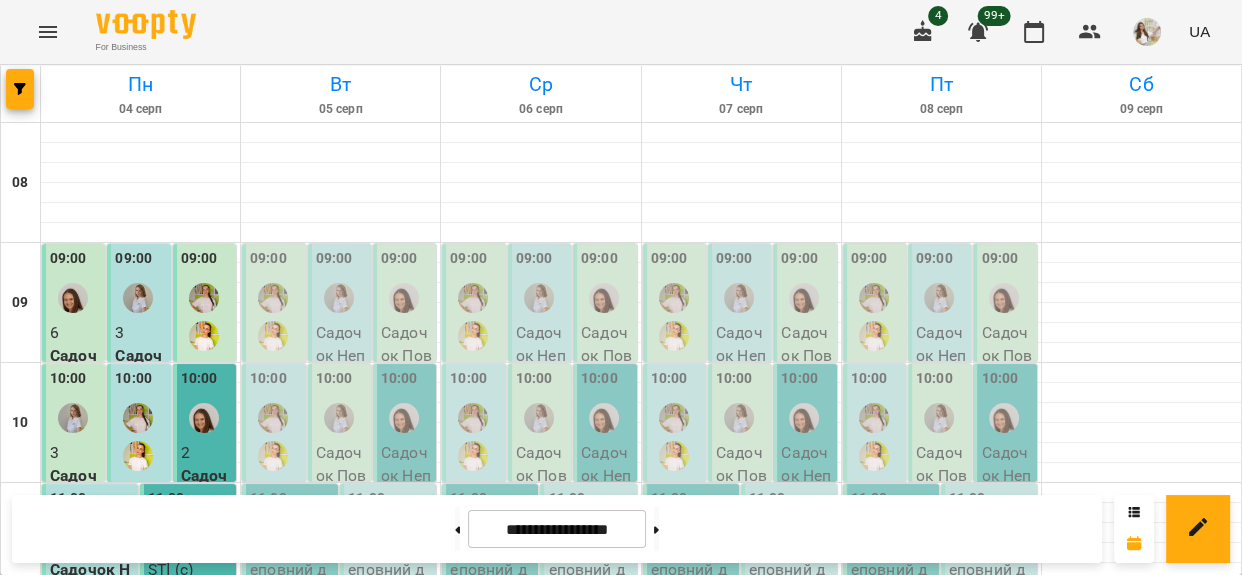 scroll, scrollTop: 90, scrollLeft: 0, axis: vertical 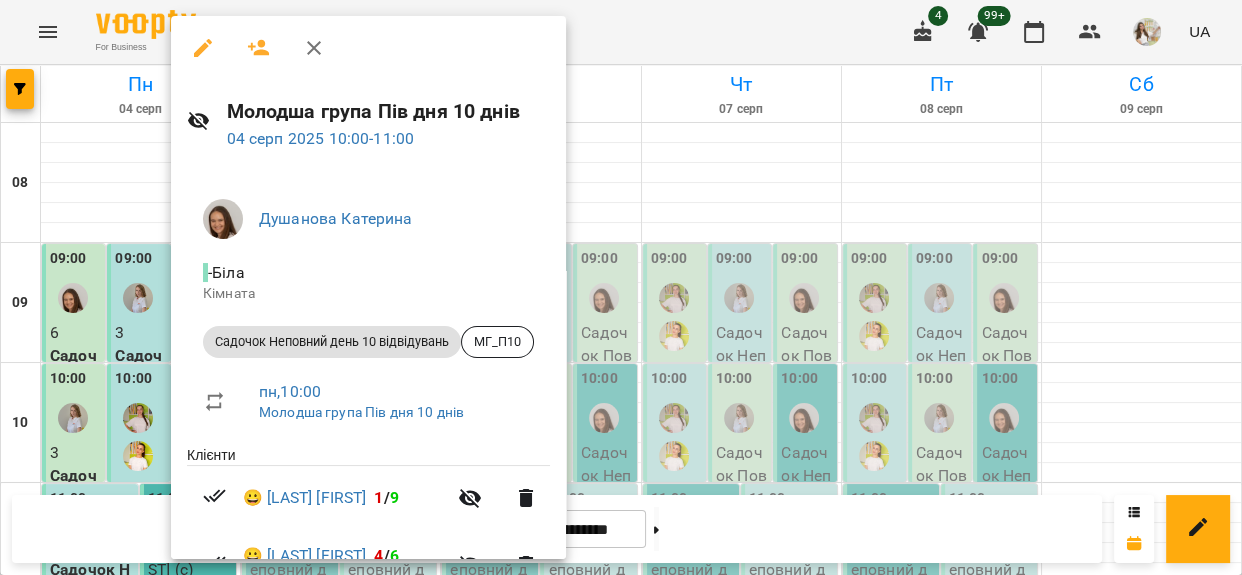 click at bounding box center [621, 287] 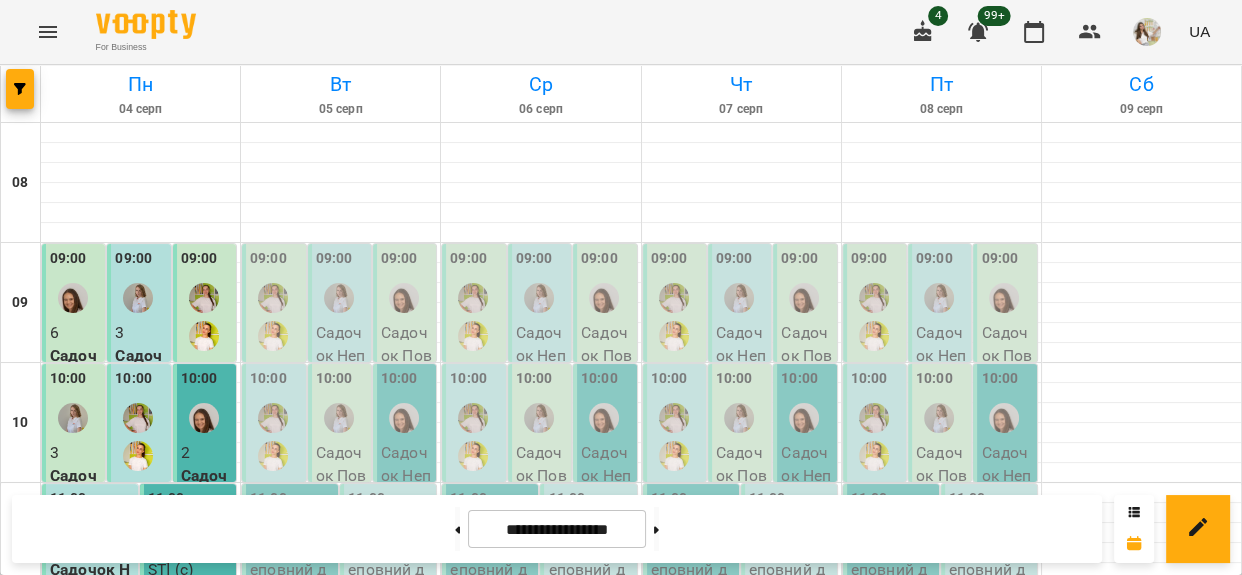 click on "11:00" at bounding box center [68, 511] 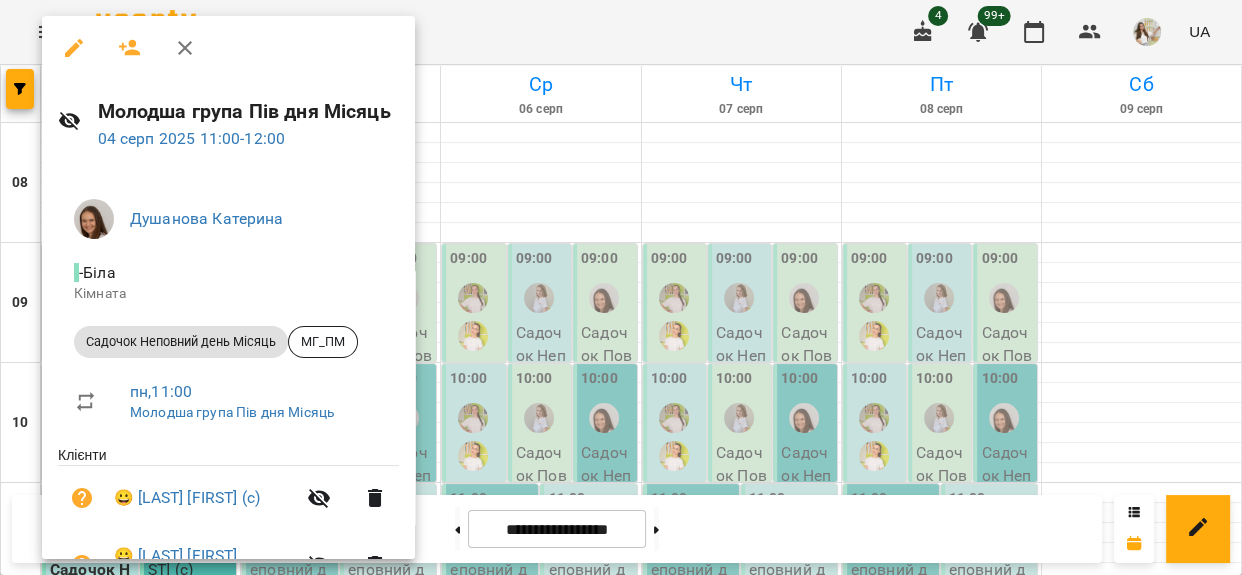 click on "04 серп 2025 11:00  -  12:00" at bounding box center (248, 139) 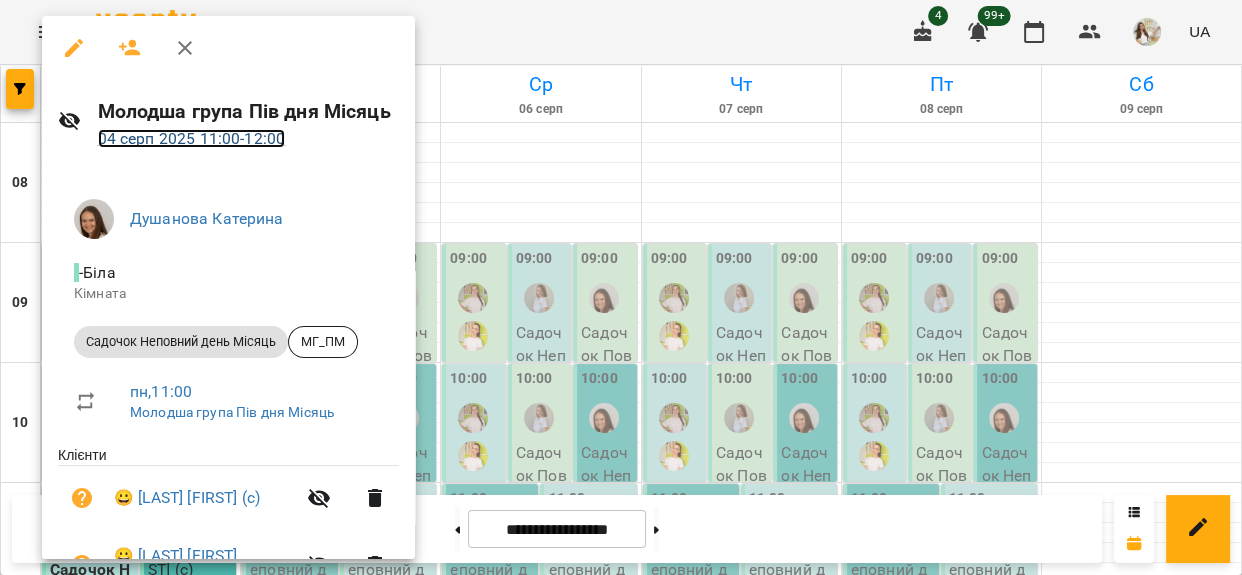 click on "04 серп 2025 11:00  -  12:00" at bounding box center (192, 138) 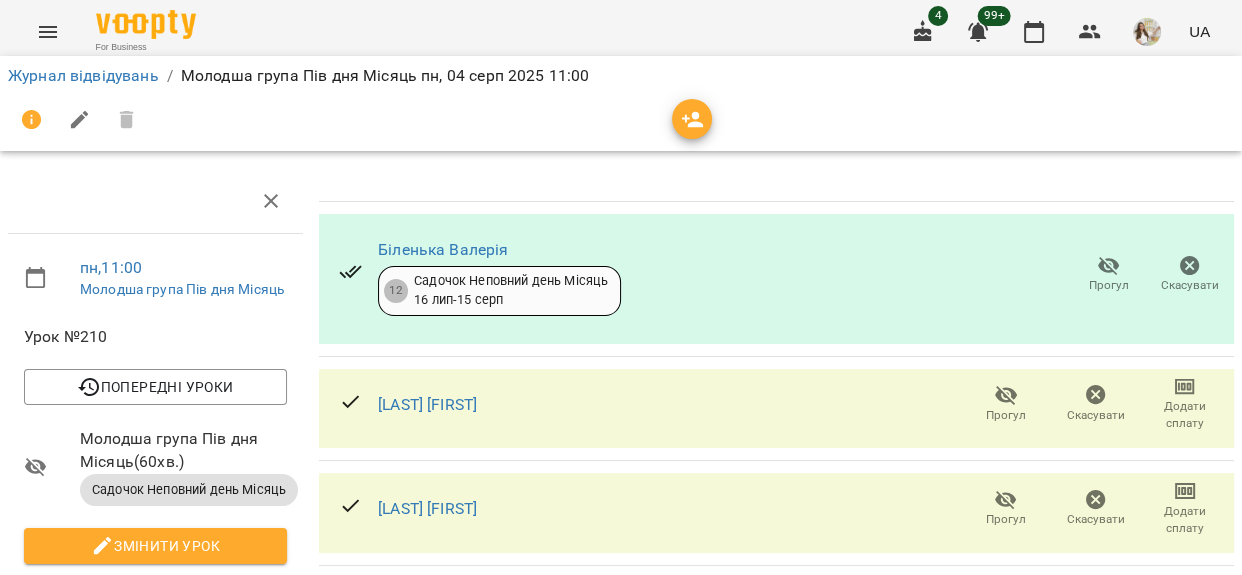 scroll, scrollTop: 272, scrollLeft: 0, axis: vertical 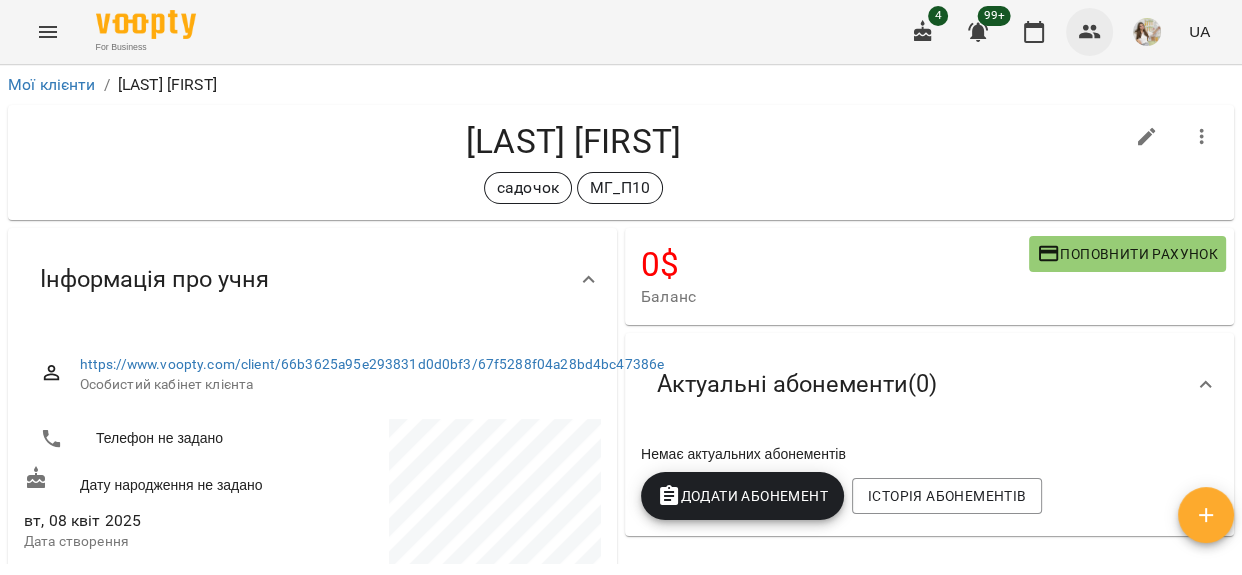 click 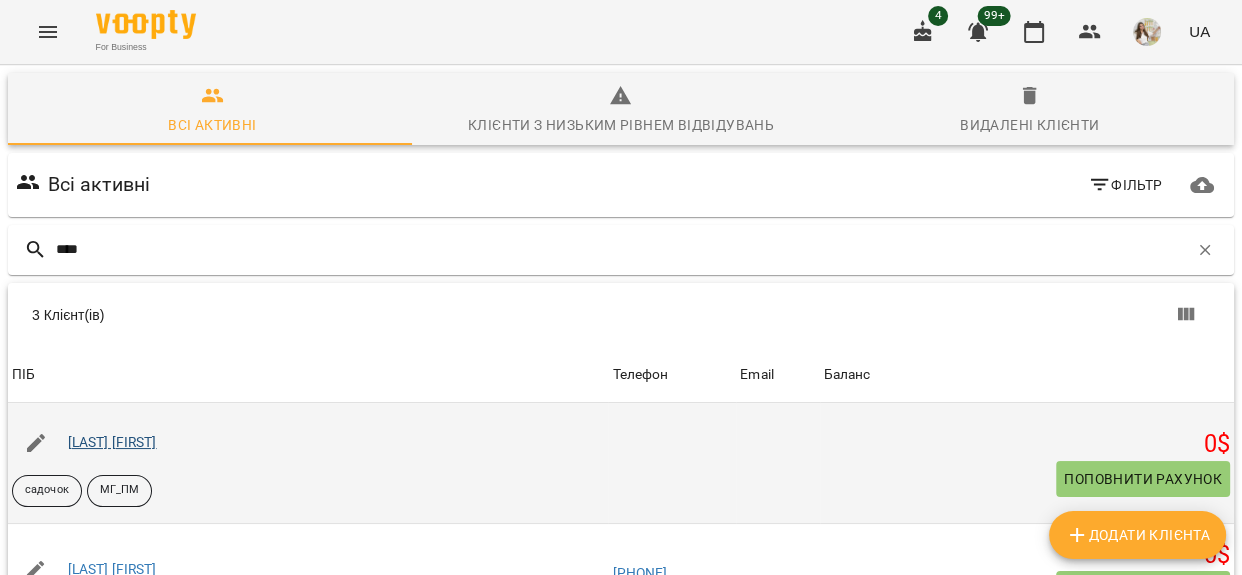 type on "****" 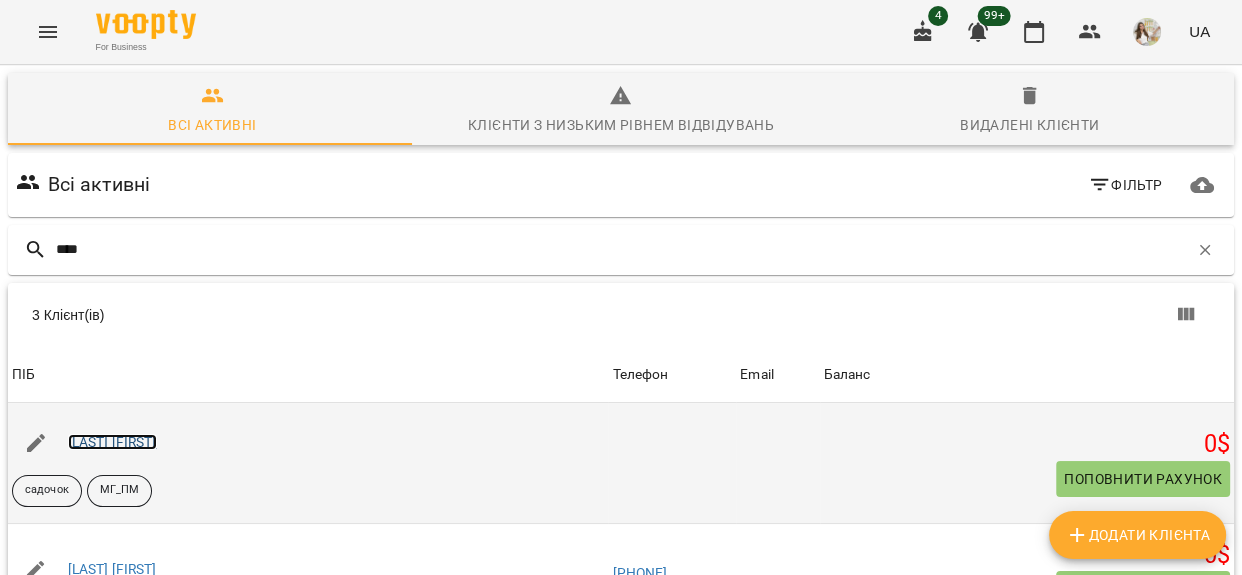 click on "[LAST] [FIRST]" at bounding box center [112, 442] 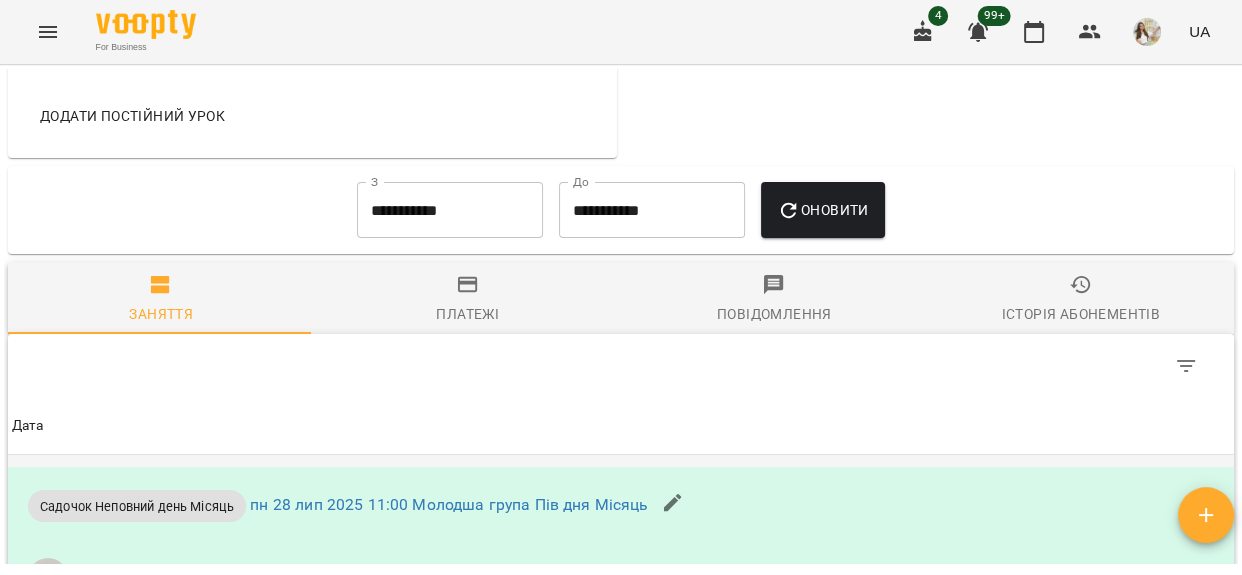 scroll, scrollTop: 1454, scrollLeft: 0, axis: vertical 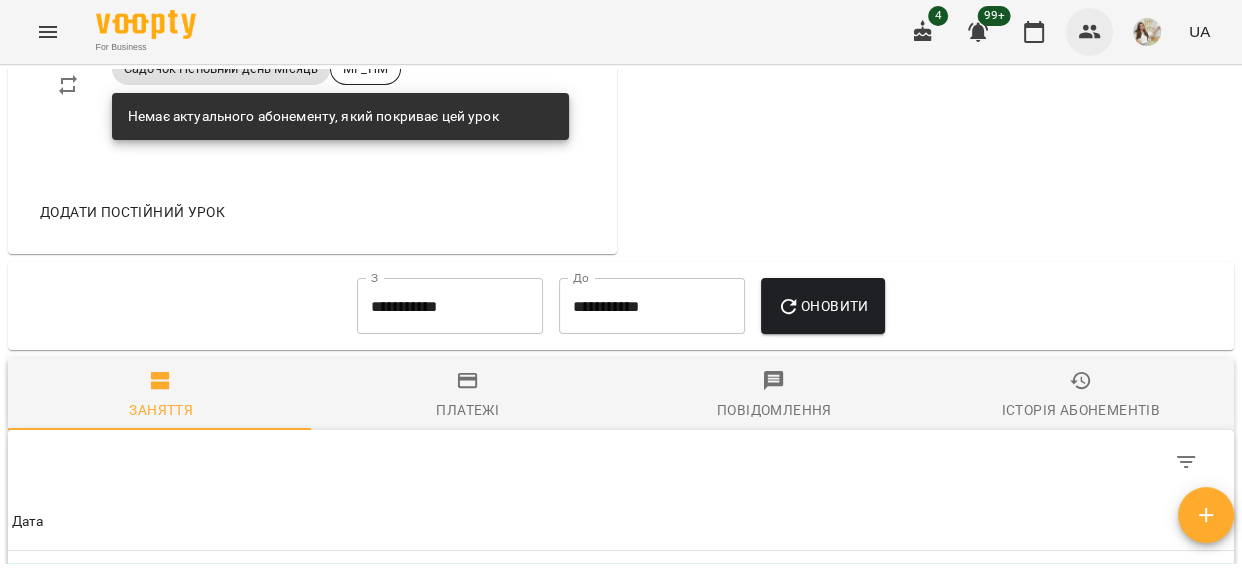 click 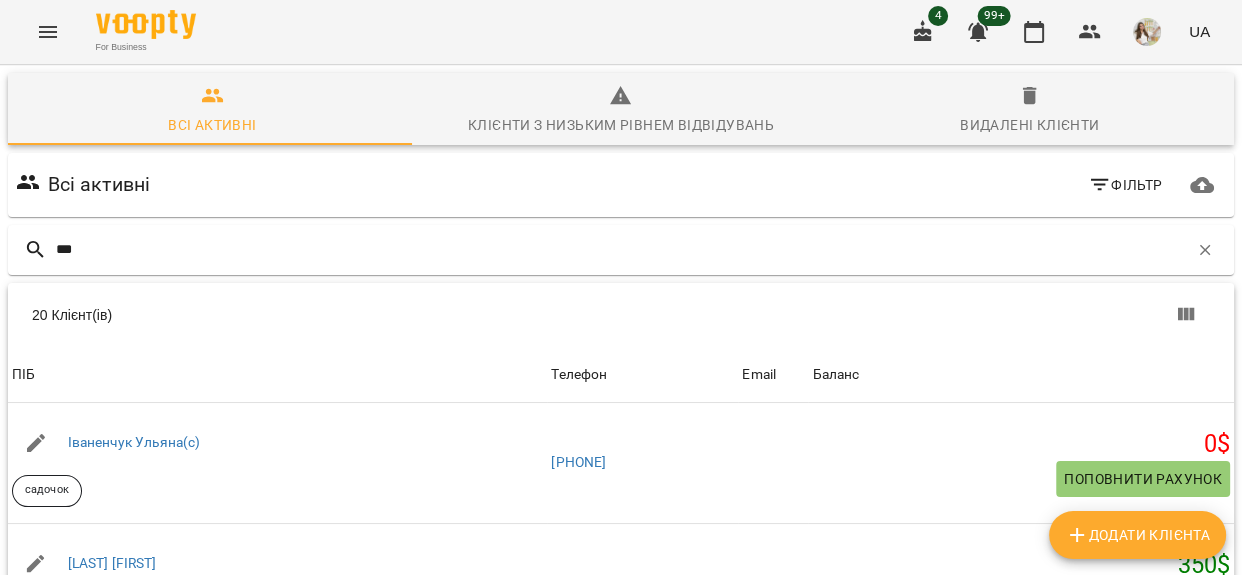 type on "****" 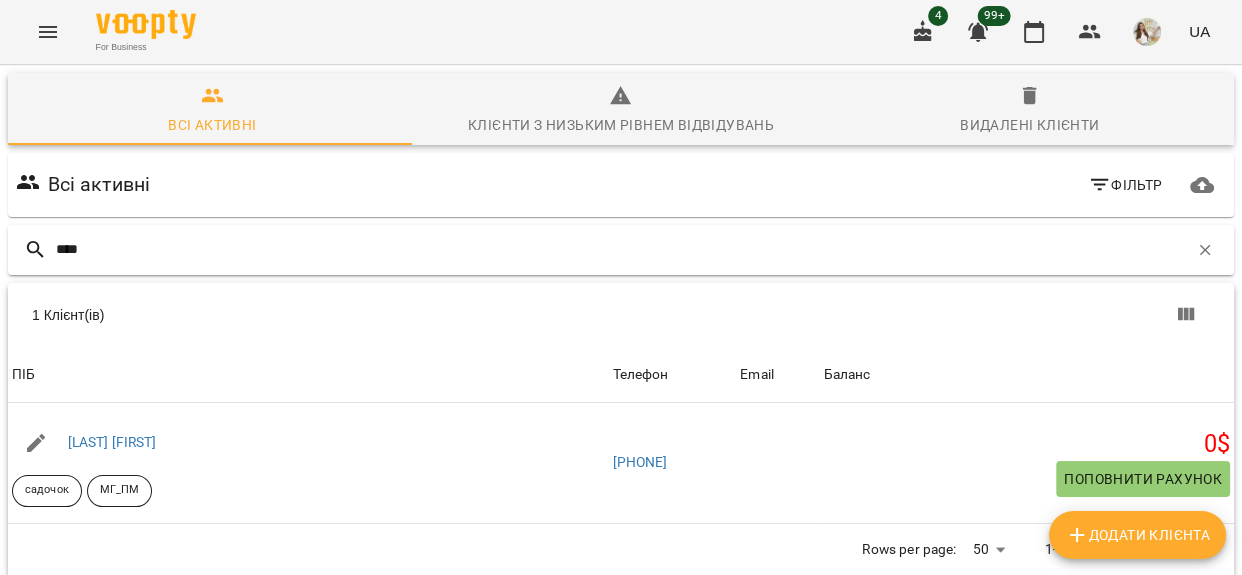 drag, startPoint x: 99, startPoint y: 250, endPoint x: 18, endPoint y: 257, distance: 81.3019 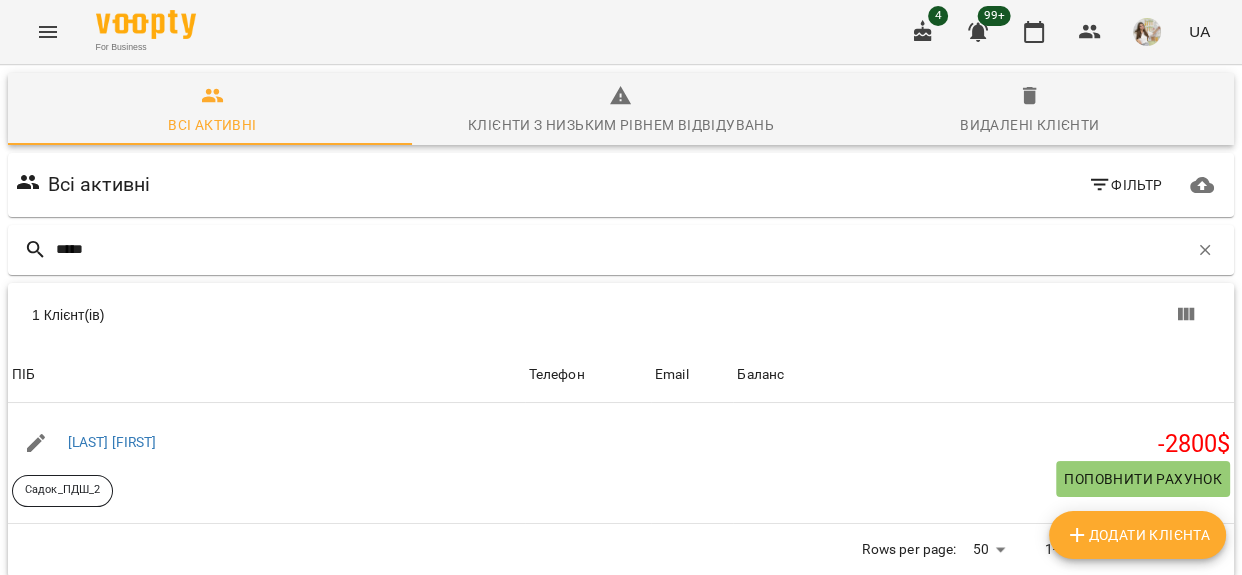type on "*****" 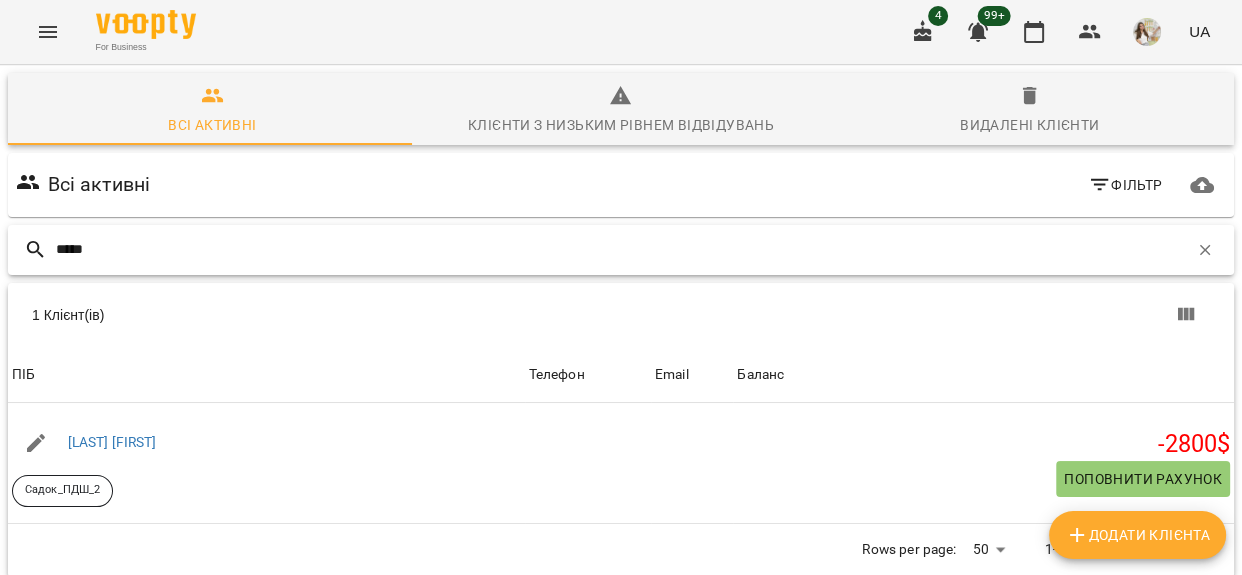 drag, startPoint x: 102, startPoint y: 249, endPoint x: 10, endPoint y: 252, distance: 92.0489 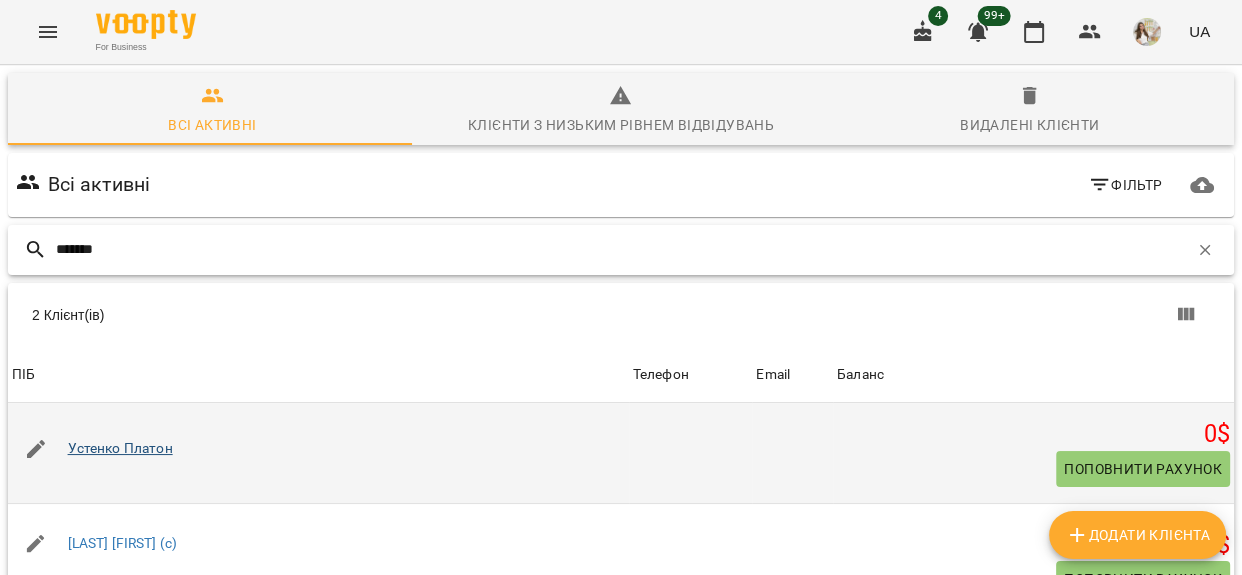 type on "*******" 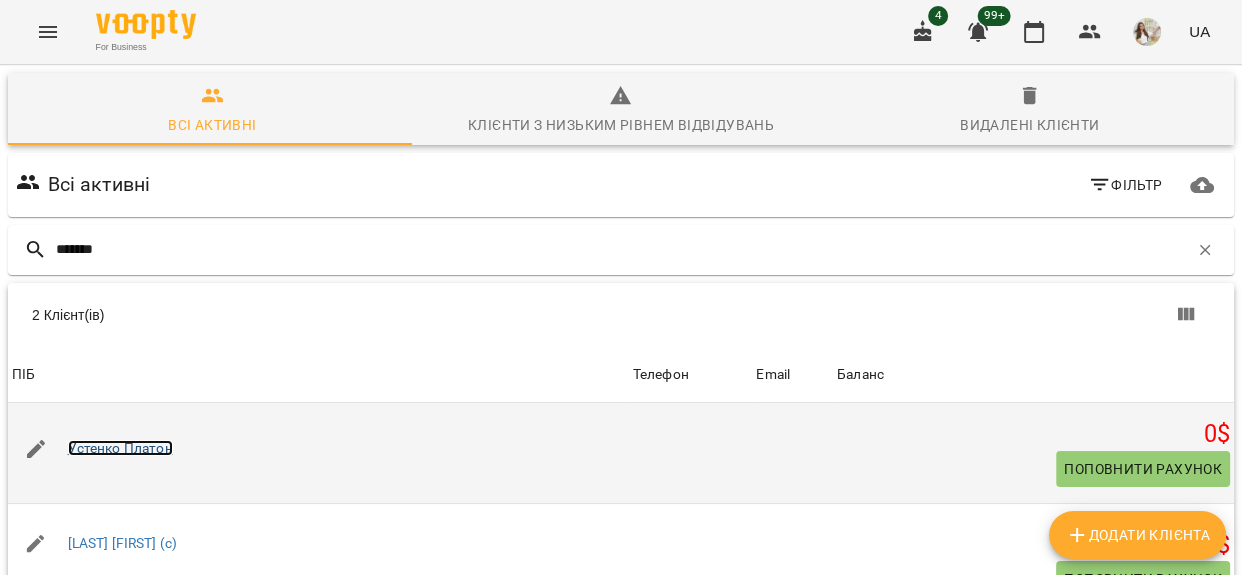 click on "Устенко Платон" at bounding box center [120, 448] 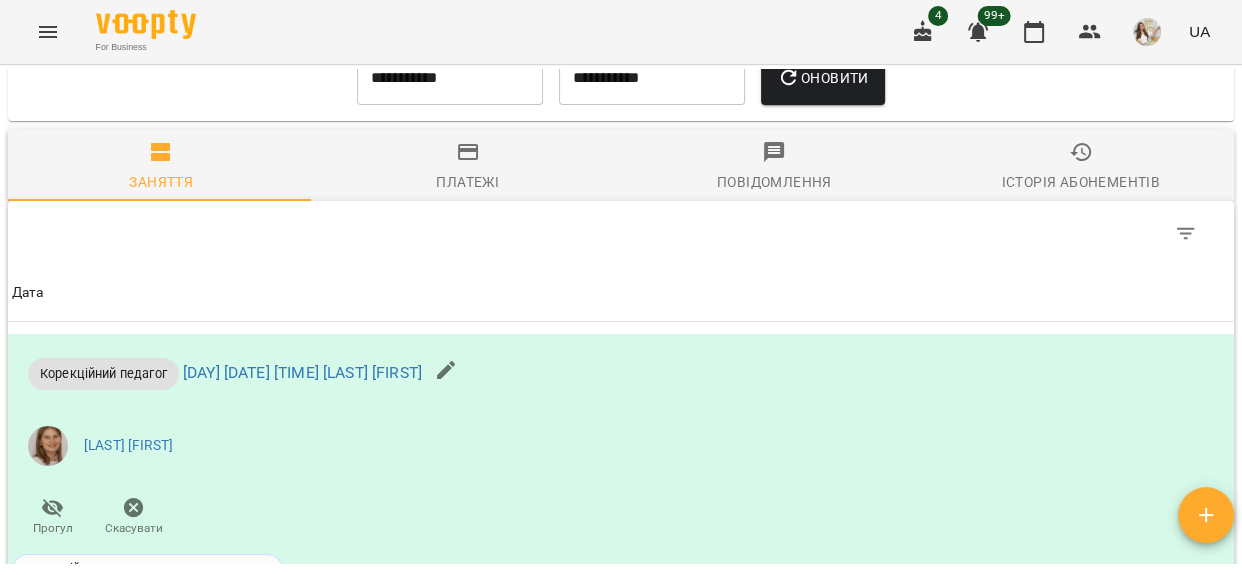 scroll, scrollTop: 870, scrollLeft: 0, axis: vertical 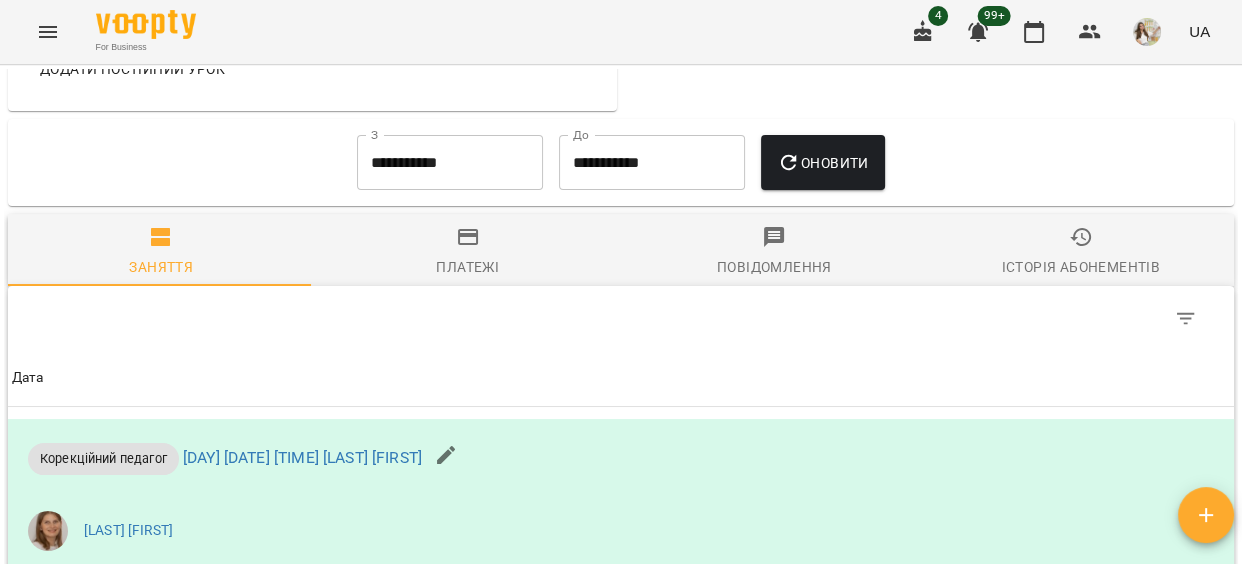 click on "**********" at bounding box center [450, 163] 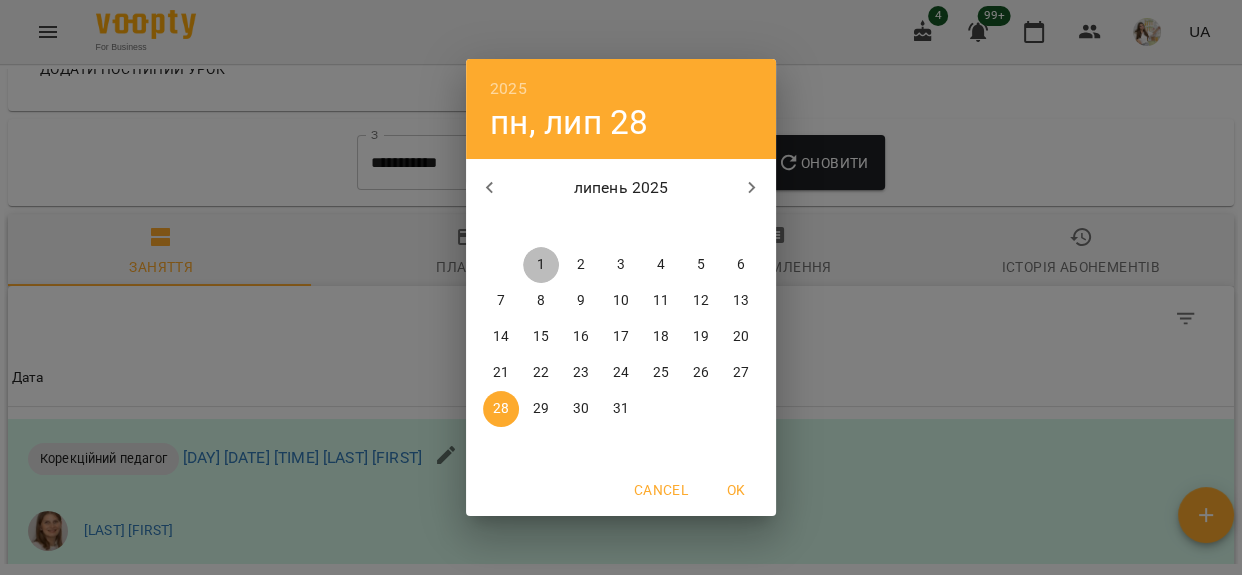 click on "1" at bounding box center (541, 265) 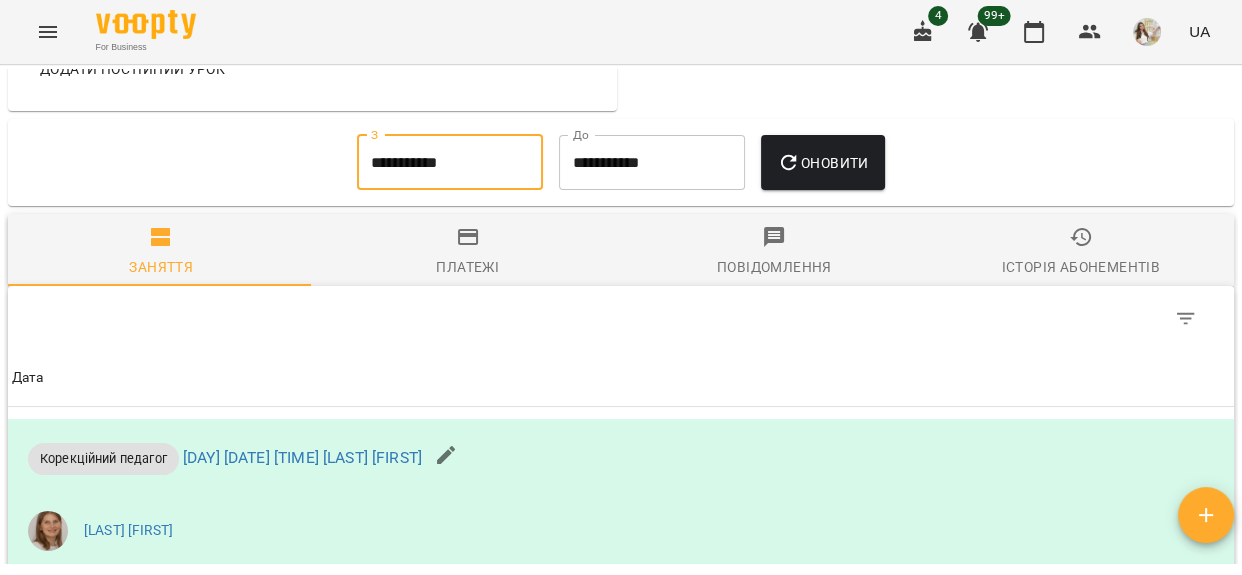 click on "Оновити" at bounding box center (822, 163) 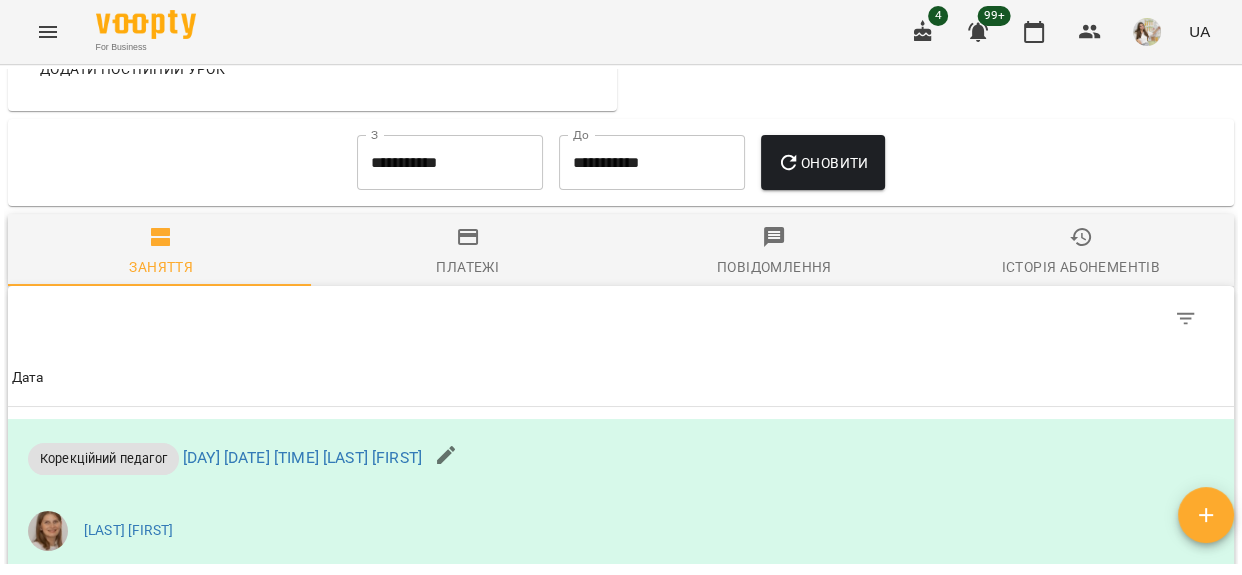 click on "Оновити" at bounding box center (822, 163) 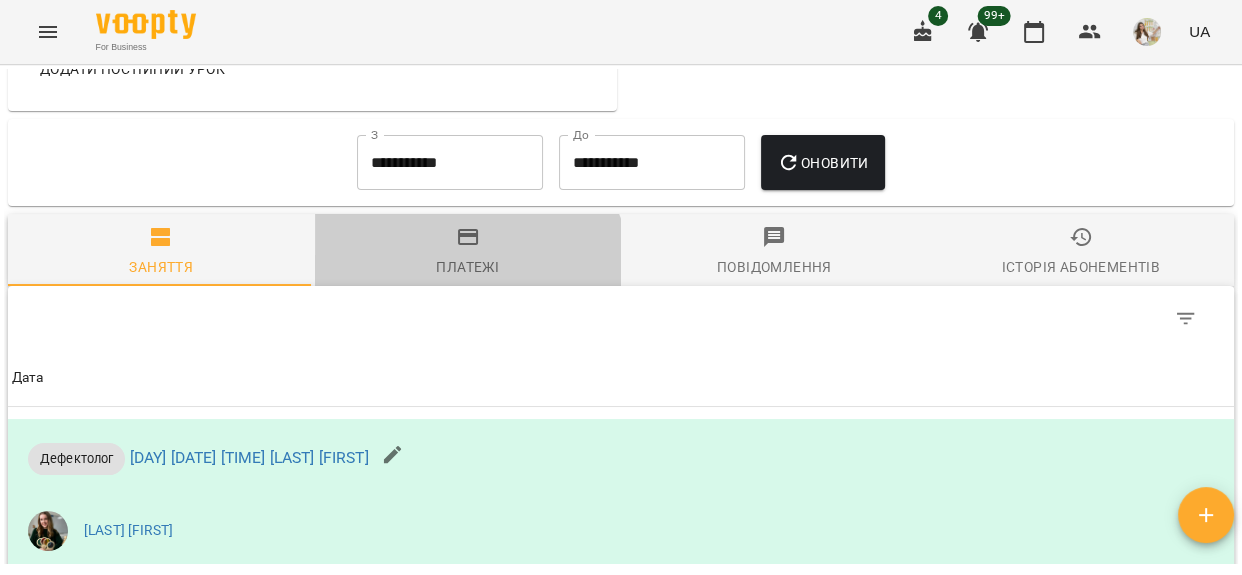 drag, startPoint x: 459, startPoint y: 298, endPoint x: 519, endPoint y: 280, distance: 62.641838 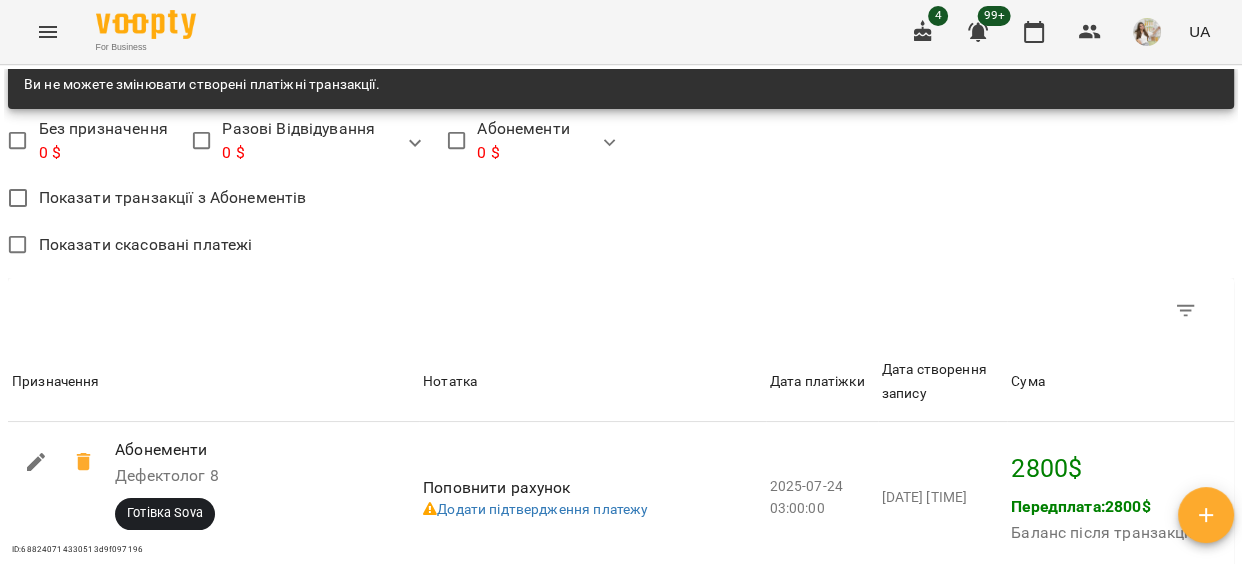 scroll, scrollTop: 731, scrollLeft: 0, axis: vertical 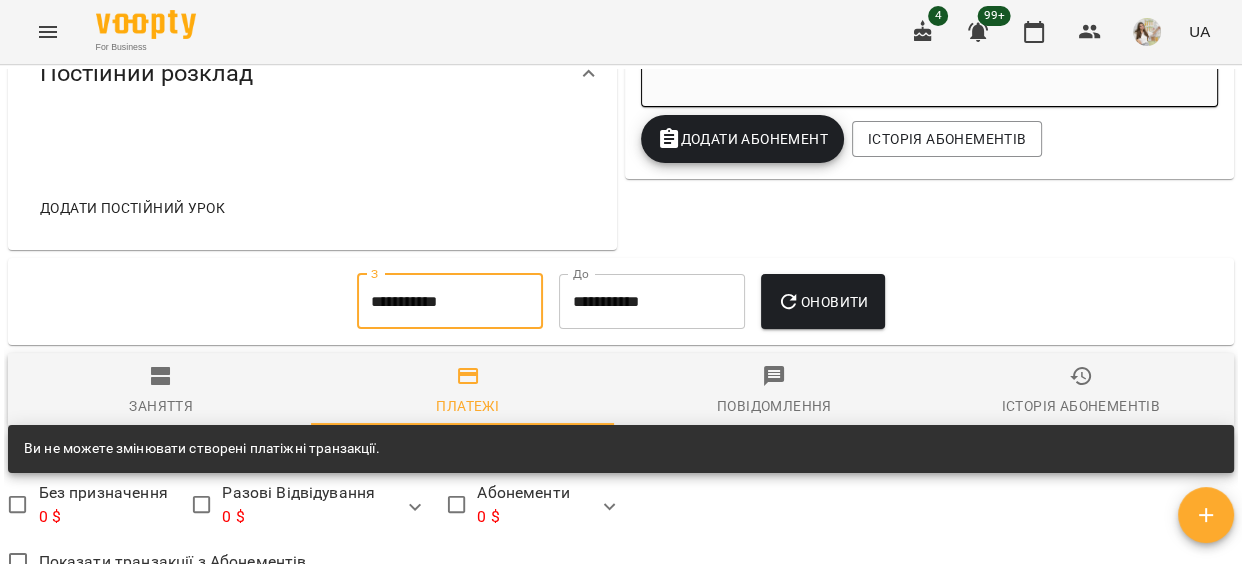 click on "**********" at bounding box center (450, 302) 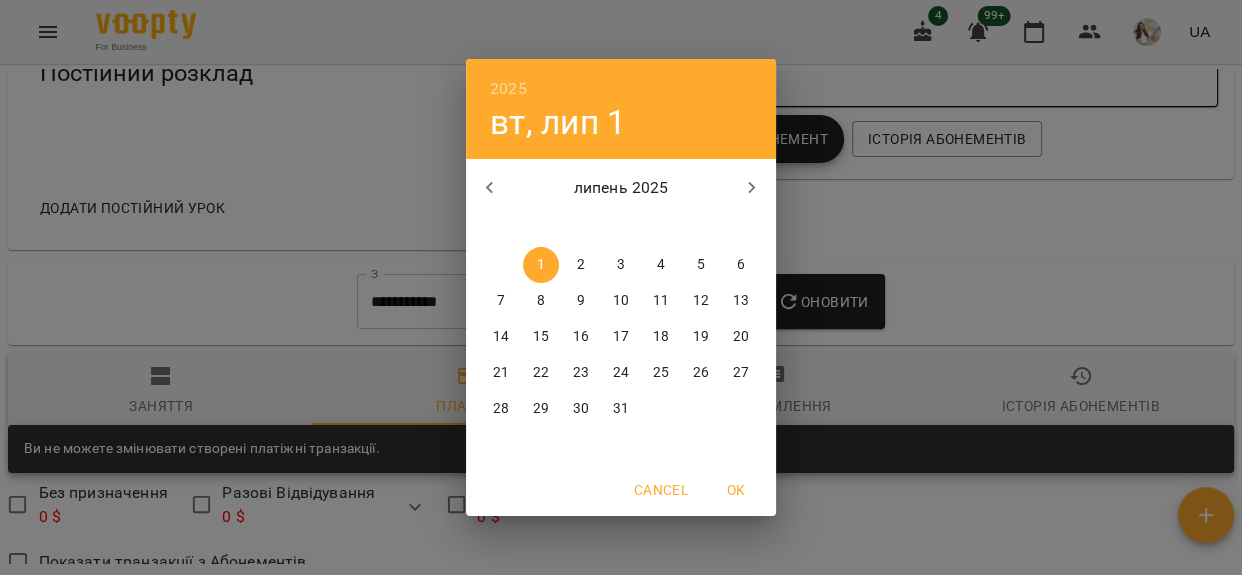 click at bounding box center (490, 188) 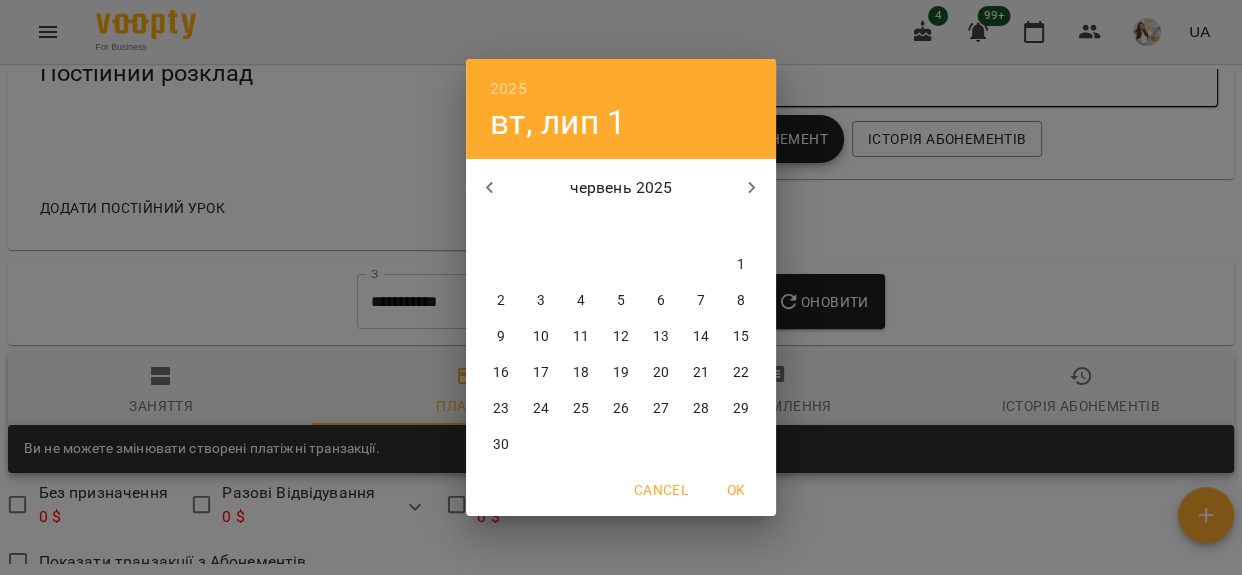 click on "1" at bounding box center [741, 265] 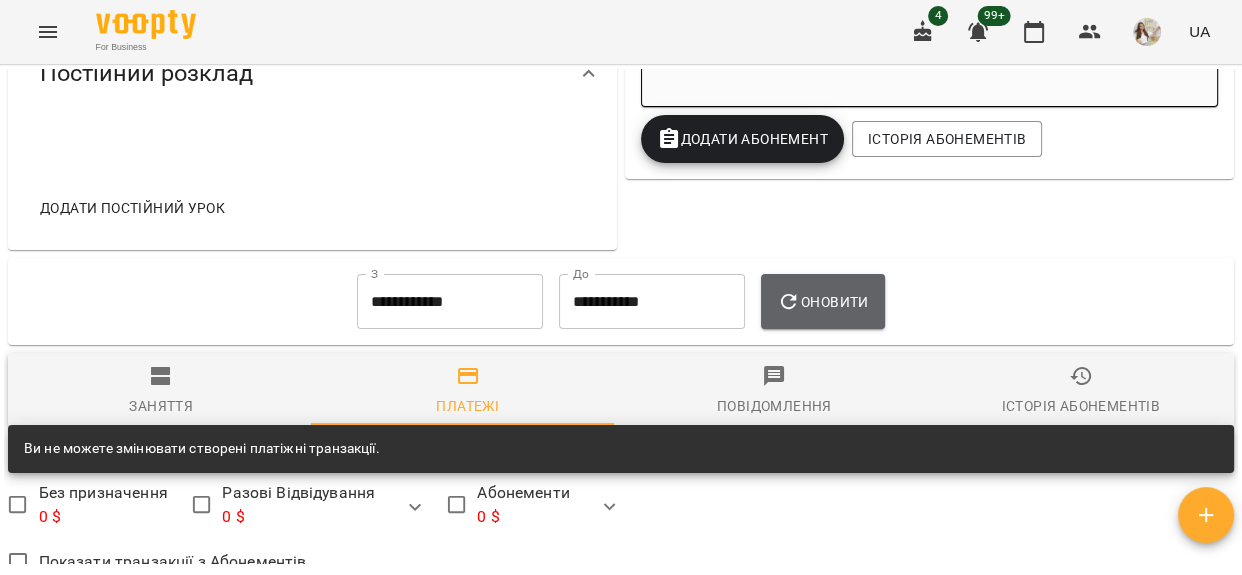 click on "Оновити" at bounding box center (822, 302) 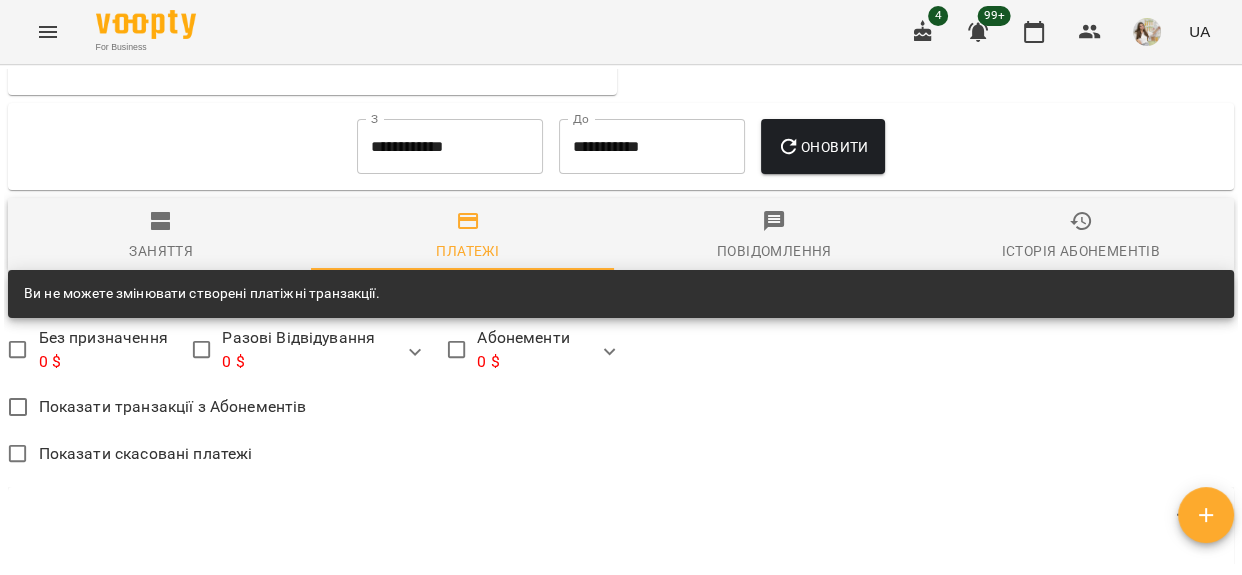 scroll, scrollTop: 1004, scrollLeft: 0, axis: vertical 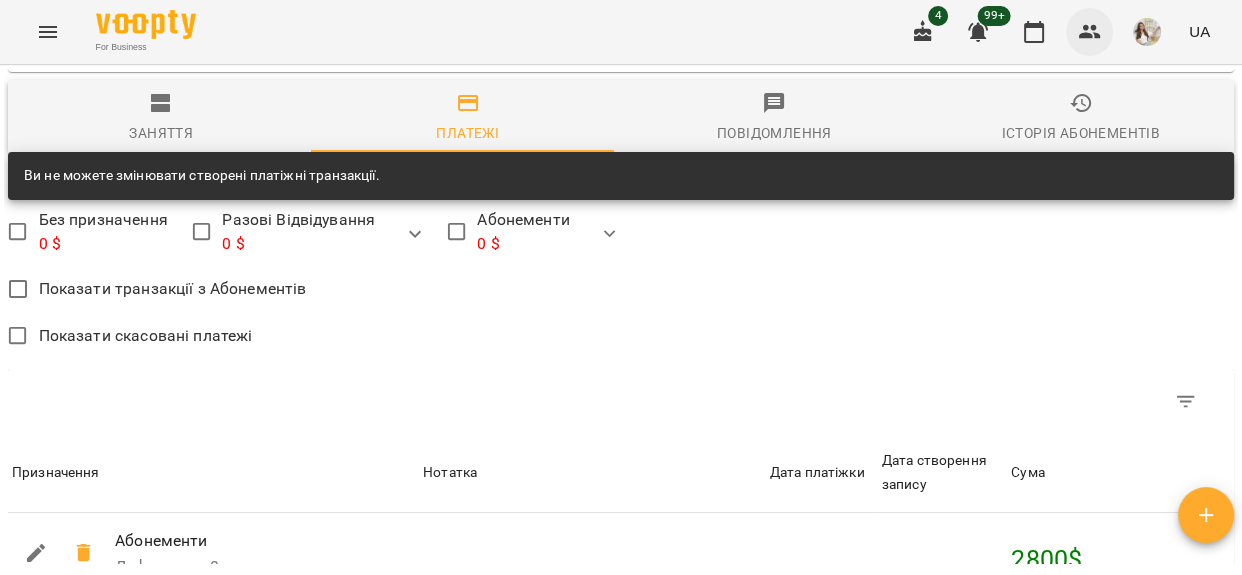 click 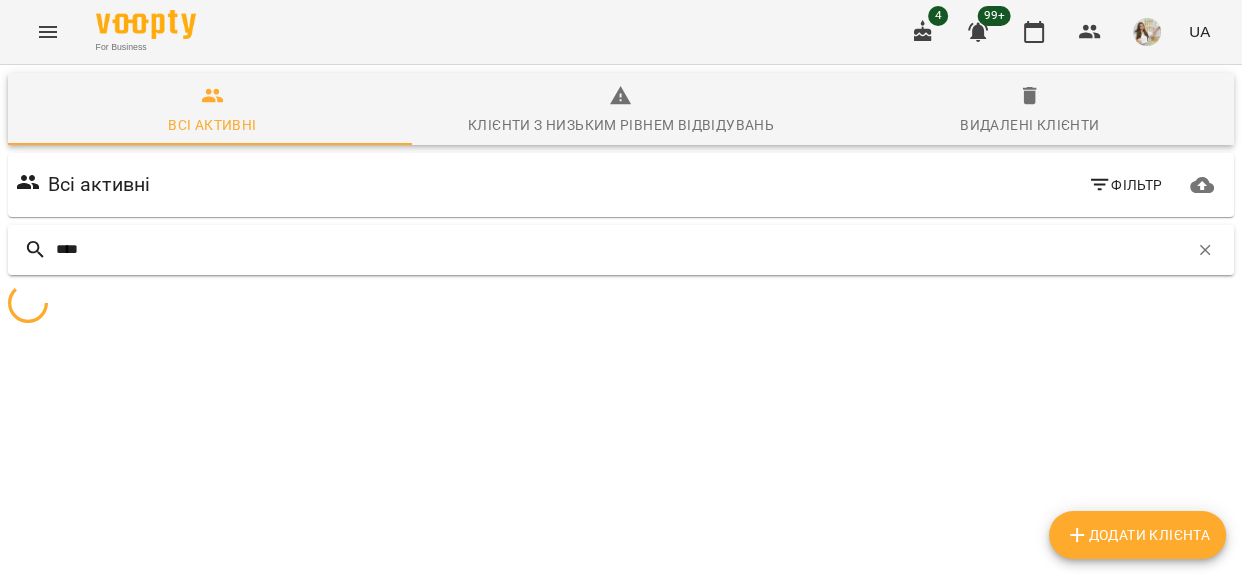 type on "*****" 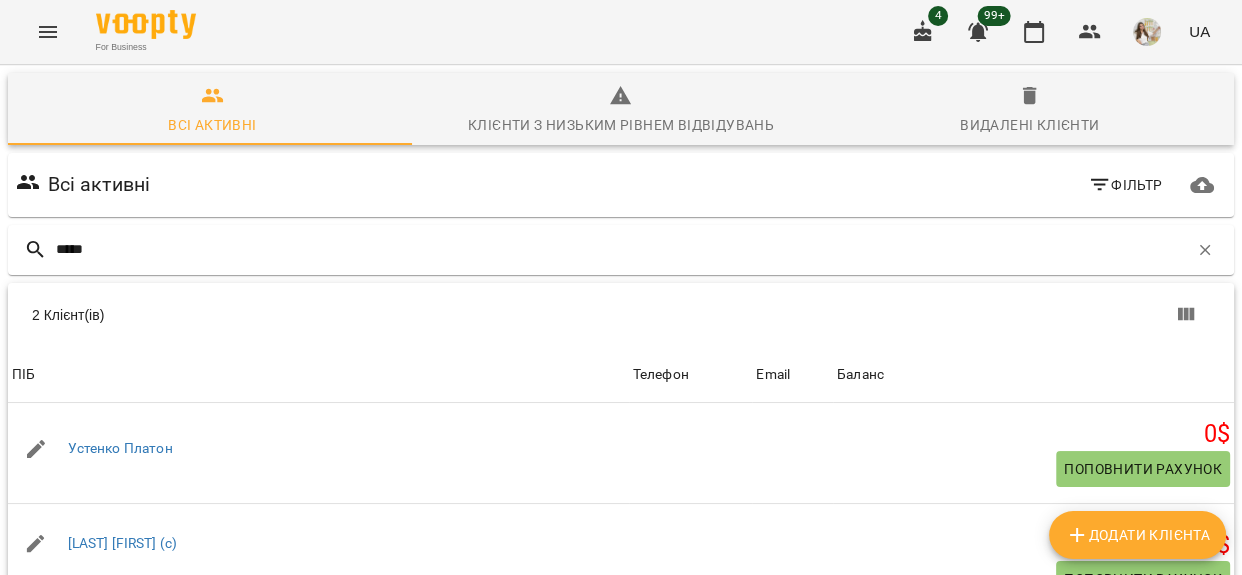 scroll, scrollTop: 171, scrollLeft: 0, axis: vertical 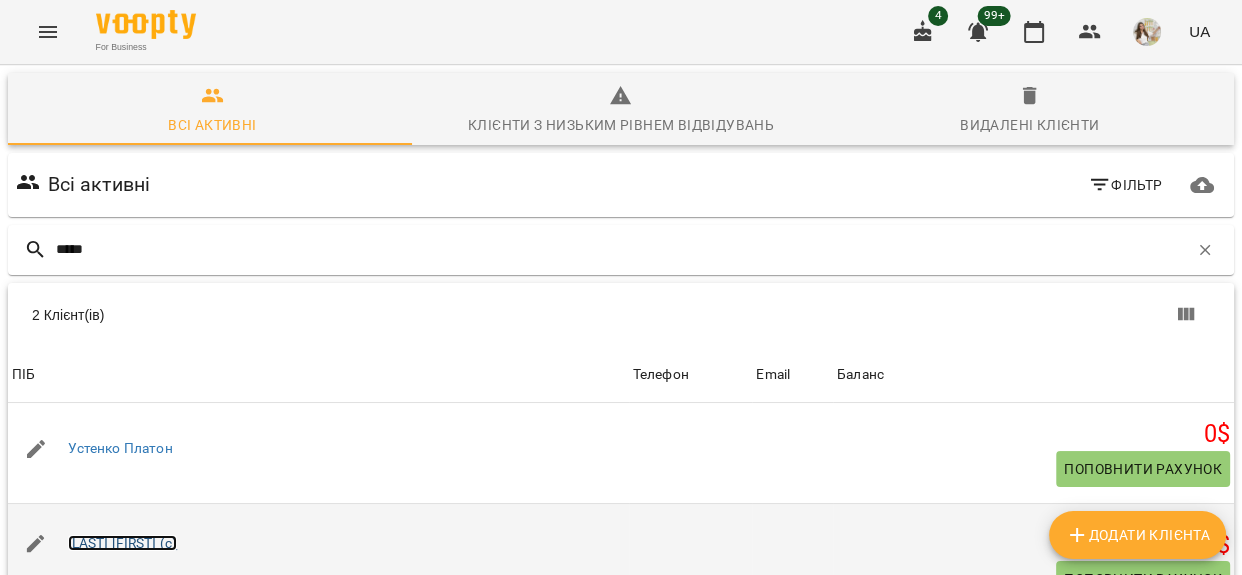 click on "Устенко Платон (с)" at bounding box center [123, 543] 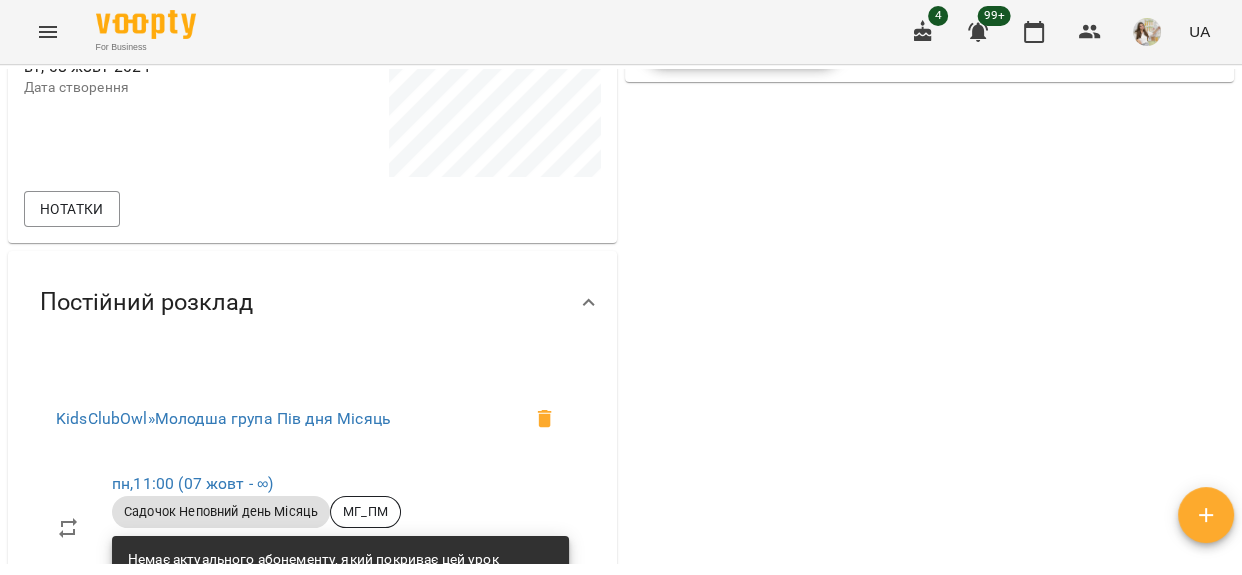 scroll, scrollTop: 0, scrollLeft: 0, axis: both 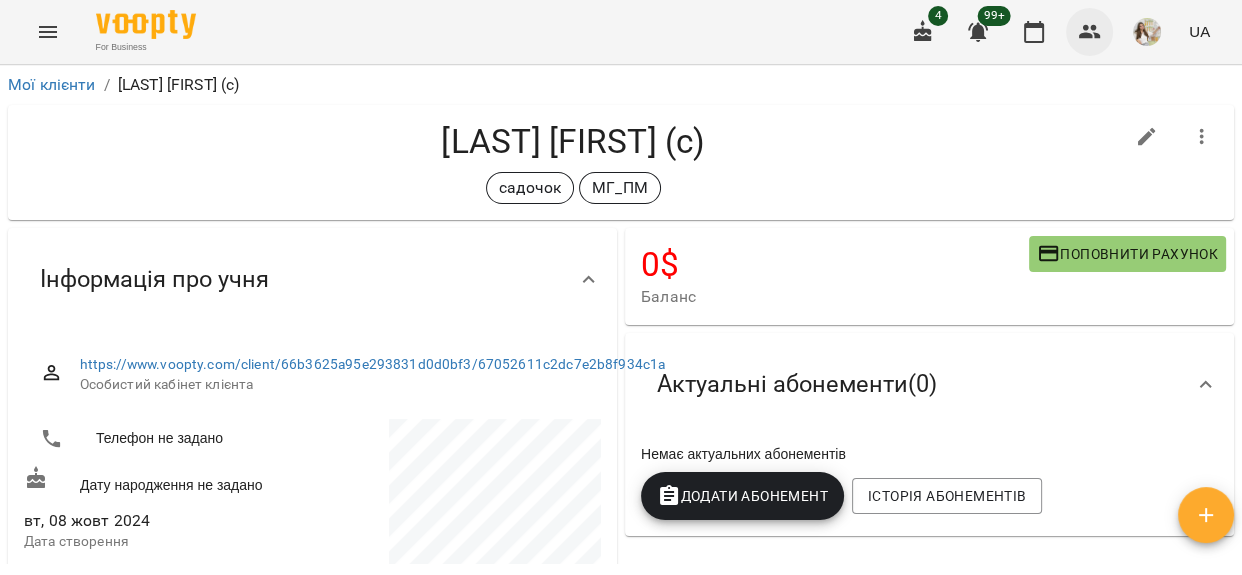 click 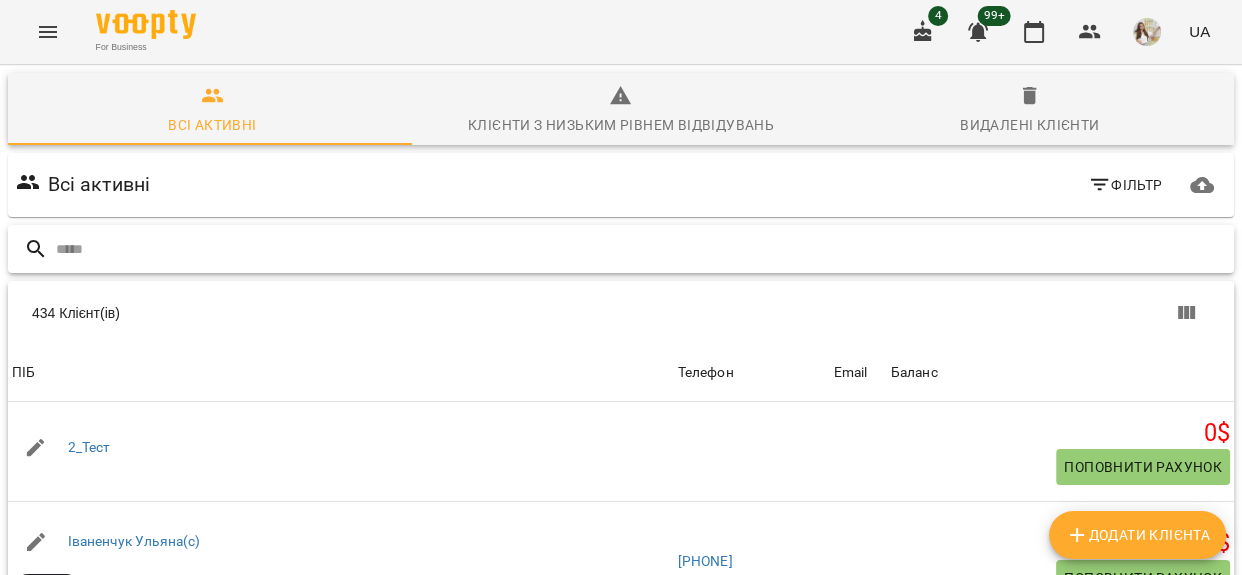 click at bounding box center (641, 249) 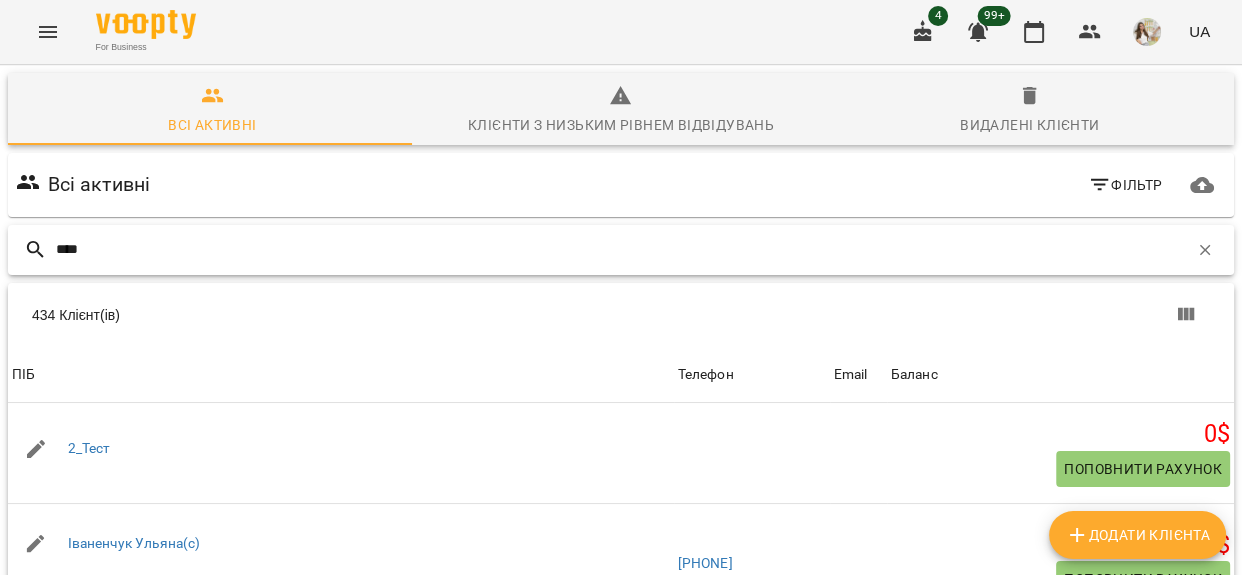 type on "*****" 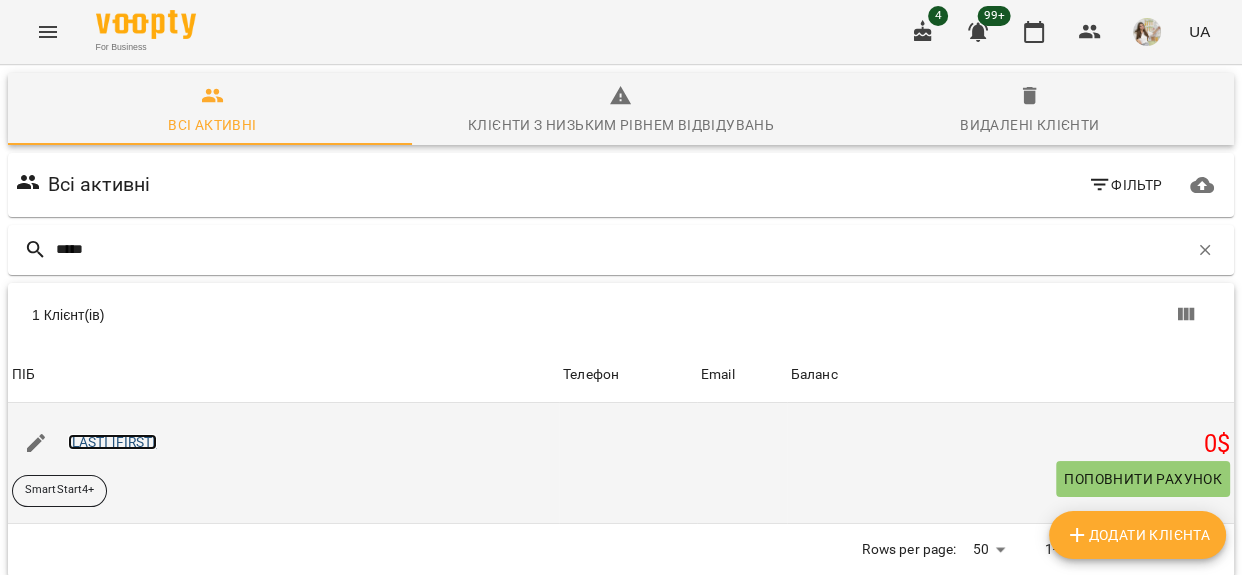 click on "Нечаєва Діана" at bounding box center (112, 442) 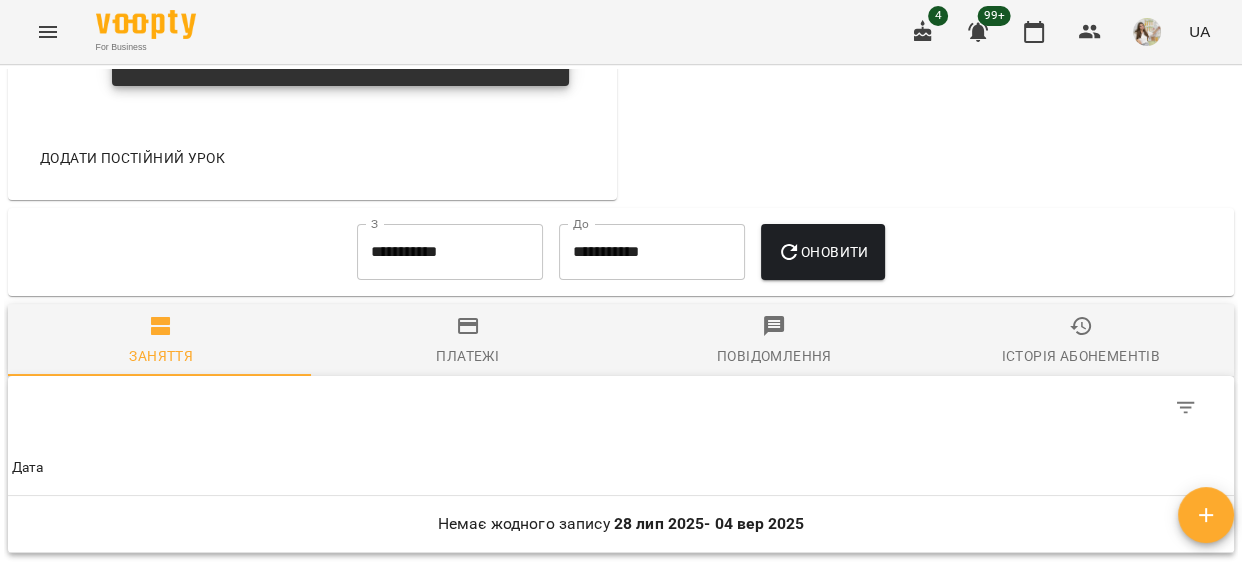 scroll, scrollTop: 1363, scrollLeft: 0, axis: vertical 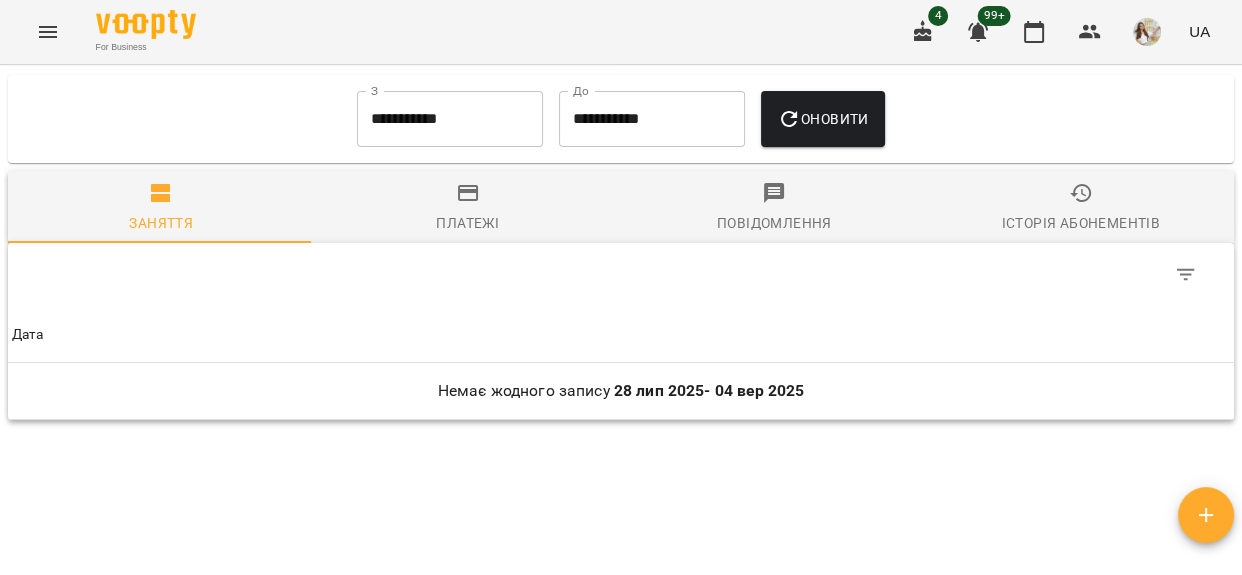 click on "**********" at bounding box center (450, 119) 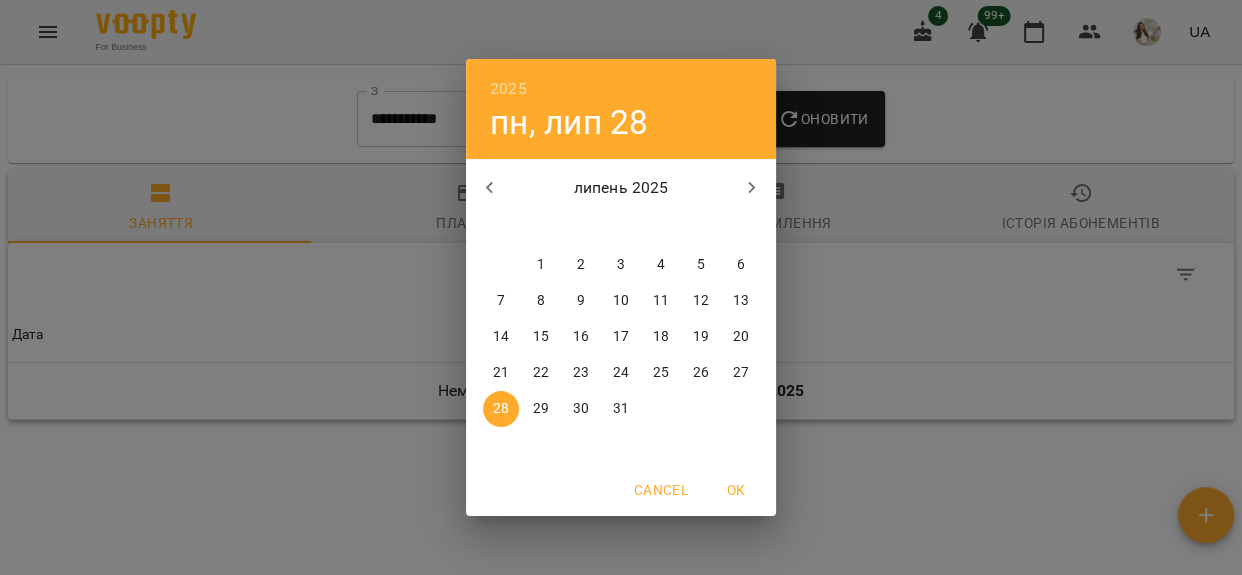 click 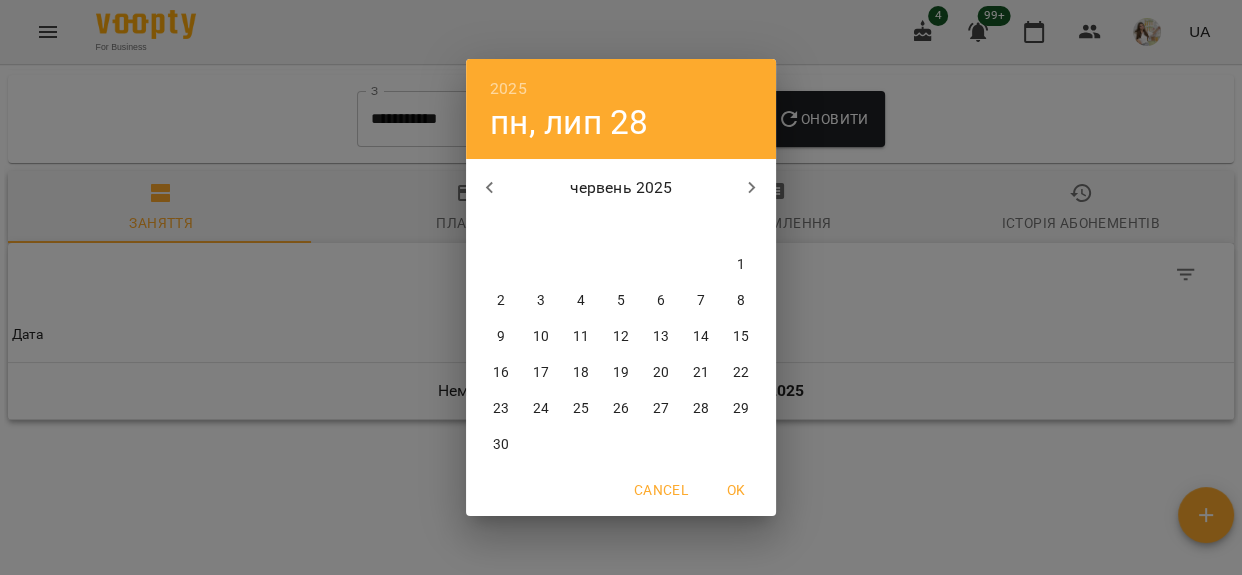 click on "1" at bounding box center [741, 265] 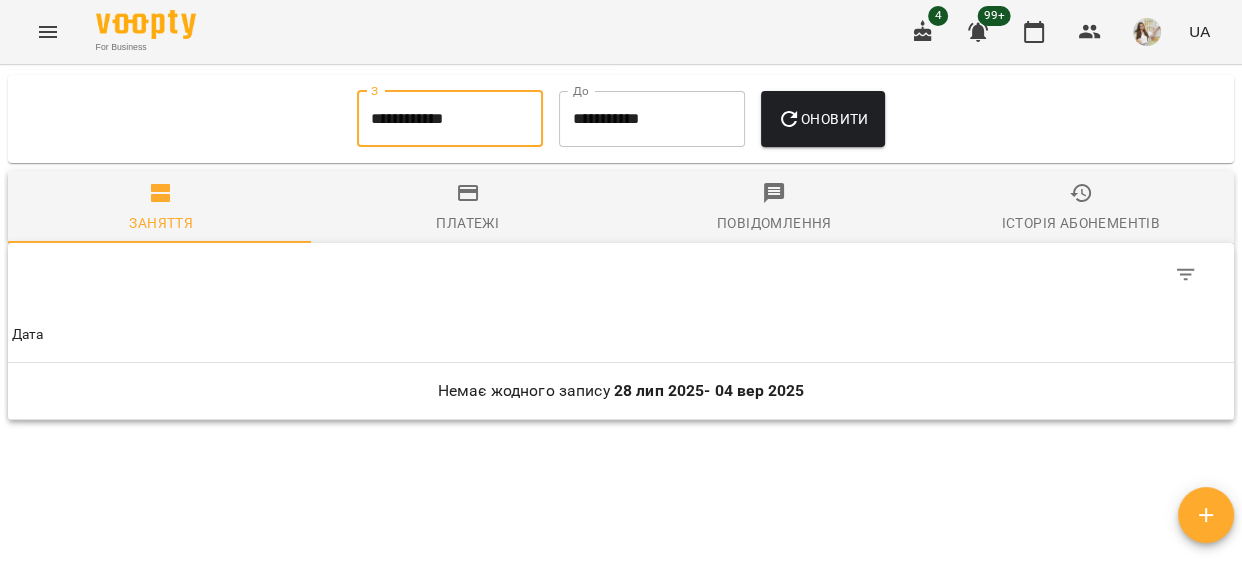 click on "Оновити" at bounding box center (822, 119) 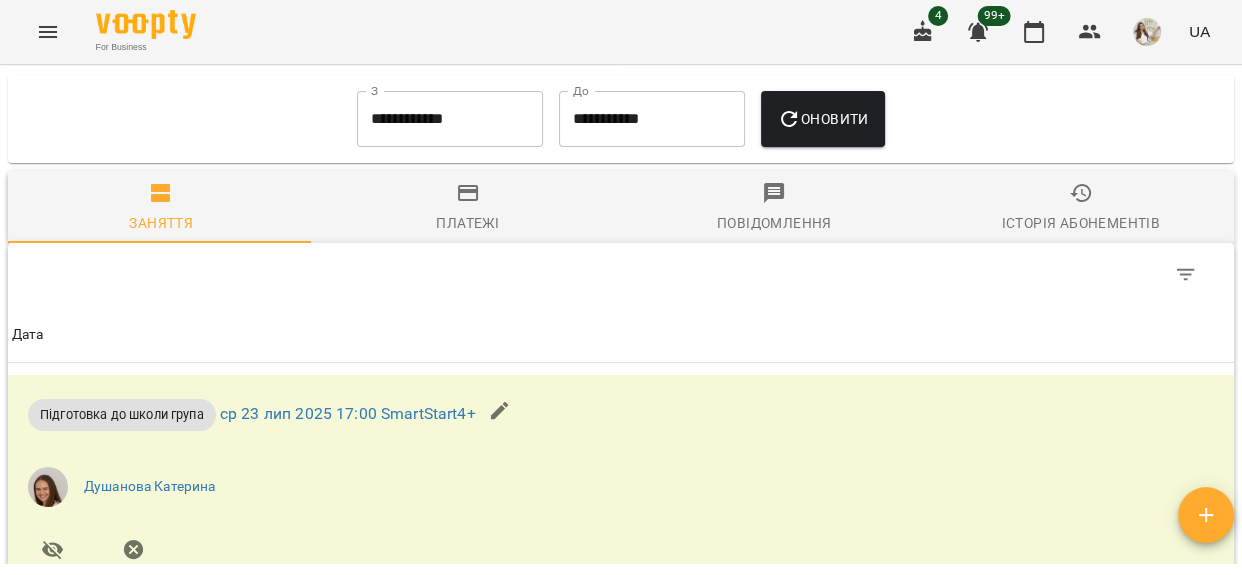 click on "Платежі" at bounding box center [468, 208] 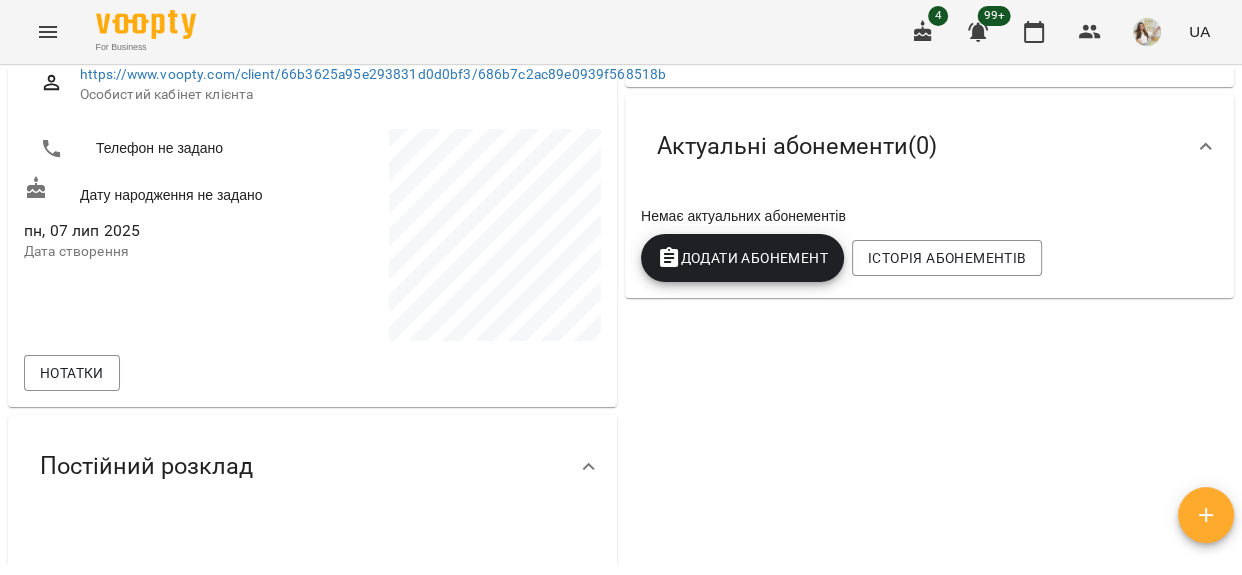 scroll, scrollTop: 0, scrollLeft: 0, axis: both 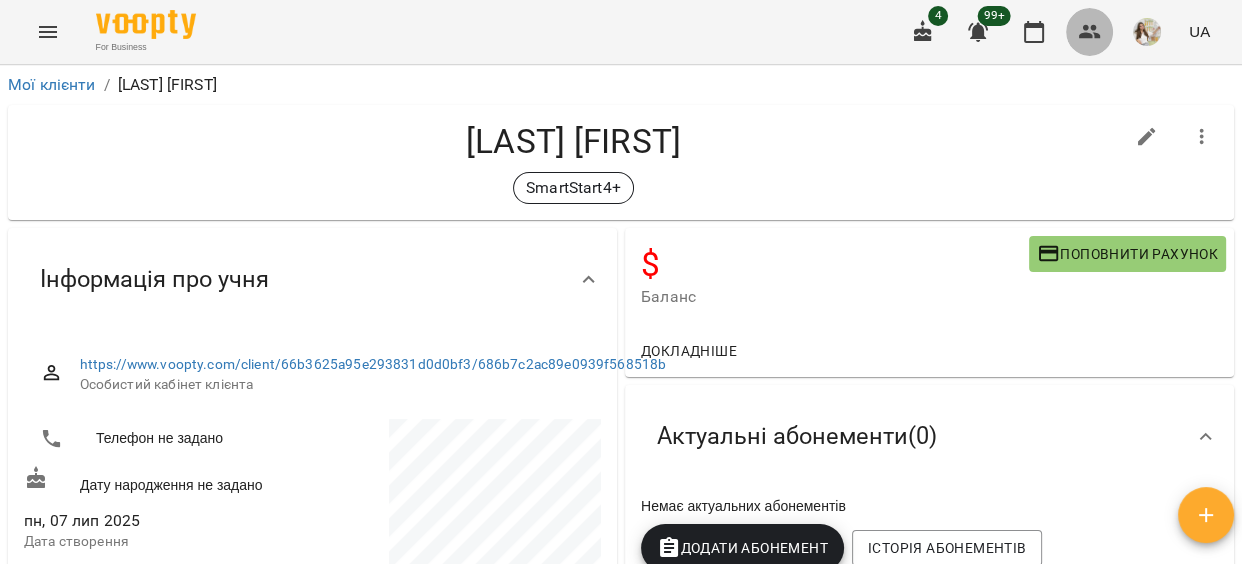 click 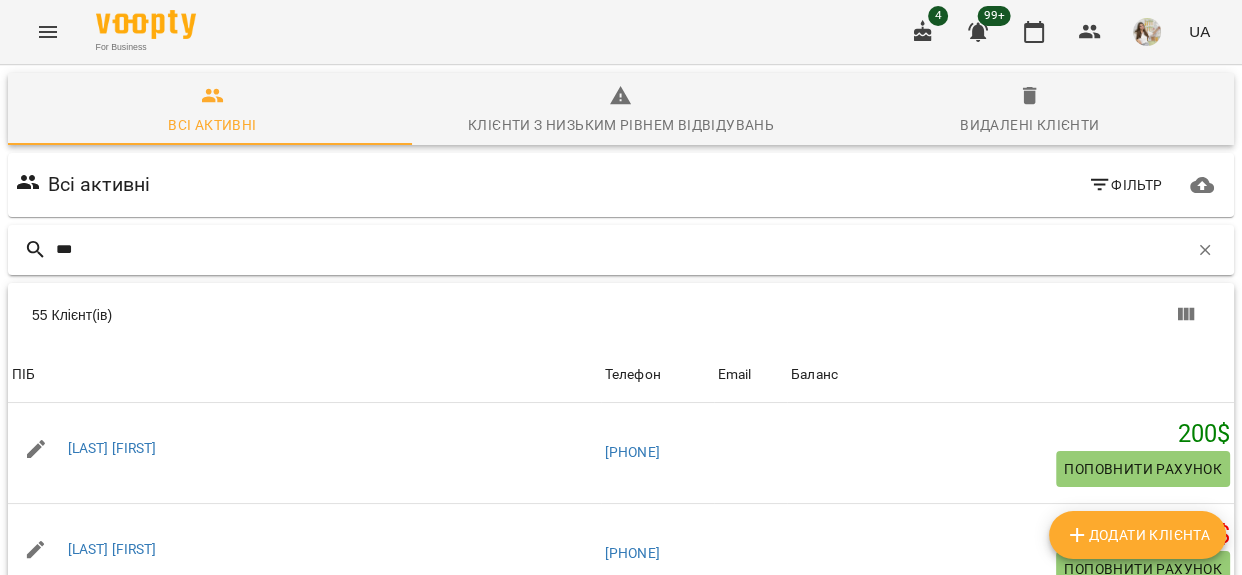 type on "****" 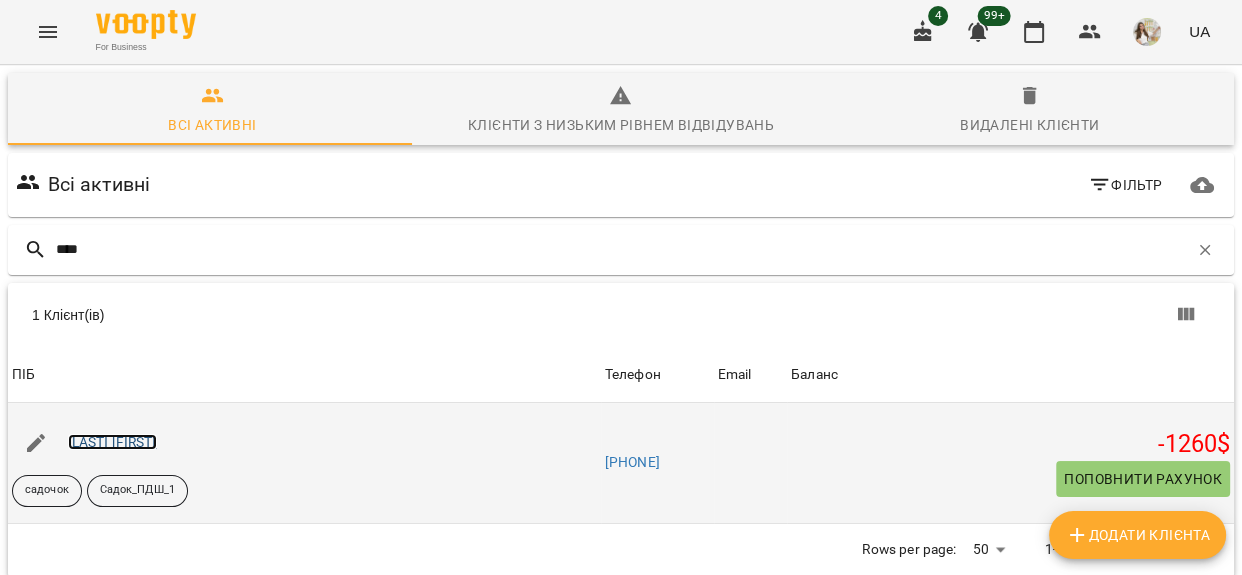 click on "Роїк Валерія" at bounding box center [112, 442] 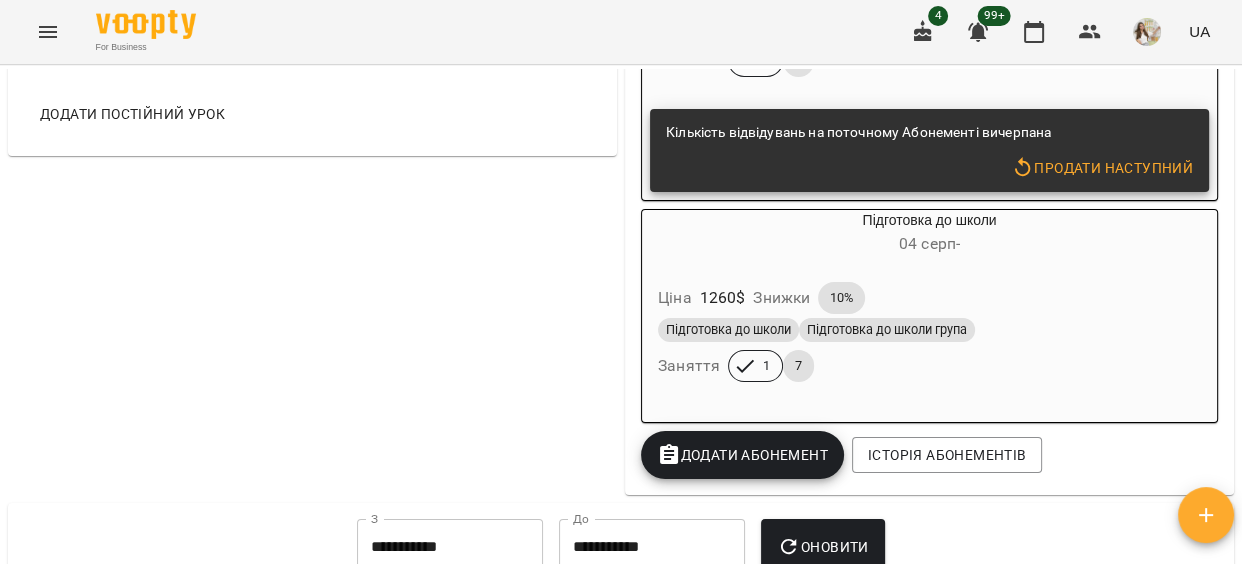scroll, scrollTop: 1454, scrollLeft: 0, axis: vertical 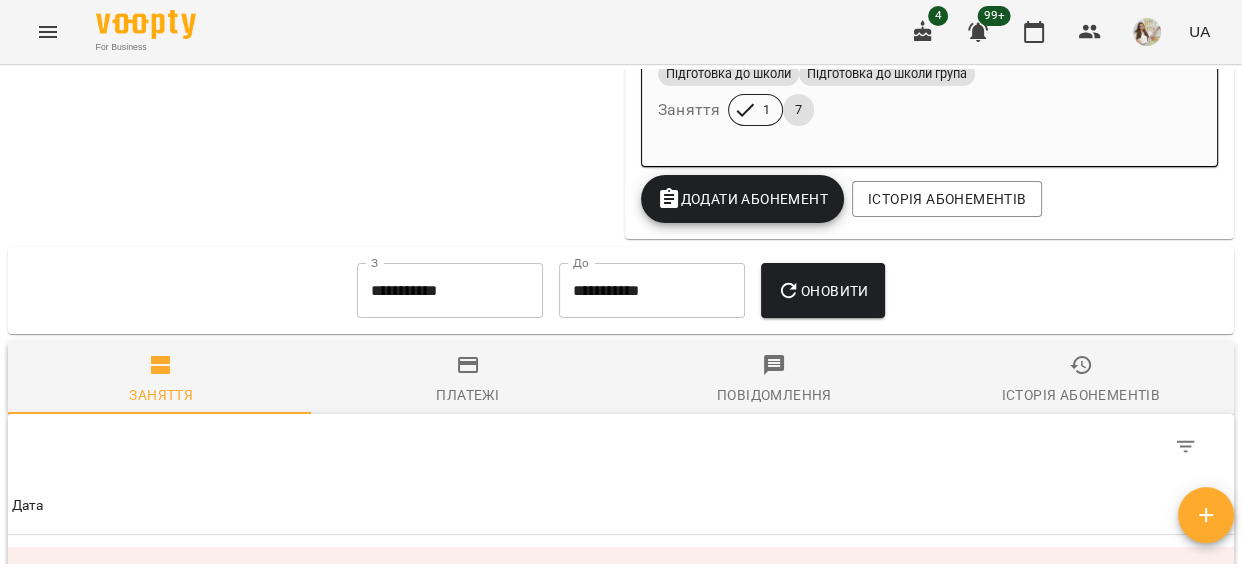 click on "Підготовка до школи Підготовка до школи група Заняття 1 7" 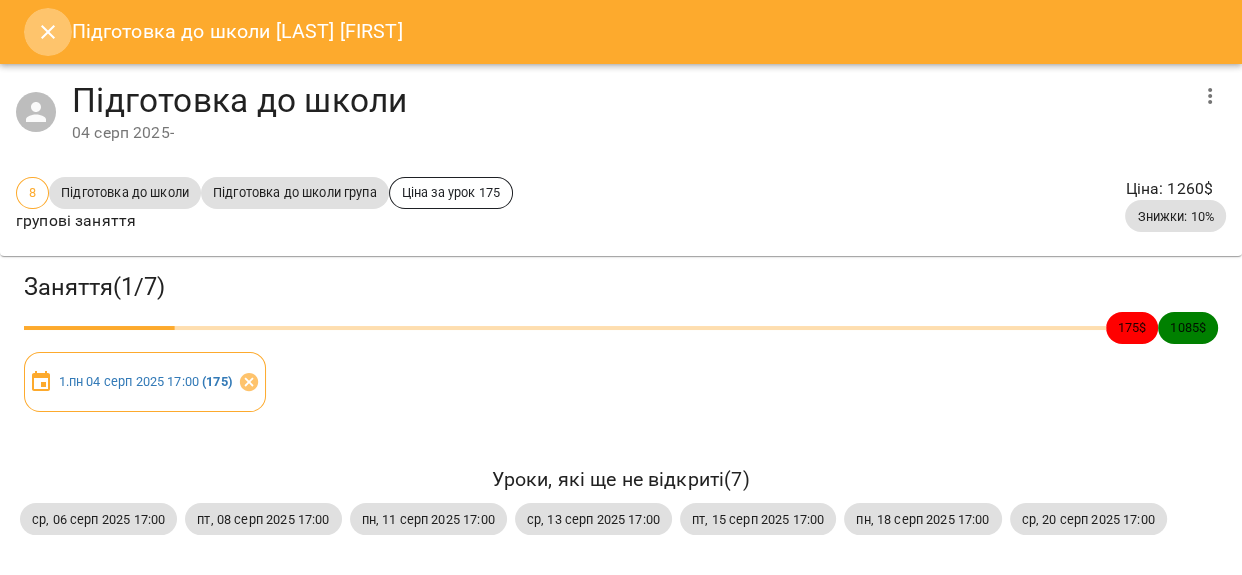 click 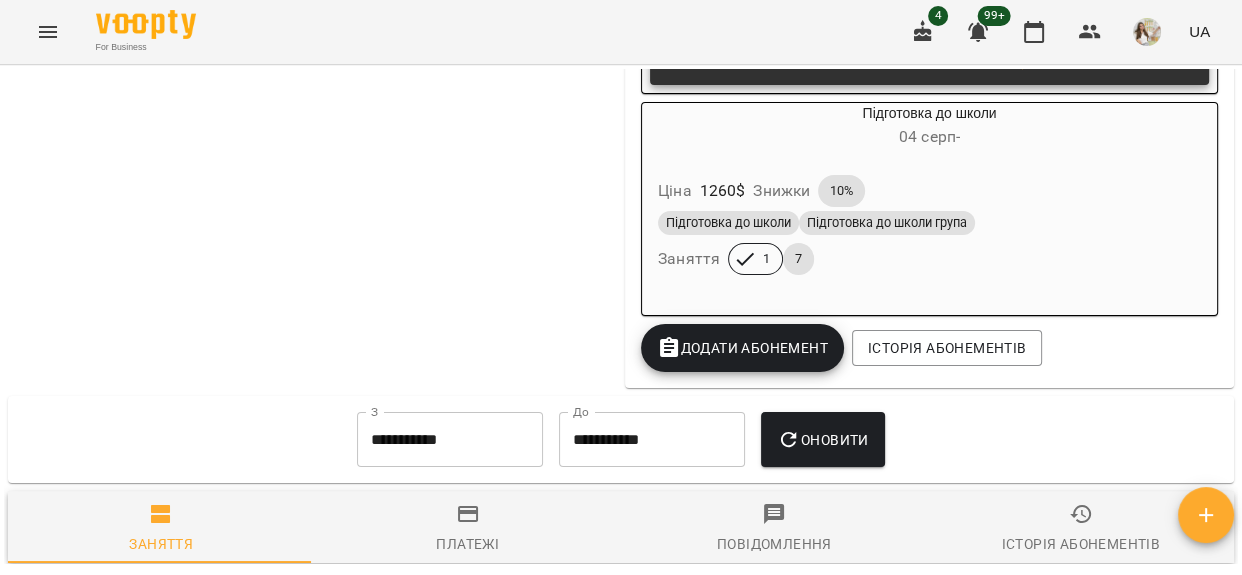 scroll, scrollTop: 1350, scrollLeft: 0, axis: vertical 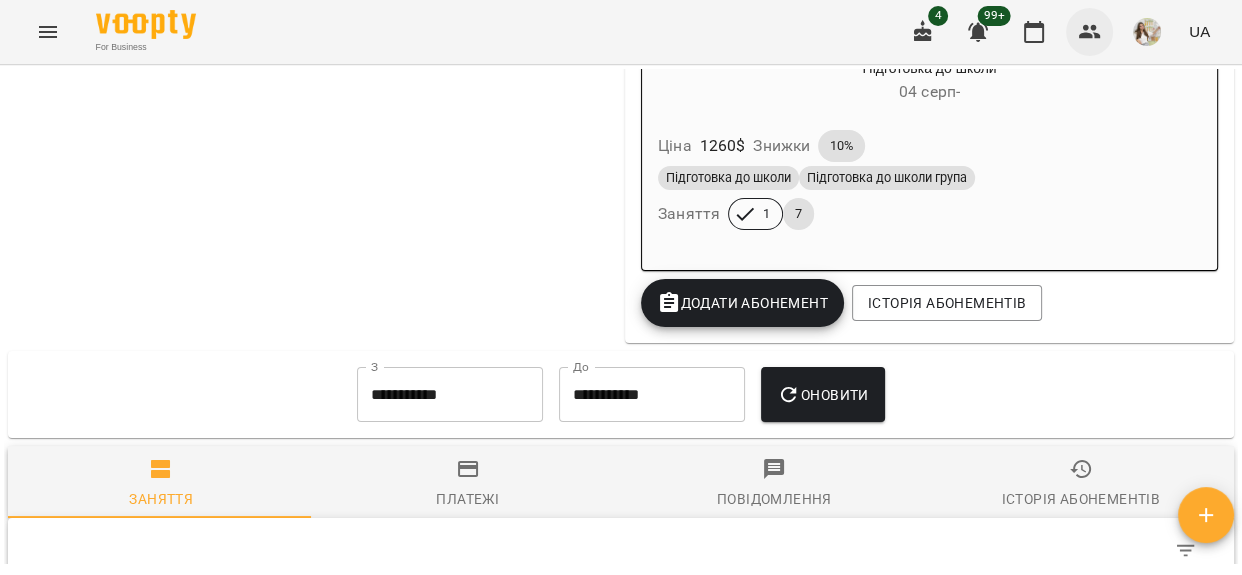 click 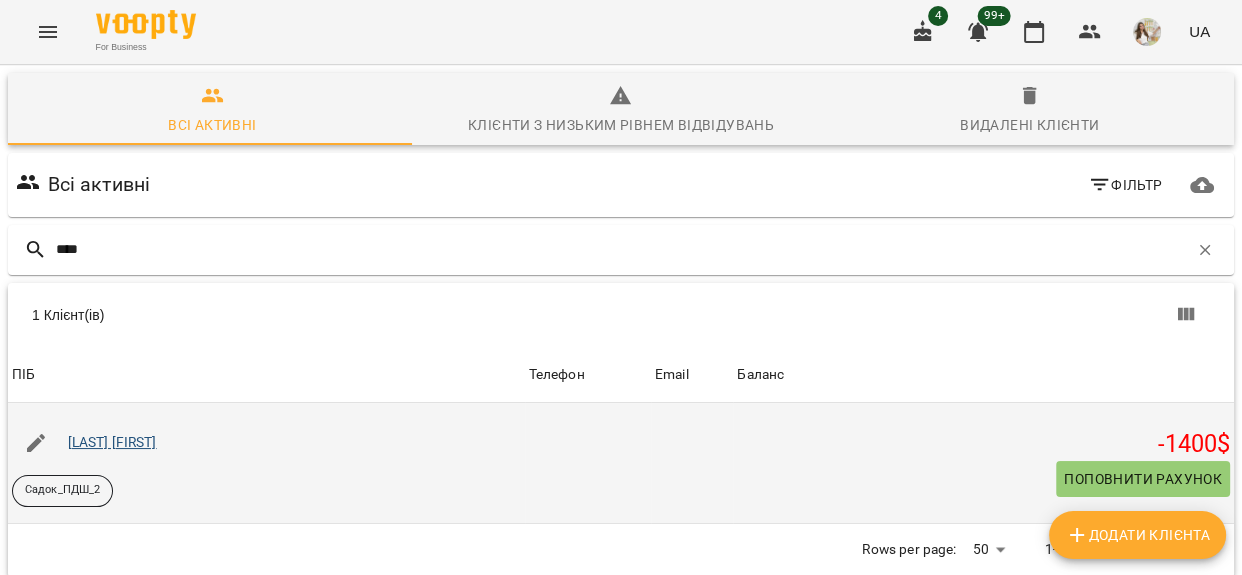 type on "****" 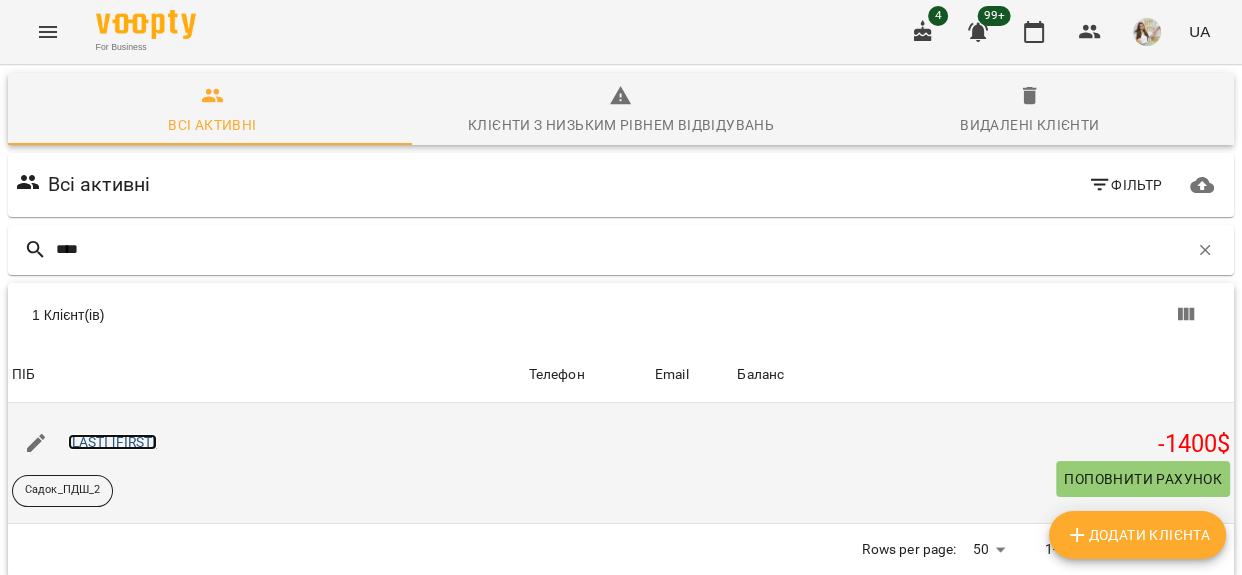 click on "Крикун Анна" 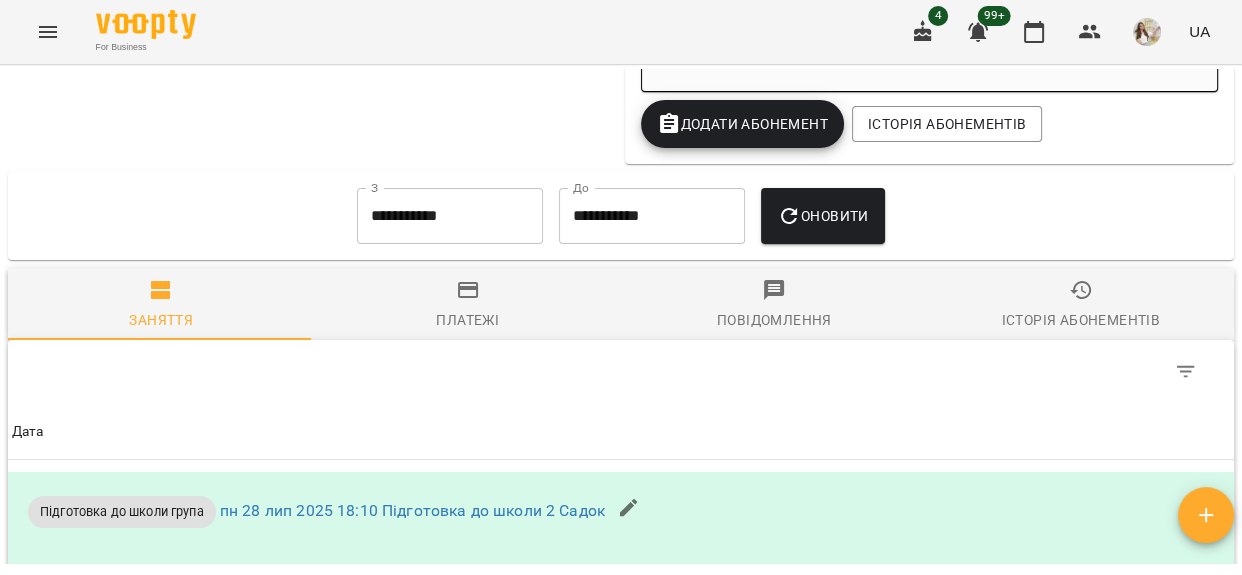scroll, scrollTop: 1636, scrollLeft: 0, axis: vertical 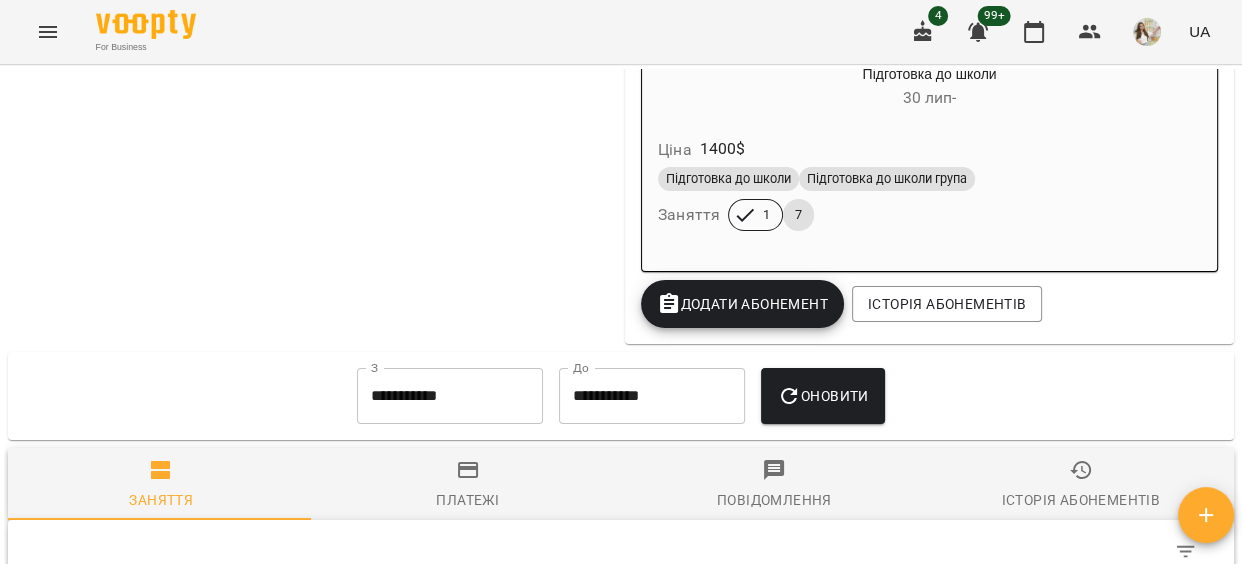 click on "Підготовка до школи Підготовка до школи група" 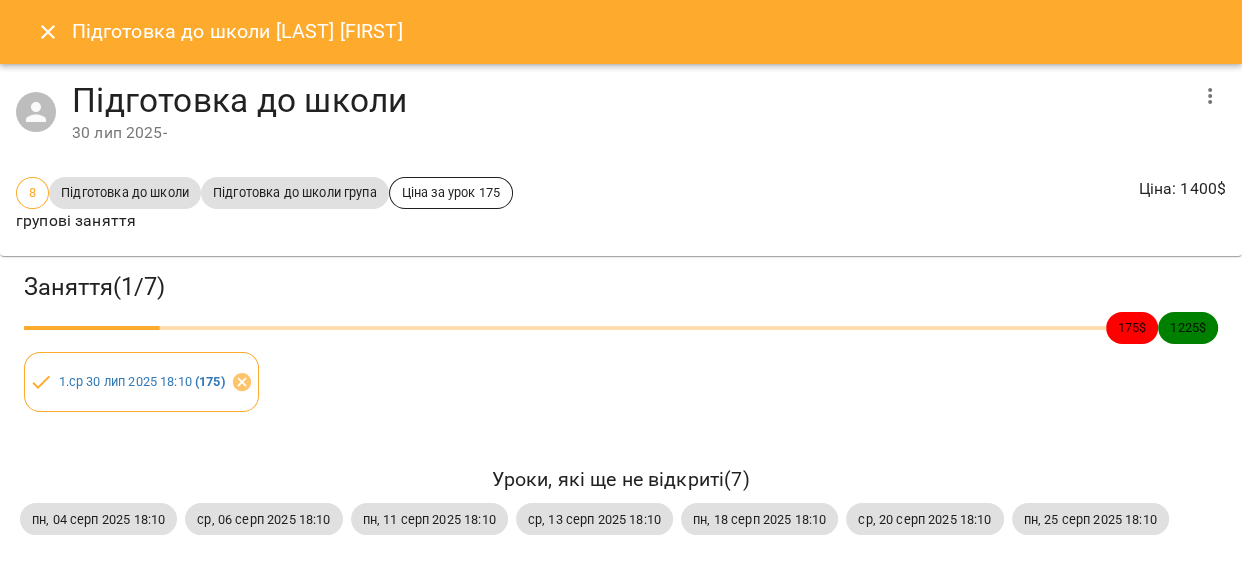 scroll, scrollTop: 0, scrollLeft: 0, axis: both 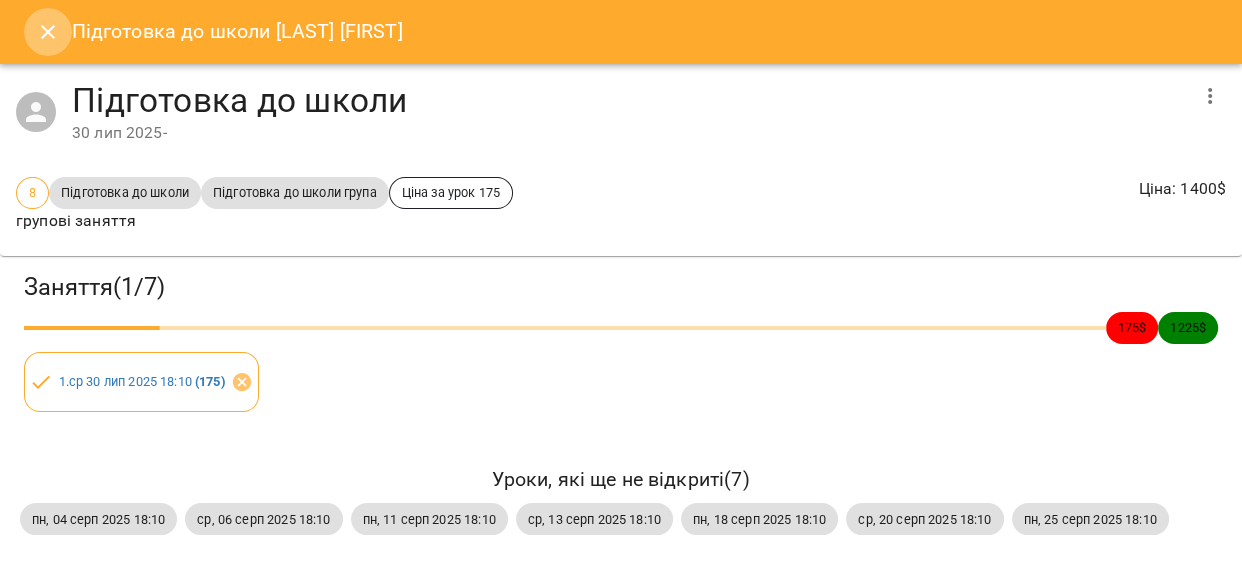 click 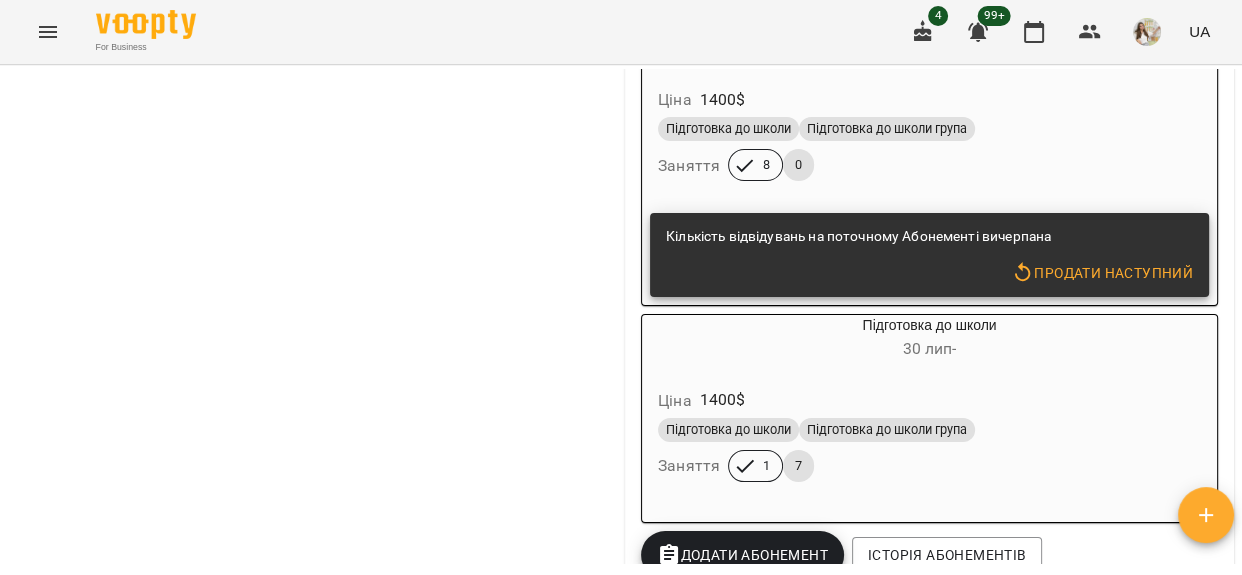 scroll, scrollTop: 1272, scrollLeft: 0, axis: vertical 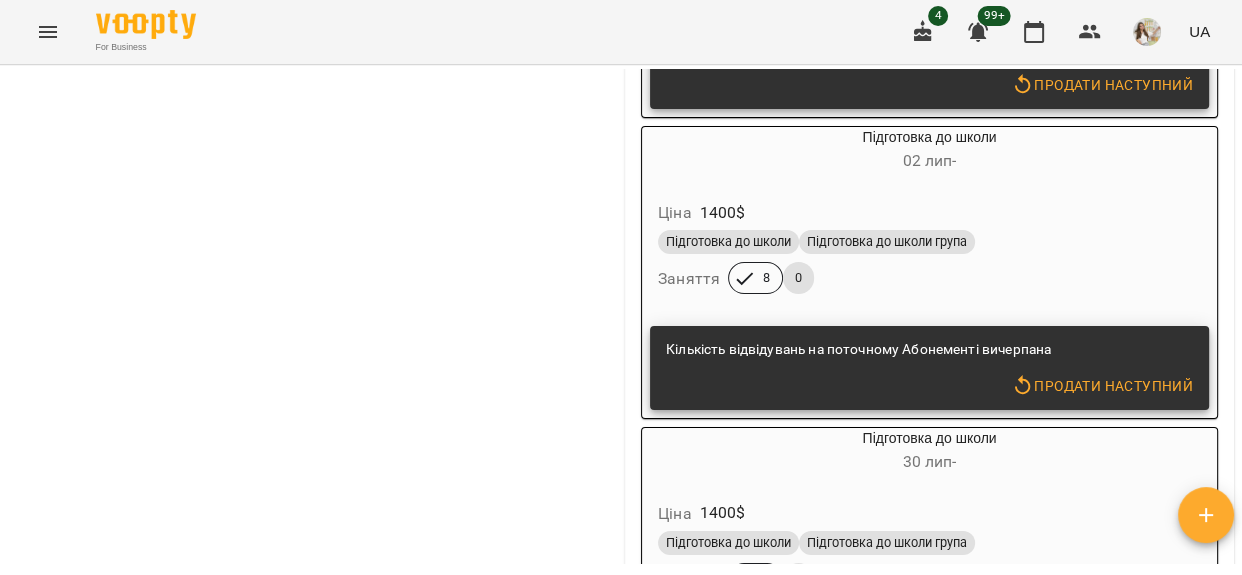 click on "Підготовка до школи Підготовка до школи група" 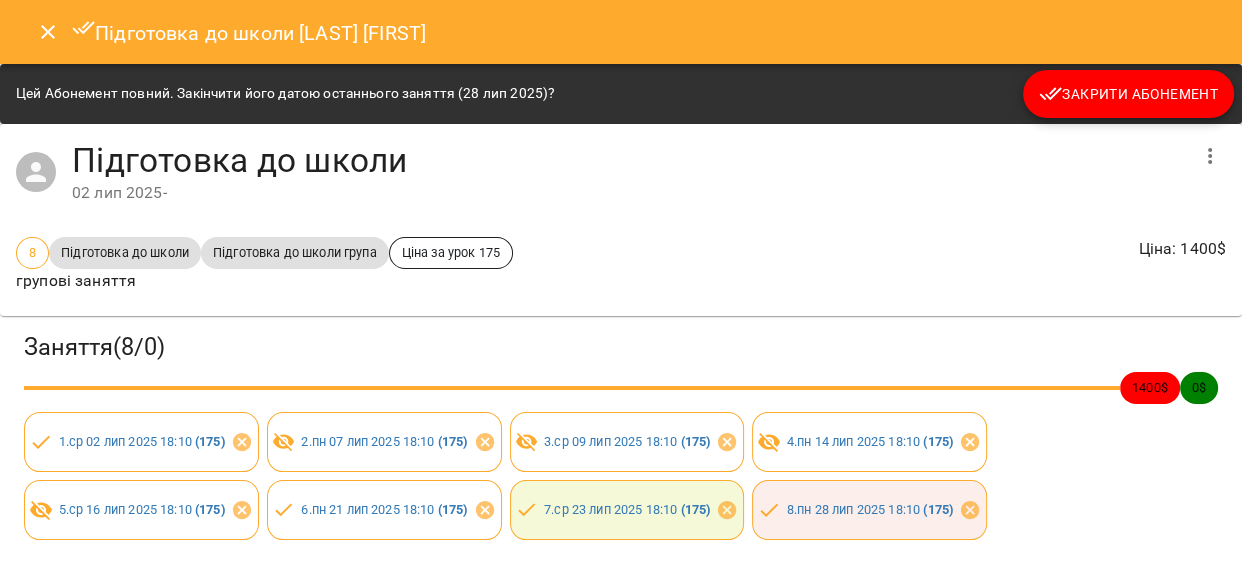 scroll, scrollTop: 1, scrollLeft: 0, axis: vertical 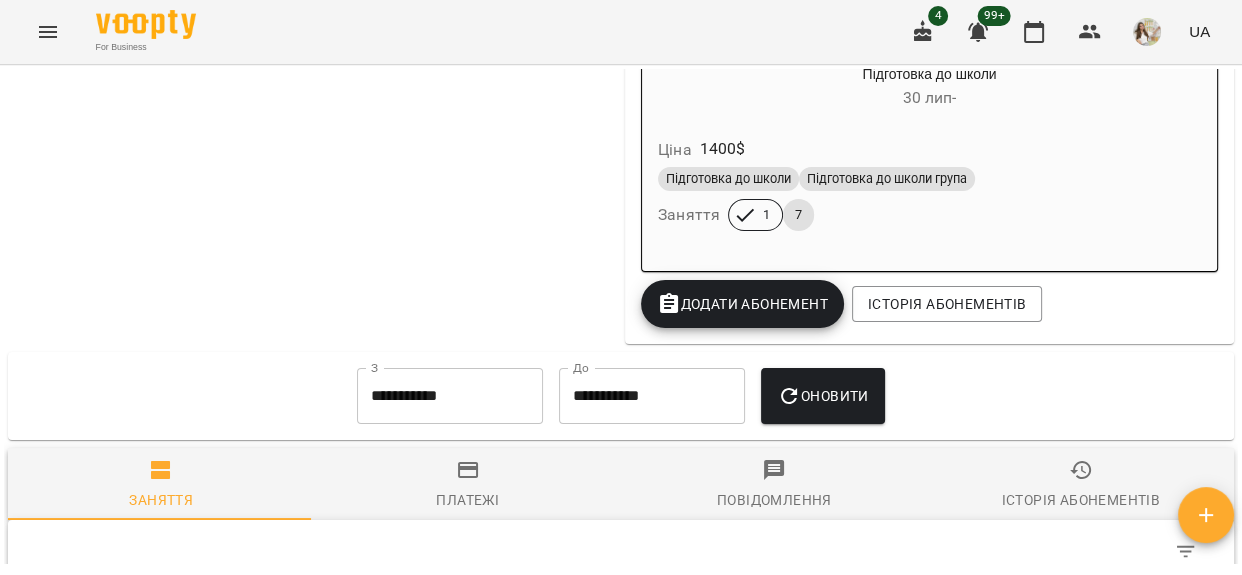 click on "Підготовка до школи Підготовка до школи група" 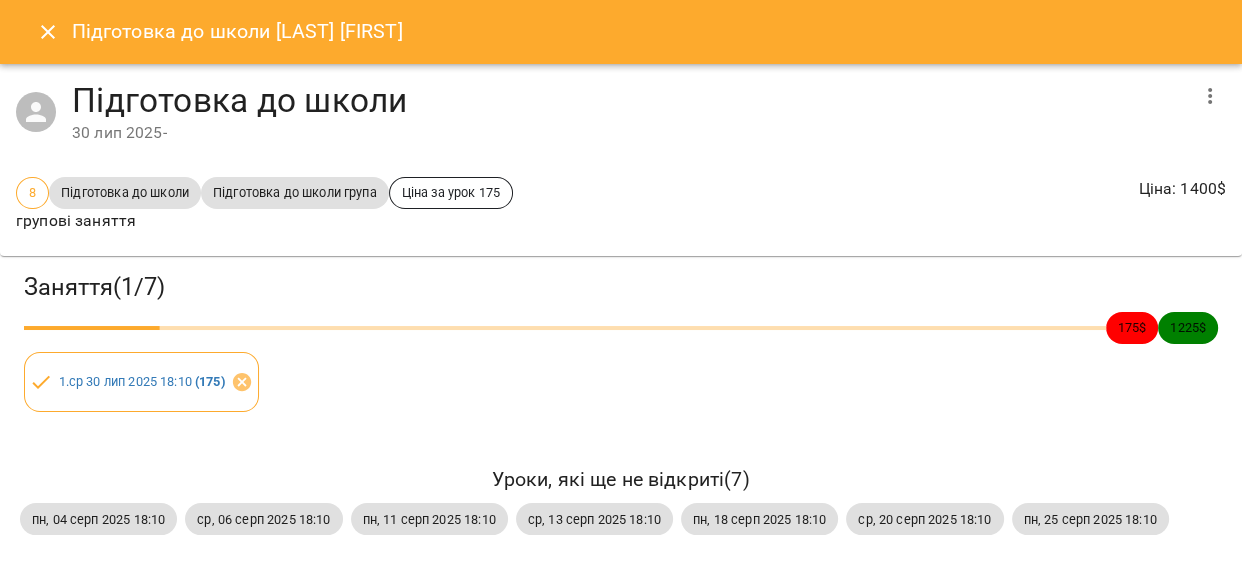 scroll, scrollTop: 0, scrollLeft: 0, axis: both 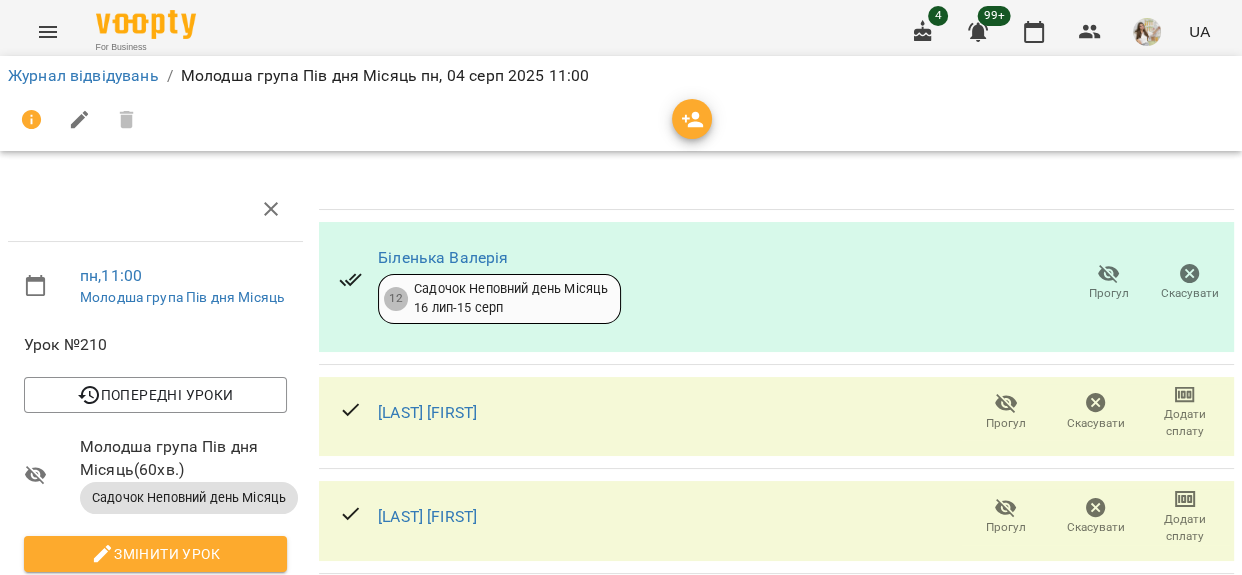 click 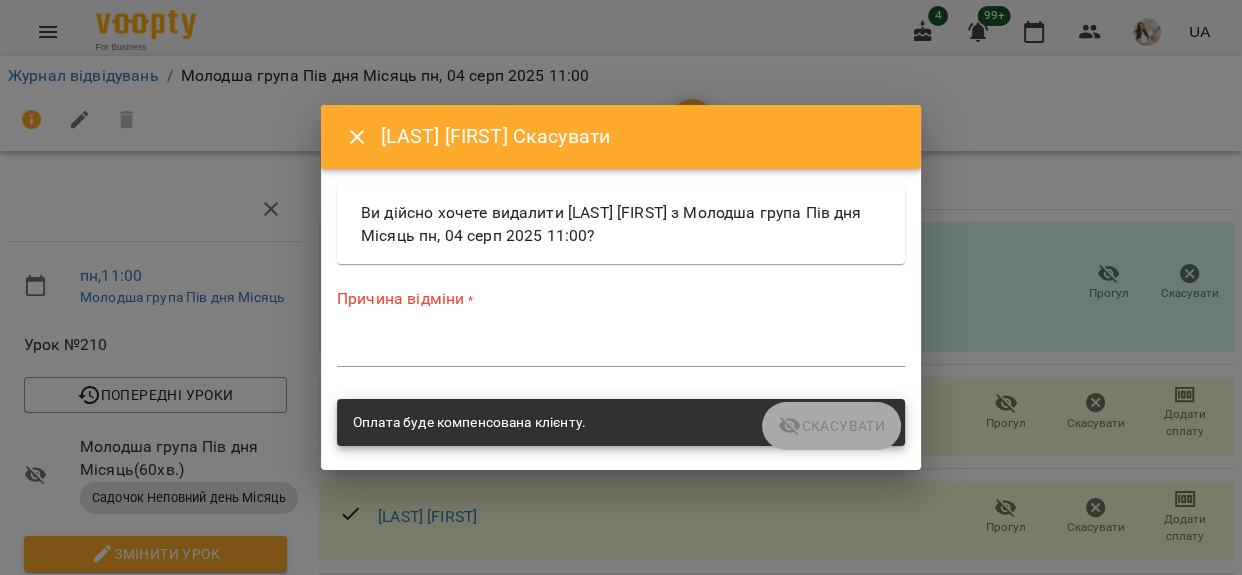 click at bounding box center (621, 350) 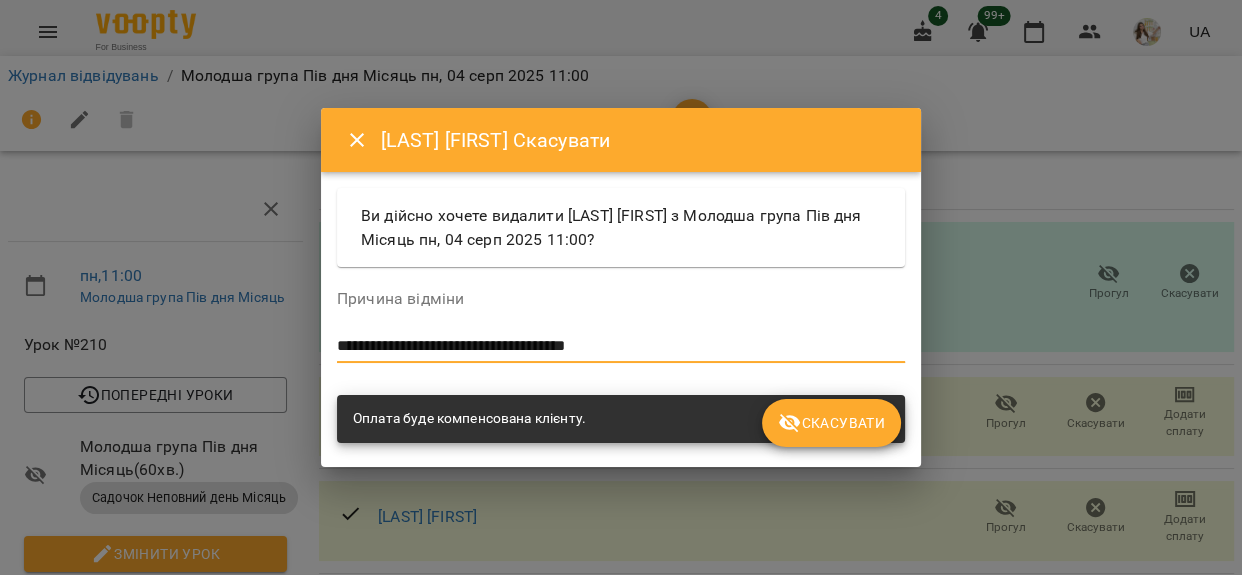 type on "**********" 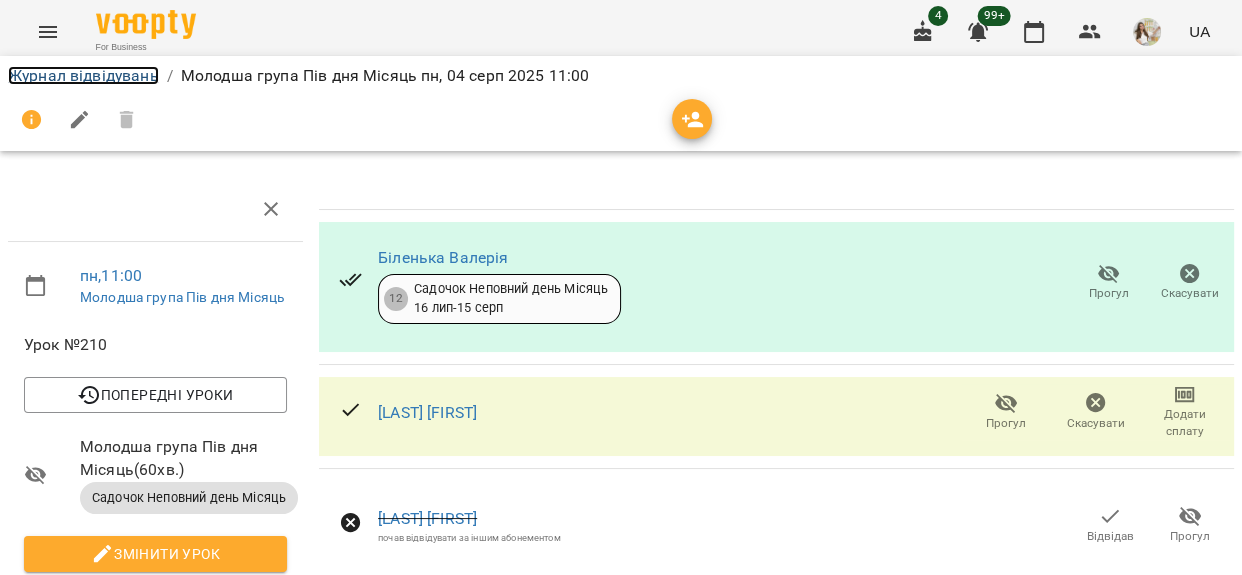 click on "Журнал відвідувань" at bounding box center [83, 75] 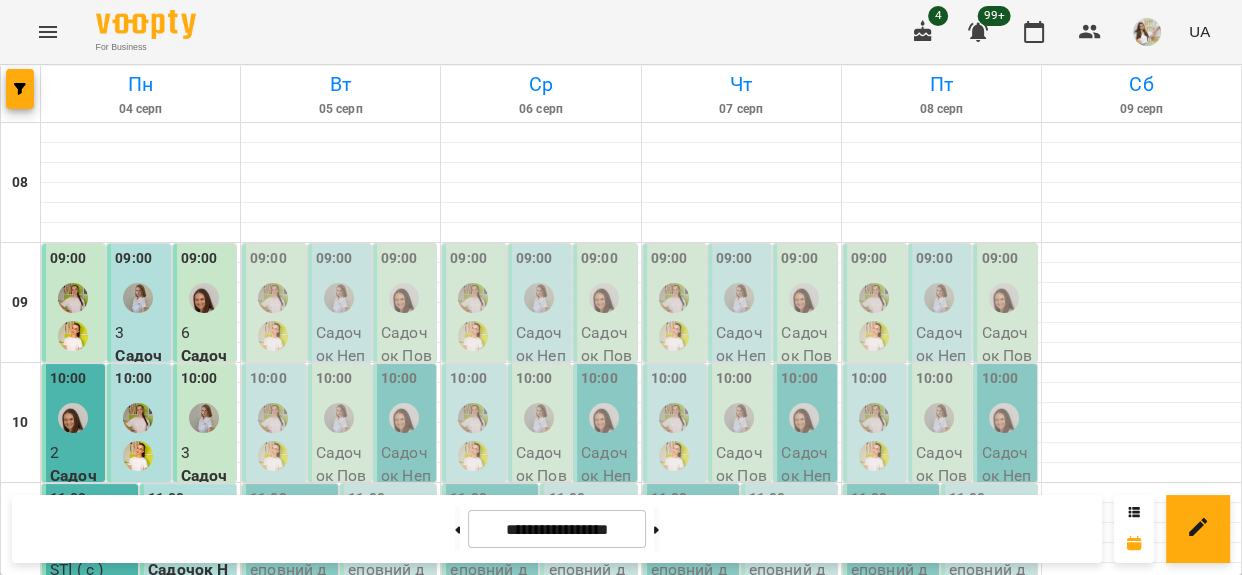 click at bounding box center (73, 418) 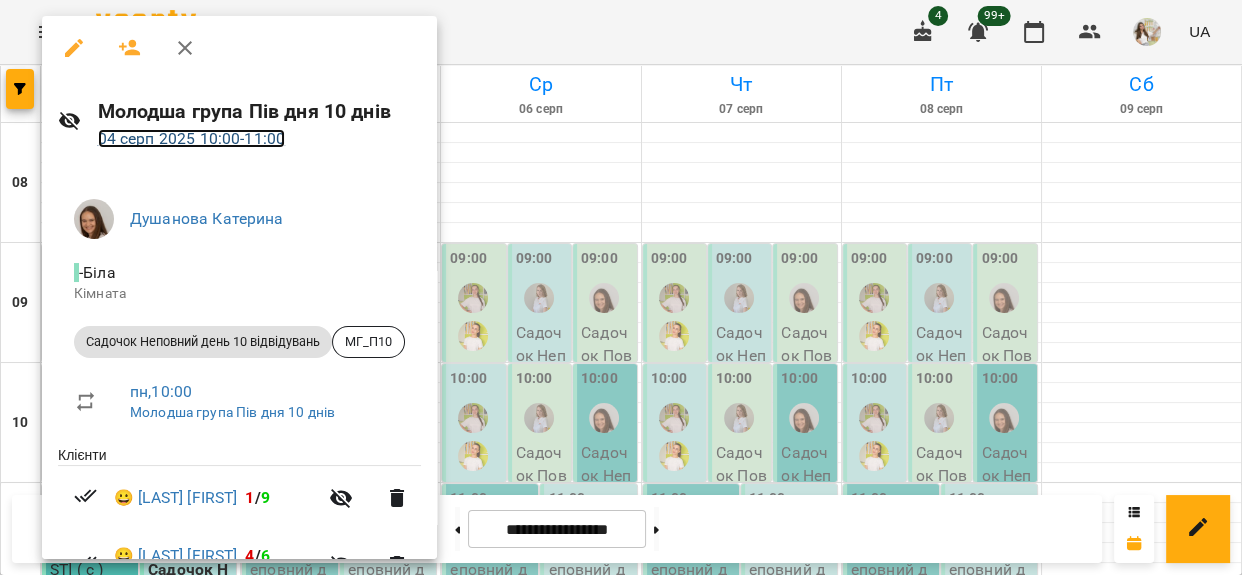 click on "04 серп 2025 10:00  -  11:00" at bounding box center [192, 138] 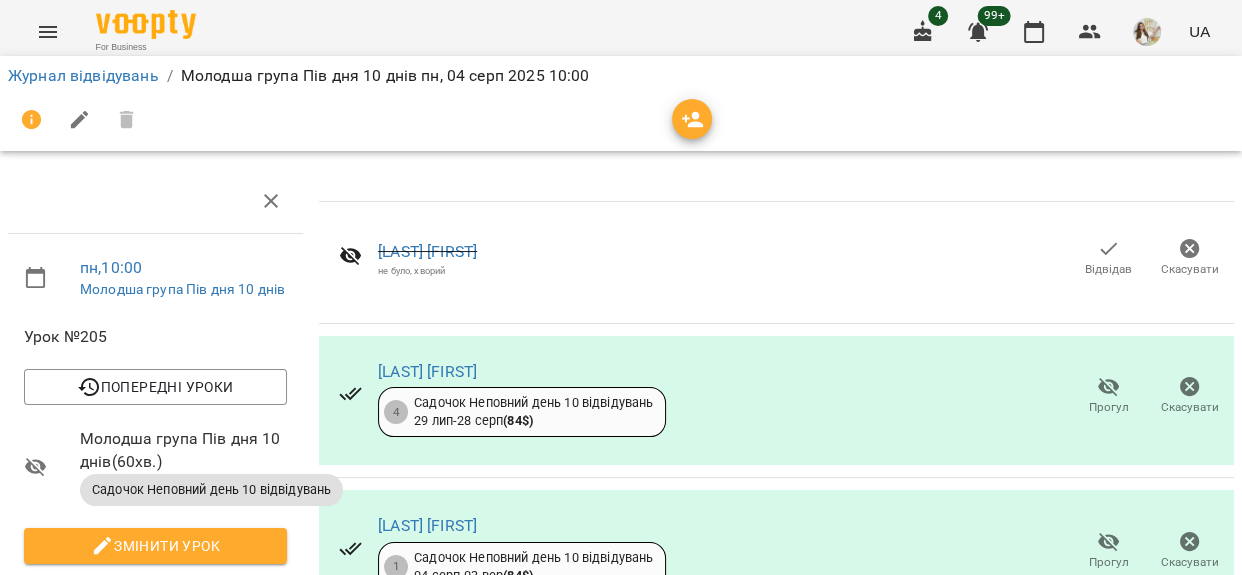 scroll, scrollTop: 0, scrollLeft: 0, axis: both 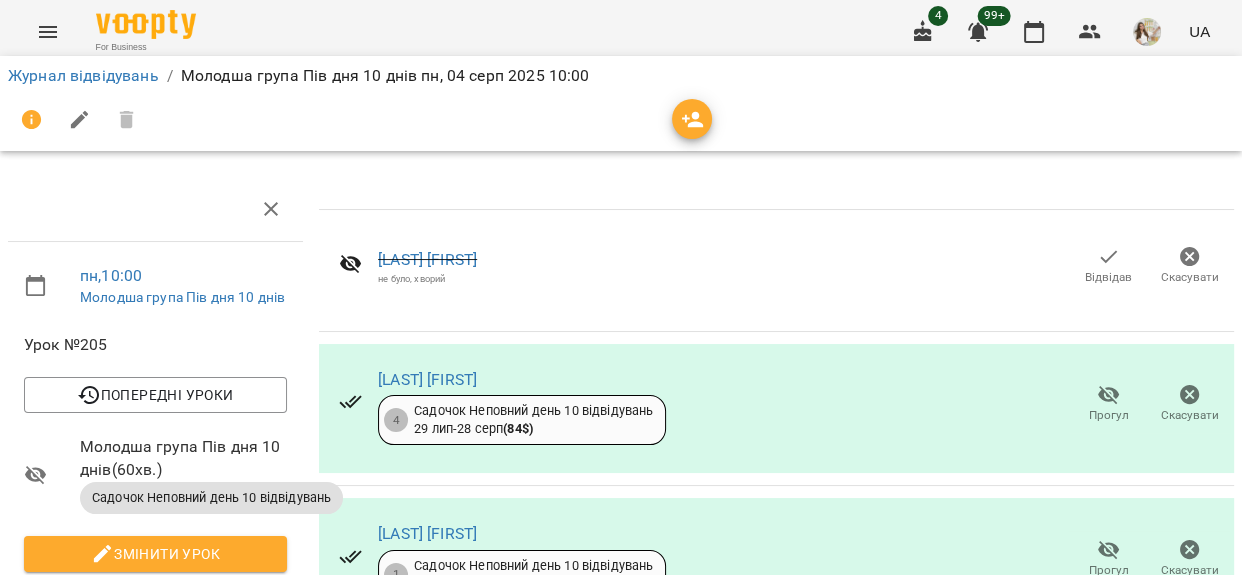 click 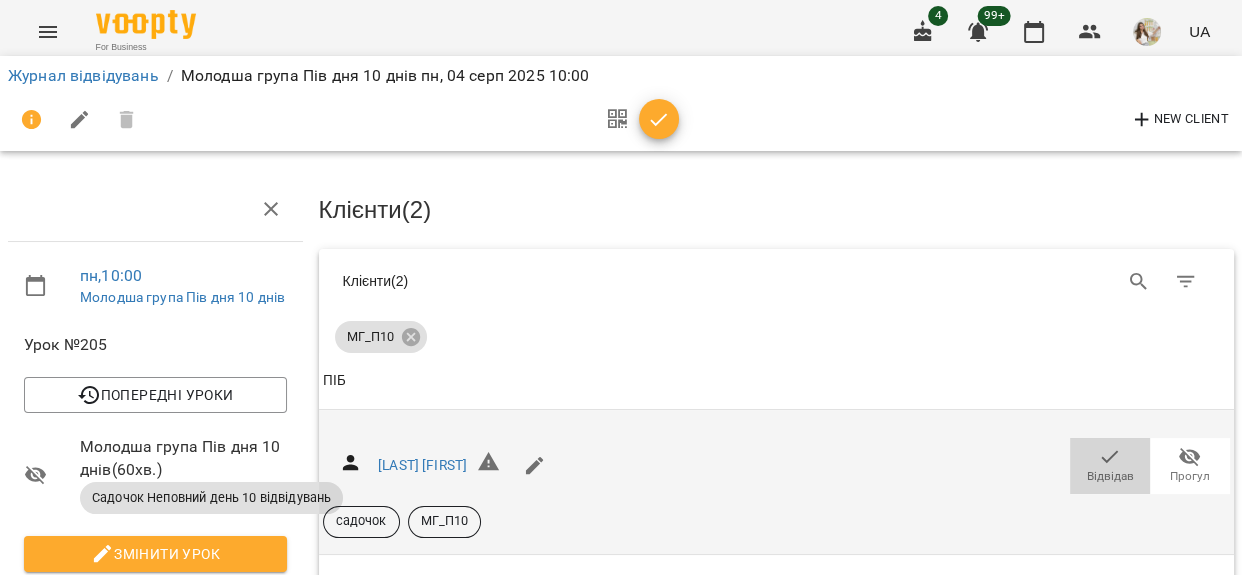 click 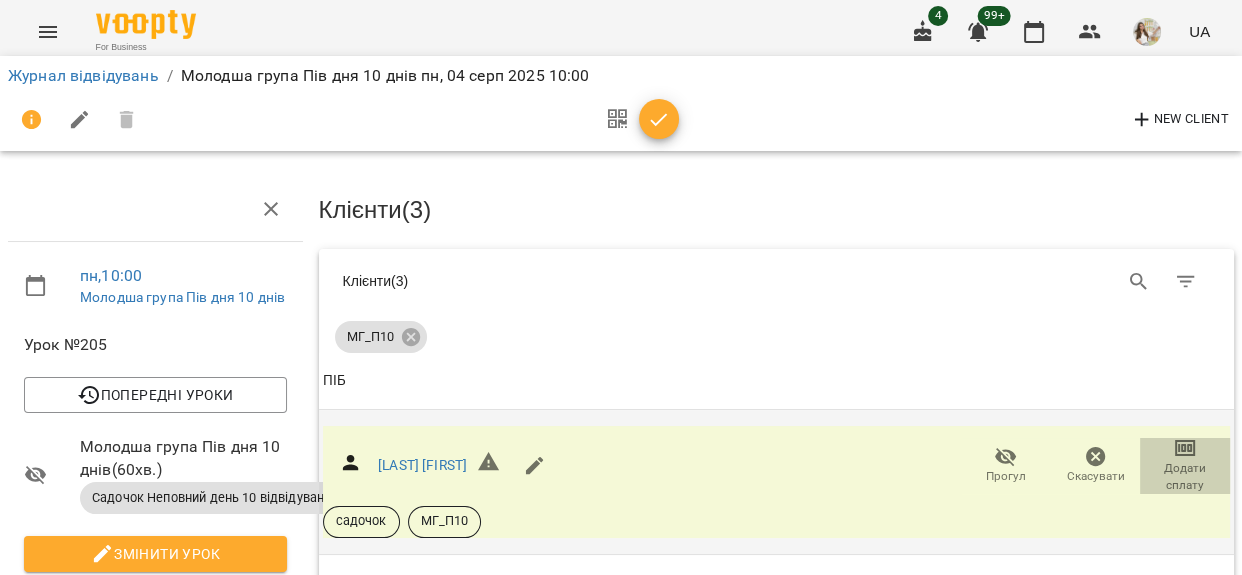 click on "Додати сплату" 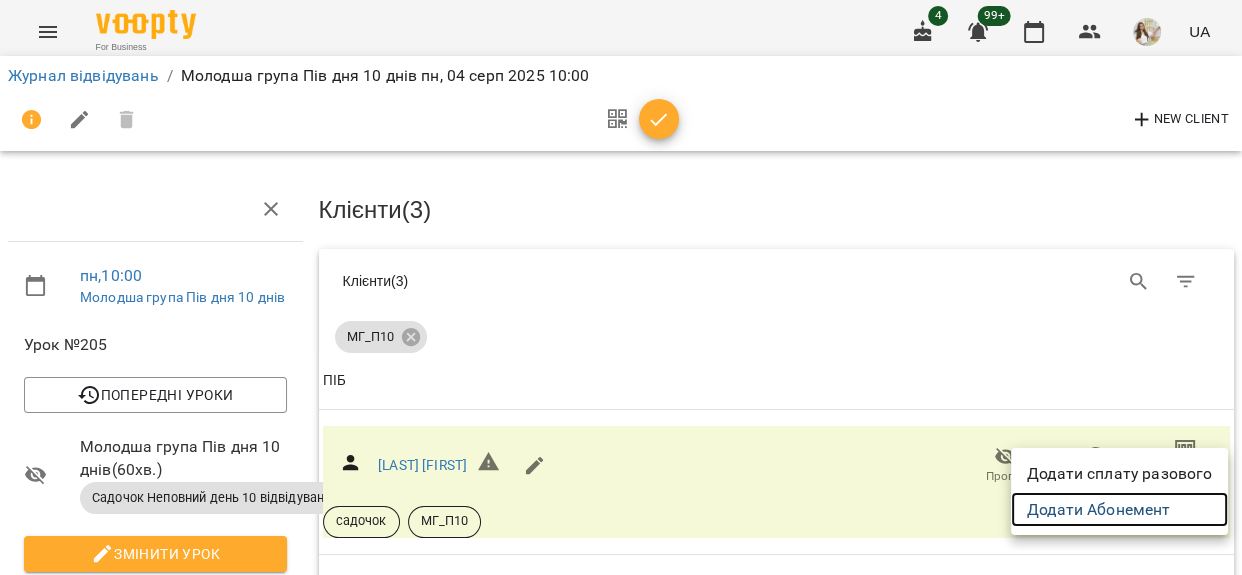 click on "Додати Абонемент" 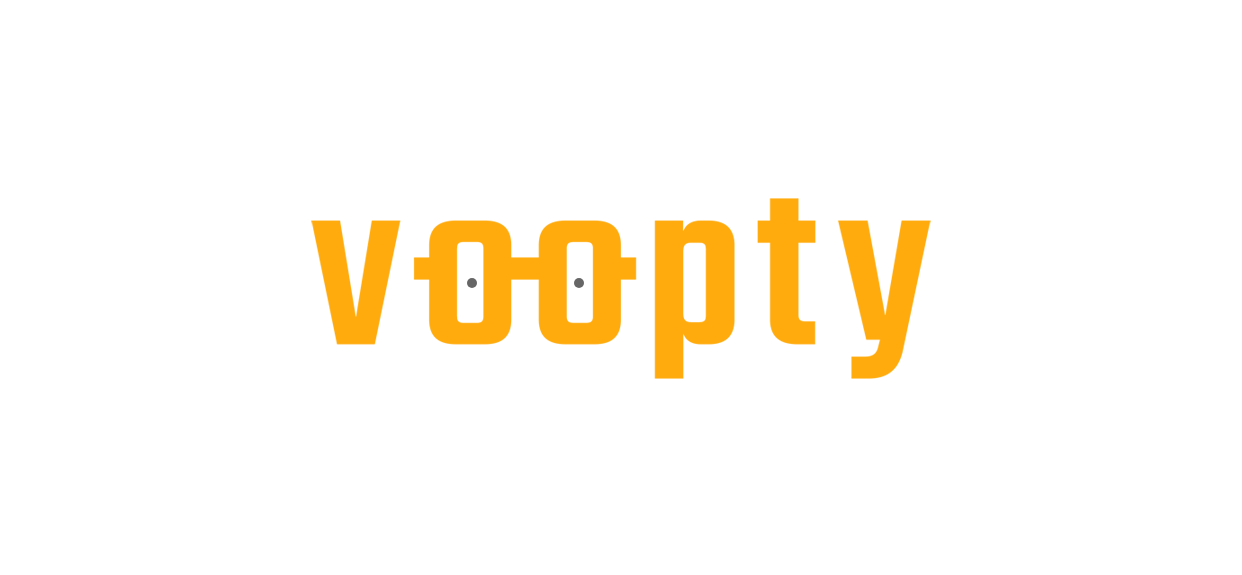 scroll, scrollTop: 0, scrollLeft: 0, axis: both 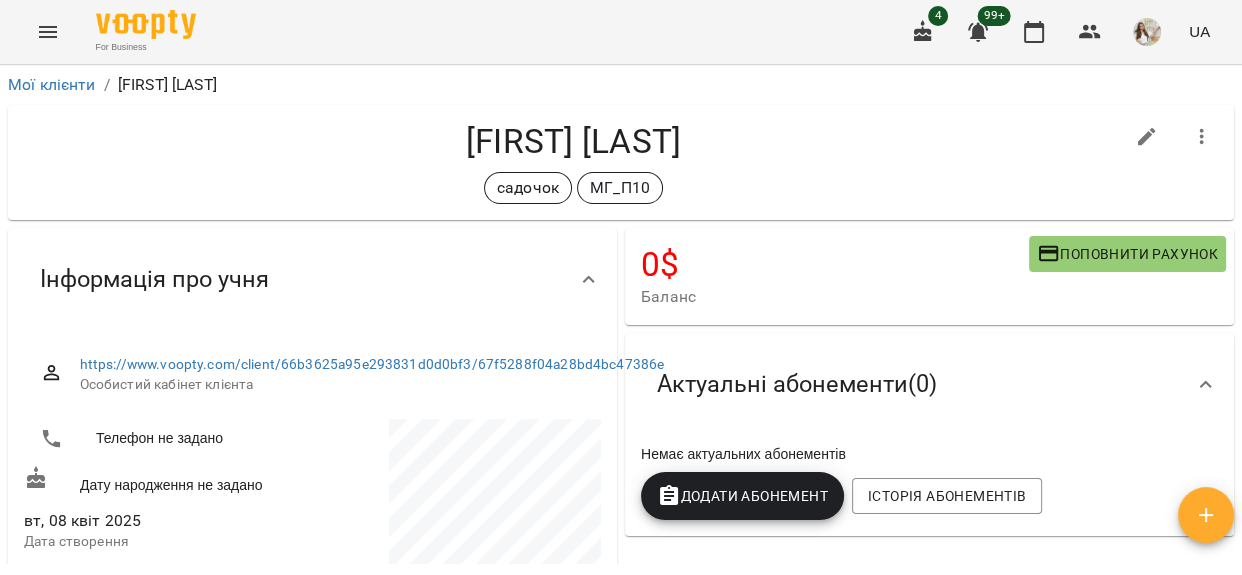 click on "Додати Абонемент" at bounding box center [742, 496] 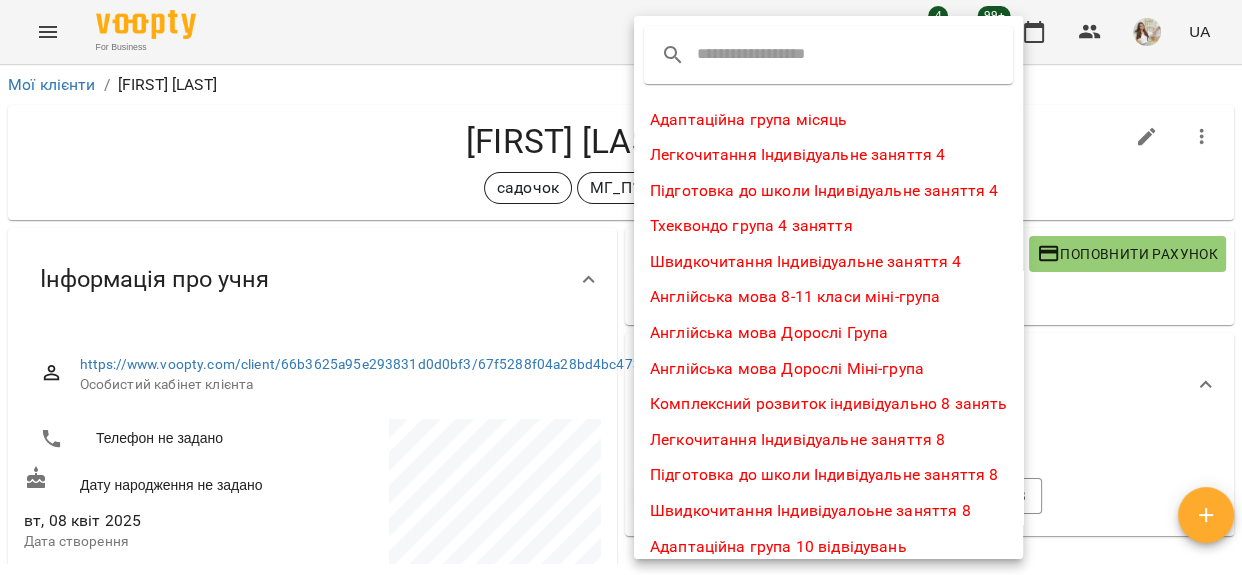 click at bounding box center [776, 55] 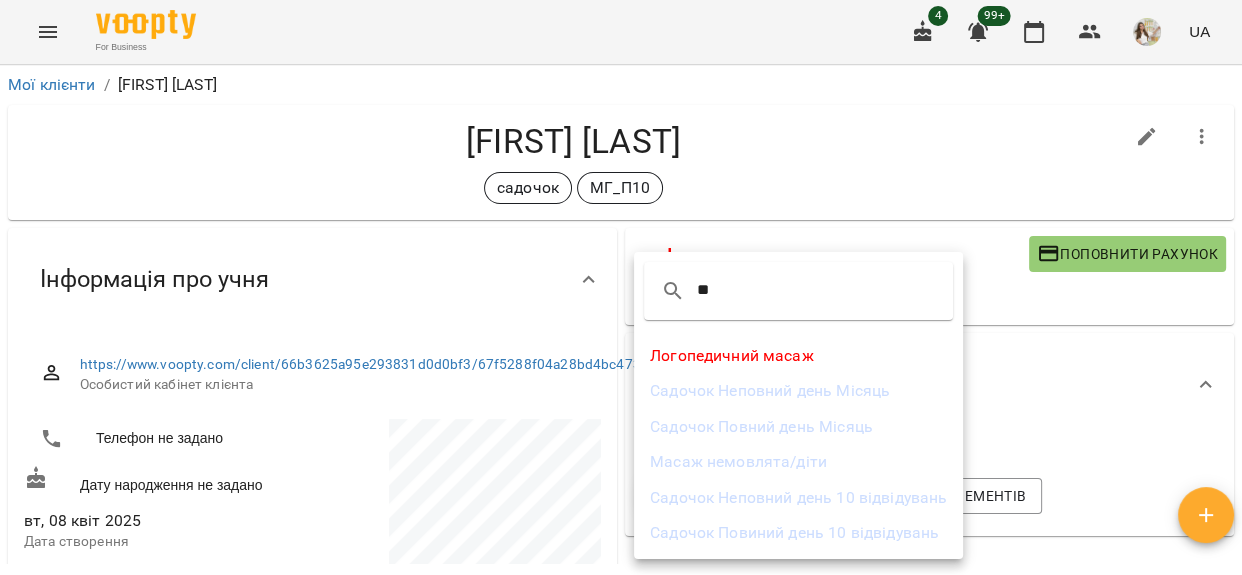 type on "**" 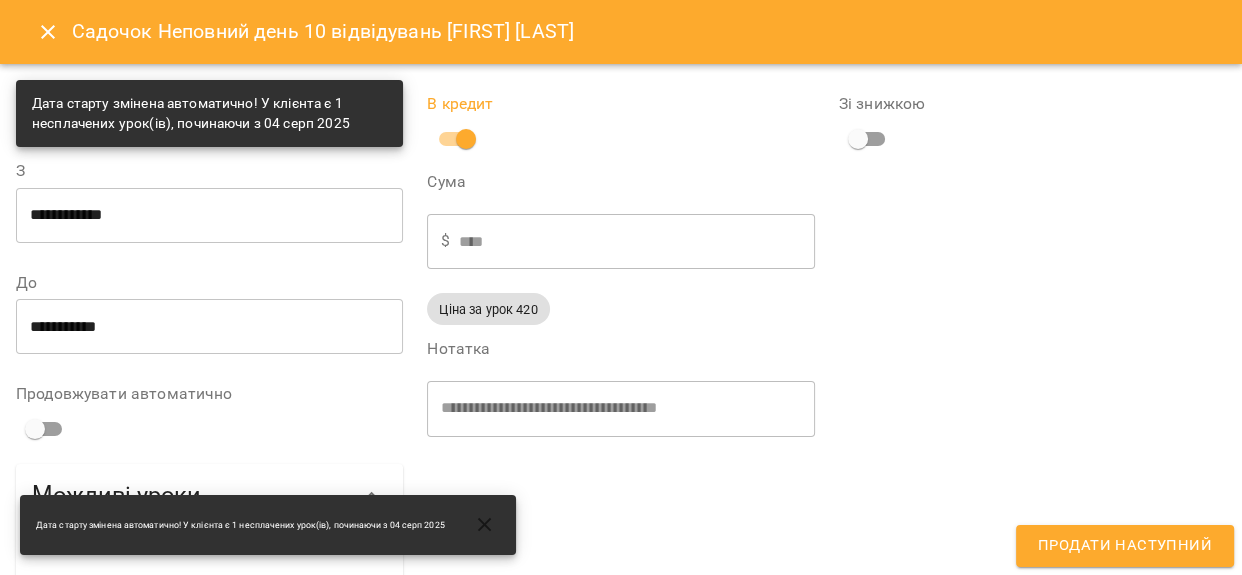 click on "Продати наступний" at bounding box center [1125, 546] 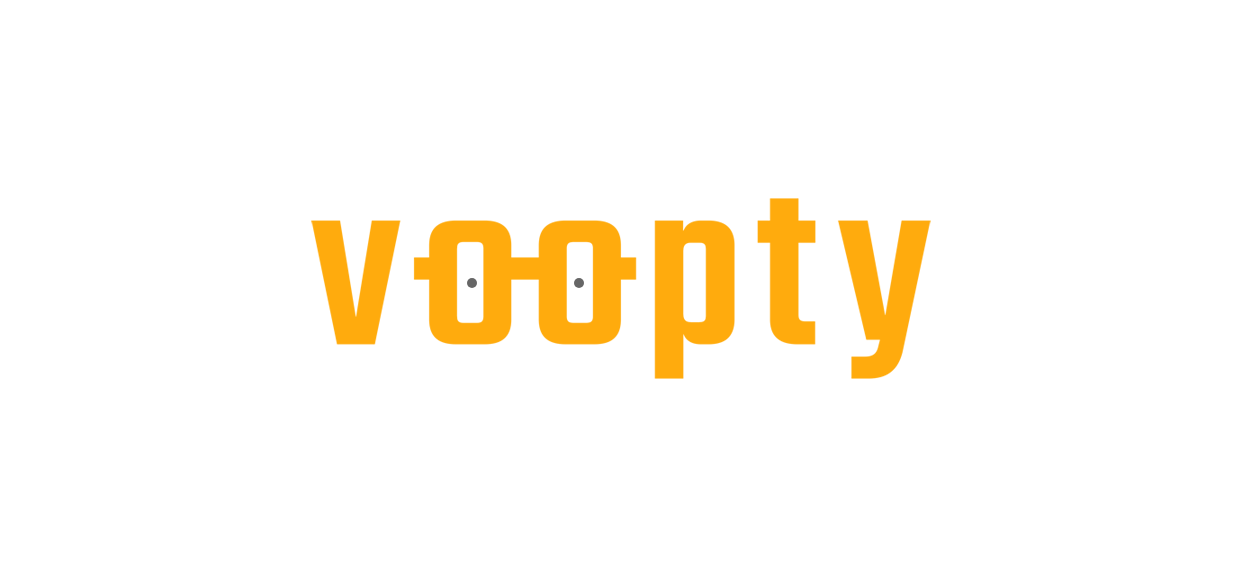 scroll, scrollTop: 0, scrollLeft: 0, axis: both 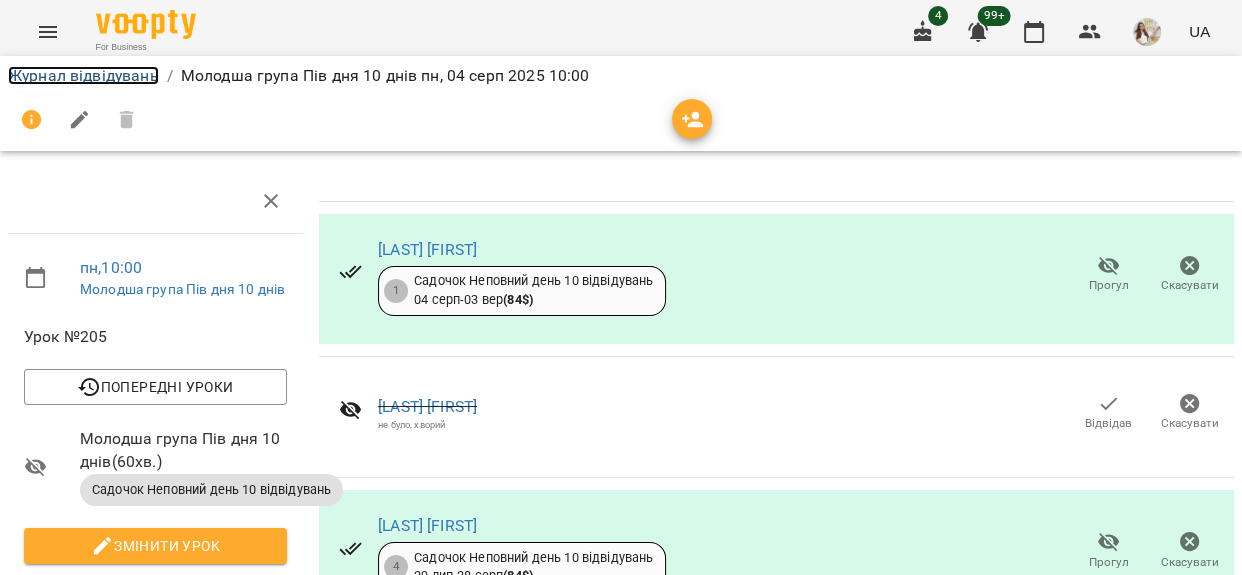 click on "Журнал відвідувань" at bounding box center (83, 75) 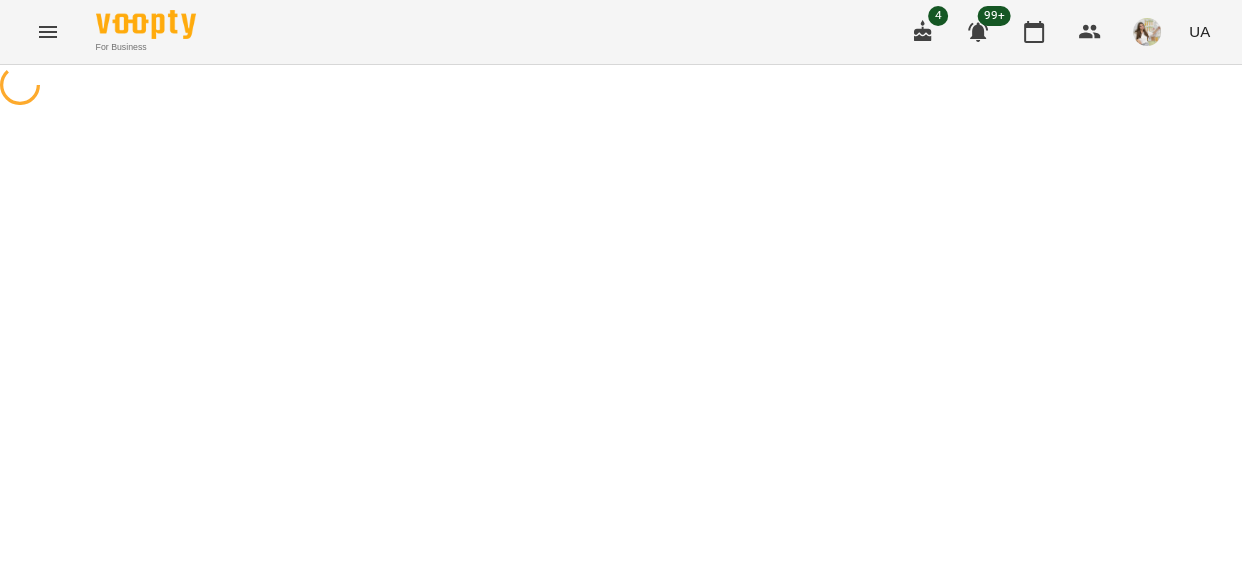 scroll, scrollTop: 0, scrollLeft: 0, axis: both 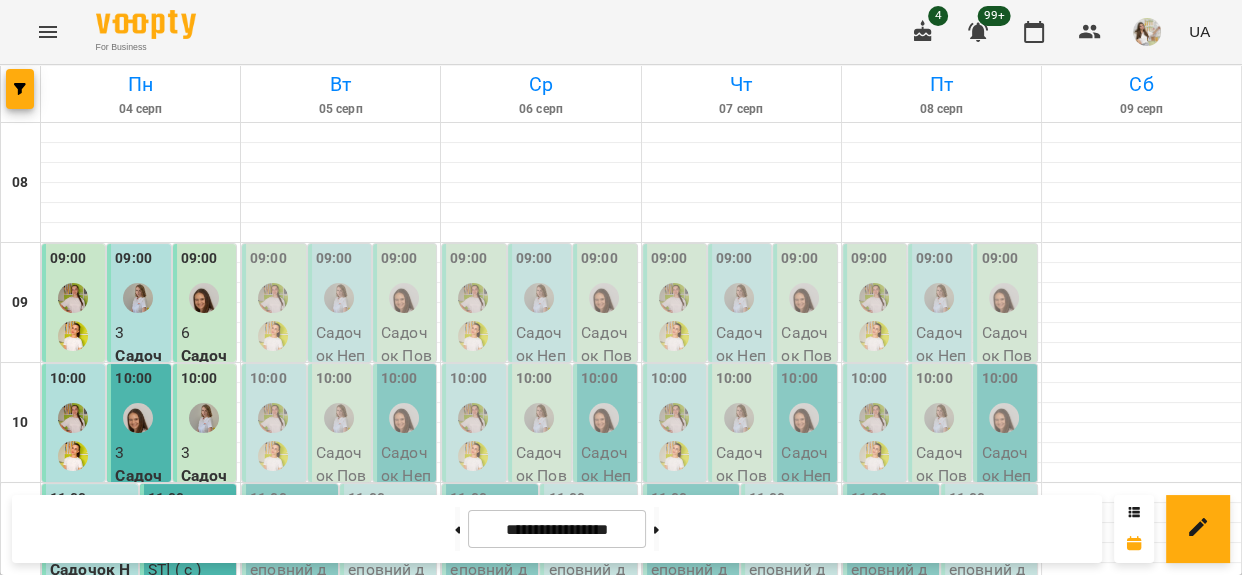 click on "9" at bounding box center [92, 546] 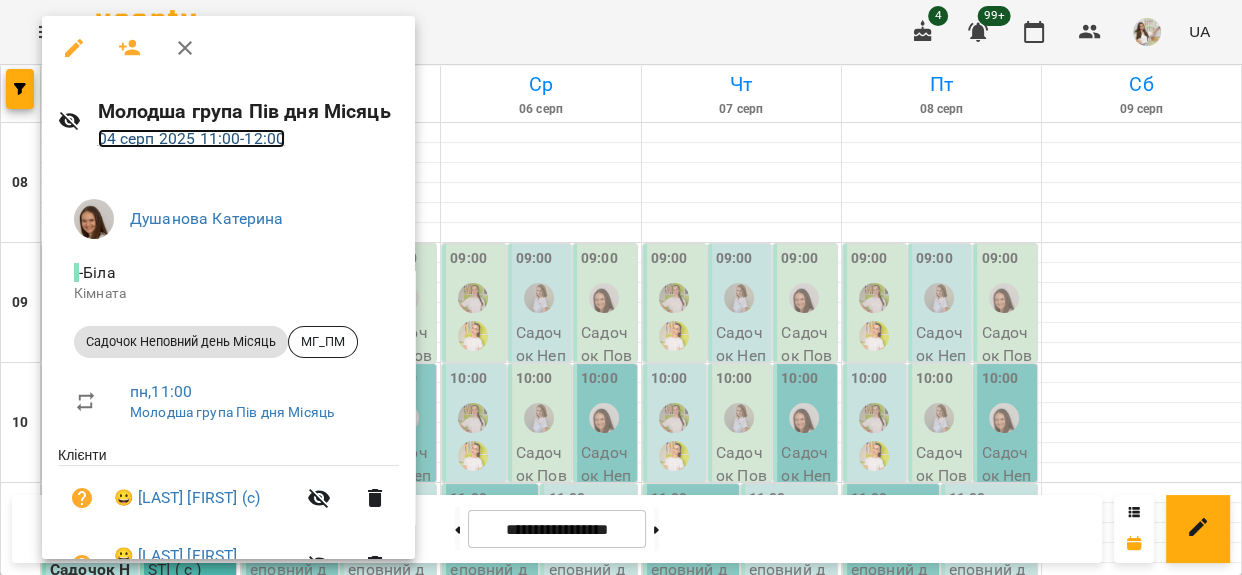 click on "04 серп 2025 11:00  -  12:00" at bounding box center [192, 138] 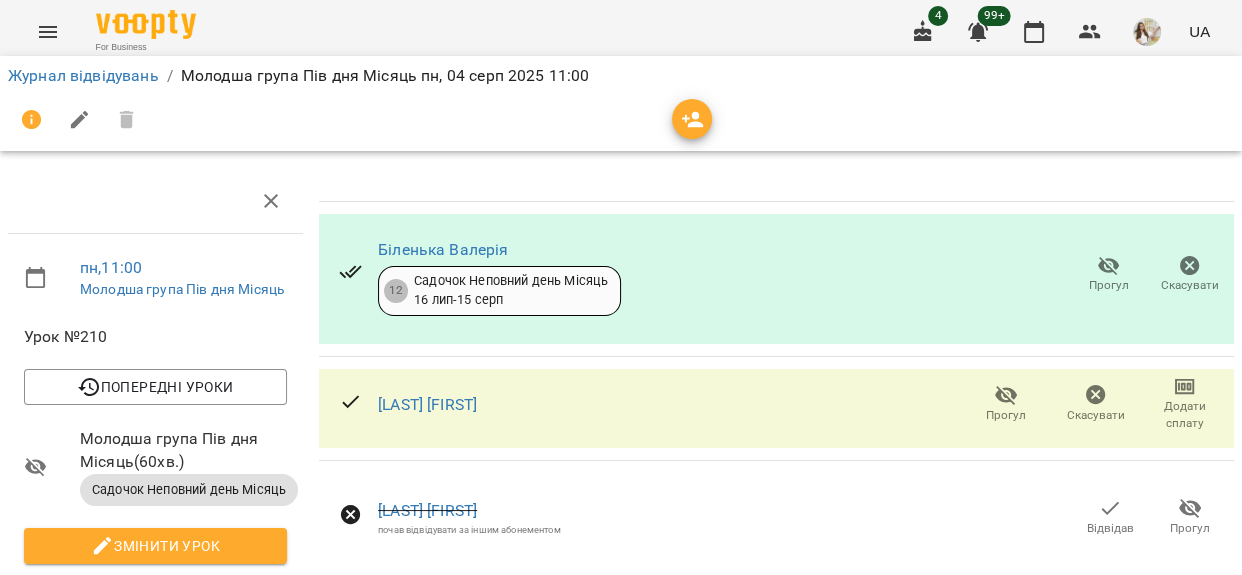 scroll, scrollTop: 0, scrollLeft: 0, axis: both 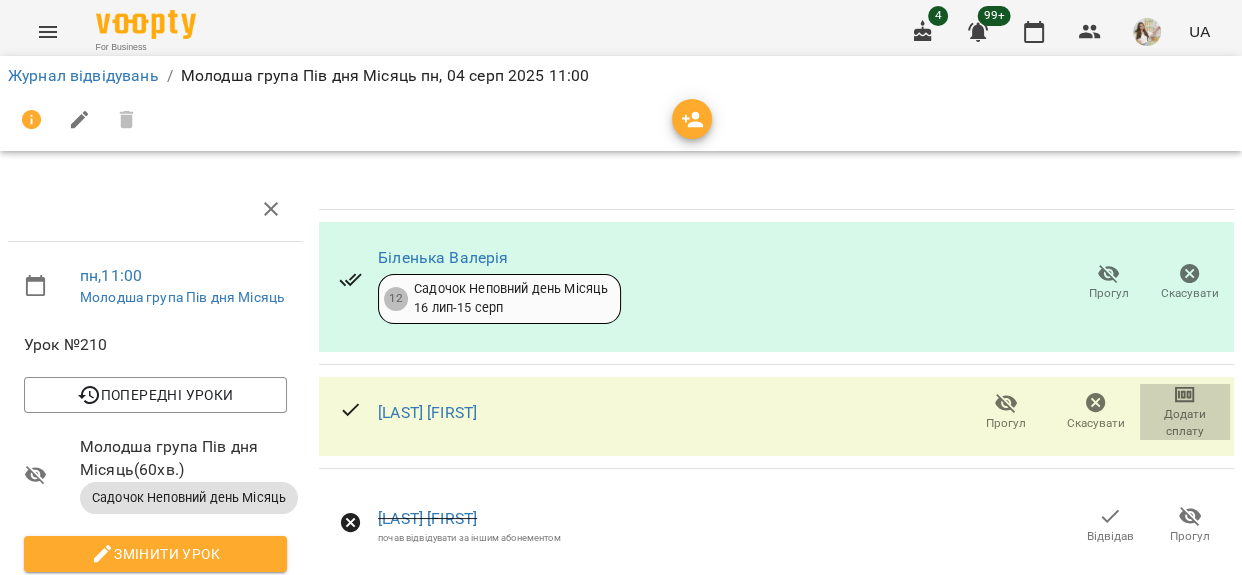 click on "Додати сплату" at bounding box center [1185, 423] 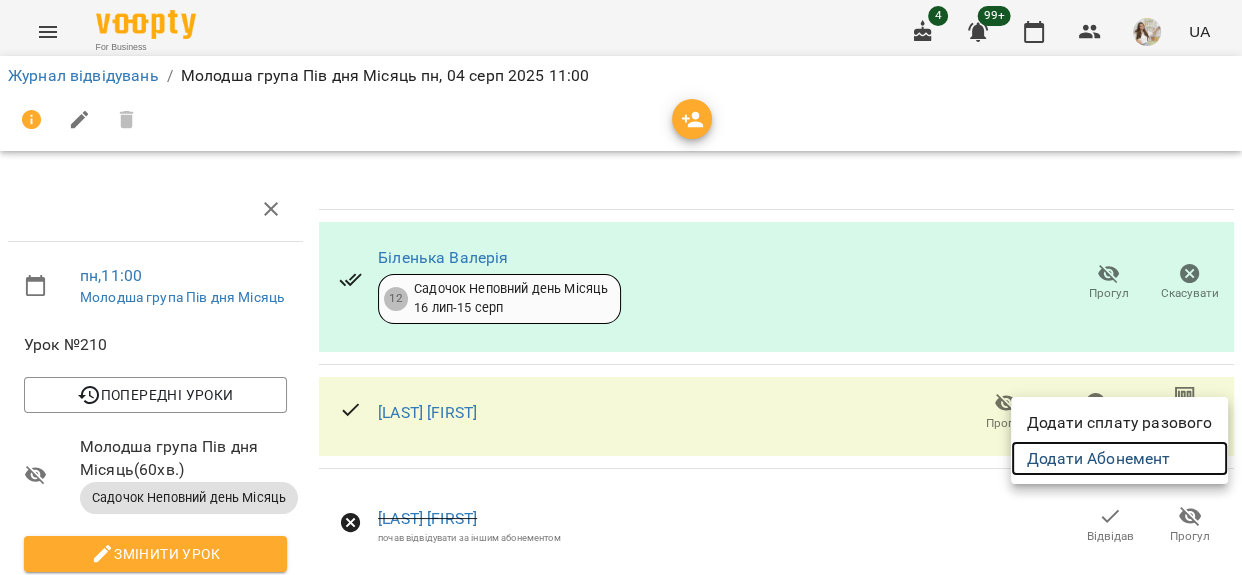 click on "Додати Абонемент" at bounding box center [1119, 459] 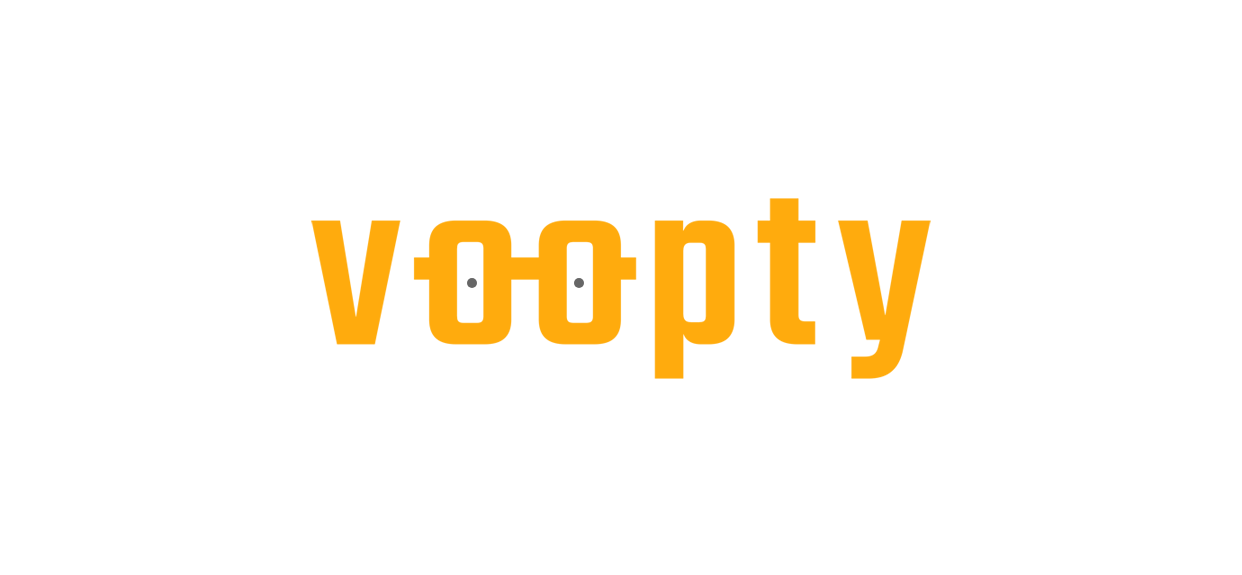 scroll, scrollTop: 0, scrollLeft: 0, axis: both 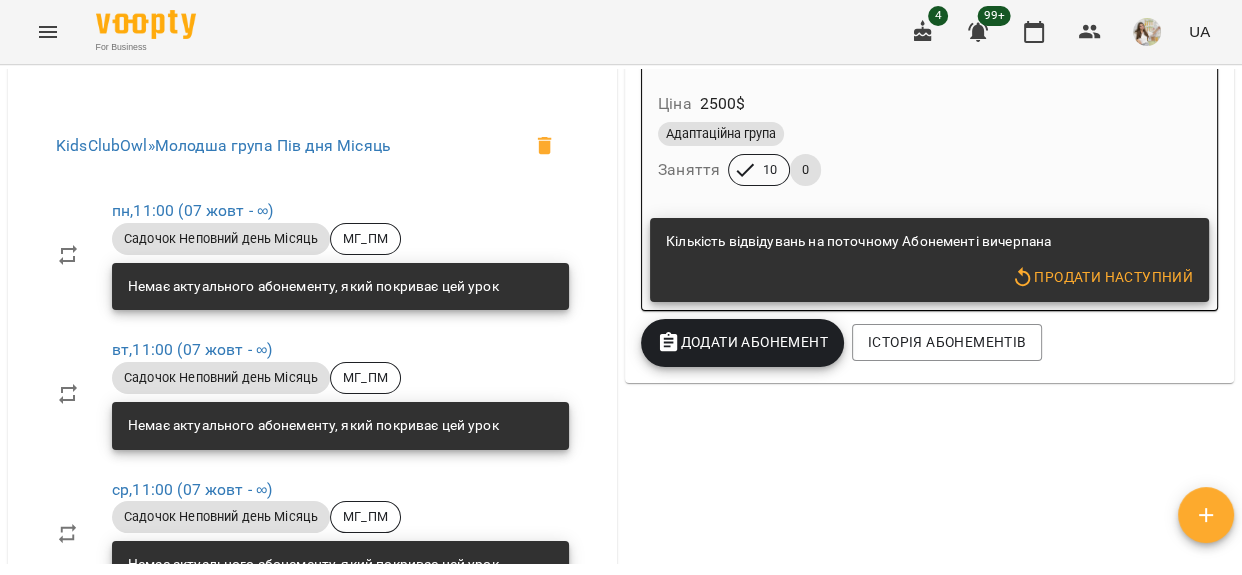 click on "Додати Абонемент" at bounding box center [742, 342] 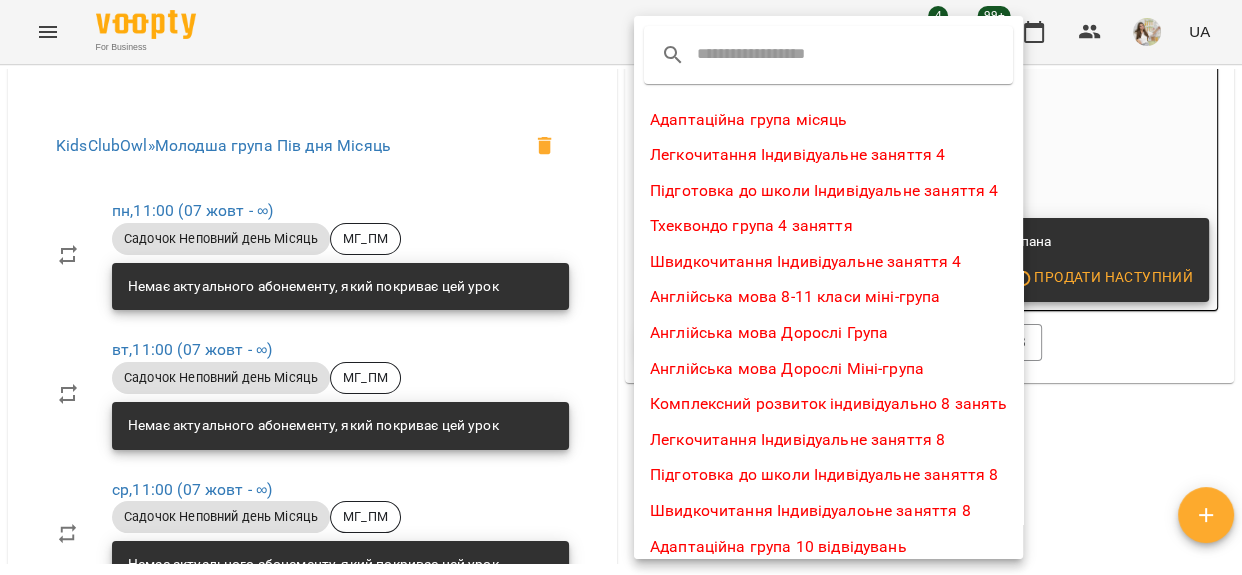 click at bounding box center [776, 55] 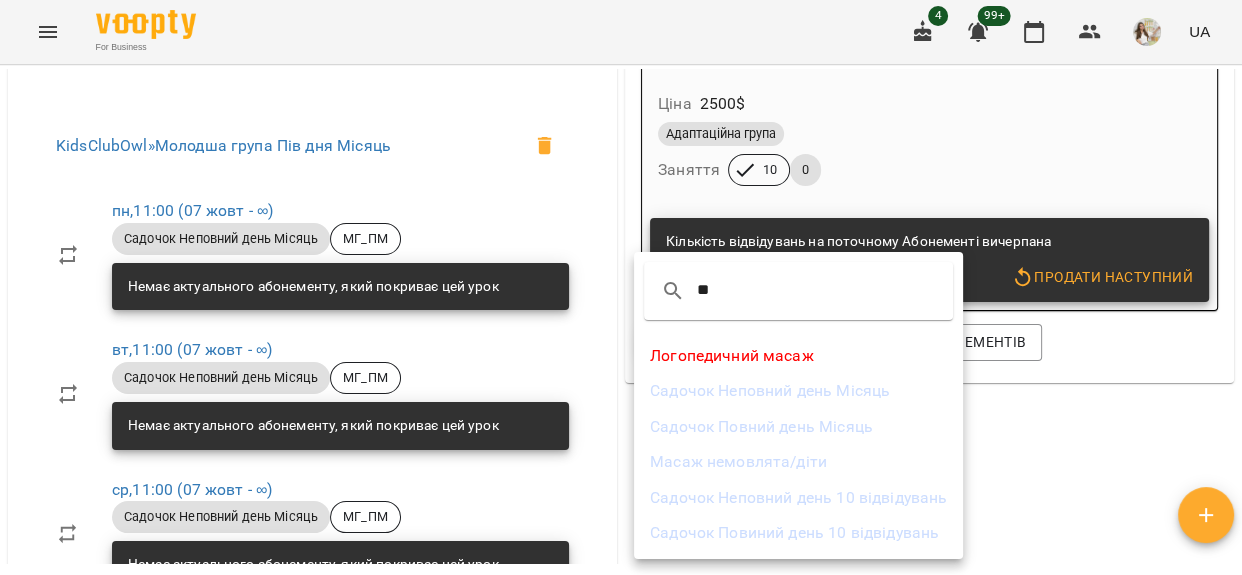 type on "**" 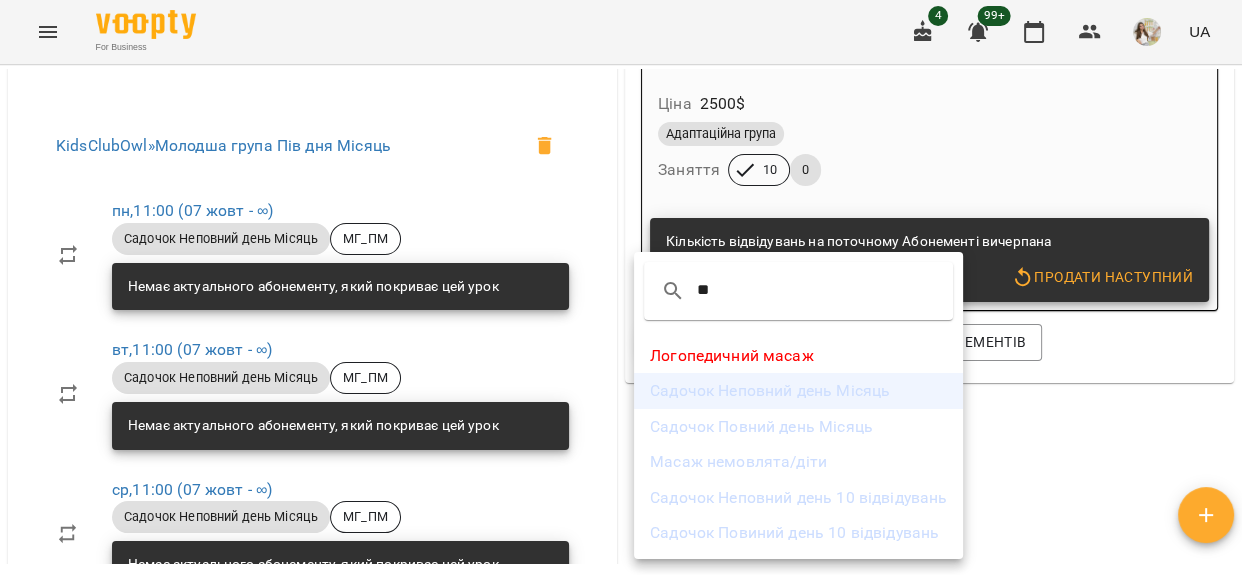 click on "Садочок Неповний день Місяць" at bounding box center [798, 391] 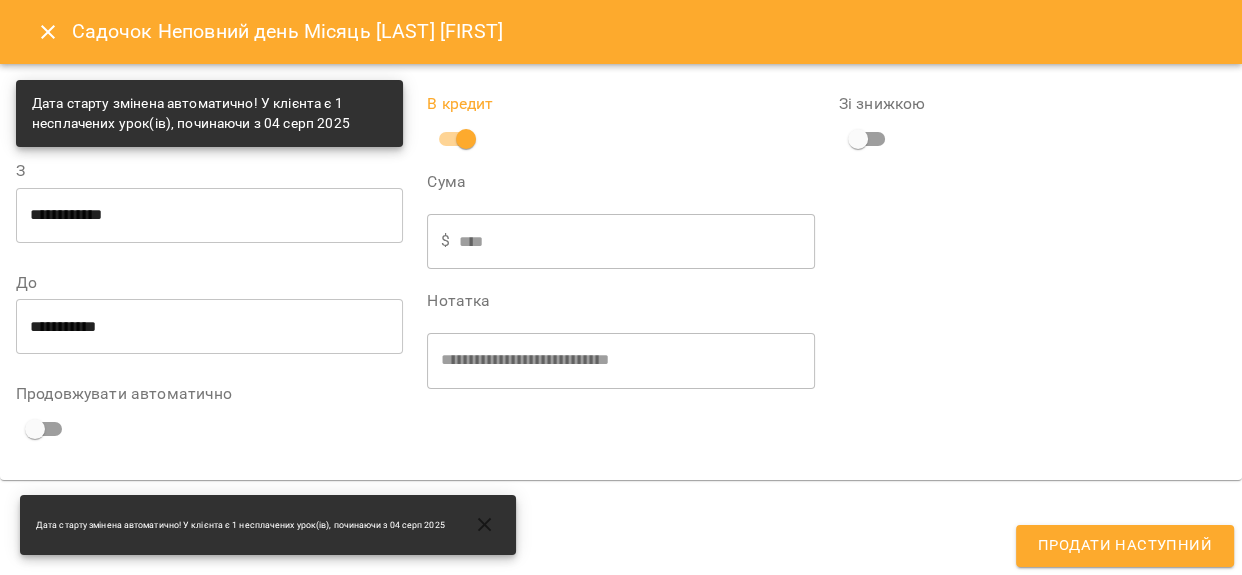 click on "Продати наступний" at bounding box center [1125, 546] 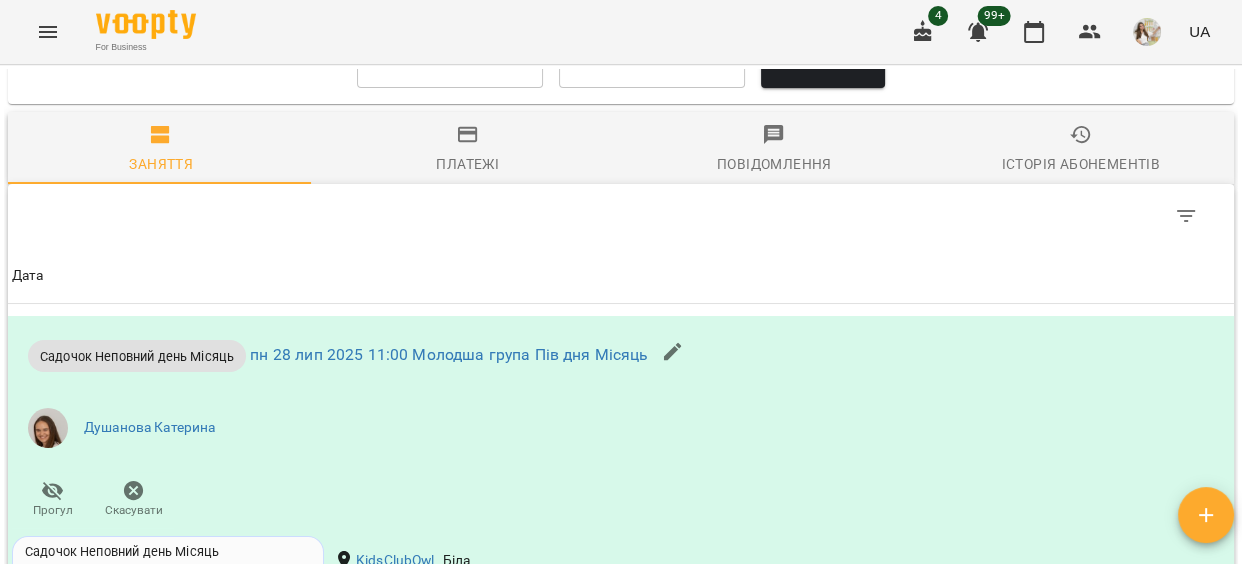 scroll, scrollTop: 1311, scrollLeft: 0, axis: vertical 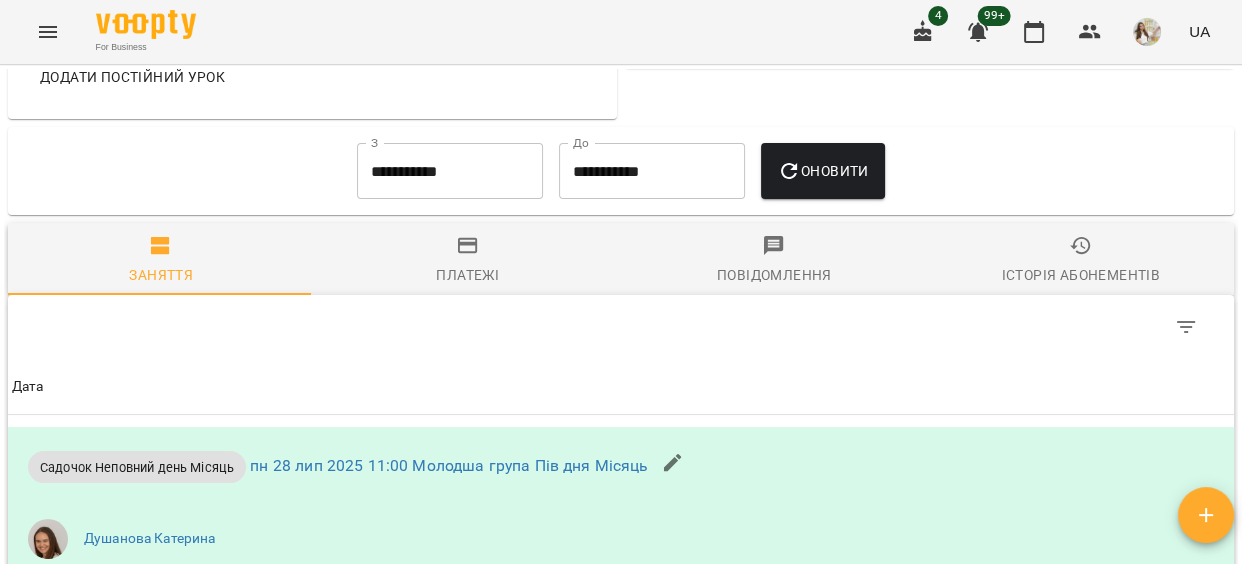 click on "**********" at bounding box center [450, 171] 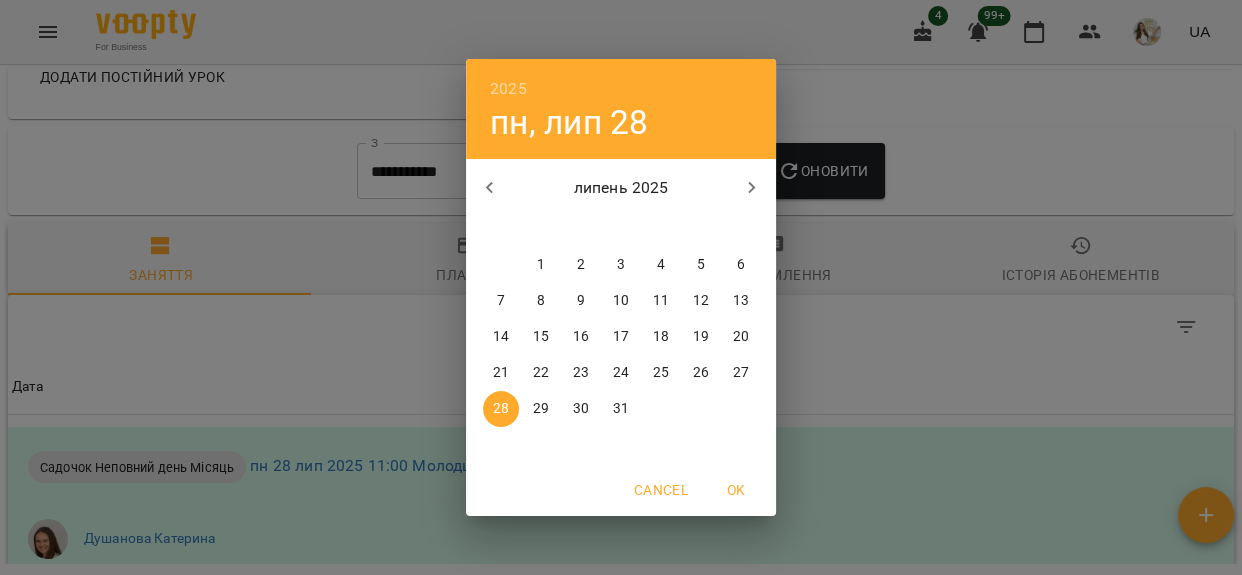 click 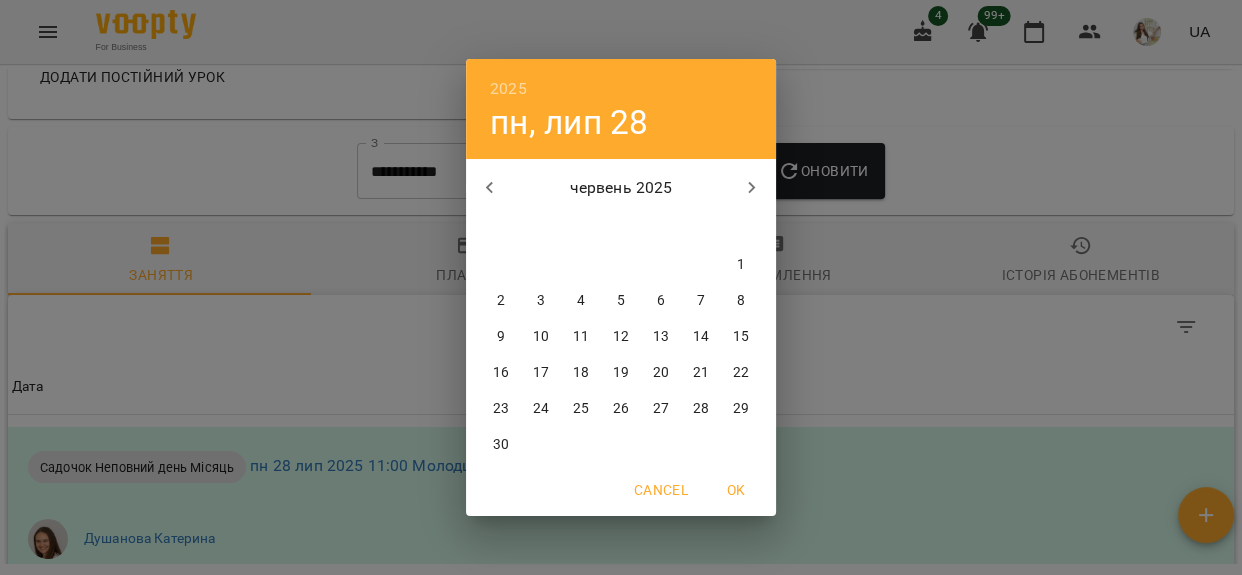 click 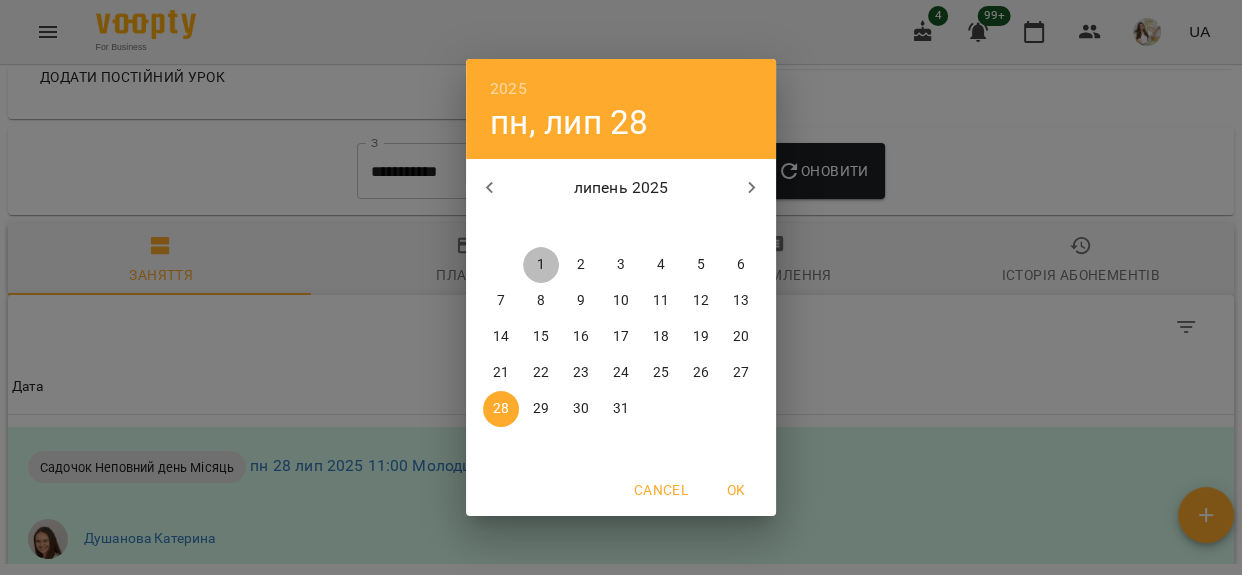 click on "1" at bounding box center [541, 265] 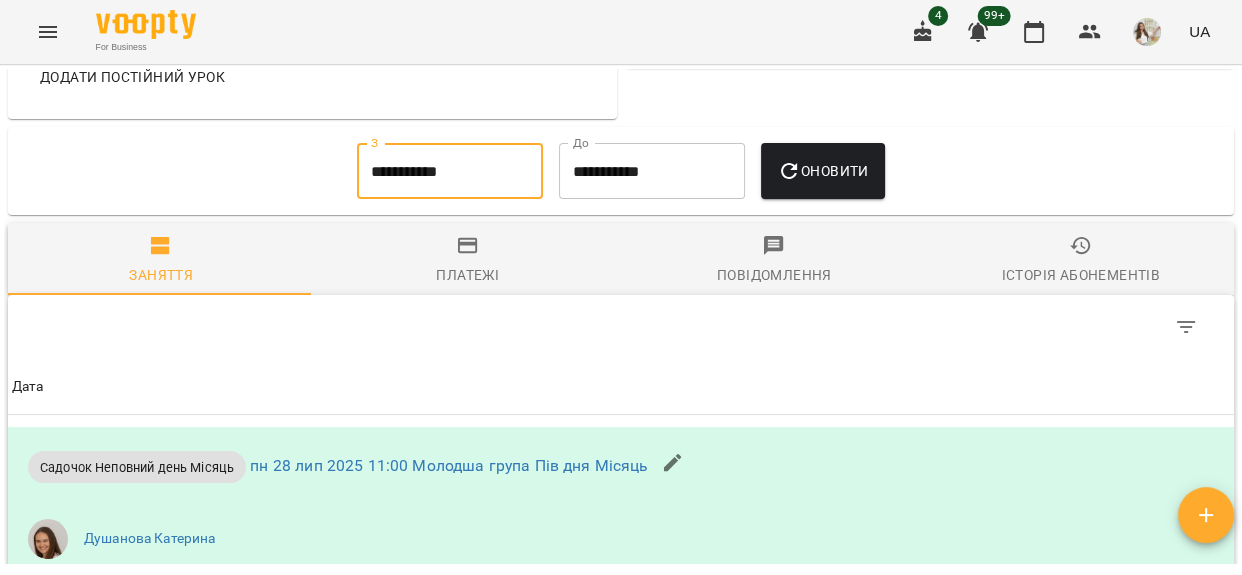 click on "Оновити" at bounding box center (822, 171) 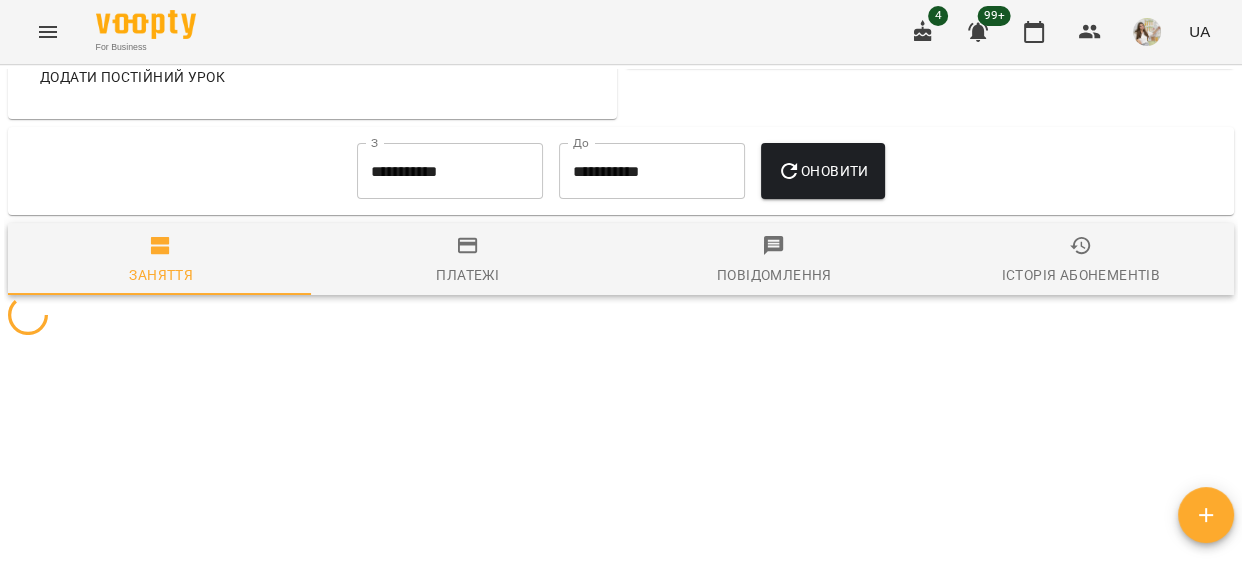 click on "Платежі" at bounding box center [468, 261] 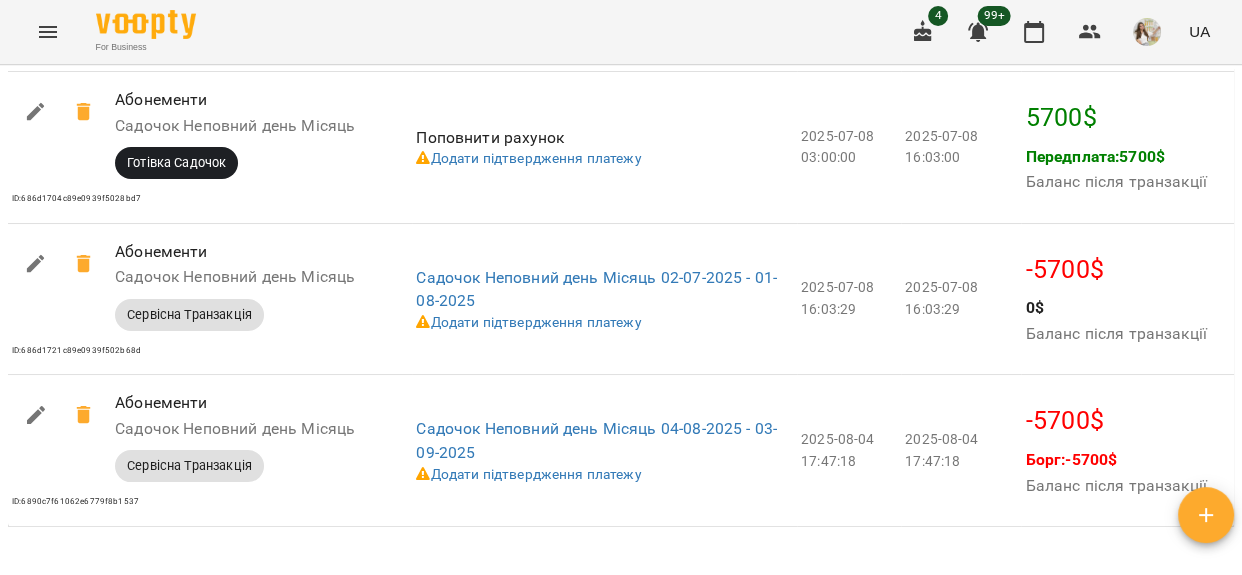 scroll, scrollTop: 1948, scrollLeft: 0, axis: vertical 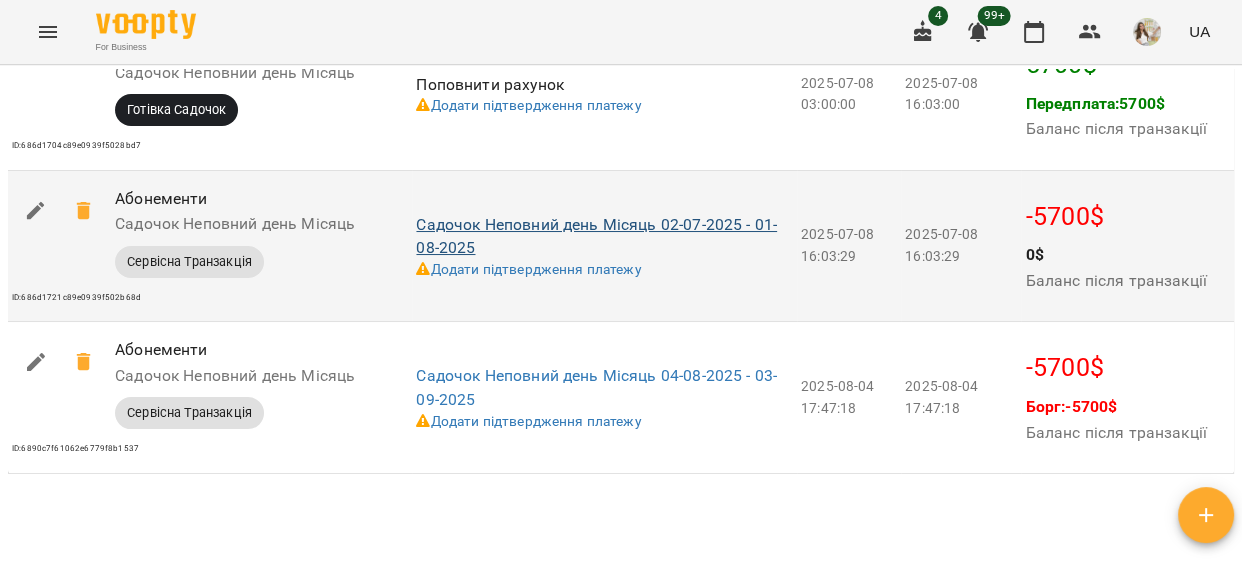 click on "Садочок Неповний день Місяць 02-07-2025 - 01-08-2025" at bounding box center [596, 236] 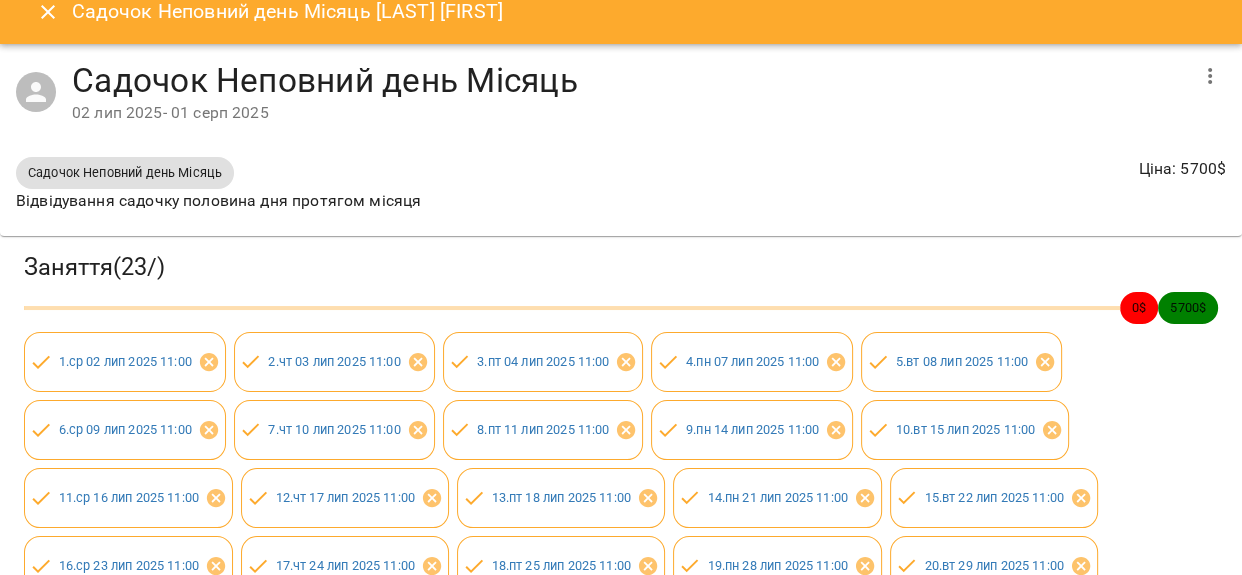 scroll, scrollTop: 0, scrollLeft: 0, axis: both 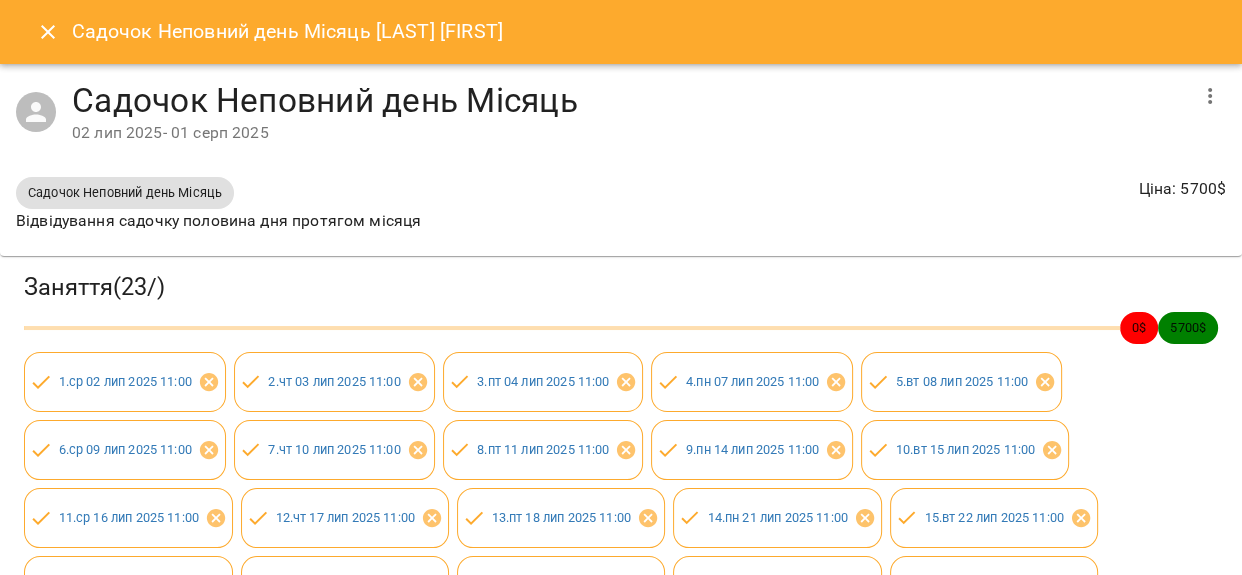 click 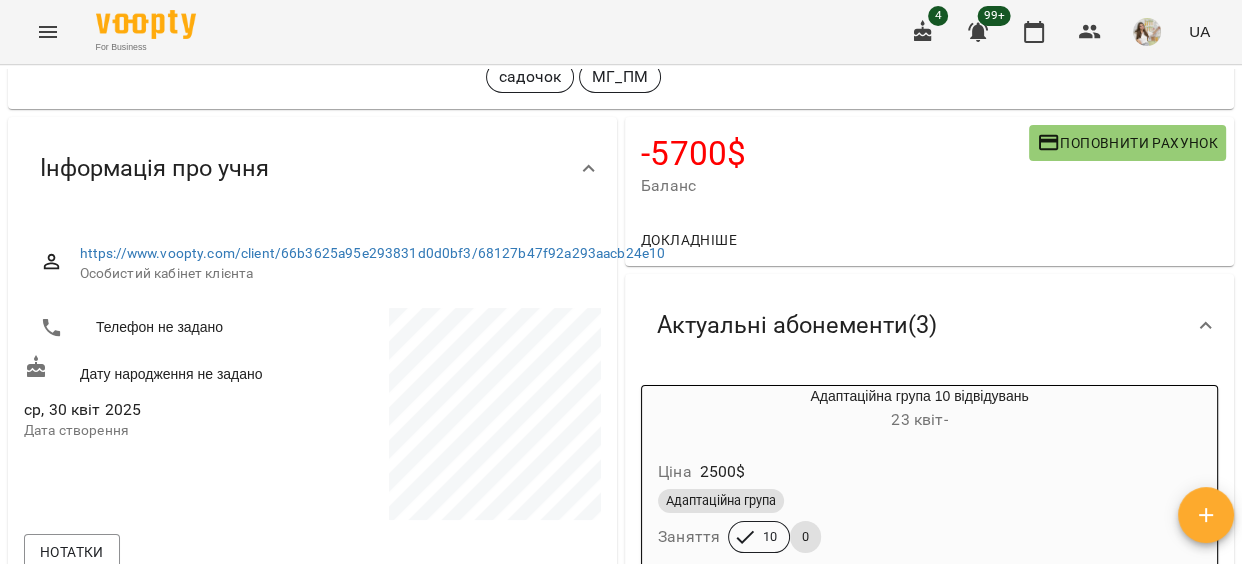 scroll, scrollTop: 0, scrollLeft: 0, axis: both 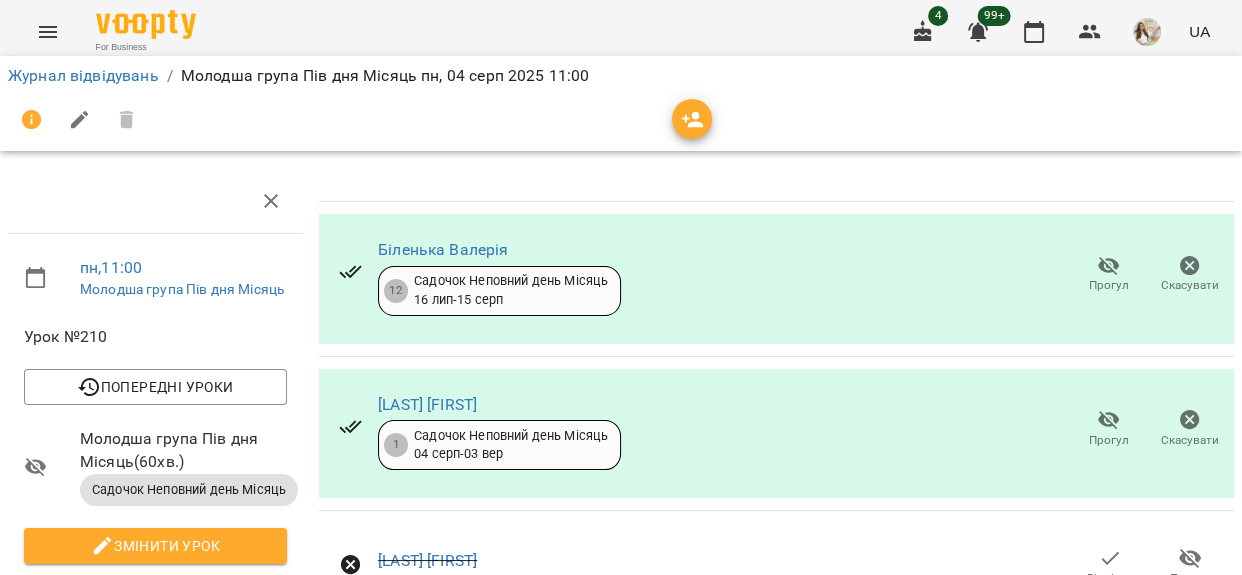 click on "Додати сплату" at bounding box center [1185, 846] 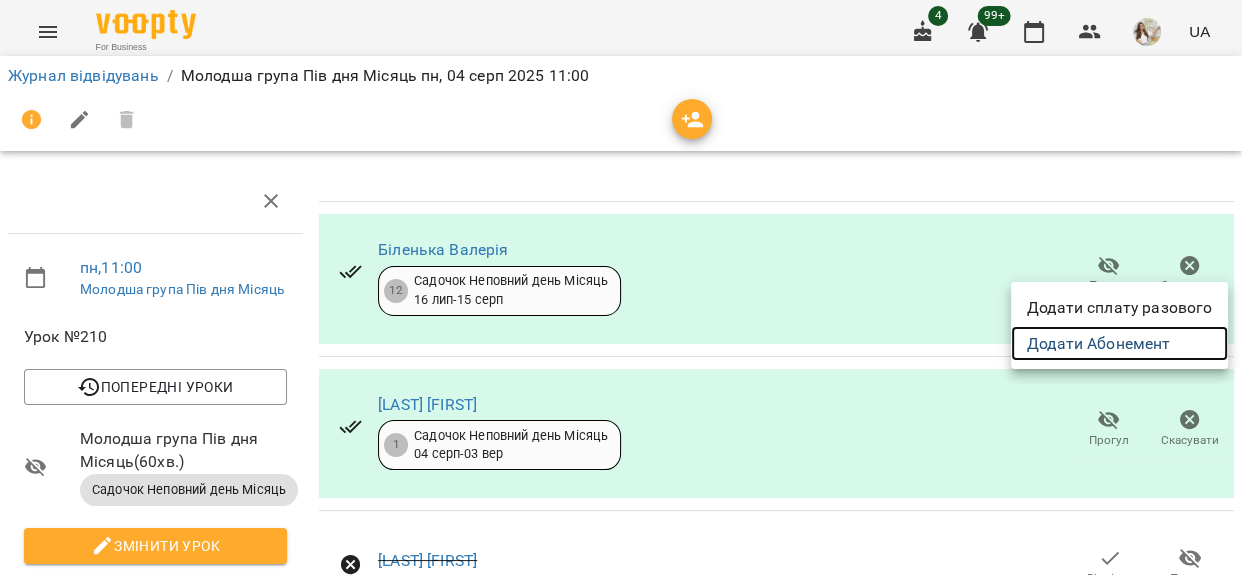 click on "Додати Абонемент" at bounding box center (1119, 344) 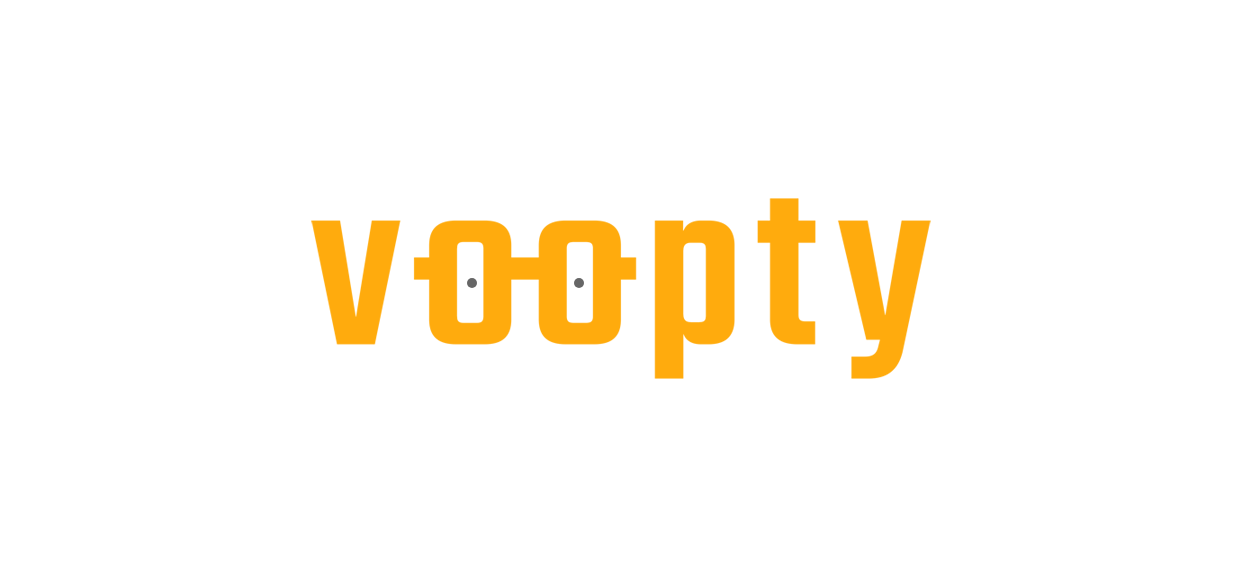 scroll, scrollTop: 0, scrollLeft: 0, axis: both 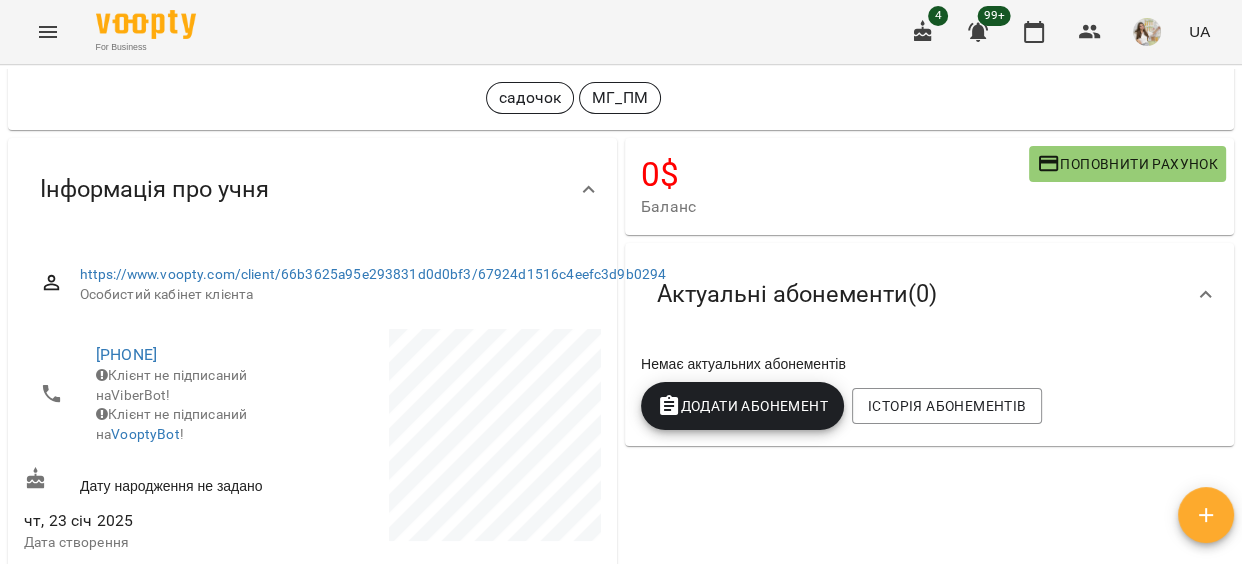 click on "Додати Абонемент" at bounding box center [742, 406] 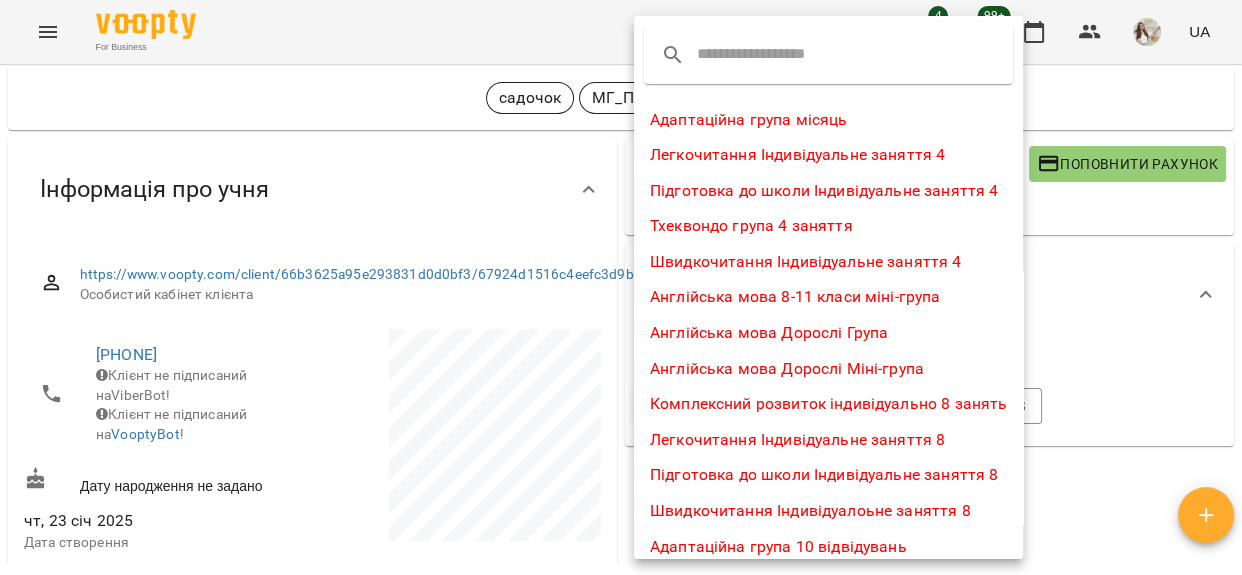click at bounding box center [776, 55] 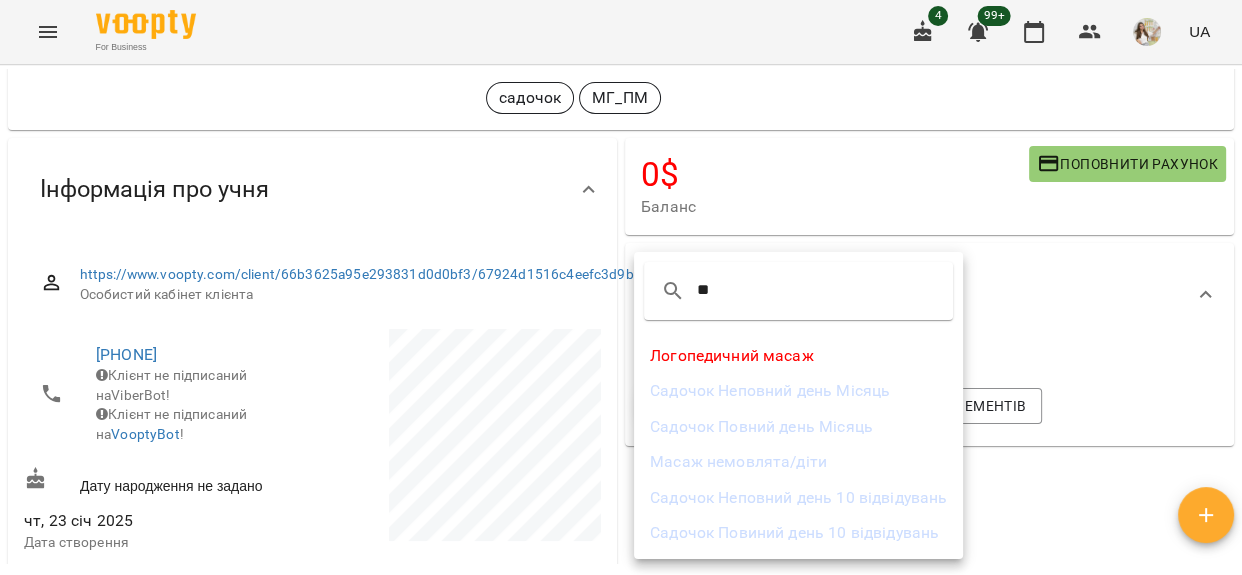 type on "**" 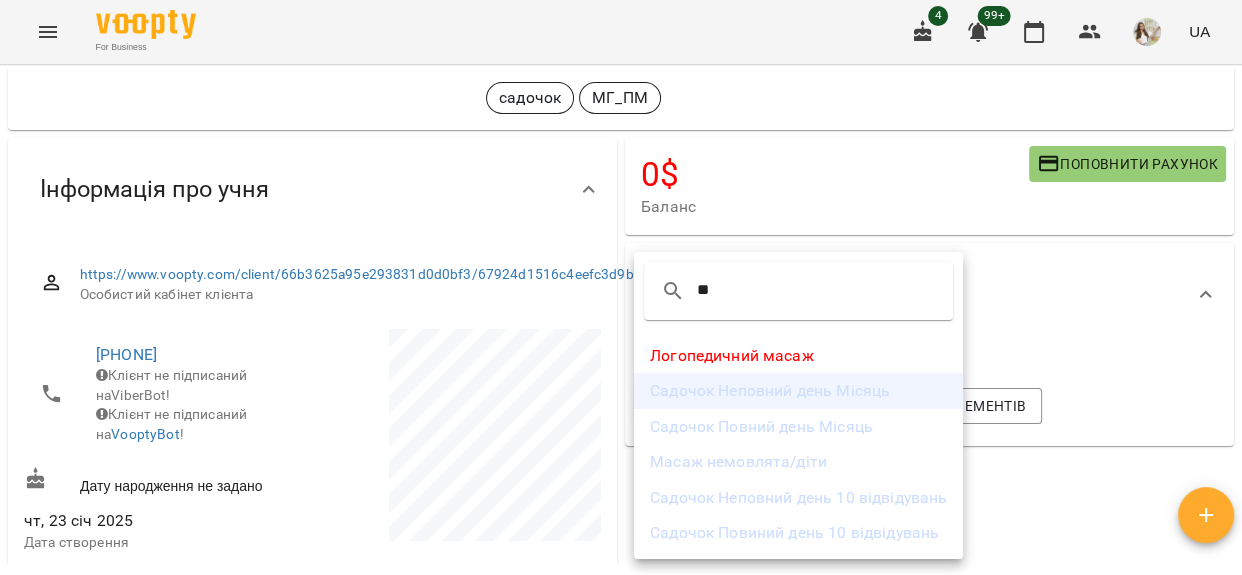 click on "Садочок Неповний день Місяць" at bounding box center [798, 391] 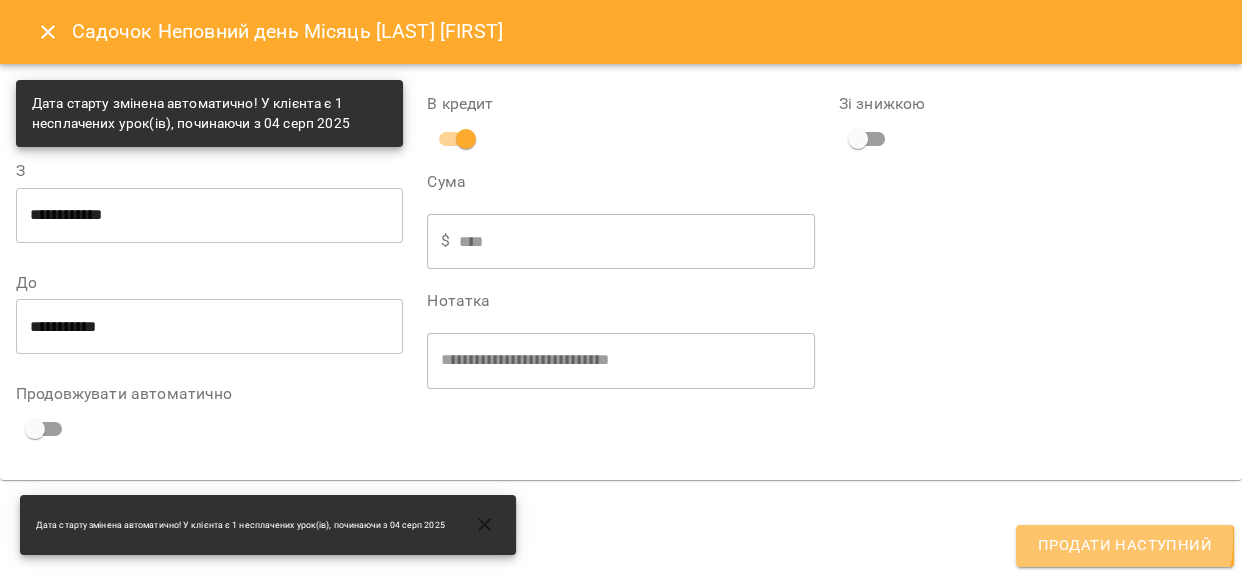 click on "Продати наступний" at bounding box center [1125, 546] 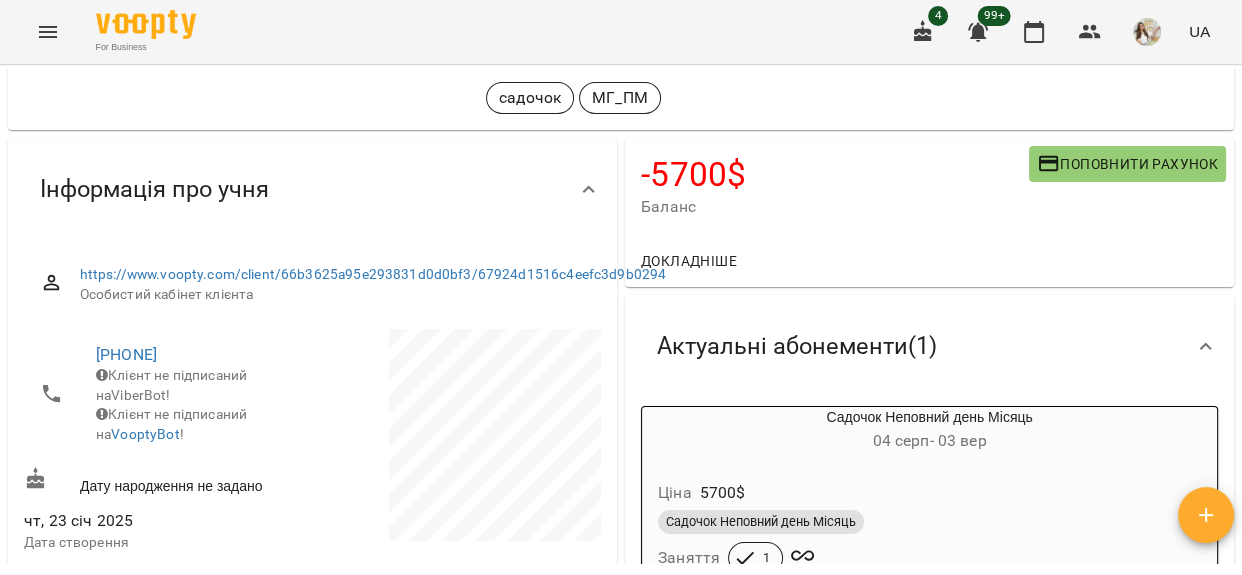 scroll, scrollTop: 0, scrollLeft: 0, axis: both 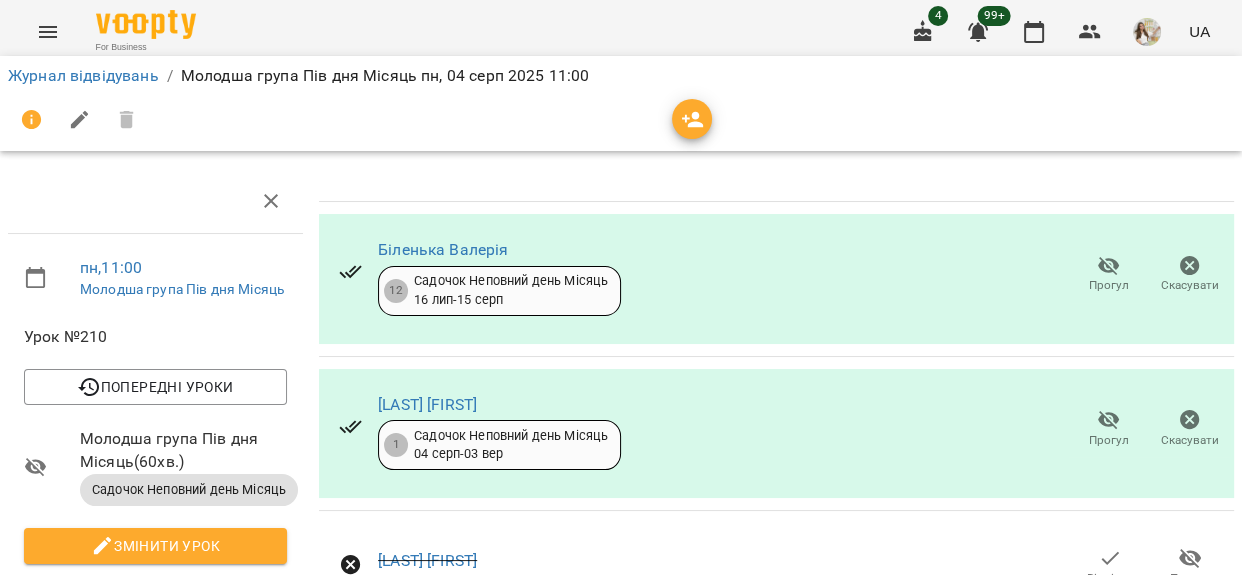 click on "Додати сплату" at bounding box center [1185, 1001] 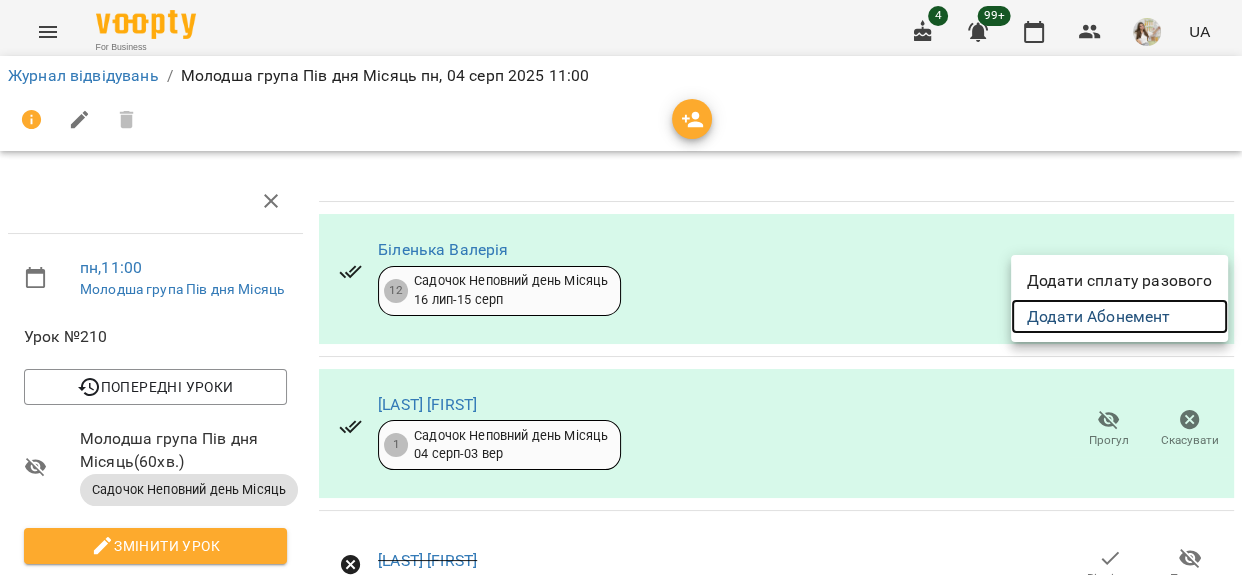click on "Додати Абонемент" at bounding box center [1119, 317] 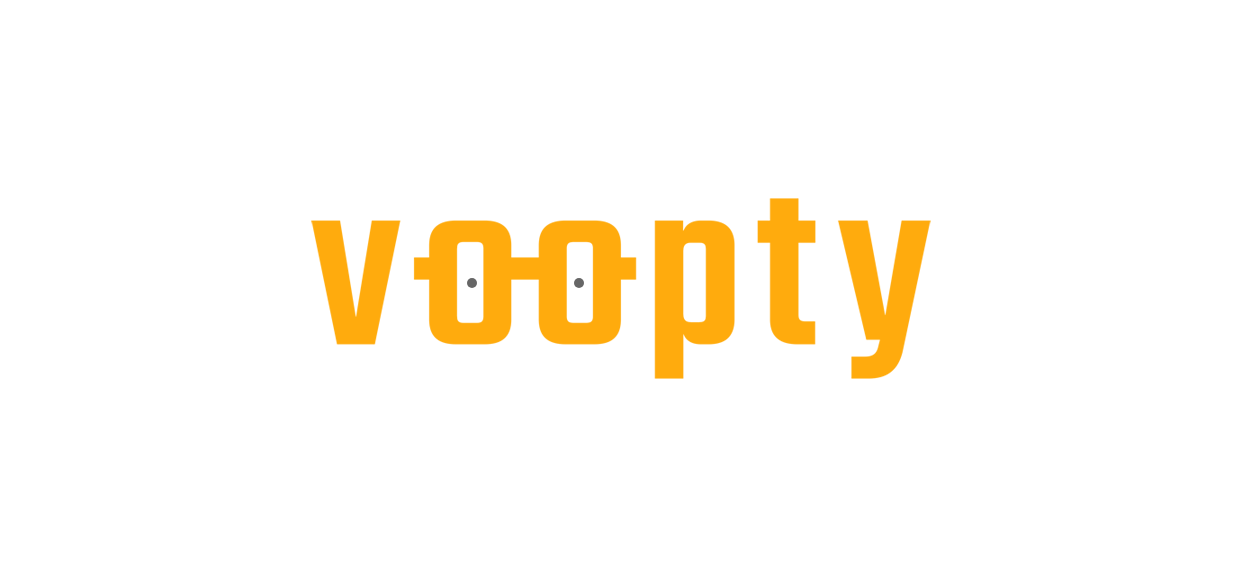 scroll, scrollTop: 0, scrollLeft: 0, axis: both 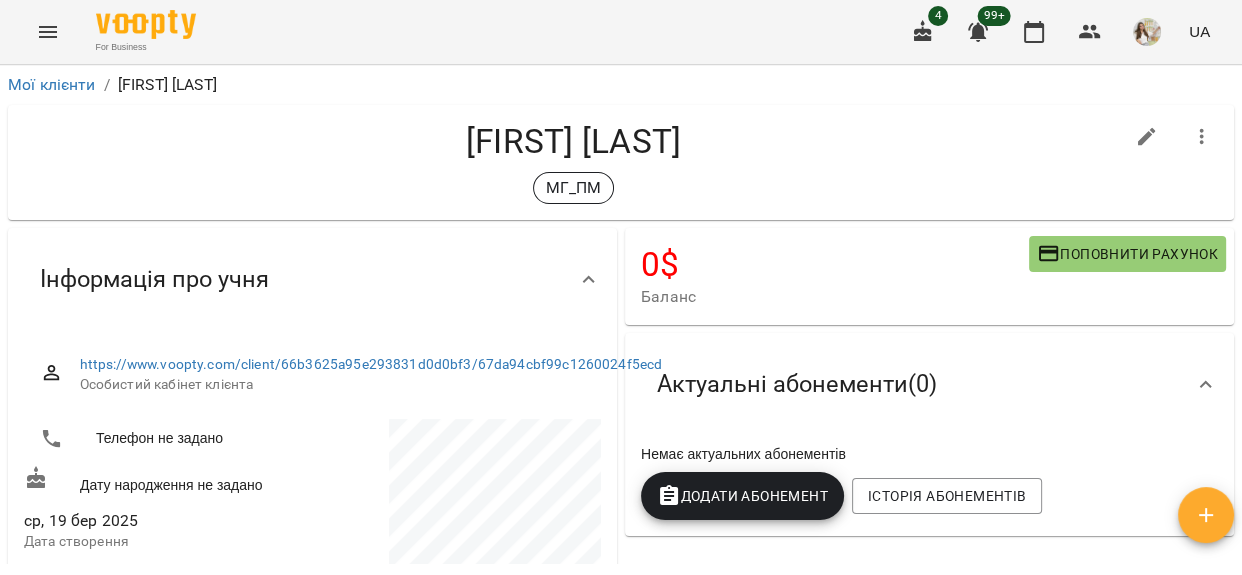 click on "Додати Абонемент" at bounding box center [742, 496] 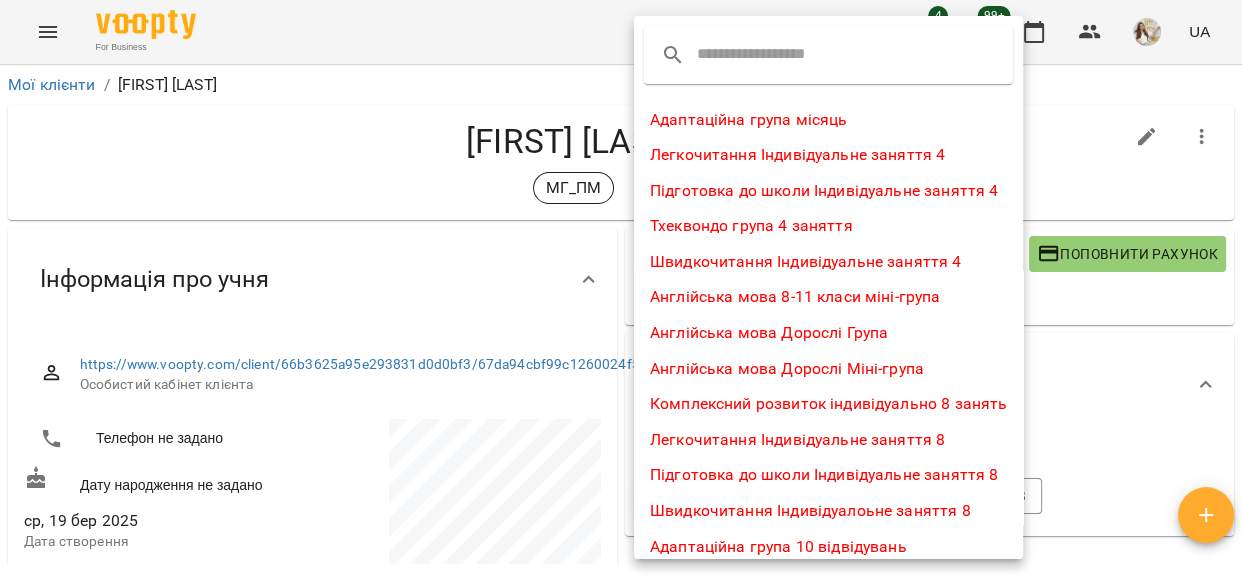 click at bounding box center [776, 55] 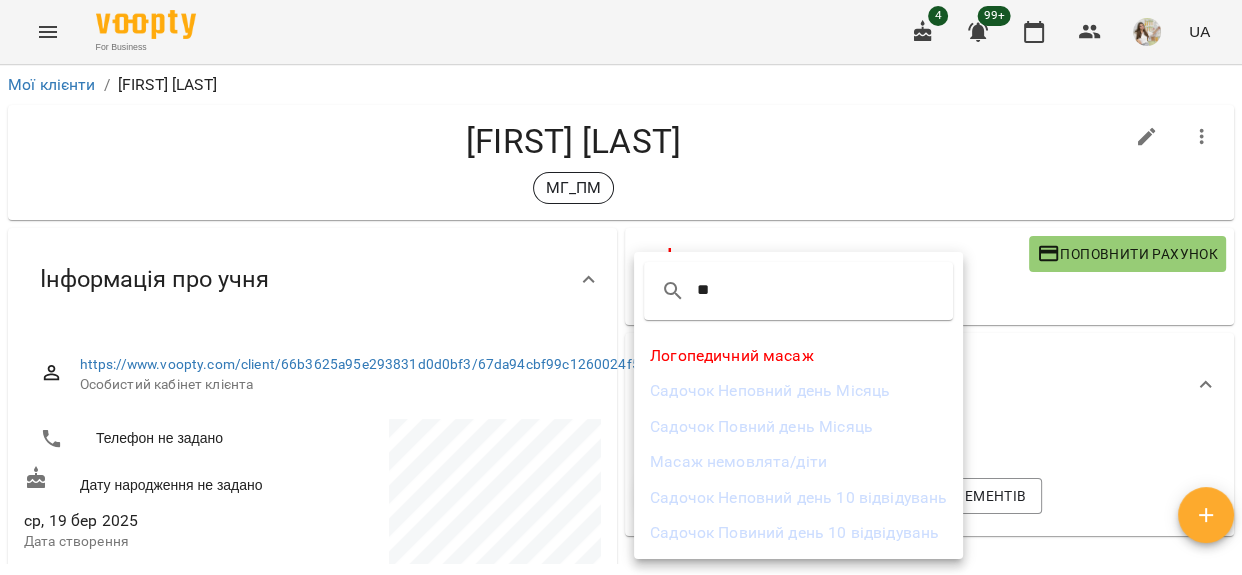 type on "**" 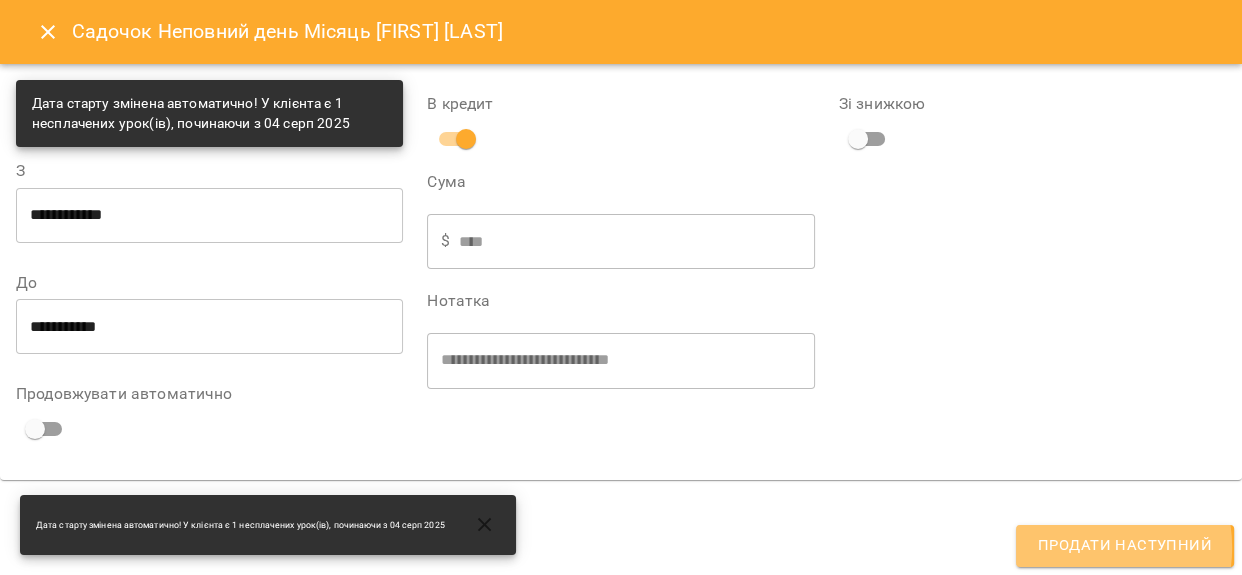 click on "Продати наступний" at bounding box center (1125, 546) 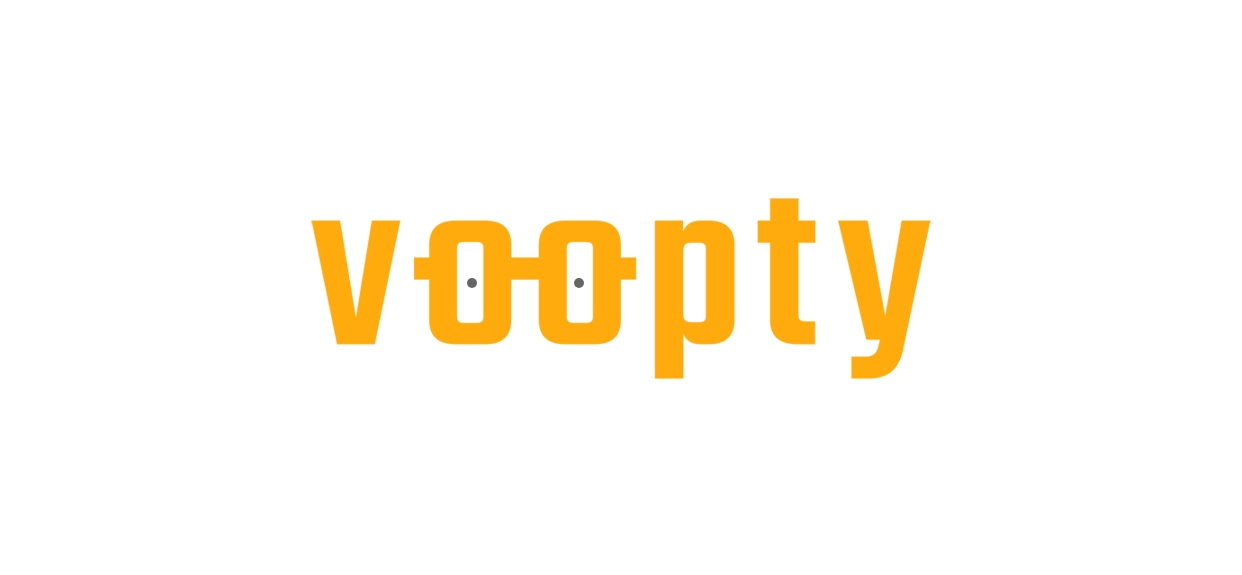 scroll, scrollTop: 0, scrollLeft: 0, axis: both 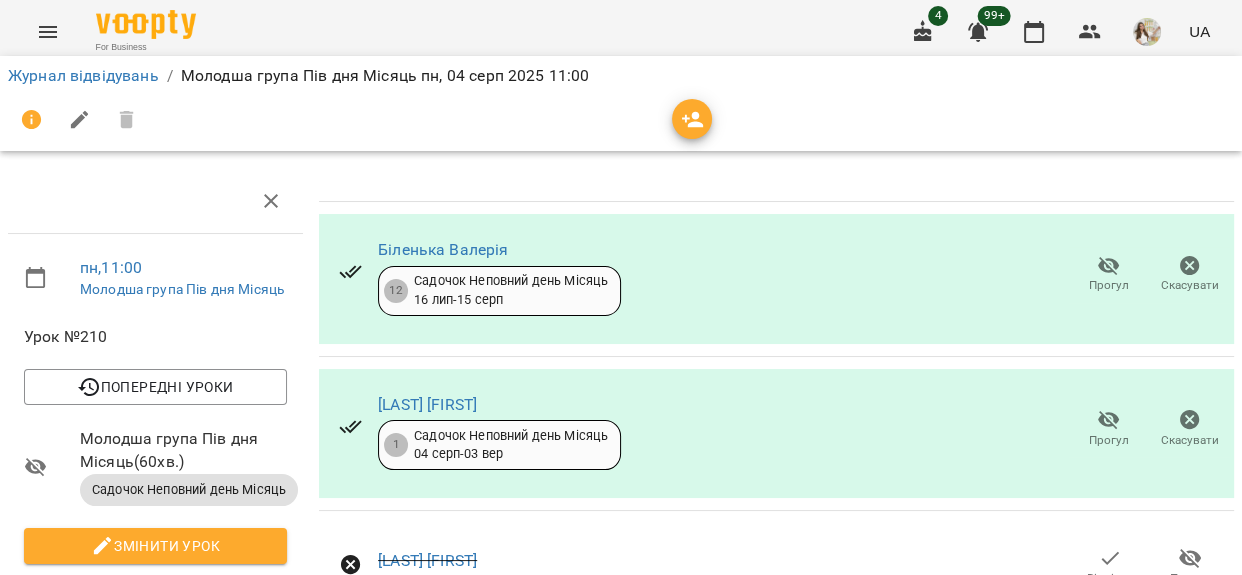 click on "Додати сплату" at bounding box center (1185, 1310) 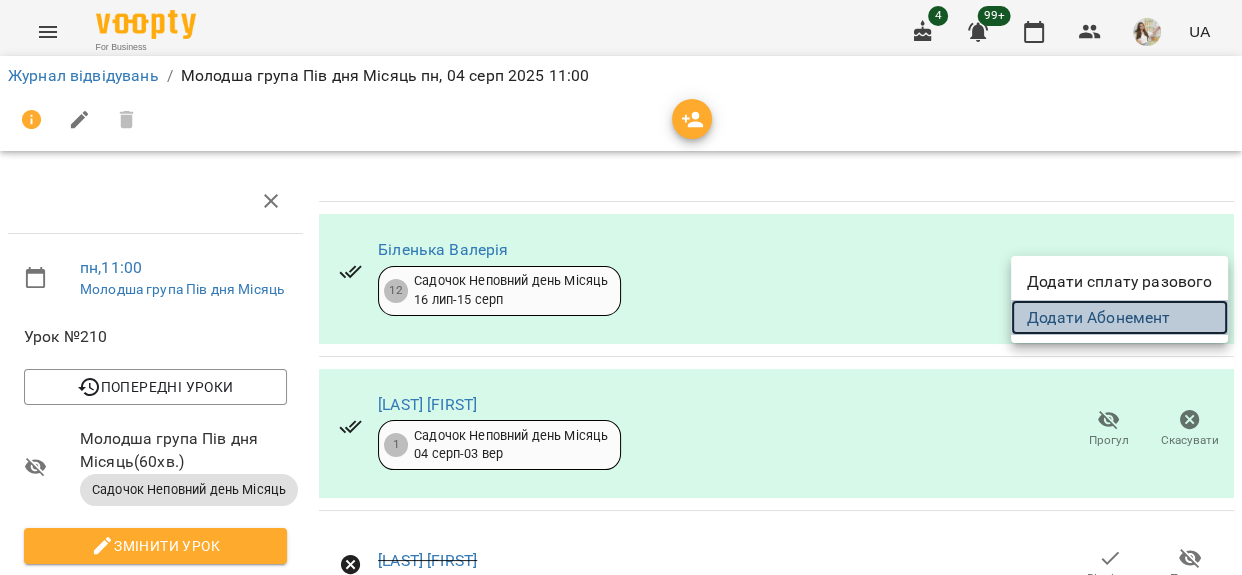 click on "Додати Абонемент" at bounding box center (1119, 318) 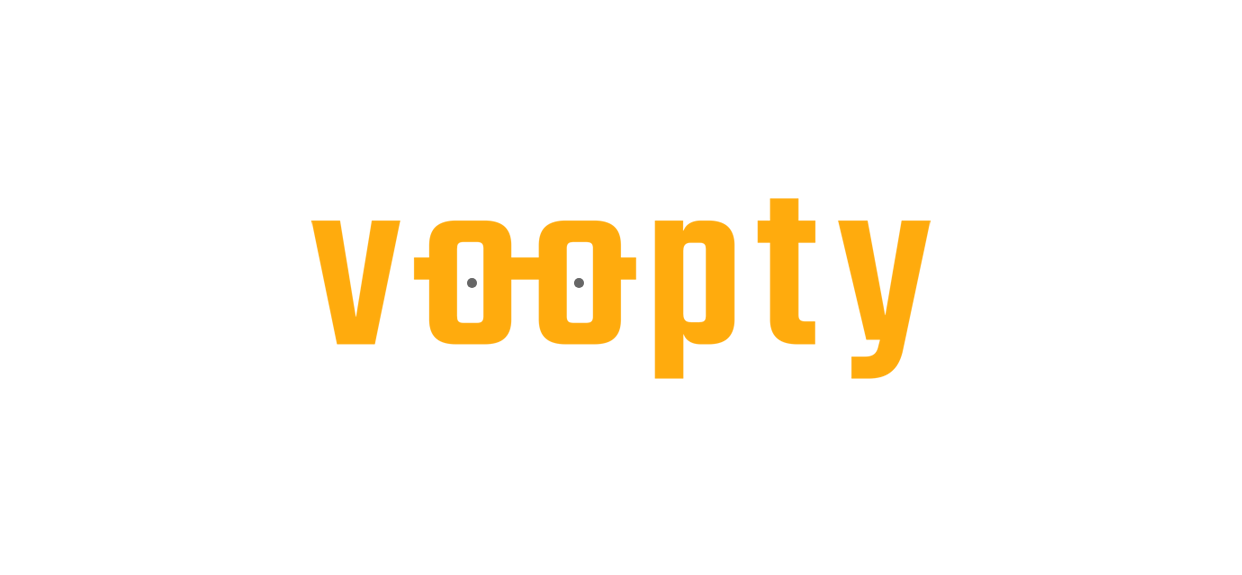 scroll, scrollTop: 0, scrollLeft: 0, axis: both 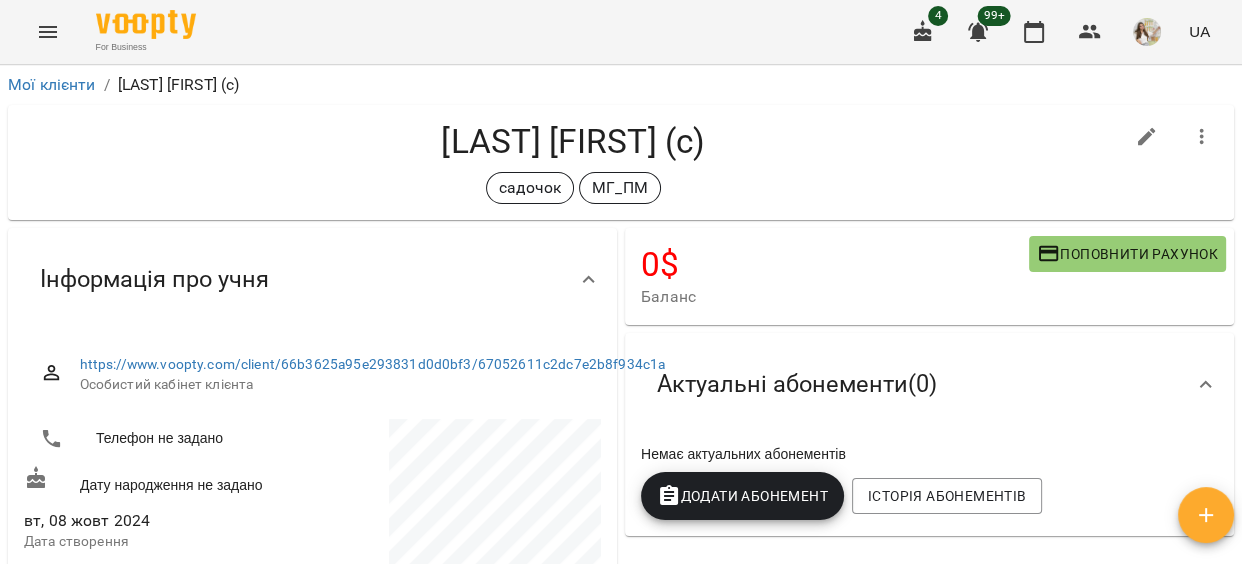 click on "Додати Абонемент" at bounding box center [742, 496] 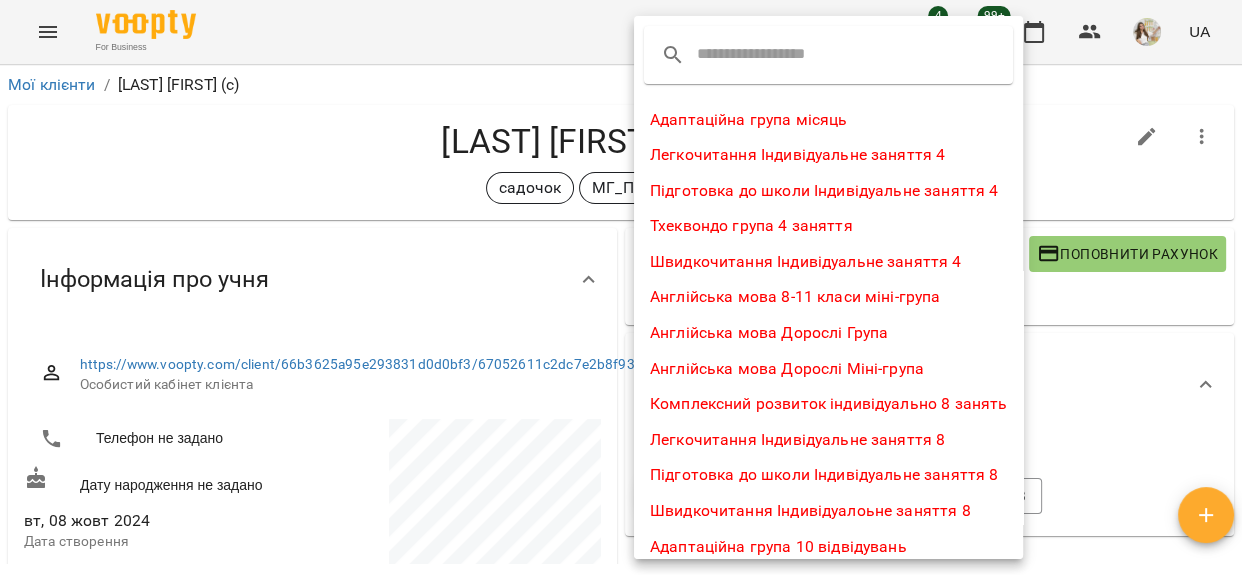 click at bounding box center [776, 55] 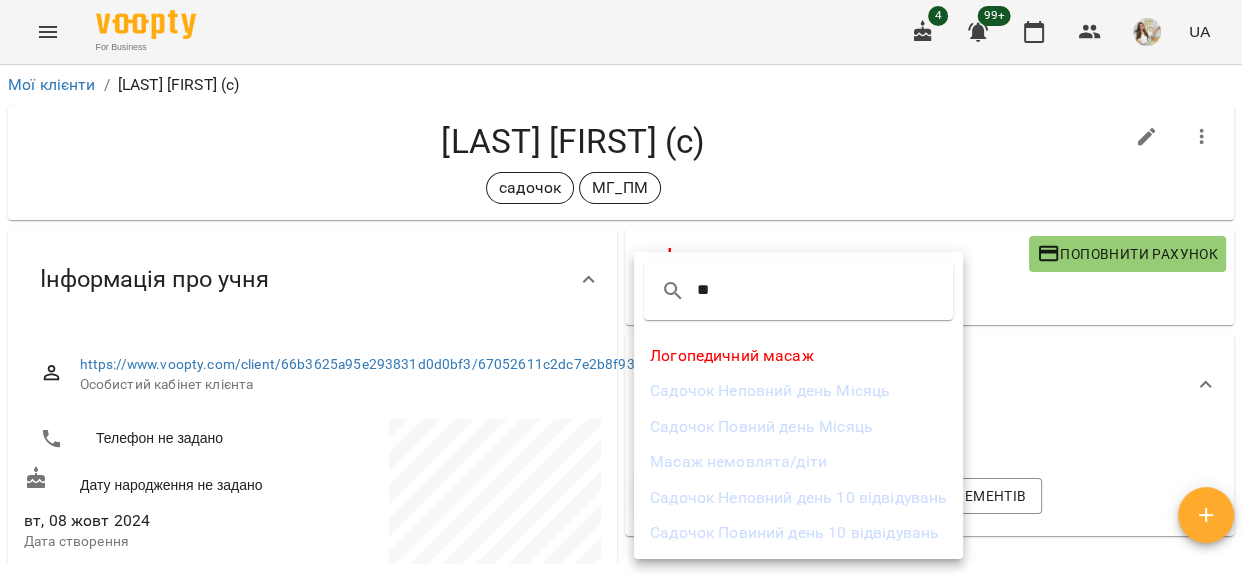 type on "**" 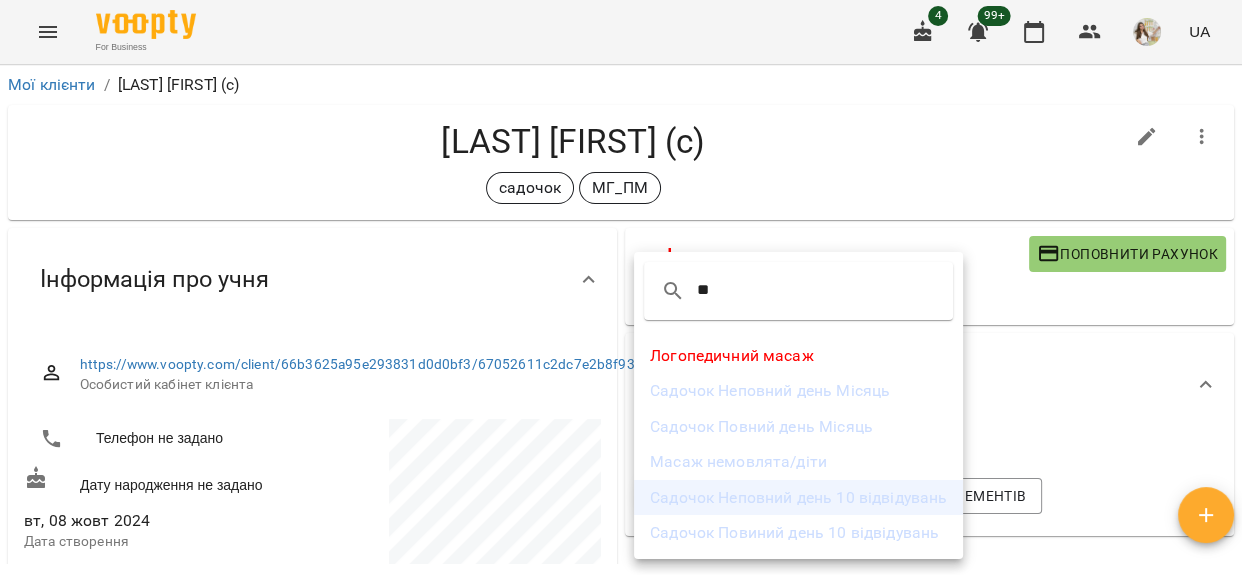 click on "Садочок Неповний день 10 відвідувань" at bounding box center [798, 498] 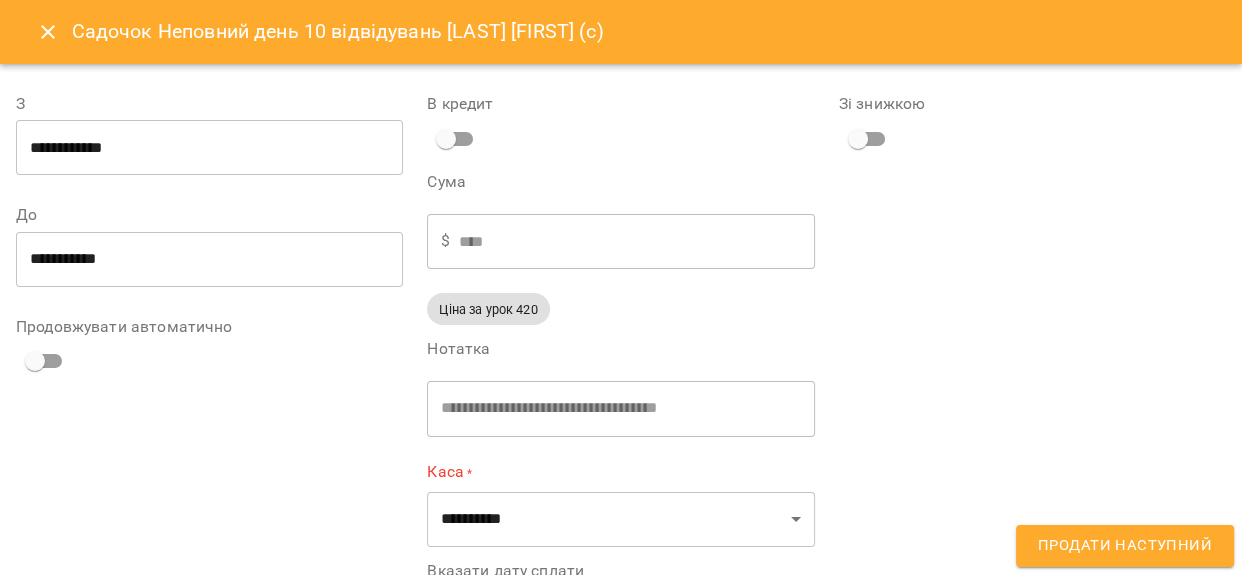 click at bounding box center (48, 32) 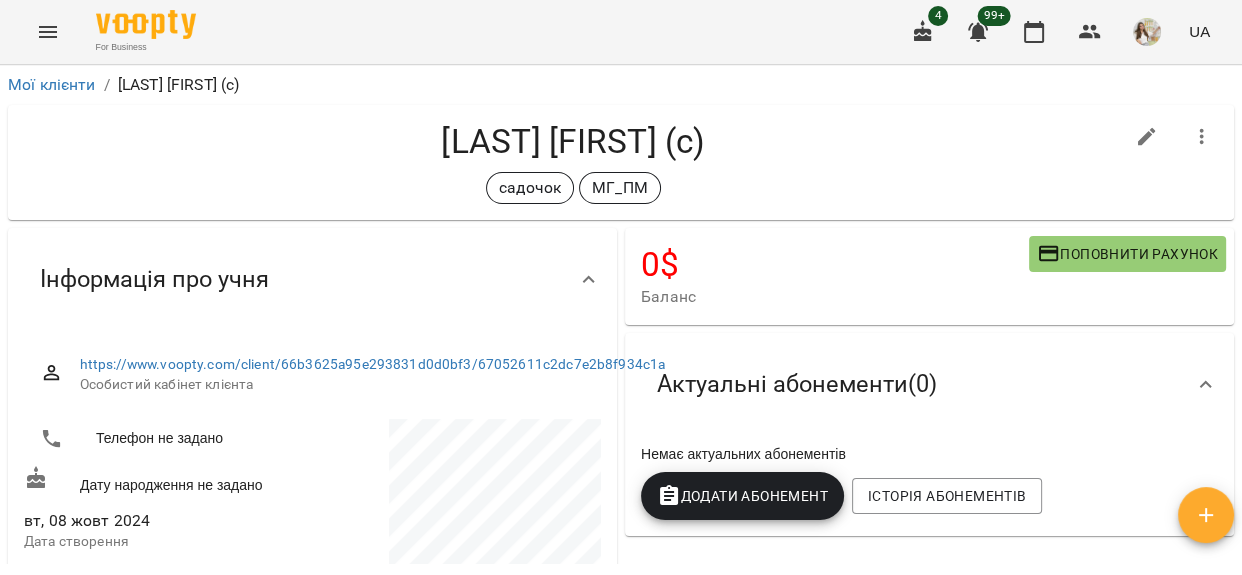 click on "Додати Абонемент" at bounding box center [742, 496] 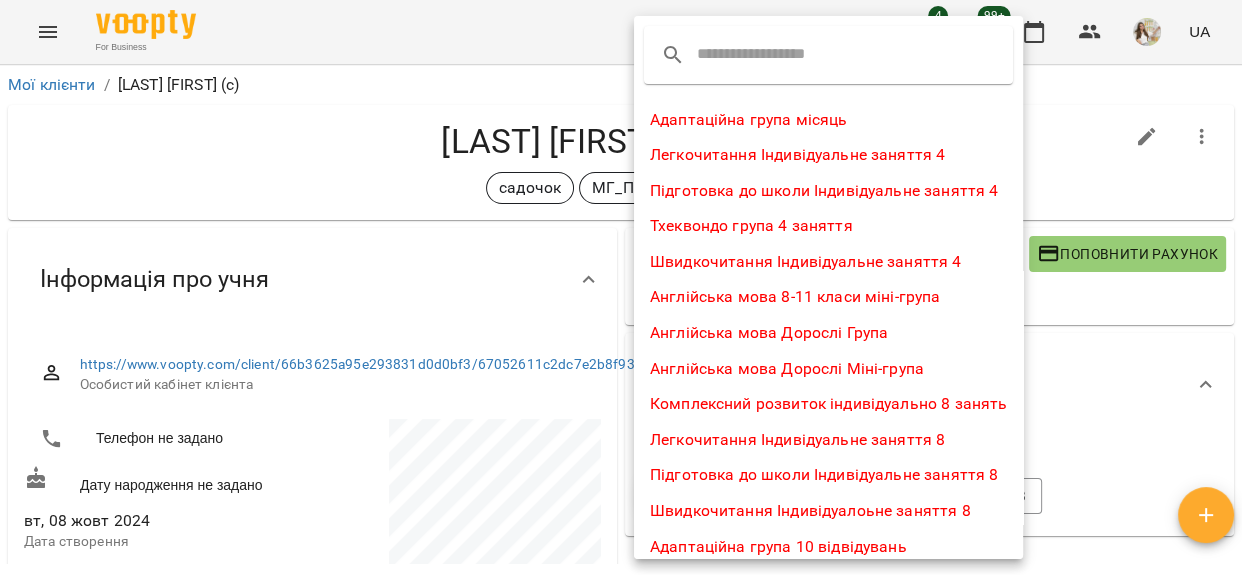 click at bounding box center (776, 55) 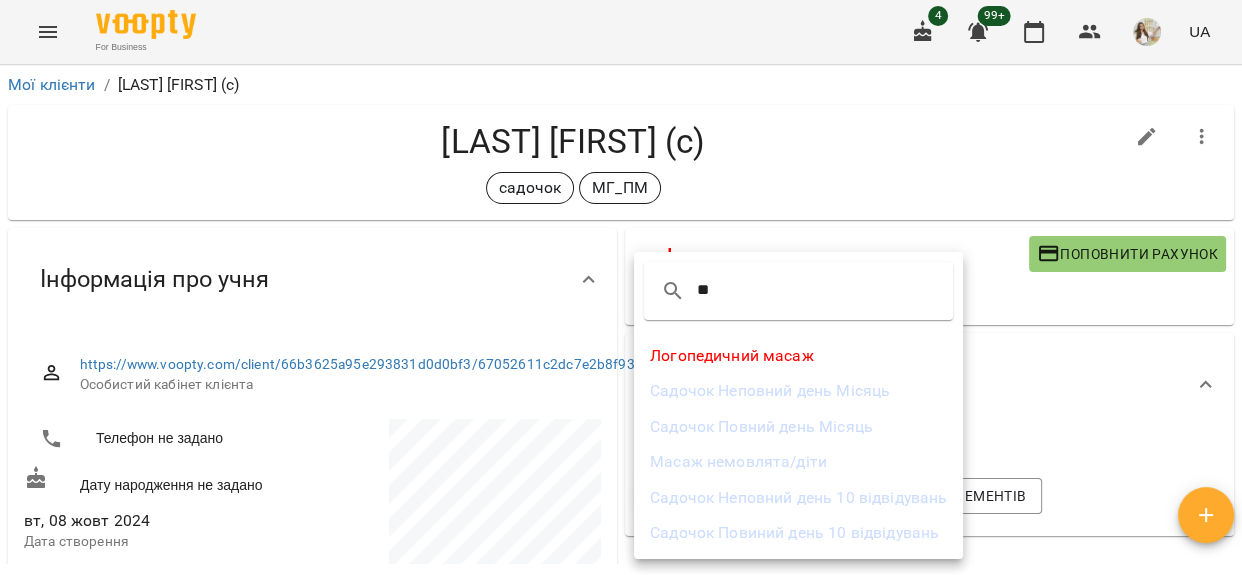 type on "**" 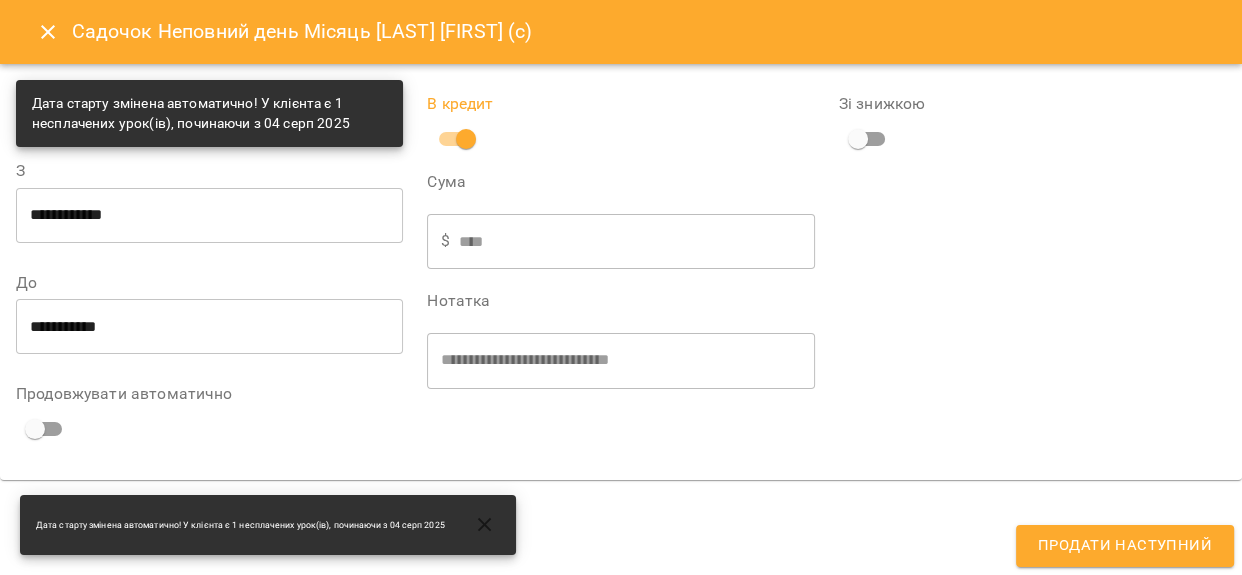click on "Продати наступний" at bounding box center (1125, 546) 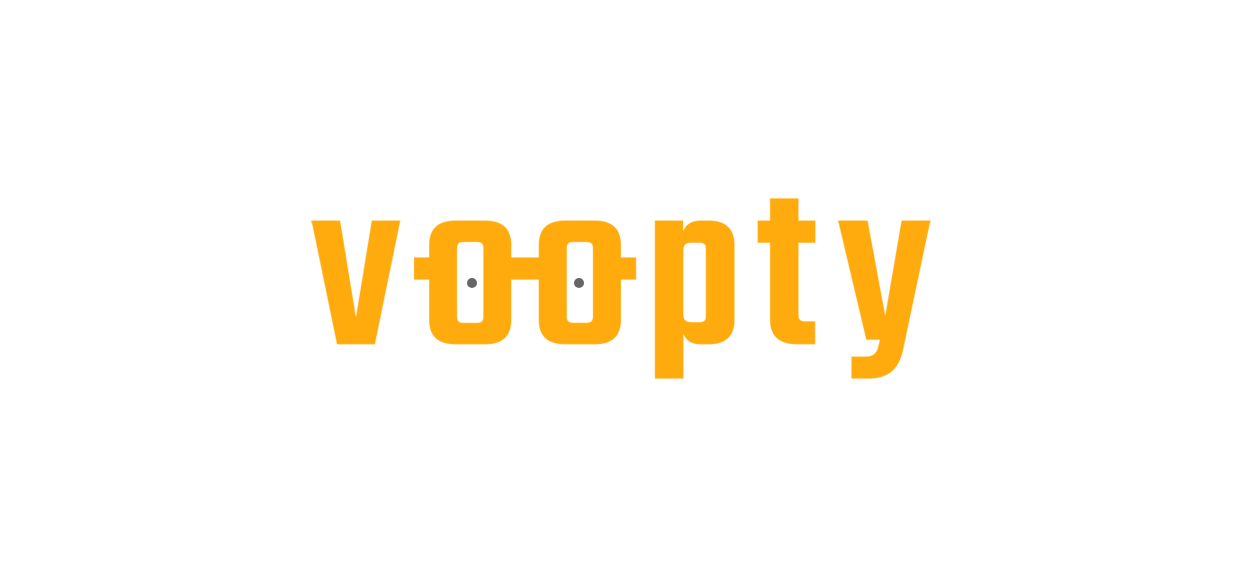 scroll, scrollTop: 0, scrollLeft: 0, axis: both 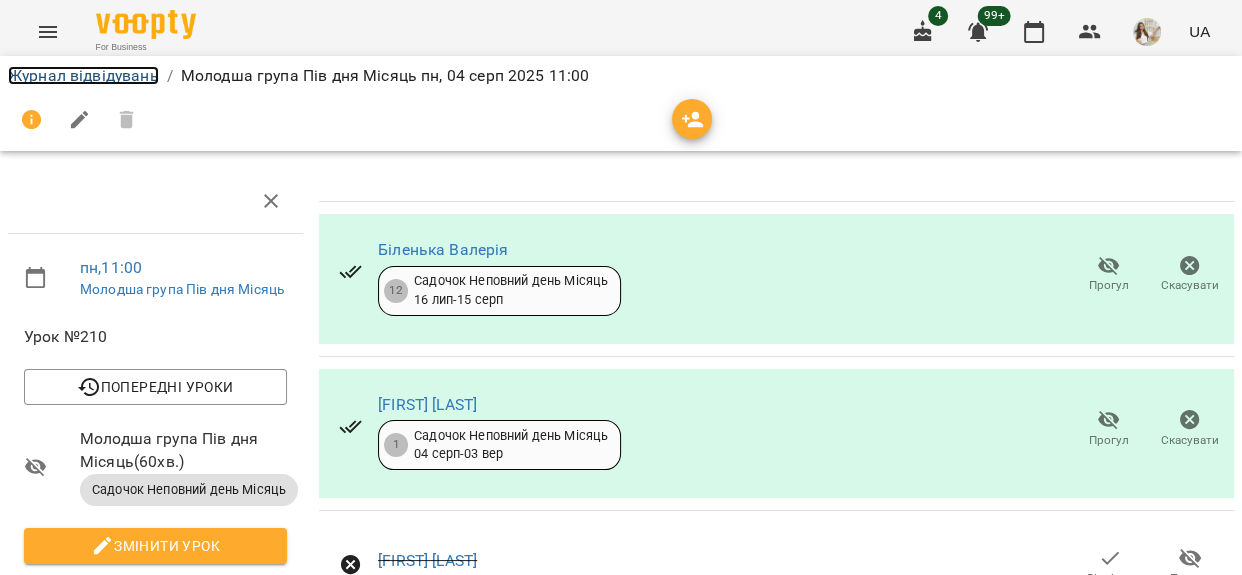 click on "Журнал відвідувань" at bounding box center [83, 75] 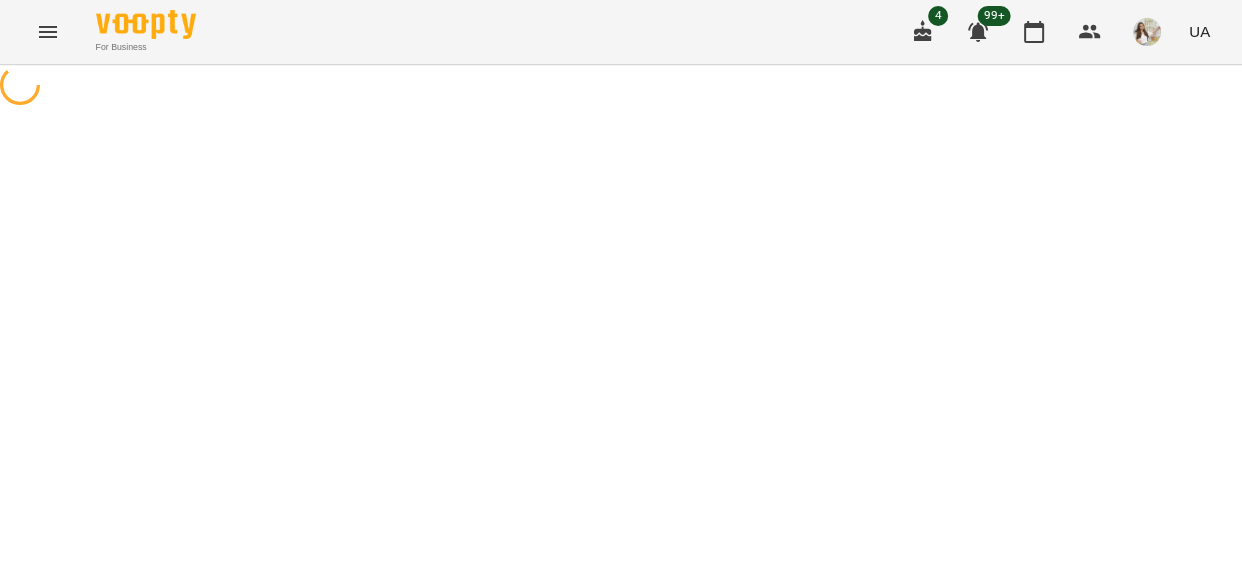 scroll, scrollTop: 0, scrollLeft: 0, axis: both 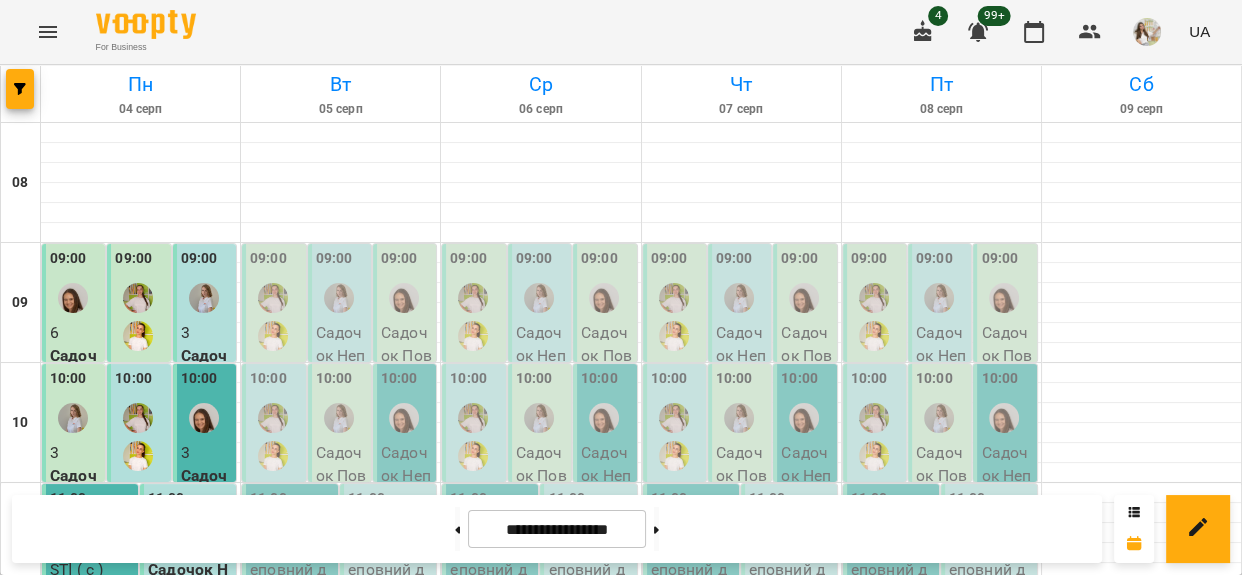 click on "12:00" at bounding box center (141, 631) 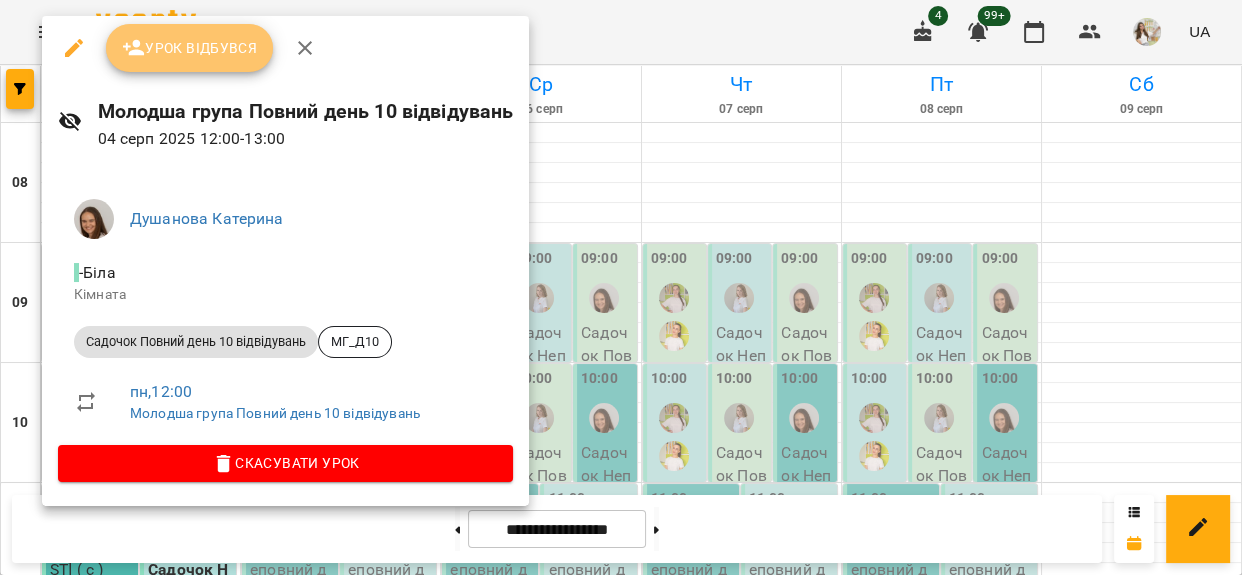 click on "Урок відбувся" at bounding box center [190, 48] 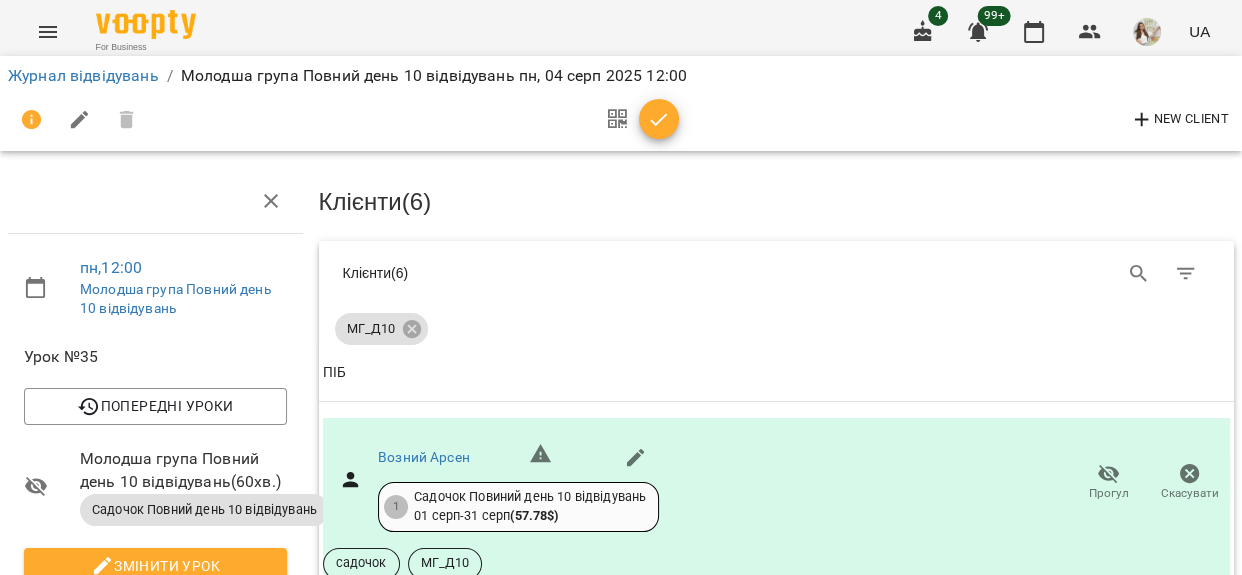 scroll, scrollTop: 454, scrollLeft: 0, axis: vertical 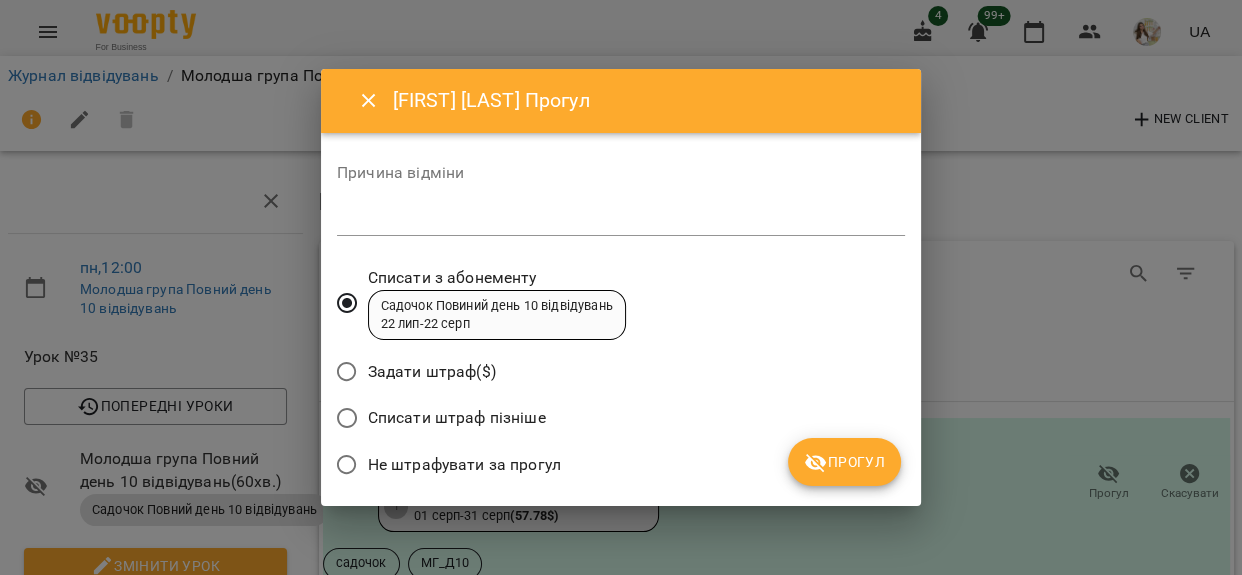 click at bounding box center [621, 219] 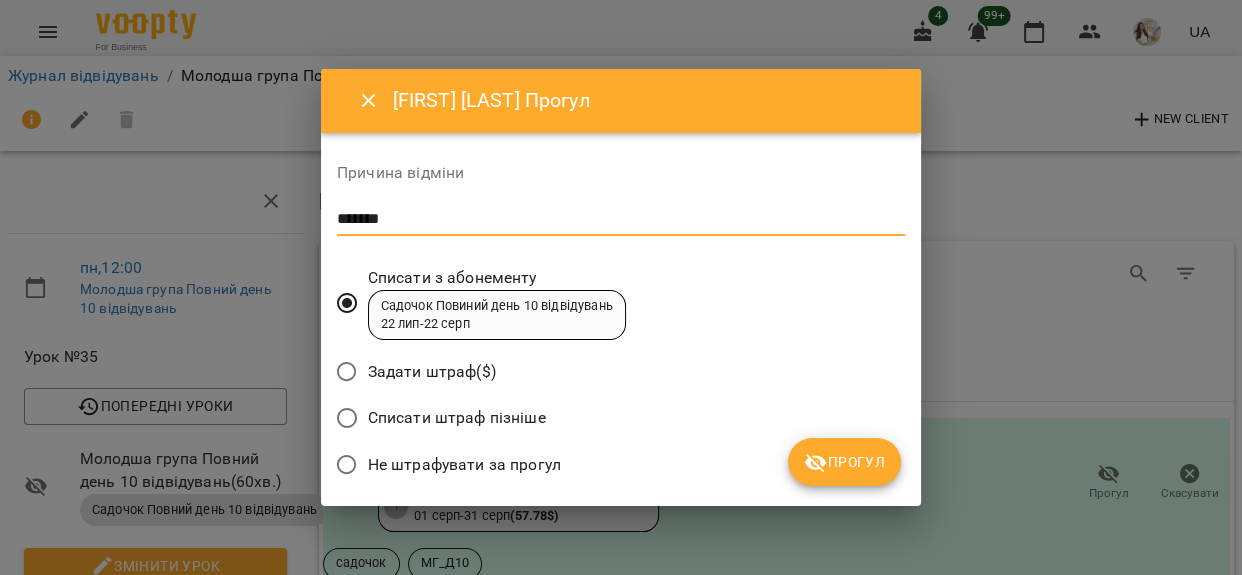 type on "*******" 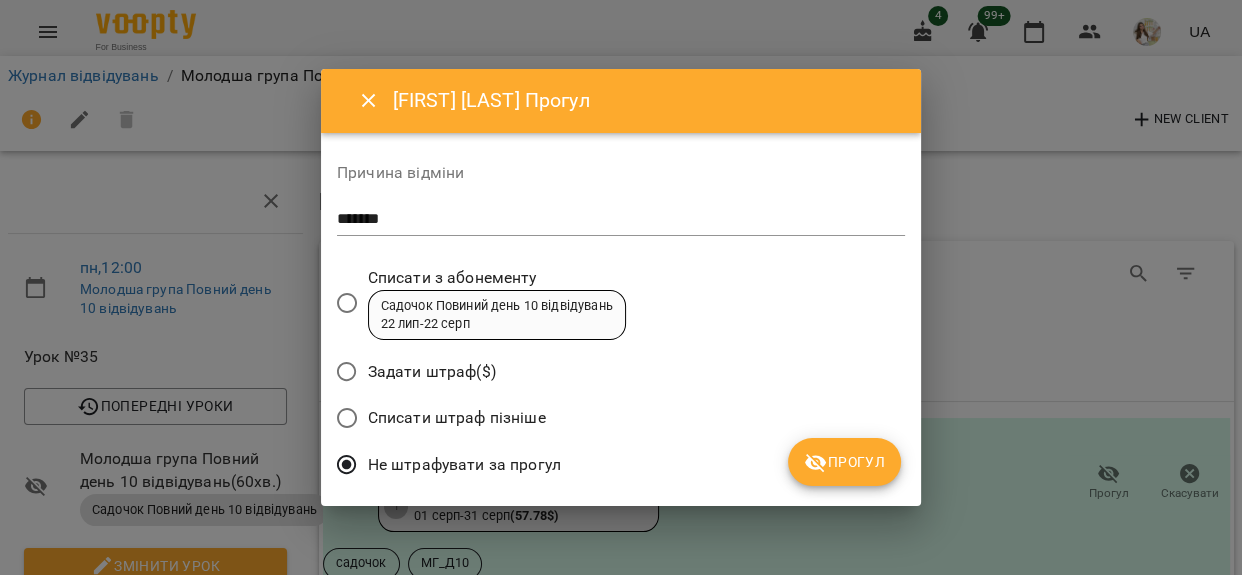 click on "Прогул" at bounding box center [844, 462] 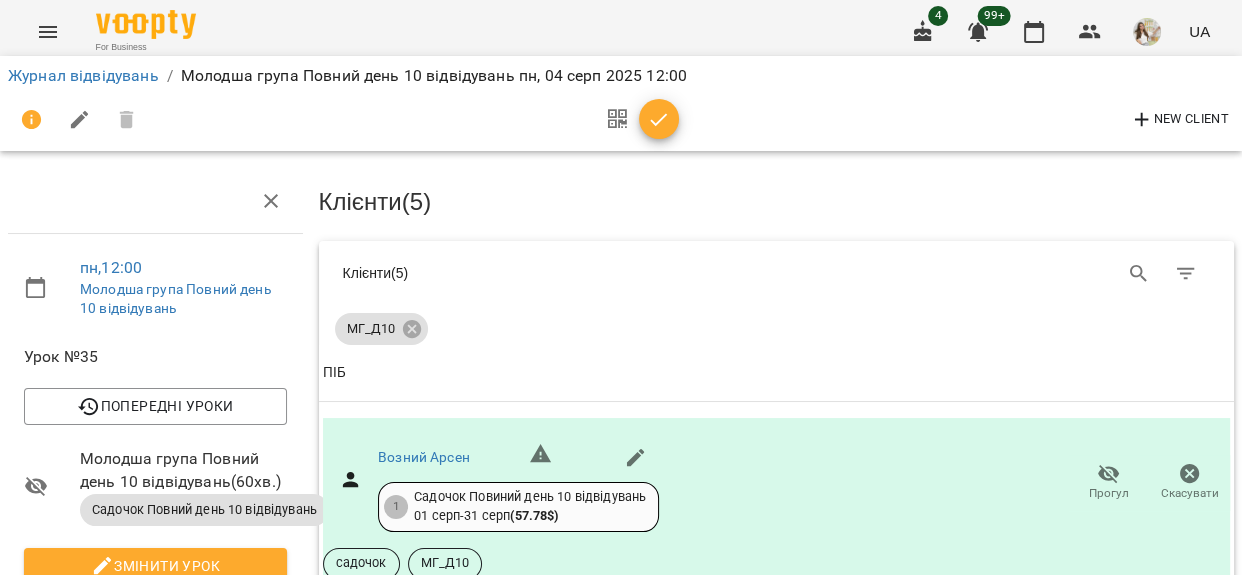 scroll, scrollTop: 727, scrollLeft: 0, axis: vertical 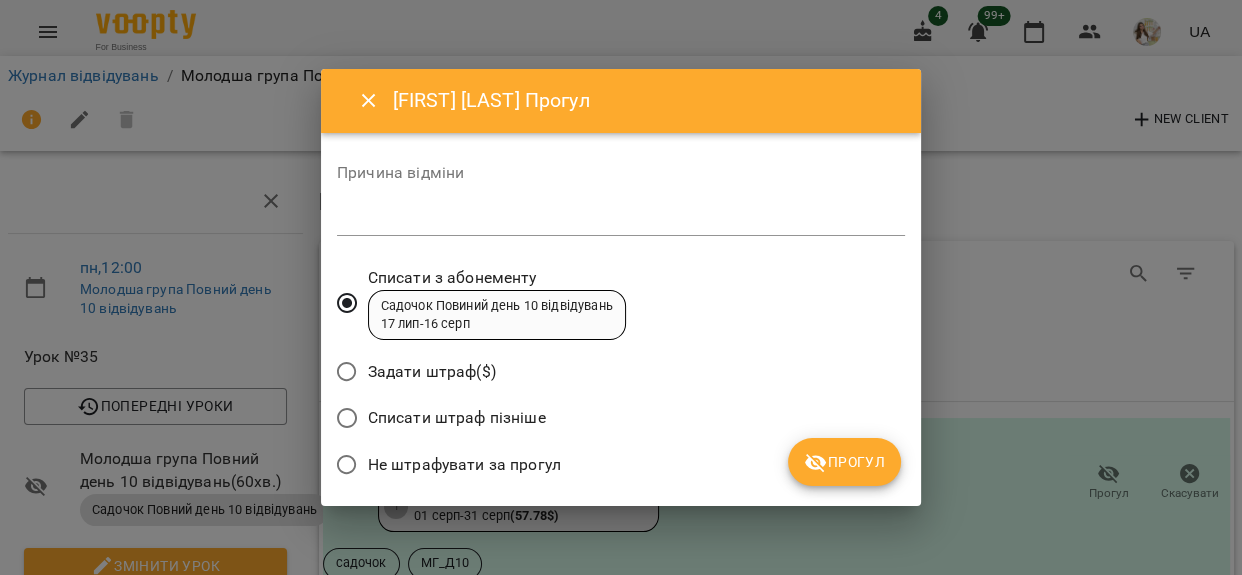 click at bounding box center (621, 219) 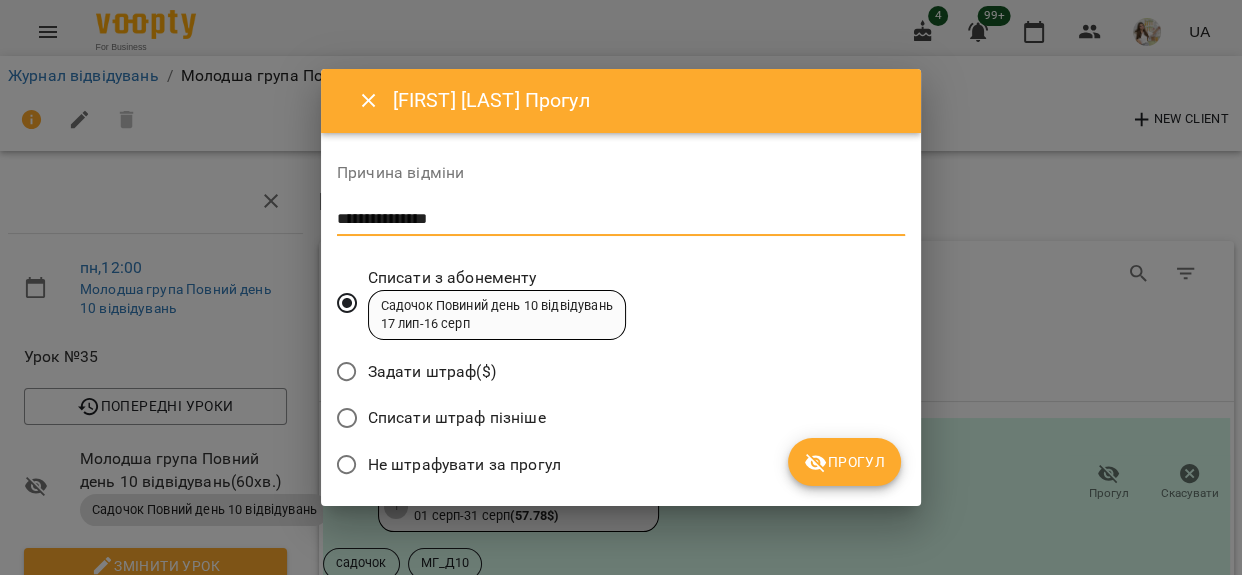 drag, startPoint x: 456, startPoint y: 214, endPoint x: 331, endPoint y: 218, distance: 125.06398 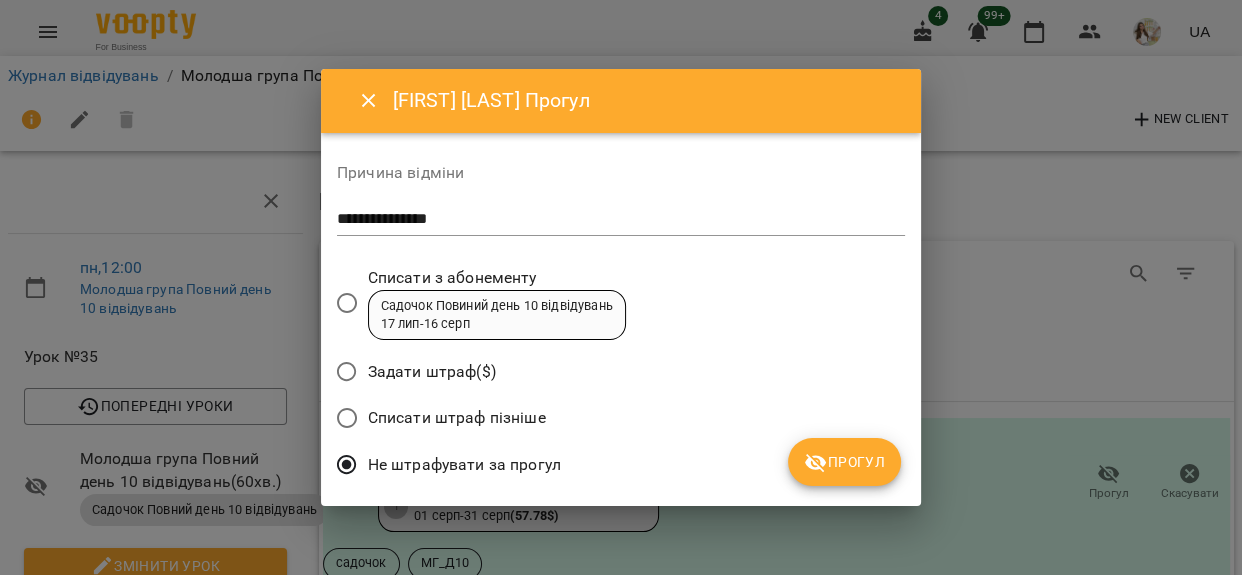 click on "Прогул" at bounding box center (844, 462) 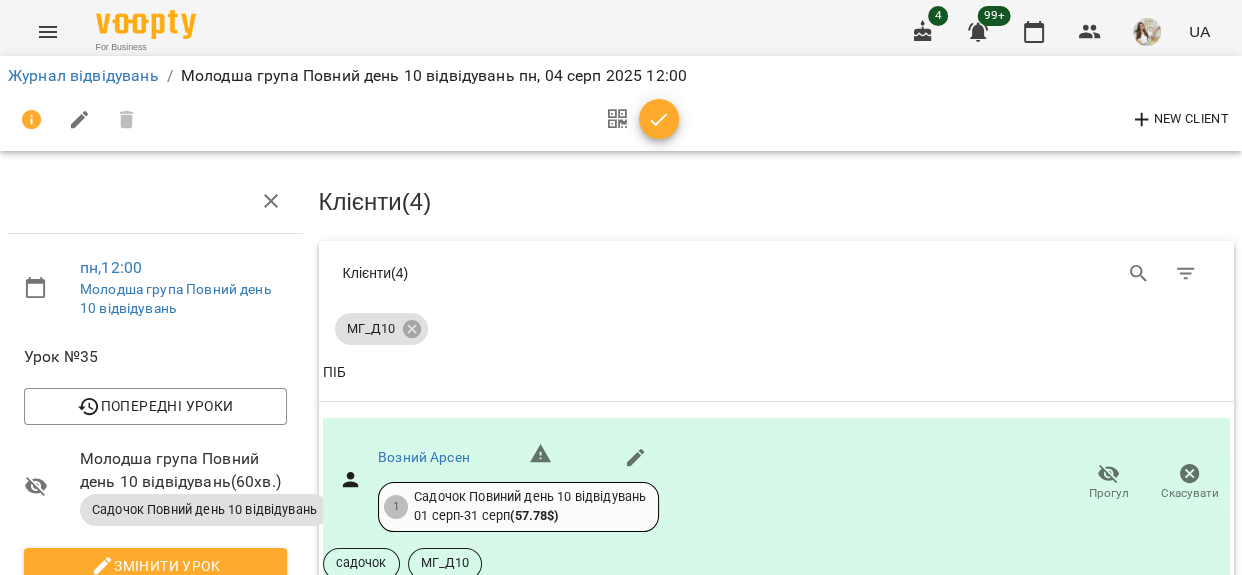 click on "Прогул" at bounding box center (1109, 1198) 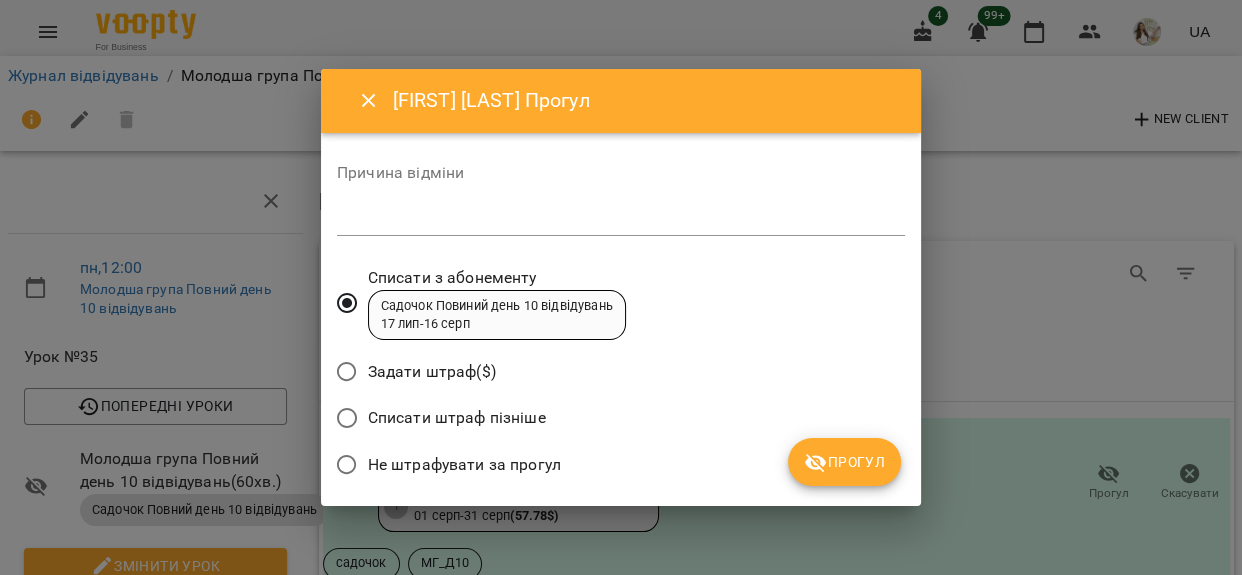 click on "*" at bounding box center [621, 220] 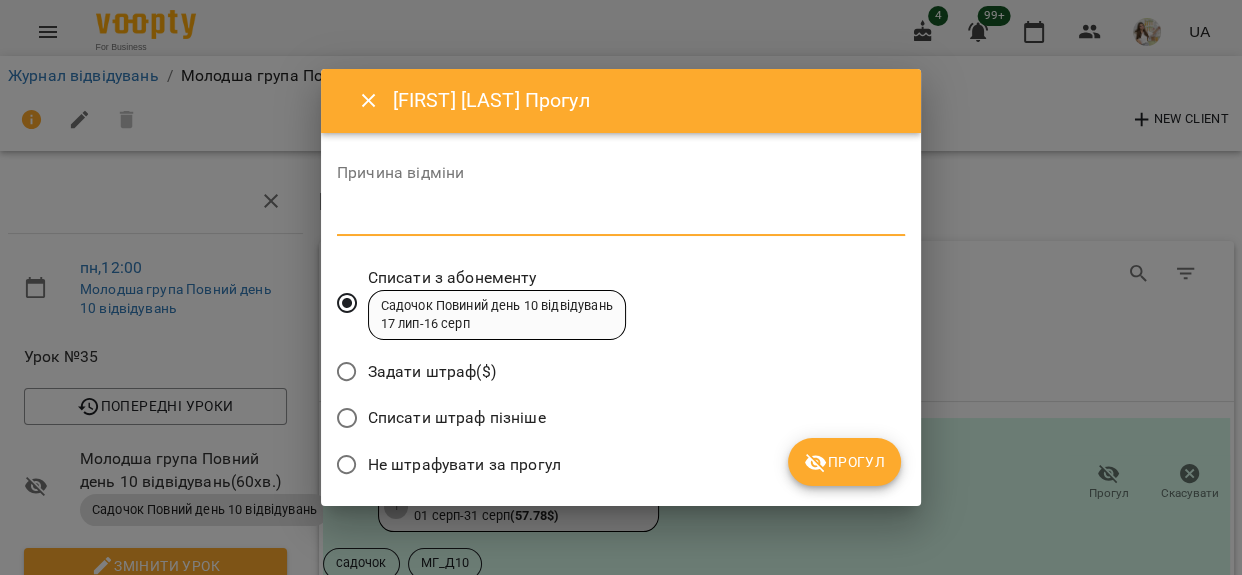 paste on "**********" 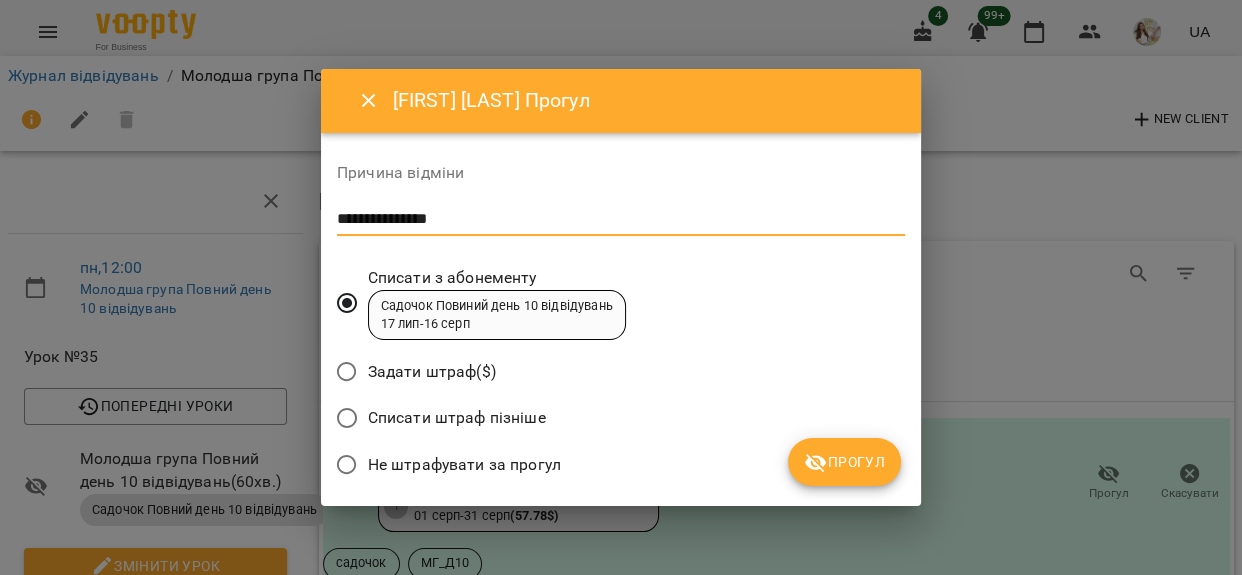 type on "**********" 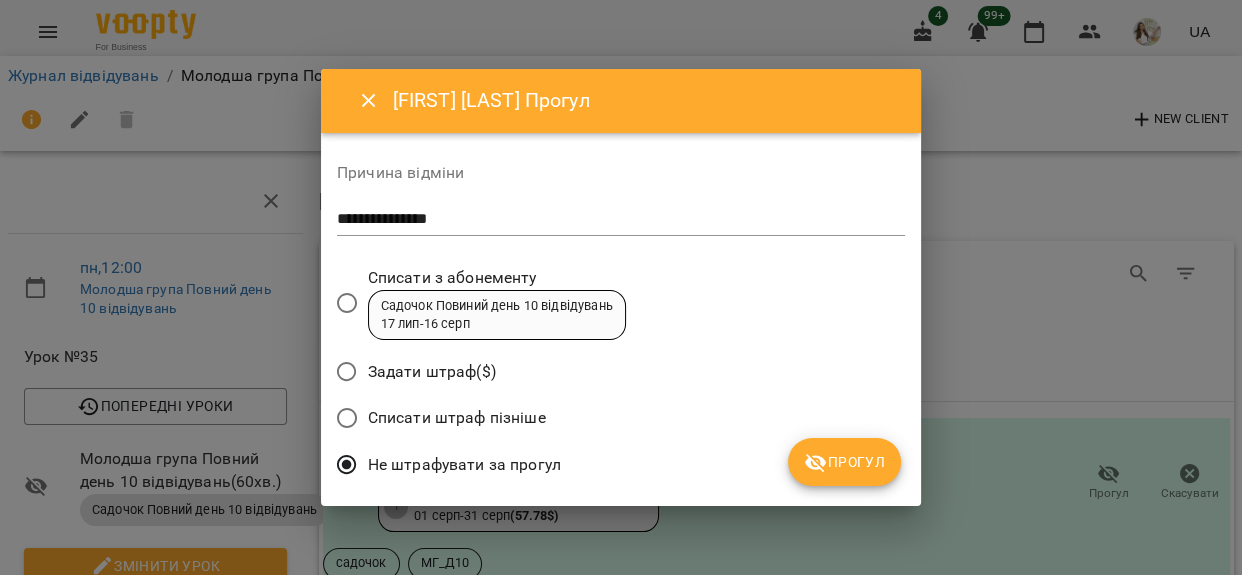 click on "Прогул" at bounding box center [844, 462] 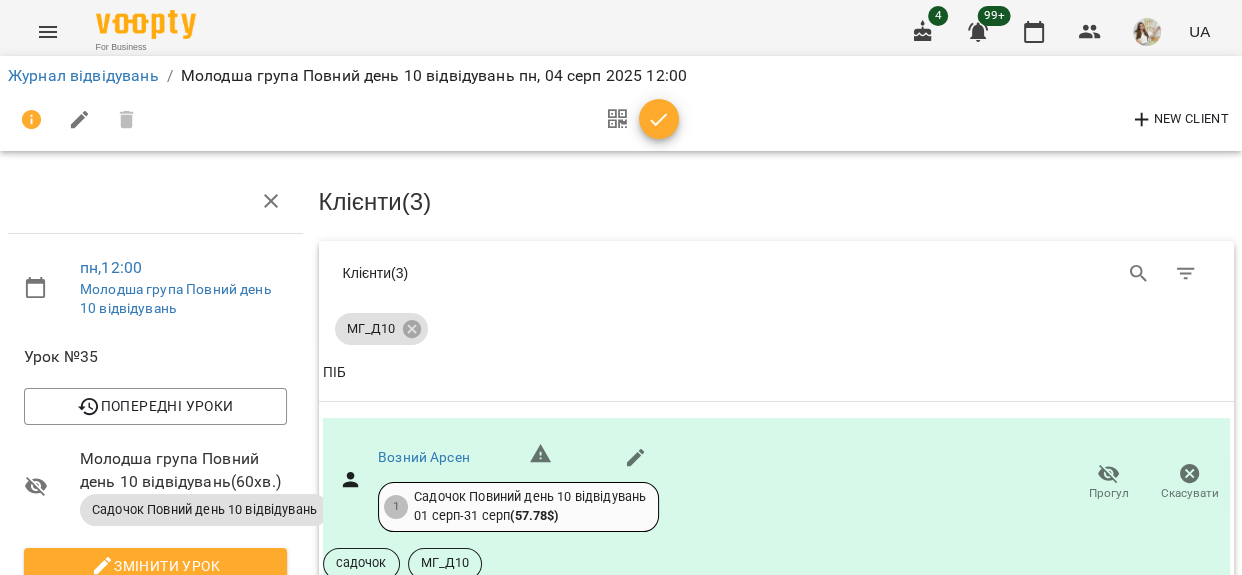 scroll, scrollTop: 970, scrollLeft: 0, axis: vertical 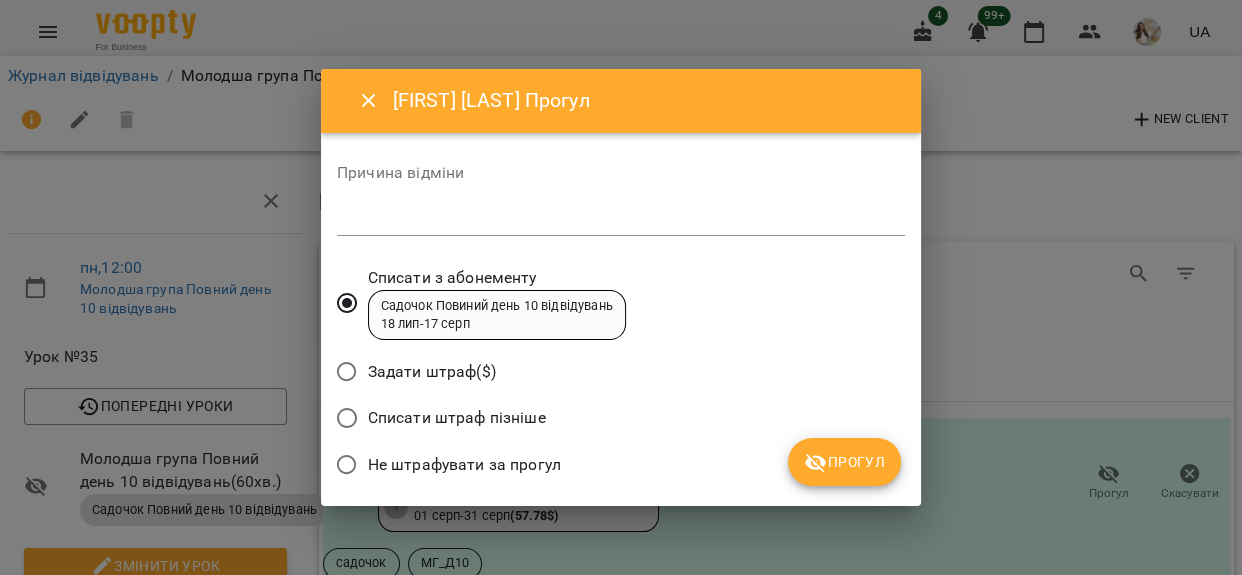 click at bounding box center (621, 219) 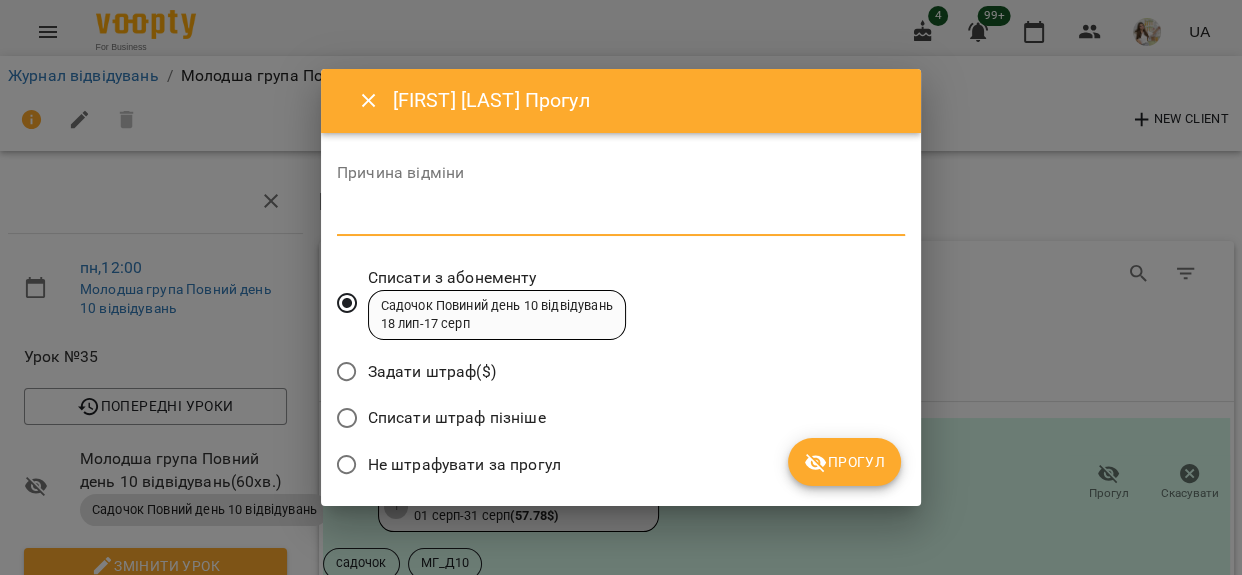 paste on "**********" 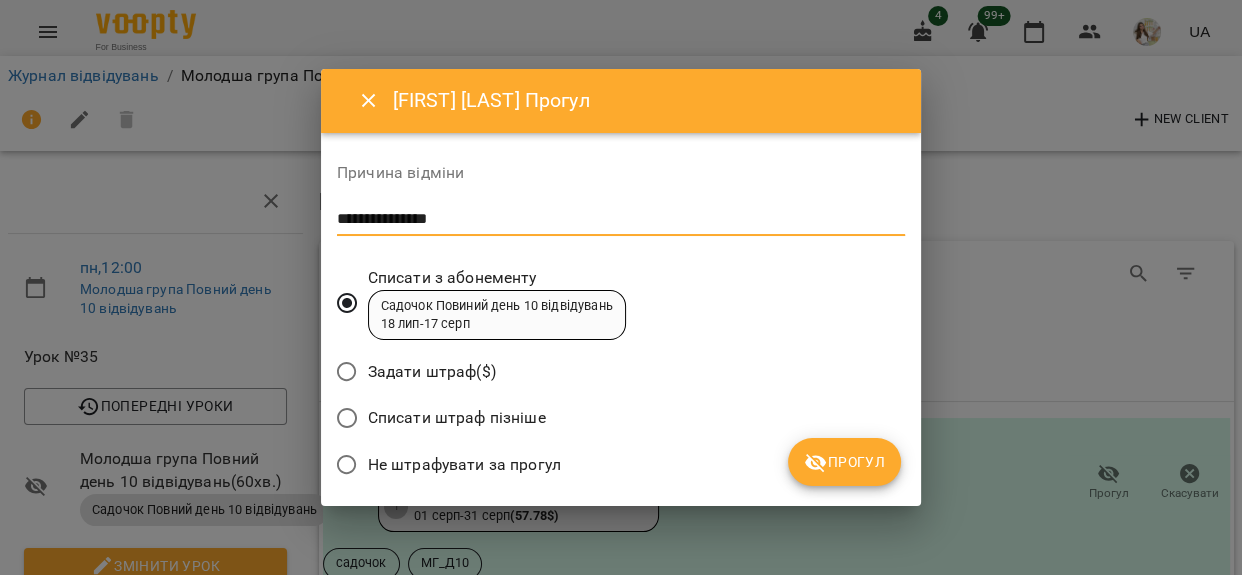 type on "**********" 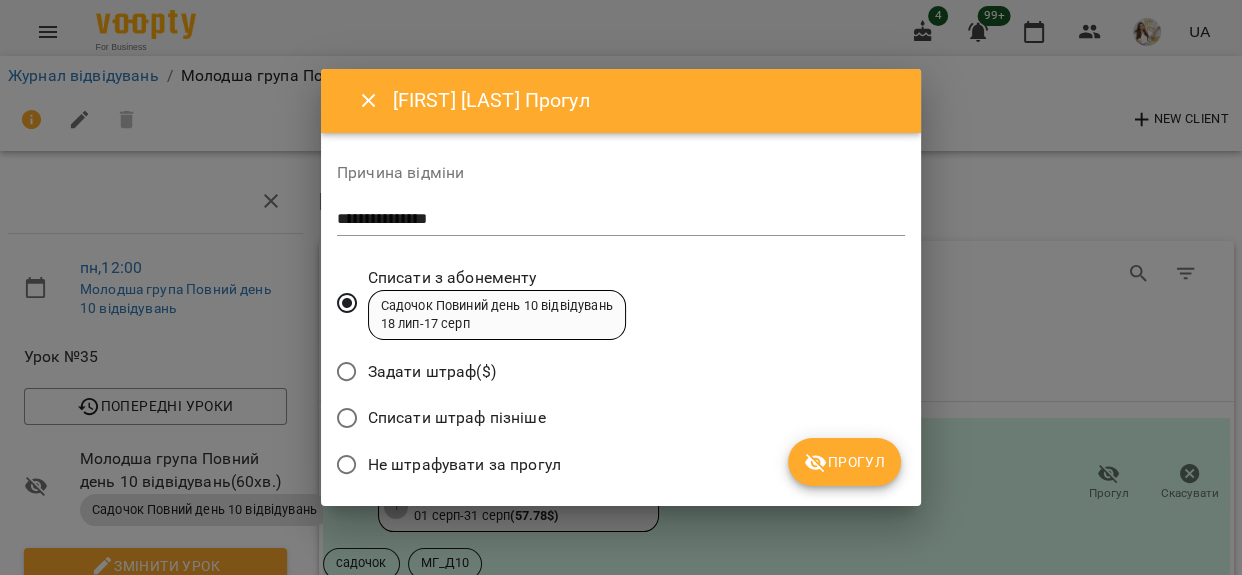 click on "Не штрафувати за прогул" at bounding box center (464, 465) 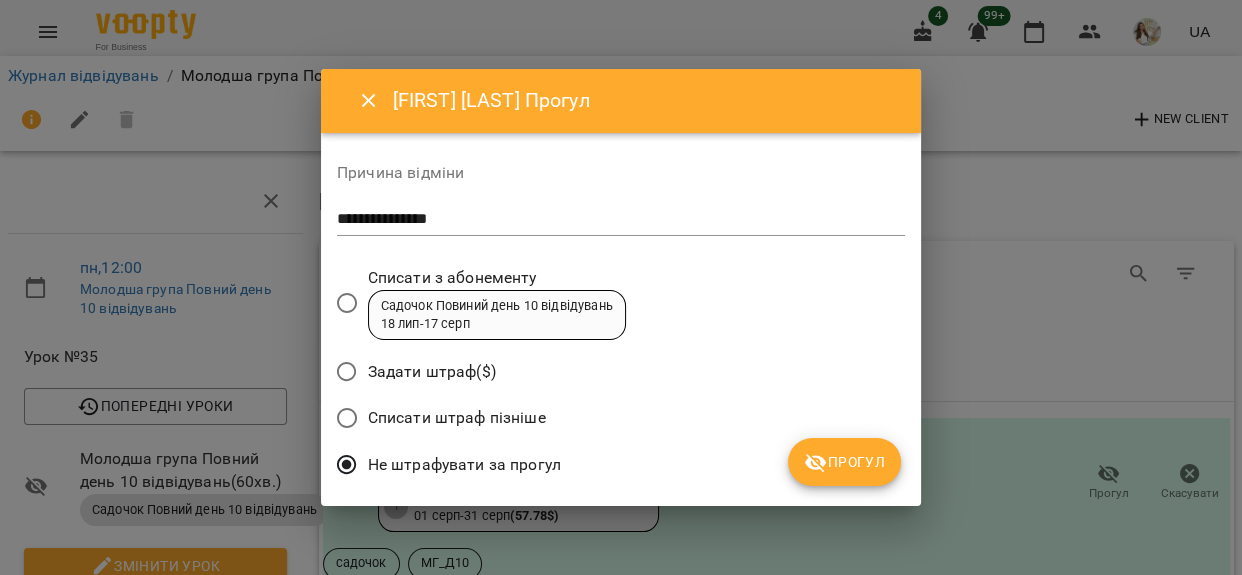 drag, startPoint x: 855, startPoint y: 445, endPoint x: 827, endPoint y: 471, distance: 38.209946 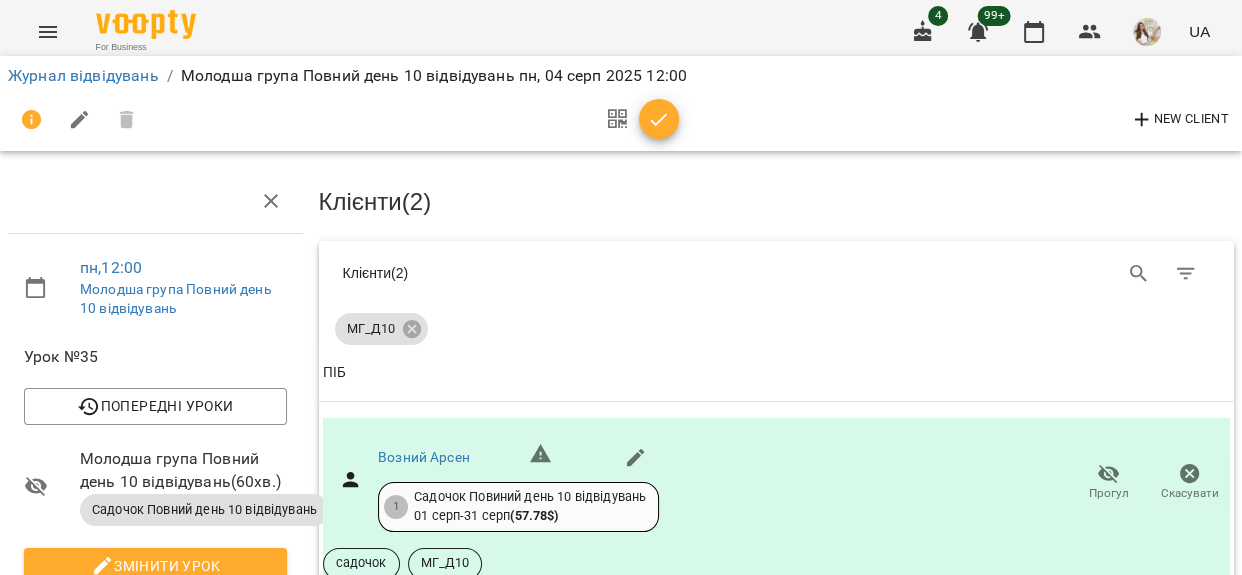 scroll, scrollTop: 24, scrollLeft: 0, axis: vertical 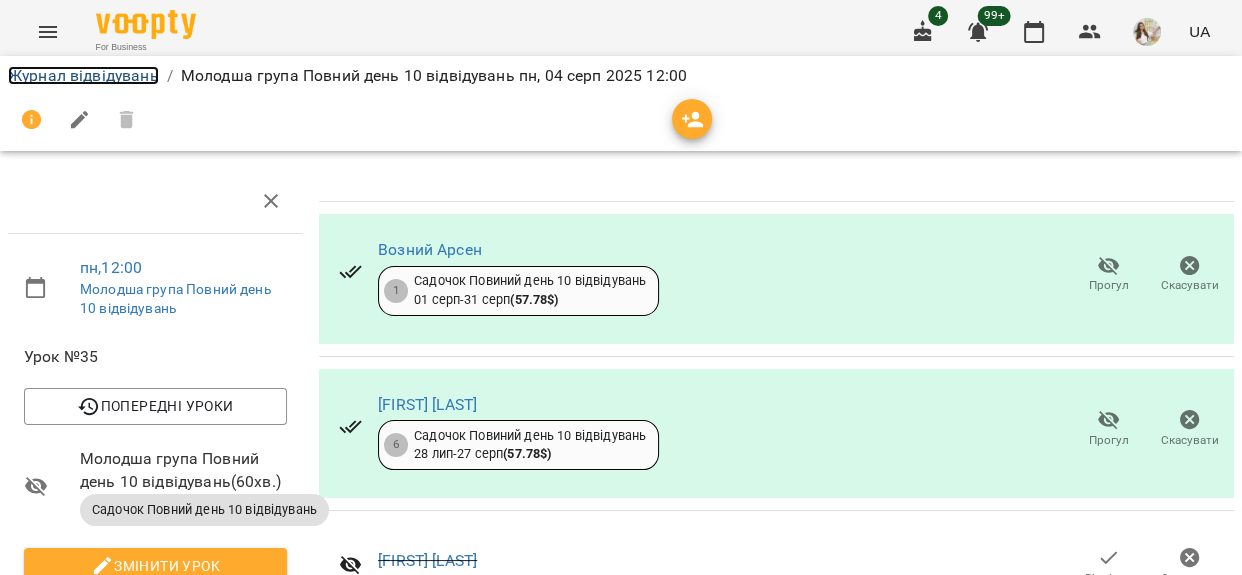 drag, startPoint x: 93, startPoint y: 76, endPoint x: 118, endPoint y: 82, distance: 25.70992 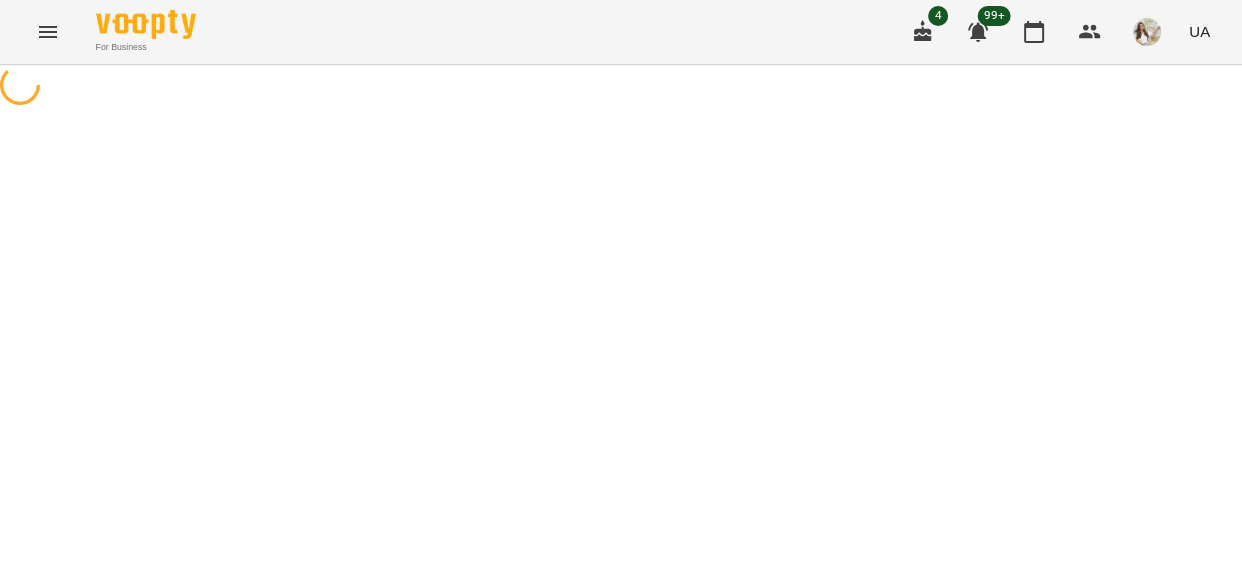 scroll, scrollTop: 0, scrollLeft: 0, axis: both 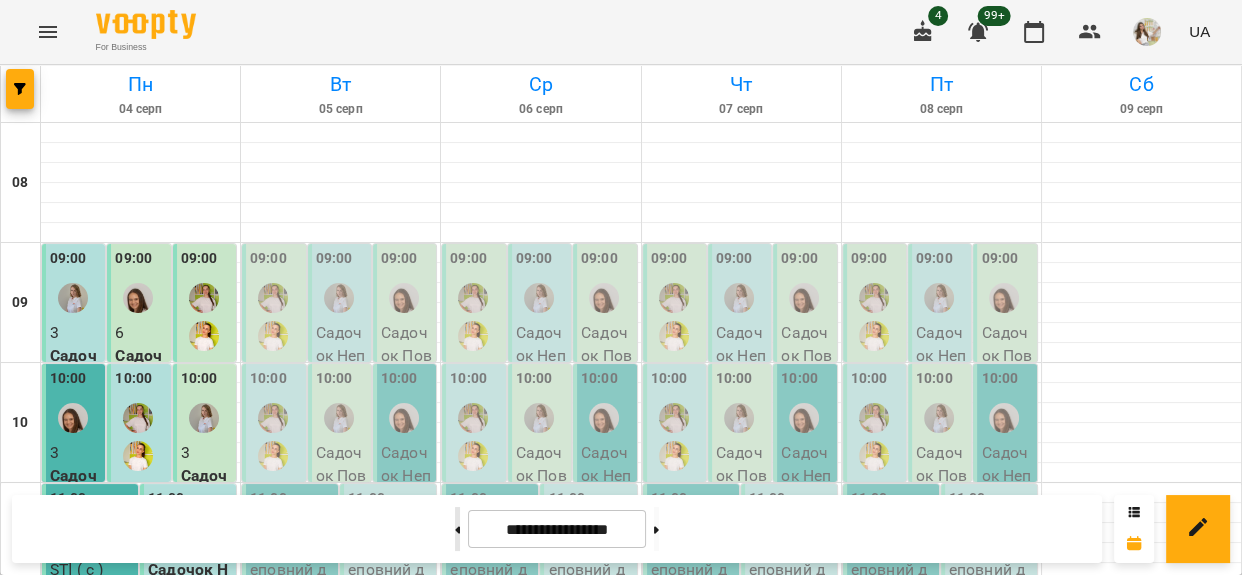 click at bounding box center (457, 529) 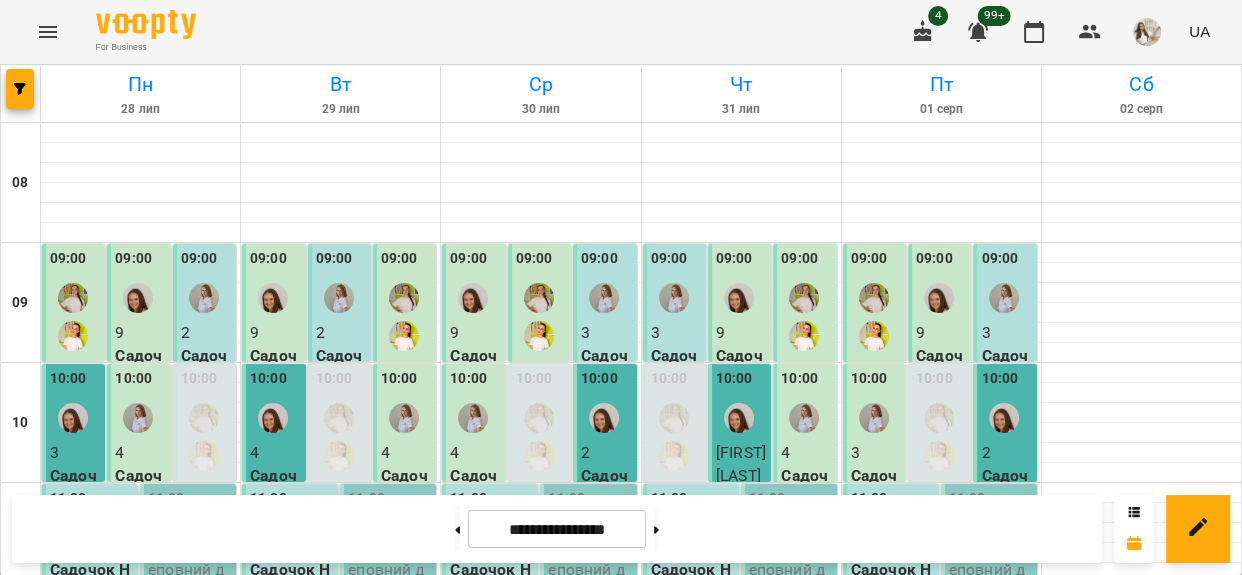 scroll, scrollTop: 0, scrollLeft: 0, axis: both 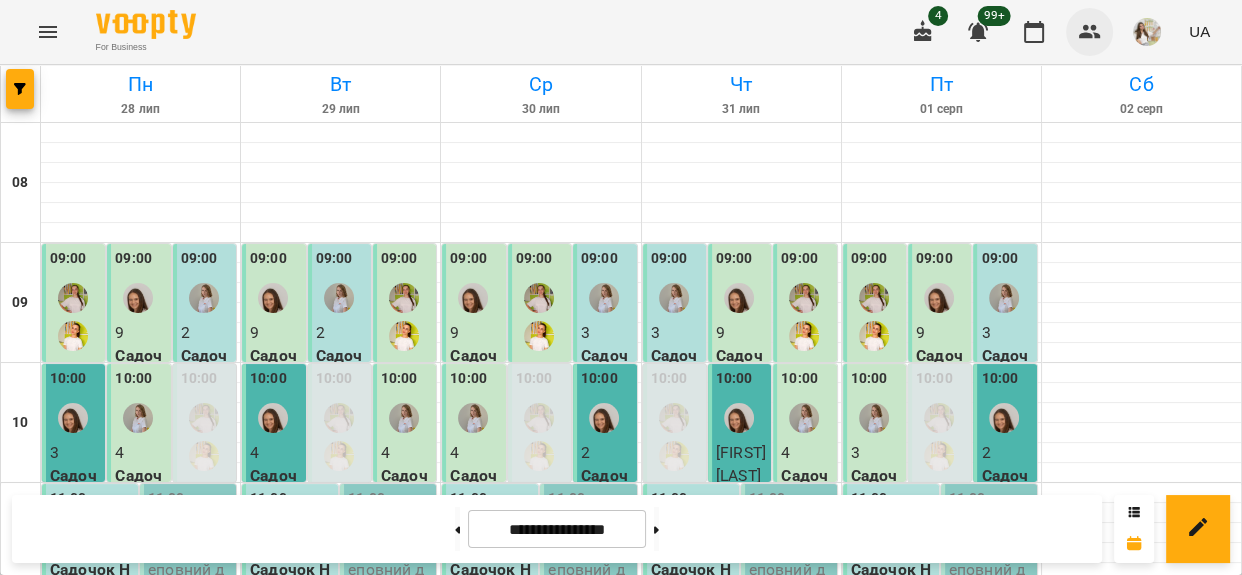 click 